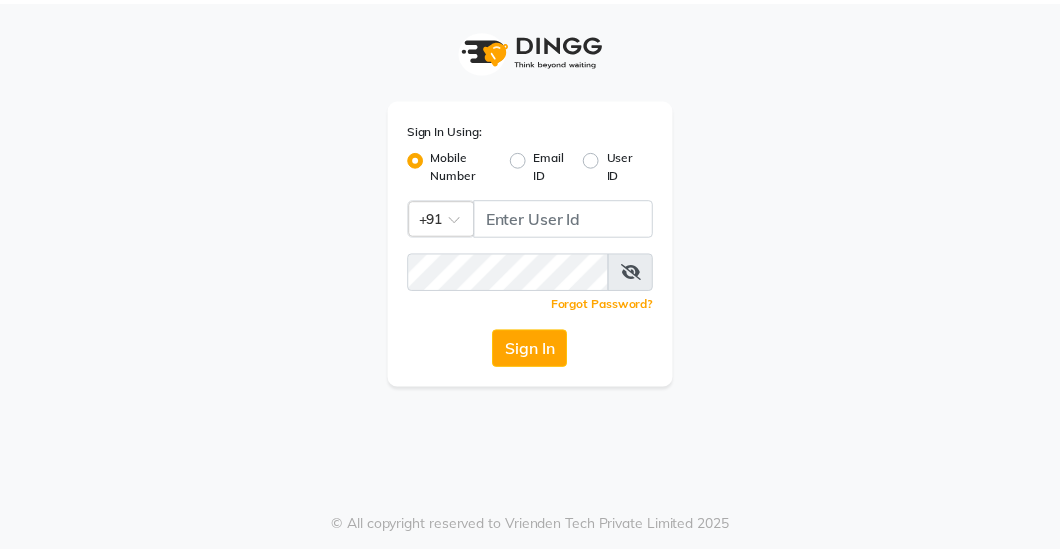 scroll, scrollTop: 0, scrollLeft: 0, axis: both 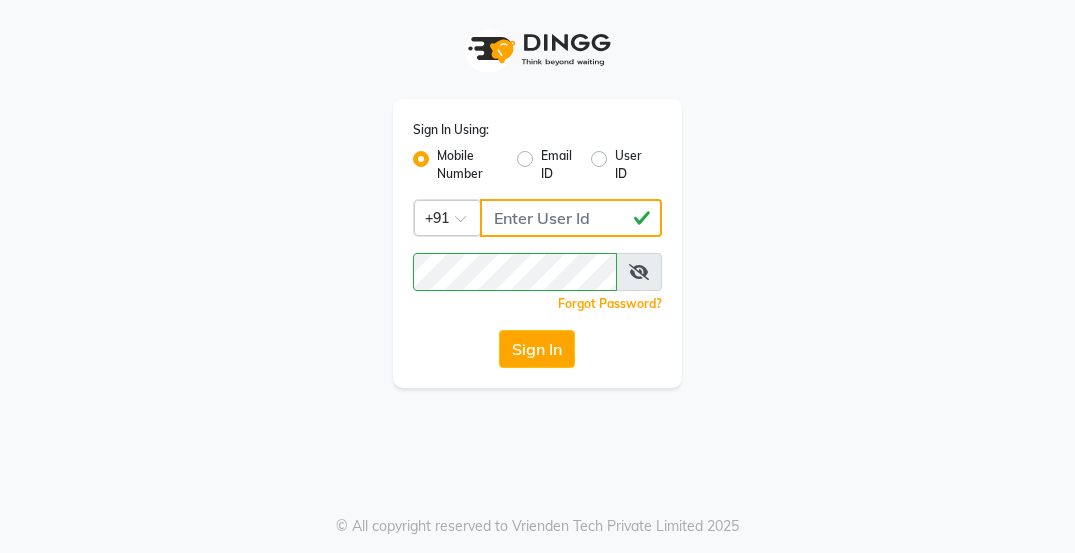 click on "[PHONE]" 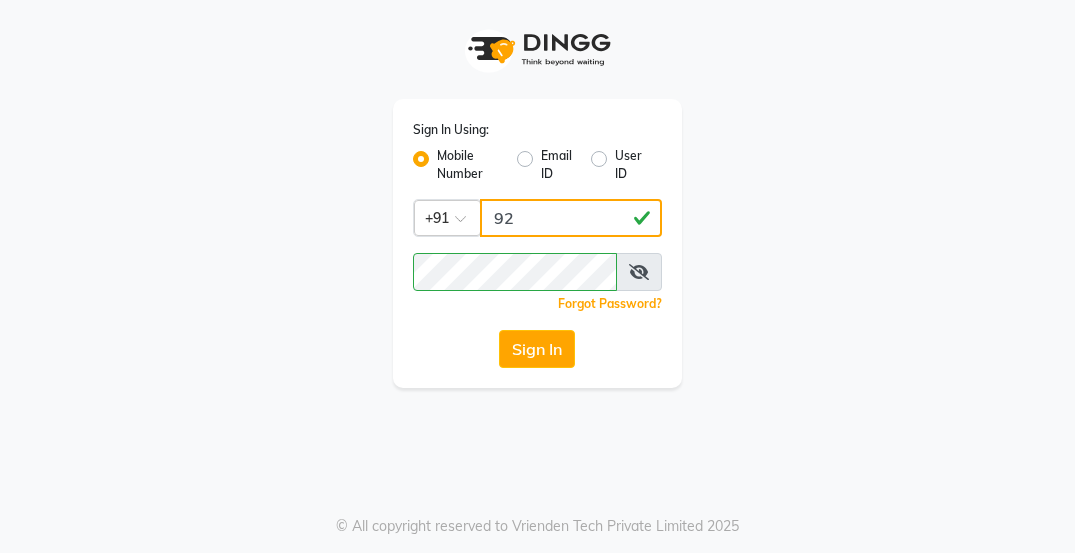 type on "9" 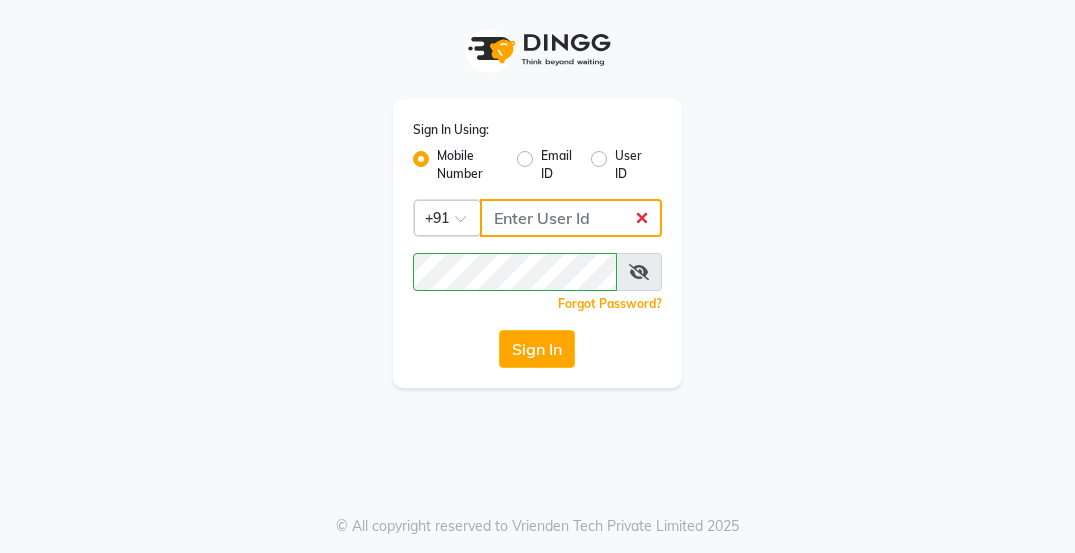 click 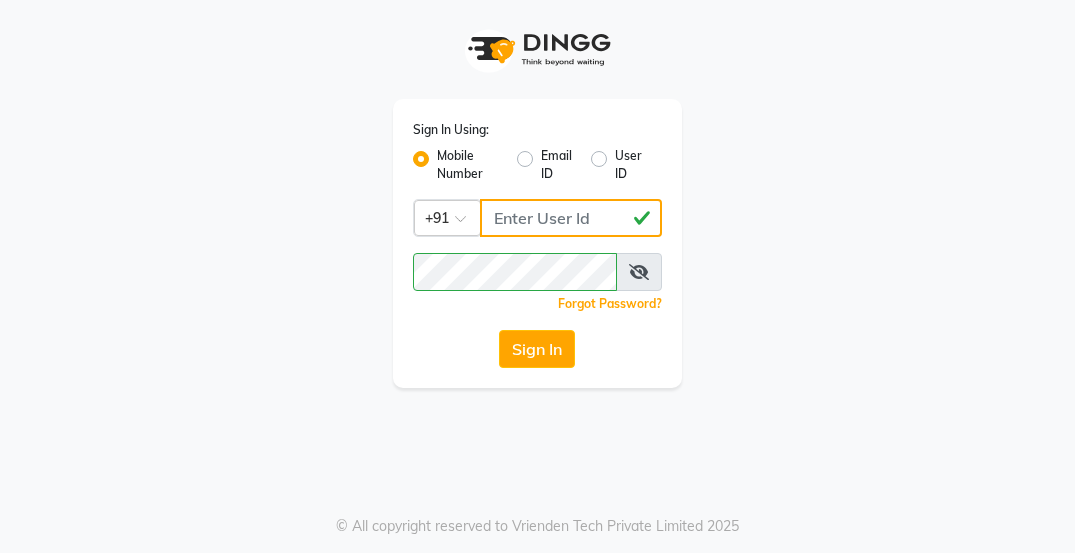 type on "[PHONE]" 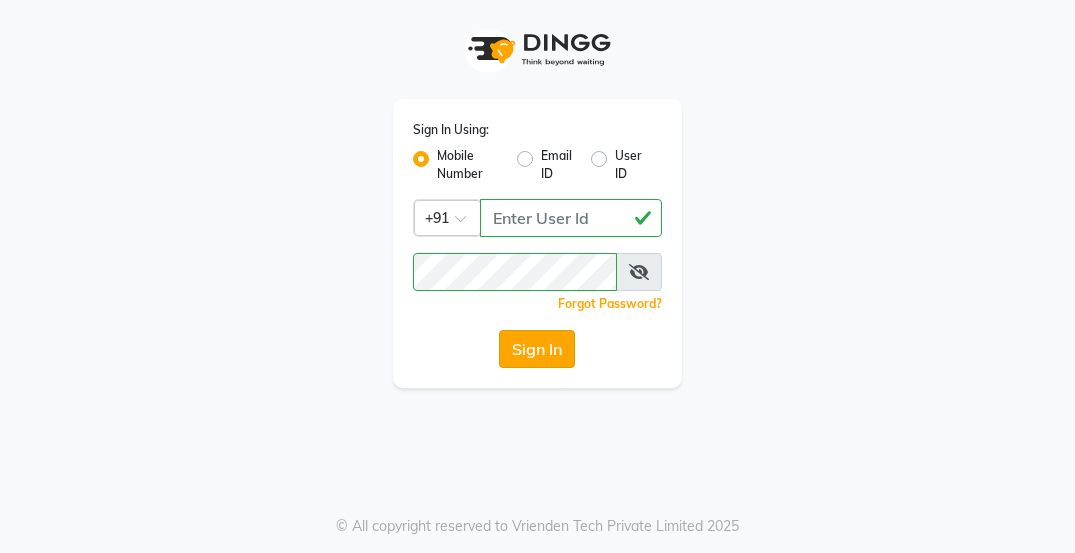 click on "Sign In" 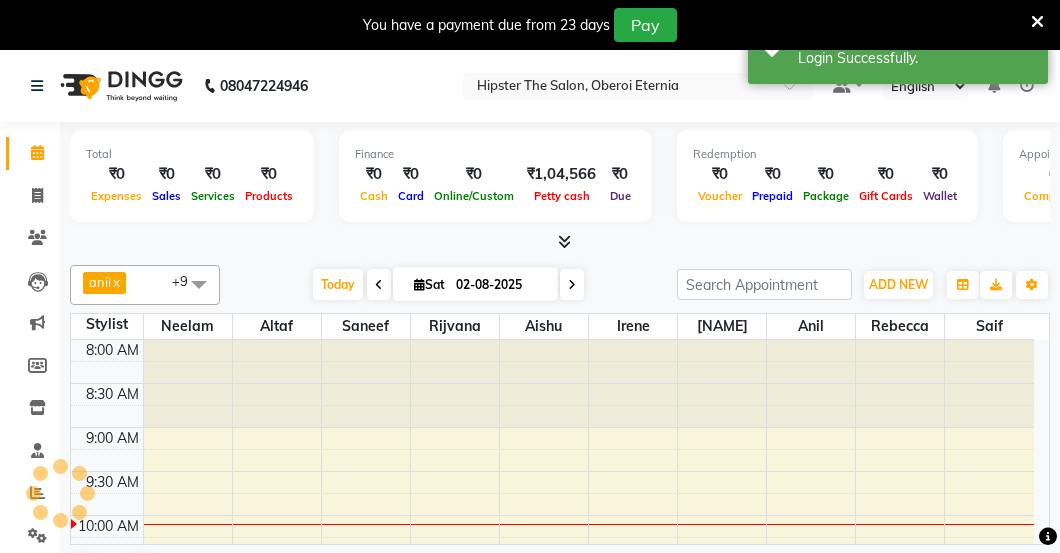scroll, scrollTop: 0, scrollLeft: 0, axis: both 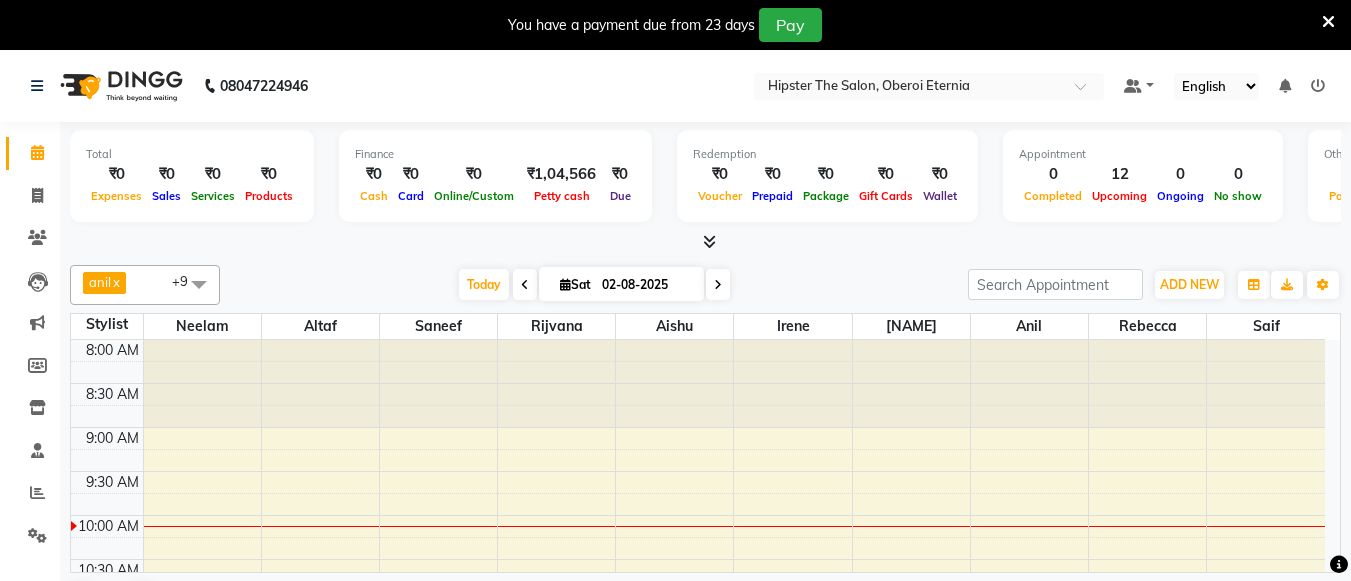 click at bounding box center (199, 284) 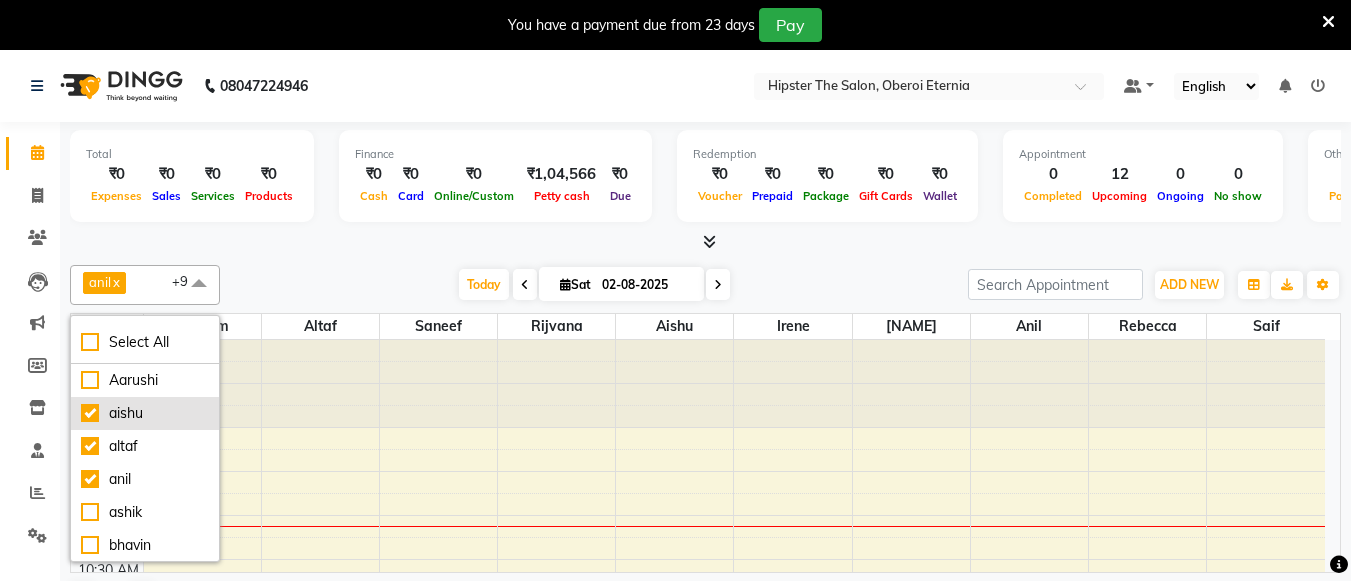 click on "aishu" at bounding box center [145, 413] 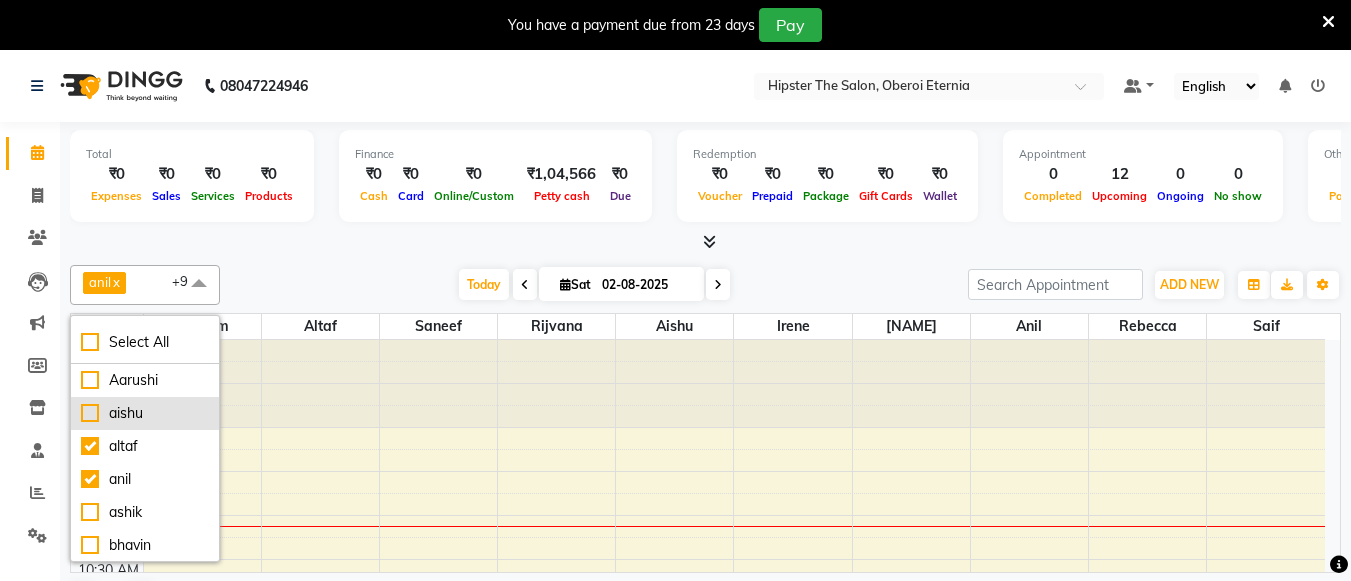 checkbox on "false" 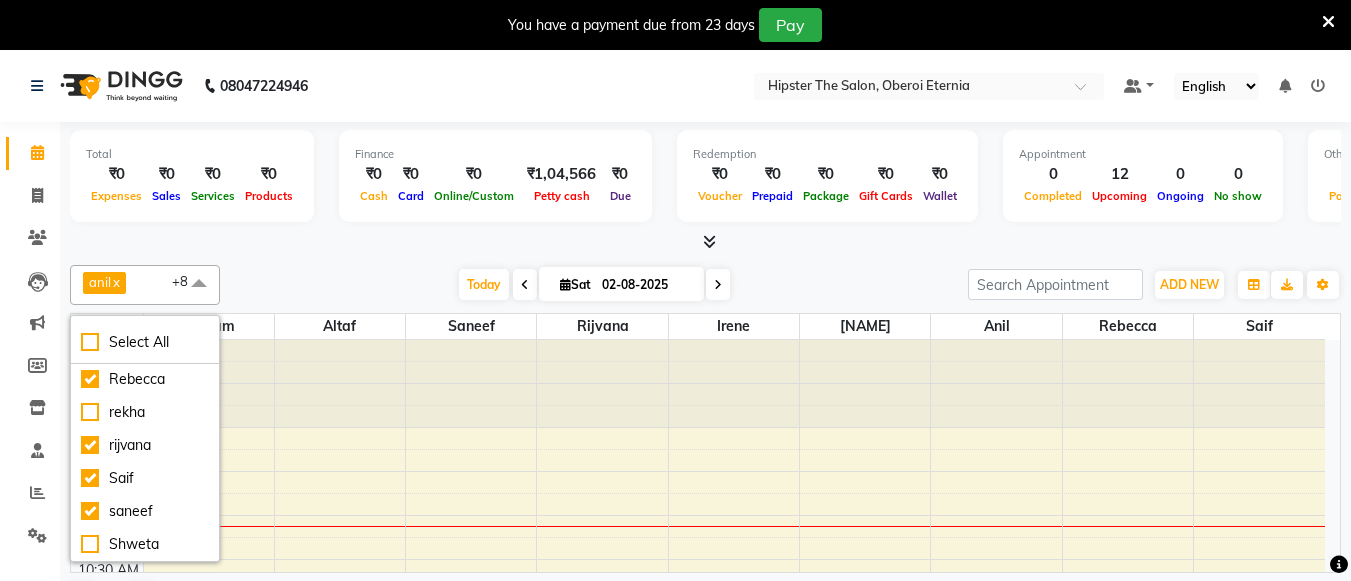 scroll, scrollTop: 364, scrollLeft: 0, axis: vertical 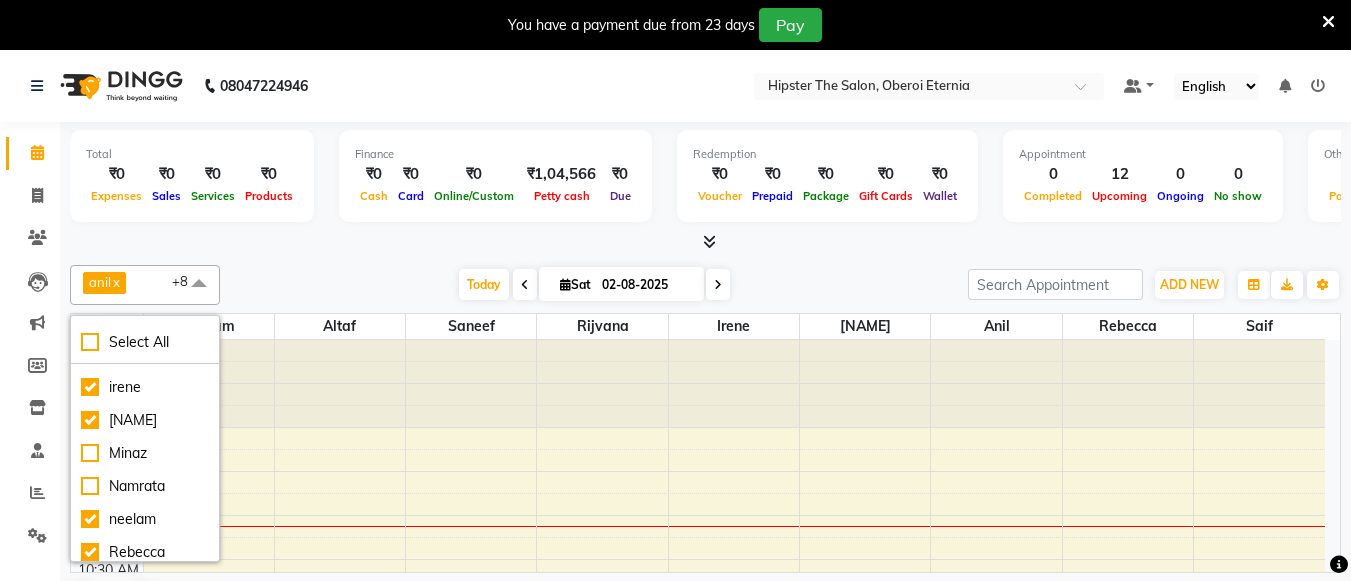 click on "Total  ₹0  Expenses ₹0  Sales ₹0  Services ₹0  Products Finance  ₹0  Cash ₹0  Card ₹0  Online/Custom ₹1,04,566 Petty cash ₹0 Due  Redemption  ₹0 Voucher ₹0 Prepaid ₹0 Package ₹0  Gift Cards ₹0  Wallet  Appointment  0 Completed 12 Upcoming 0 Ongoing 0 No show  Other sales  ₹0  Packages ₹0  Memberships ₹0  Vouchers ₹0  Prepaids ₹0  Gift Cards anil  x julie  x neelam  x saneef  x rijvana  x irene  x Saif  x altaf  x Rebecca  x +8 Select All Aarushi aishu altaf anil ashik bhavin  irene julie Minaz Namrata neelam Rebecca rekha rijvana Saif saneef Shweta Today  Sat 02-08-2025 Toggle Dropdown Add Appointment Add Invoice Add Expense Add Attendance Add Client Add Transaction Toggle Dropdown Add Appointment Add Invoice Add Expense Add Attendance Add Client ADD NEW Toggle Dropdown Add Appointment Add Invoice Add Expense Add Attendance Add Client Add Transaction anil  x julie  x neelam  x saneef  x rijvana  x irene  x Saif  x altaf  x Rebecca  x +8 Select All aishu" 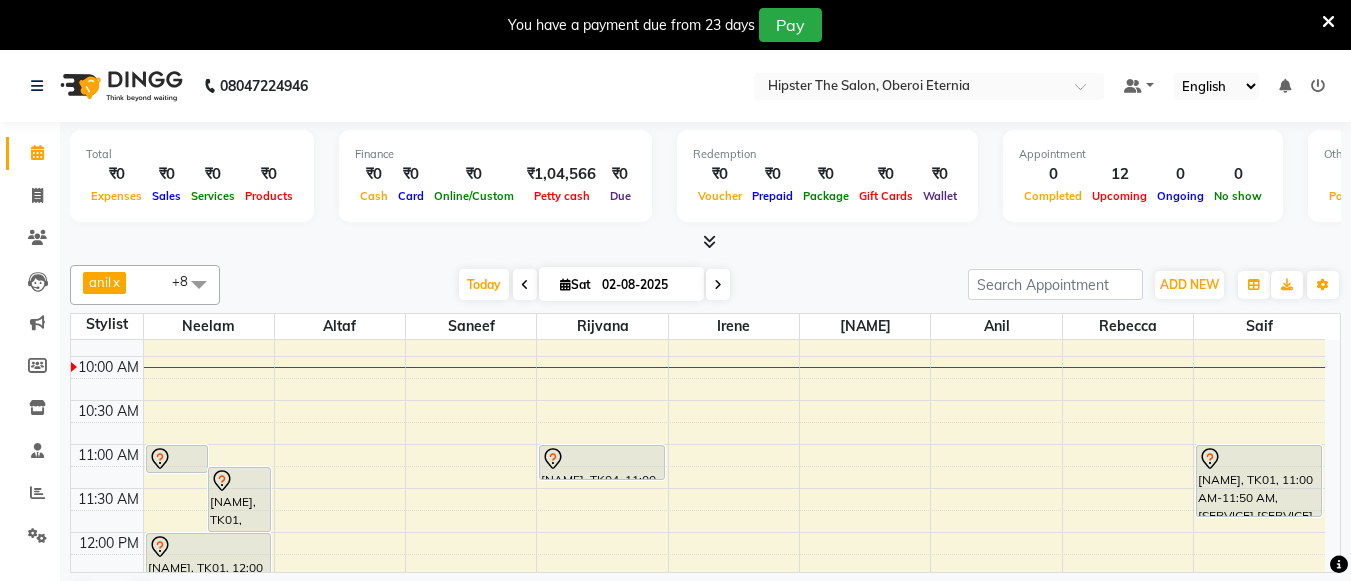 scroll, scrollTop: 160, scrollLeft: 0, axis: vertical 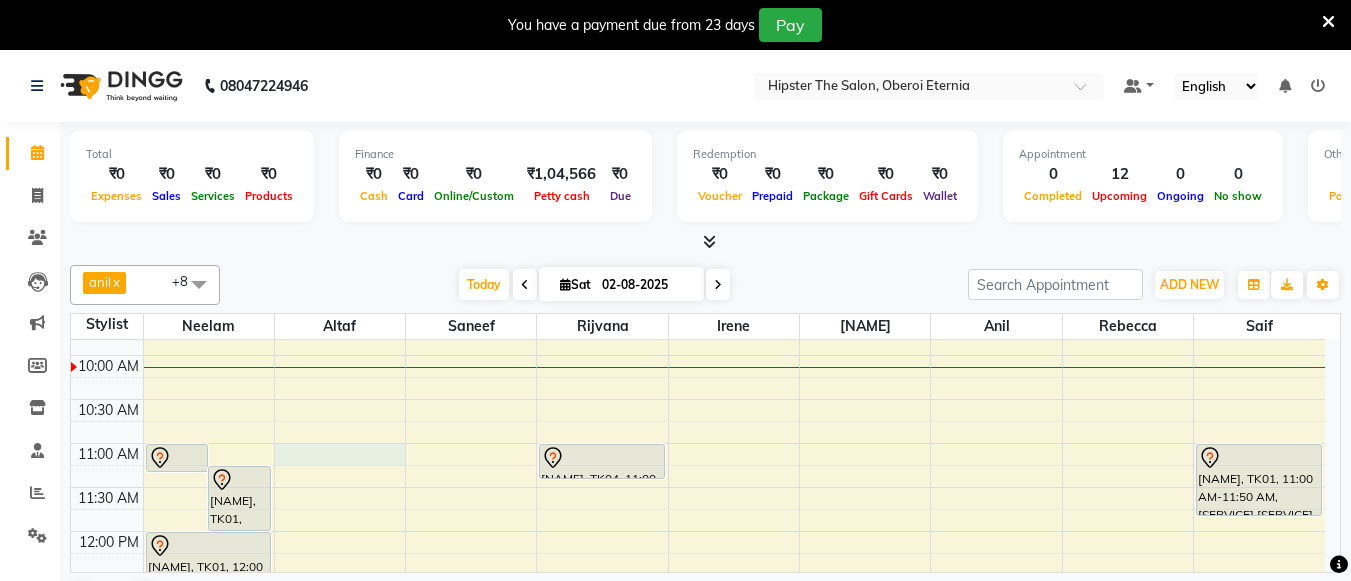 click on "8:00 AM 8:30 AM 9:00 AM 9:30 AM 10:00 AM 10:30 AM 11:00 AM 11:30 AM 12:00 PM 12:30 PM 1:00 PM 1:30 PM 2:00 PM 2:30 PM 3:00 PM 3:30 PM 4:00 PM 4:30 PM 5:00 PM 5:30 PM 6:00 PM 6:30 PM 7:00 PM 7:30 PM 8:00 PM 8:30 PM             Raunaq, TK01, 11:00 AM-11:20 AM, Manicure Cut, File & Polish             Raunaq, TK01, 11:15 AM-12:00 PM, Pedicure Aroma Pedicure             Raunaq, TK01, 12:00 PM-12:40 PM, Threading Eyebrows             Raunaq, TK01, 12:45 PM-12:50 PM, Stripless Wax Upper Lip             Priyanka, TK02, 01:30 PM-02:20 PM, Hair Colour (Inward Pricing) Root Touch Up 1 Inch (Ammonia Free)             Priyanka, TK02, 02:15 PM-02:55 PM, Haircuts Men's Haircut - Creative Director             Mani, TK04, 11:00 AM-11:25 AM, Threading Eyebrows             aashta, TK03, 02:00 PM-03:00 PM, Skin Facials Papaya Facial             aashta, TK03, 03:00 PM-03:15 PM, Rica Wax Underarms             aashta, TK03, 03:15 PM-03:45 PM, Rica Wax Full Arms             aashta, TK03, 03:45 PM-04:30 PM, Rica Wax Full Leg" at bounding box center [698, 751] 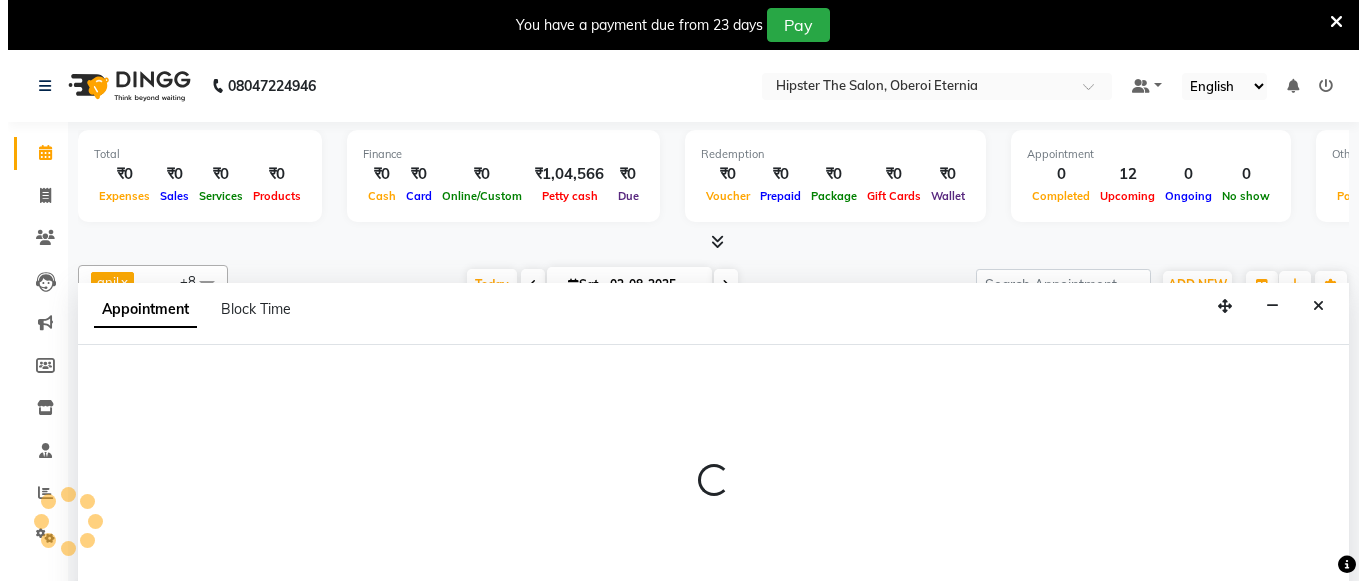 scroll, scrollTop: 51, scrollLeft: 0, axis: vertical 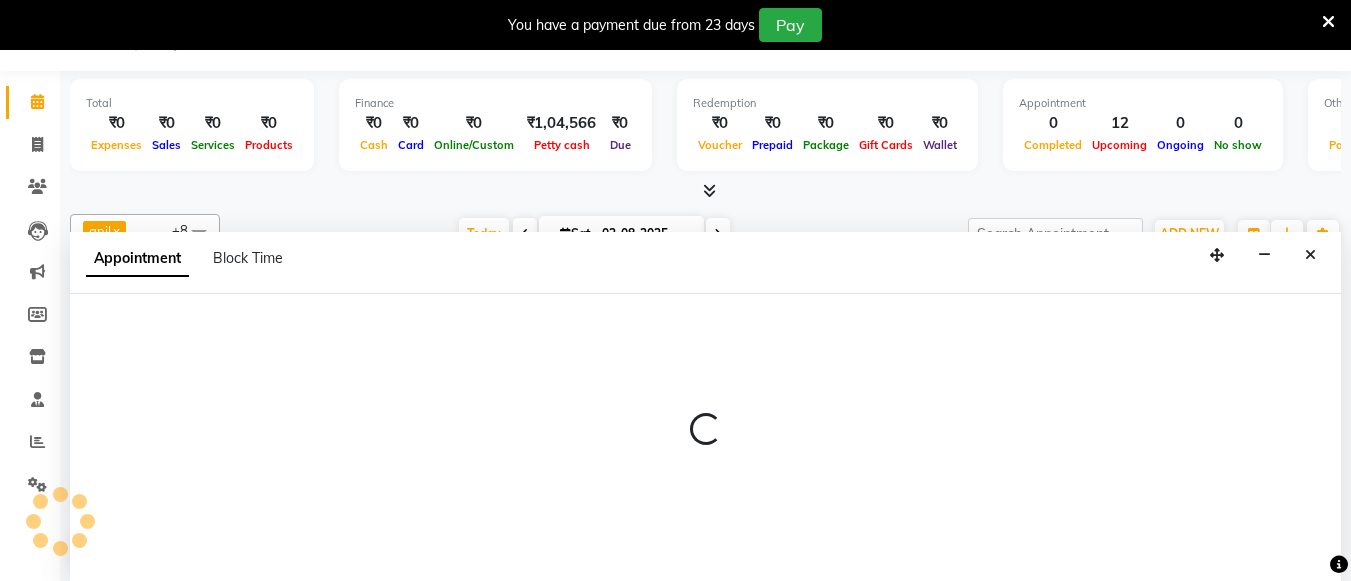 select on "85979" 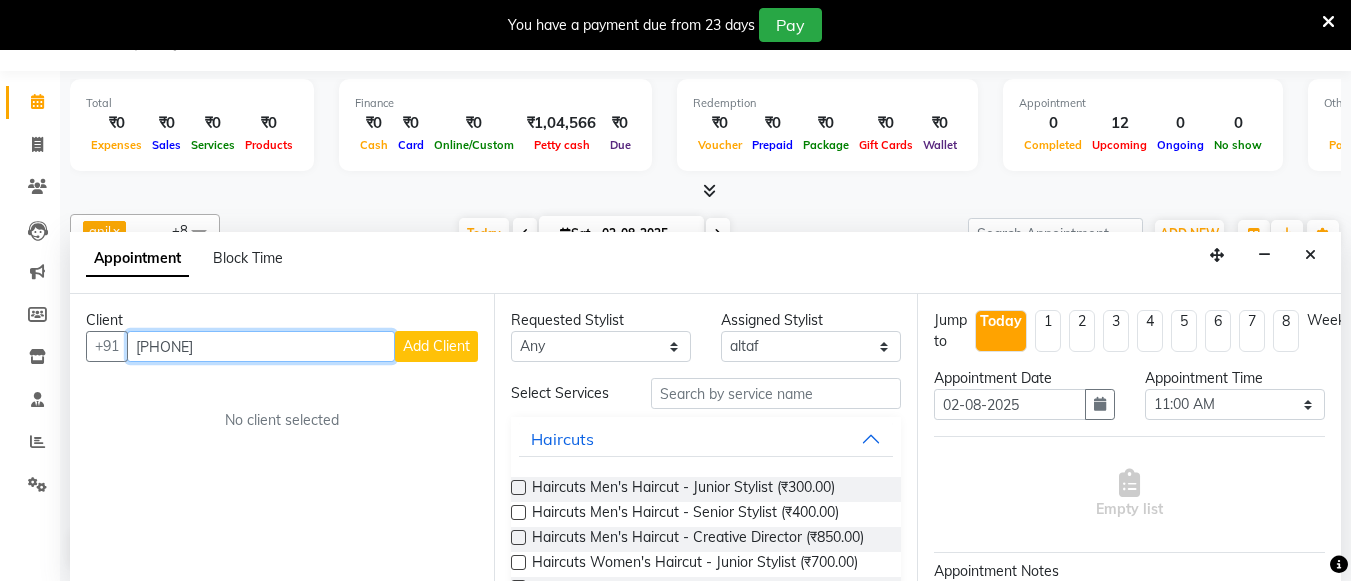 type on "[PHONE]" 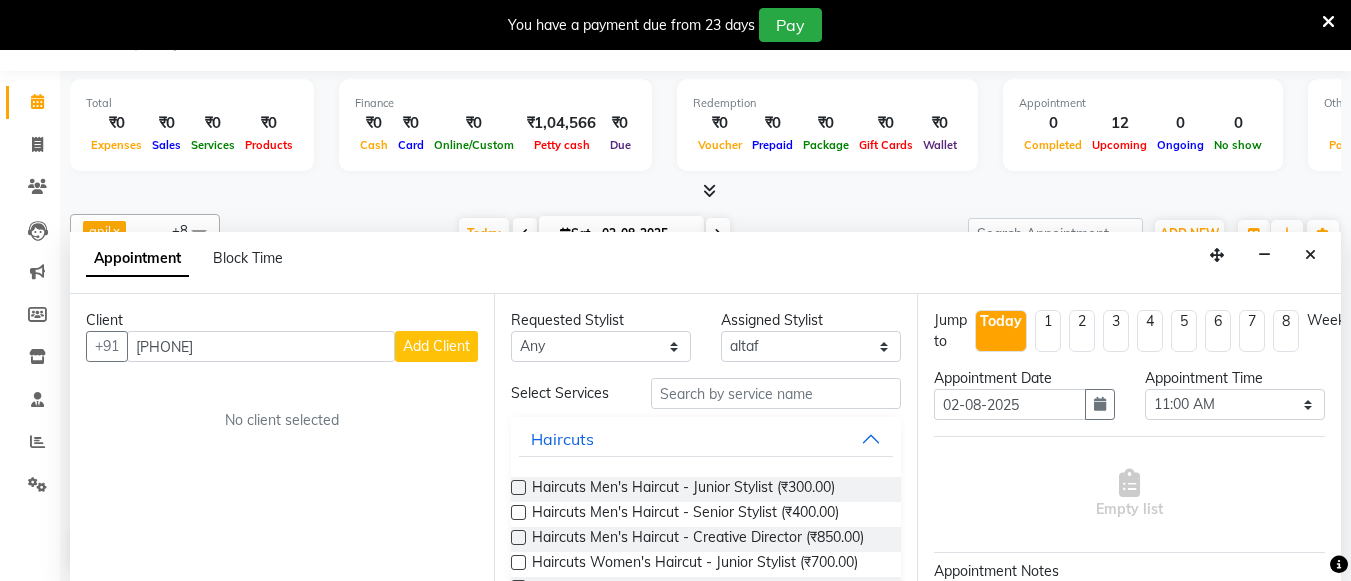 click on "Add Client" at bounding box center [436, 346] 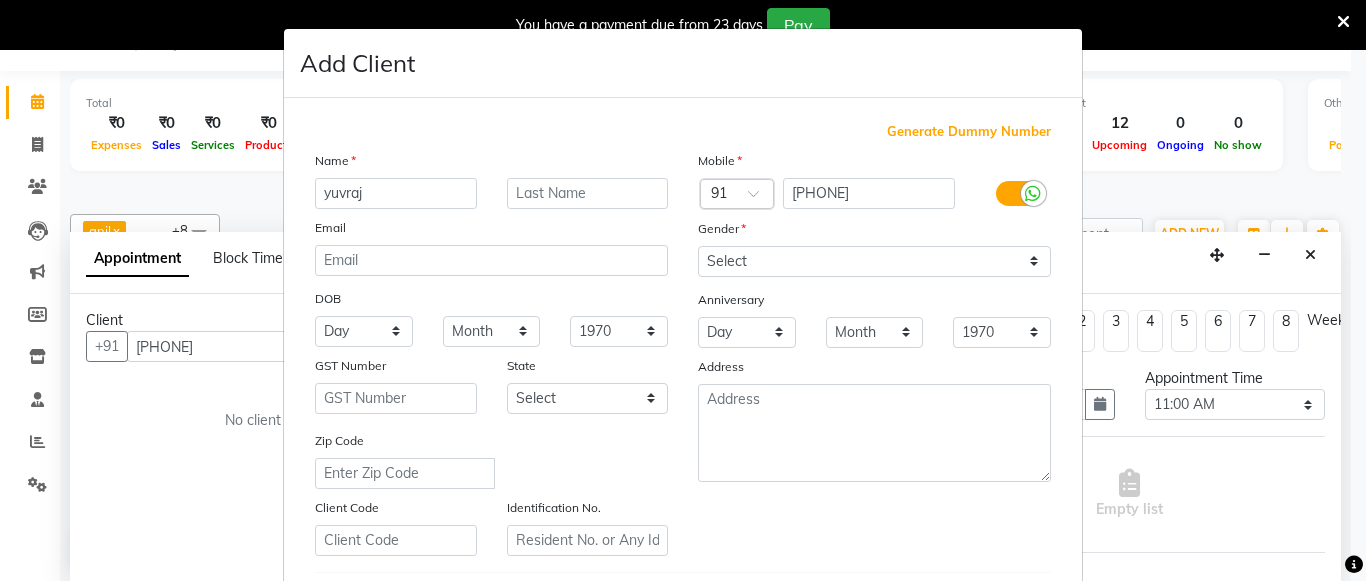 type on "yuvraj" 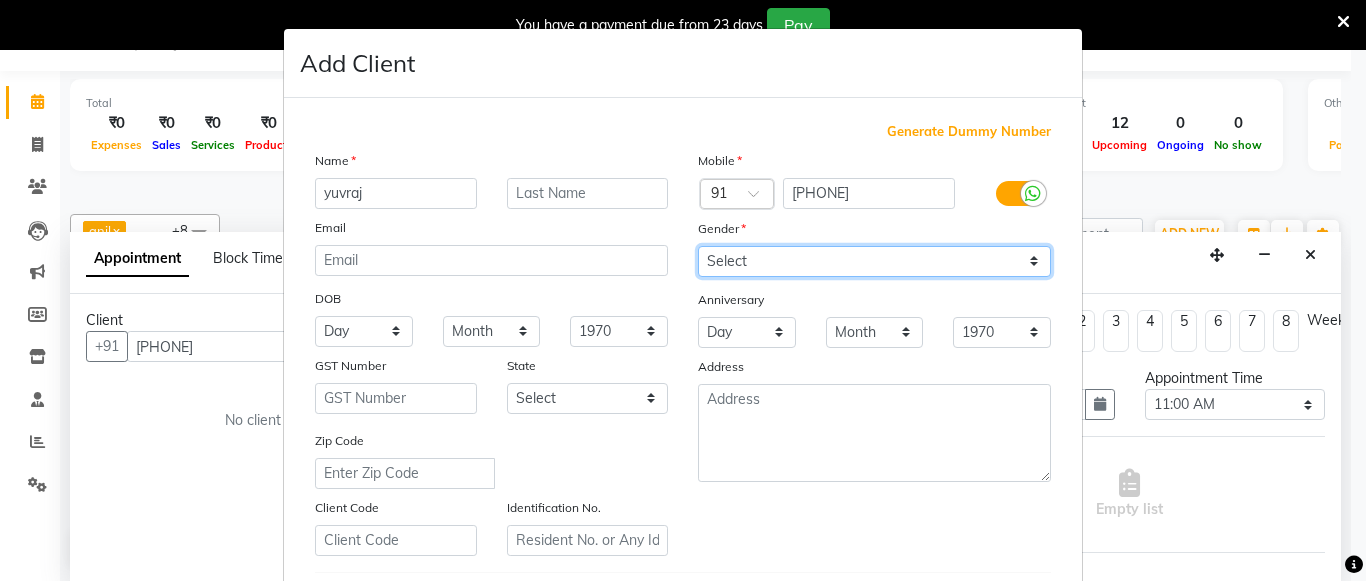 click on "Select Male Female Other Prefer Not To Say" at bounding box center (874, 261) 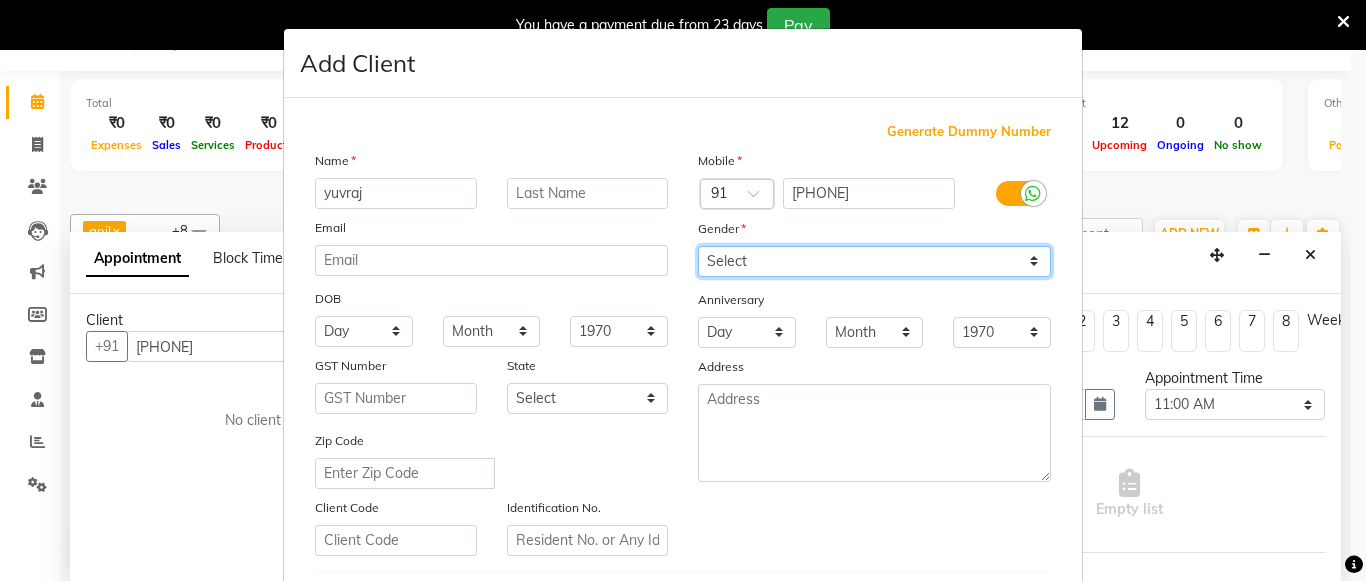 select on "male" 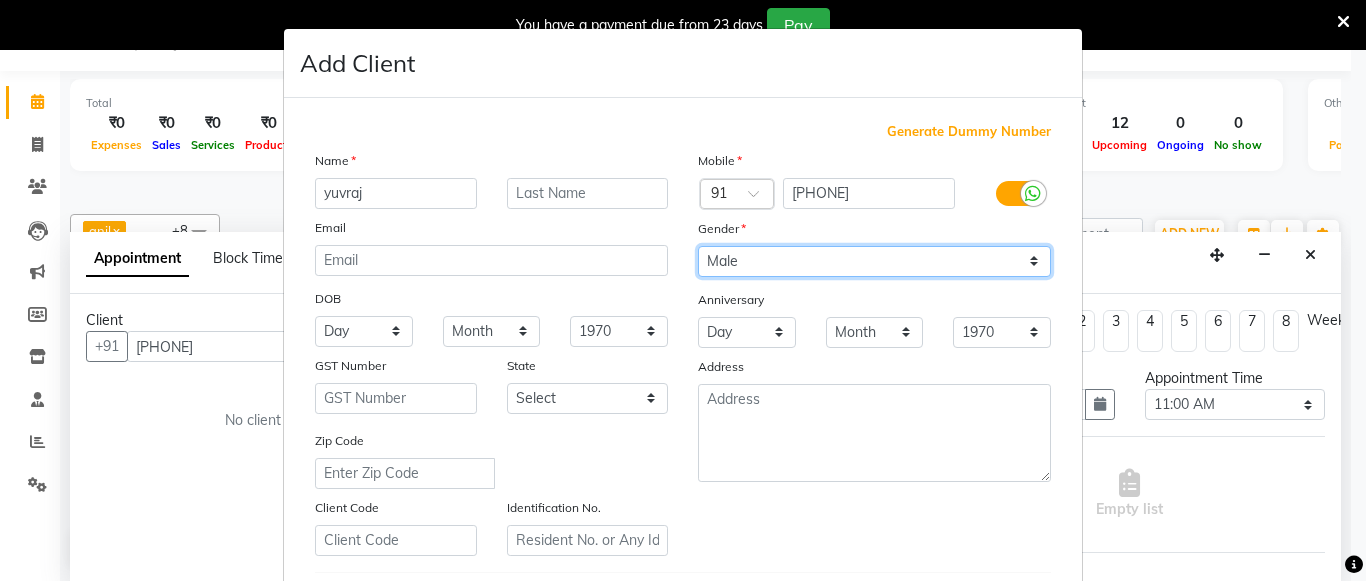 click on "Select Male Female Other Prefer Not To Say" at bounding box center (874, 261) 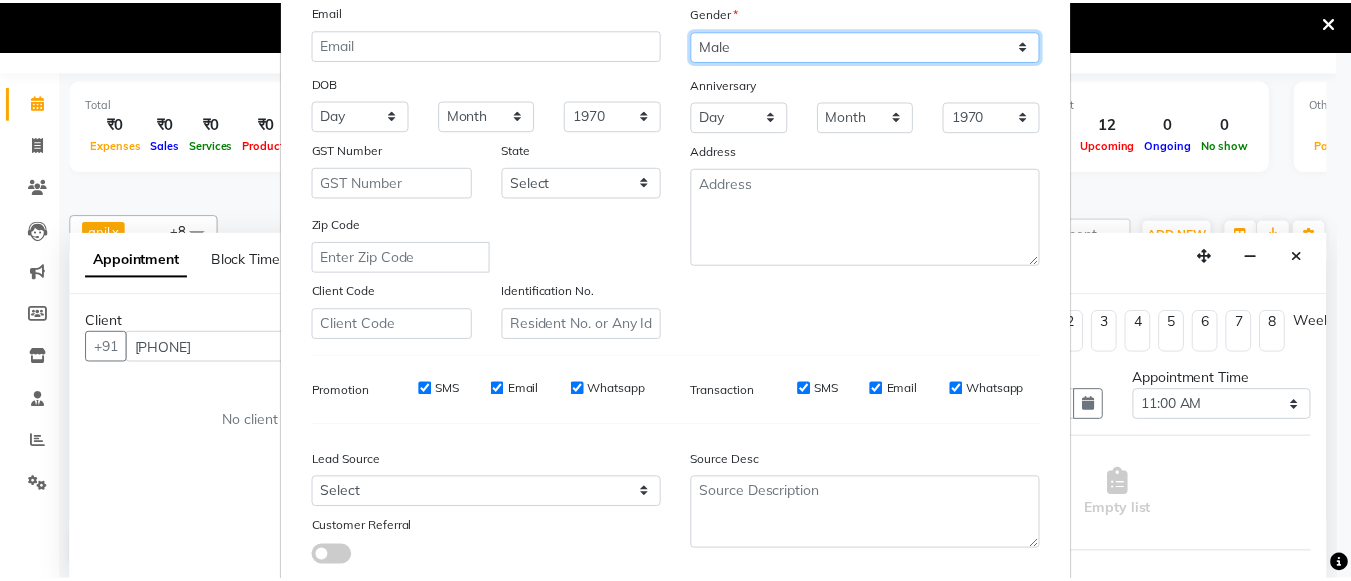 scroll, scrollTop: 342, scrollLeft: 0, axis: vertical 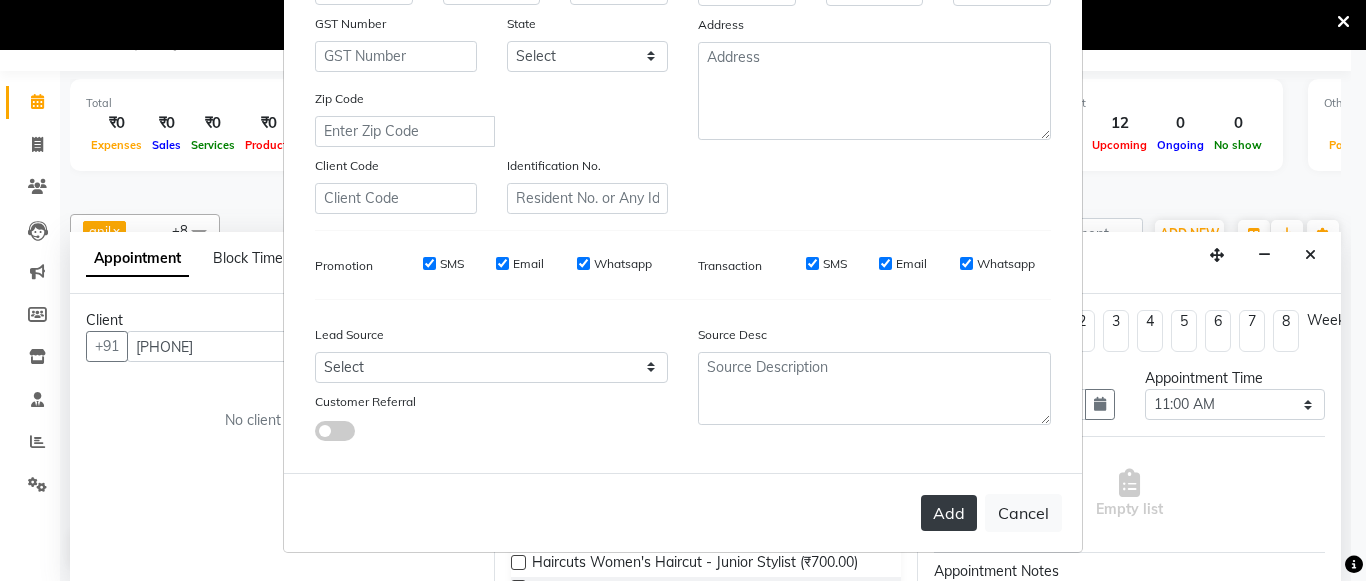 click on "Add" at bounding box center [949, 513] 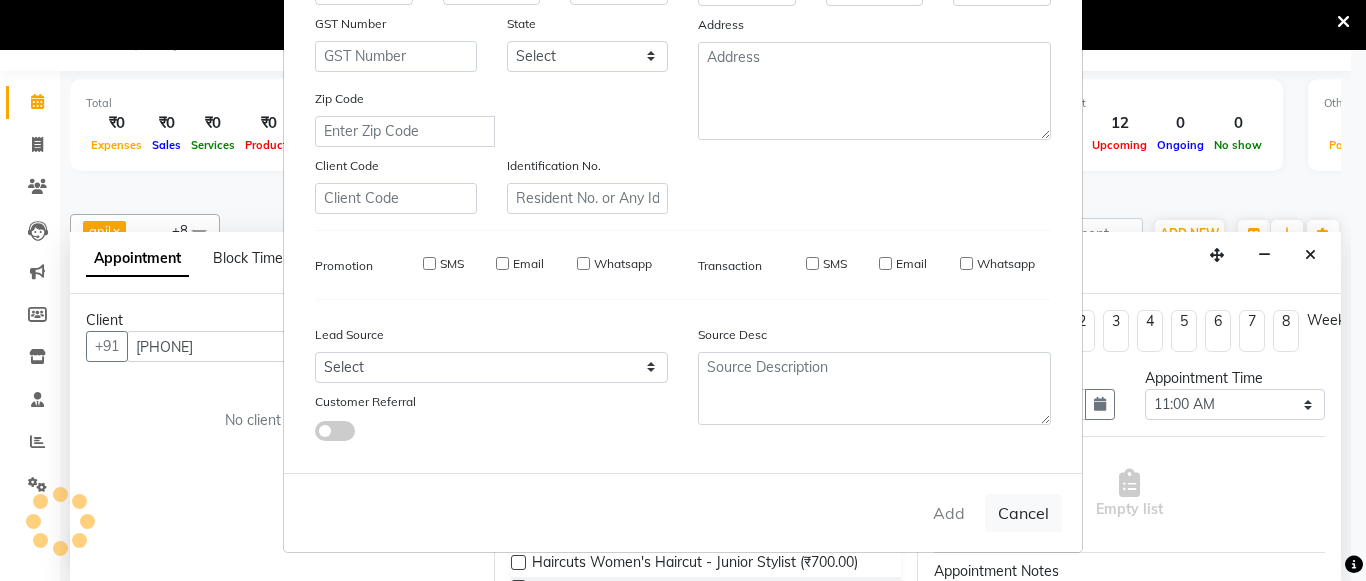 type 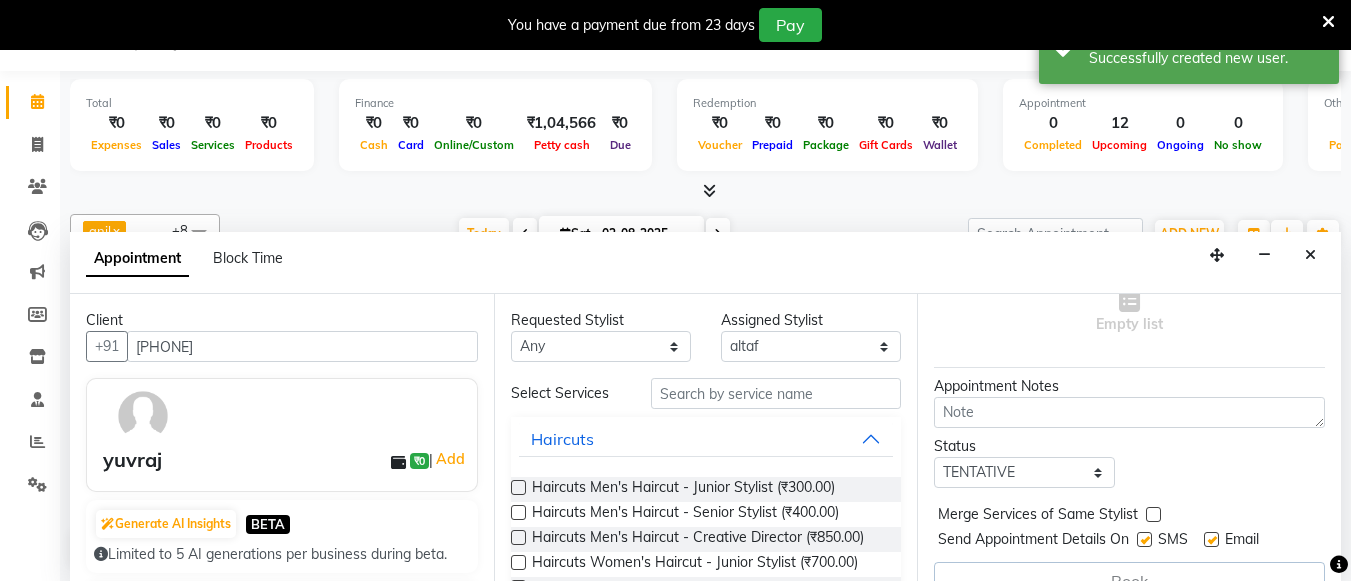 scroll, scrollTop: 186, scrollLeft: 0, axis: vertical 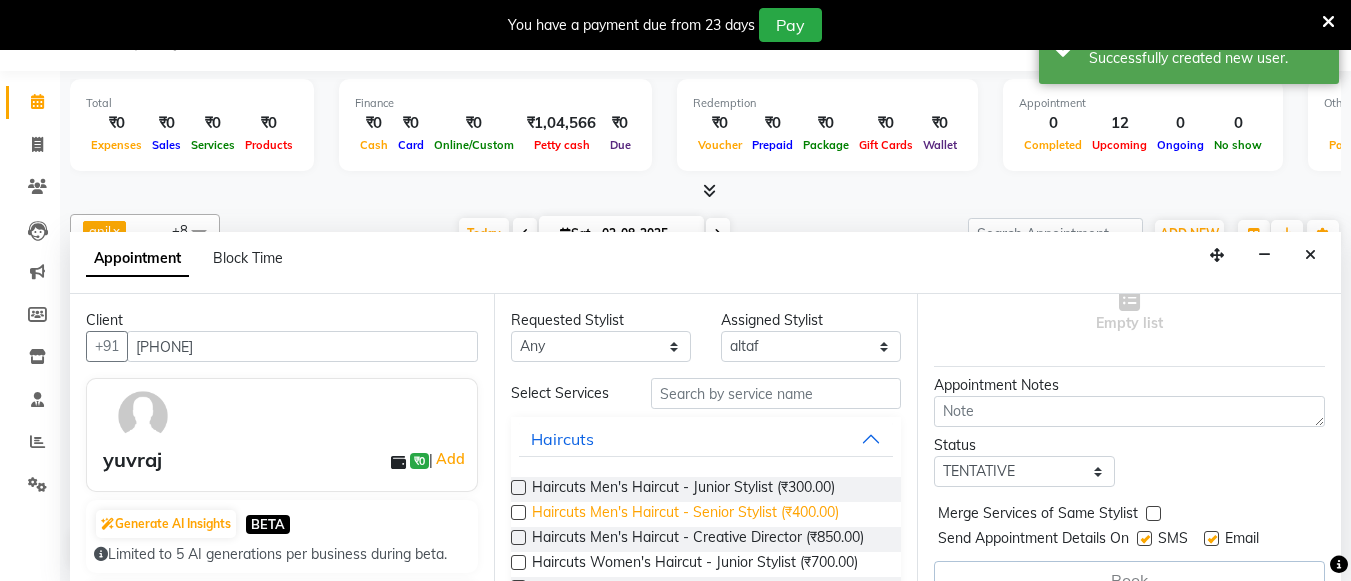 click on "Haircuts Men's Haircut - Senior Stylist (₹400.00)" at bounding box center [685, 514] 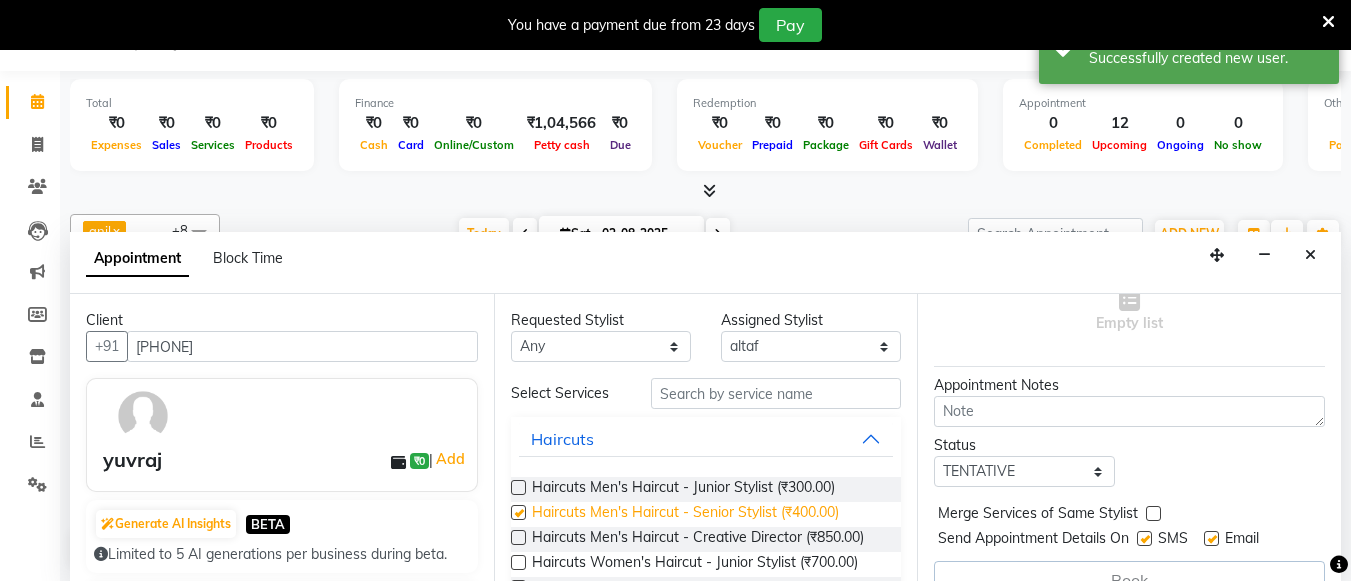 checkbox on "false" 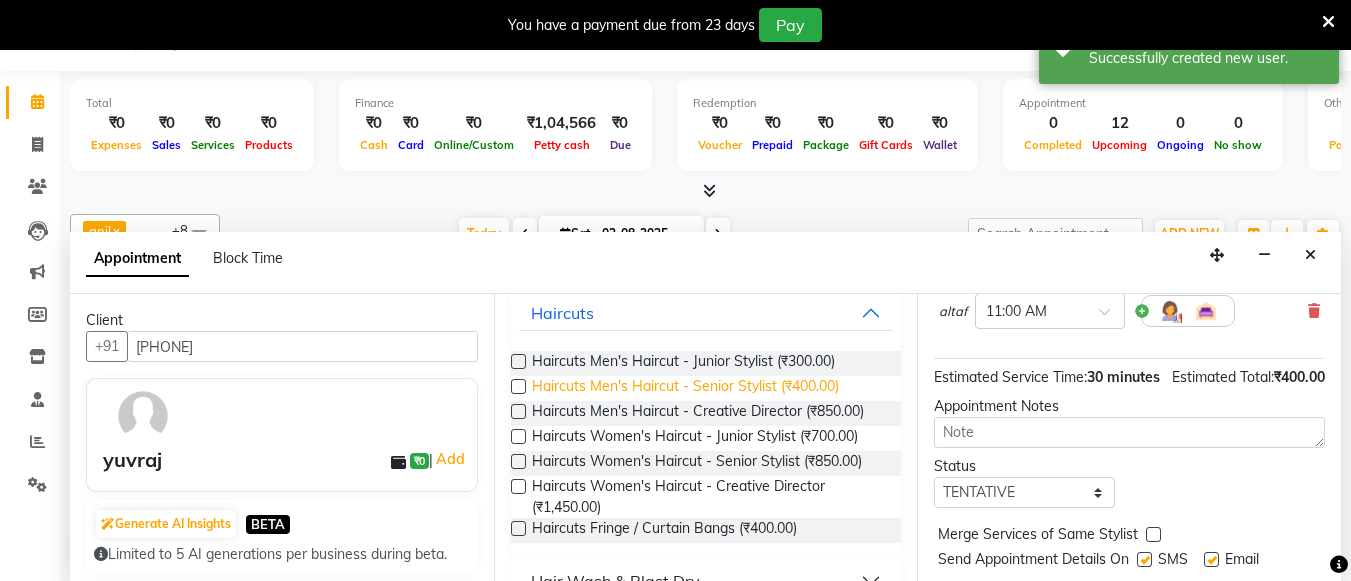 scroll, scrollTop: 190, scrollLeft: 0, axis: vertical 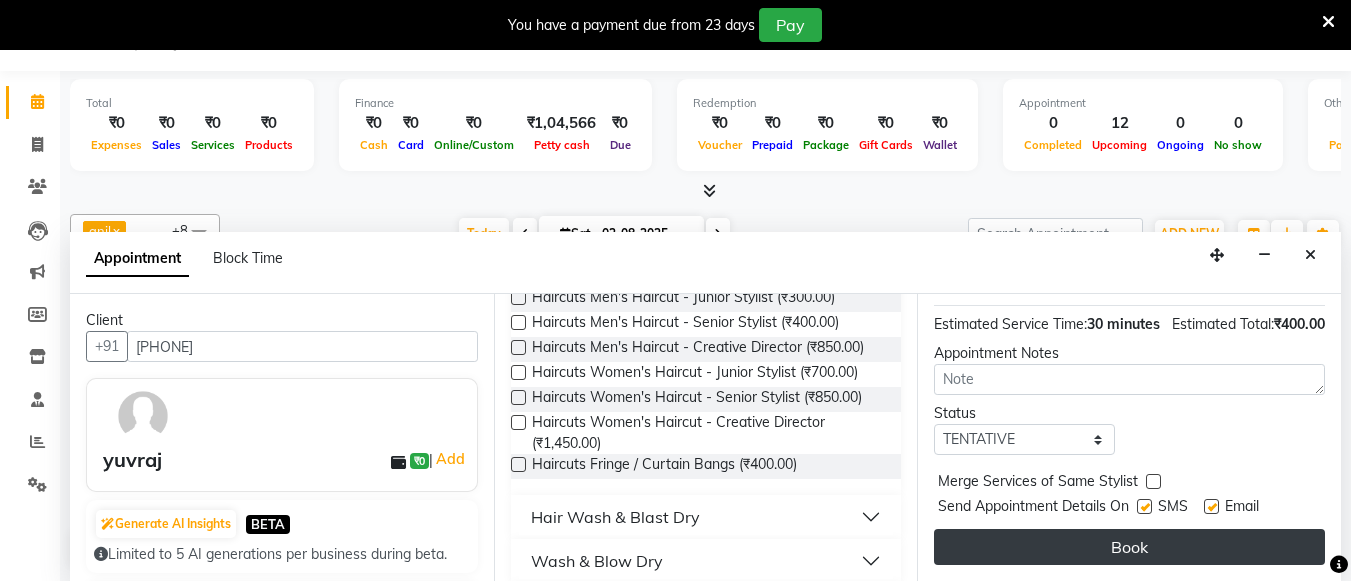 click on "Book" at bounding box center [1129, 547] 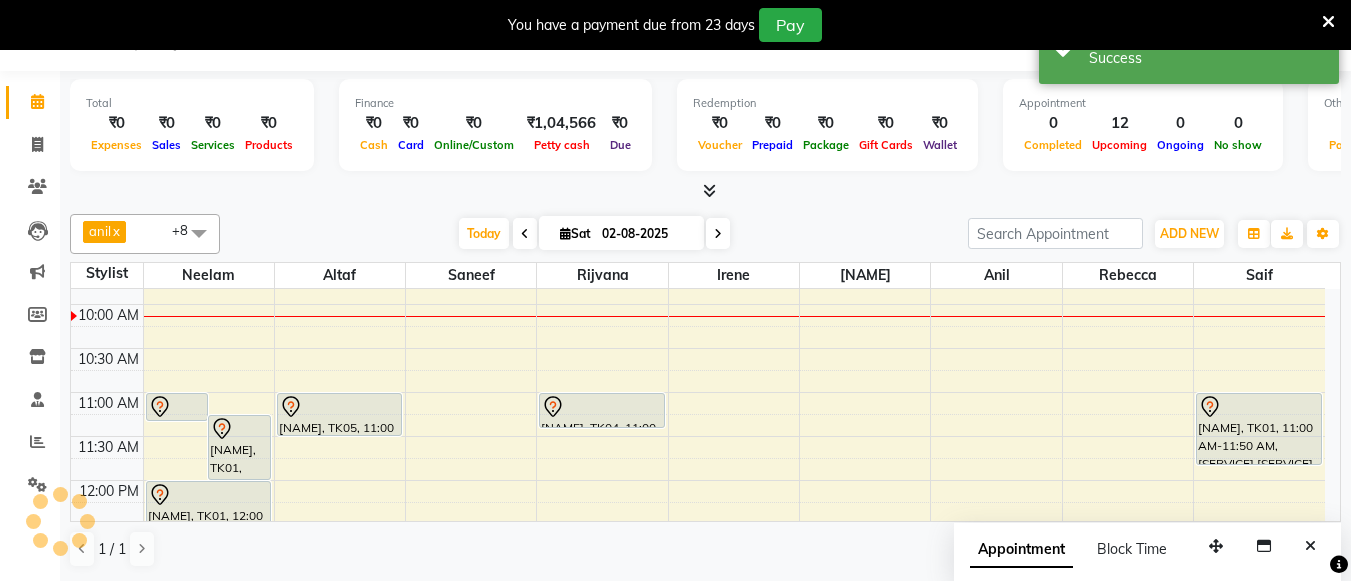 scroll, scrollTop: 0, scrollLeft: 0, axis: both 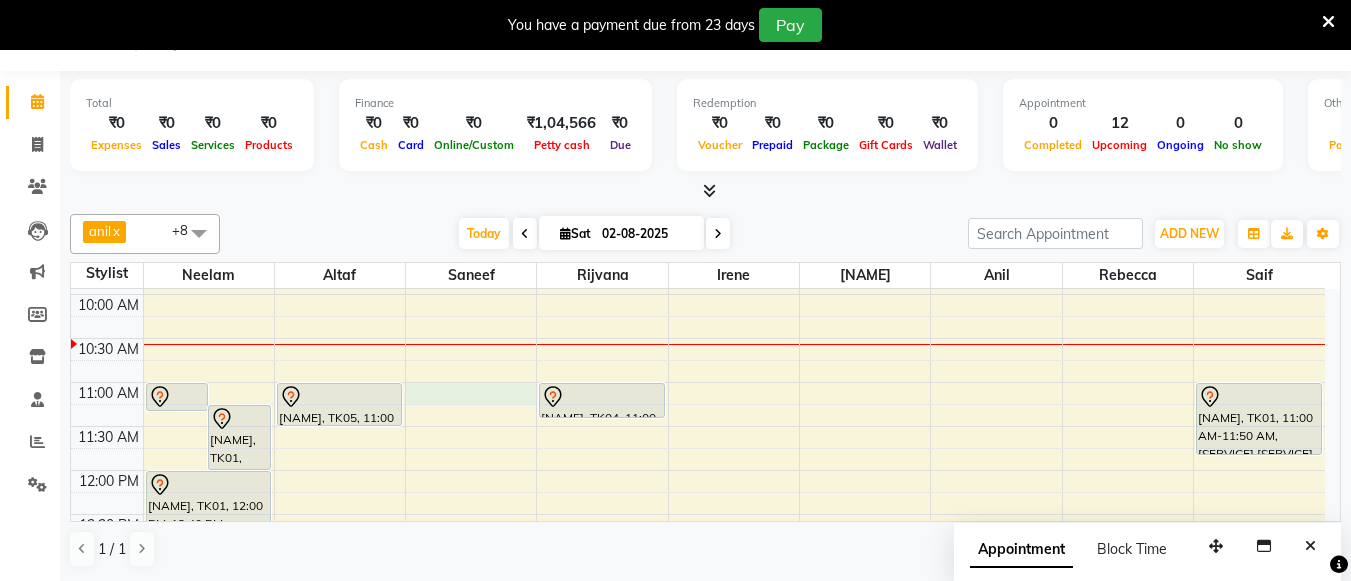 click on "8:00 AM 8:30 AM 9:00 AM 9:30 AM 10:00 AM 10:30 AM 11:00 AM 11:30 AM 12:00 PM 12:30 PM 1:00 PM 1:30 PM 2:00 PM 2:30 PM 3:00 PM 3:30 PM 4:00 PM 4:30 PM 5:00 PM 5:30 PM 6:00 PM 6:30 PM 7:00 PM 7:30 PM 8:00 PM 8:30 PM             Raunaq, TK01, 11:00 AM-11:20 AM, Manicure Cut, File & Polish             Raunaq, TK01, 11:15 AM-12:00 PM, Pedicure Aroma Pedicure             Raunaq, TK01, 12:00 PM-12:40 PM, Threading Eyebrows             Raunaq, TK01, 12:45 PM-12:50 PM, Stripless Wax Upper Lip             Priyanka, TK02, 01:30 PM-02:20 PM, Hair Colour (Inward Pricing) Root Touch Up 1 Inch (Ammonia Free)             Priyanka, TK02, 02:15 PM-02:55 PM, Haircuts Men's Haircut - Creative Director             yuvraj, TK05, 11:00 AM-11:30 AM, Haircuts Men's Haircut - Senior Stylist             Mani, TK04, 11:00 AM-11:25 AM, Threading Eyebrows             aashta, TK03, 02:00 PM-03:00 PM, Skin Facials Papaya Facial             aashta, TK03, 03:00 PM-03:15 PM, Rica Wax Underarms" at bounding box center [698, 690] 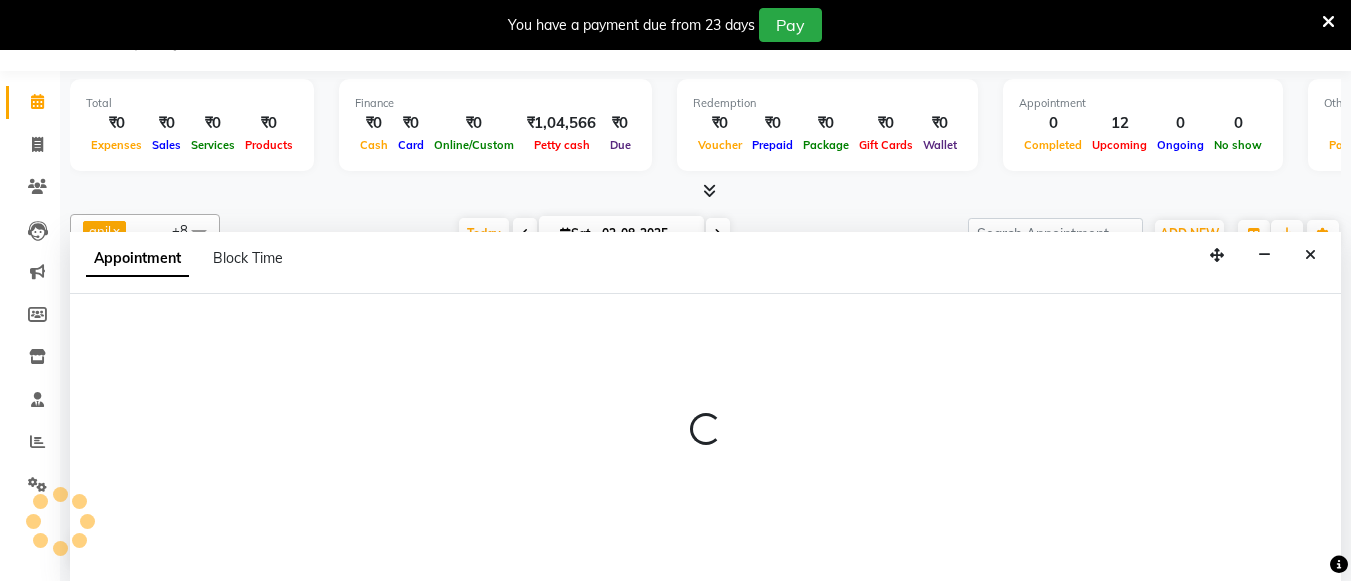 select on "85980" 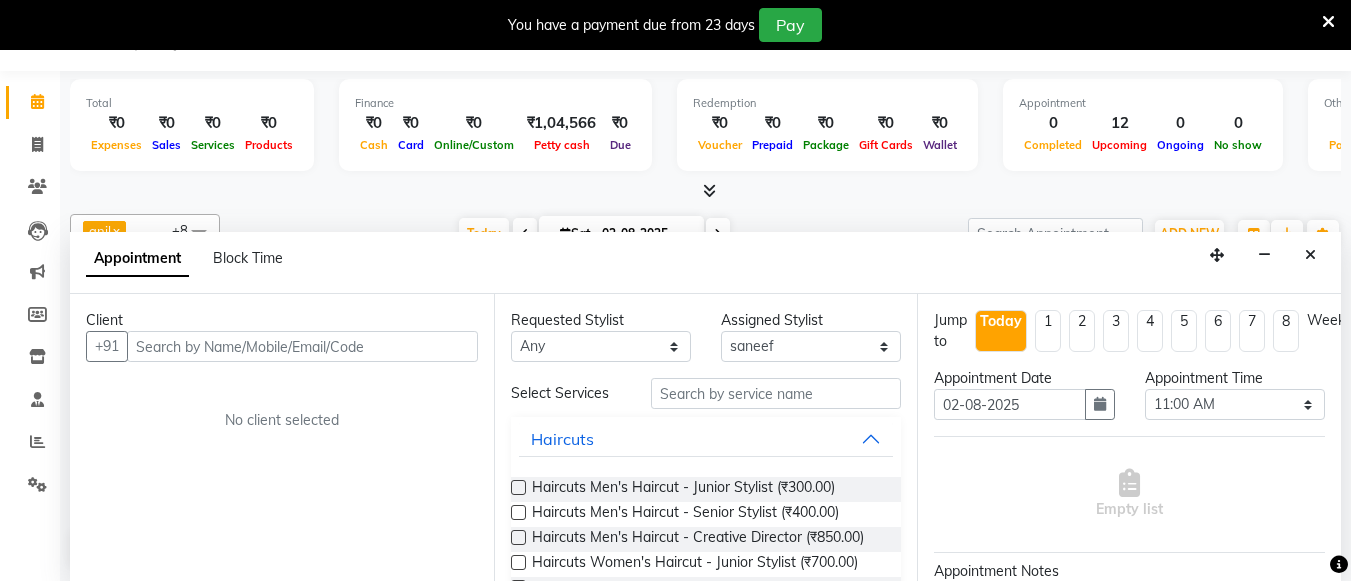 click at bounding box center (302, 346) 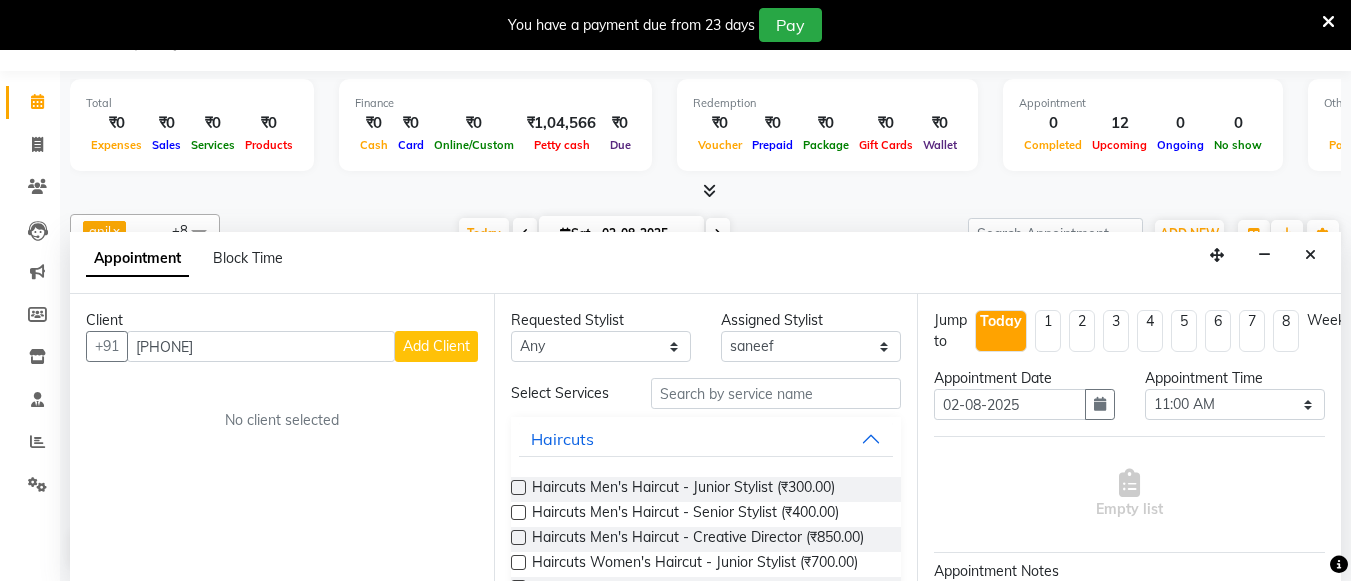 type on "[PHONE]" 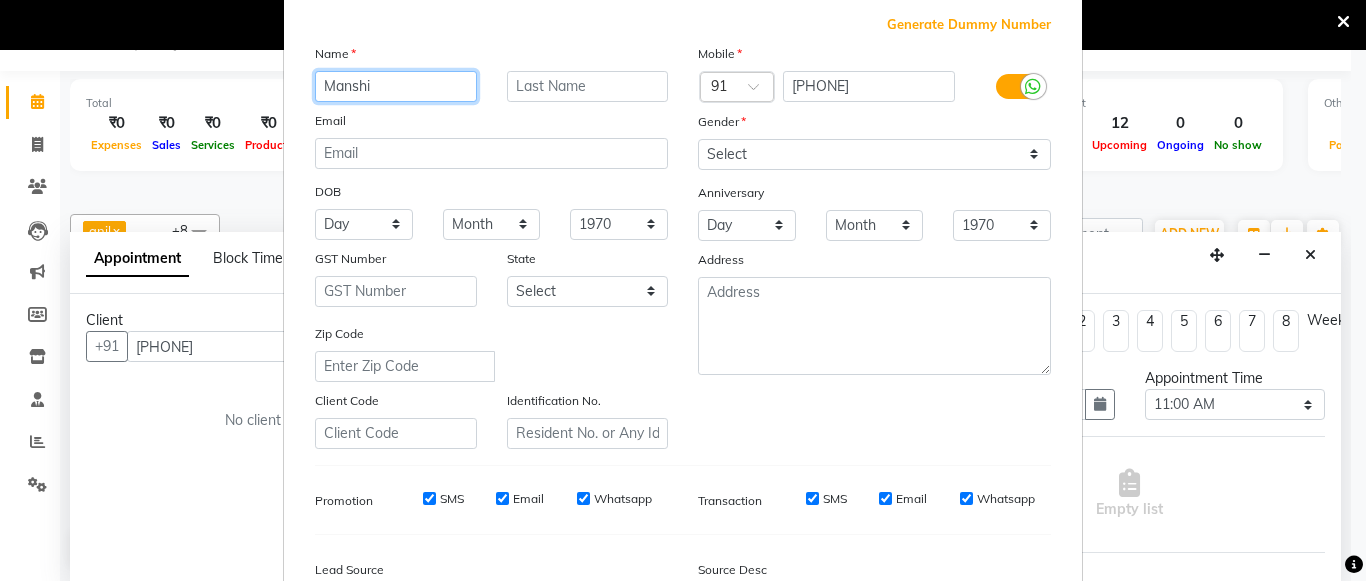 scroll, scrollTop: 108, scrollLeft: 0, axis: vertical 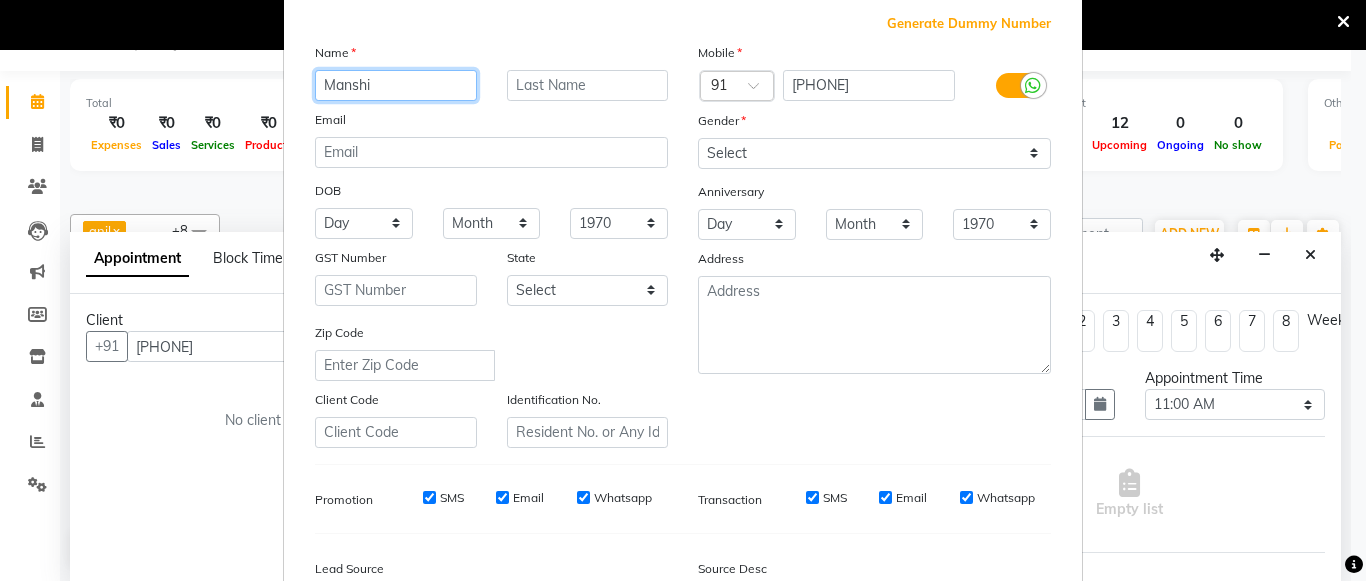 type on "Manshi" 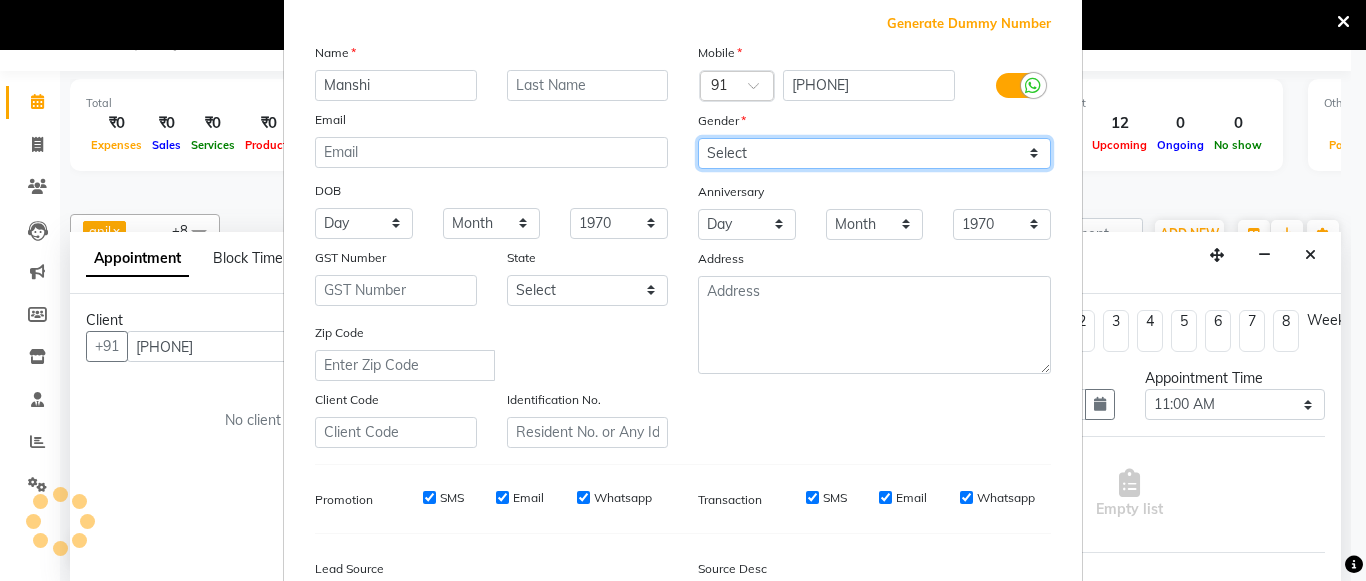 click on "Select Male Female Other Prefer Not To Say" at bounding box center (874, 153) 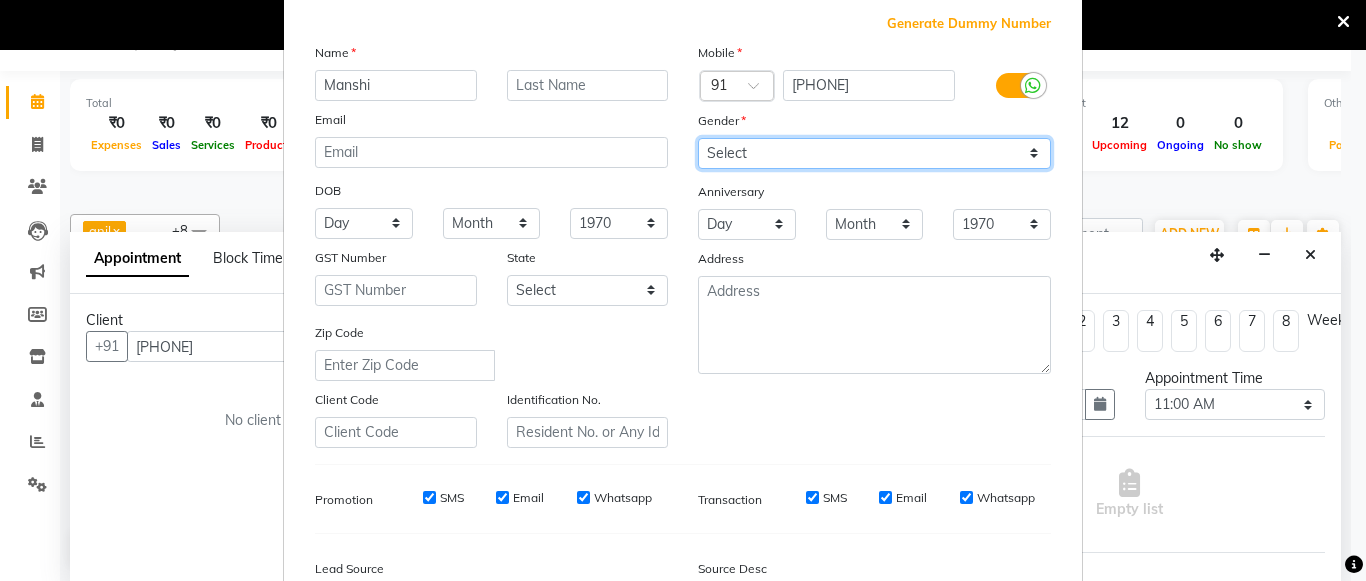 select on "female" 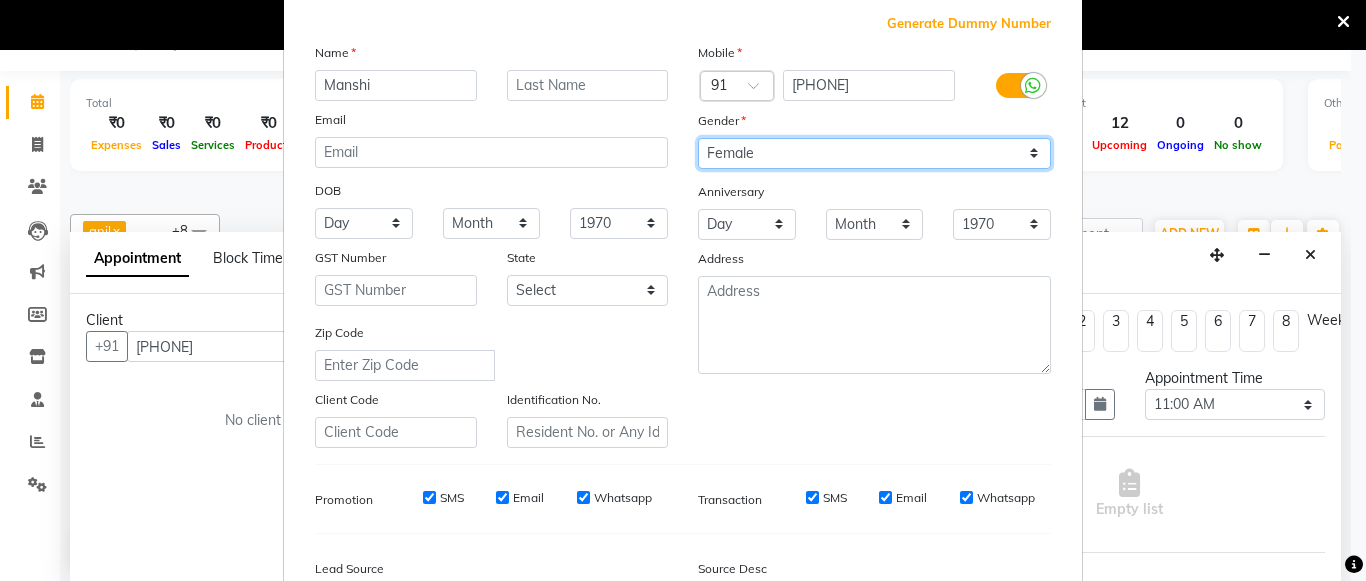 click on "Select Male Female Other Prefer Not To Say" at bounding box center [874, 153] 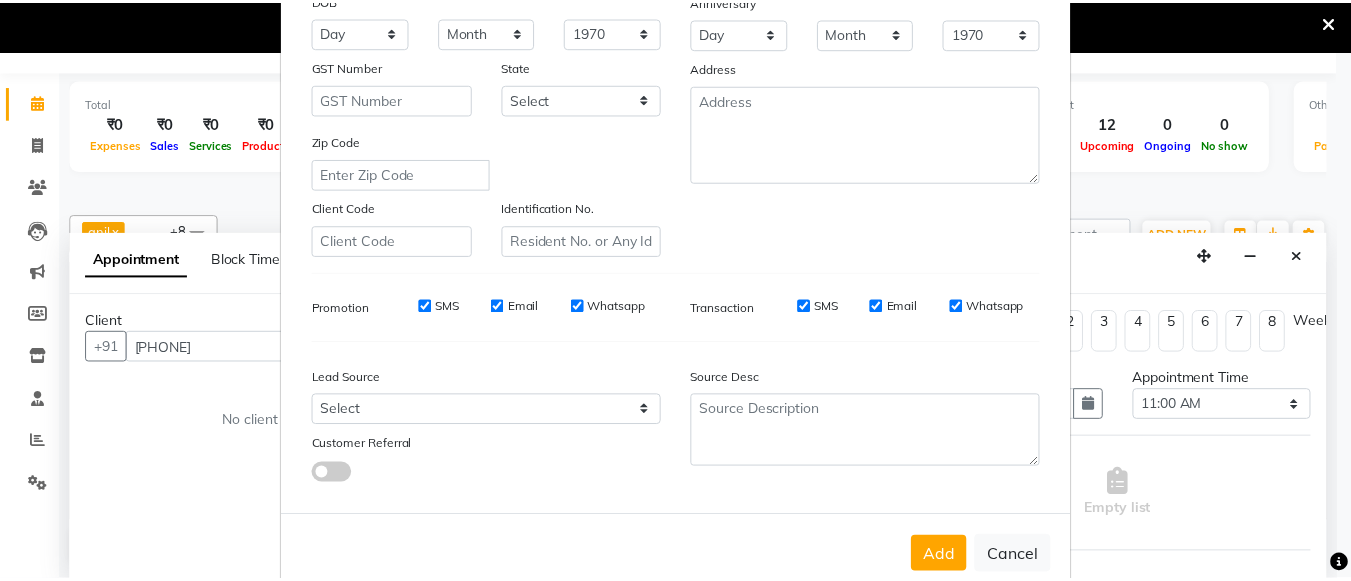 scroll, scrollTop: 300, scrollLeft: 0, axis: vertical 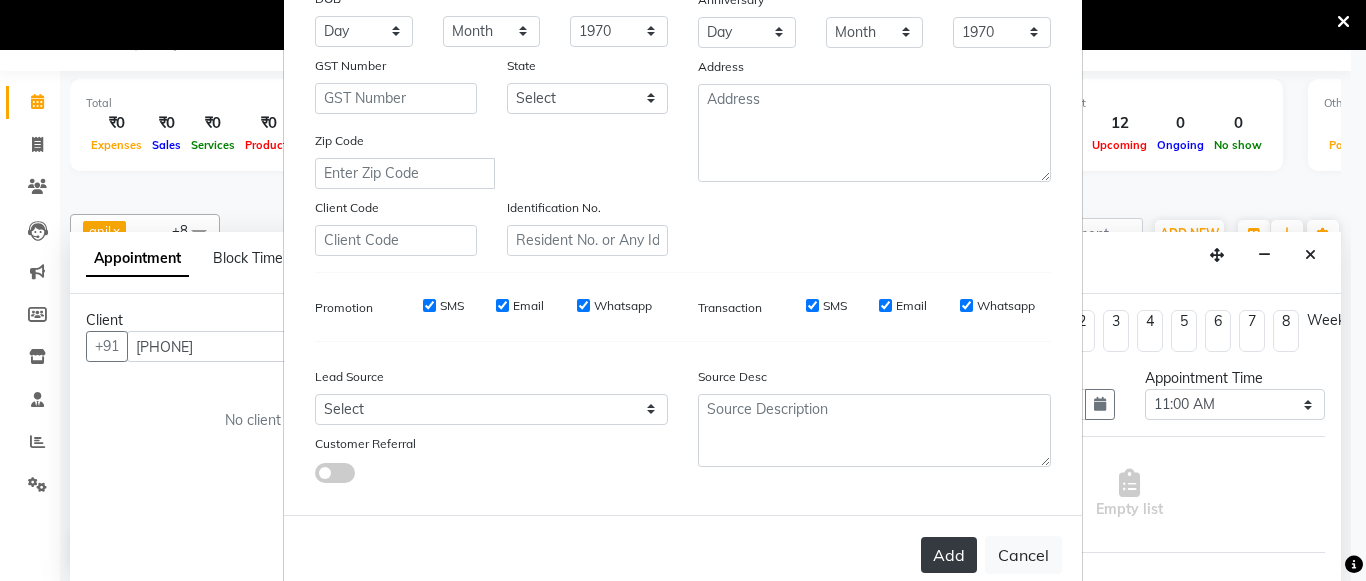 click on "Add" at bounding box center [949, 555] 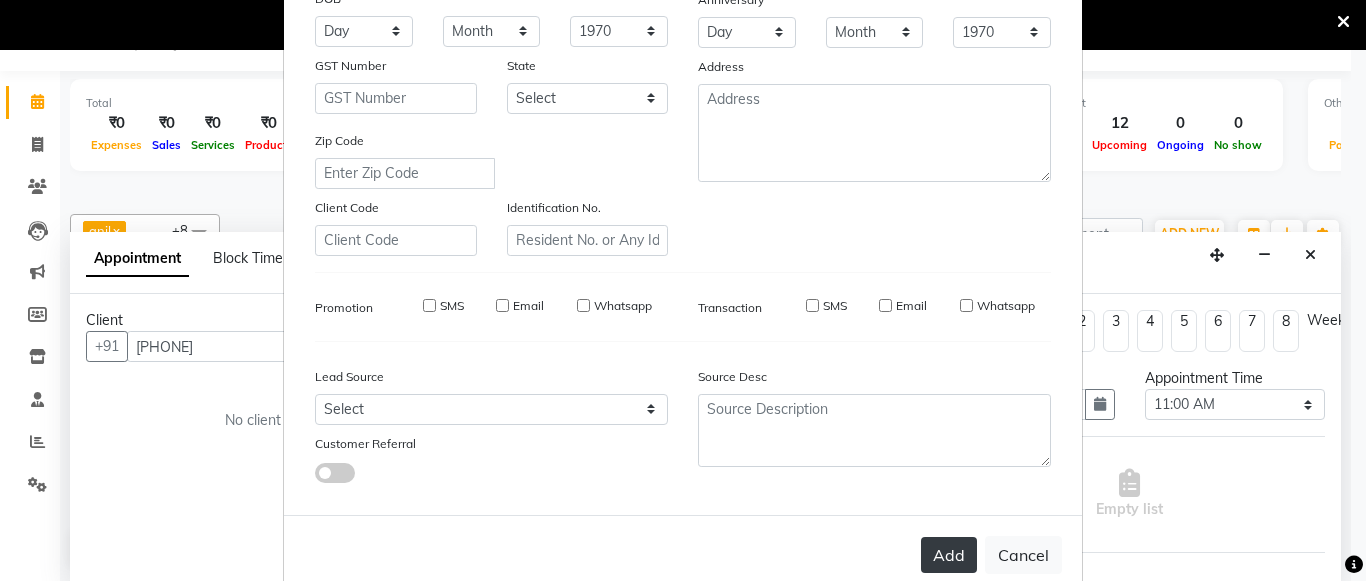 type 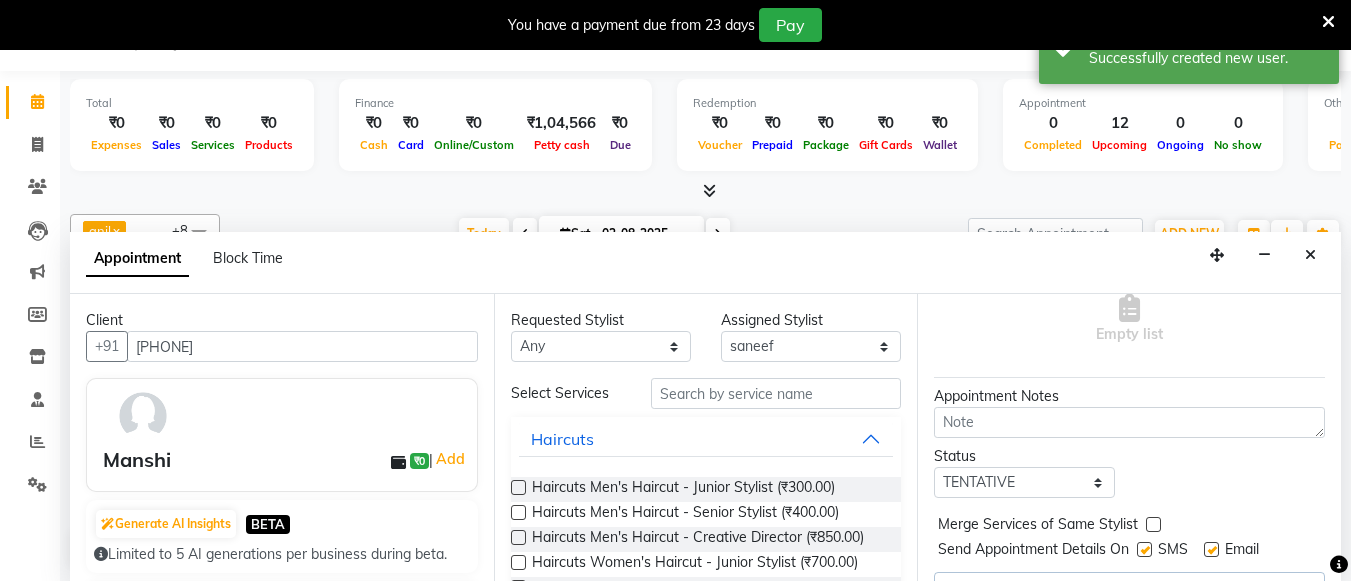 scroll, scrollTop: 235, scrollLeft: 0, axis: vertical 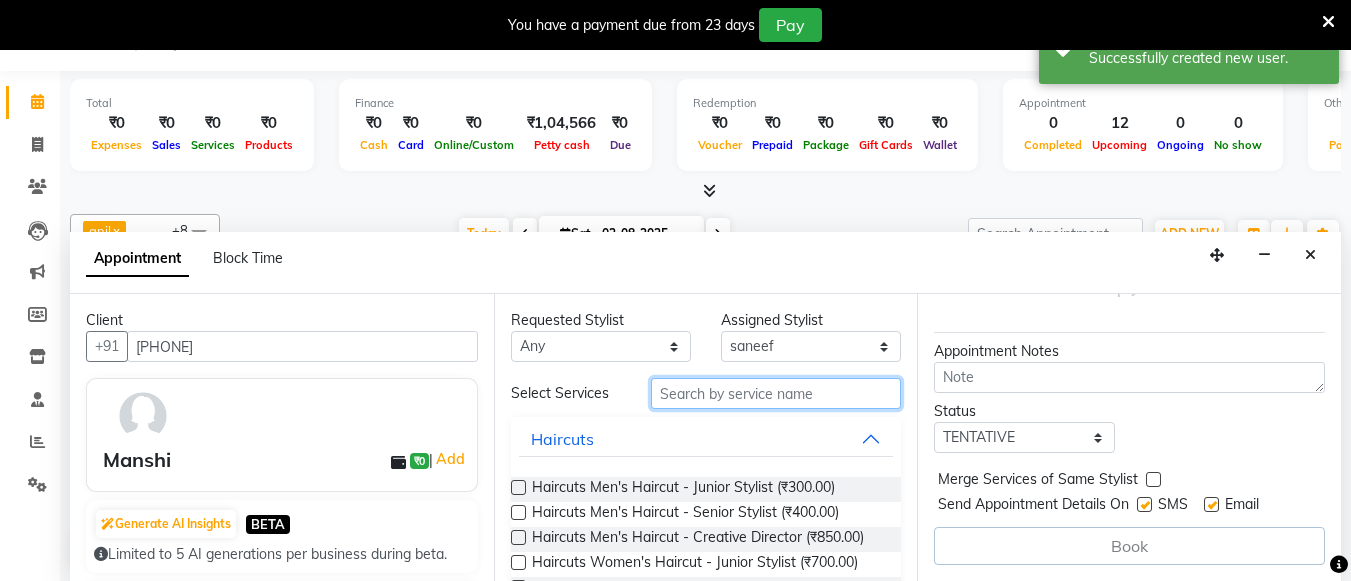 click at bounding box center [776, 393] 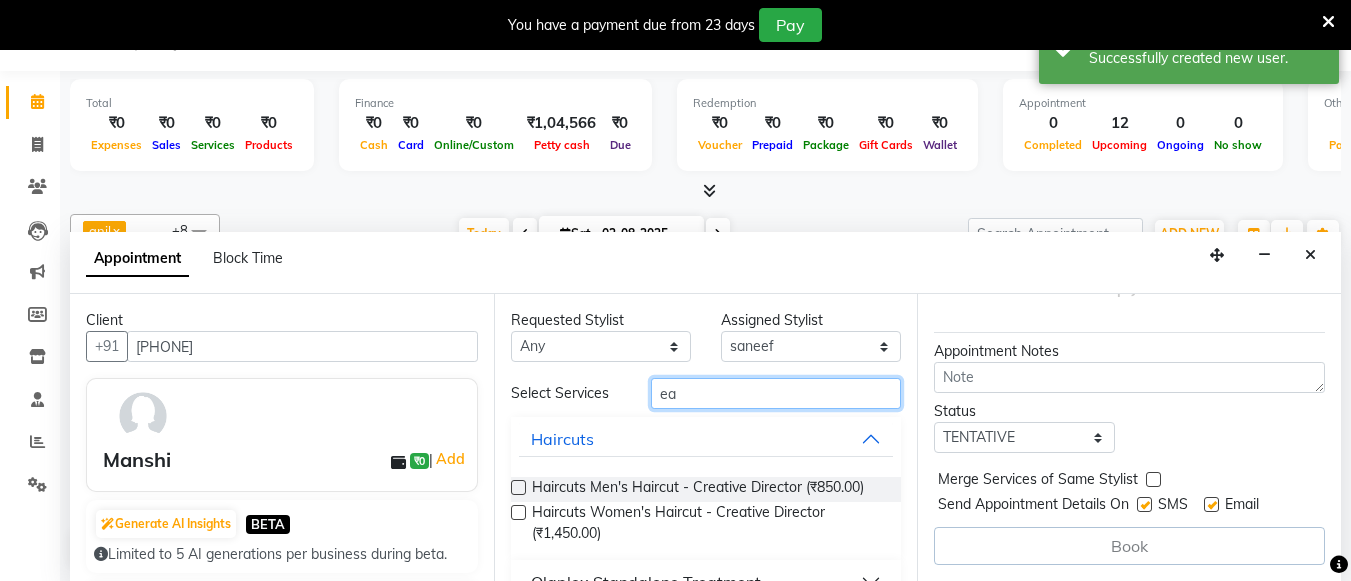 type on "e" 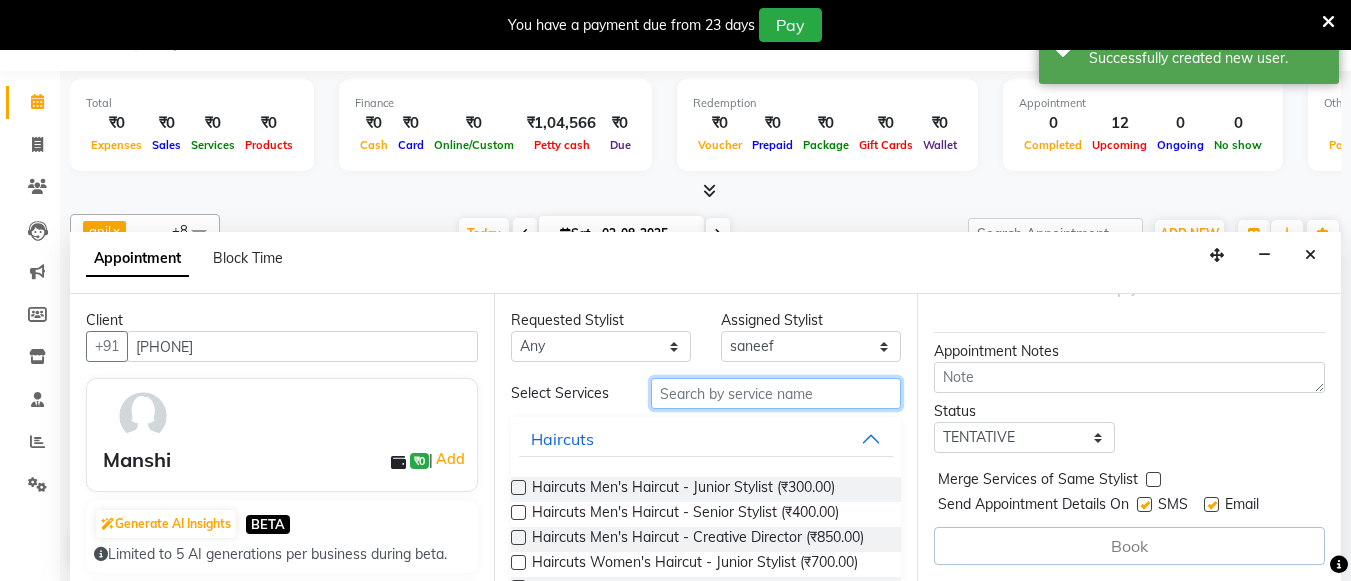 type on "e" 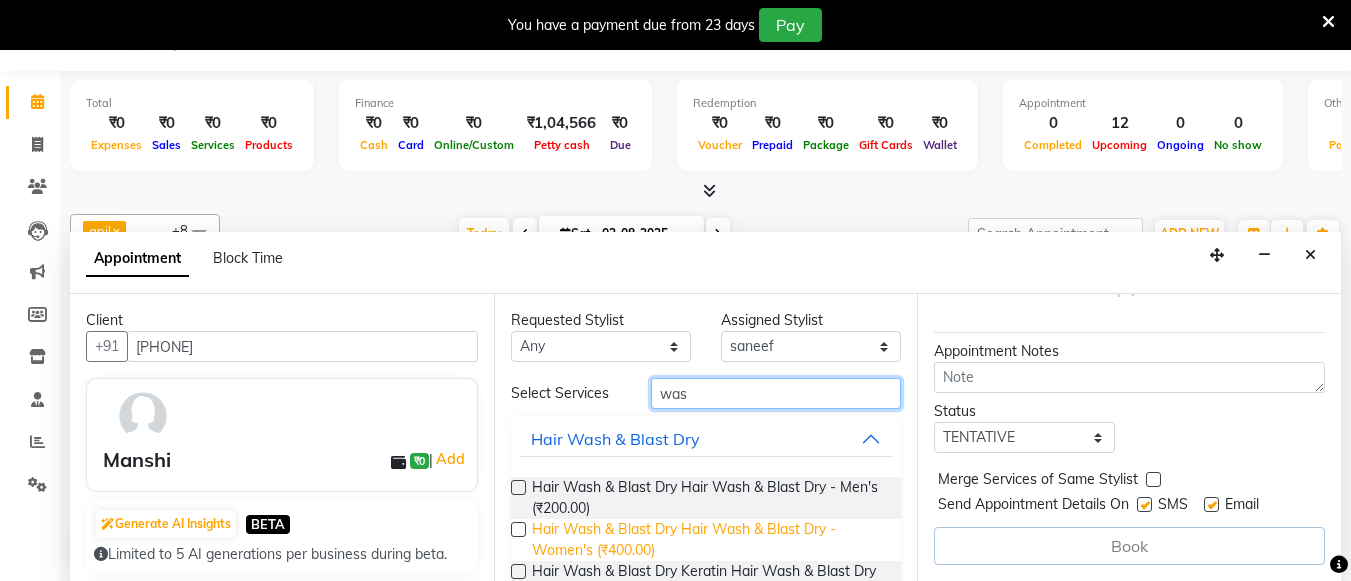 type on "was" 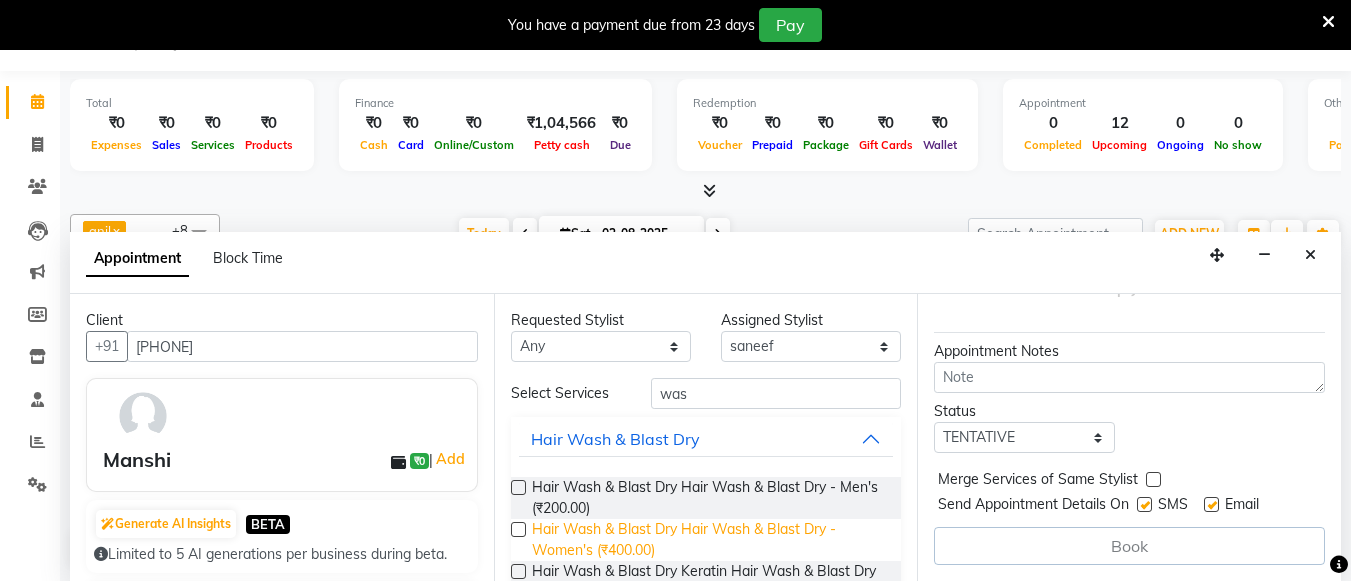 click on "Hair Wash & Blast Dry Hair Wash & Blast Dry - Women's (₹400.00)" at bounding box center (709, 540) 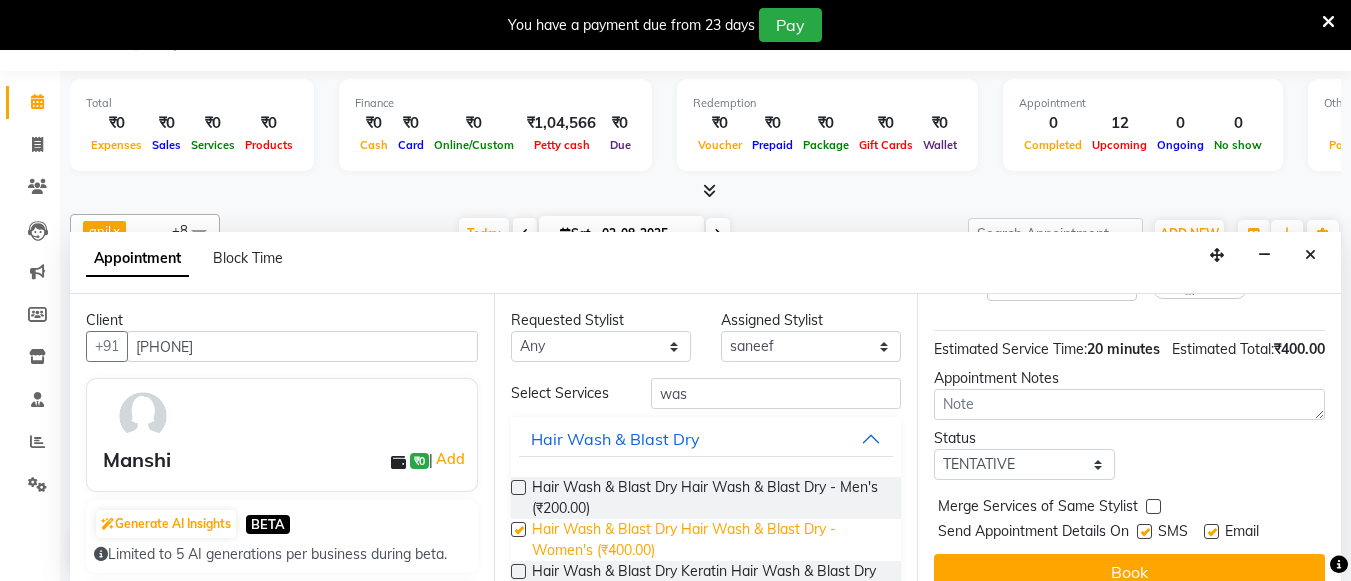 checkbox on "false" 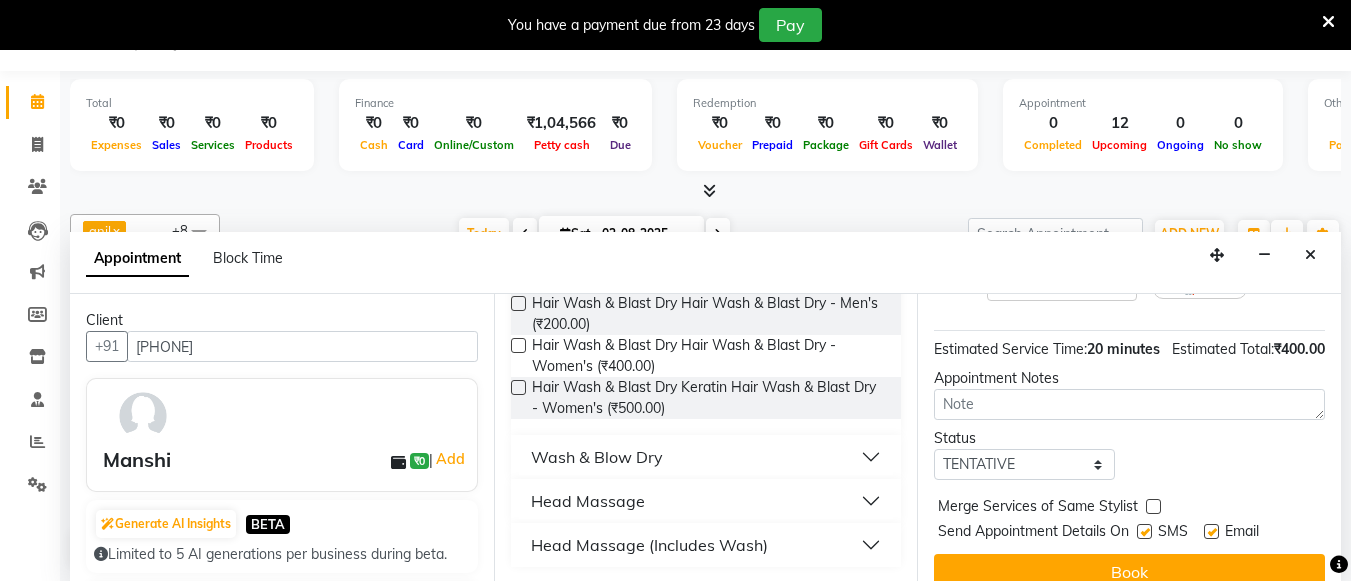 scroll, scrollTop: 186, scrollLeft: 0, axis: vertical 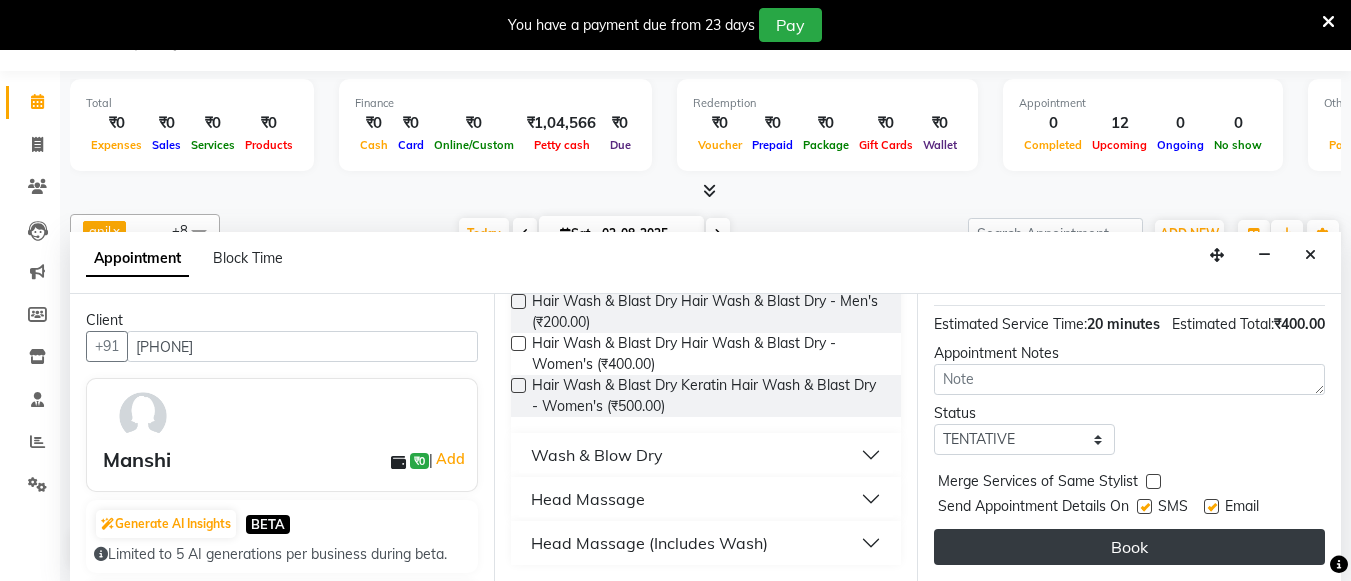 click on "Book" at bounding box center (1129, 547) 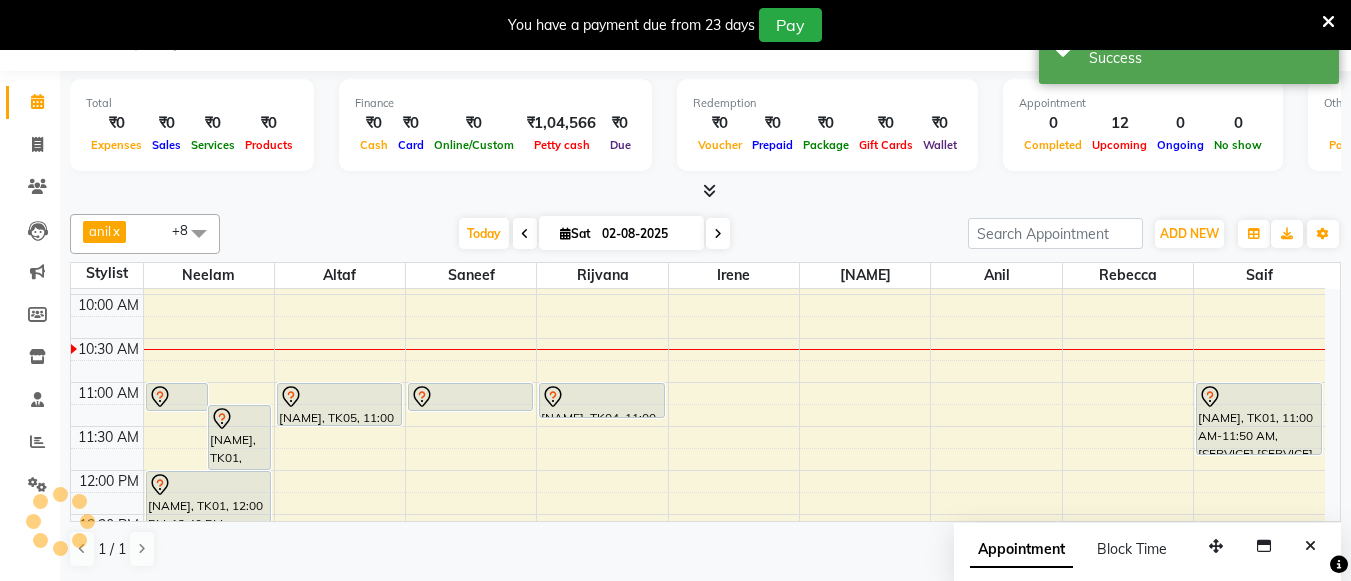 scroll, scrollTop: 0, scrollLeft: 0, axis: both 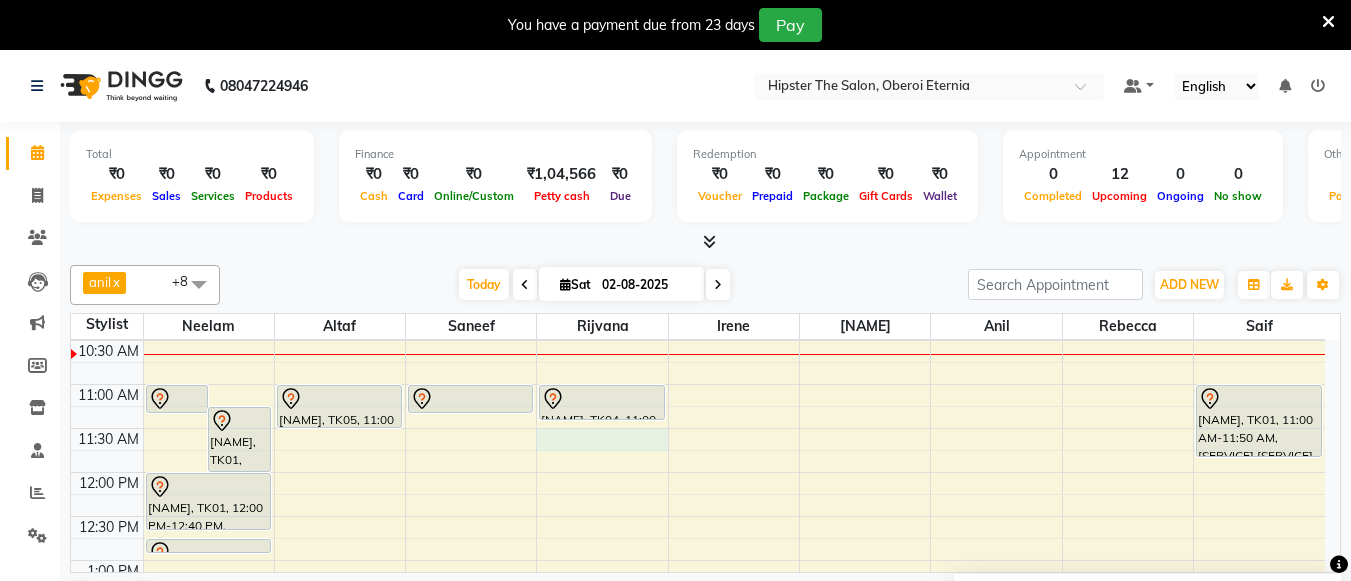 click on "8:00 AM 8:30 AM 9:00 AM 9:30 AM 10:00 AM 10:30 AM 11:00 AM 11:30 AM 12:00 PM 12:30 PM 1:00 PM 1:30 PM 2:00 PM 2:30 PM 3:00 PM 3:30 PM 4:00 PM 4:30 PM 5:00 PM 5:30 PM 6:00 PM 6:30 PM 7:00 PM 7:30 PM 8:00 PM 8:30 PM             Raunaq, TK01, 11:00 AM-11:20 AM, Manicure Cut, File & Polish             Raunaq, TK01, 11:15 AM-12:00 PM, Pedicure Aroma Pedicure             Raunaq, TK01, 12:00 PM-12:40 PM, Threading Eyebrows             Raunaq, TK01, 12:45 PM-12:50 PM, Stripless Wax Upper Lip             Priyanka, TK02, 01:30 PM-02:20 PM, Hair Colour (Inward Pricing) Root Touch Up 1 Inch (Ammonia Free)             Priyanka, TK02, 02:15 PM-02:55 PM, Haircuts Men's Haircut - Creative Director             yuvraj, TK05, 11:00 AM-11:30 AM, Haircuts Men's Haircut - Senior Stylist             Manshi, TK06, 11:00 AM-11:20 AM, Hair Wash & Blast Dry Hair Wash & Blast Dry - Women's             Mani, TK04, 11:00 AM-11:25 AM, Threading Eyebrows             aashta, TK03, 02:00 PM-03:00 PM, Skin Facials Papaya Facial" at bounding box center (698, 692) 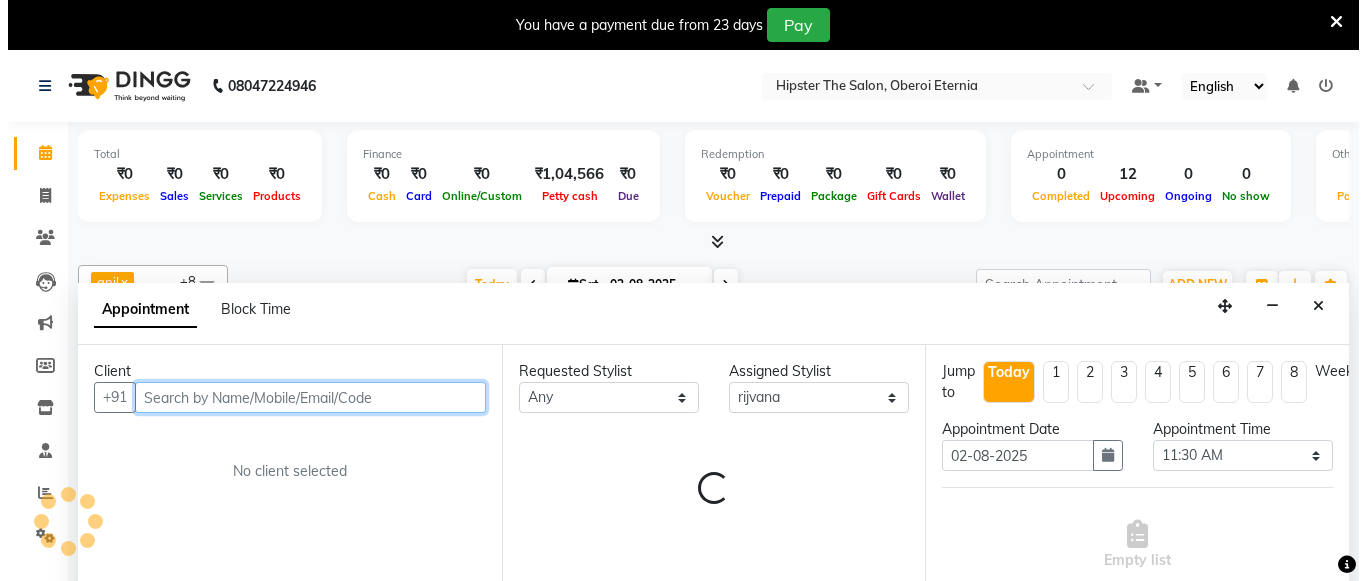 scroll, scrollTop: 51, scrollLeft: 0, axis: vertical 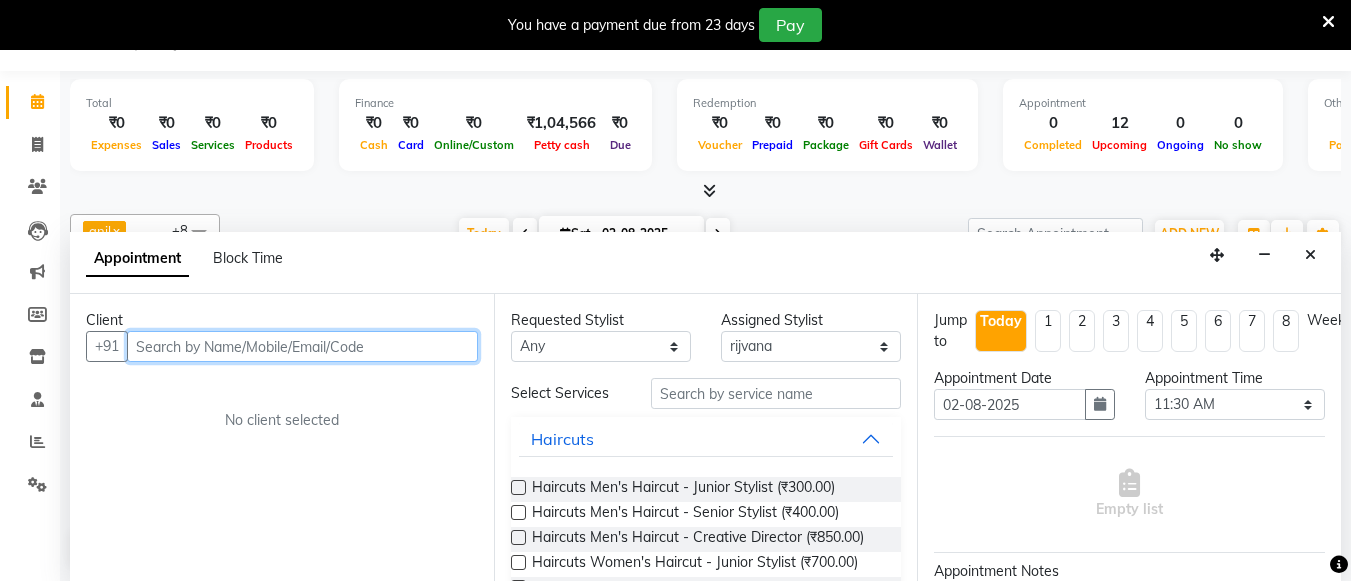 click at bounding box center [302, 346] 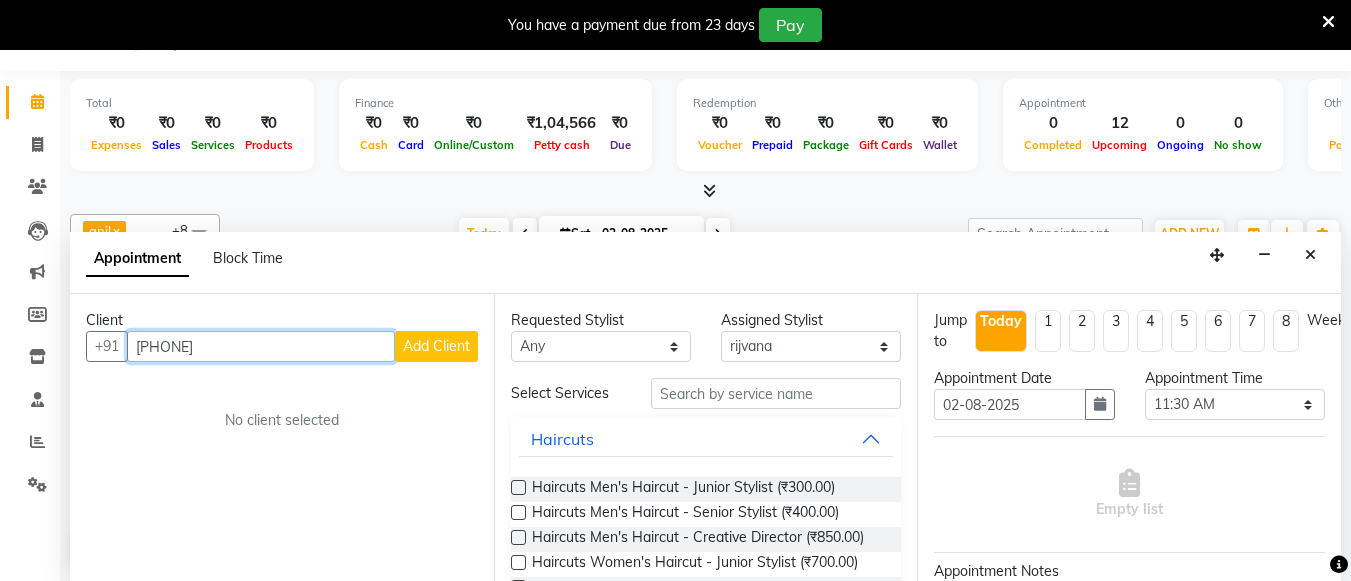 type on "[PHONE]" 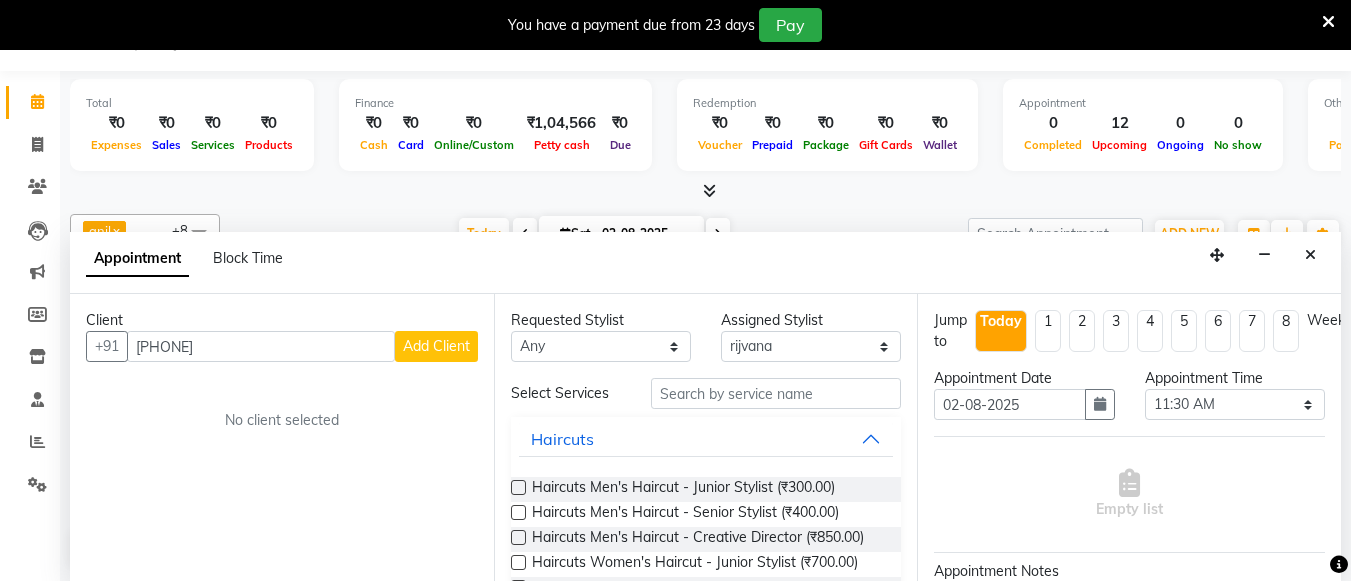 click on "Add Client" at bounding box center (436, 346) 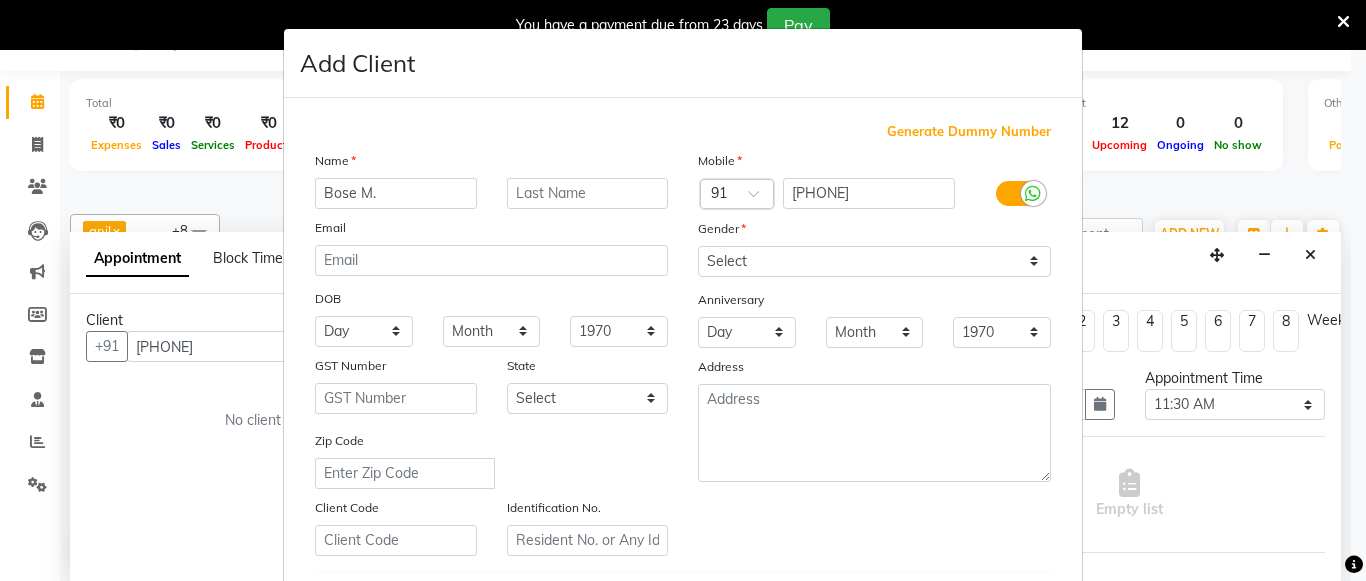 type on "Bose M." 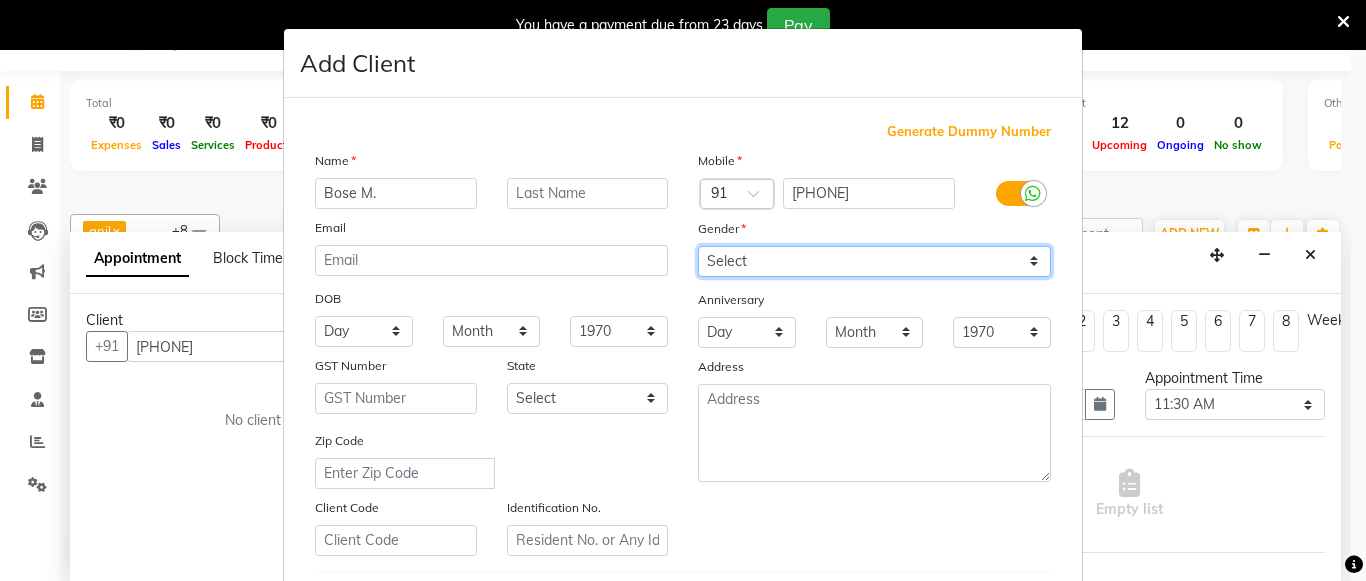 click on "Select Male Female Other Prefer Not To Say" at bounding box center (874, 261) 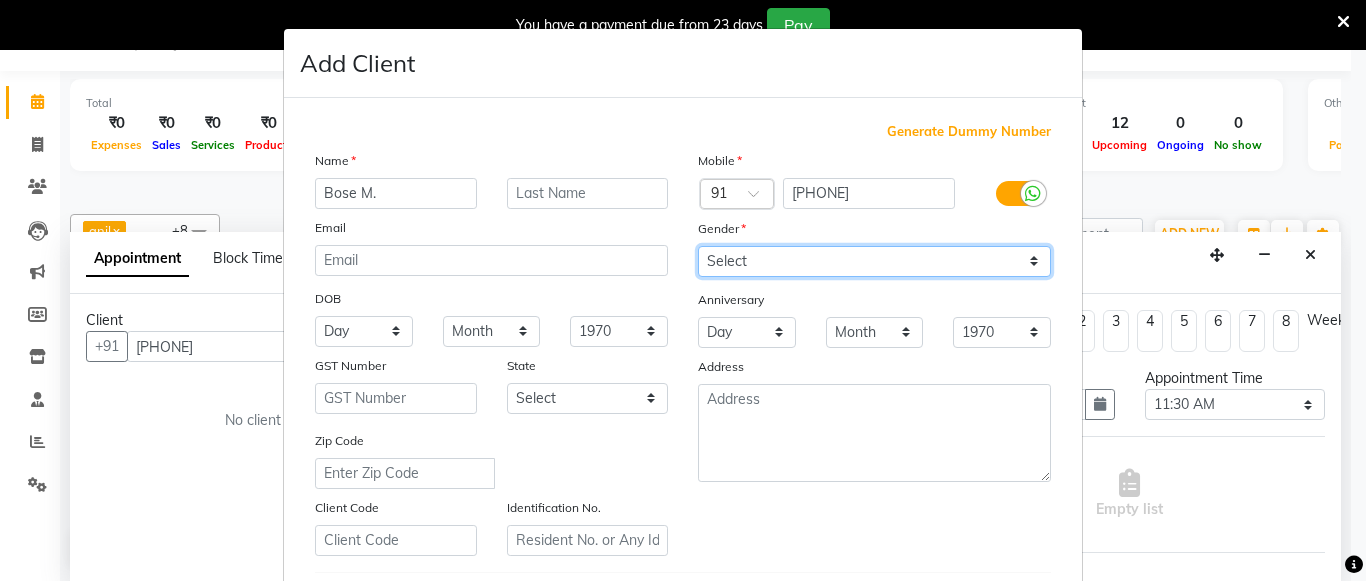 select on "female" 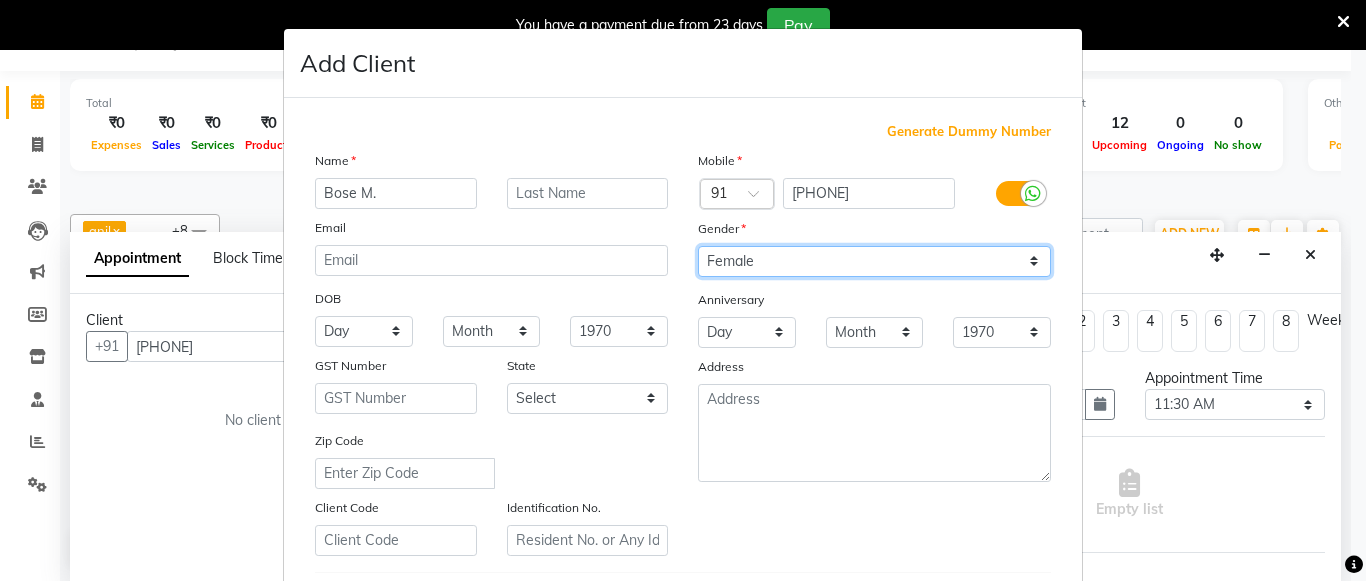 click on "Select Male Female Other Prefer Not To Say" at bounding box center (874, 261) 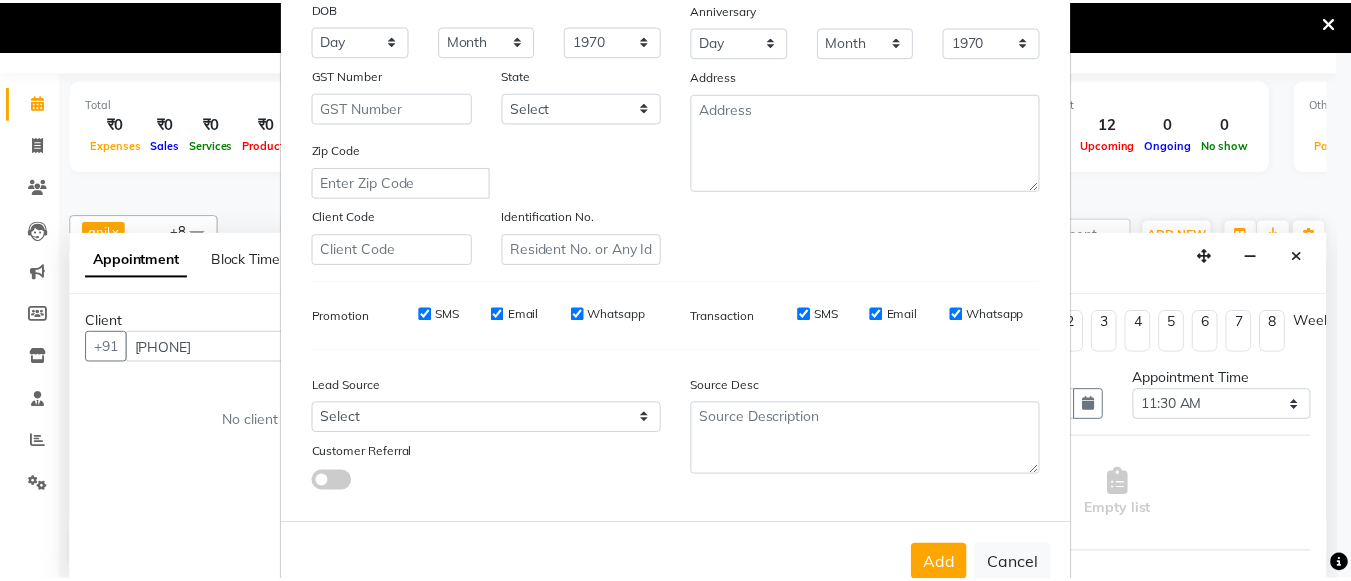 scroll, scrollTop: 301, scrollLeft: 0, axis: vertical 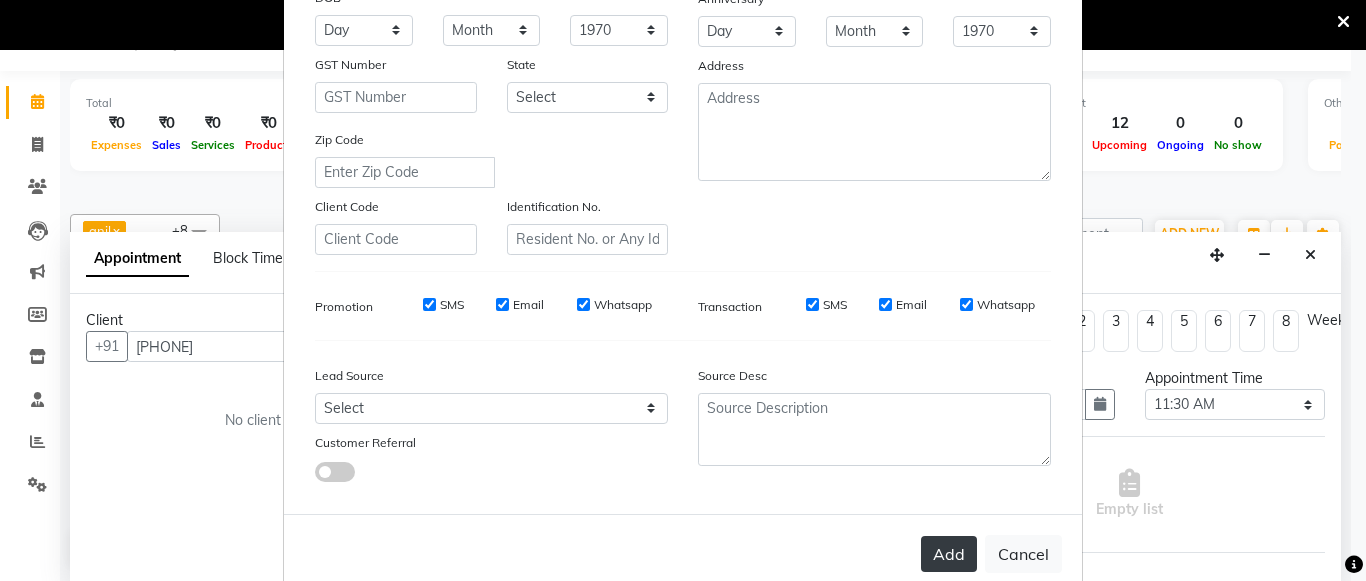click on "Add" at bounding box center (949, 554) 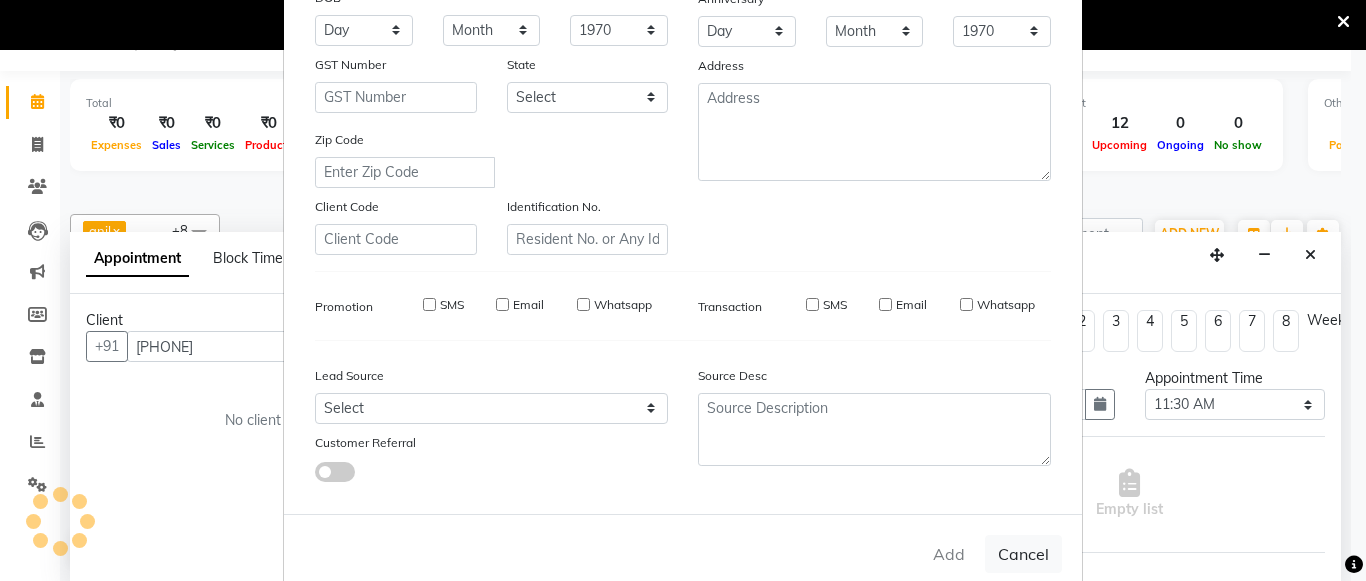 type 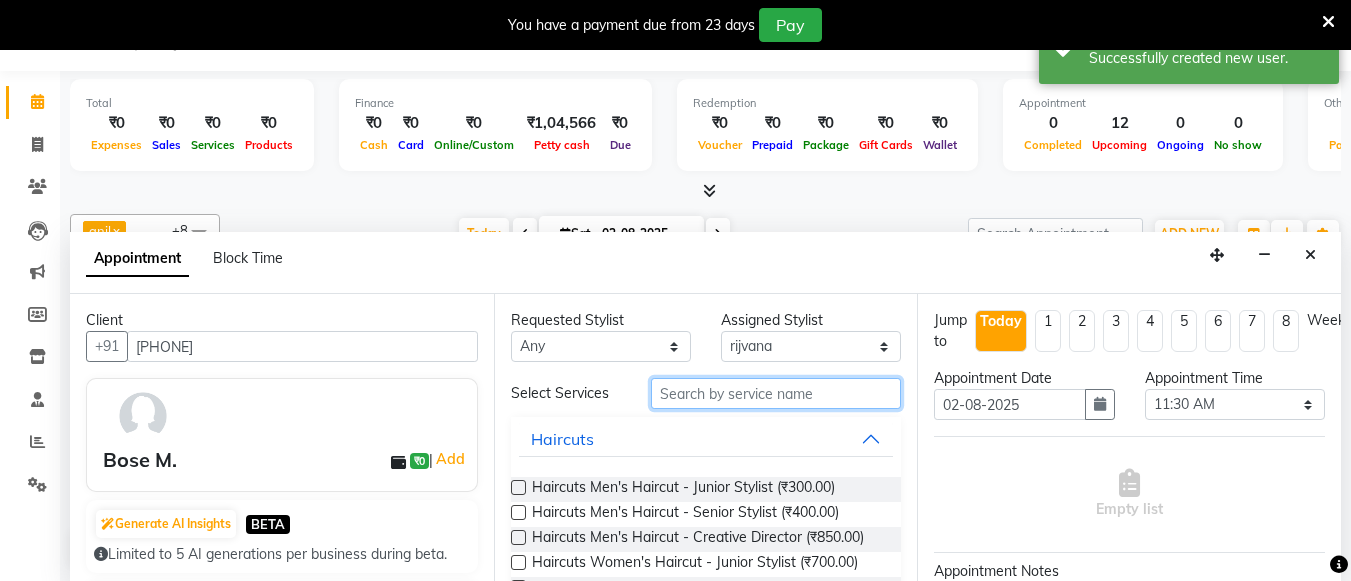 click at bounding box center (776, 393) 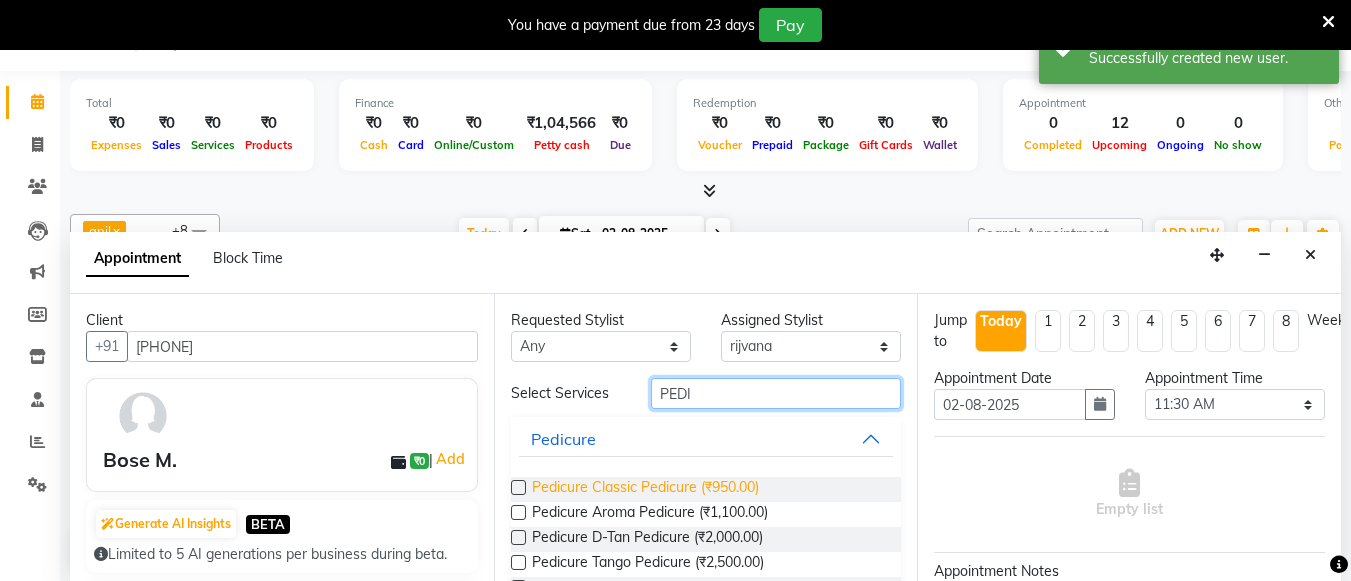 type on "PEDI" 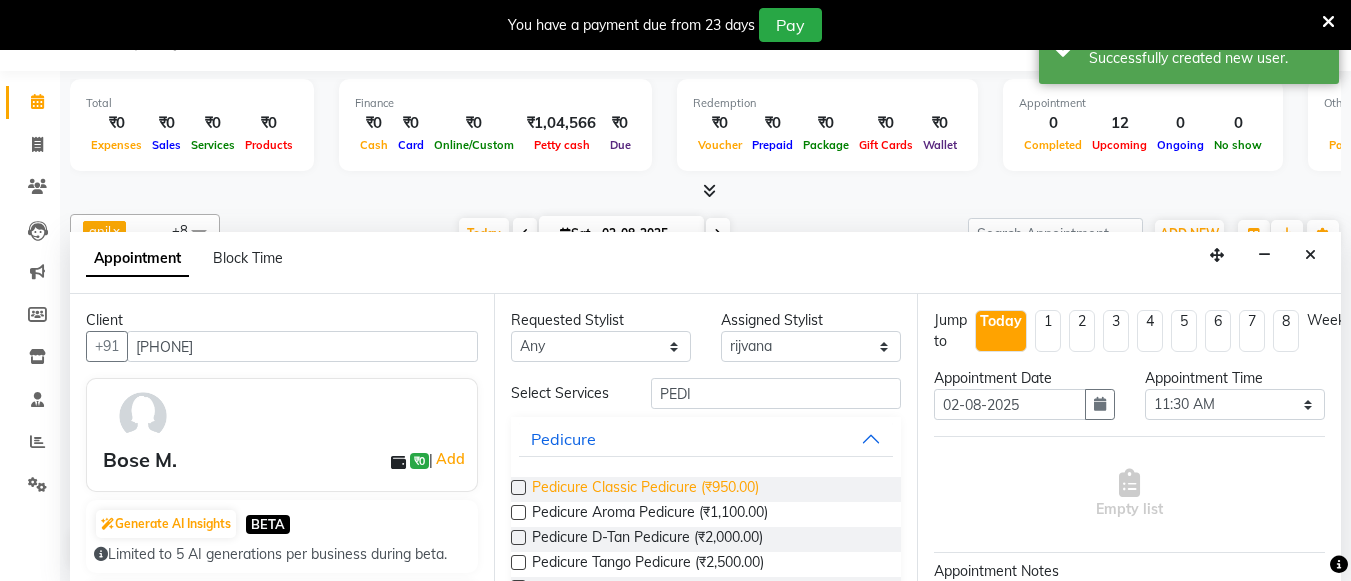click on "Pedicure Classic Pedicure (₹950.00)" at bounding box center [645, 489] 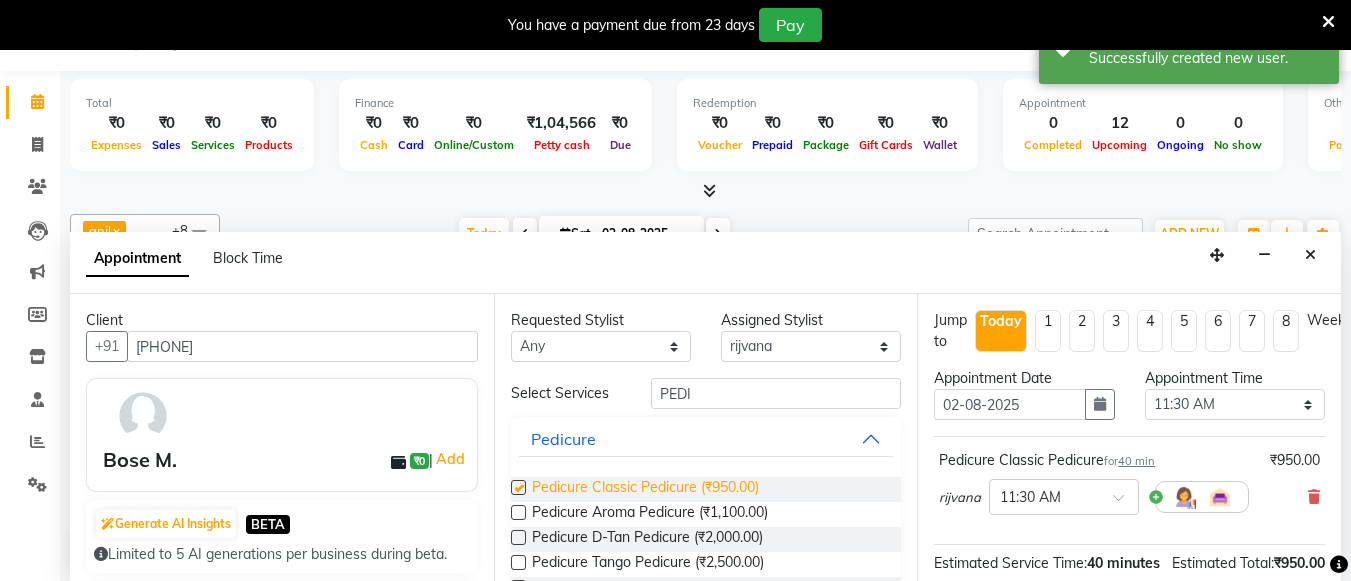 checkbox on "false" 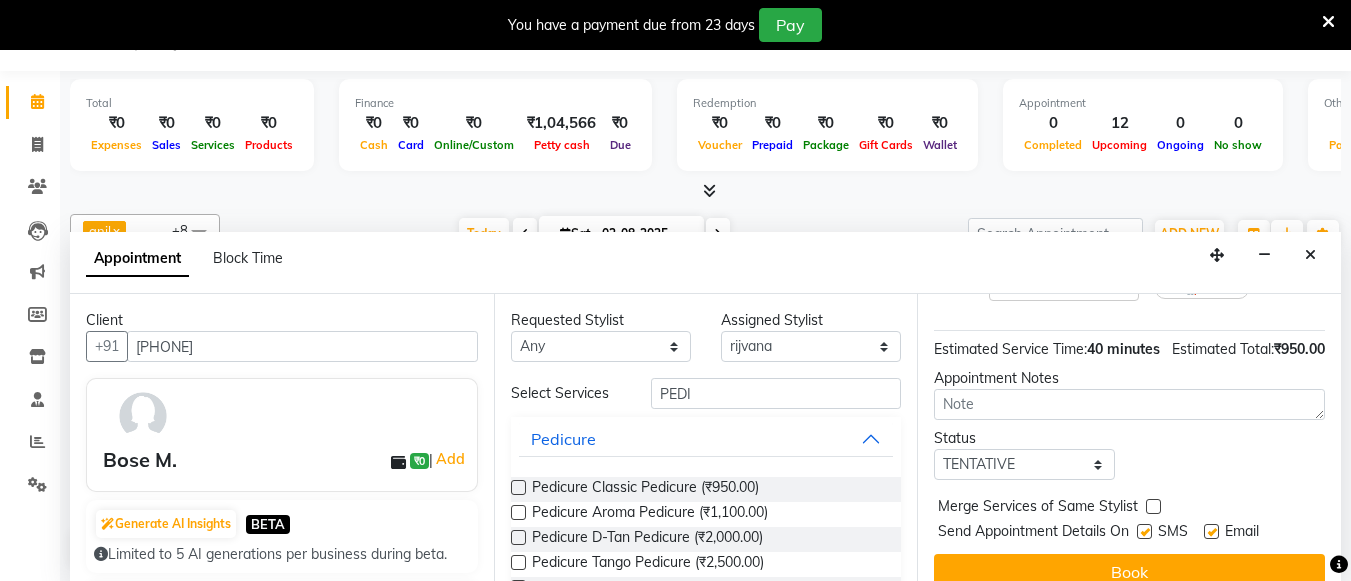 click on "Merge Services of Same Stylist" at bounding box center (1129, 508) 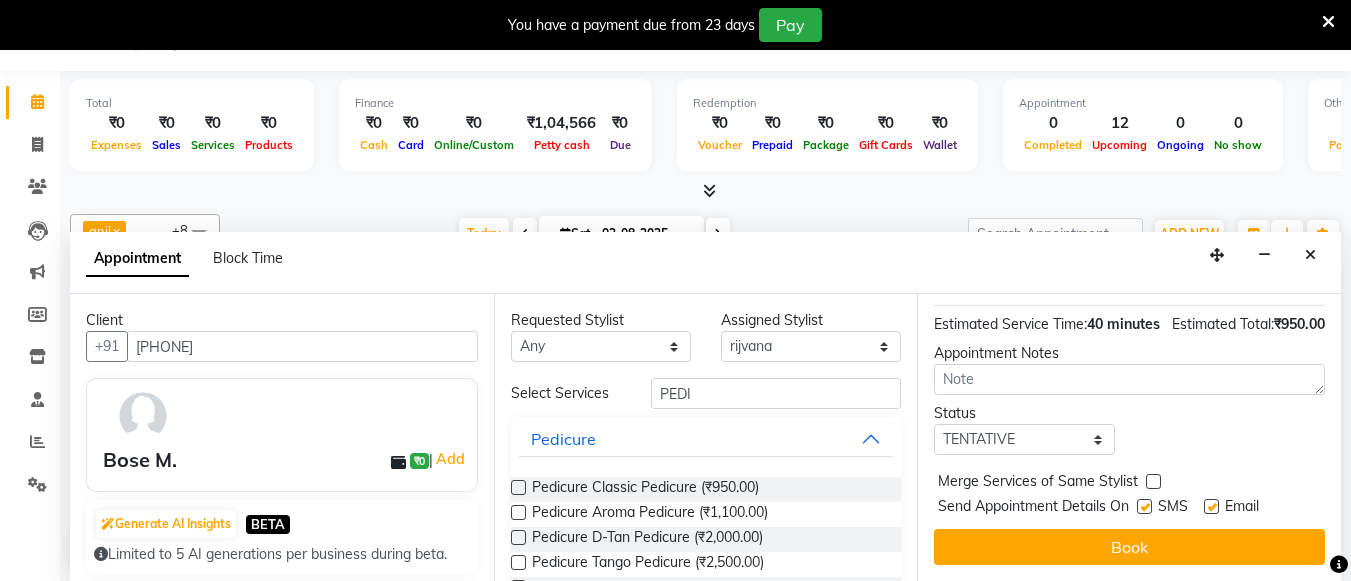 click on "Book" at bounding box center [1129, 547] 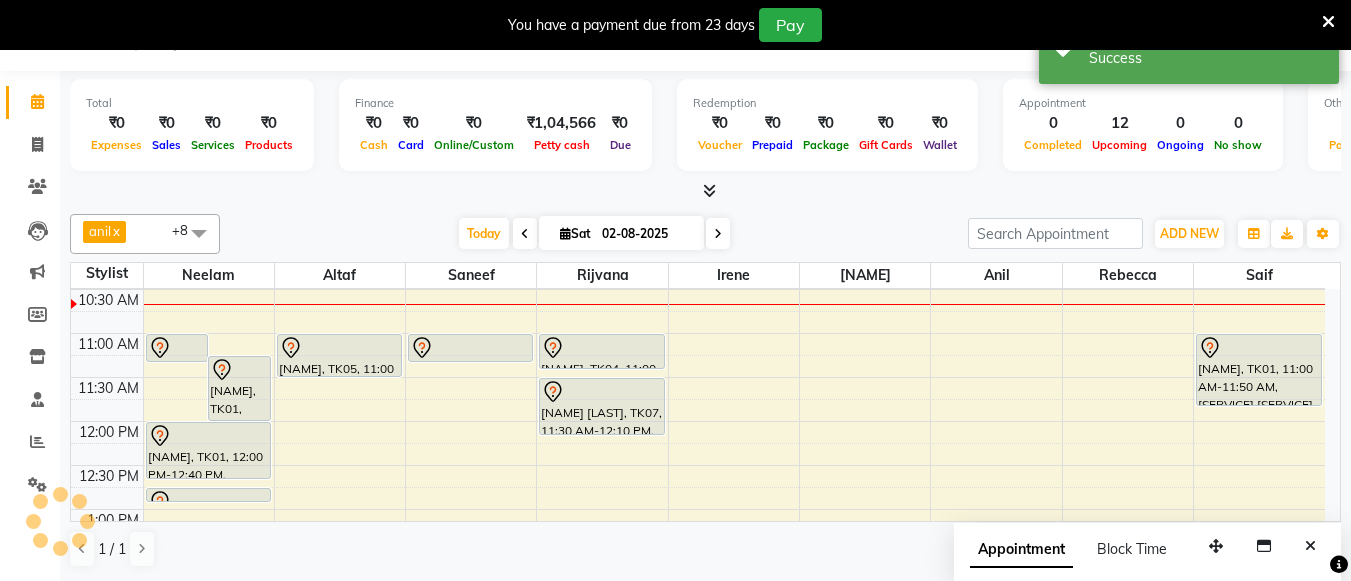scroll, scrollTop: 0, scrollLeft: 0, axis: both 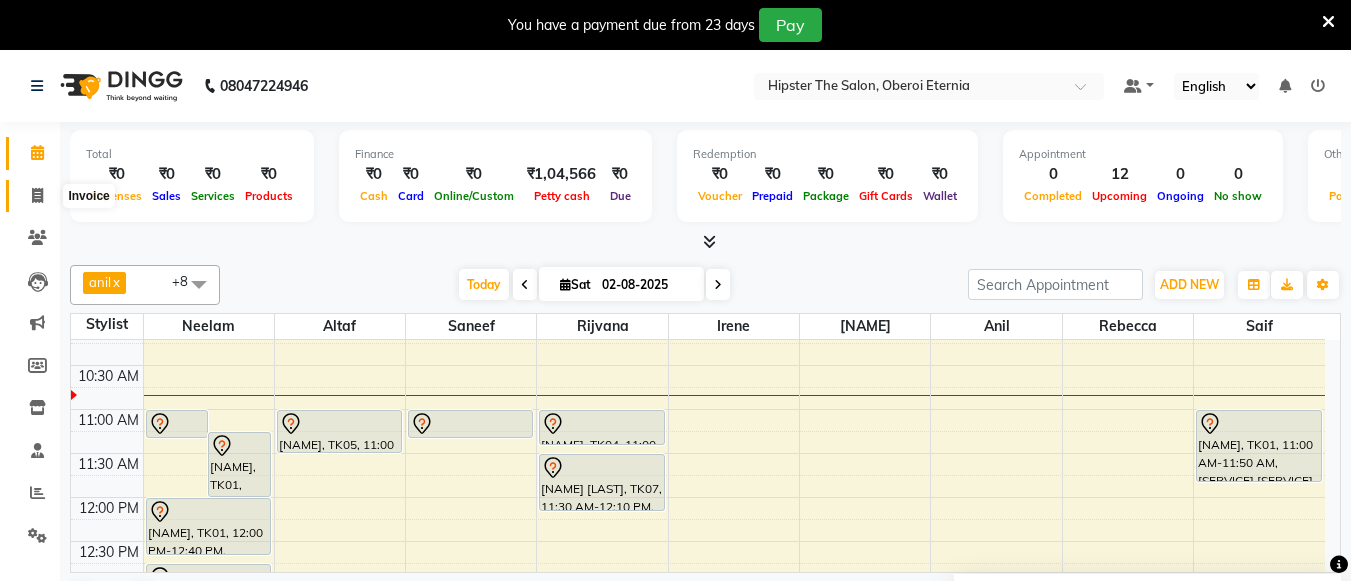 click 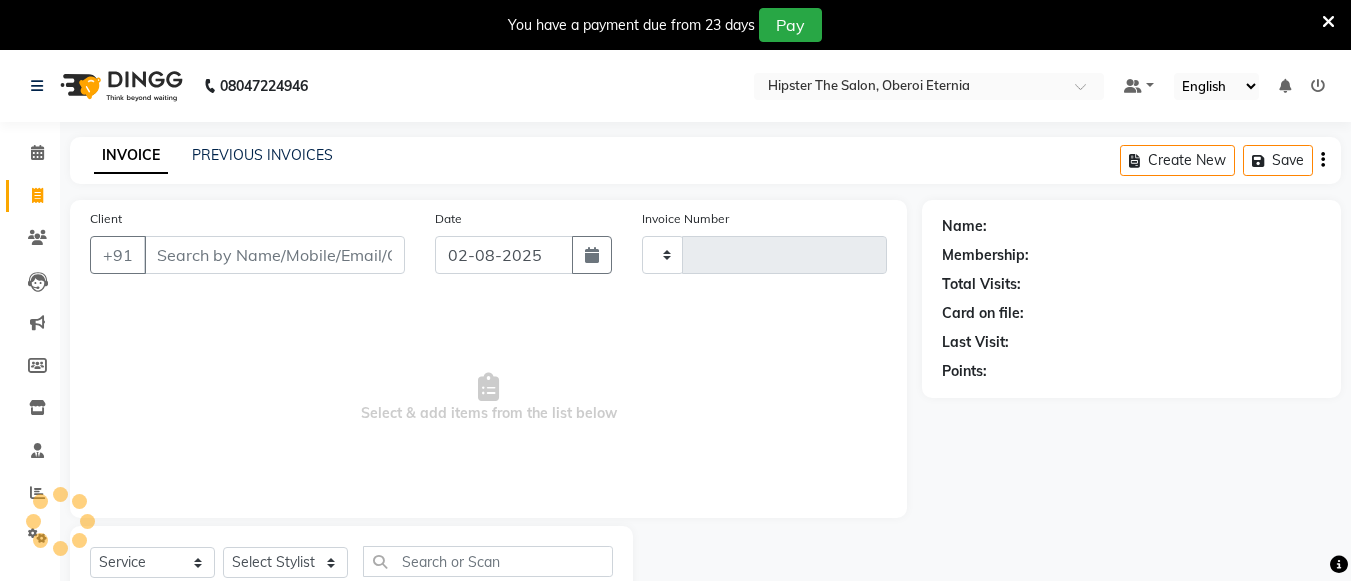 type on "0384" 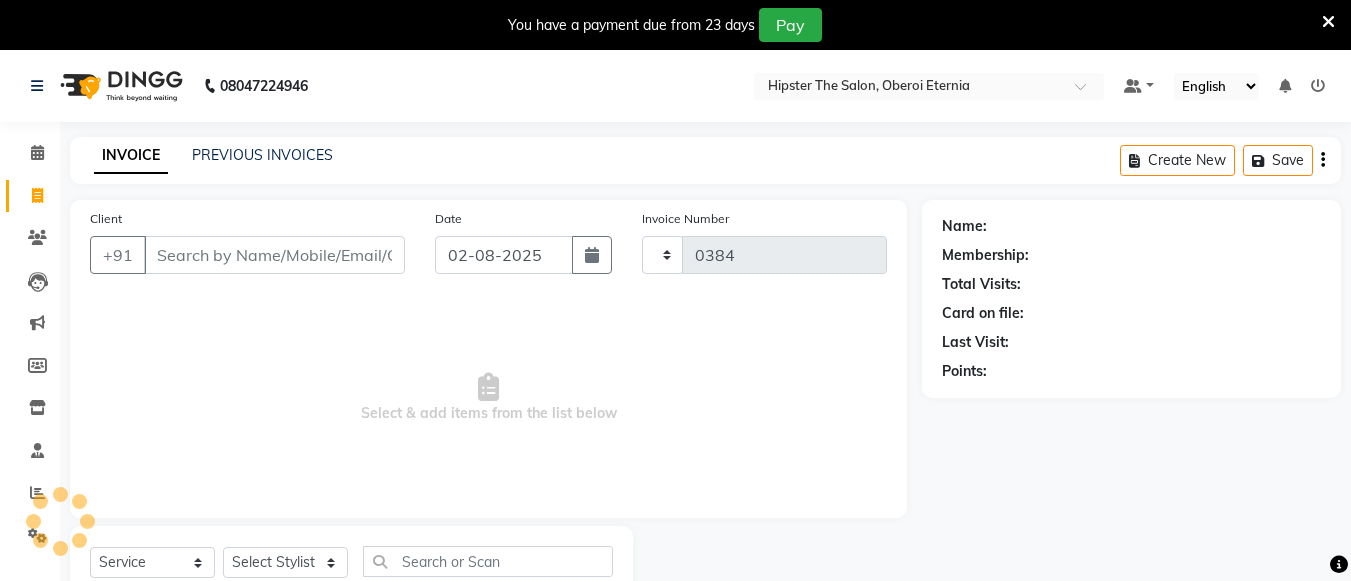 select on "8592" 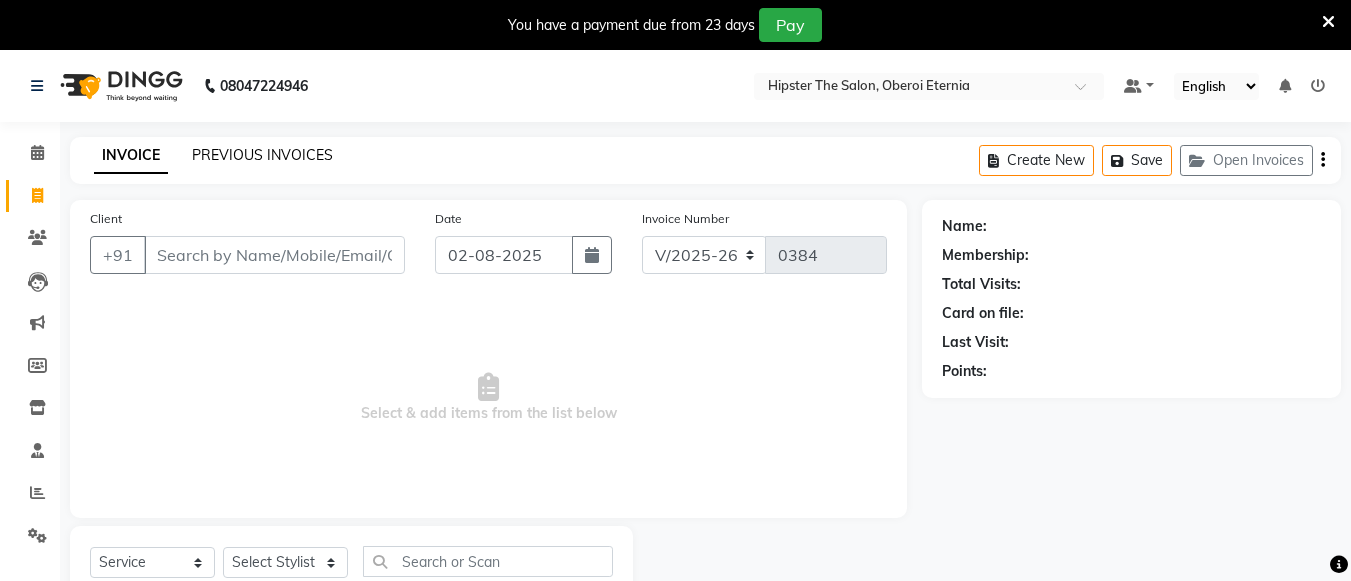 click on "PREVIOUS INVOICES" 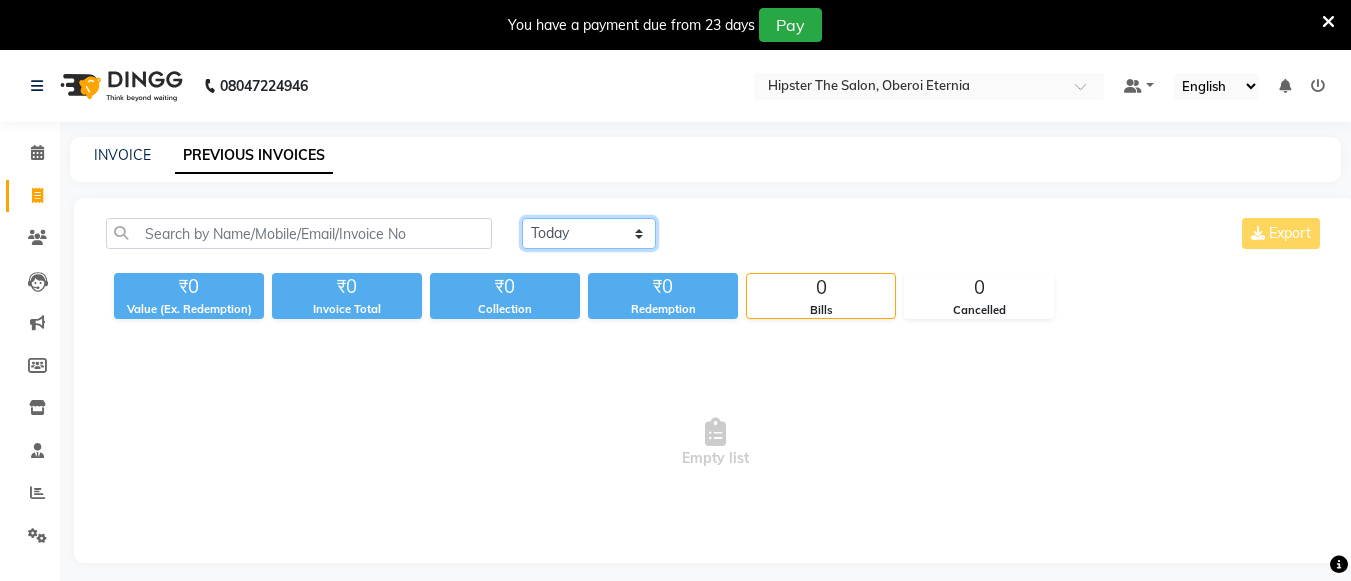 click on "Today Yesterday Custom Range" 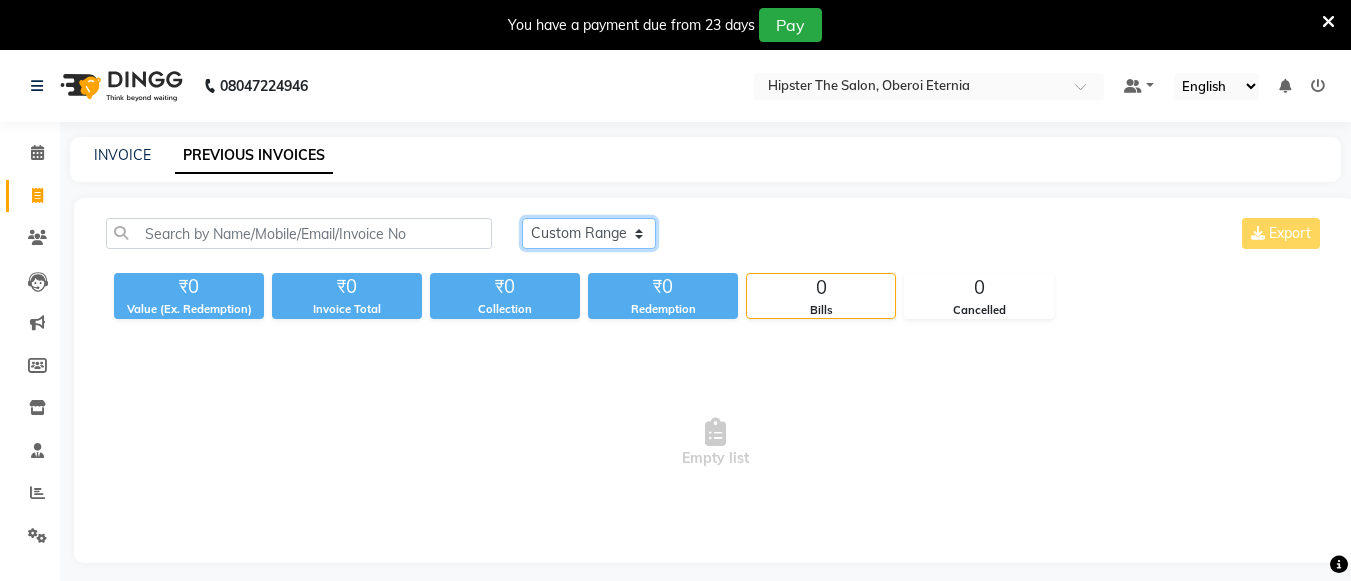 click on "Today Yesterday Custom Range" 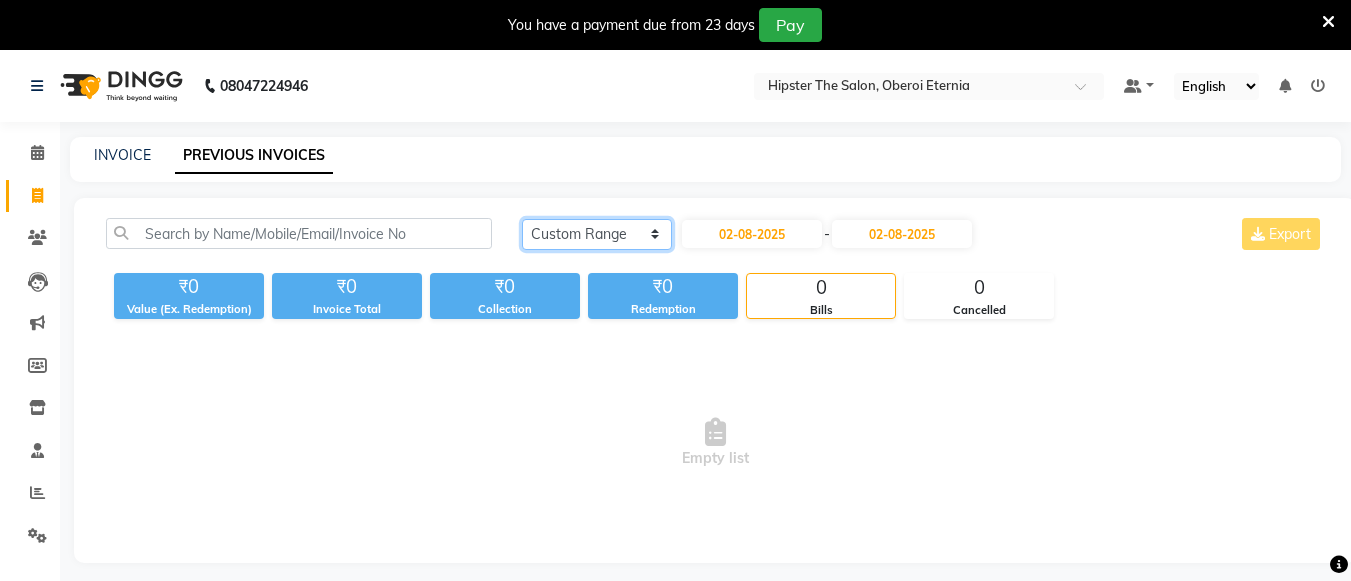 scroll, scrollTop: 50, scrollLeft: 0, axis: vertical 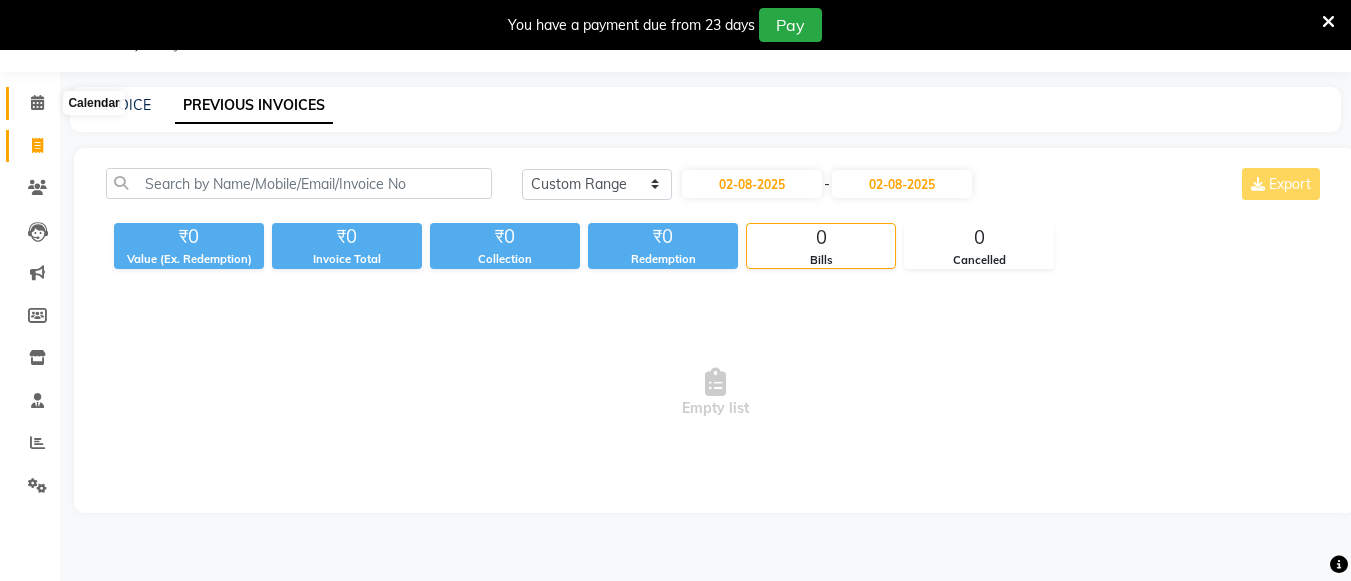 click 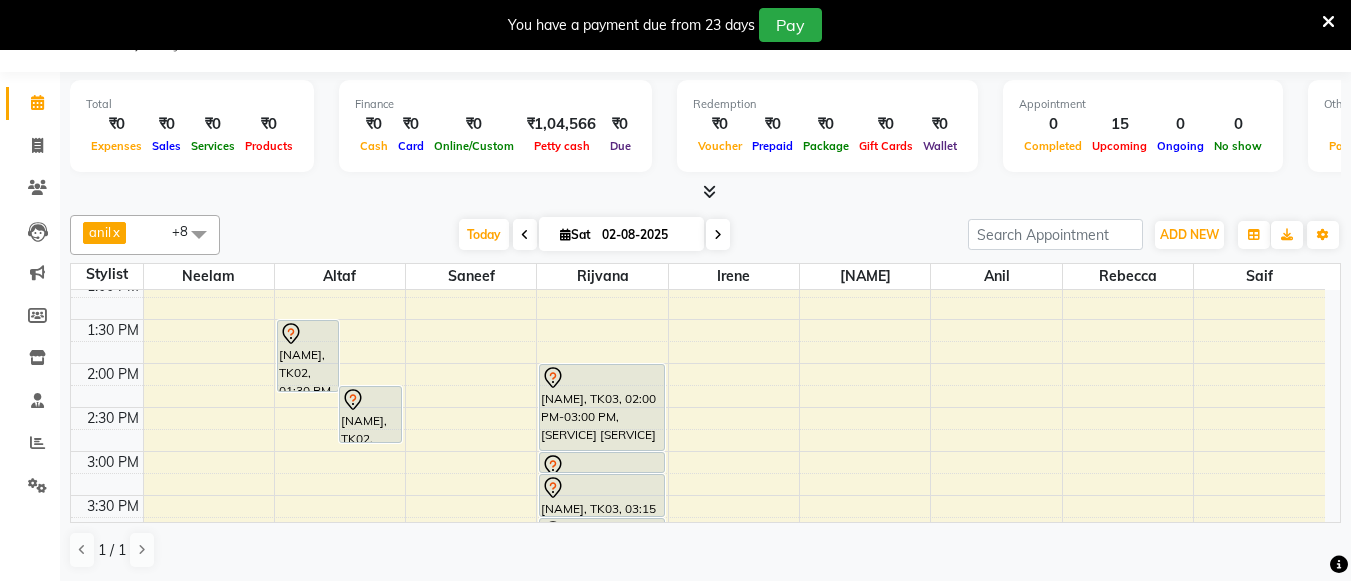 scroll, scrollTop: 456, scrollLeft: 0, axis: vertical 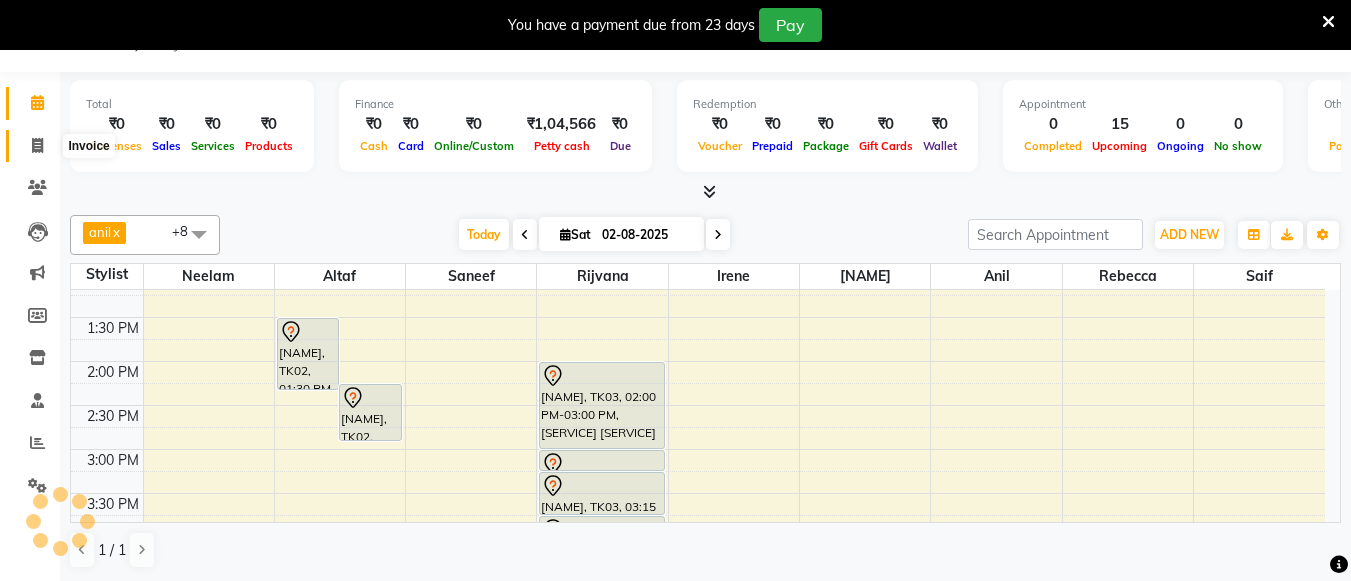 click 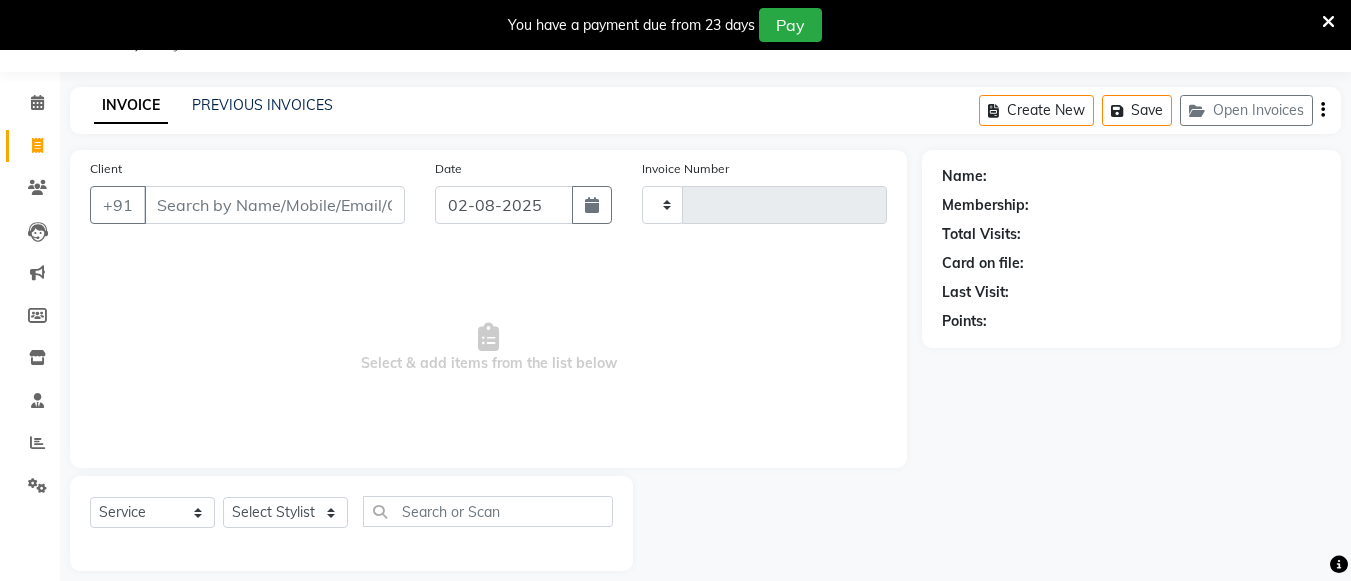 type on "0384" 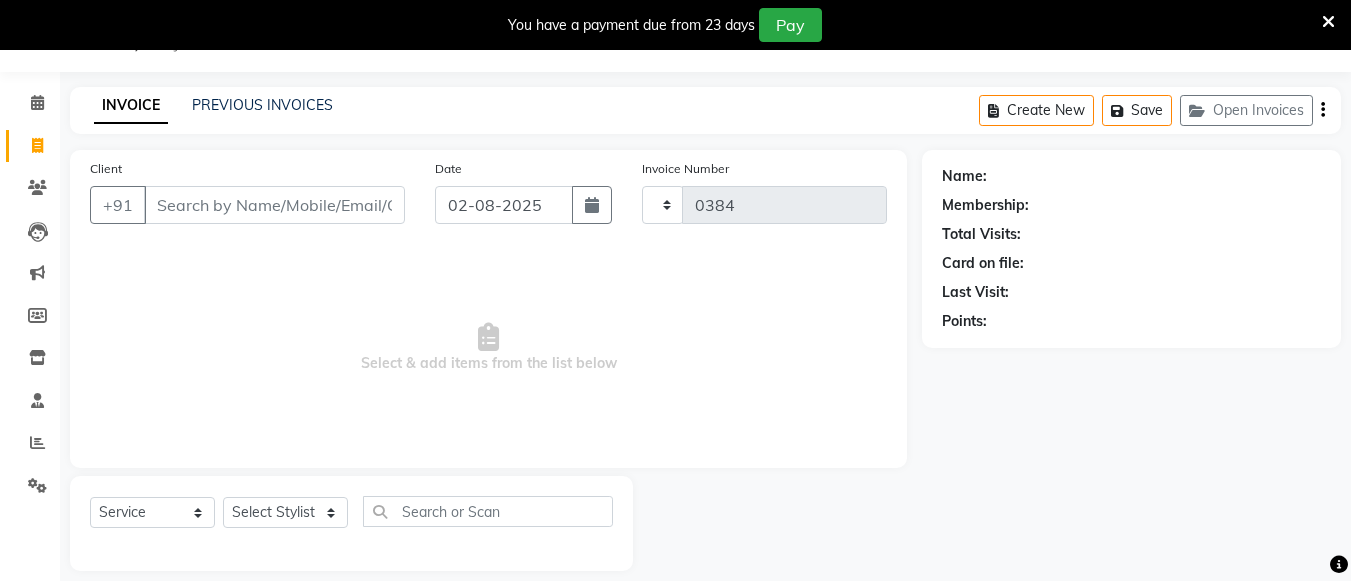 select on "8592" 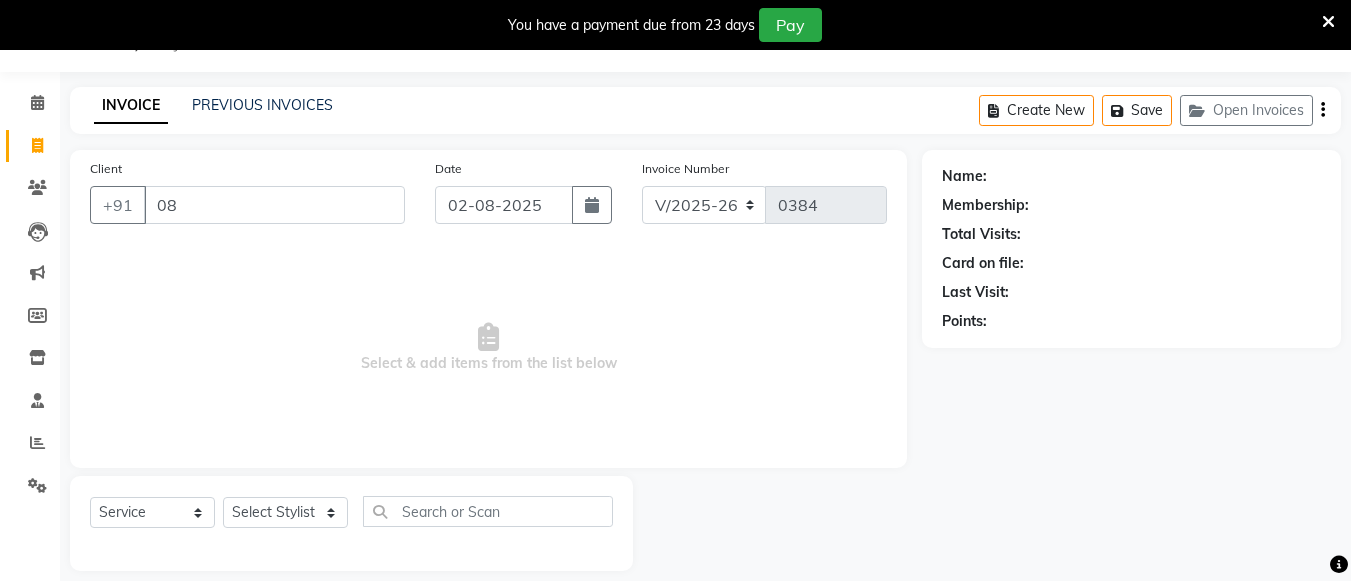 type on "0" 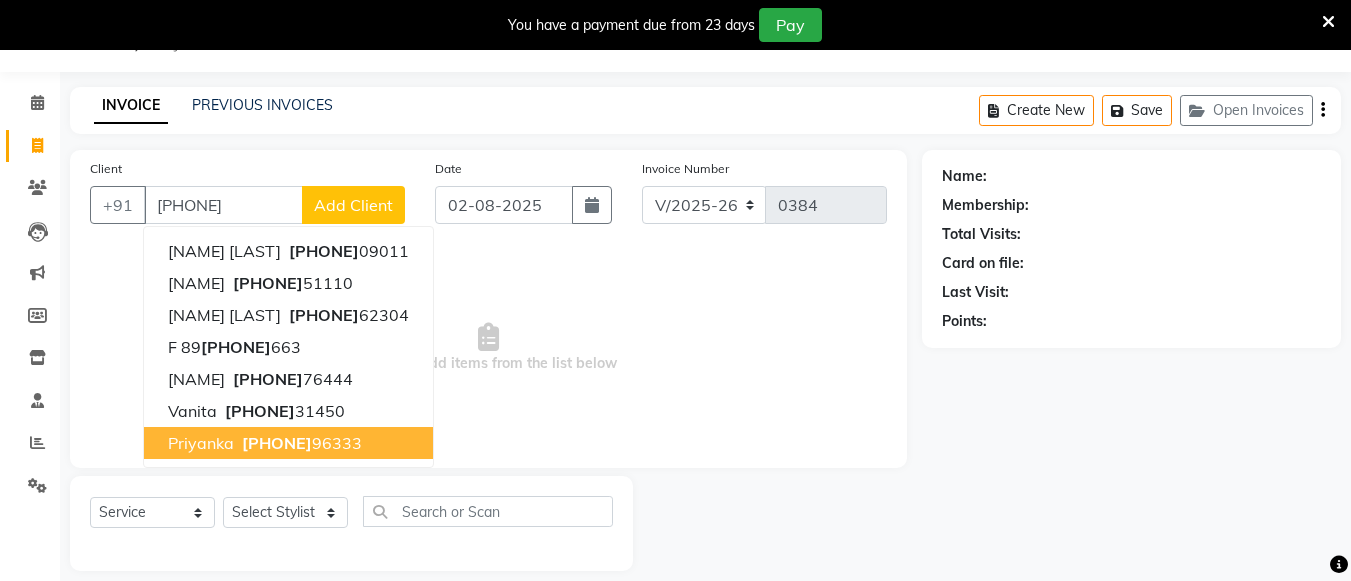 click on "Priyanka   81082 96333" at bounding box center (288, 443) 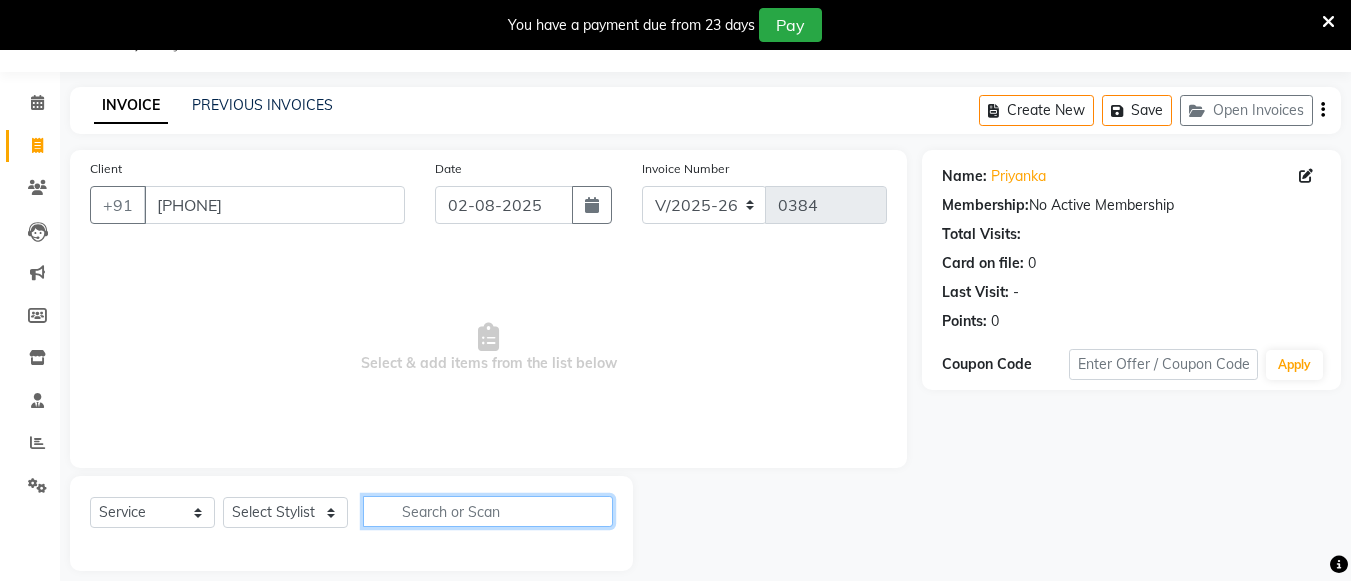 click 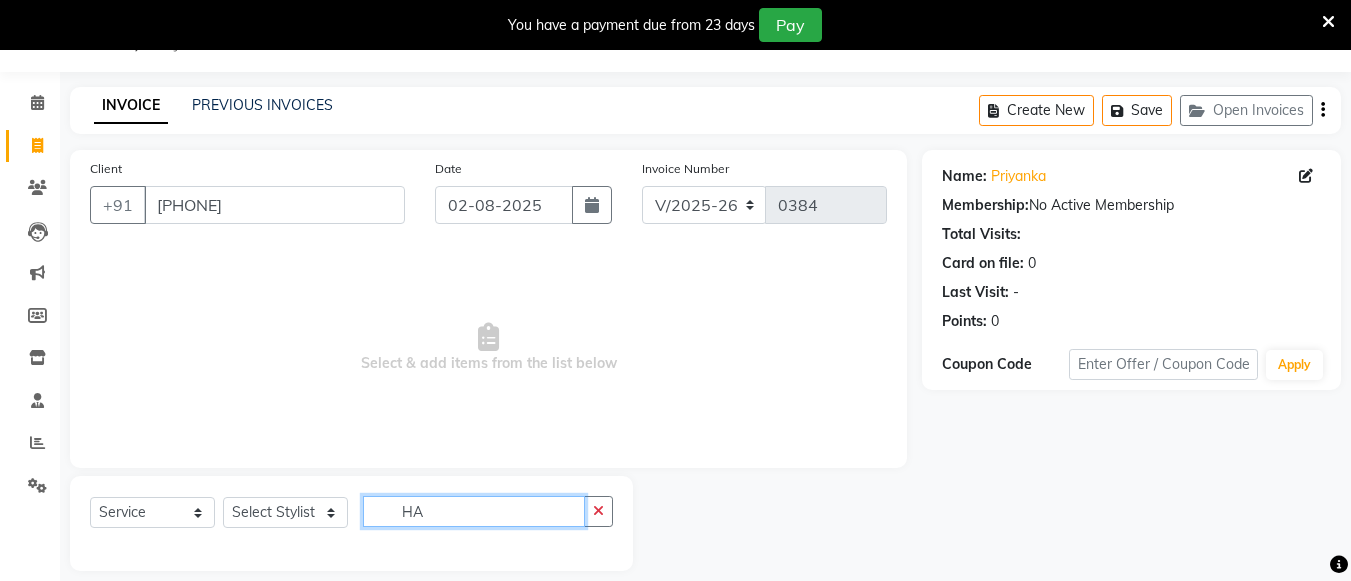 type on "H" 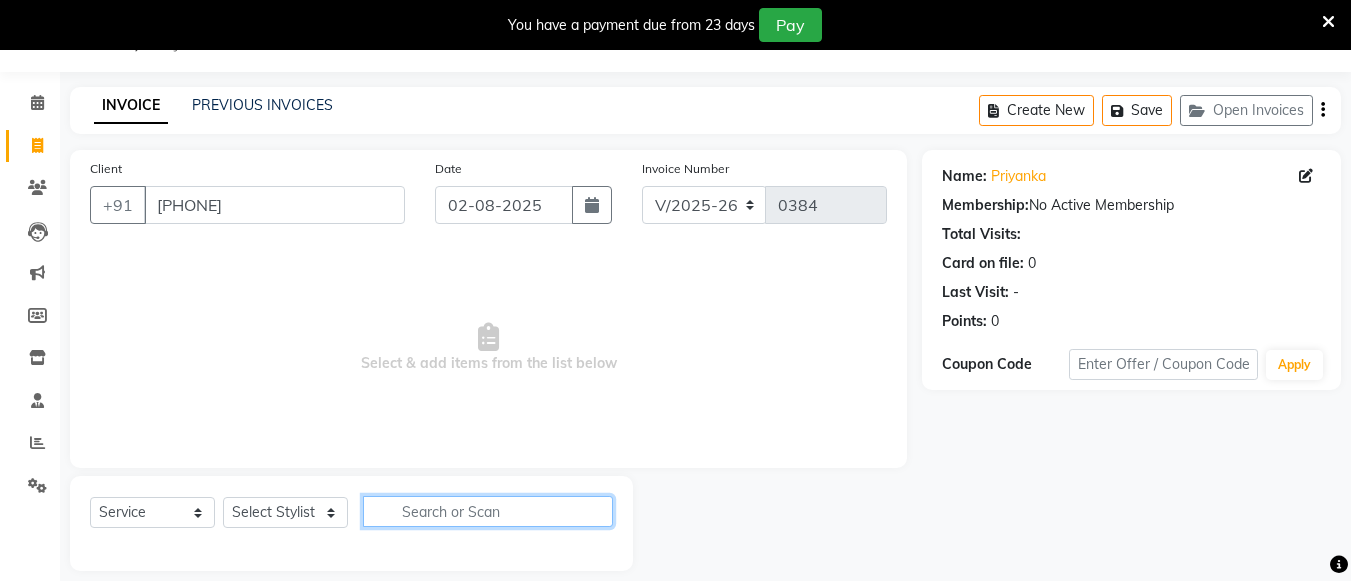 type on "C" 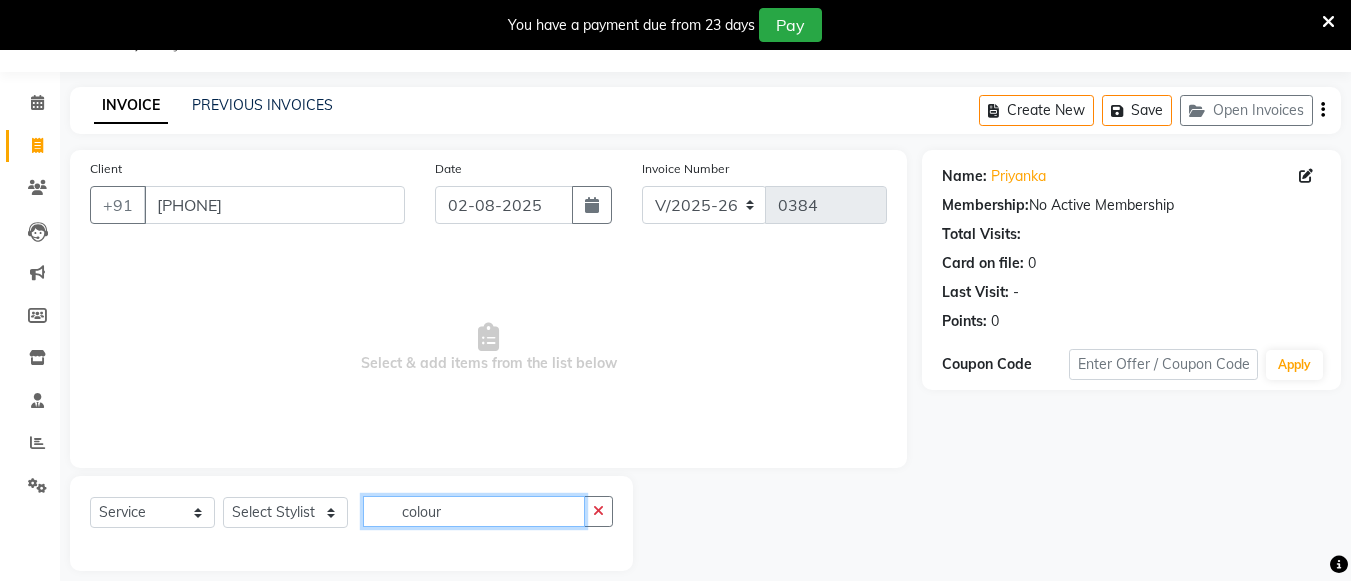 type on "colour" 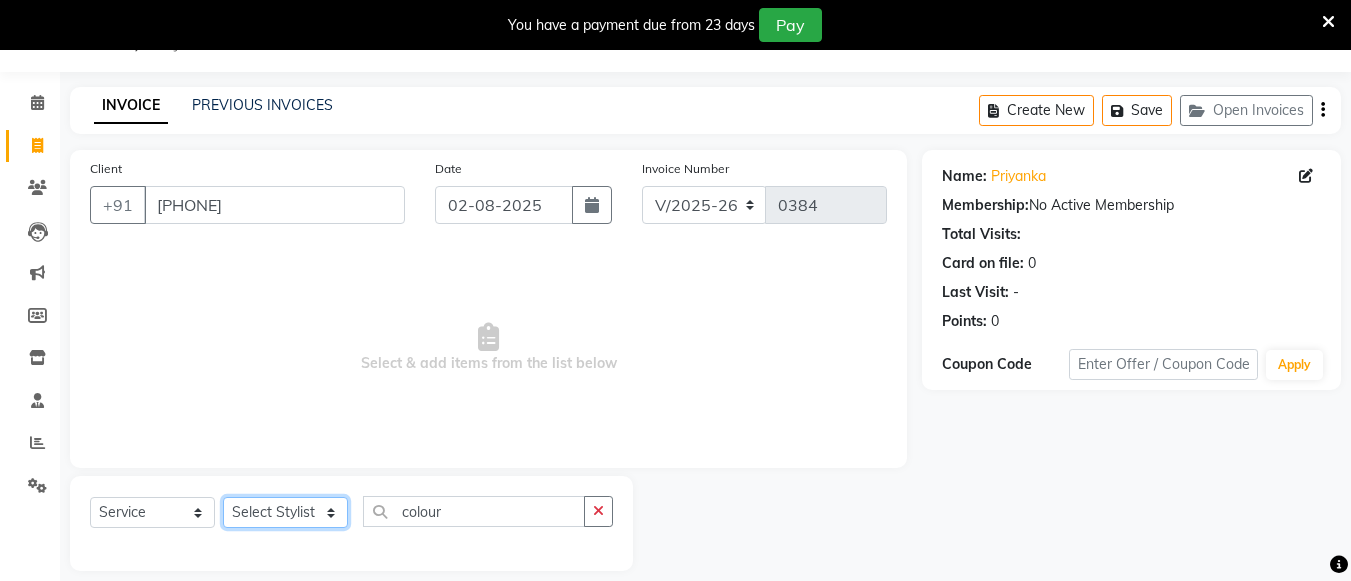 click on "Select Stylist Aarushi aishu altaf anil ashik bhavin  irene julie Manager id Minaz Namrata neelam Rebecca rekha rijvana Saif saneef Shweta" 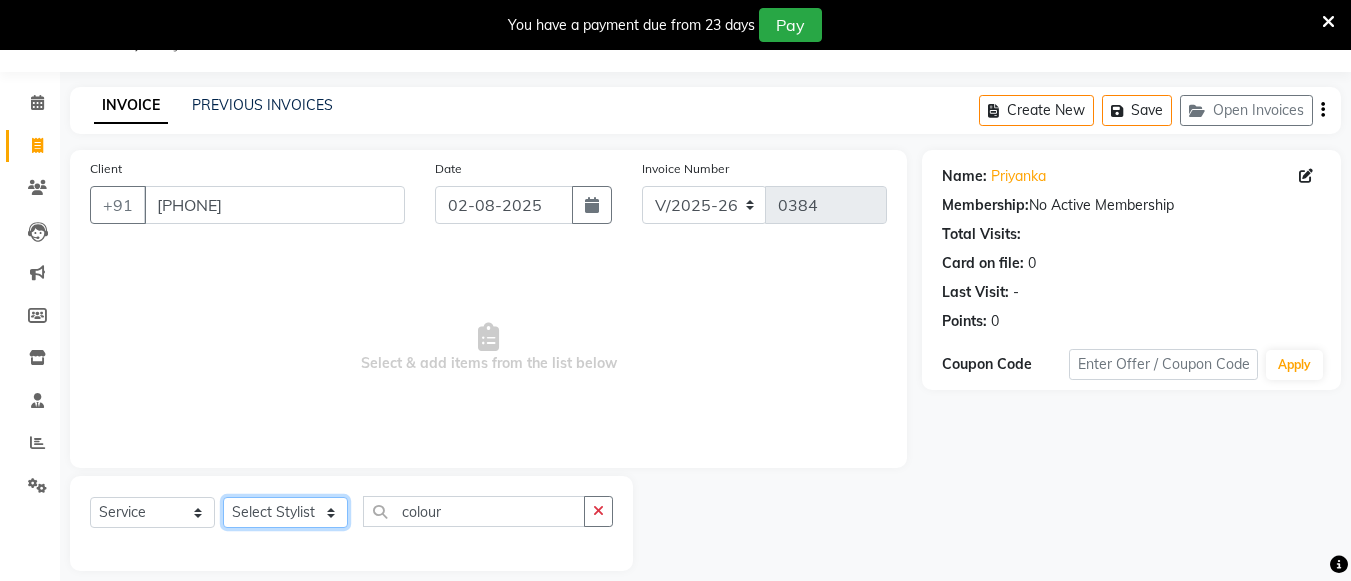 select on "87276" 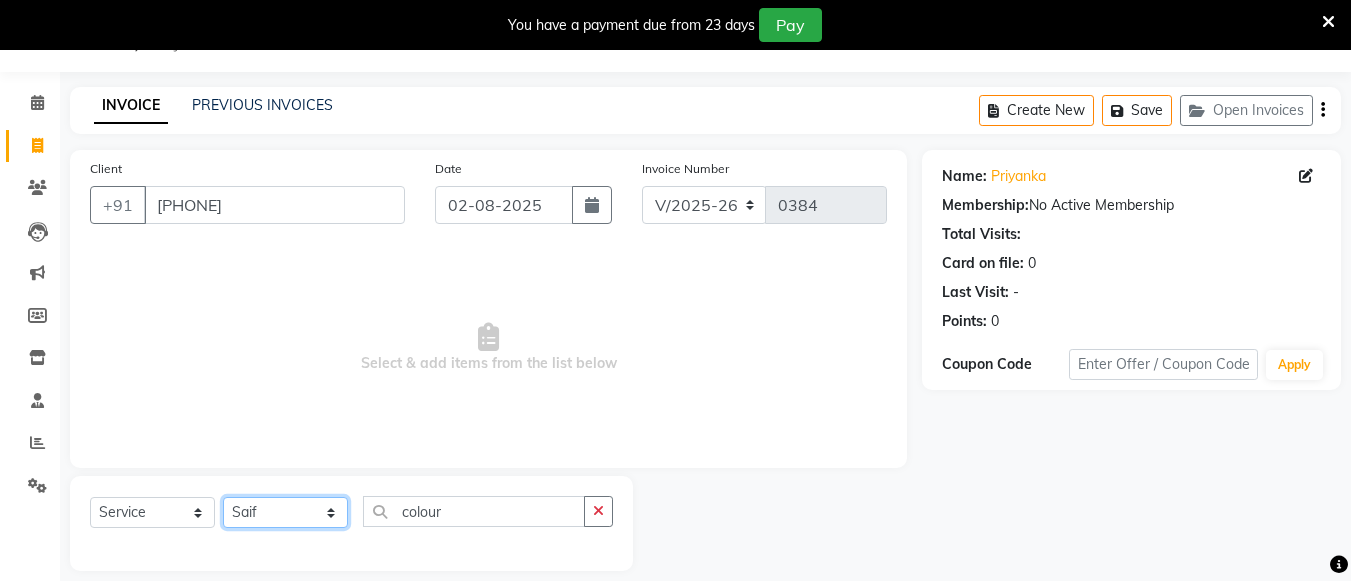 click on "Select Stylist Aarushi aishu altaf anil ashik bhavin  irene julie Manager id Minaz Namrata neelam Rebecca rekha rijvana Saif saneef Shweta" 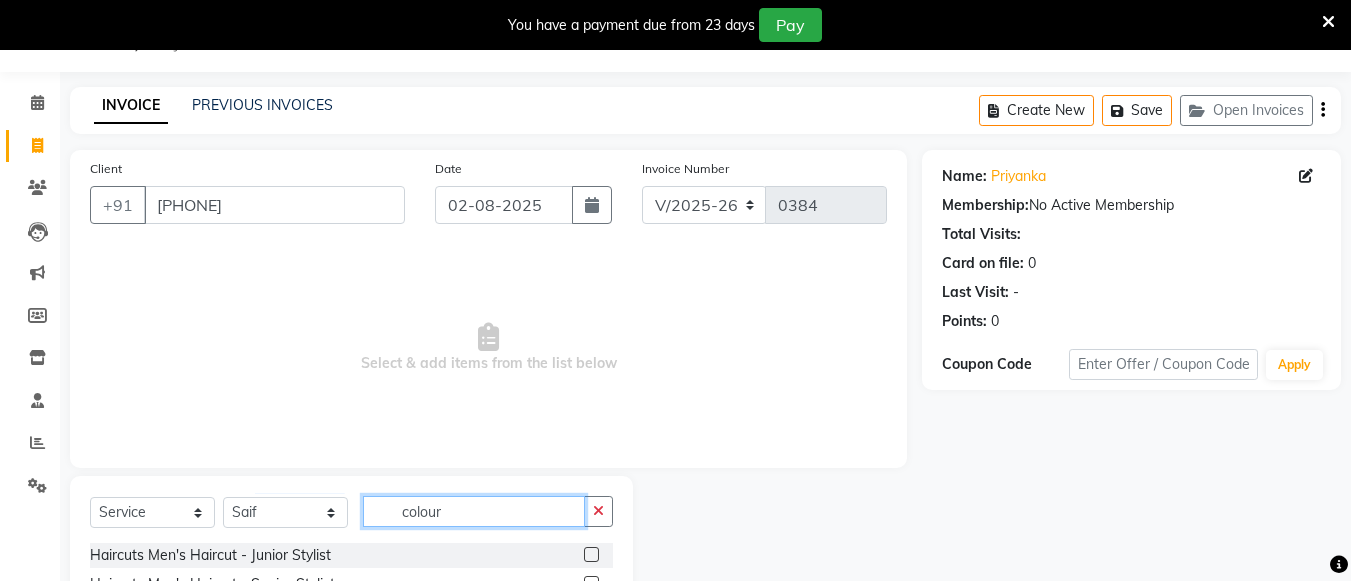 click on "colour" 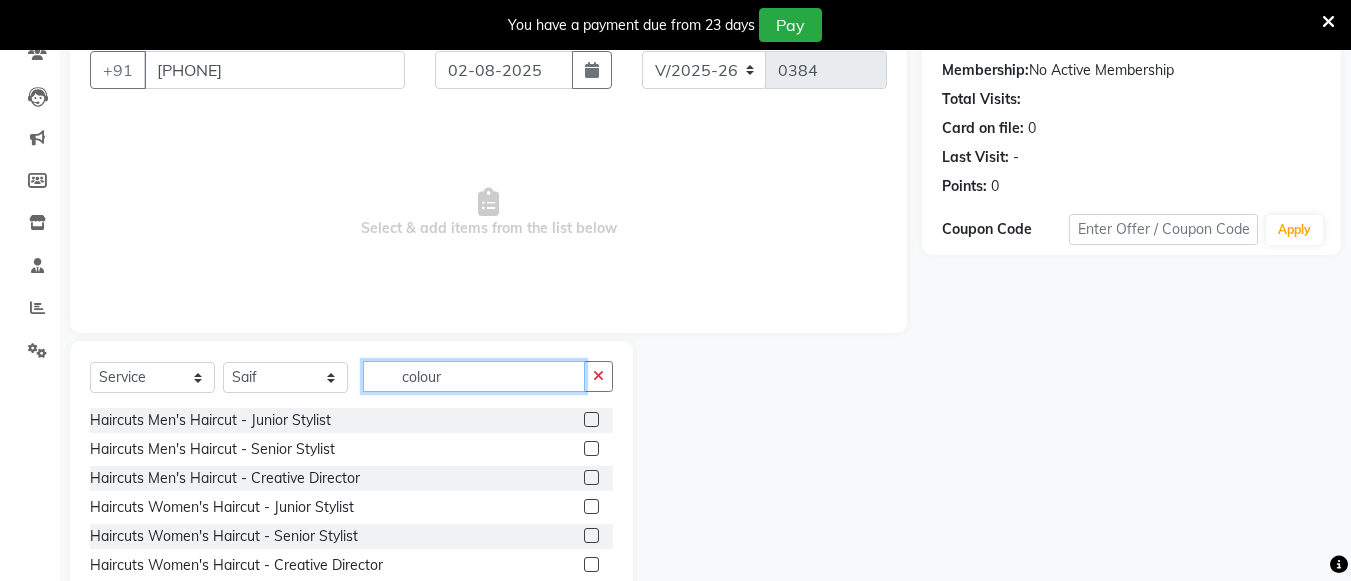 scroll, scrollTop: 187, scrollLeft: 0, axis: vertical 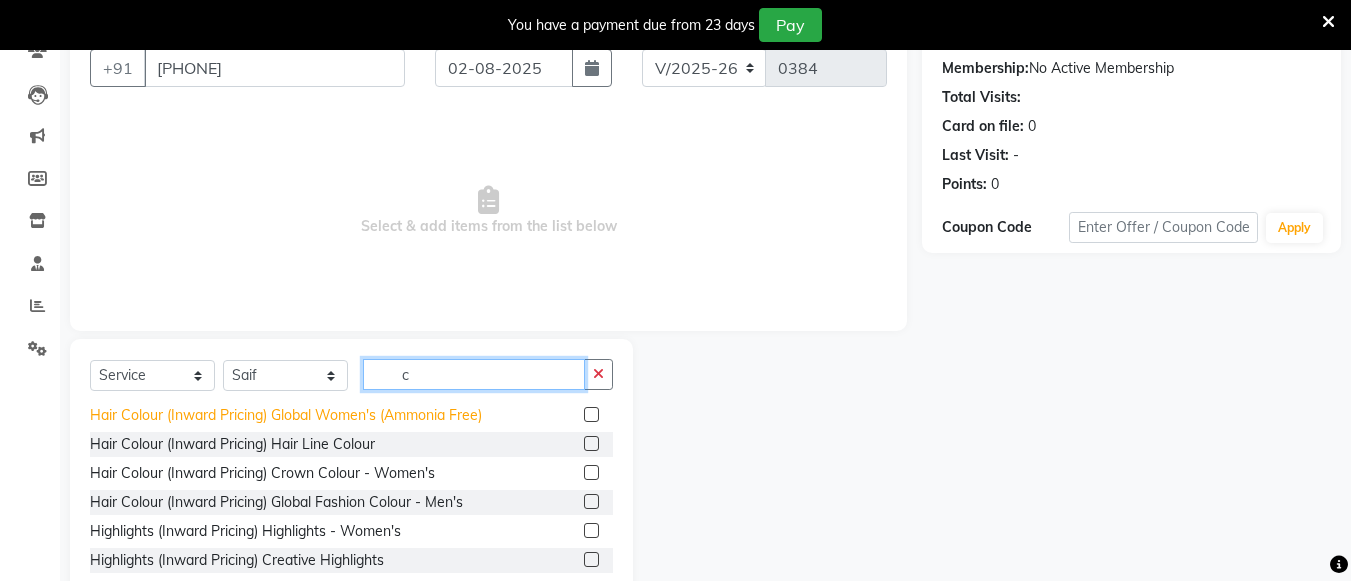 type on "c" 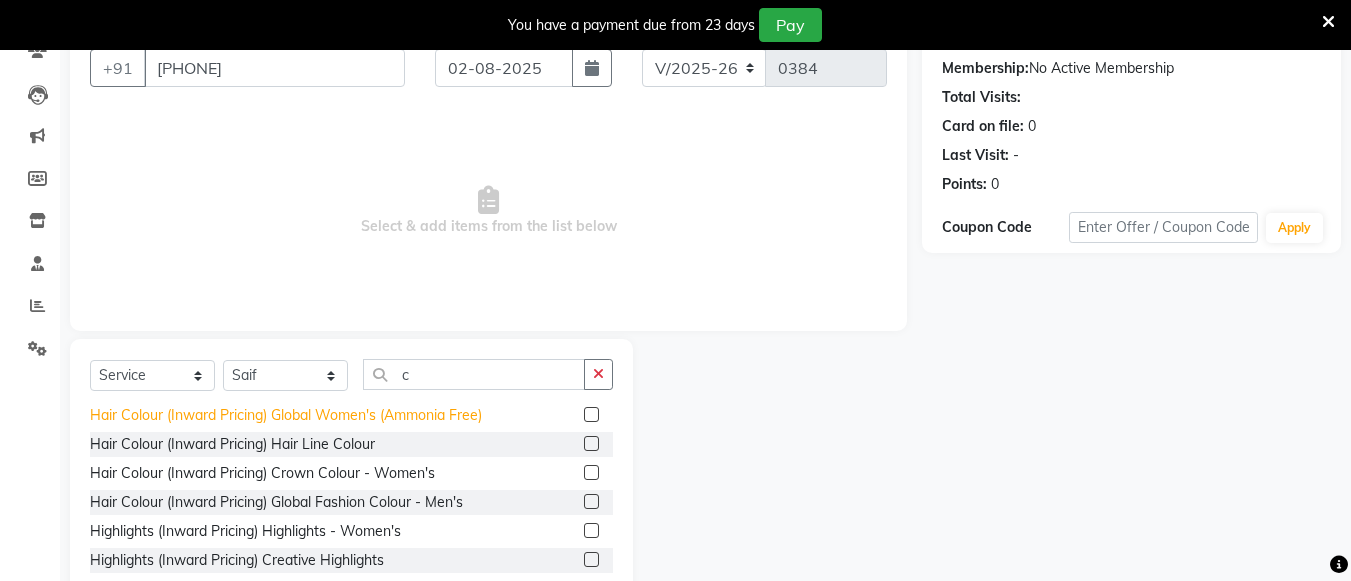 click on "Hair Colour (Inward Pricing) Global Women's (Ammonia Free)" 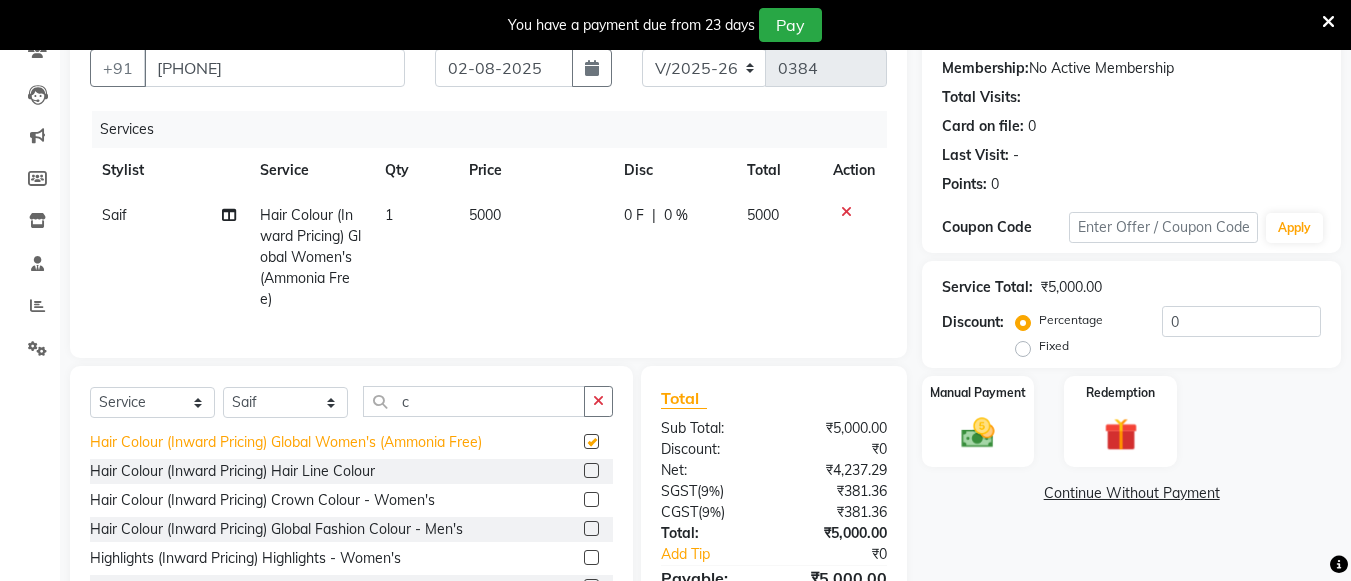 checkbox on "false" 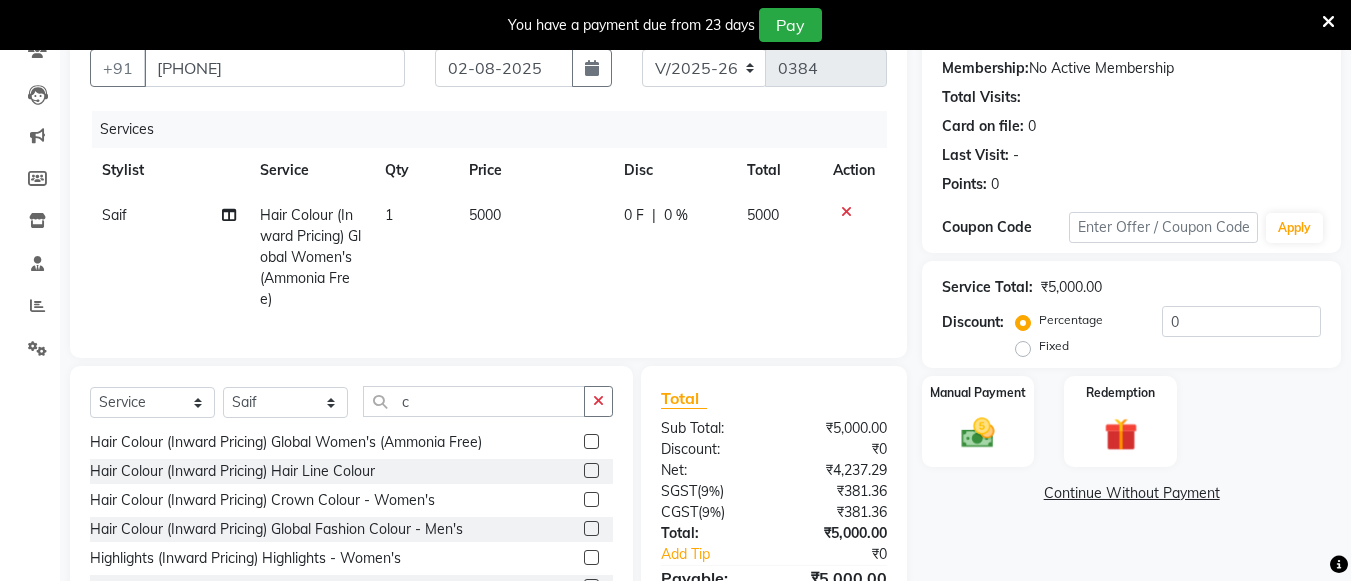 click 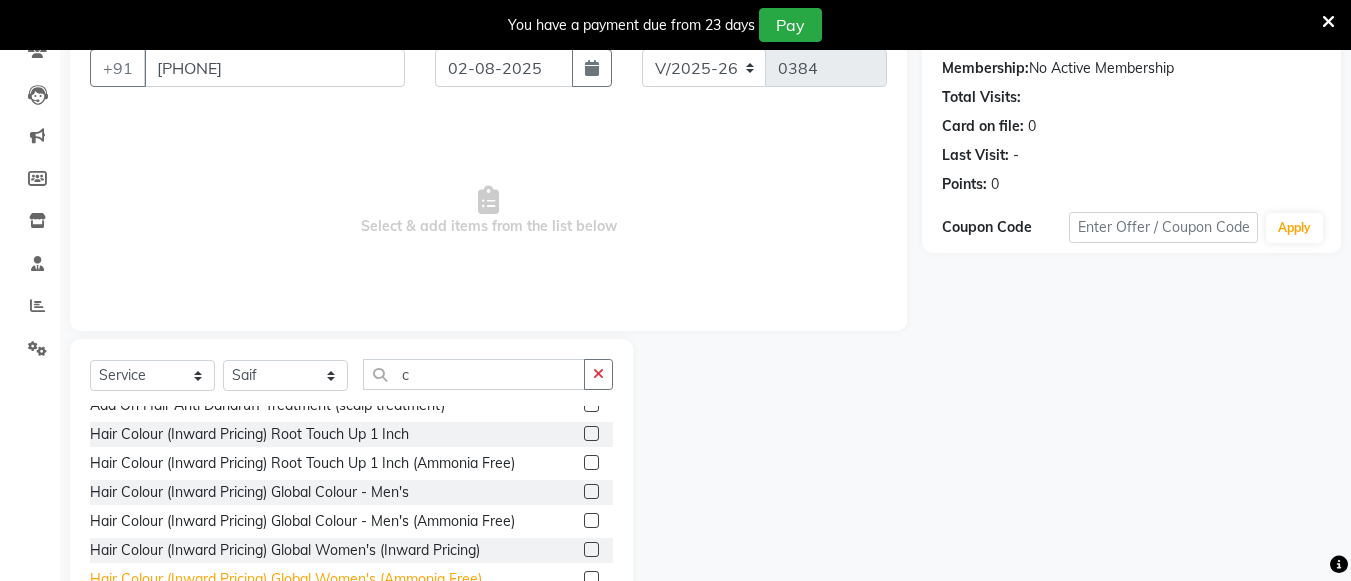 scroll, scrollTop: 562, scrollLeft: 0, axis: vertical 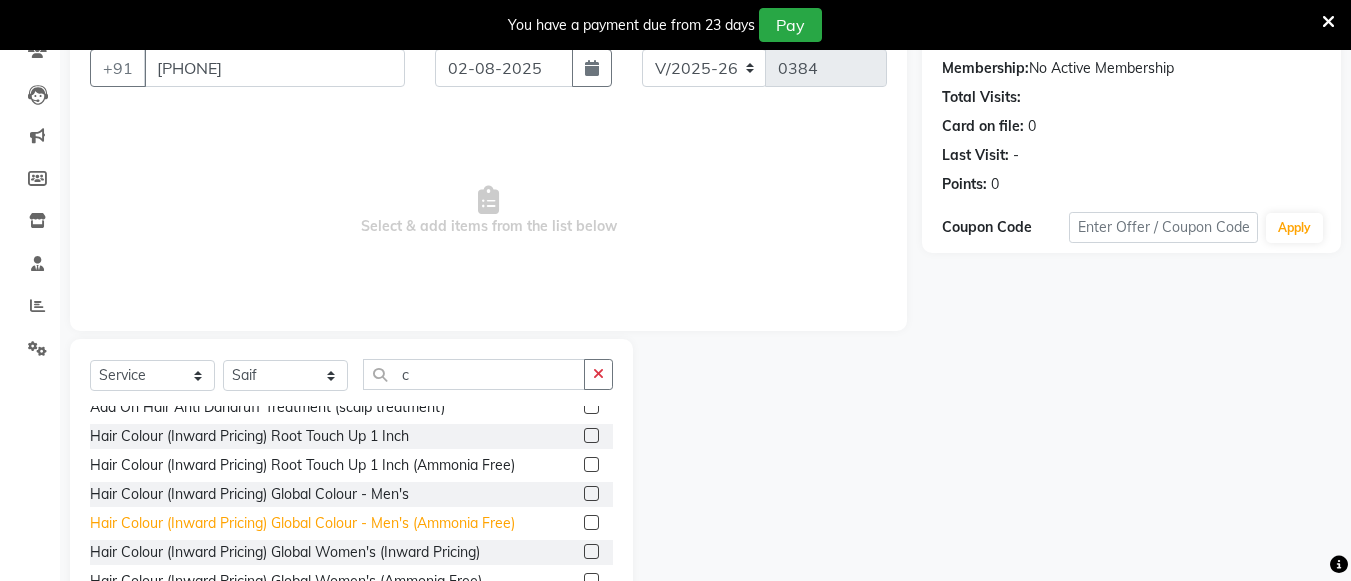 click on "Hair Colour (Inward Pricing) Global Colour - Men's (Ammonia Free)" 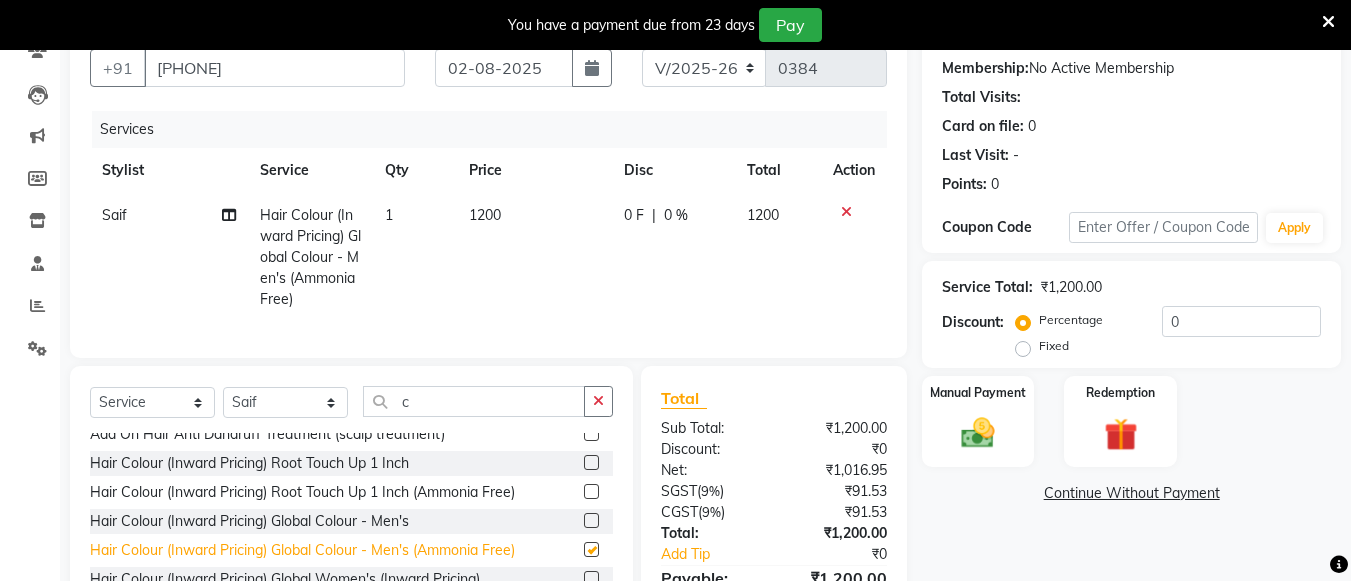 checkbox on "false" 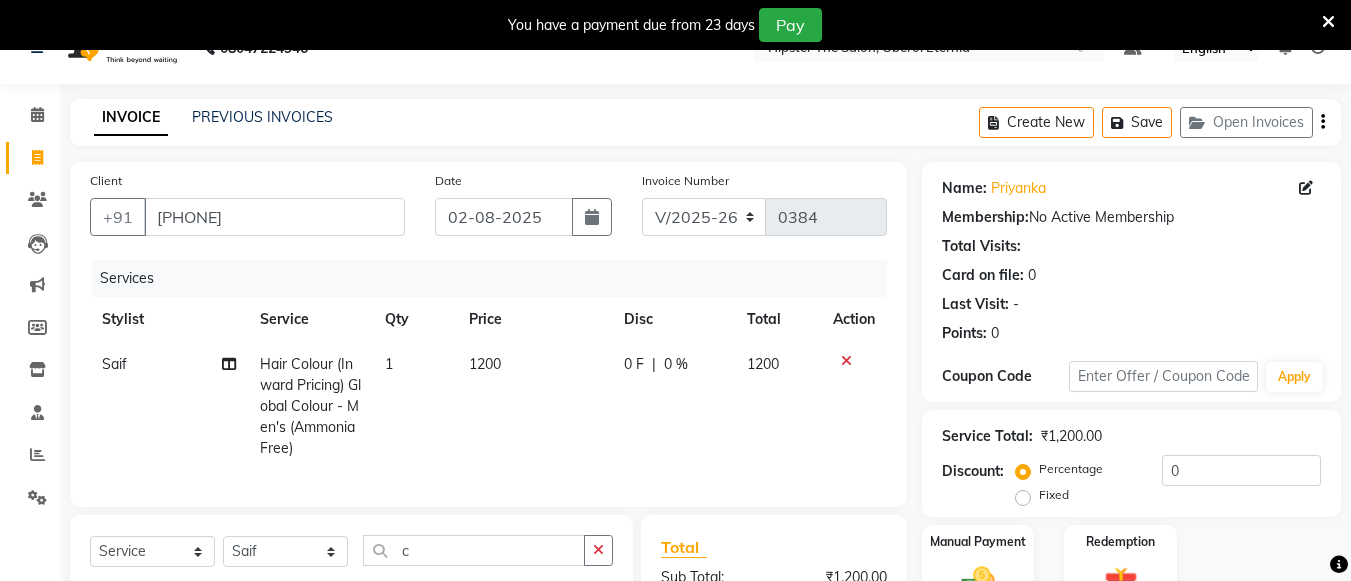 scroll, scrollTop: 0, scrollLeft: 0, axis: both 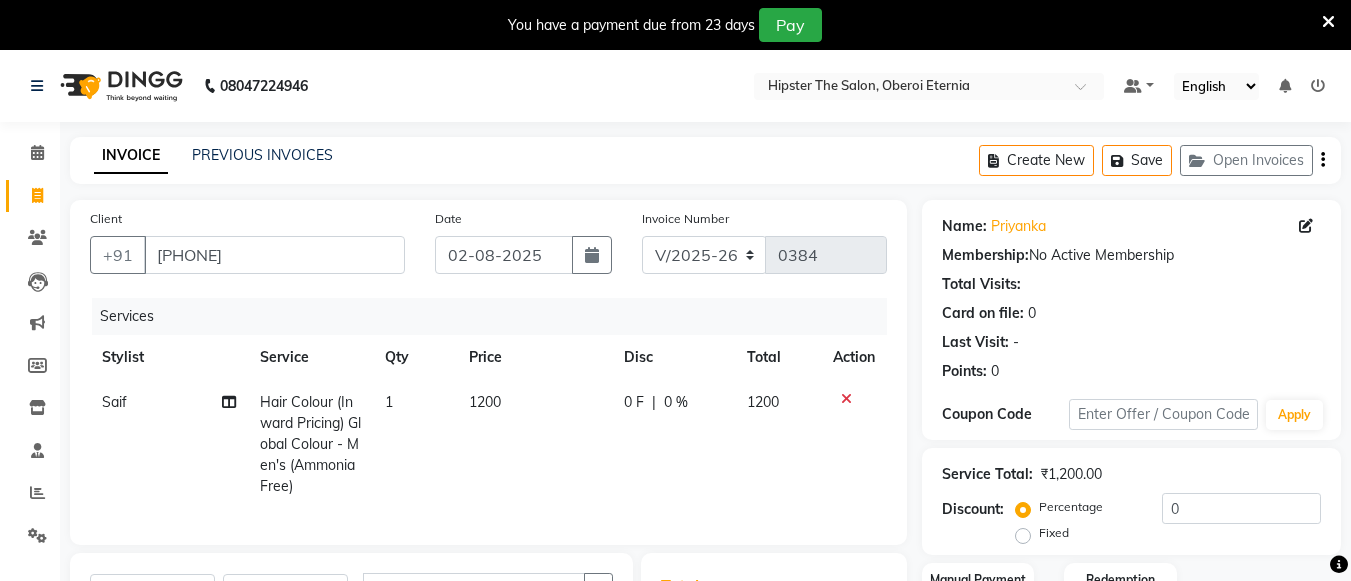 click 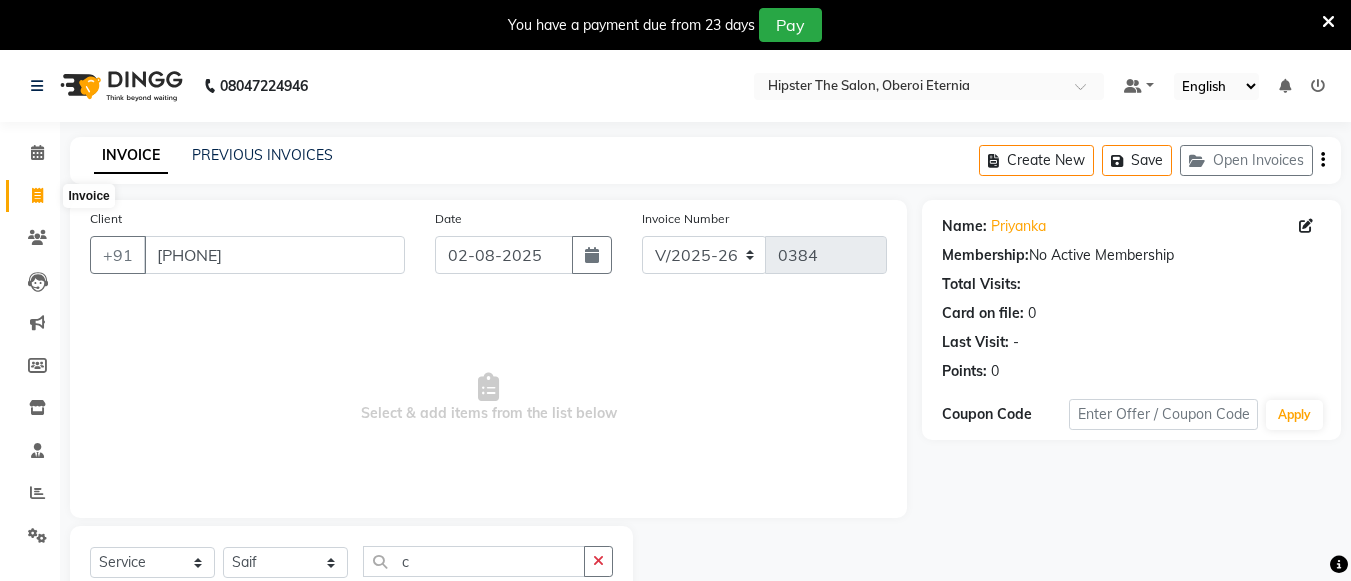 click 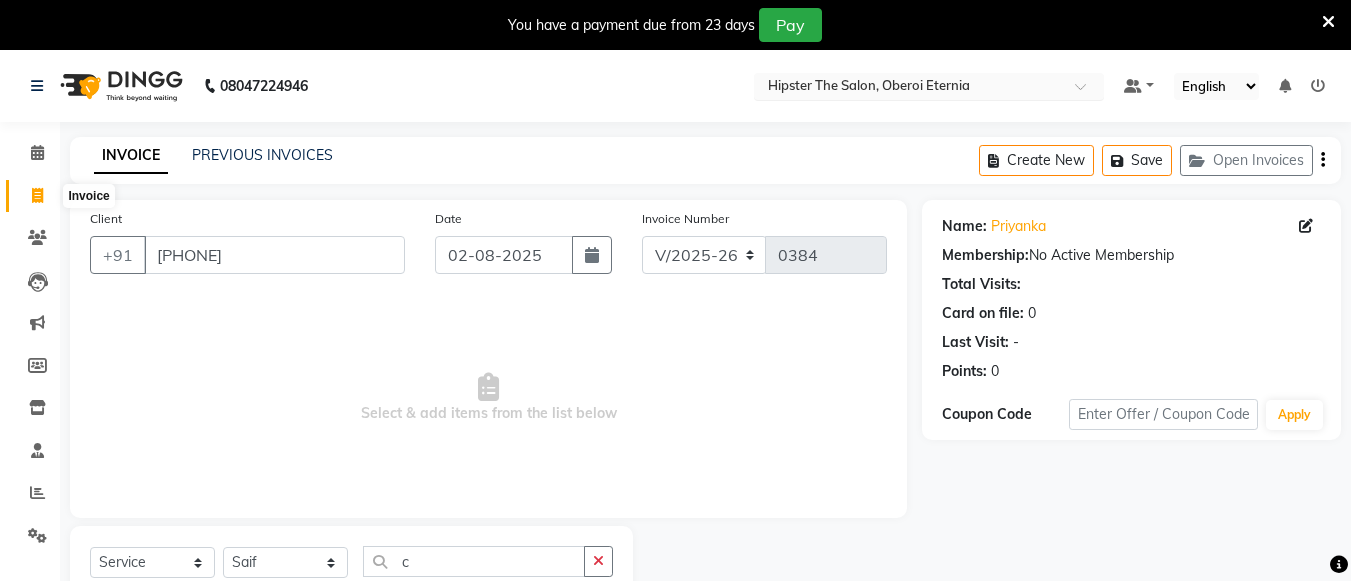select on "service" 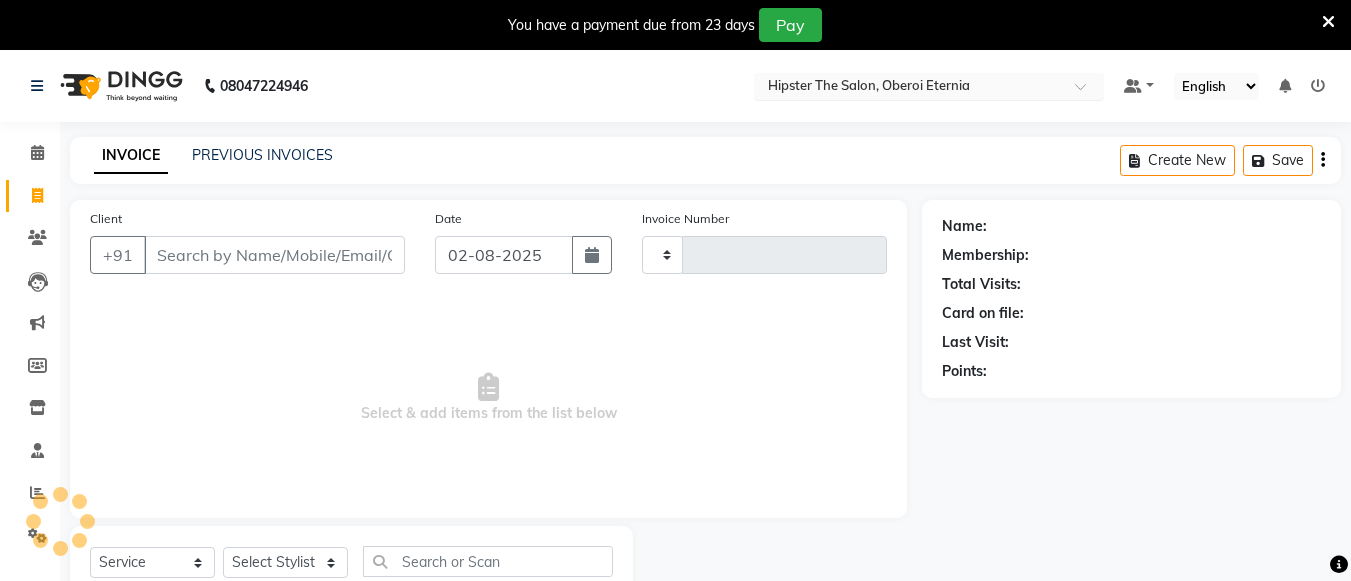 scroll, scrollTop: 70, scrollLeft: 0, axis: vertical 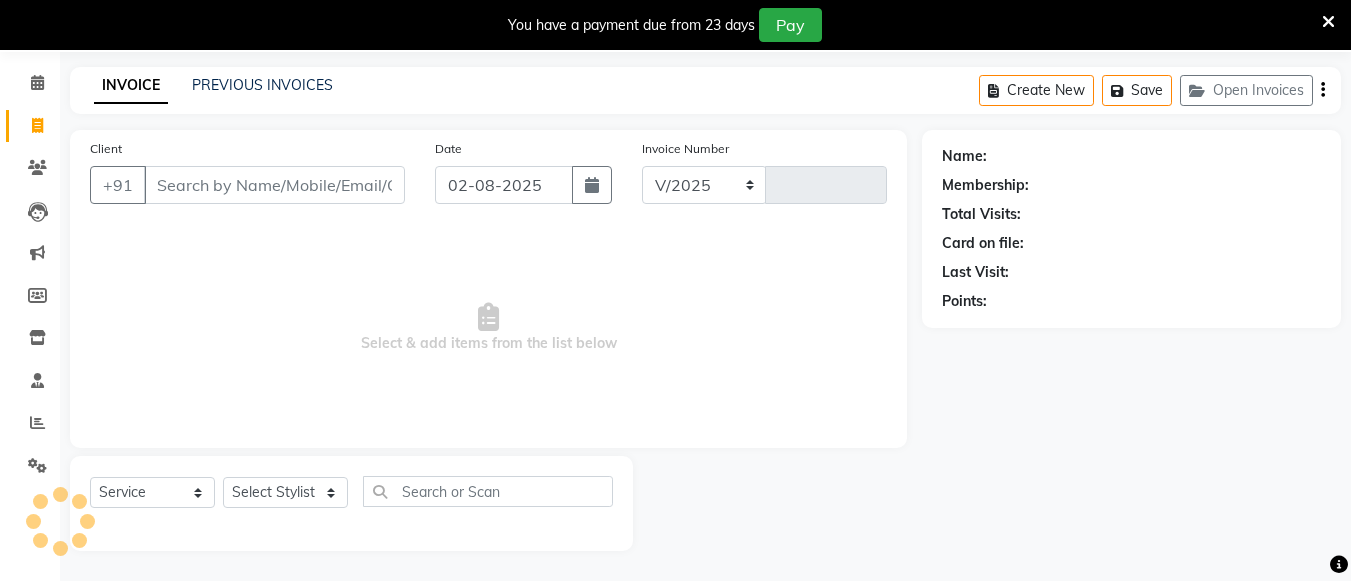 select on "8592" 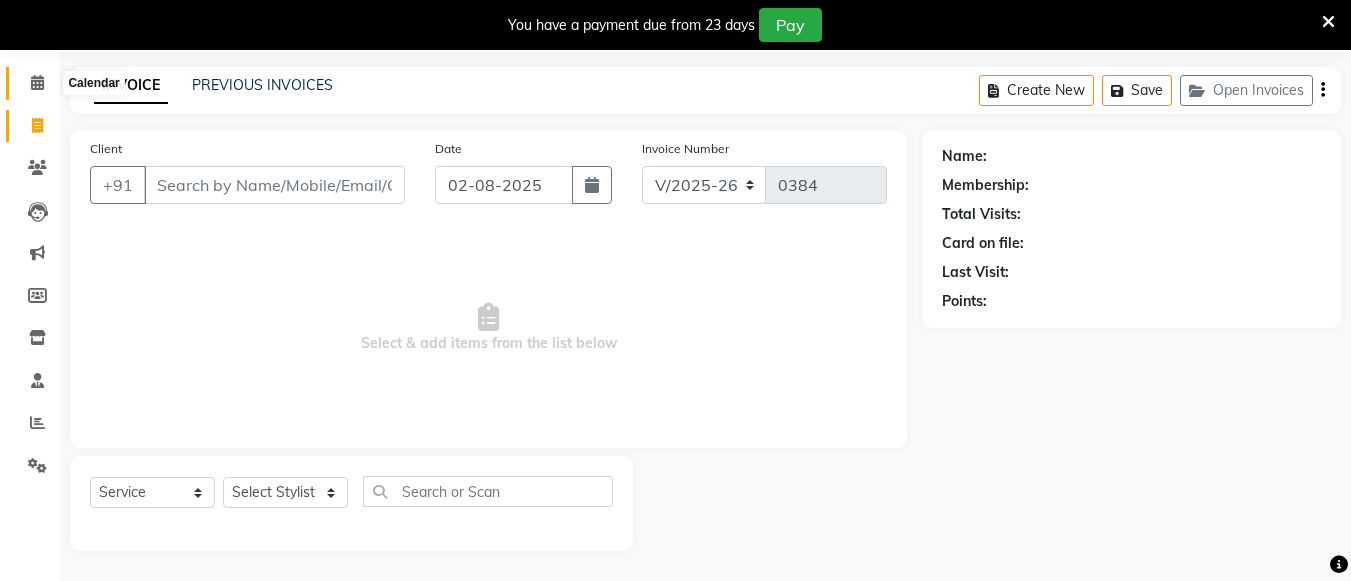 click 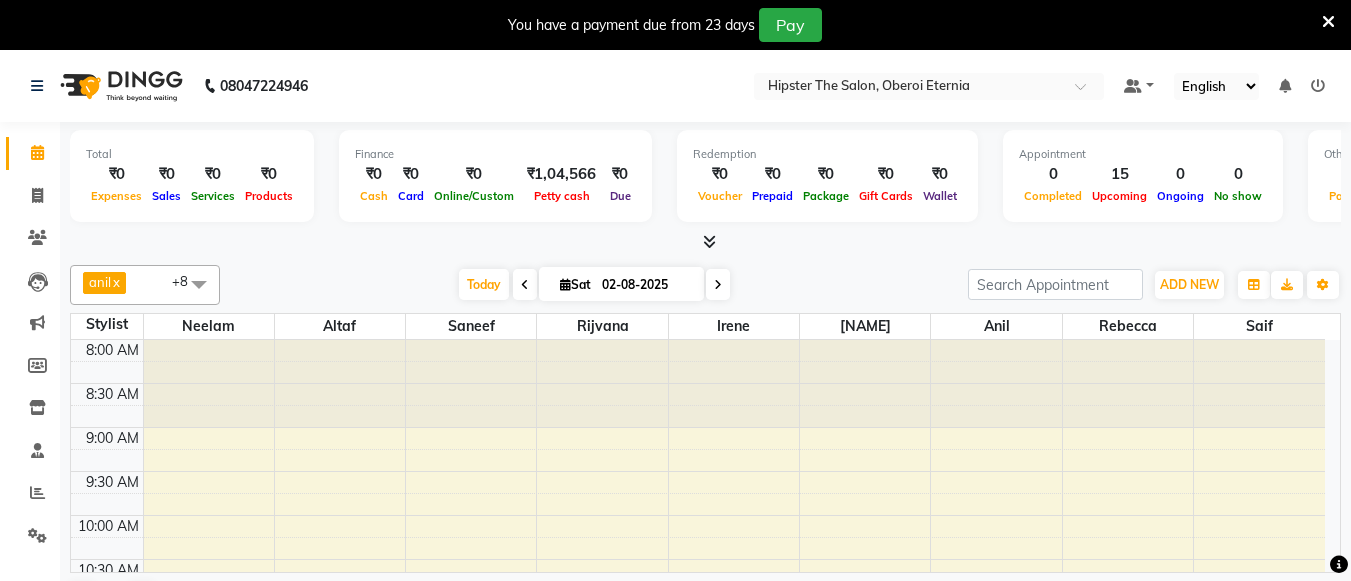 scroll, scrollTop: 51, scrollLeft: 0, axis: vertical 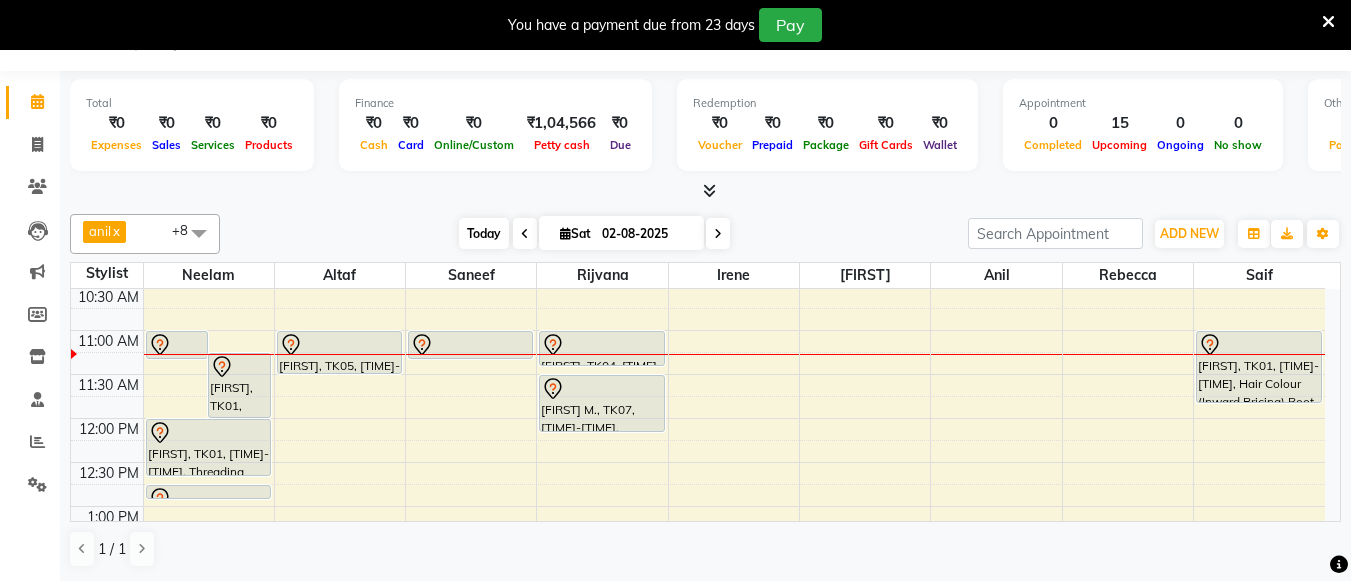 drag, startPoint x: 672, startPoint y: 332, endPoint x: 472, endPoint y: 238, distance: 220.9887 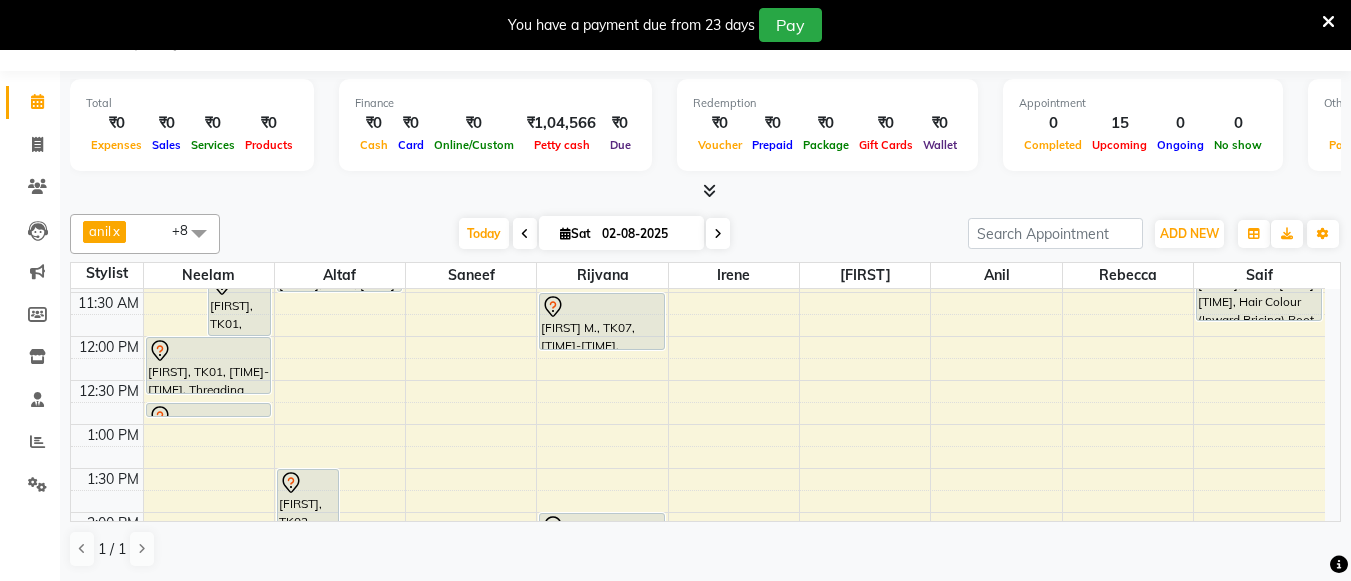 scroll, scrollTop: 305, scrollLeft: 0, axis: vertical 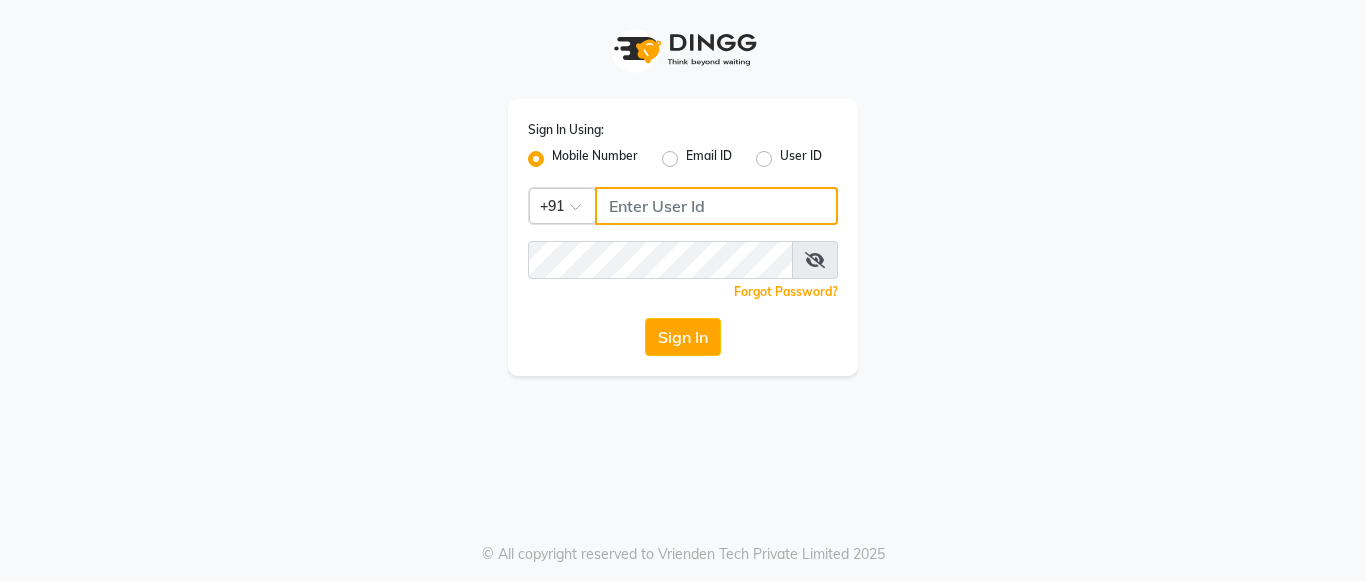 type on "9262624662" 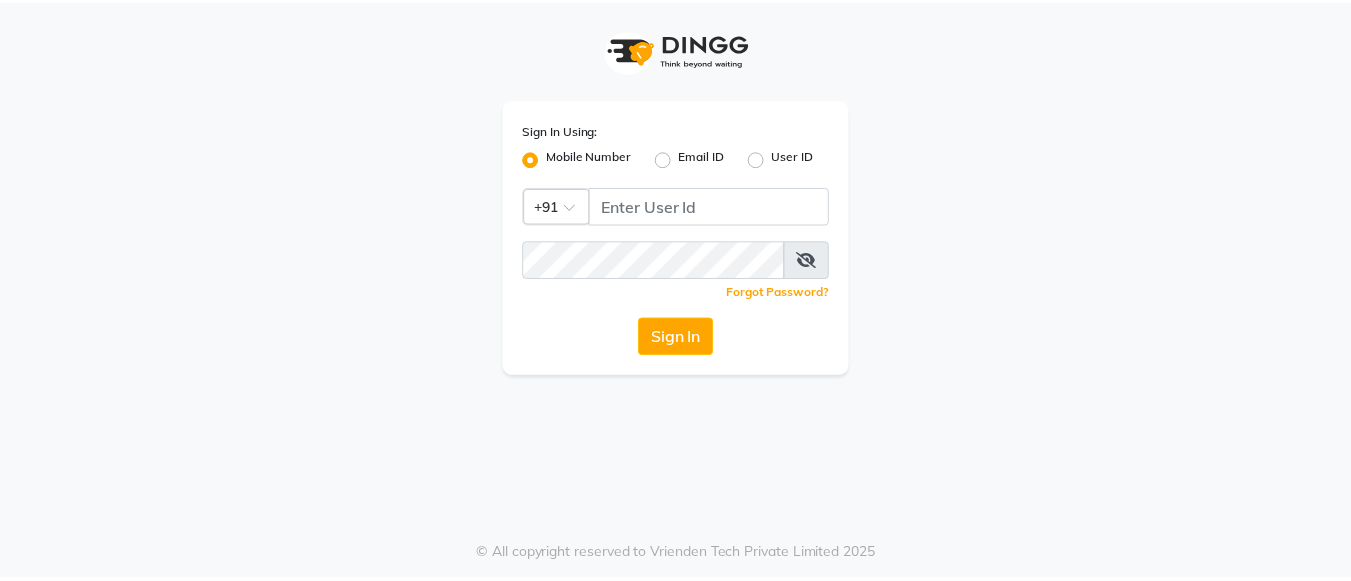 scroll, scrollTop: 0, scrollLeft: 0, axis: both 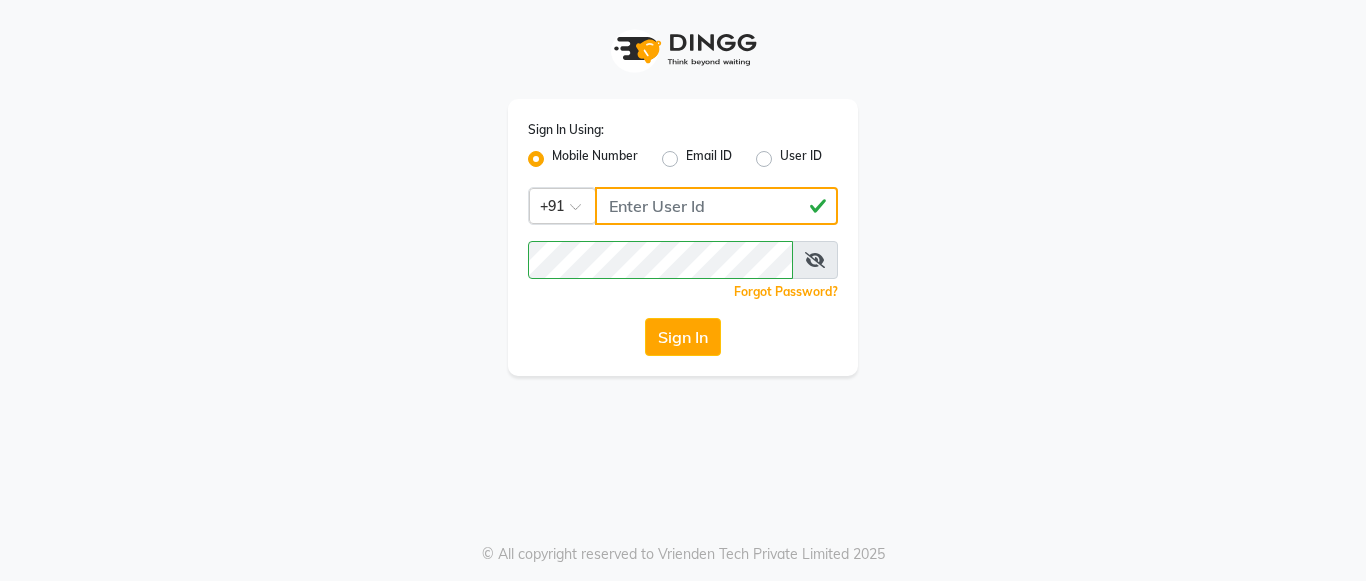 click on "[PHONE]" 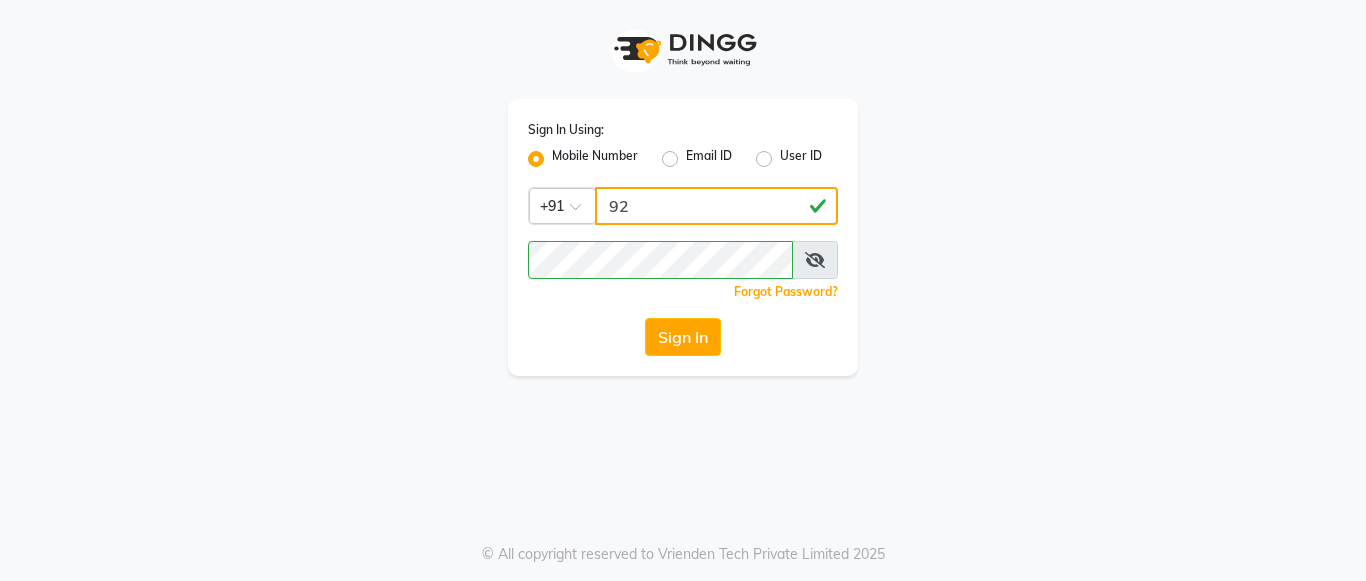 type on "9" 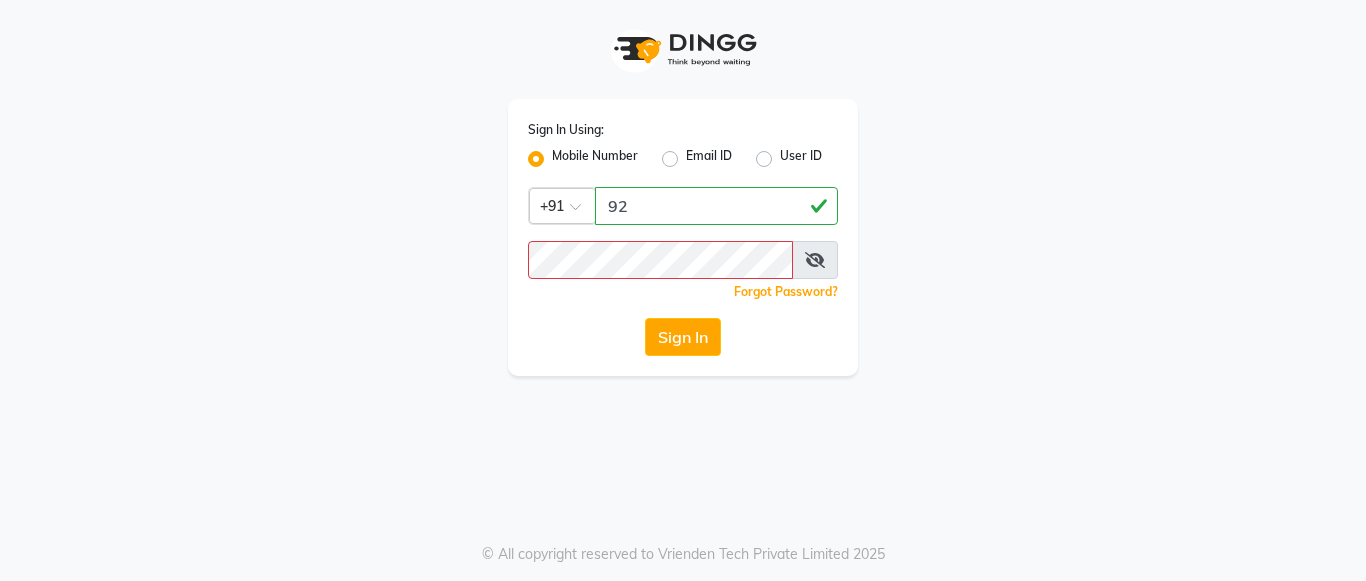 click at bounding box center (815, 260) 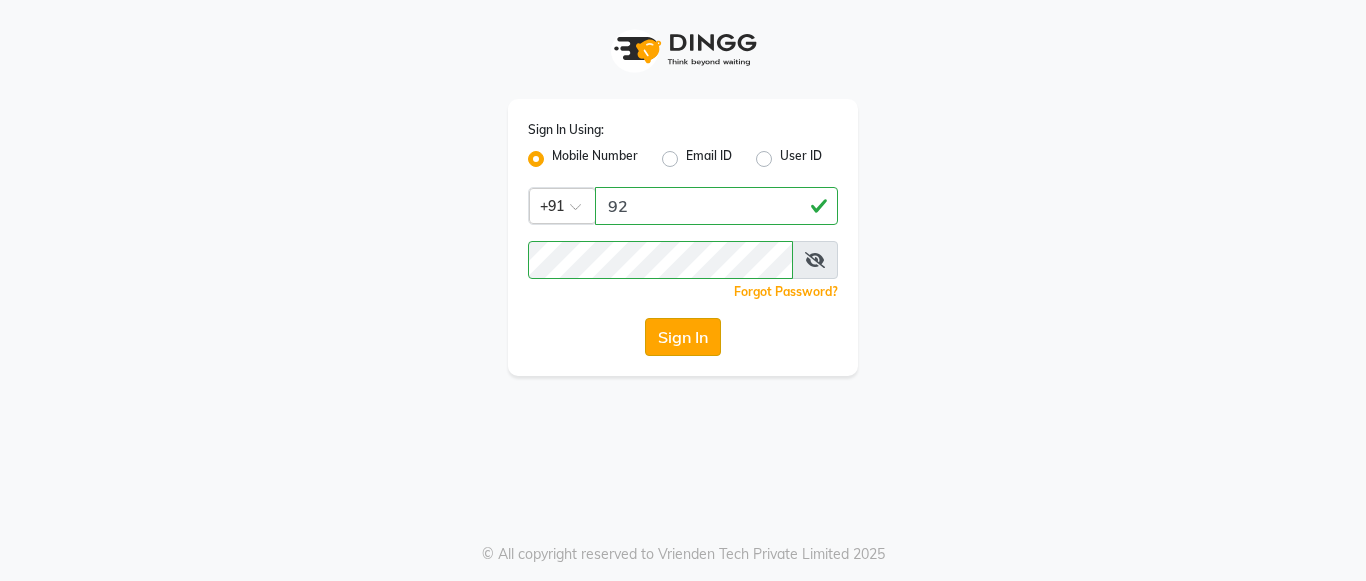 click on "Sign In" 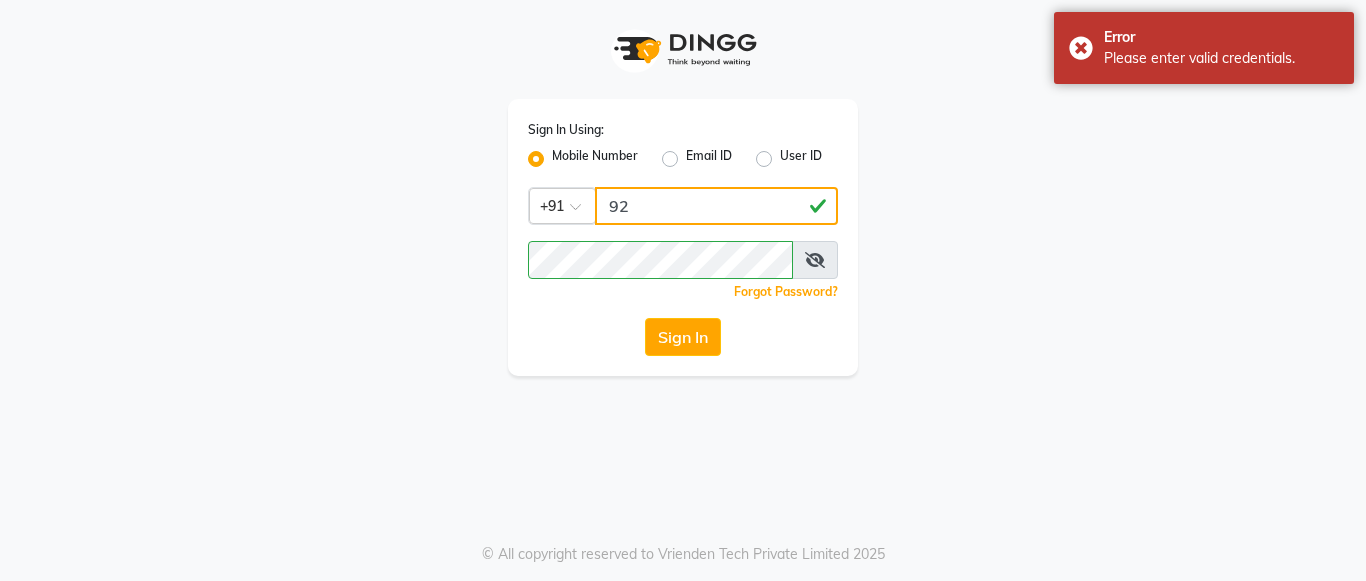 click on "[PHONE]" 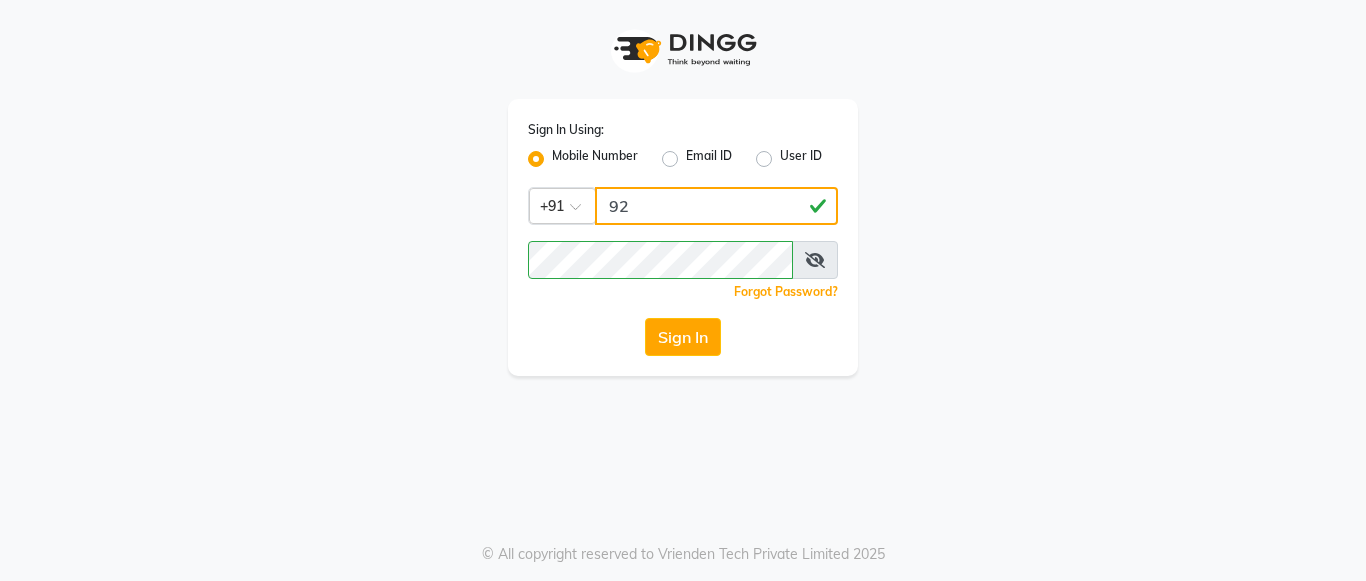 click on "[PHONE]" 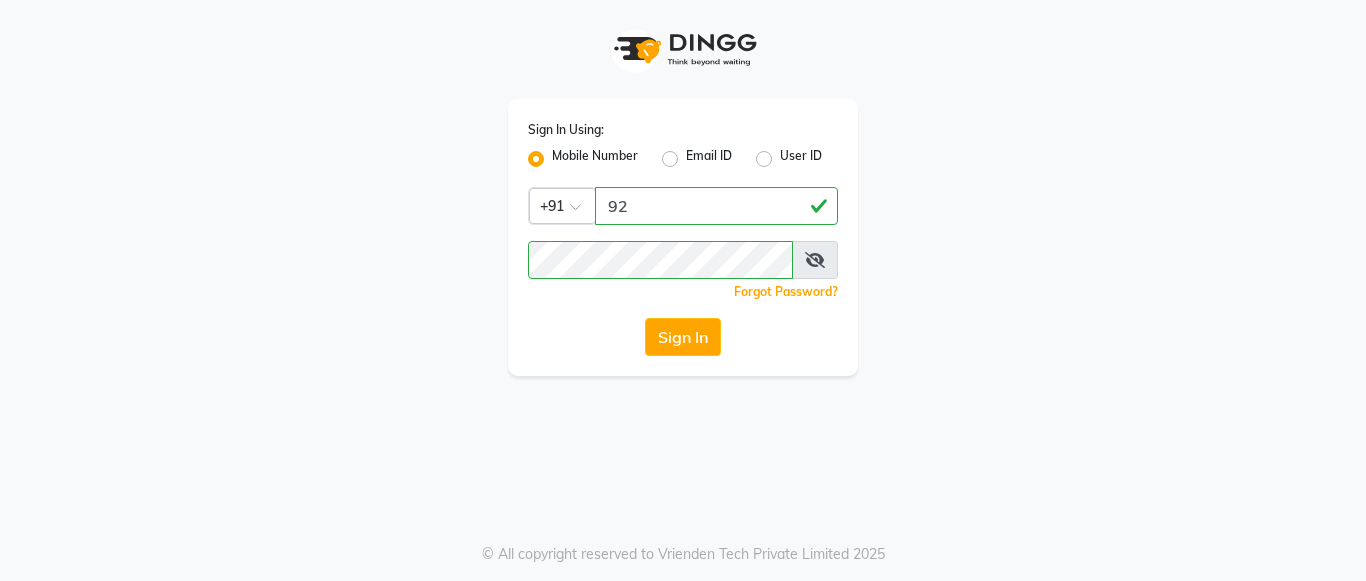 click at bounding box center [815, 260] 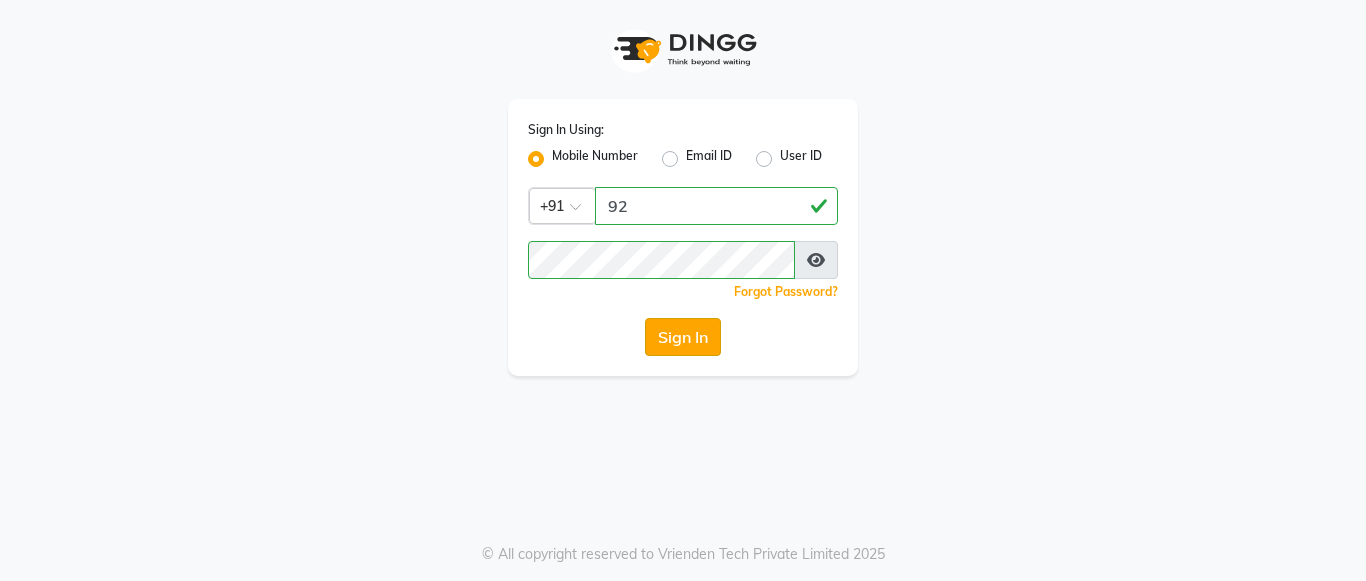 click on "Sign In" 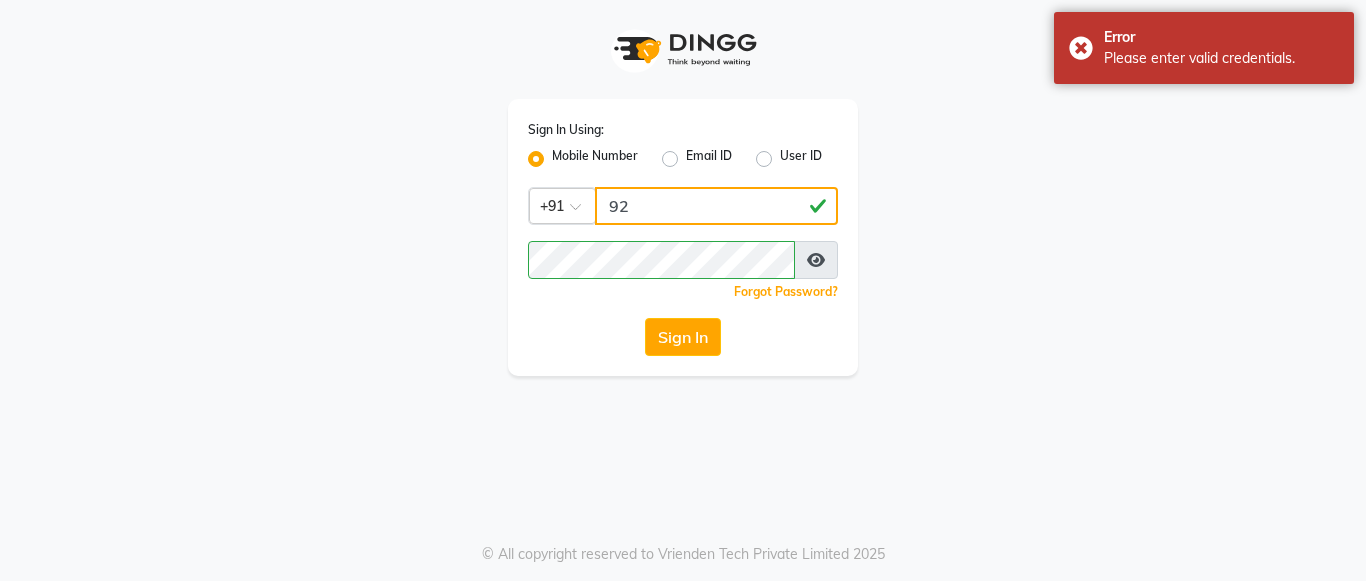 click on "[PHONE]" 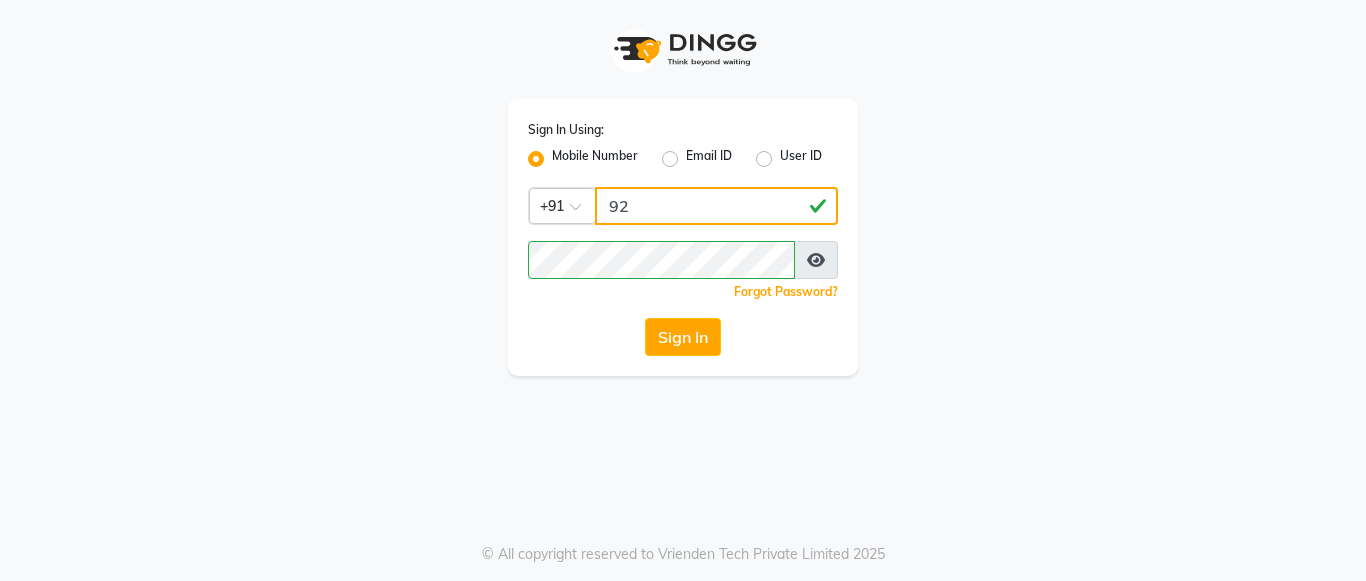 click on "[PHONE]" 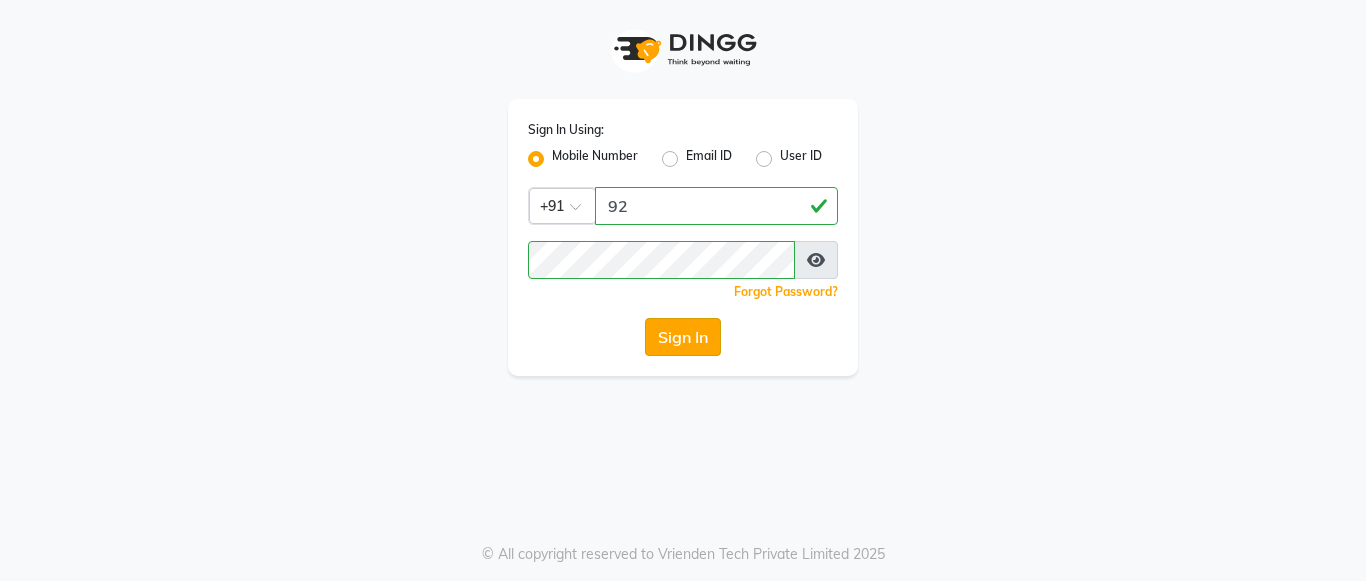 click on "Sign In" 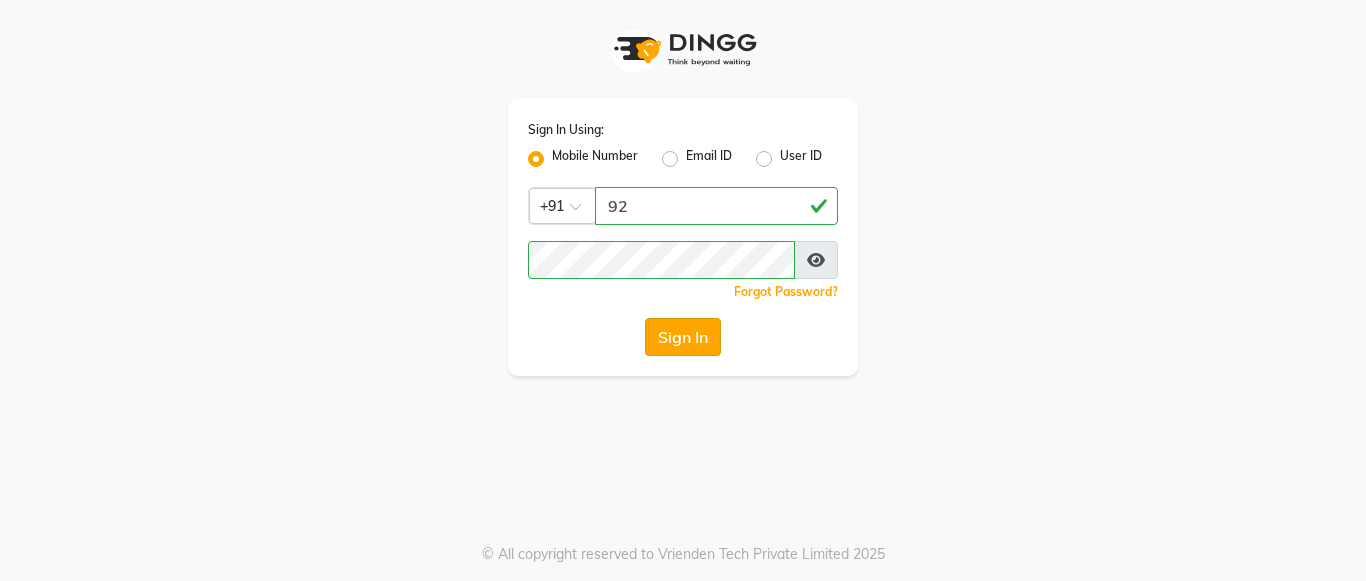 click on "Sign In" 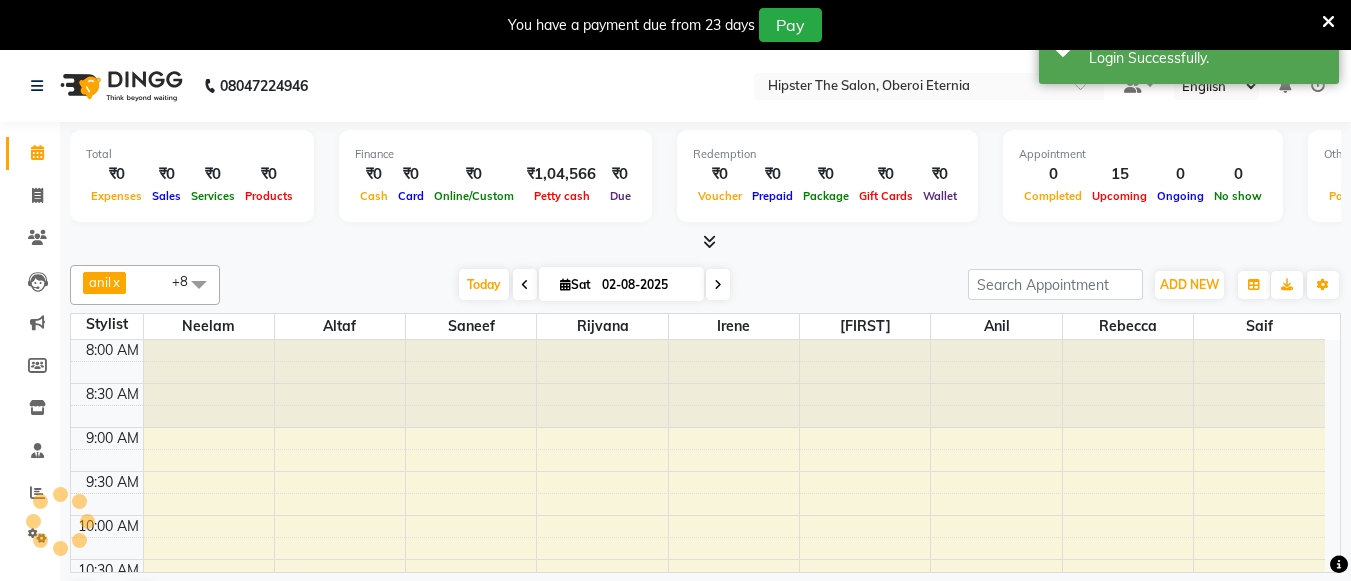 scroll, scrollTop: 0, scrollLeft: 0, axis: both 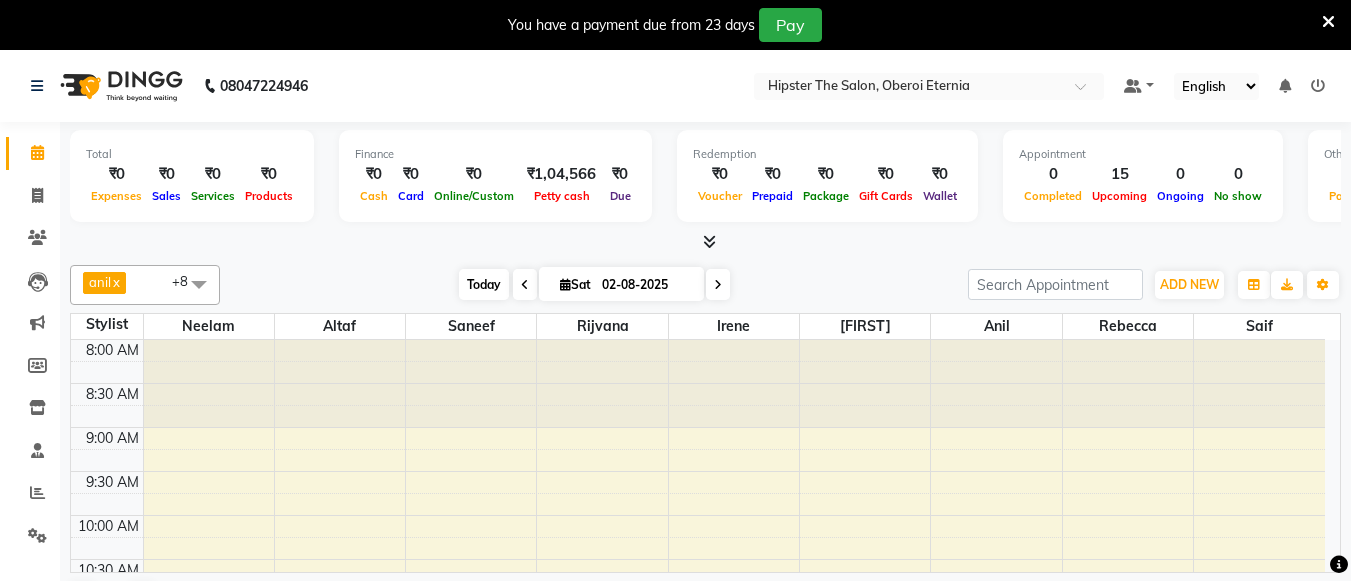 click on "Today" at bounding box center (484, 284) 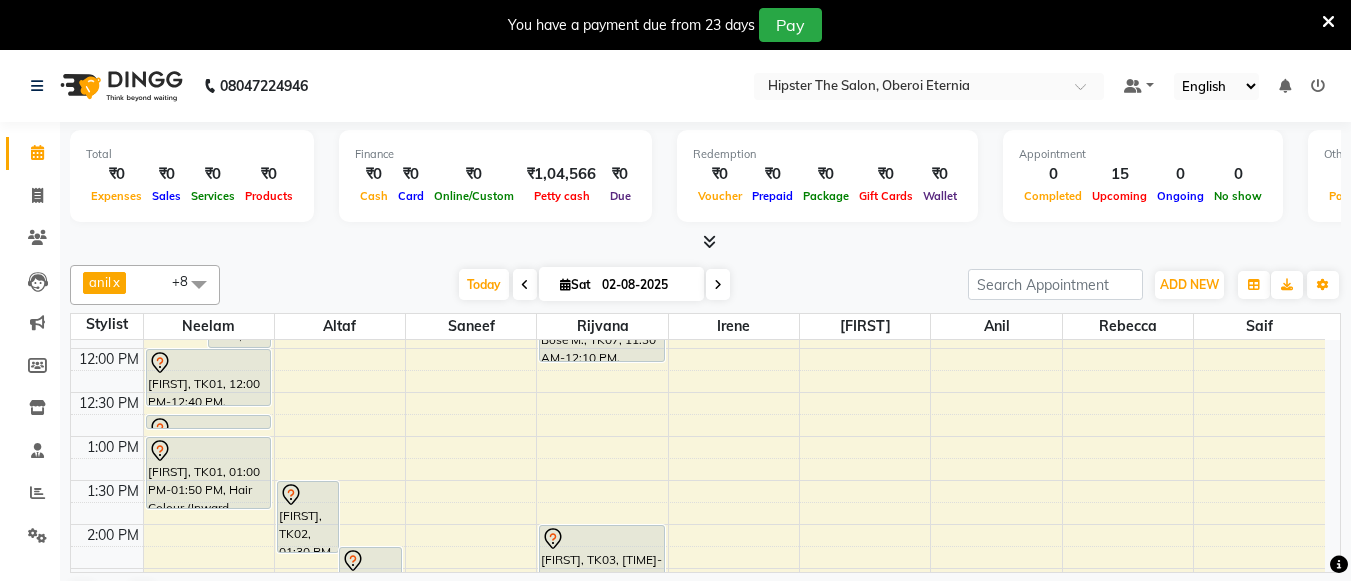 scroll, scrollTop: 342, scrollLeft: 0, axis: vertical 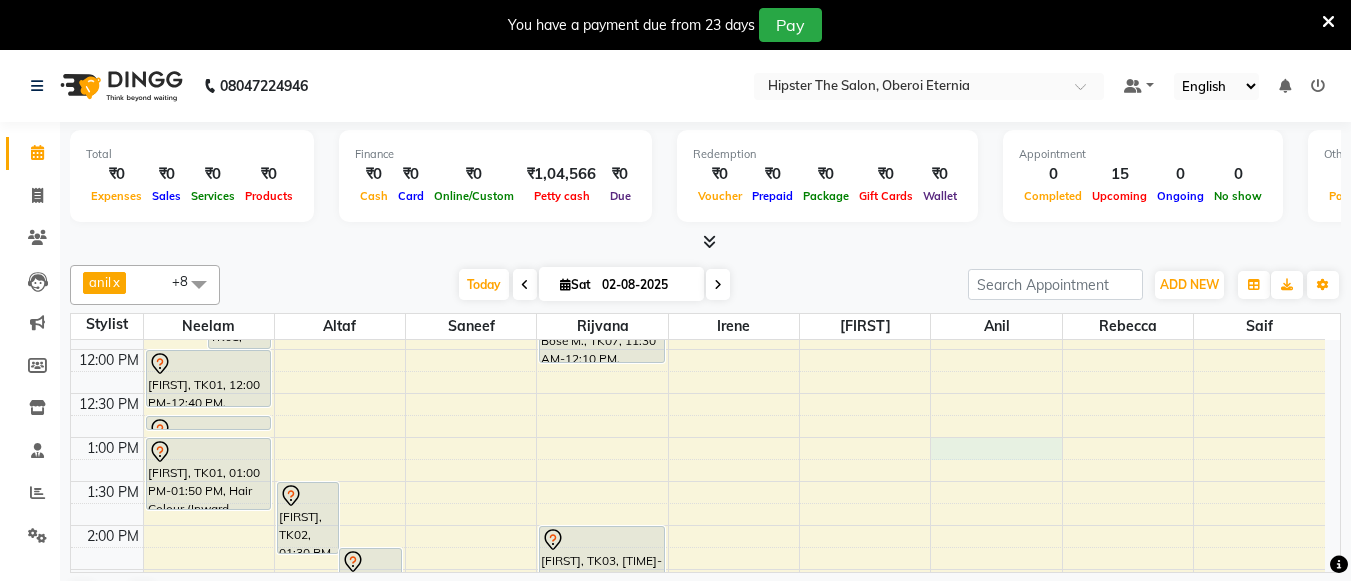 click on "8:00 AM 8:30 AM 9:00 AM 9:30 AM 10:00 AM 10:30 AM 11:00 AM 11:30 AM 12:00 PM 12:30 PM 1:00 PM 1:30 PM 2:00 PM 2:30 PM 3:00 PM 3:30 PM 4:00 PM 4:30 PM 5:00 PM 5:30 PM 6:00 PM 6:30 PM 7:00 PM 7:30 PM 8:00 PM 8:30 PM             [FIRST], TK01, 11:00 AM-11:20 AM, Manicure Cut, File & Polish             [FIRST], TK01, 11:15 AM-12:00 PM, Pedicure Aroma Pedicure             [FIRST], TK01, 12:00 PM-12:40 PM, Threading Eyebrows             [FIRST], TK01, 12:45 PM-12:50 PM, Stripless Wax Upper Lip             [FIRST], TK01, 01:00 PM-01:50 PM, Hair Colour (Inward Pricing) Root Touch Up 1 Inch (Ammonia Free)             [FIRST], TK02, 01:30 PM-02:20 PM, Hair Colour (Inward Pricing) Root Touch Up 1 Inch (Ammonia Free)             [FIRST], TK02, 02:15 PM-02:55 PM, Haircuts Men's Haircut - Creative Director             [FIRST], TK05, 11:00 AM-11:30 AM, Haircuts Men's Haircut - Senior Stylist             [FIRST], TK06, 11:00 AM-11:20 AM, Hair Wash & Blast Dry Hair Wash & Blast Dry - Women's" at bounding box center (698, 569) 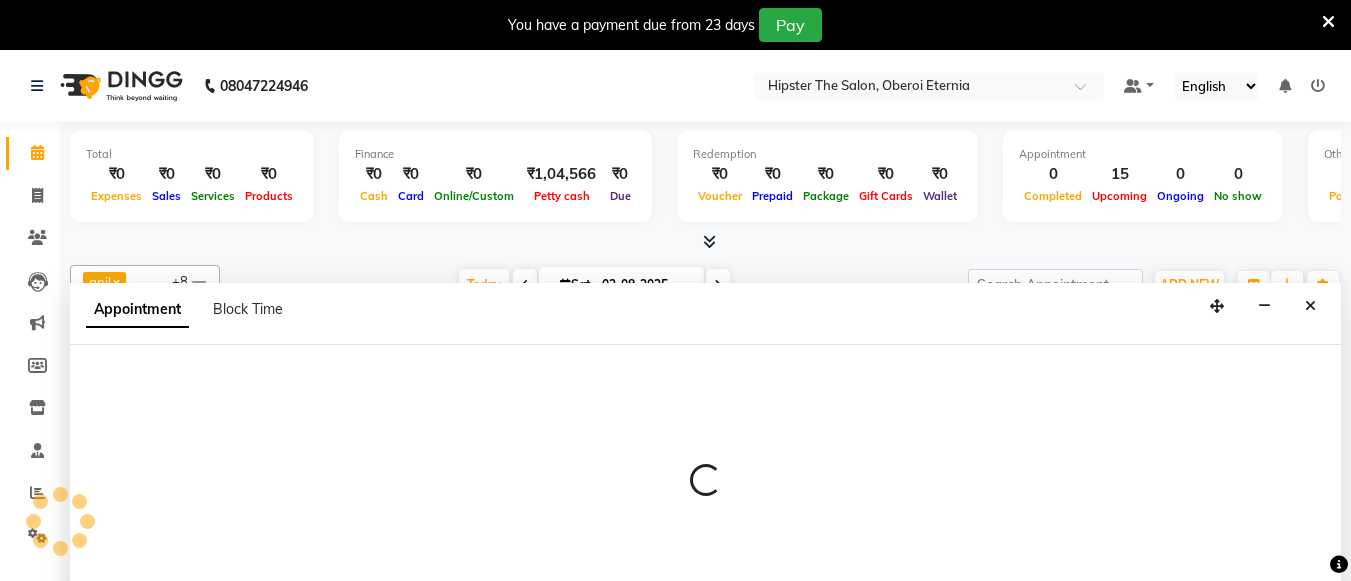 scroll, scrollTop: 51, scrollLeft: 0, axis: vertical 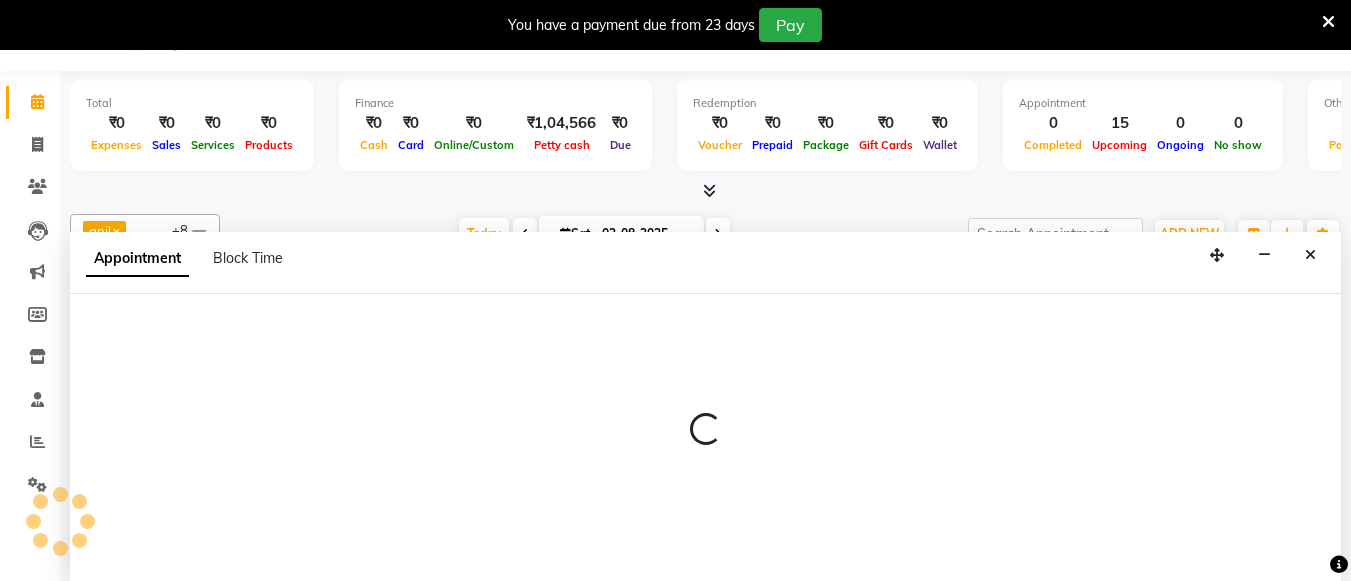 select on "85986" 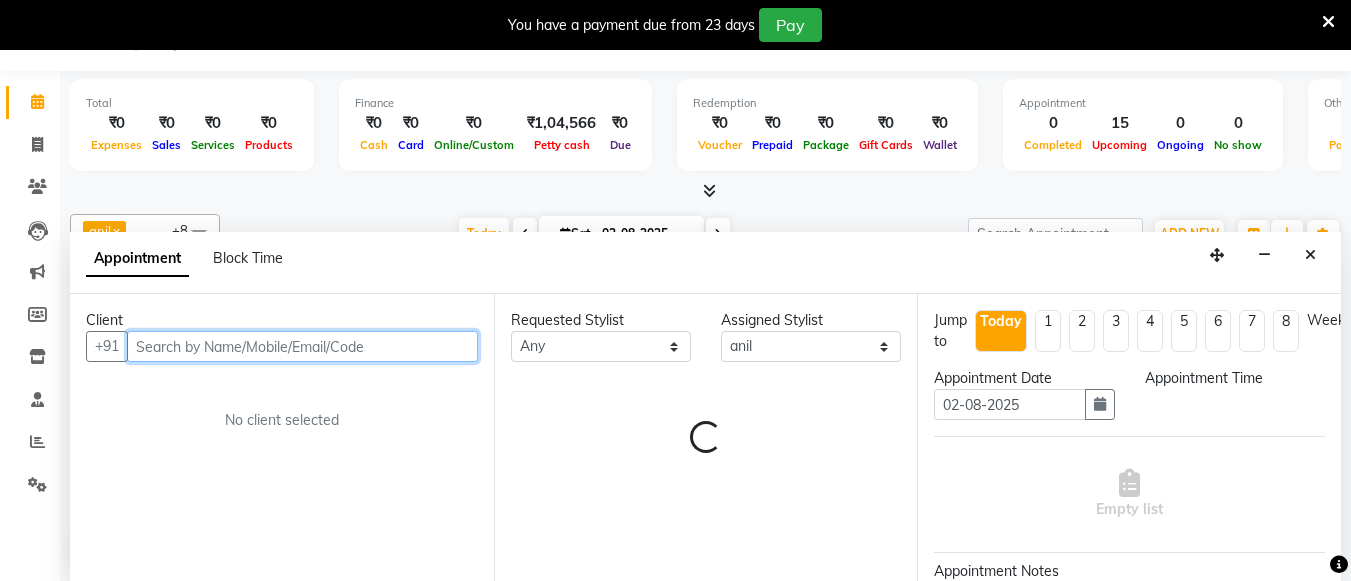select on "780" 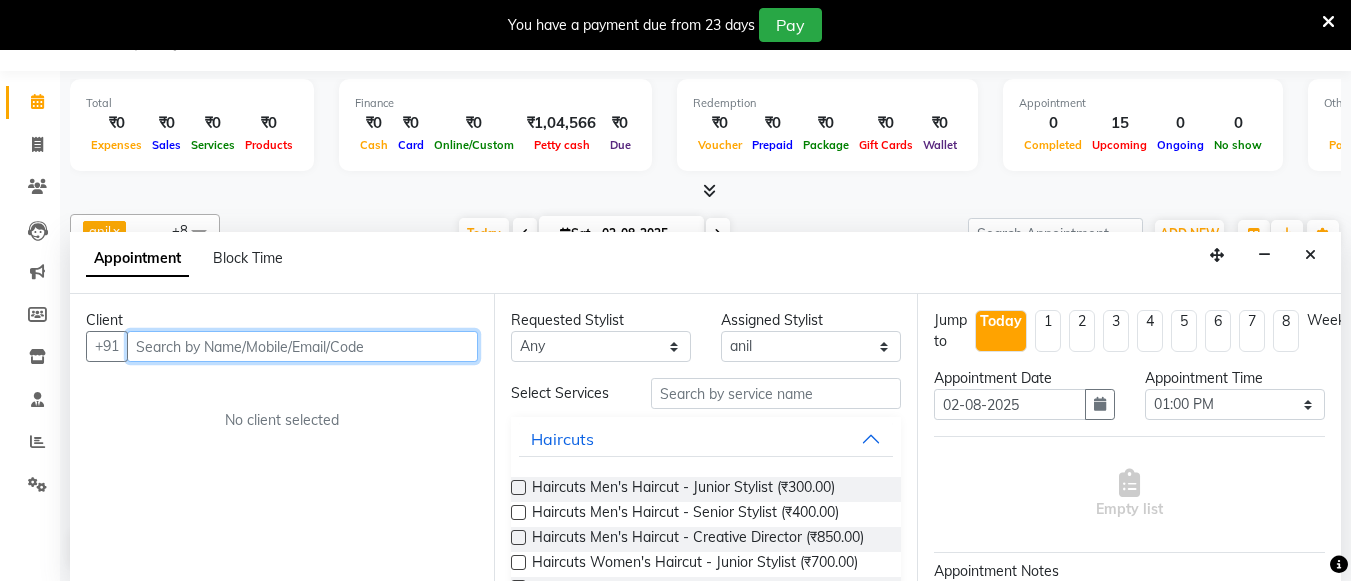 click at bounding box center (302, 346) 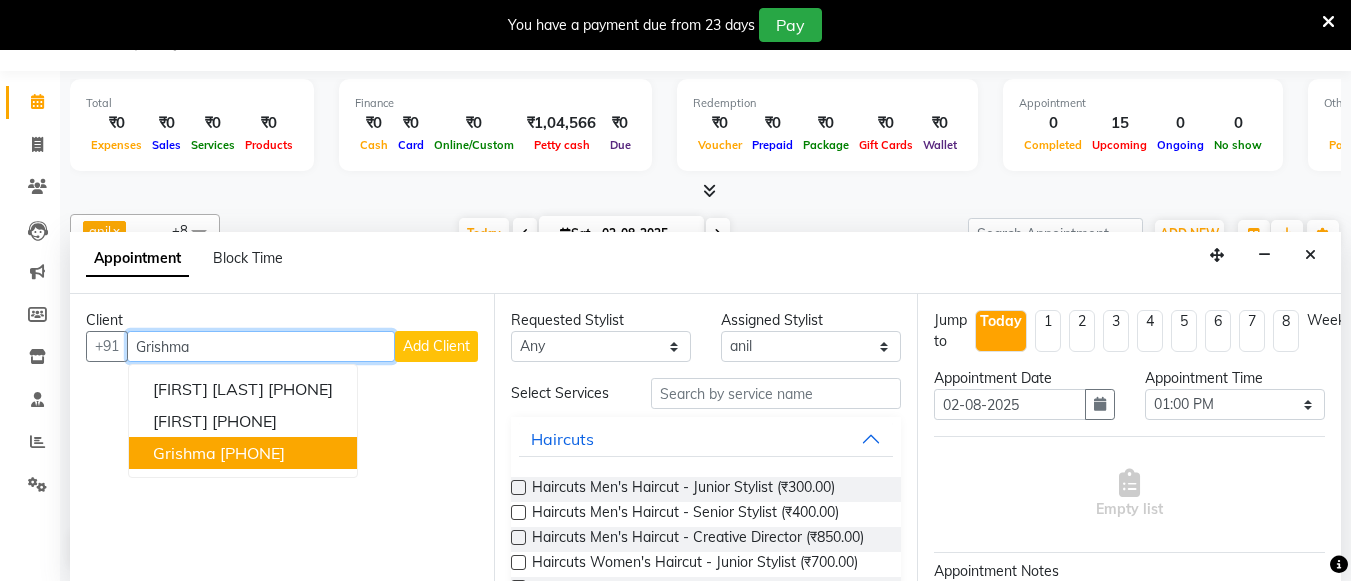 click on "[PHONE]" at bounding box center (252, 453) 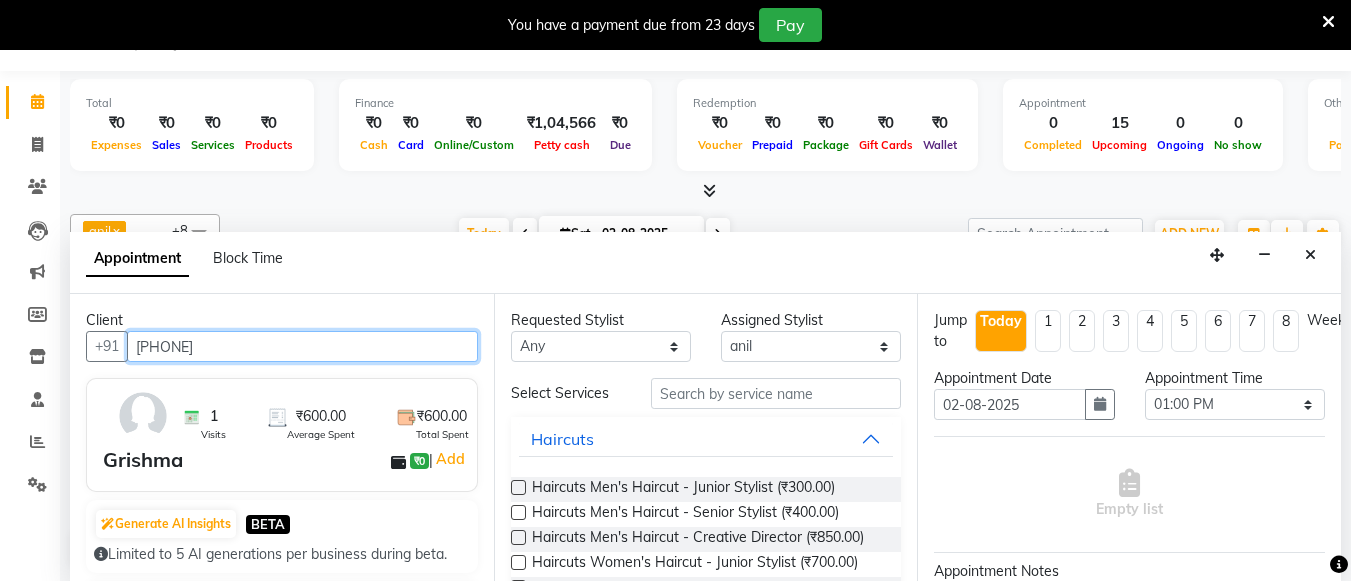 type on "[PHONE]" 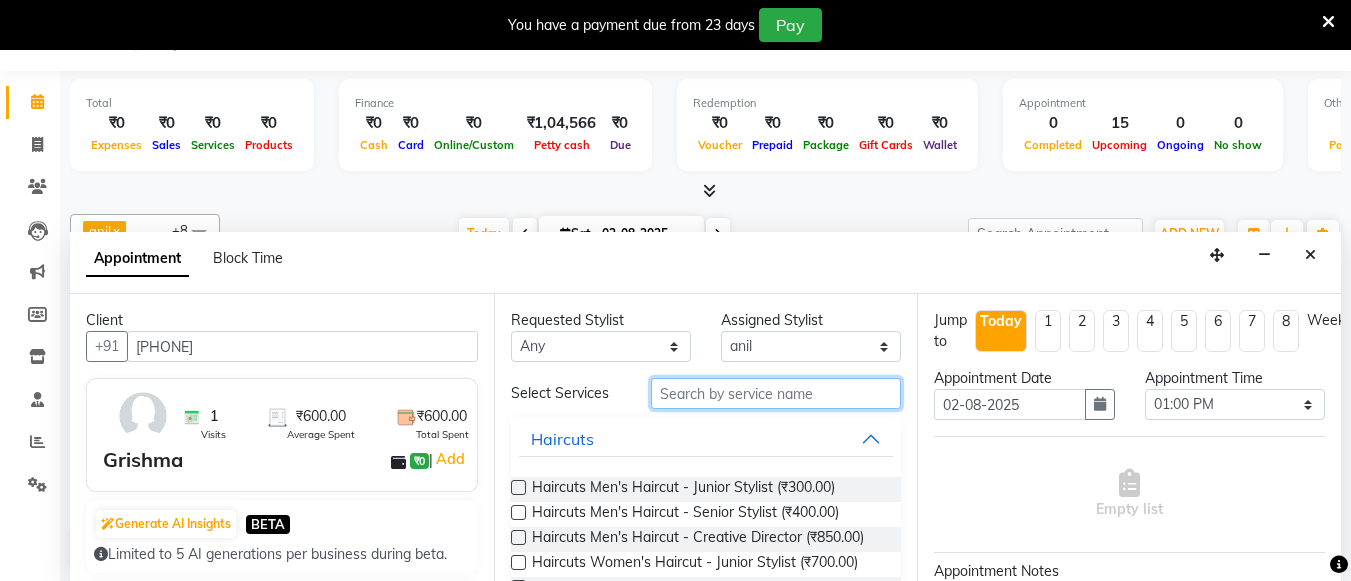 click at bounding box center [776, 393] 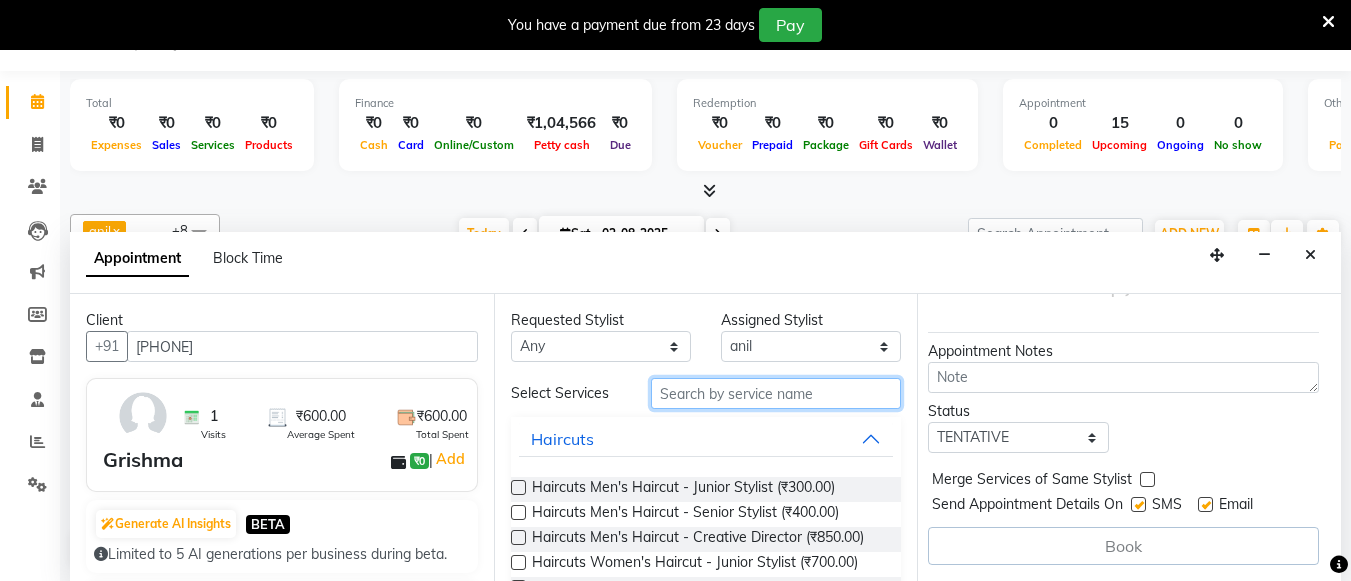 scroll, scrollTop: 235, scrollLeft: 5, axis: both 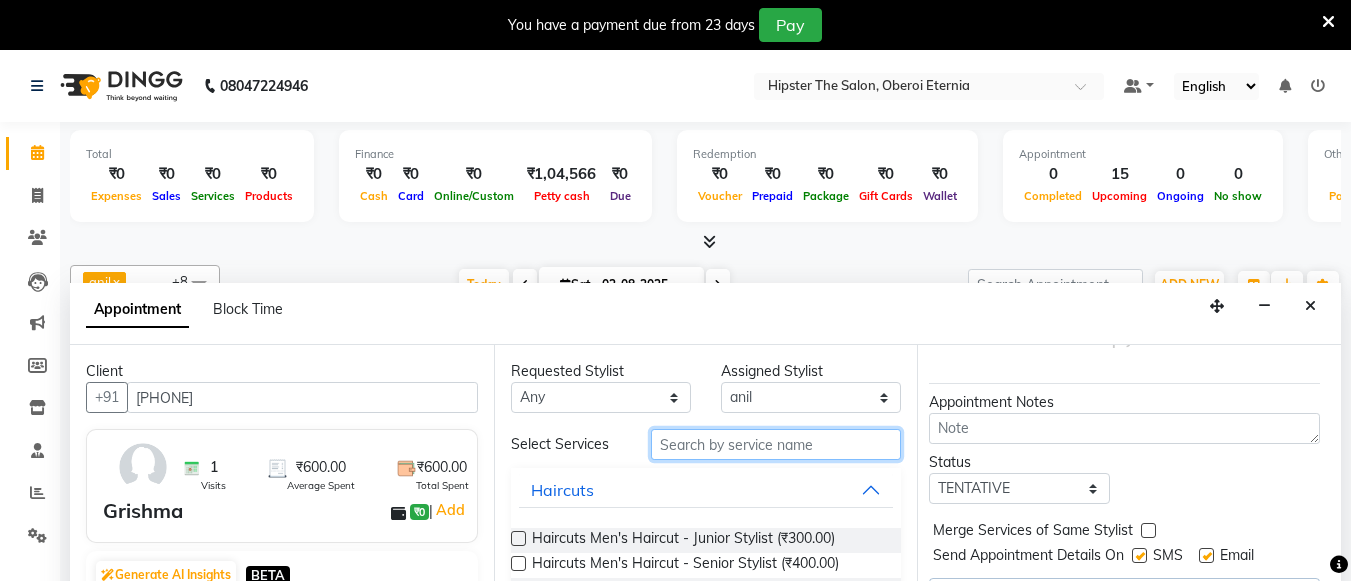 click at bounding box center (776, 444) 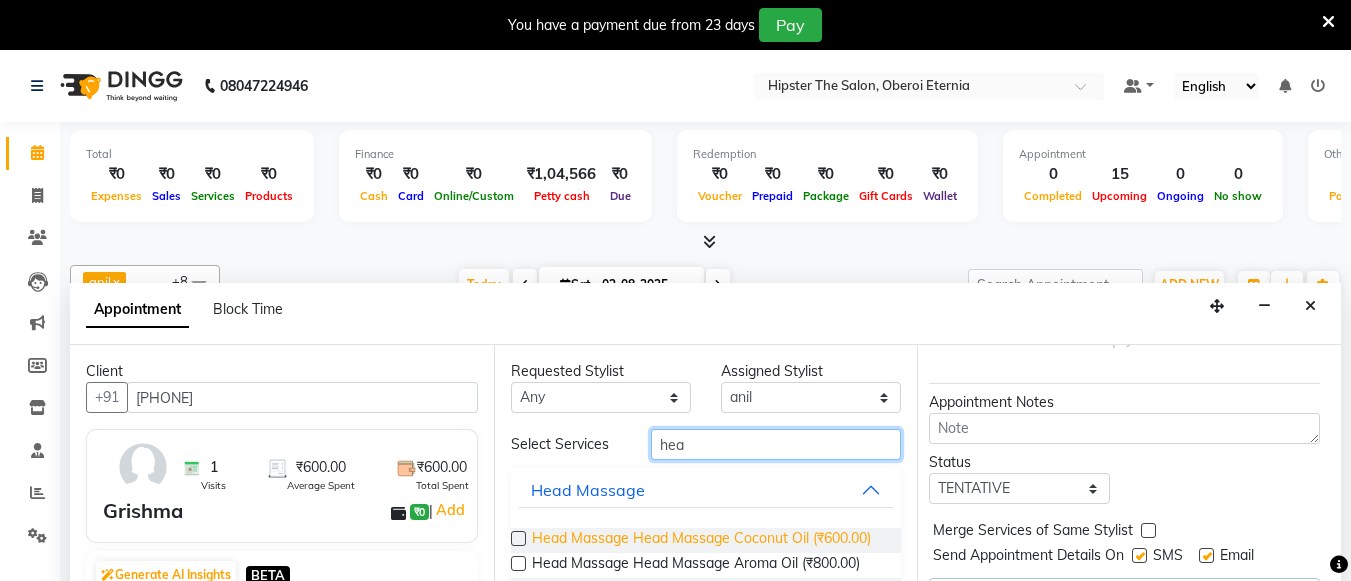 type on "hea" 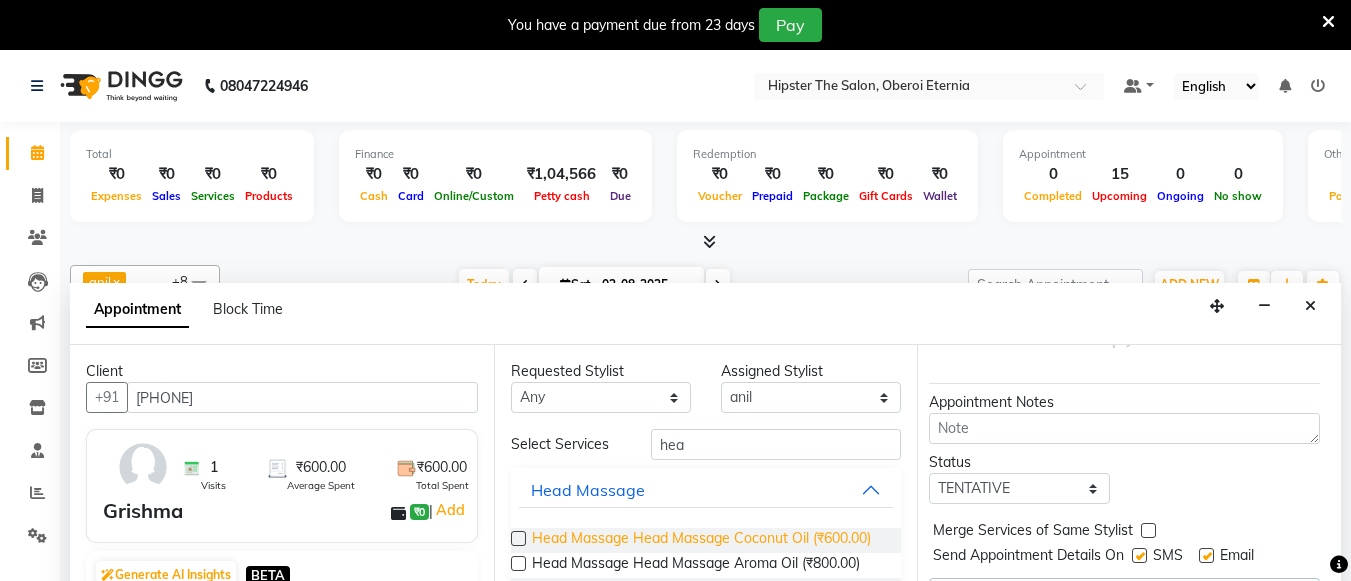 click on "Head Massage Head Massage Coconut Oil (₹600.00)" at bounding box center (701, 540) 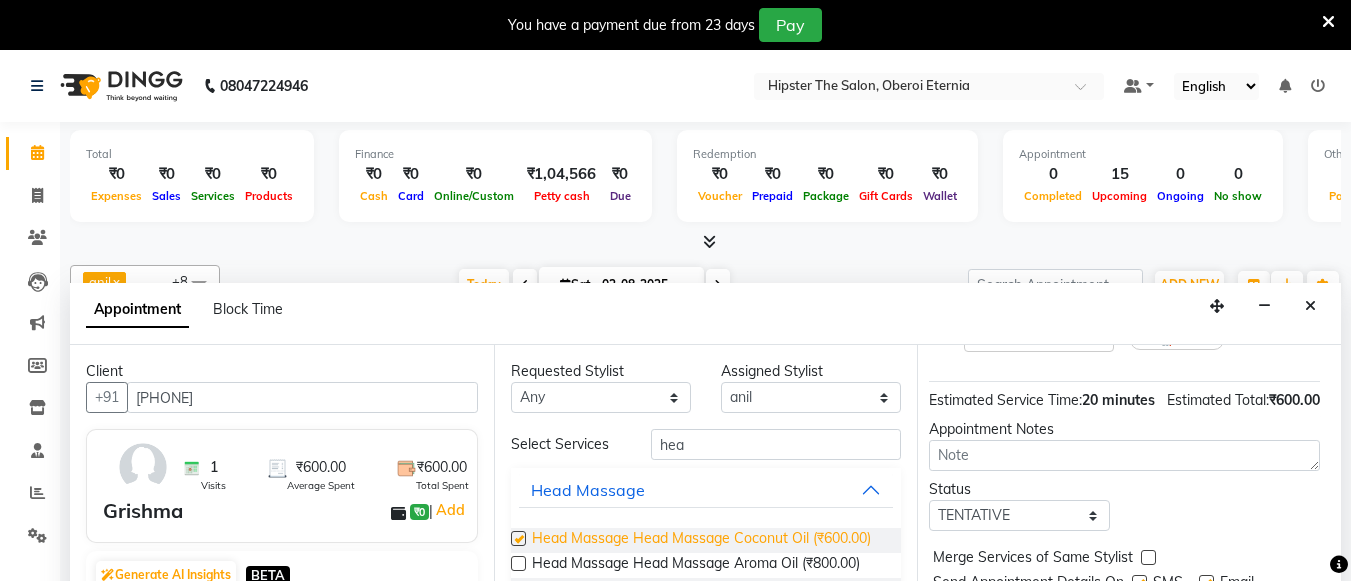 checkbox on "false" 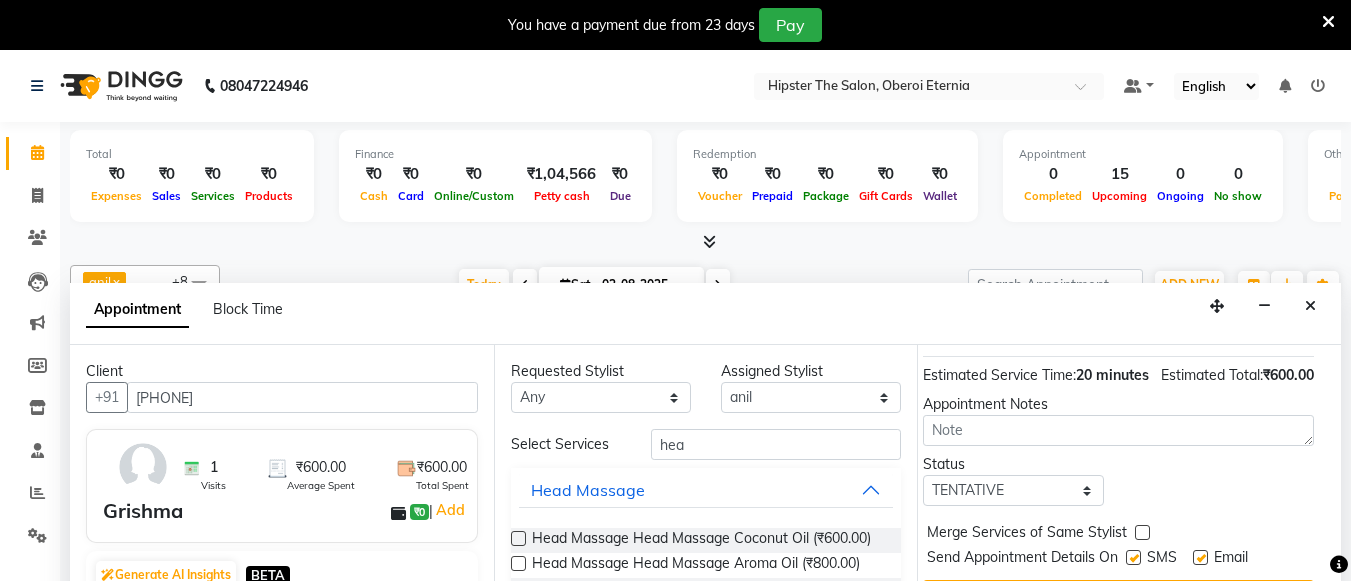 scroll, scrollTop: 296, scrollLeft: 23, axis: both 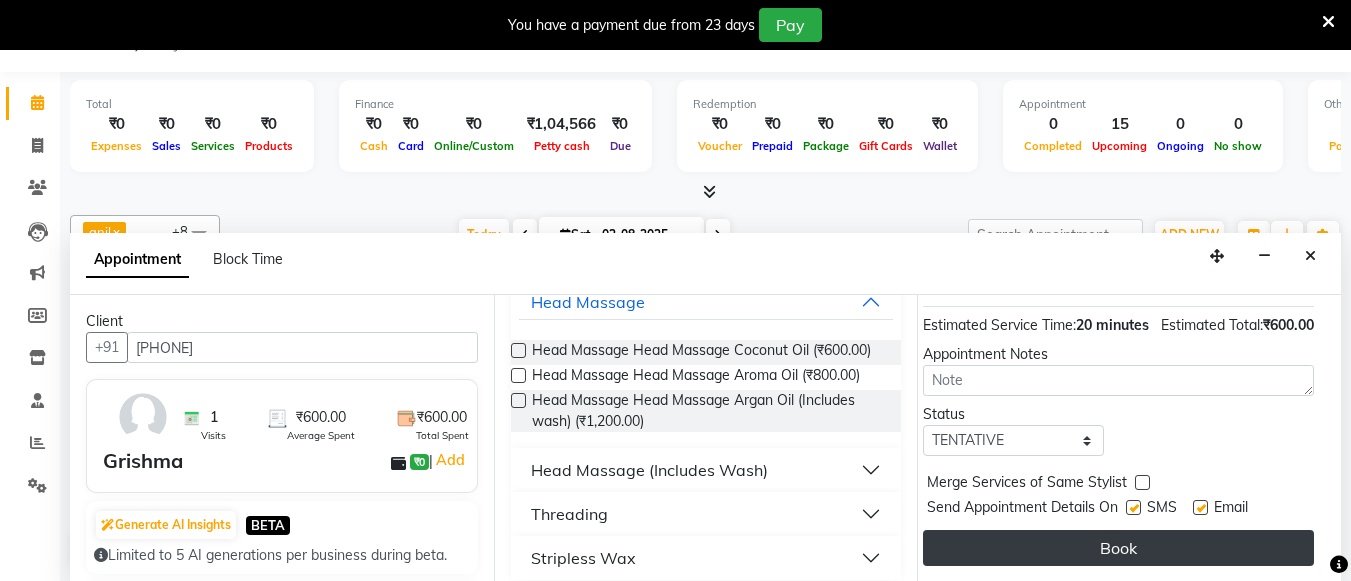 click on "Book" at bounding box center (1118, 548) 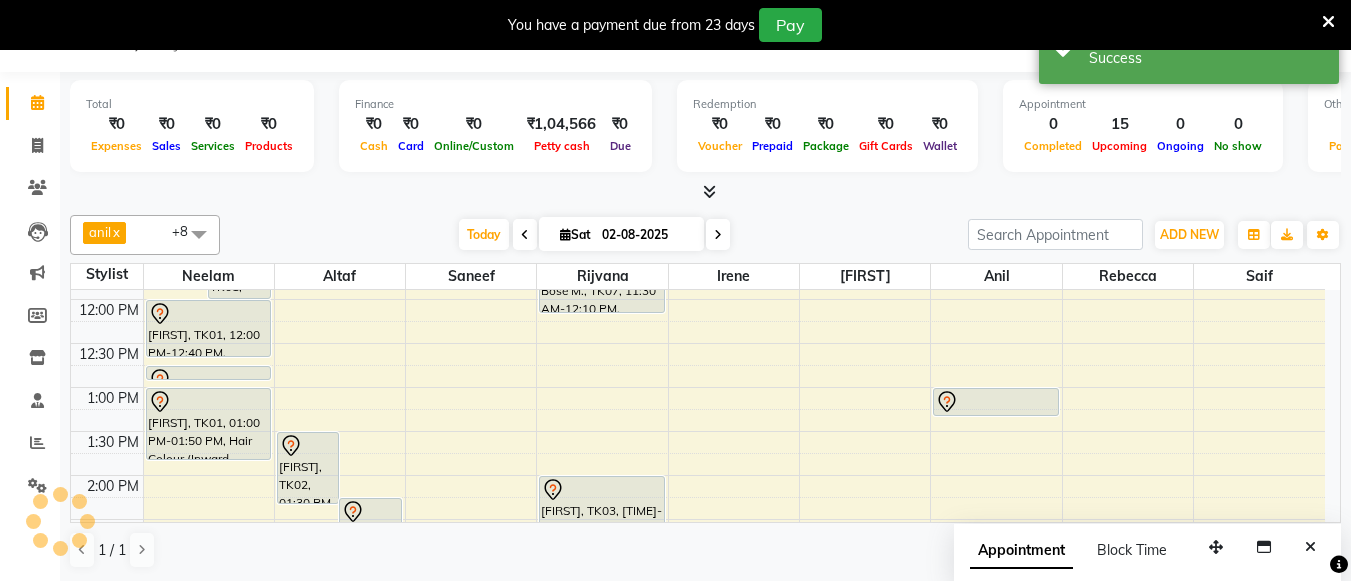 scroll, scrollTop: 0, scrollLeft: 0, axis: both 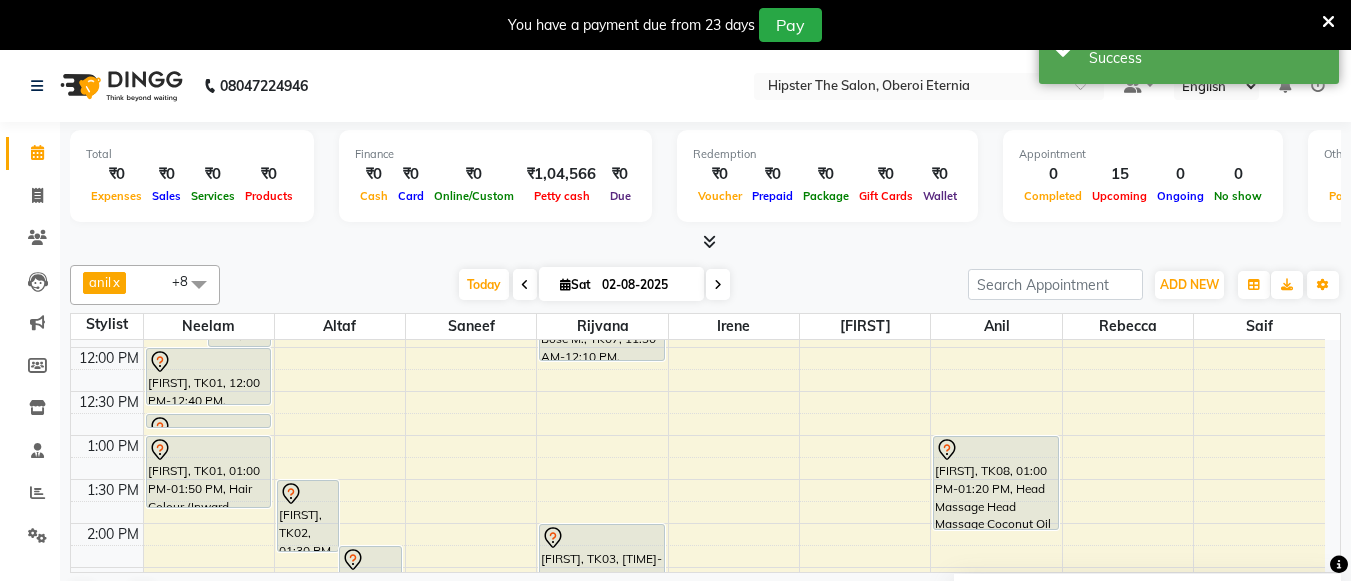 drag, startPoint x: 995, startPoint y: 461, endPoint x: 982, endPoint y: 528, distance: 68.24954 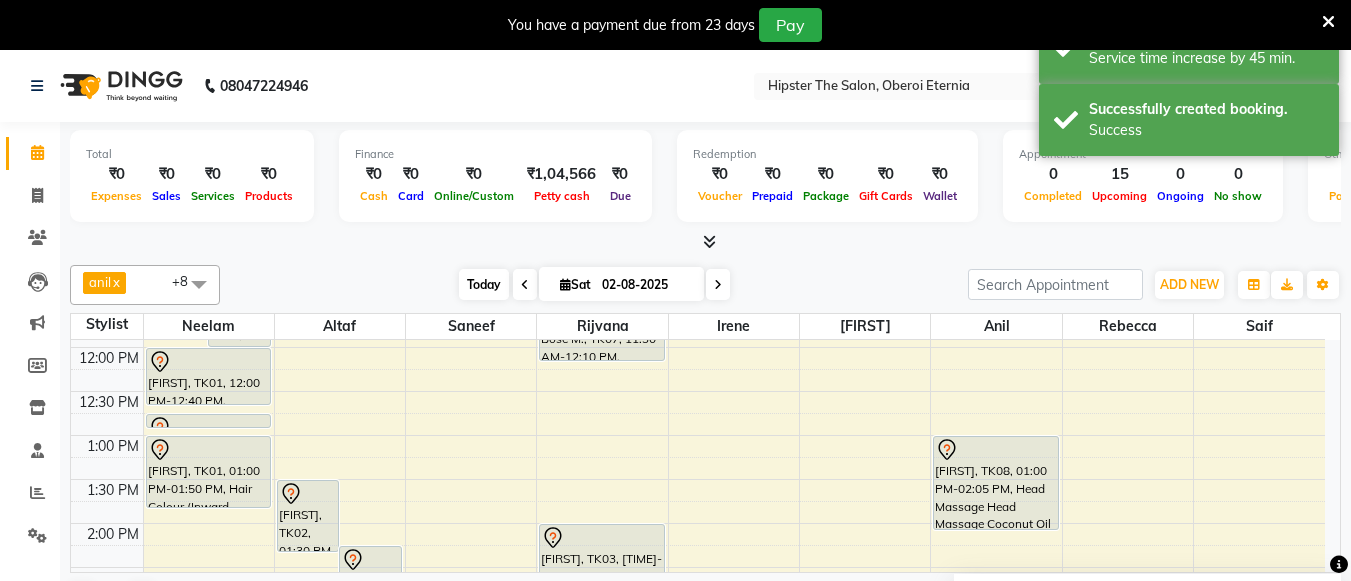 click on "Today" at bounding box center [484, 284] 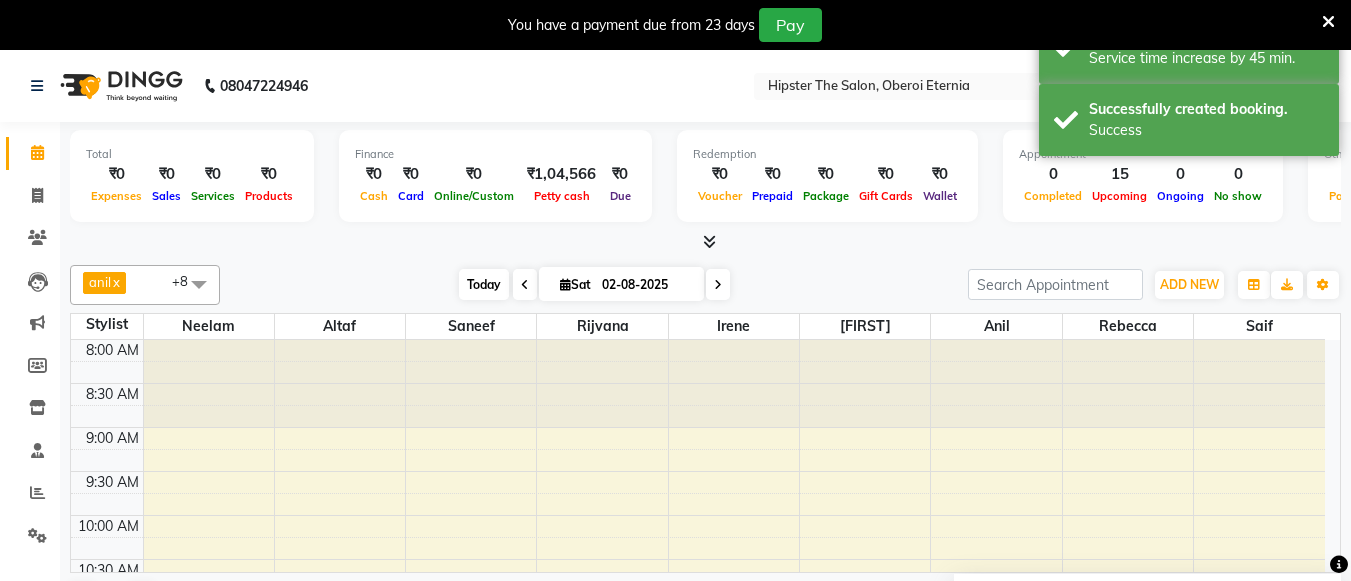 click on "Today" at bounding box center (484, 284) 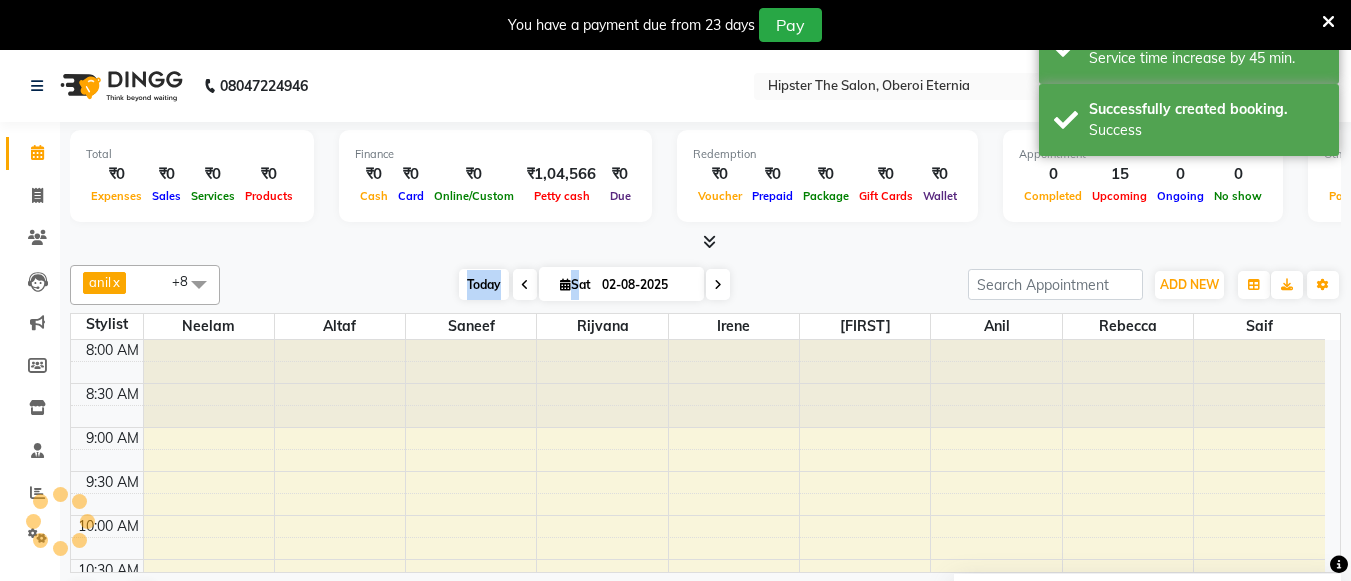 click on "Today" at bounding box center [484, 284] 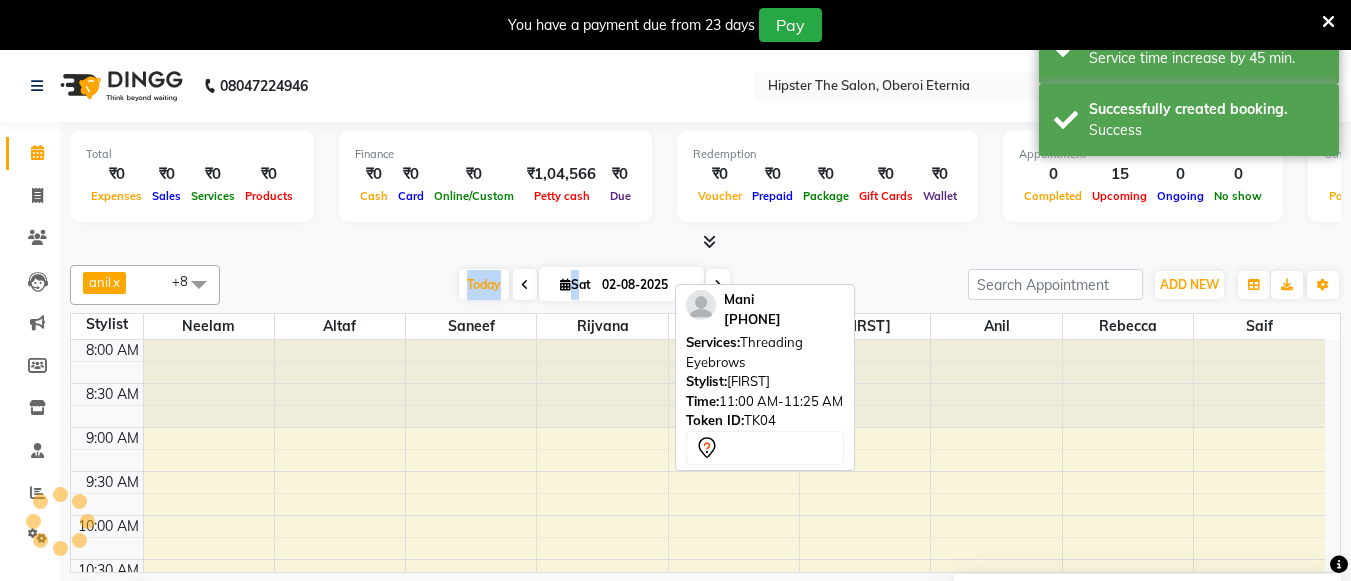 scroll, scrollTop: 265, scrollLeft: 0, axis: vertical 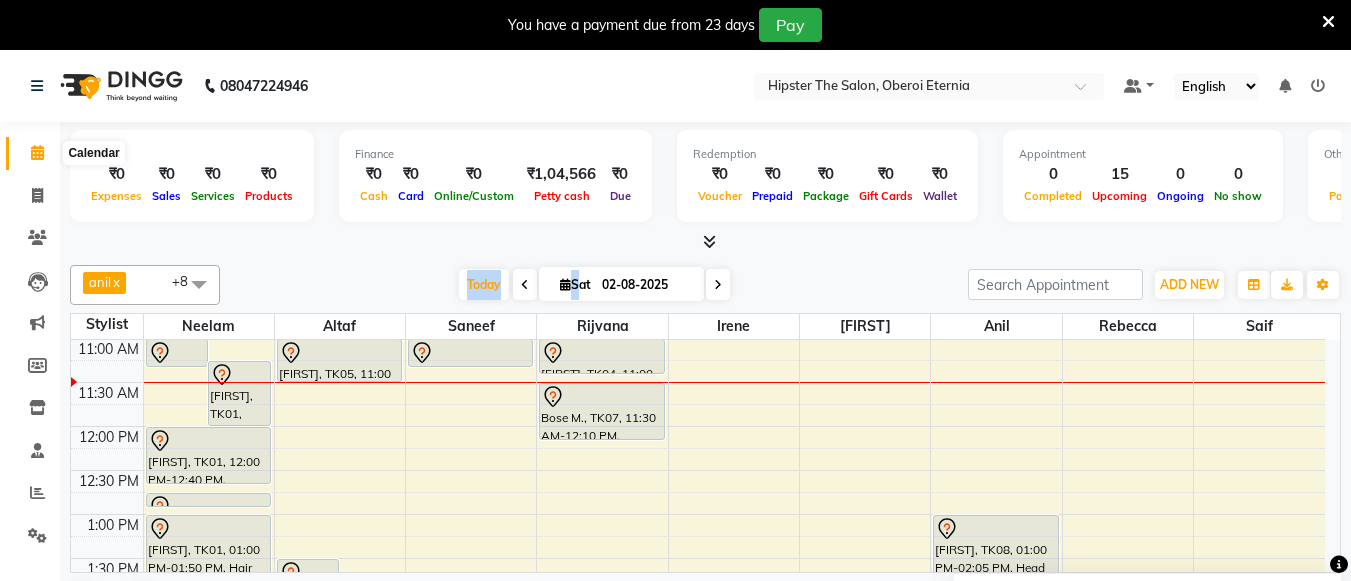 click 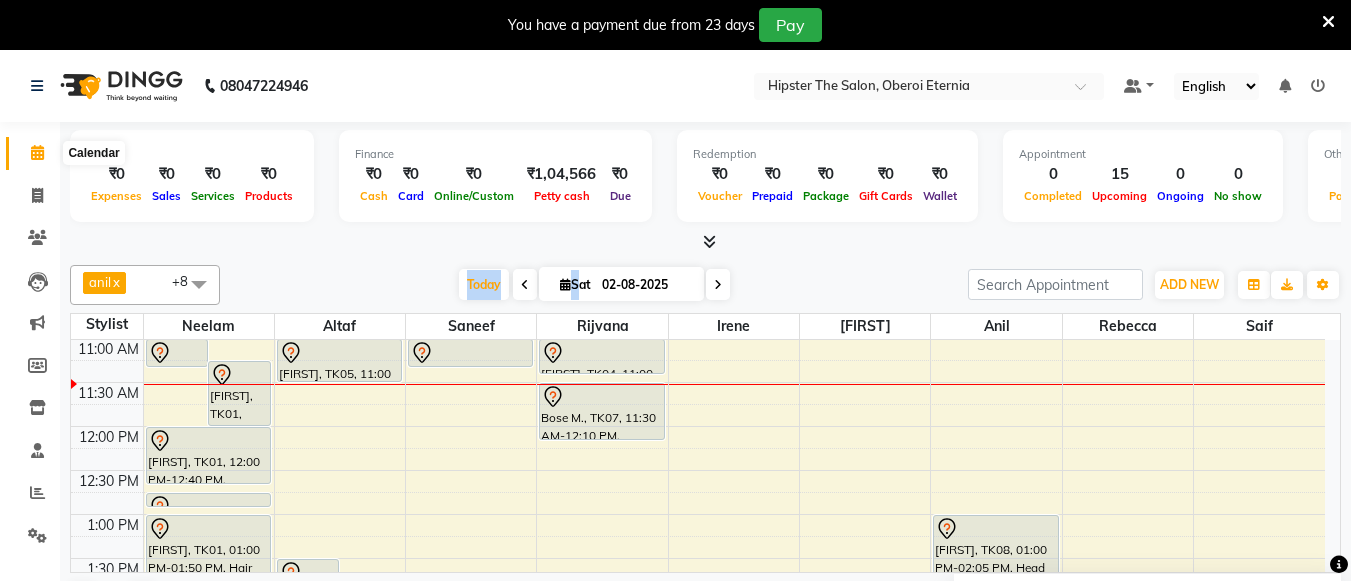 click 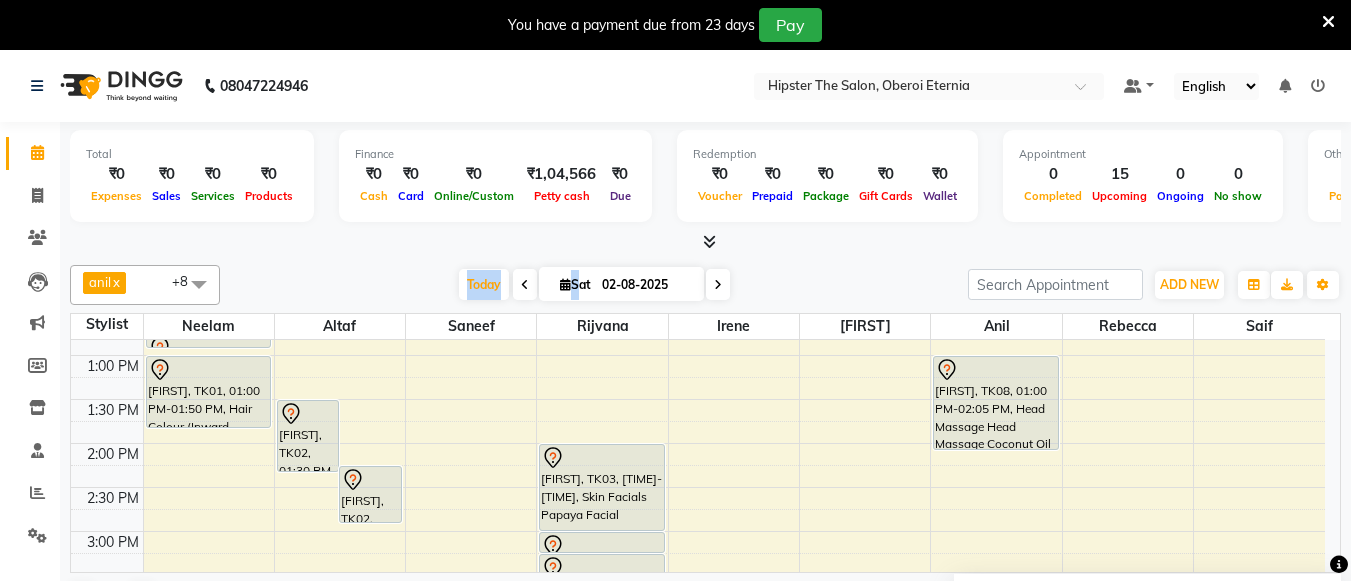 scroll, scrollTop: 416, scrollLeft: 0, axis: vertical 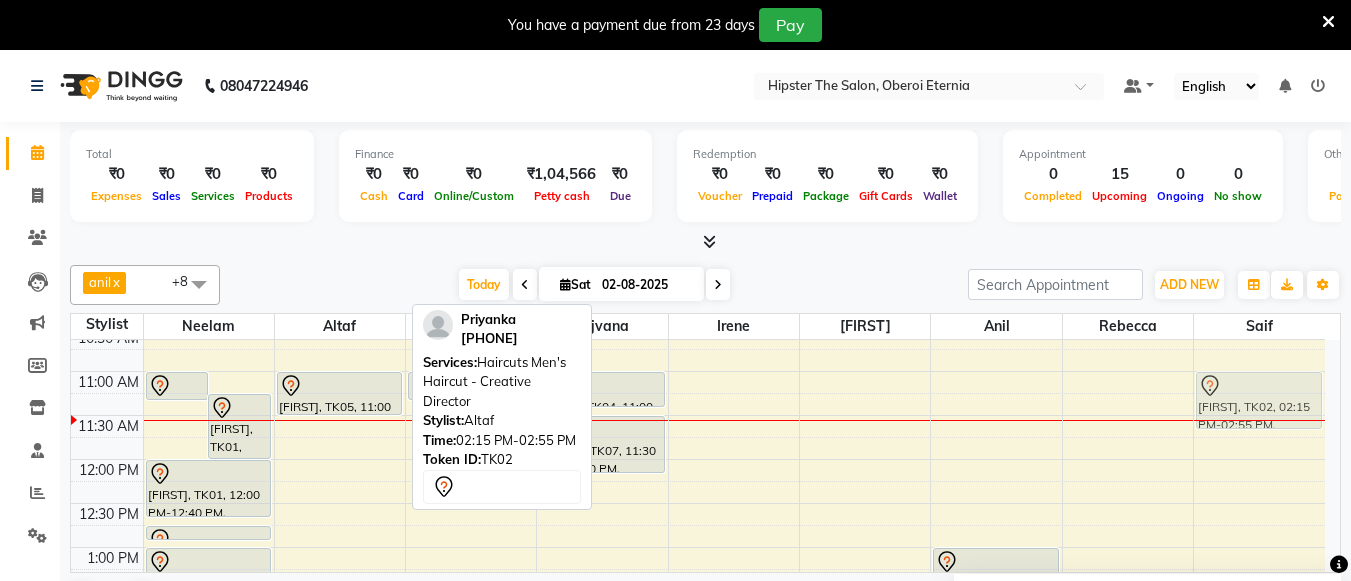 drag, startPoint x: 367, startPoint y: 500, endPoint x: 1264, endPoint y: 401, distance: 902.44666 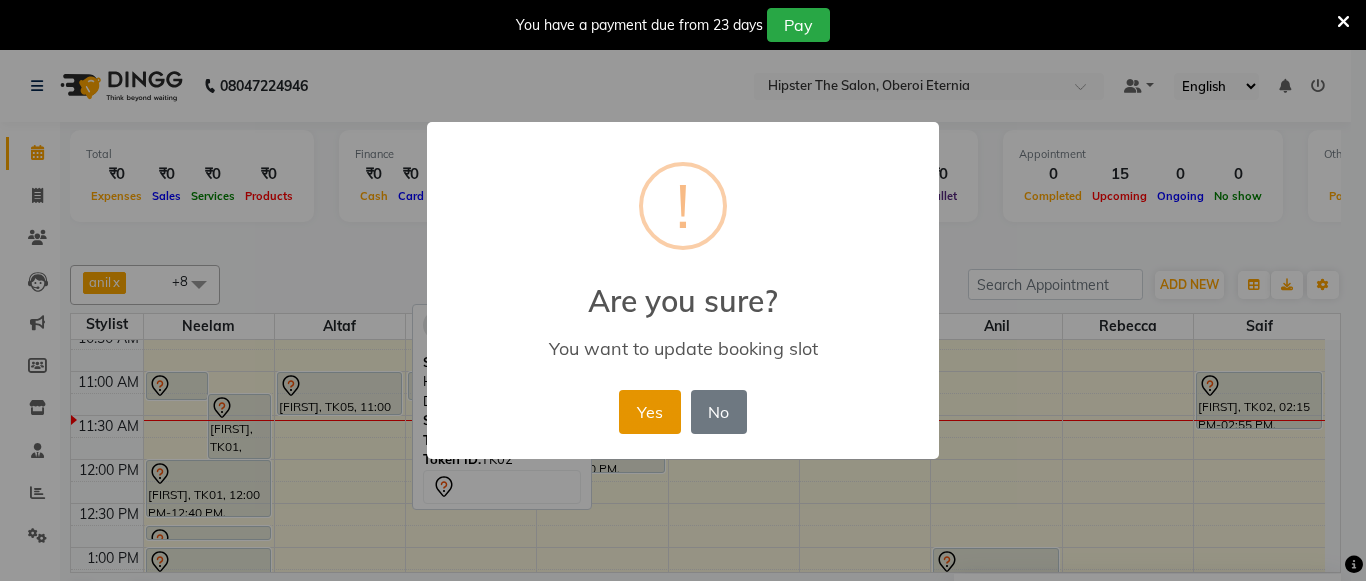 click on "Yes" at bounding box center (649, 412) 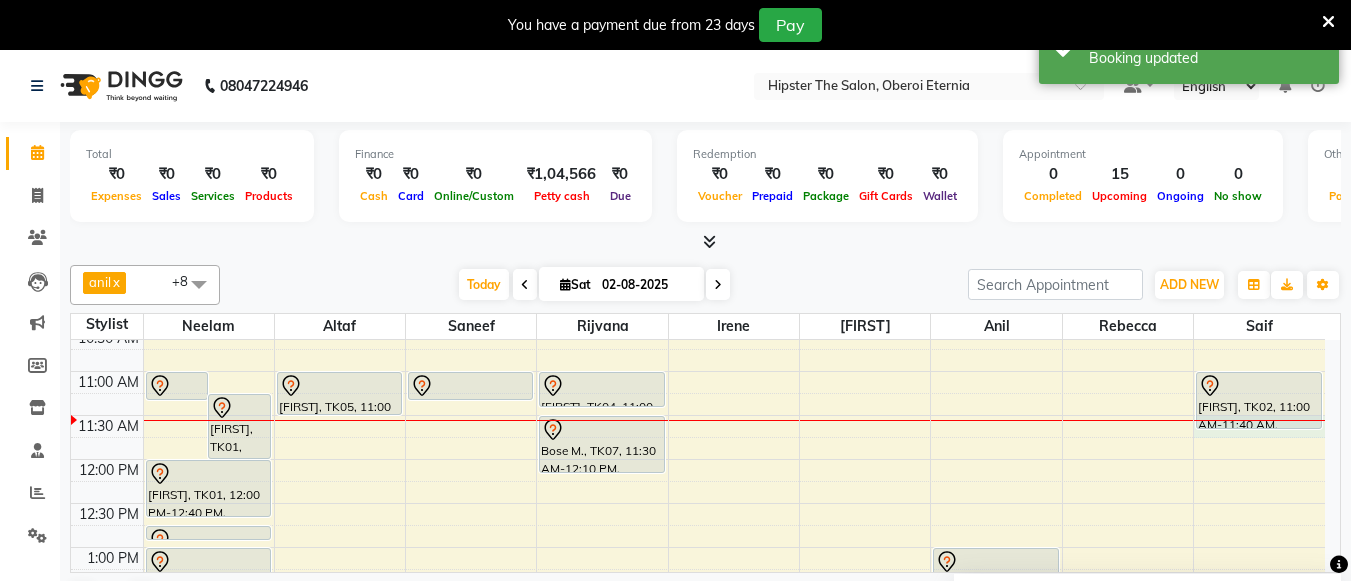 click at bounding box center [1259, 420] 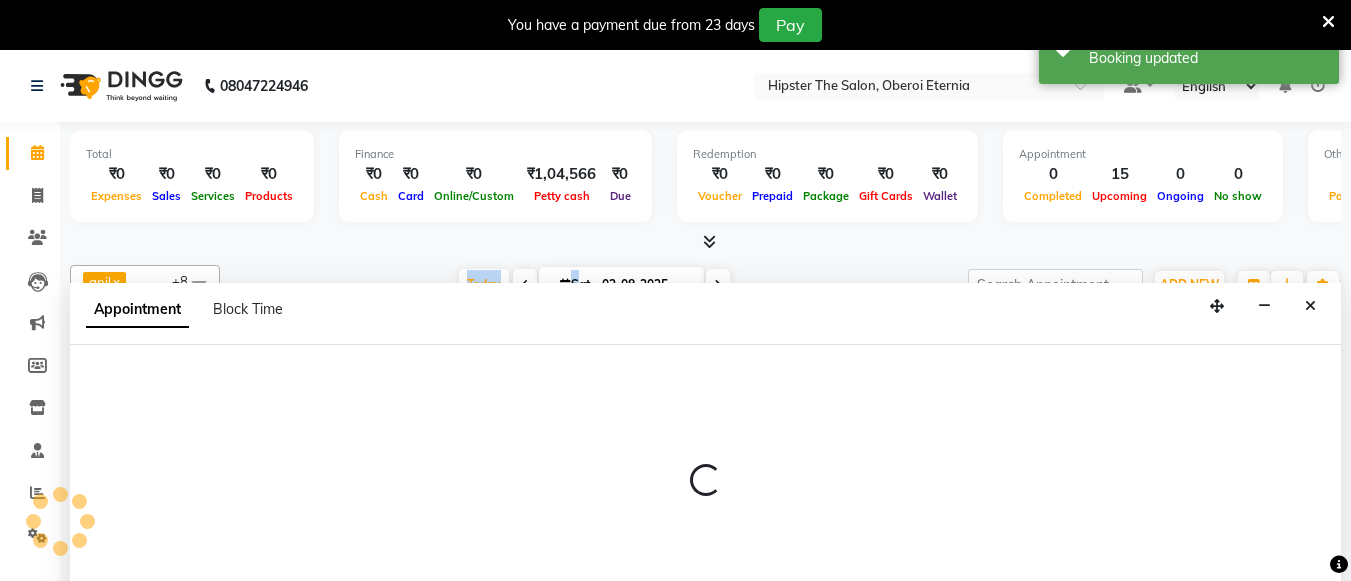 scroll, scrollTop: 51, scrollLeft: 0, axis: vertical 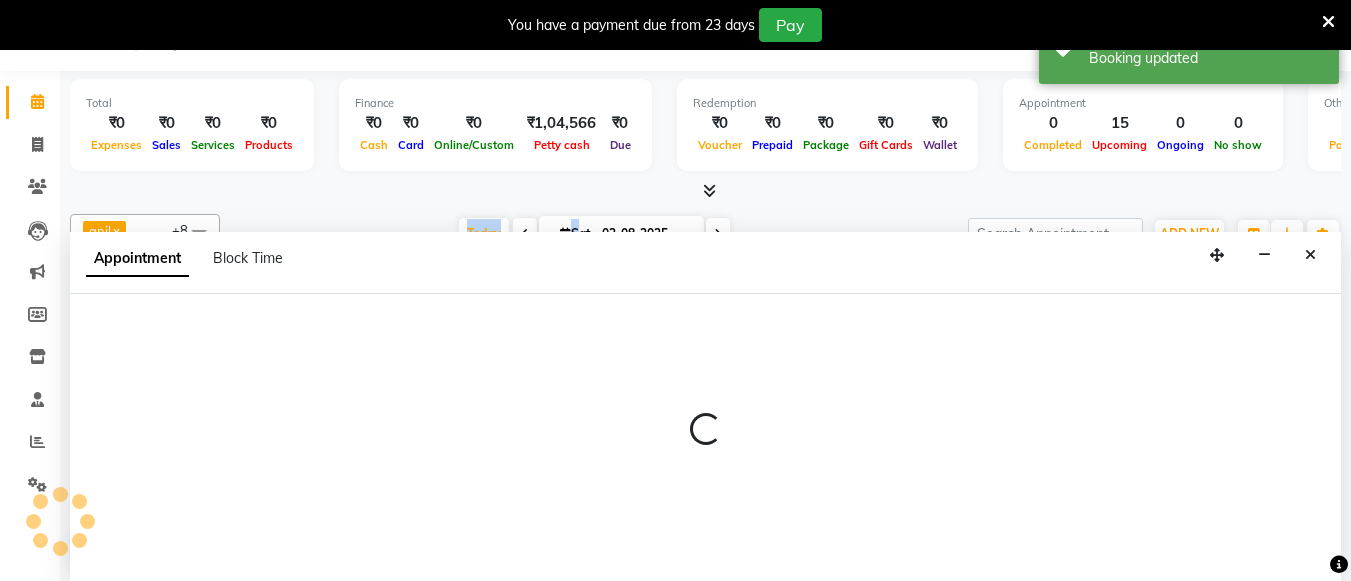 select on "87276" 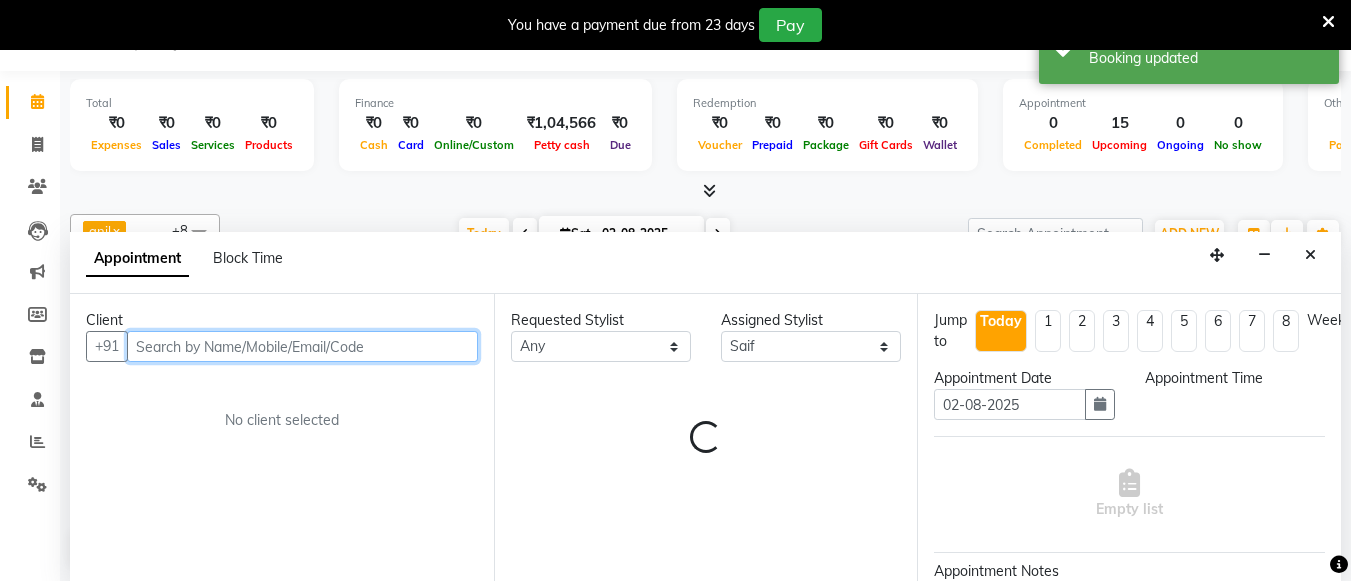 select on "690" 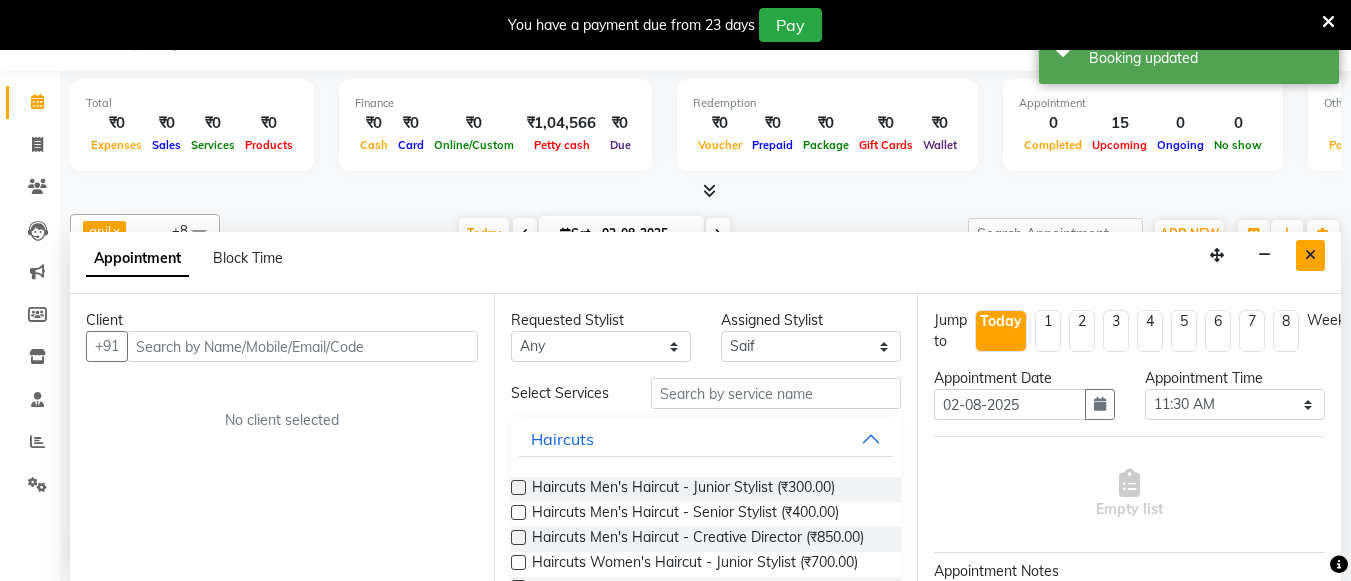 click at bounding box center (1310, 255) 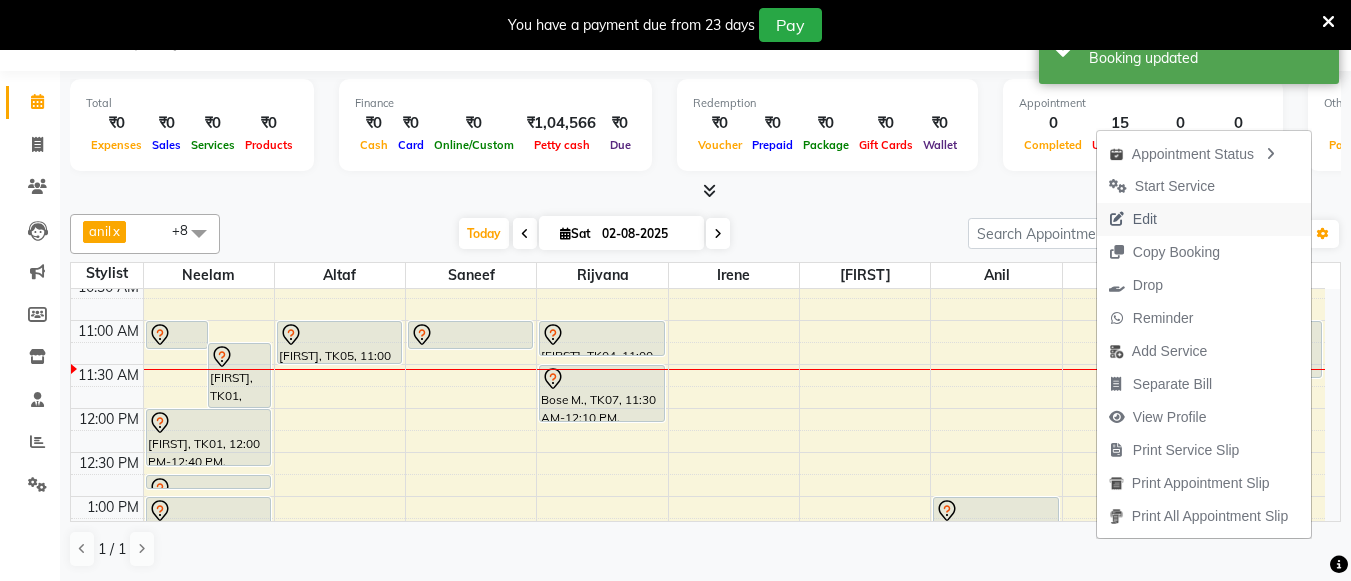 click on "Edit" at bounding box center (1145, 219) 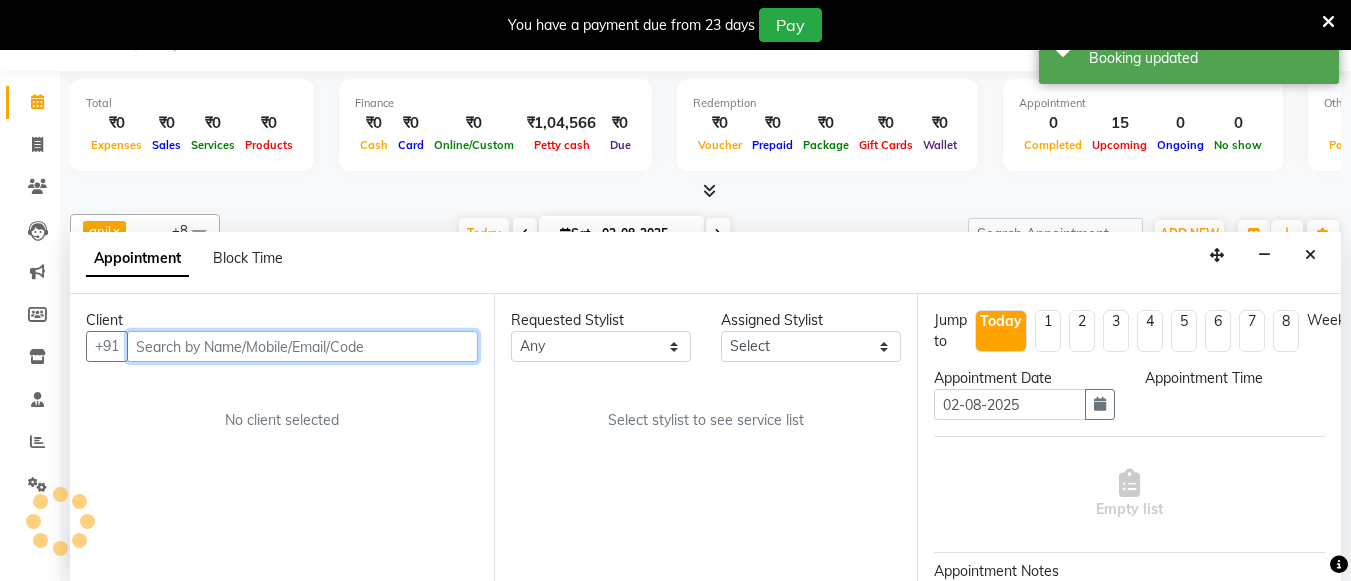 scroll, scrollTop: 265, scrollLeft: 0, axis: vertical 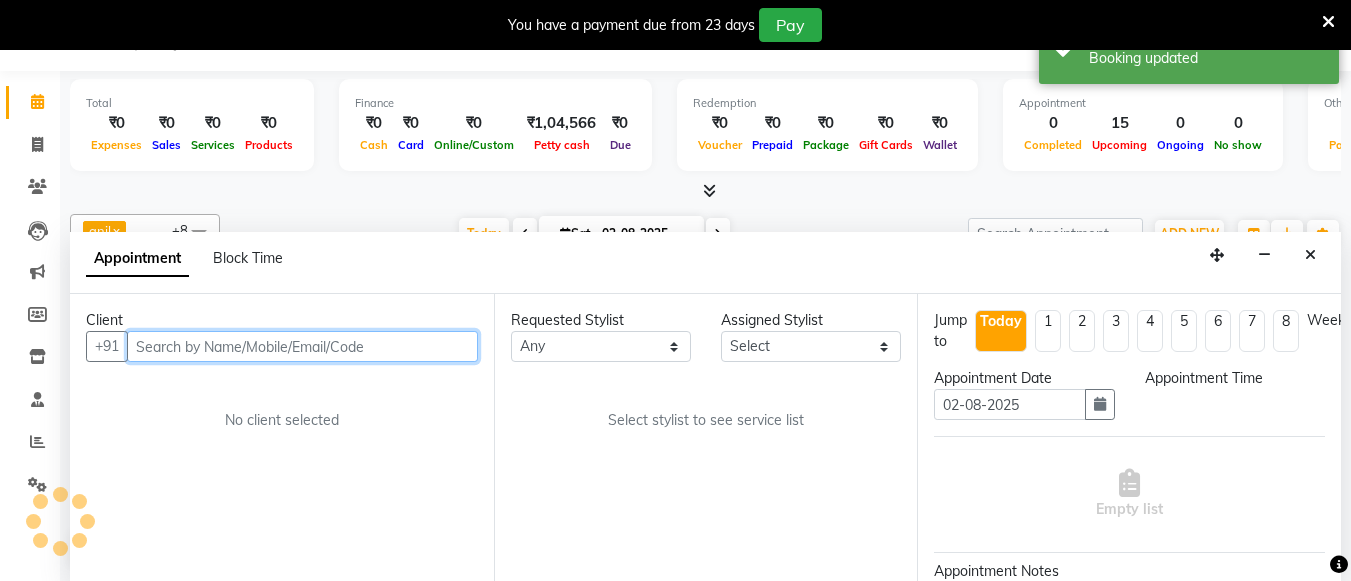 select on "85979" 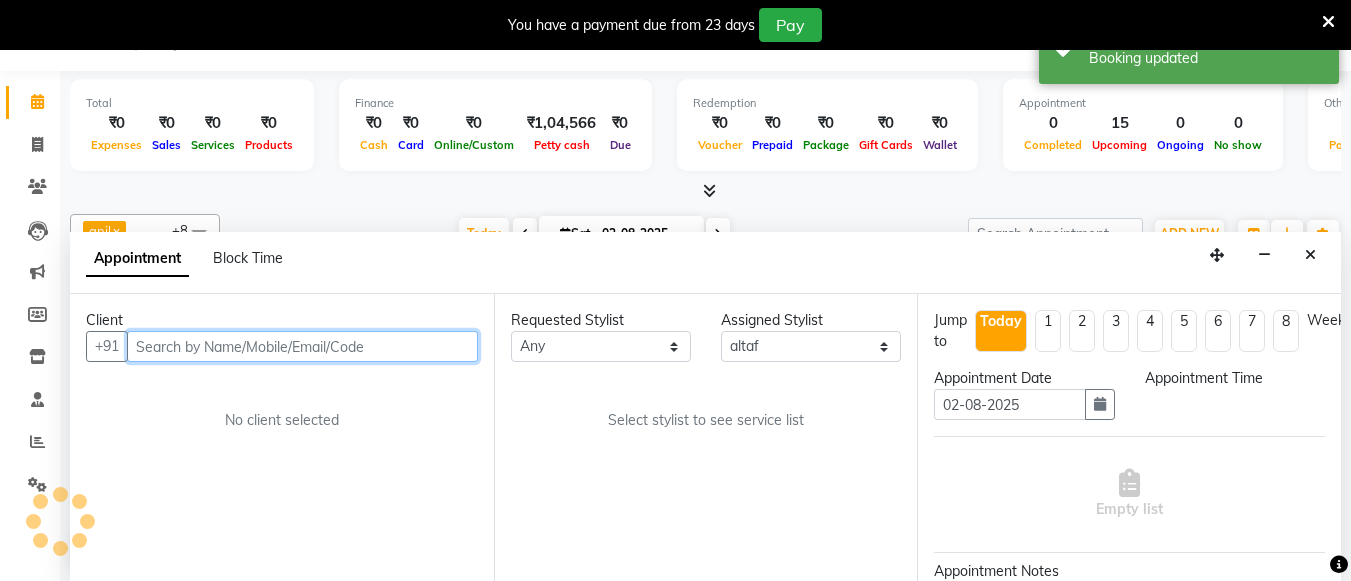 select on "660" 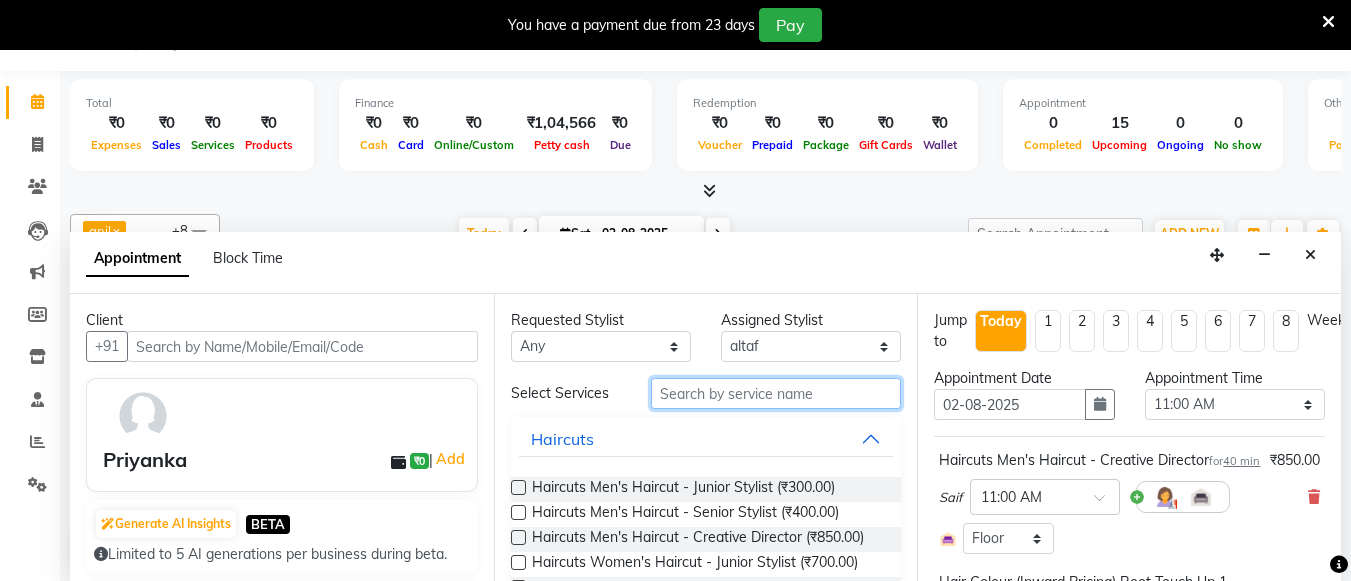 click at bounding box center (776, 393) 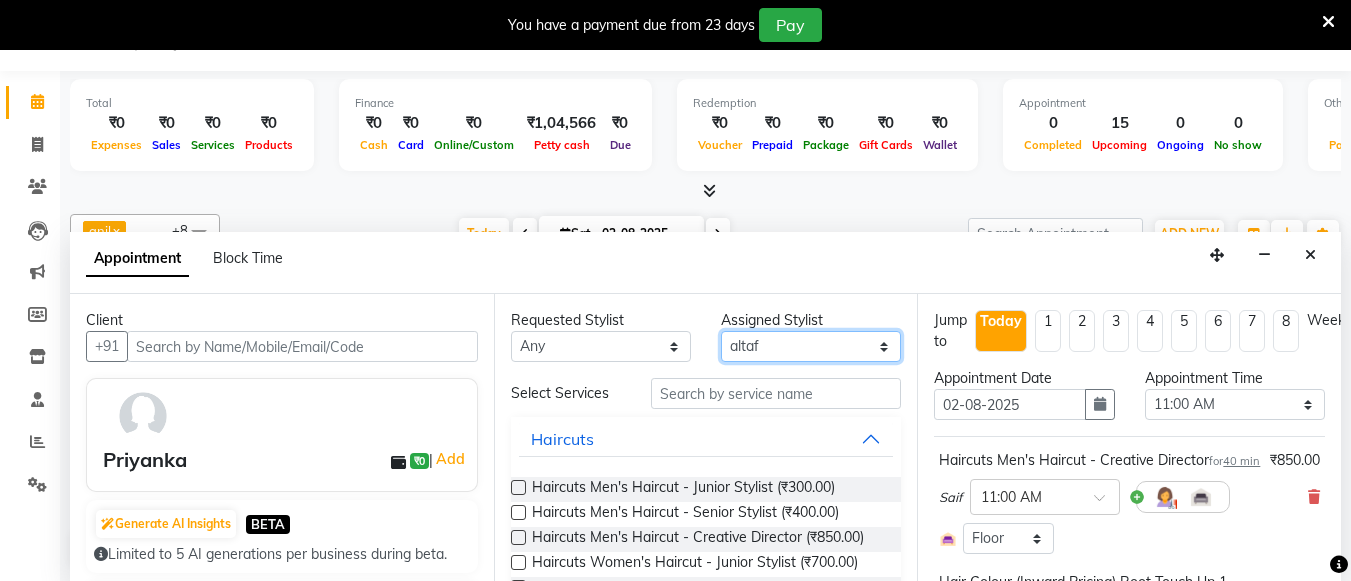click on "Select [FIRST] [FIRST] [FIRST] [FIRST] [FIRST] [FIRST] [FIRST] [FIRST] [FIRST] [FIRST] [FIRST] [FIRST] [FIRST] [FIRST] [FIRST] [FIRST]" at bounding box center [811, 346] 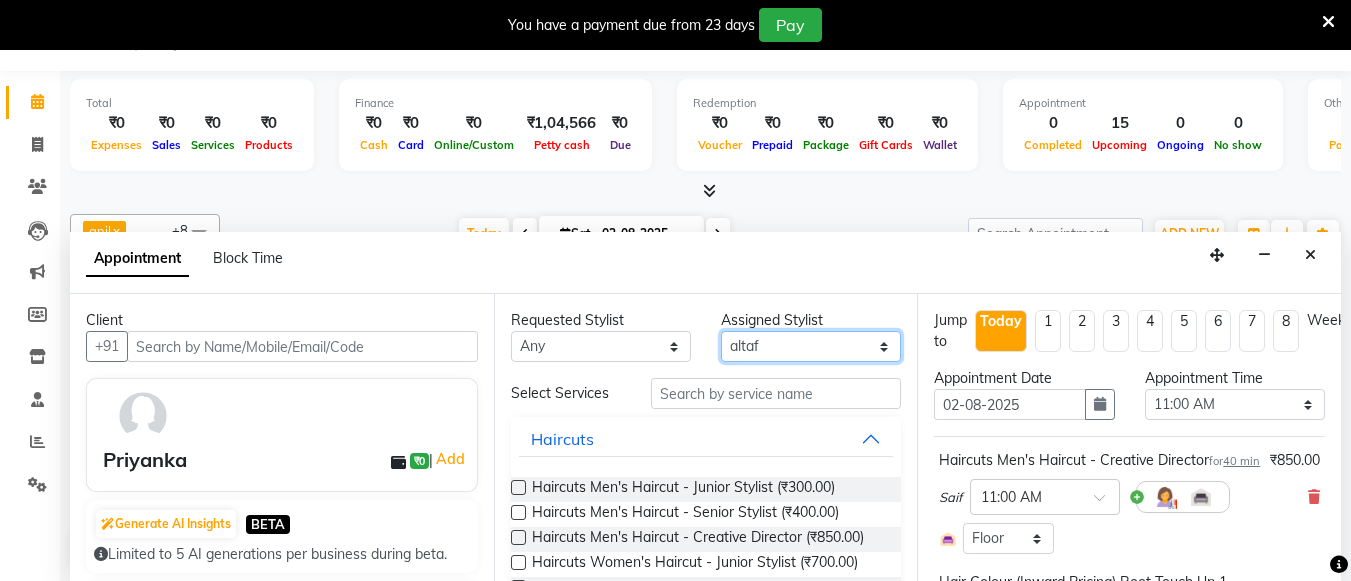 select on "87276" 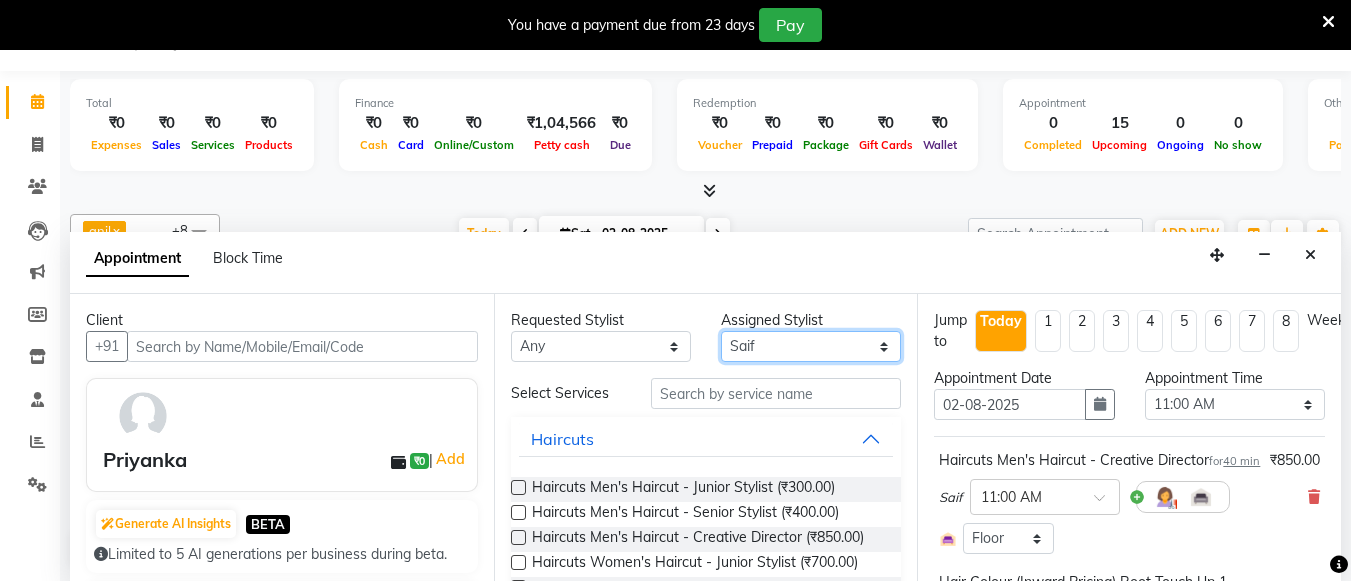 click on "Select [FIRST] [FIRST] [FIRST] [FIRST] [FIRST] [FIRST] [FIRST] [FIRST] [FIRST] [FIRST] [FIRST] [FIRST] [FIRST] [FIRST] [FIRST] [FIRST]" at bounding box center [811, 346] 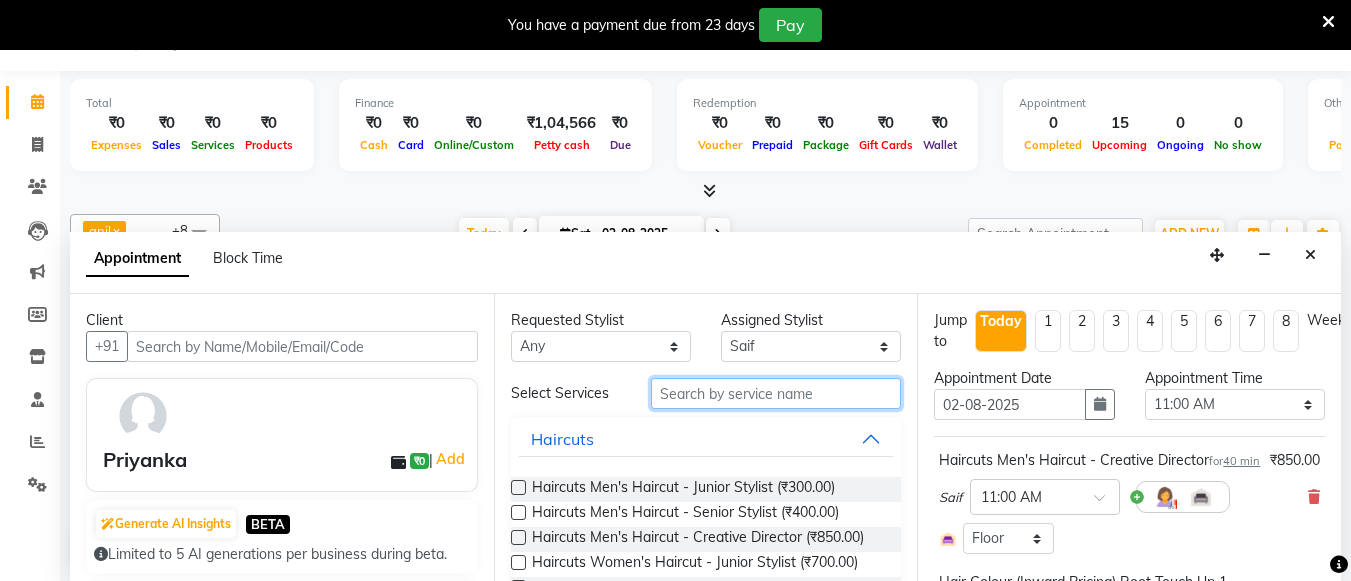 click at bounding box center (776, 393) 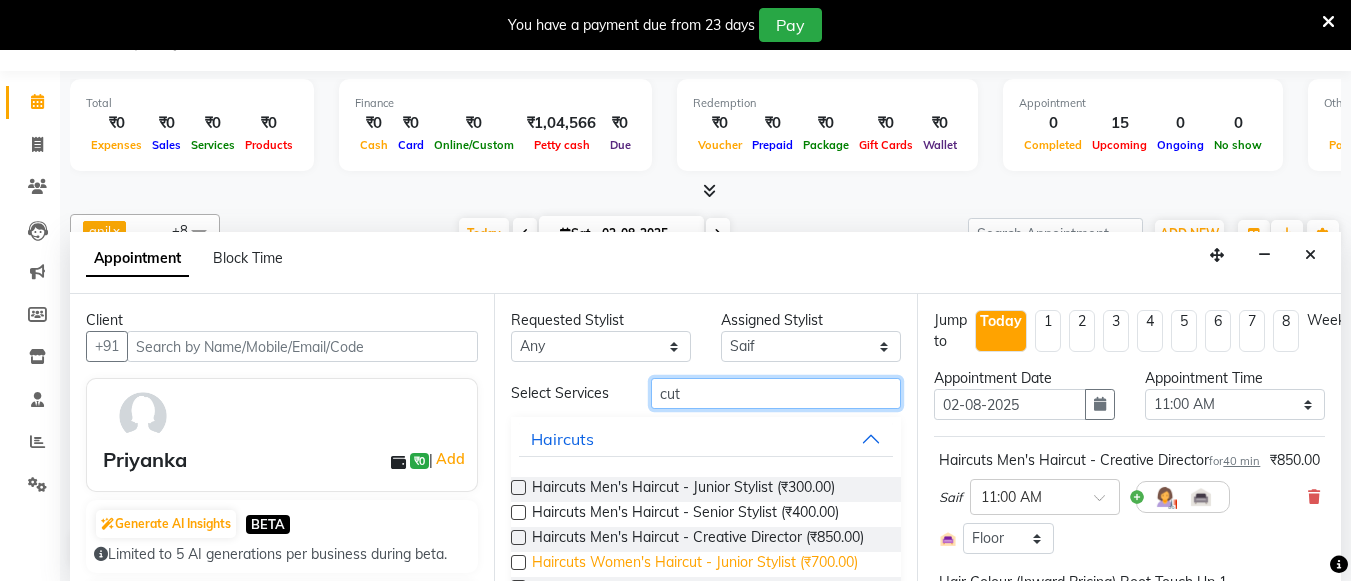 type on "cut" 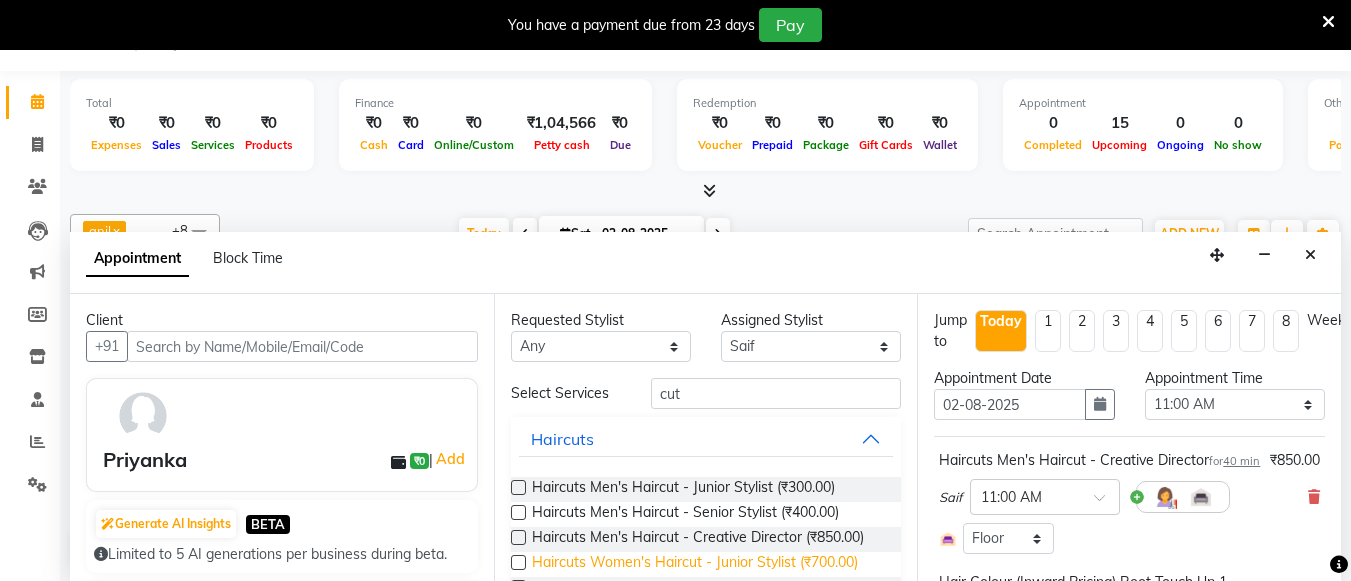 click on "Haircuts Women's Haircut - Junior Stylist (₹700.00)" at bounding box center (695, 564) 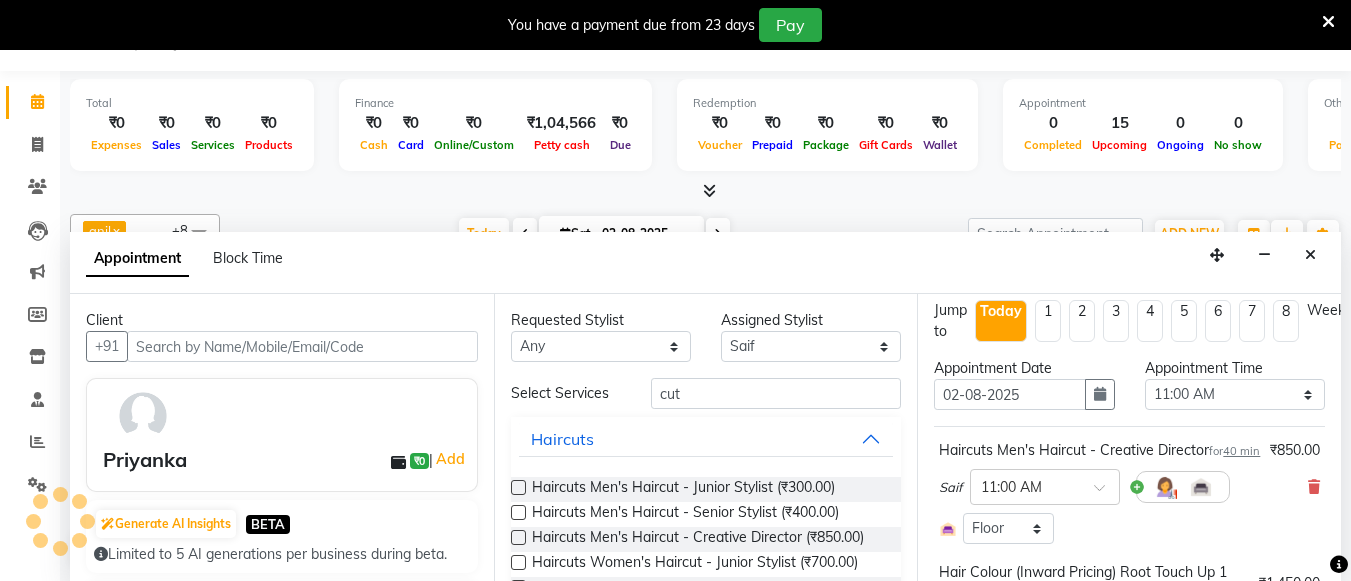 scroll, scrollTop: 8, scrollLeft: 0, axis: vertical 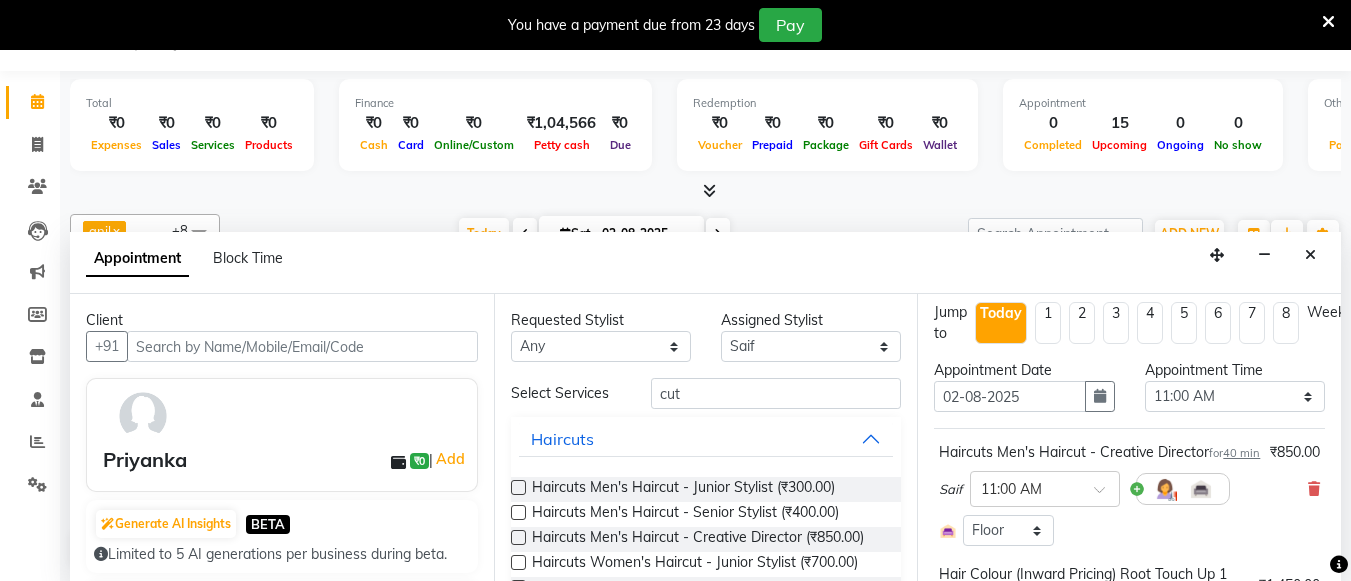 click on "[FIRST] × 11:00 AM" at bounding box center (1129, 489) 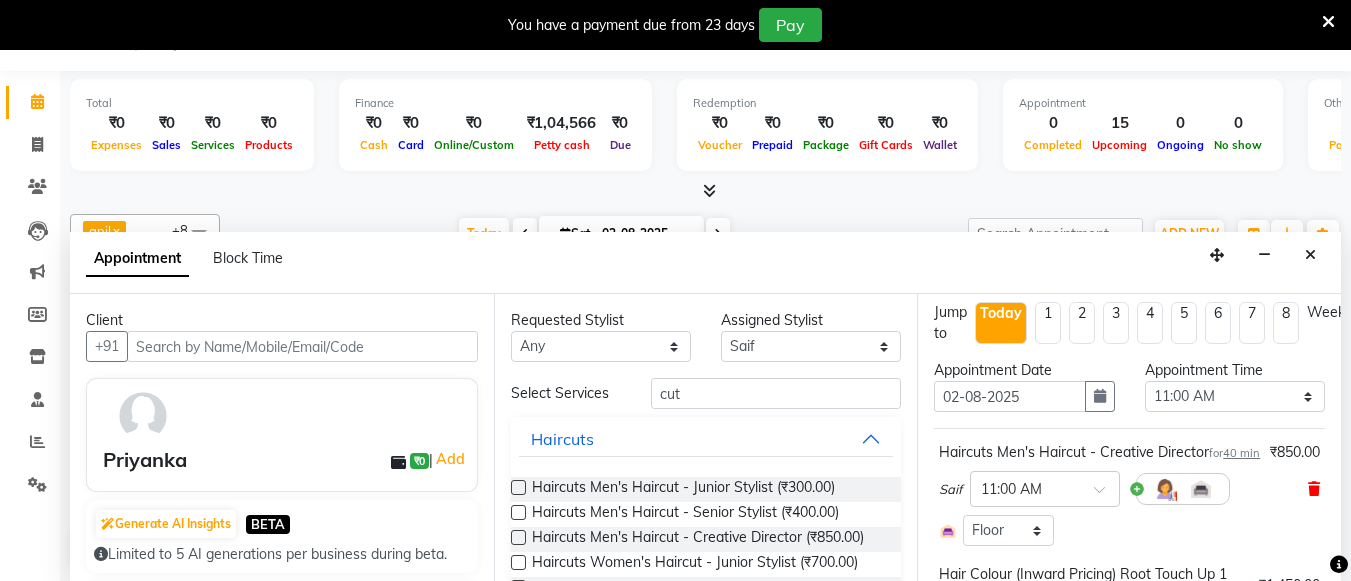 click at bounding box center [1314, 489] 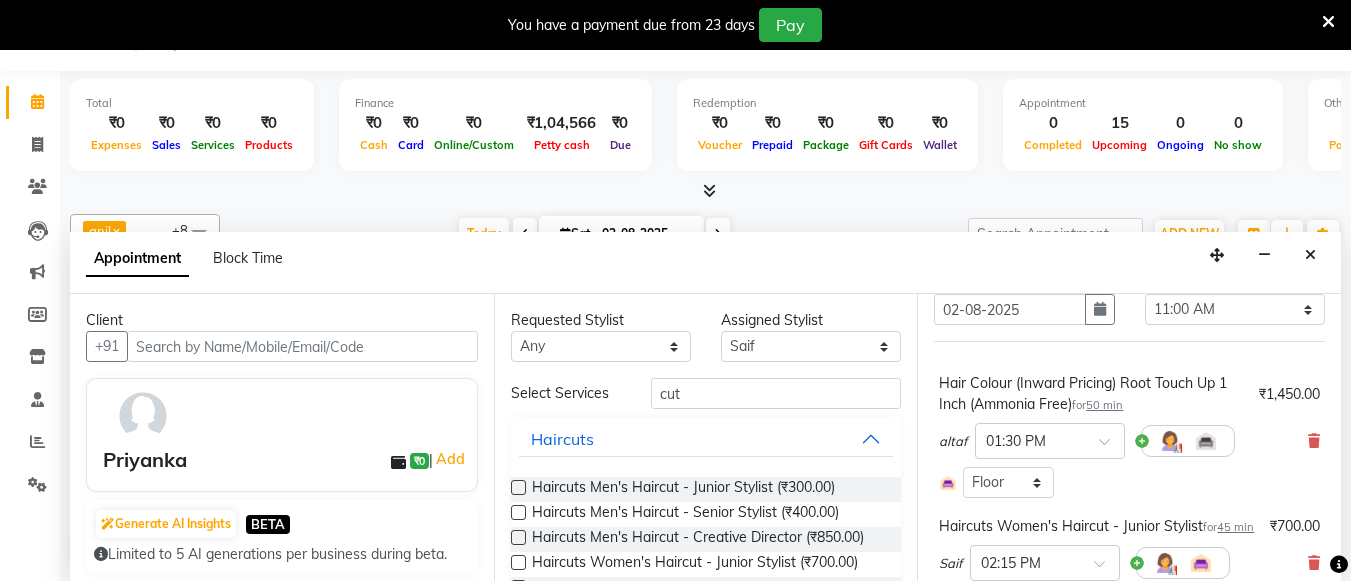 scroll, scrollTop: 94, scrollLeft: 0, axis: vertical 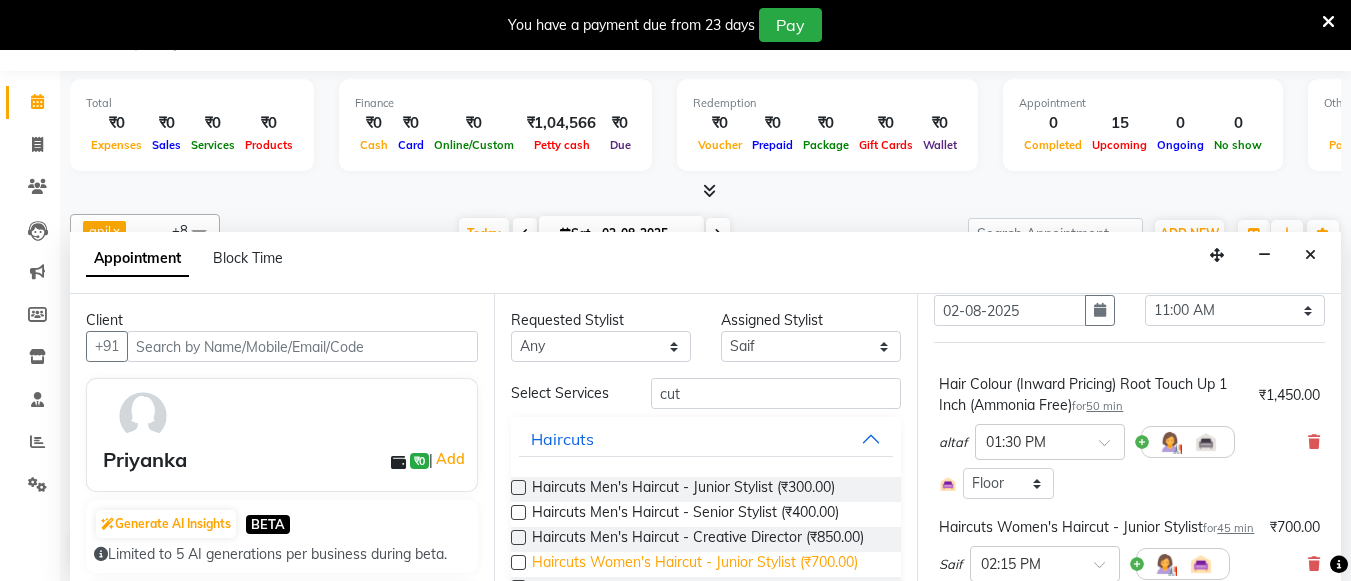 click on "Haircuts Women's Haircut - Junior Stylist (₹700.00)" at bounding box center (695, 564) 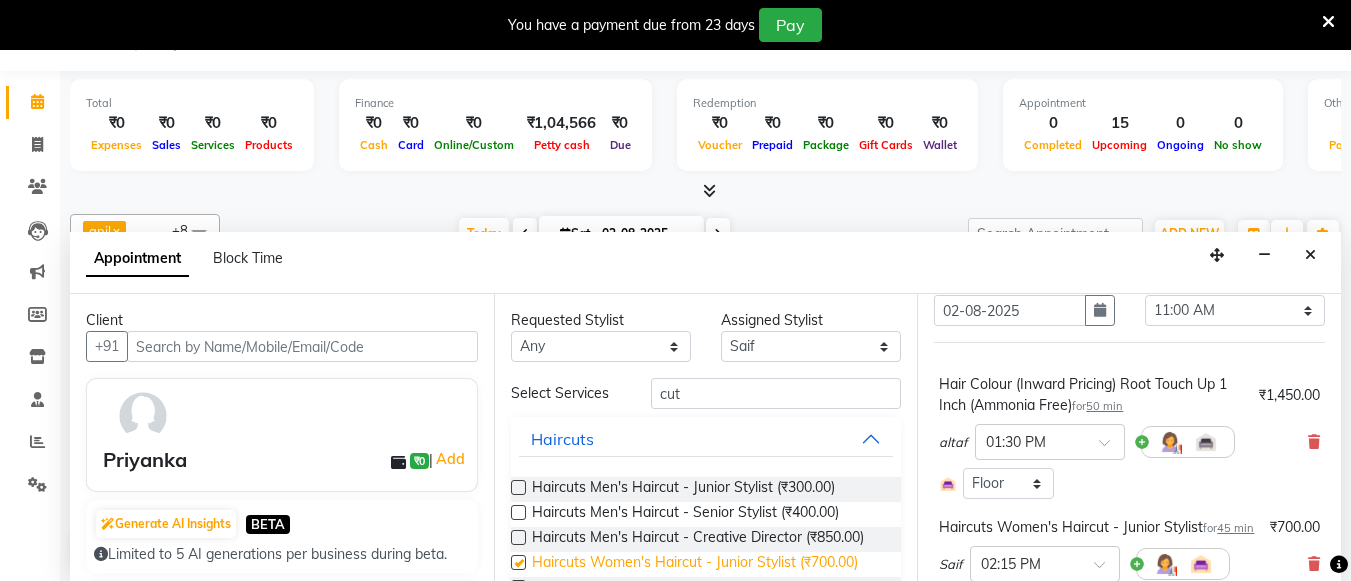 checkbox on "false" 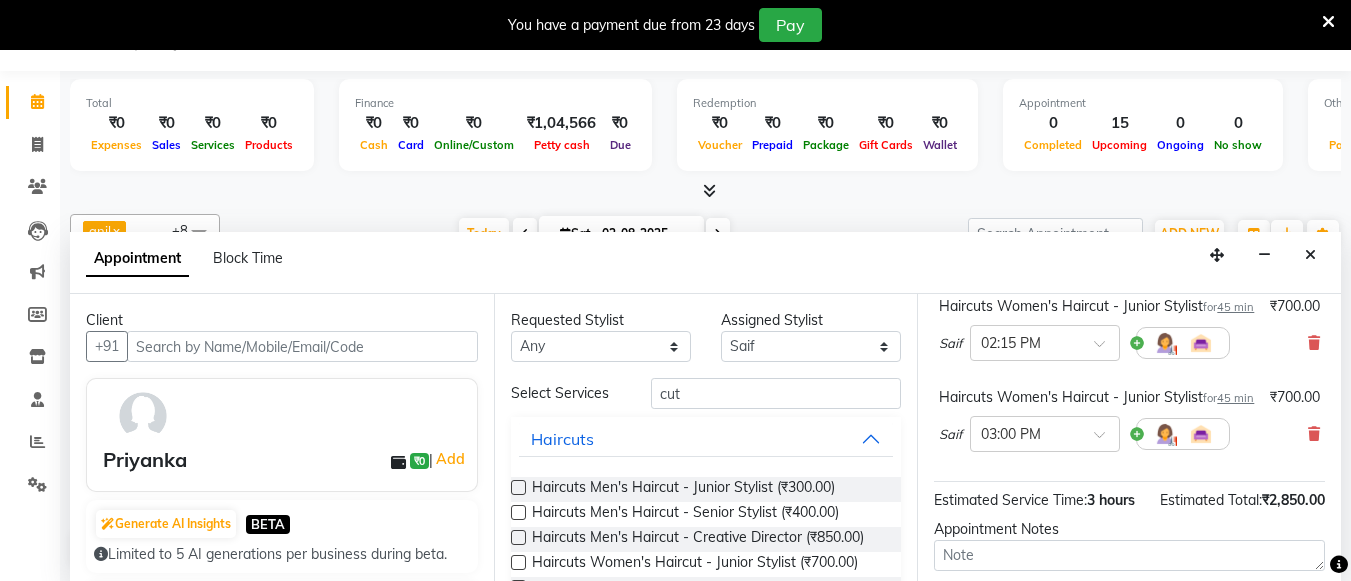 scroll, scrollTop: 511, scrollLeft: 0, axis: vertical 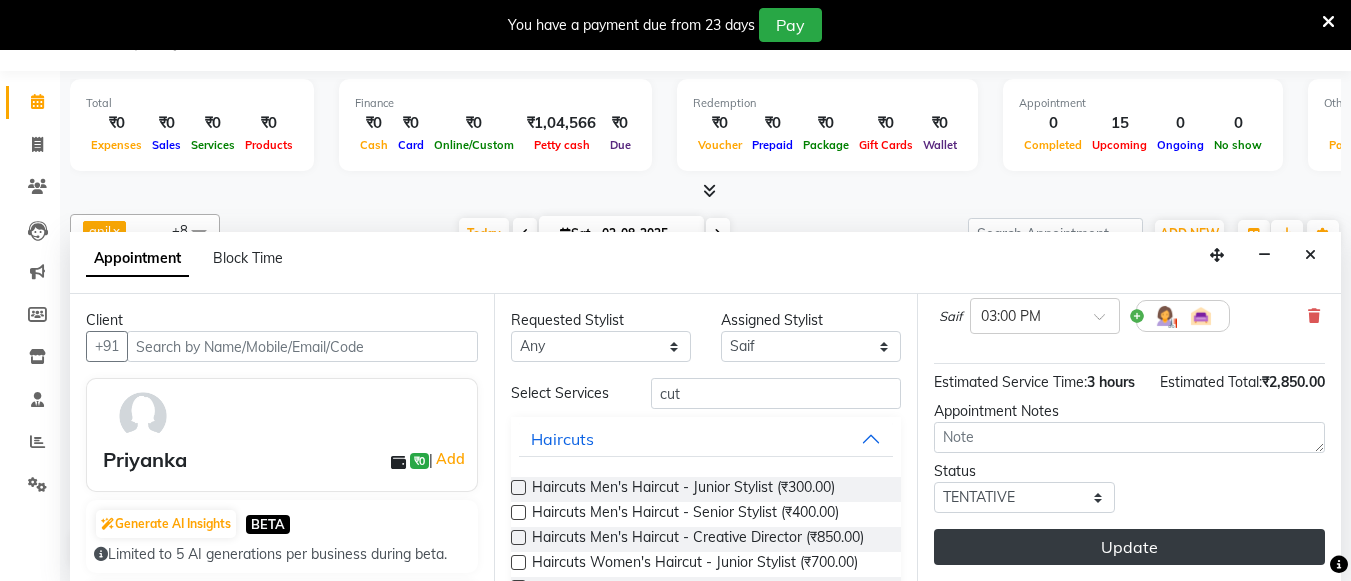 drag, startPoint x: 1143, startPoint y: 554, endPoint x: 1137, endPoint y: 532, distance: 22.803509 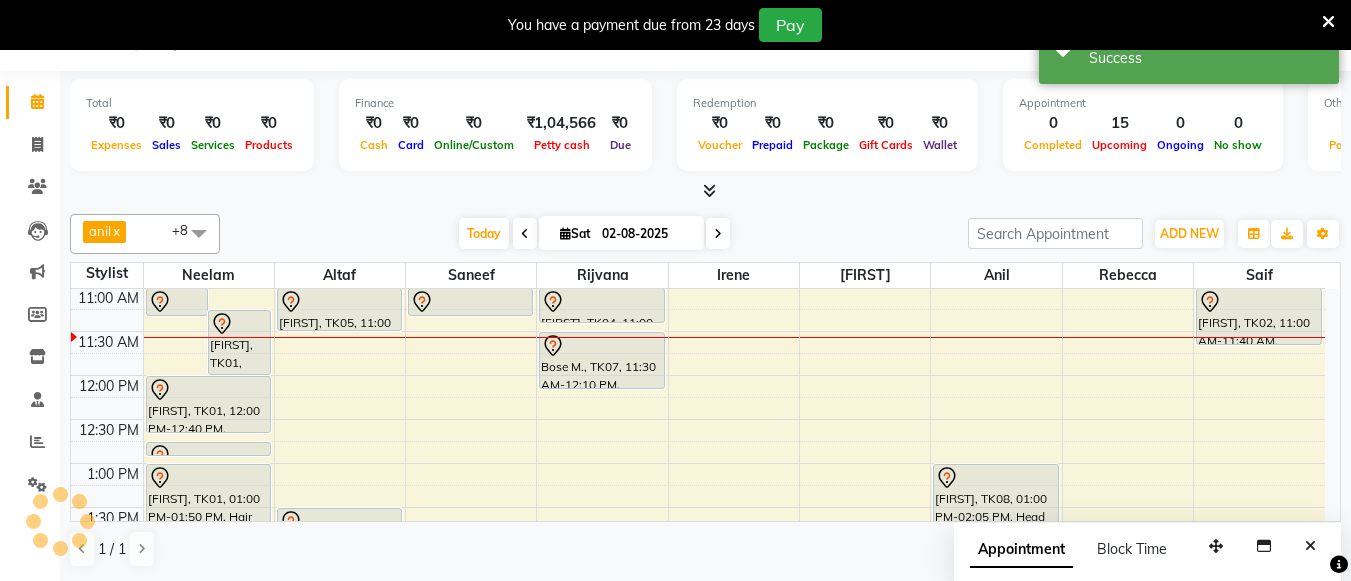 scroll, scrollTop: 0, scrollLeft: 0, axis: both 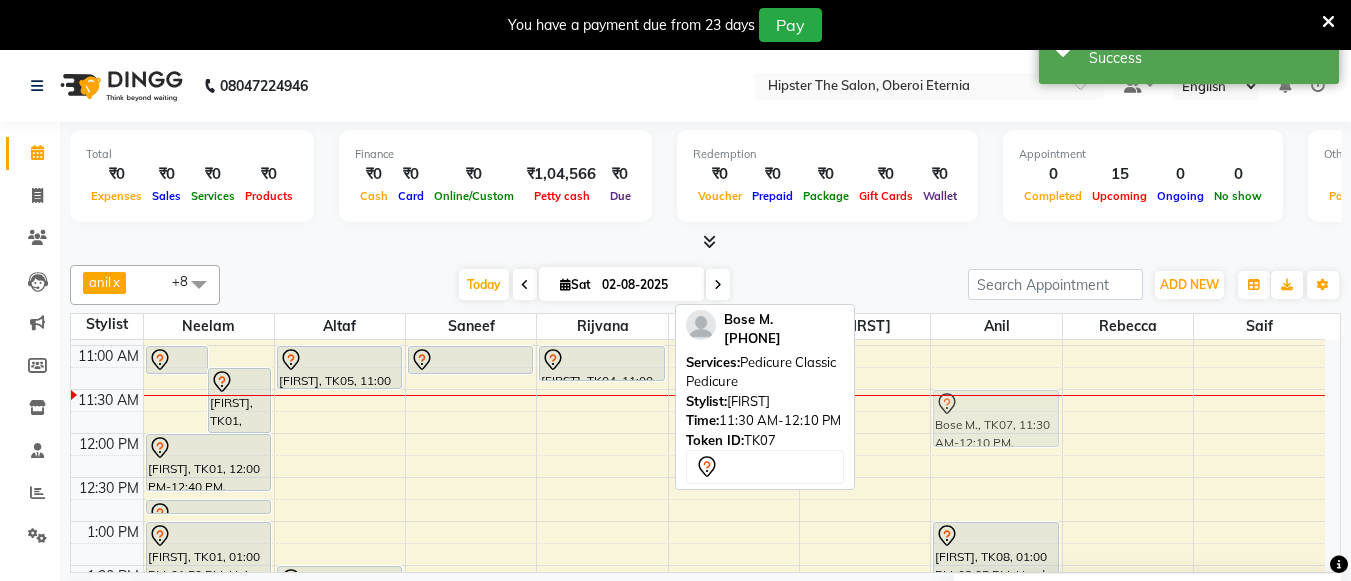 drag, startPoint x: 607, startPoint y: 419, endPoint x: 988, endPoint y: 431, distance: 381.18893 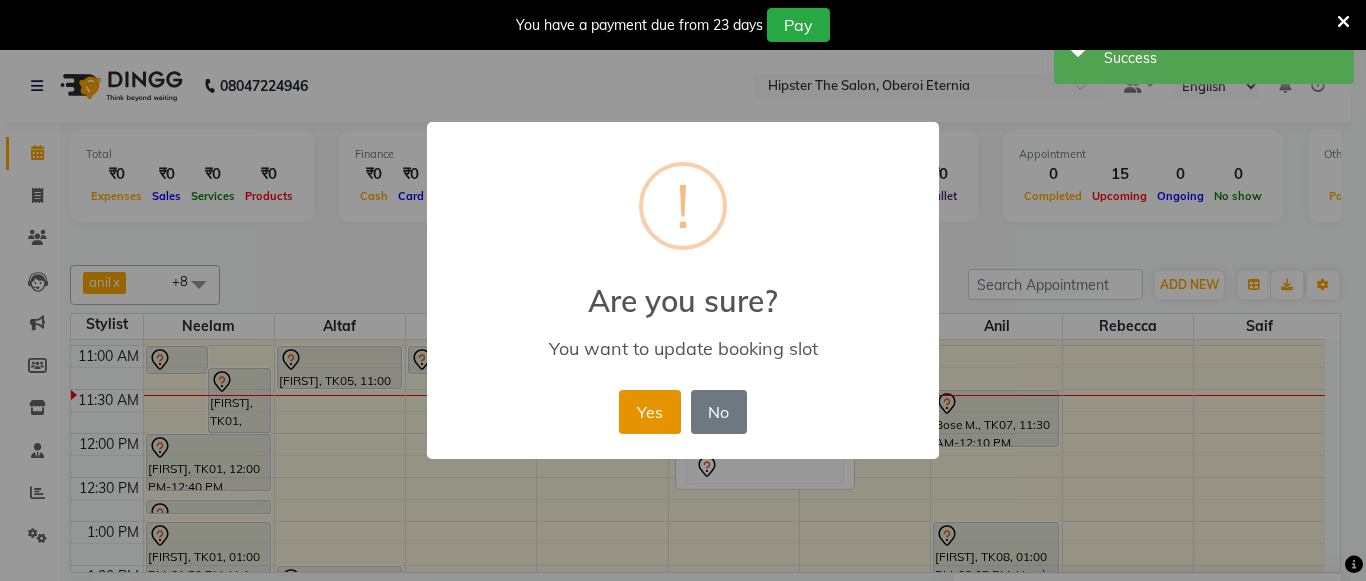 click on "Yes" at bounding box center (649, 412) 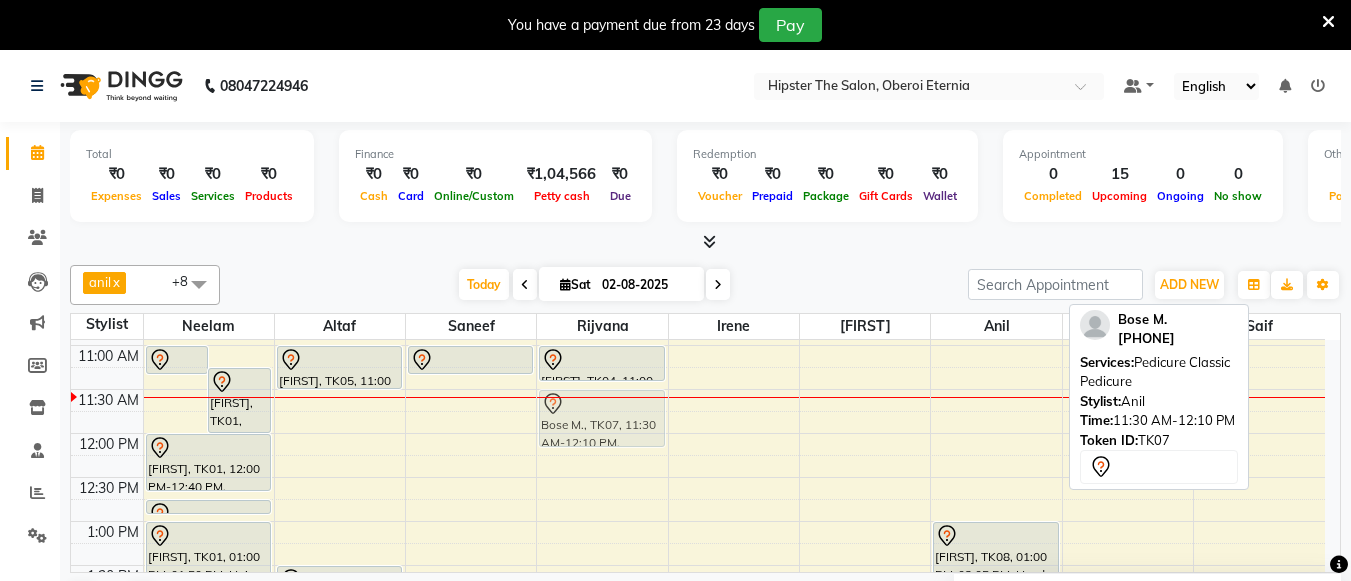 drag, startPoint x: 983, startPoint y: 418, endPoint x: 597, endPoint y: 423, distance: 386.03238 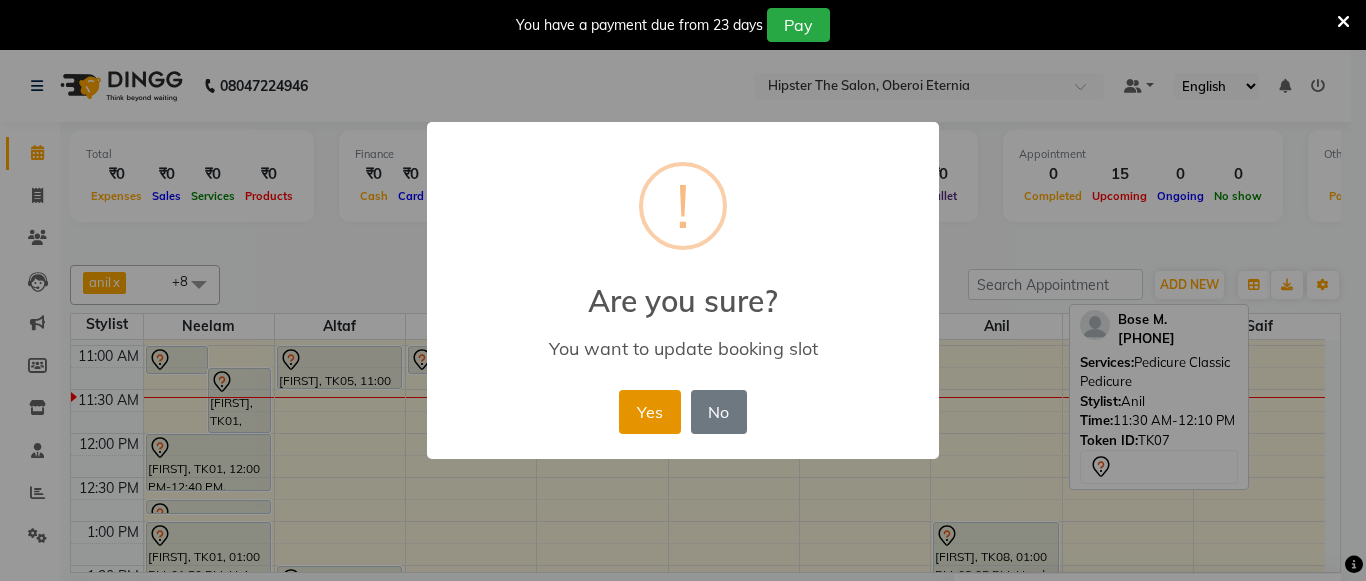 click on "Yes" at bounding box center [649, 412] 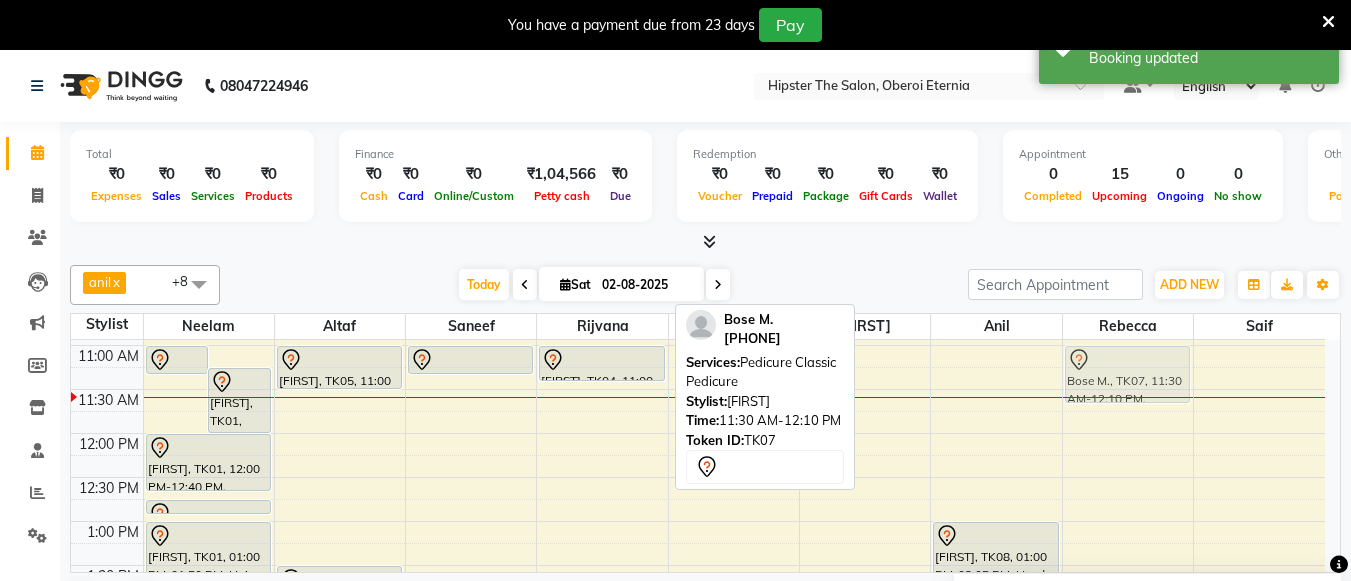 scroll, scrollTop: 254, scrollLeft: 0, axis: vertical 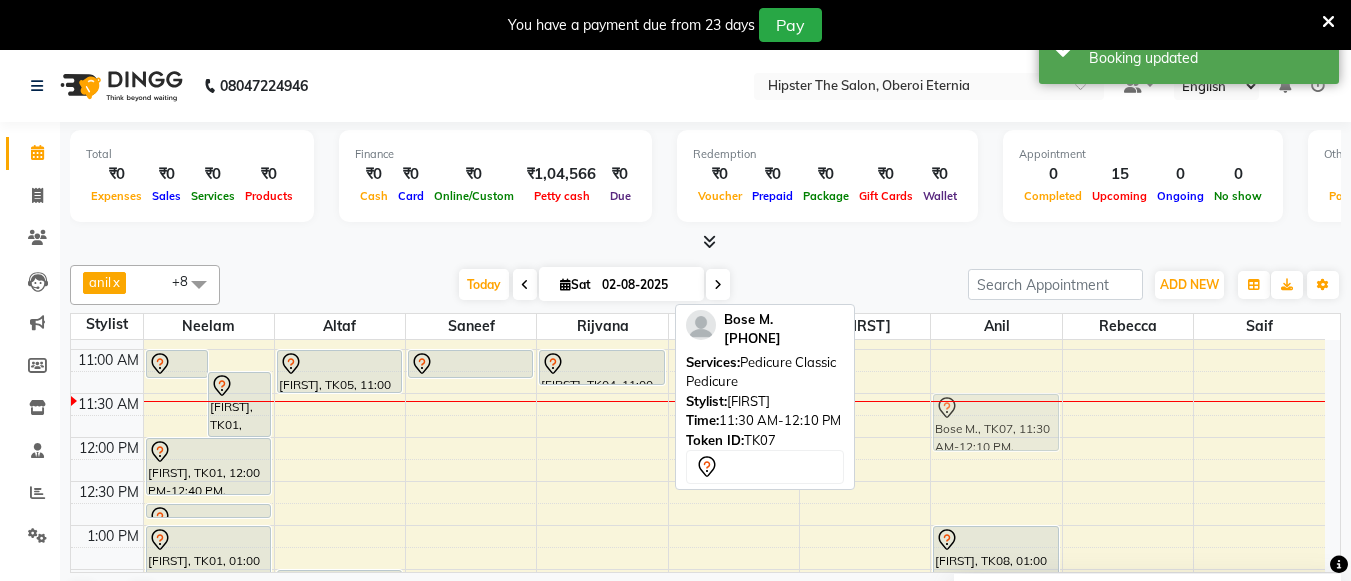 drag, startPoint x: 604, startPoint y: 419, endPoint x: 1000, endPoint y: 429, distance: 396.12625 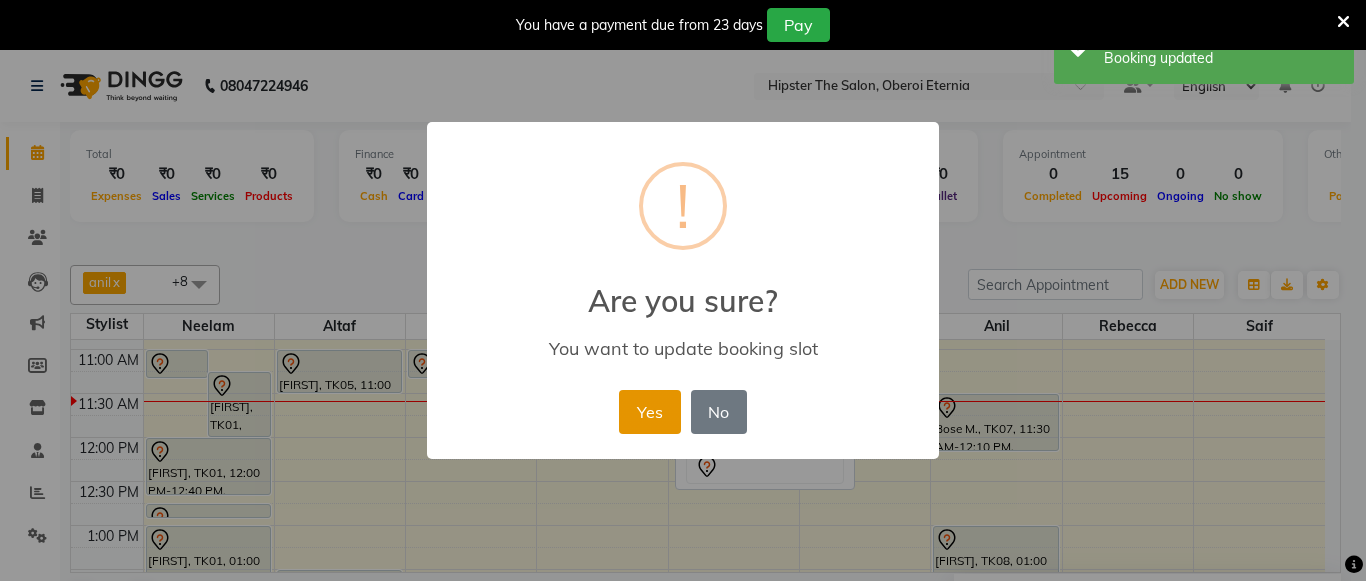 click on "Yes" at bounding box center (649, 412) 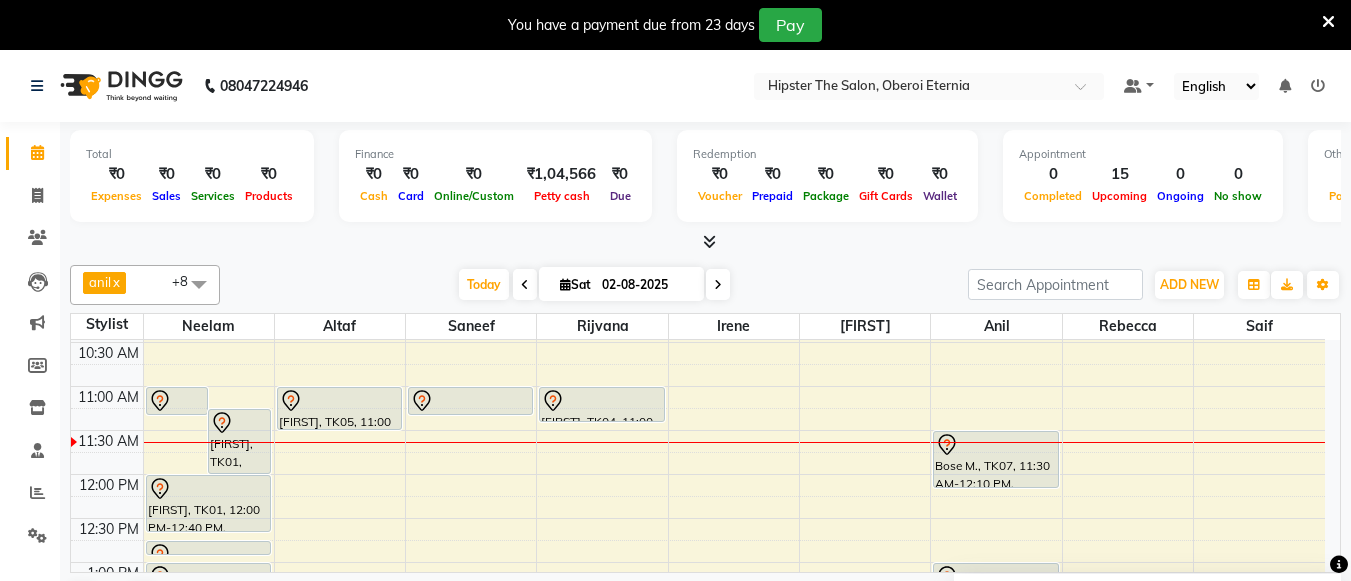 scroll, scrollTop: 218, scrollLeft: 0, axis: vertical 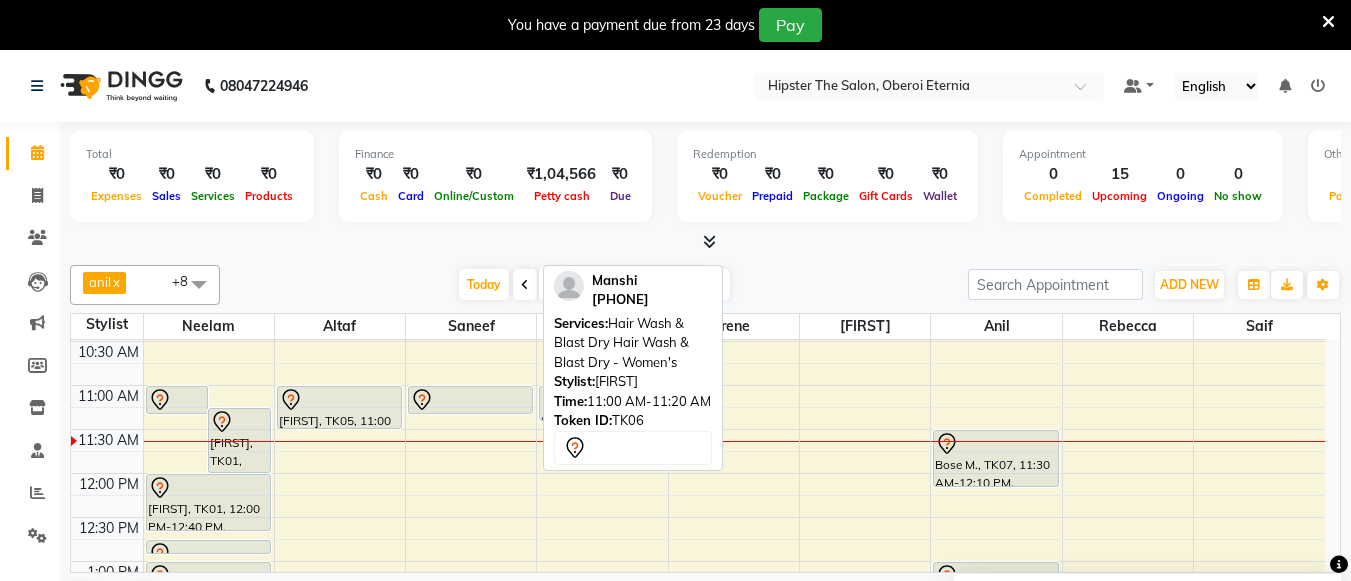 click at bounding box center [470, 400] 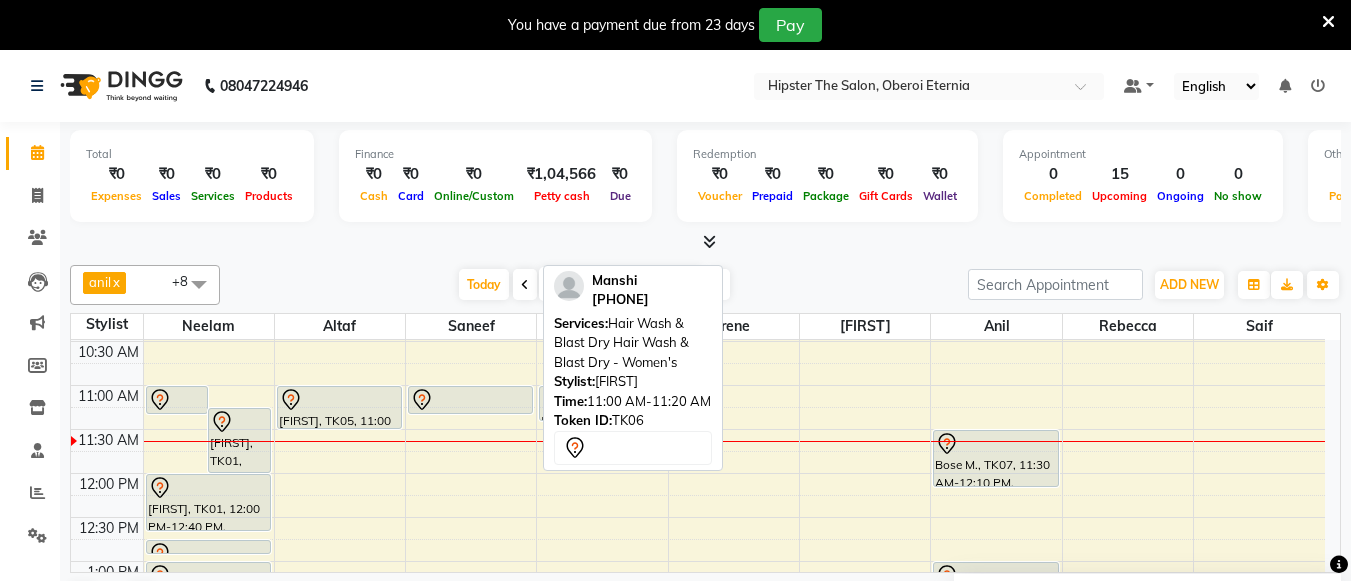 click at bounding box center (470, 400) 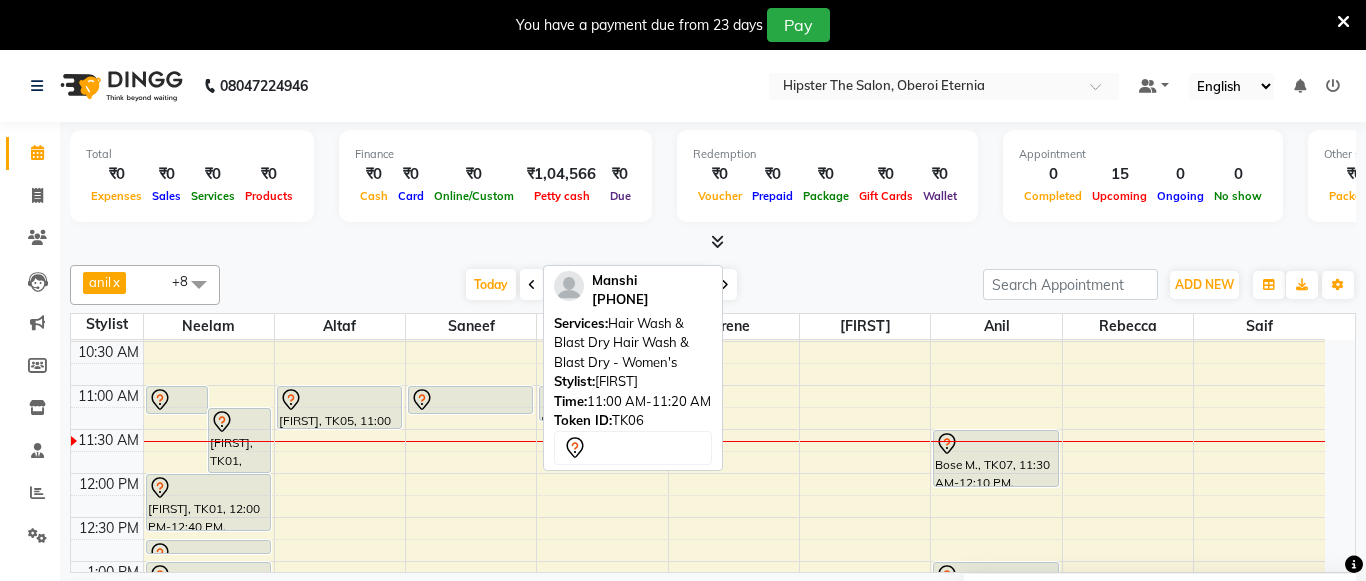 select on "7" 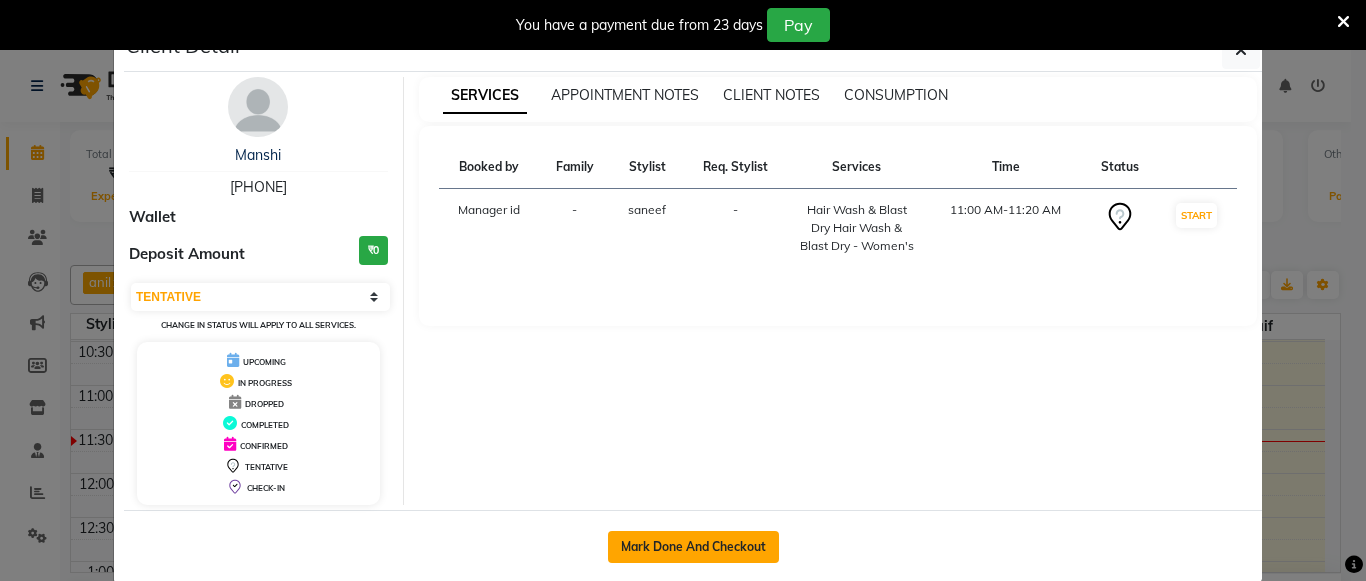 click on "Mark Done And Checkout" 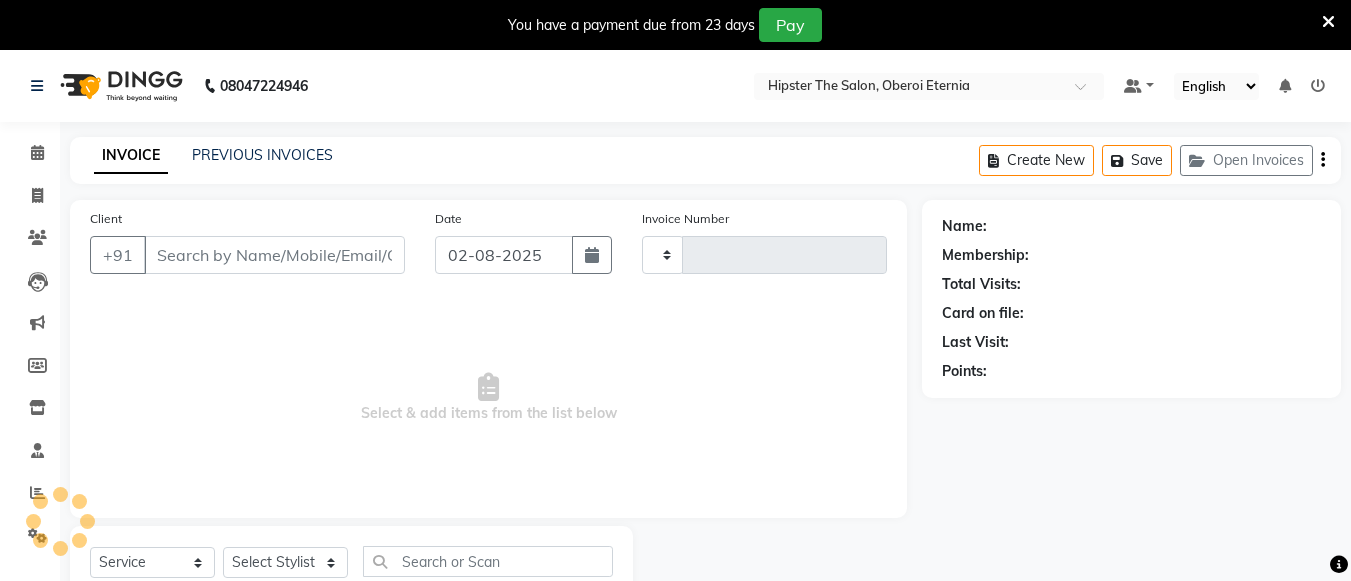 type on "0384" 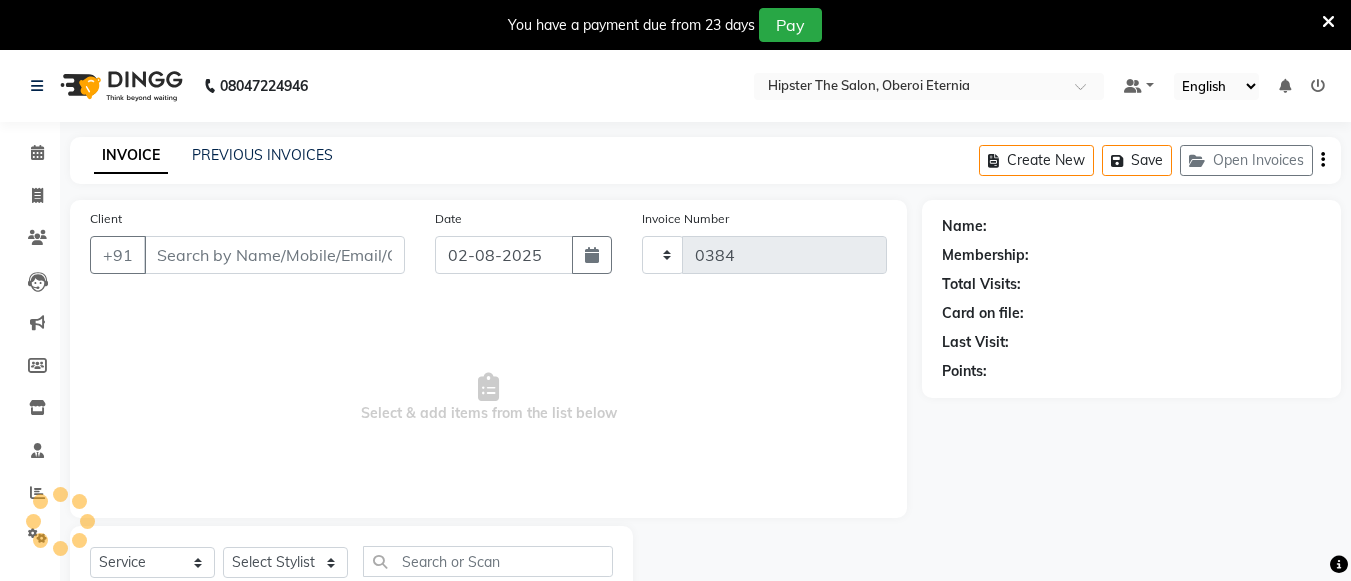 select on "8592" 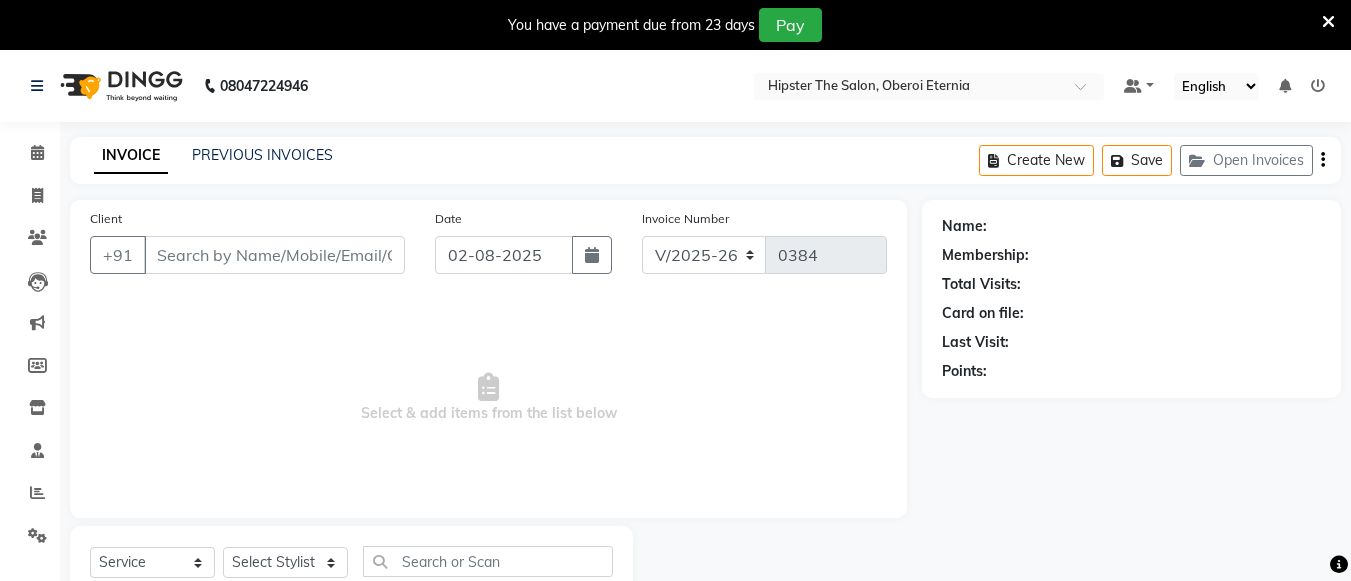 type on "9773524409" 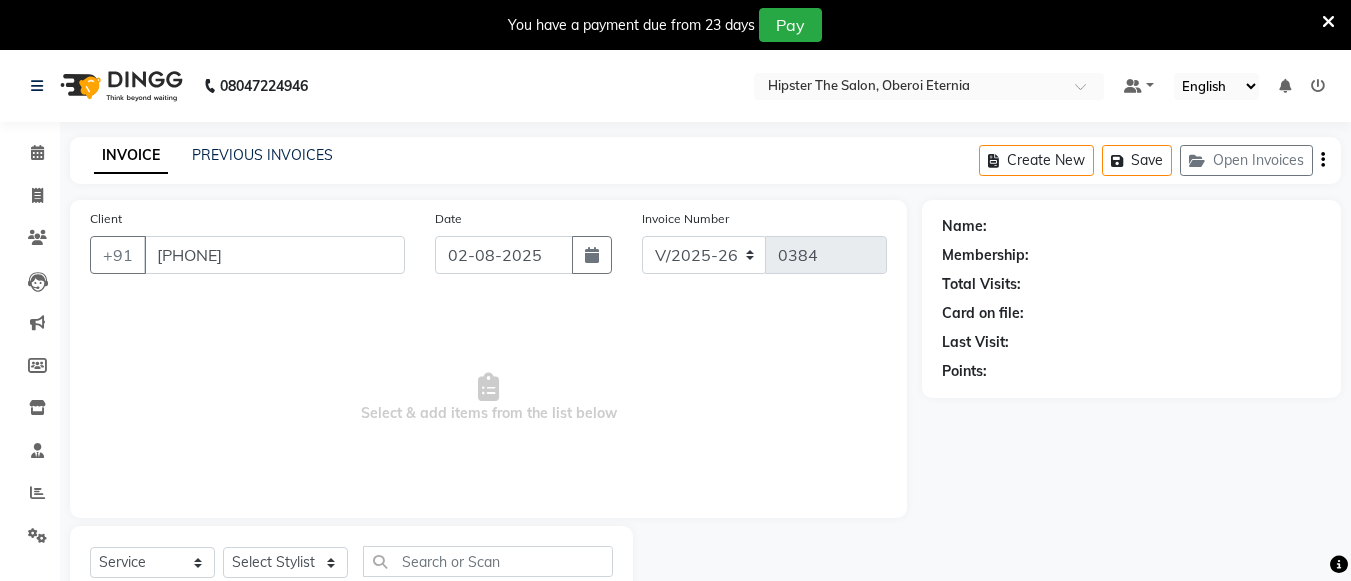 select on "85980" 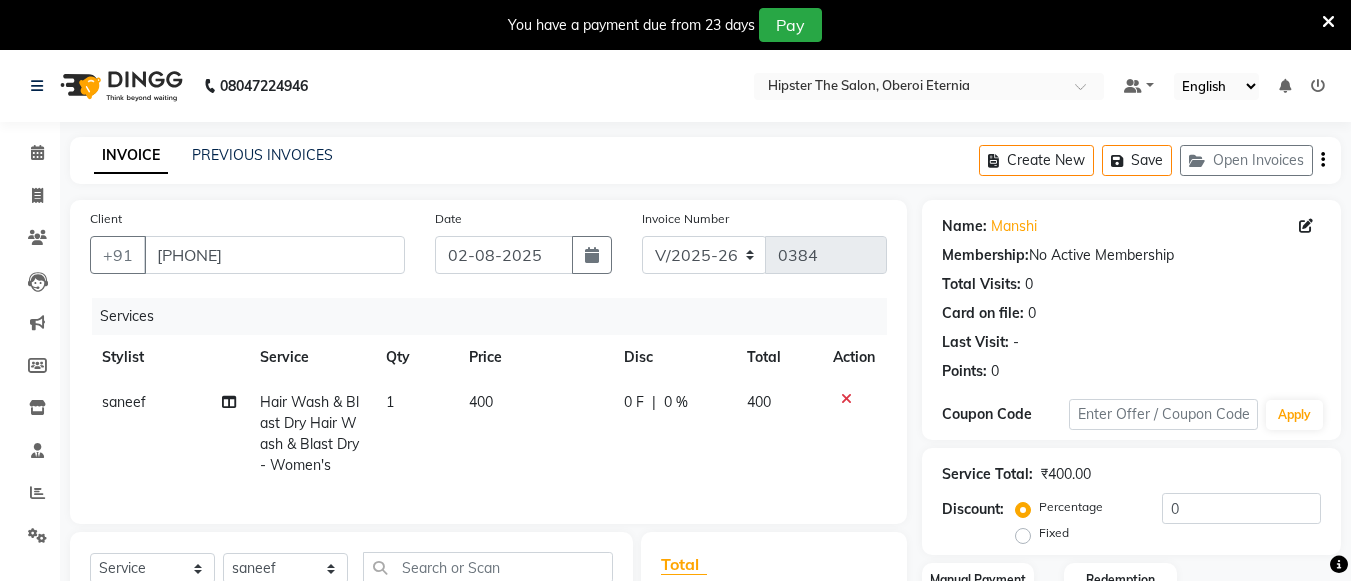 scroll, scrollTop: 89, scrollLeft: 0, axis: vertical 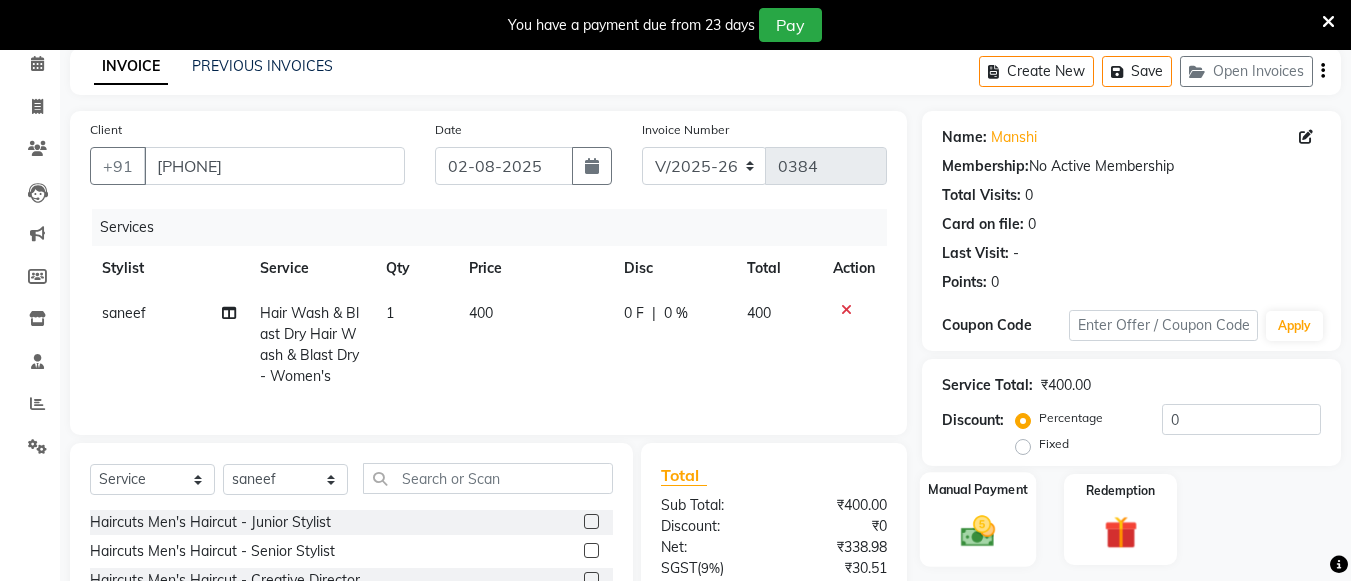click on "Manual Payment" 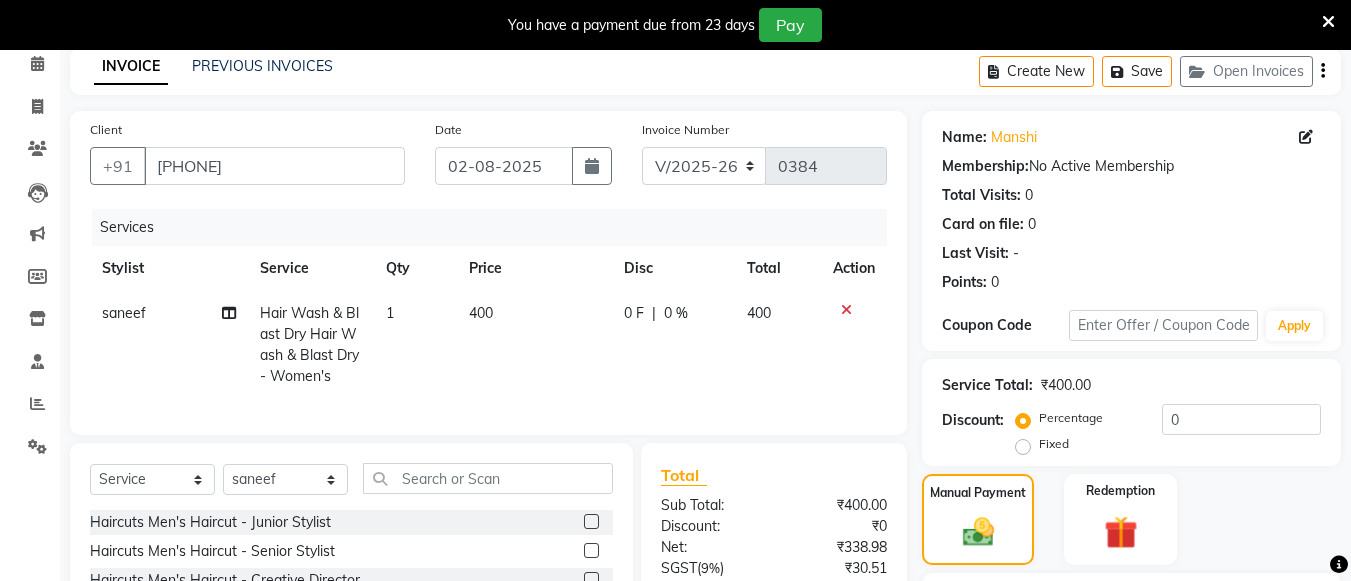 scroll, scrollTop: 291, scrollLeft: 0, axis: vertical 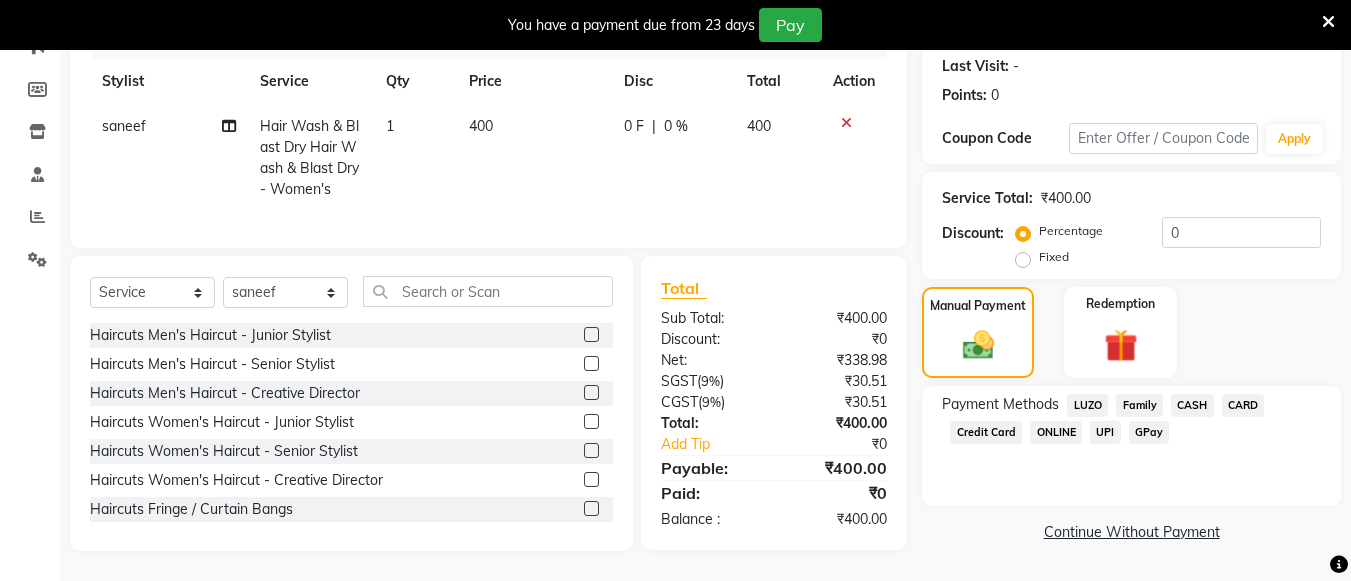 click on "CASH" 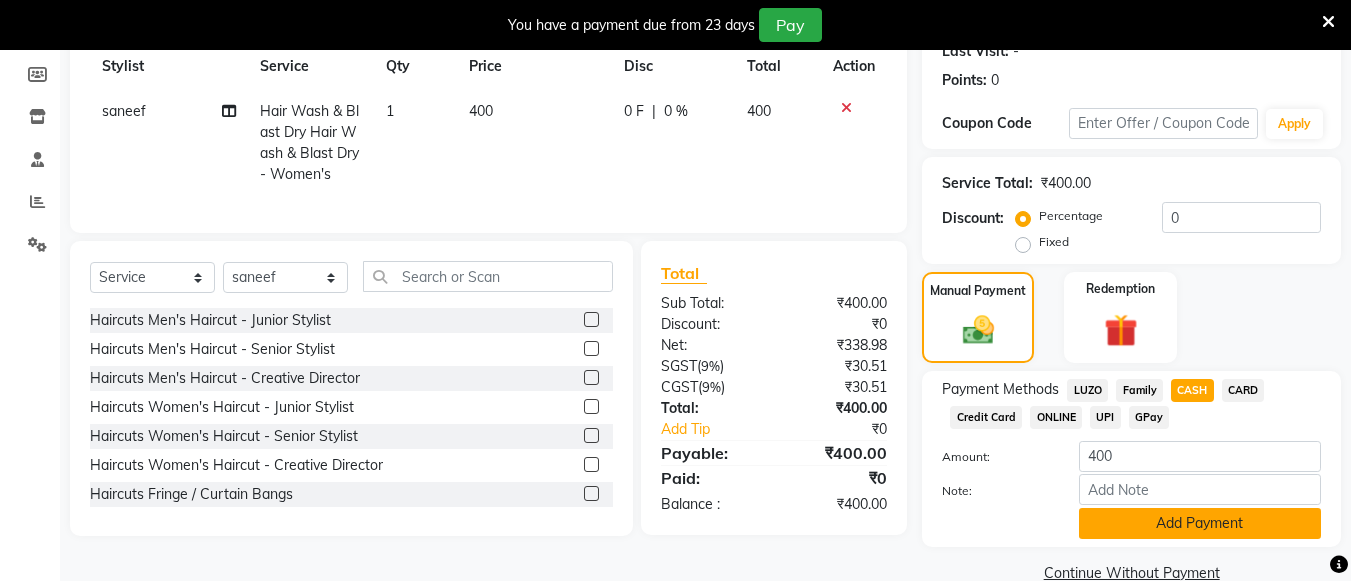 click on "Add Payment" 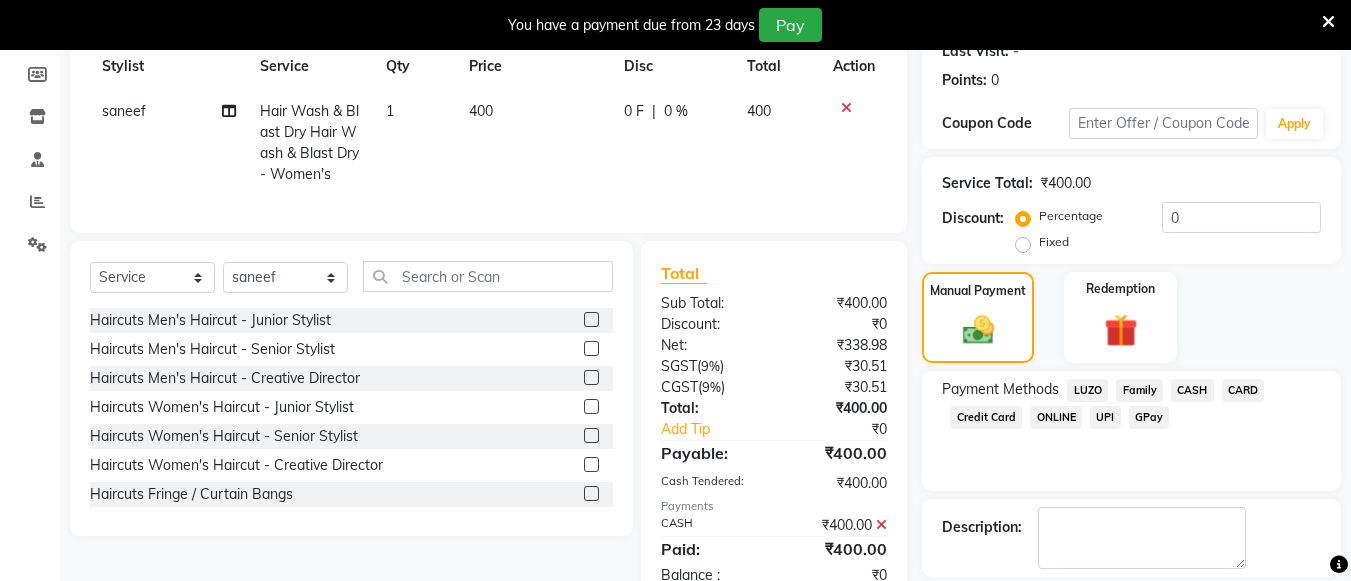 scroll, scrollTop: 385, scrollLeft: 0, axis: vertical 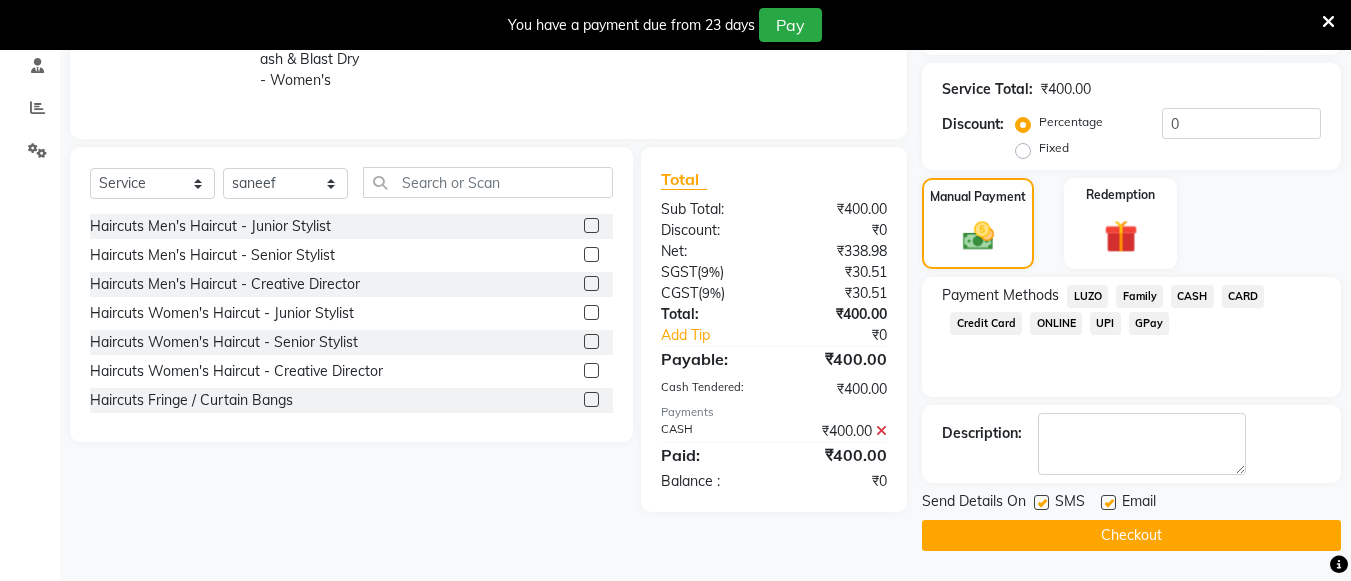 click on "Checkout" 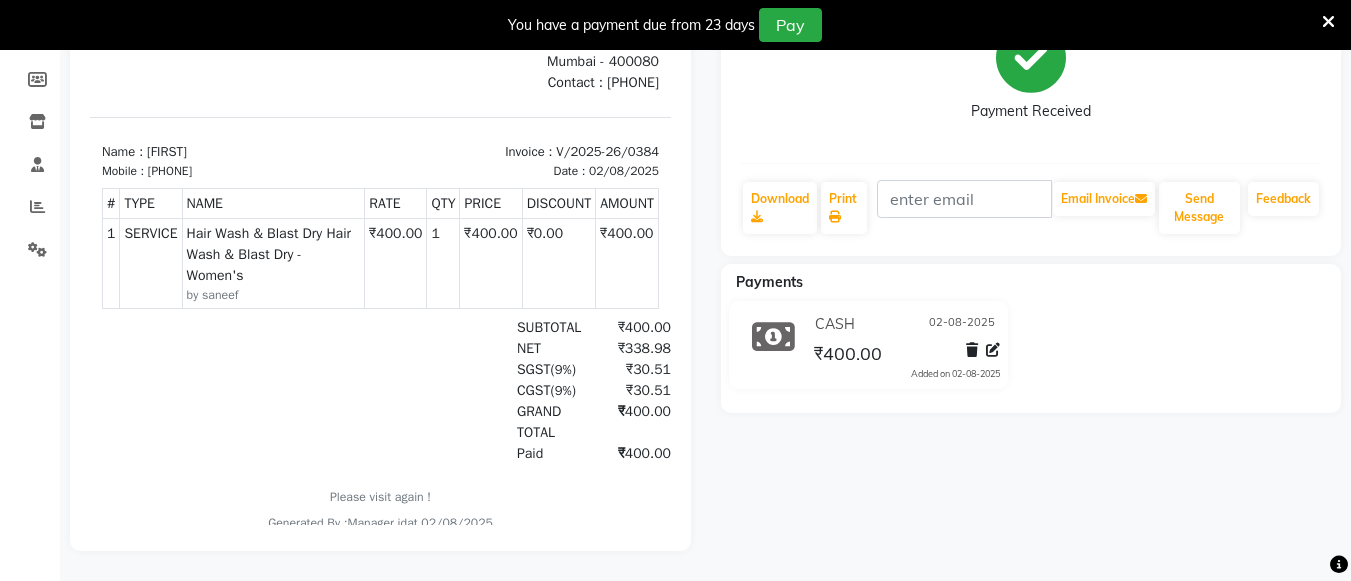 scroll, scrollTop: 0, scrollLeft: 0, axis: both 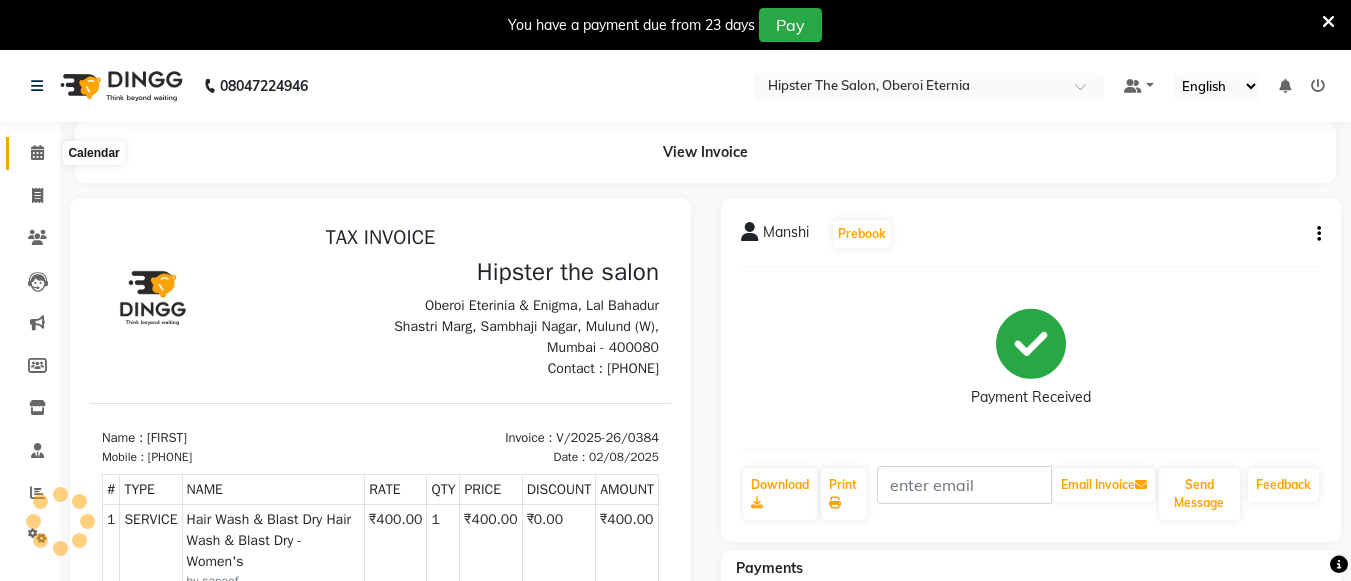 click 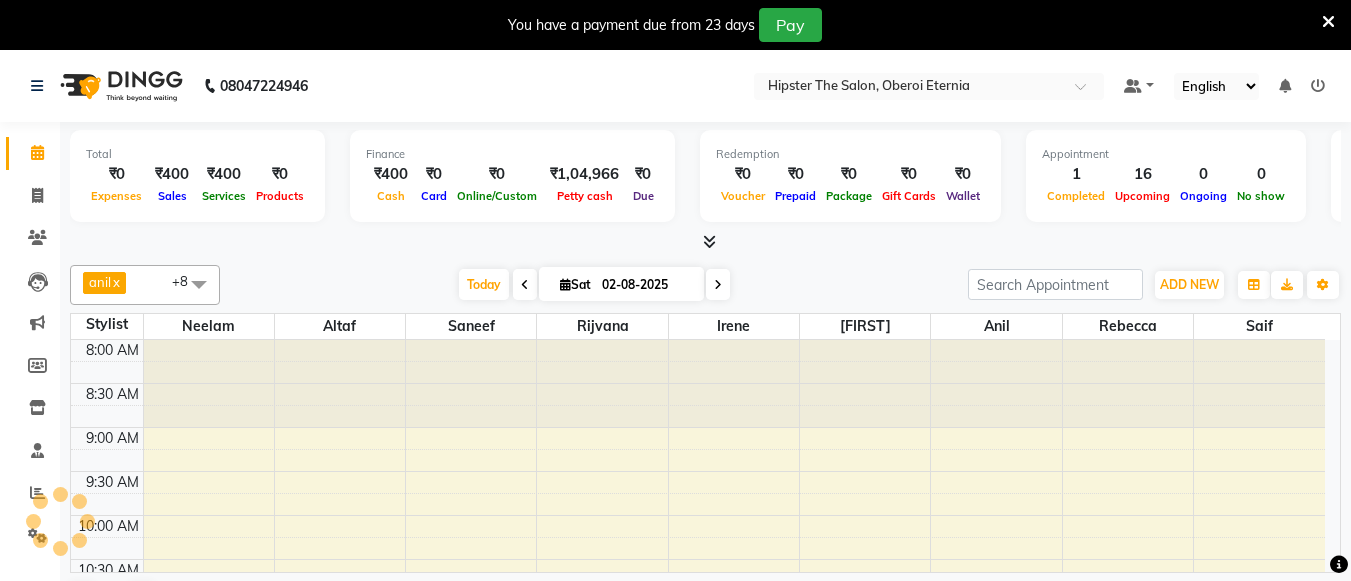 scroll, scrollTop: 0, scrollLeft: 0, axis: both 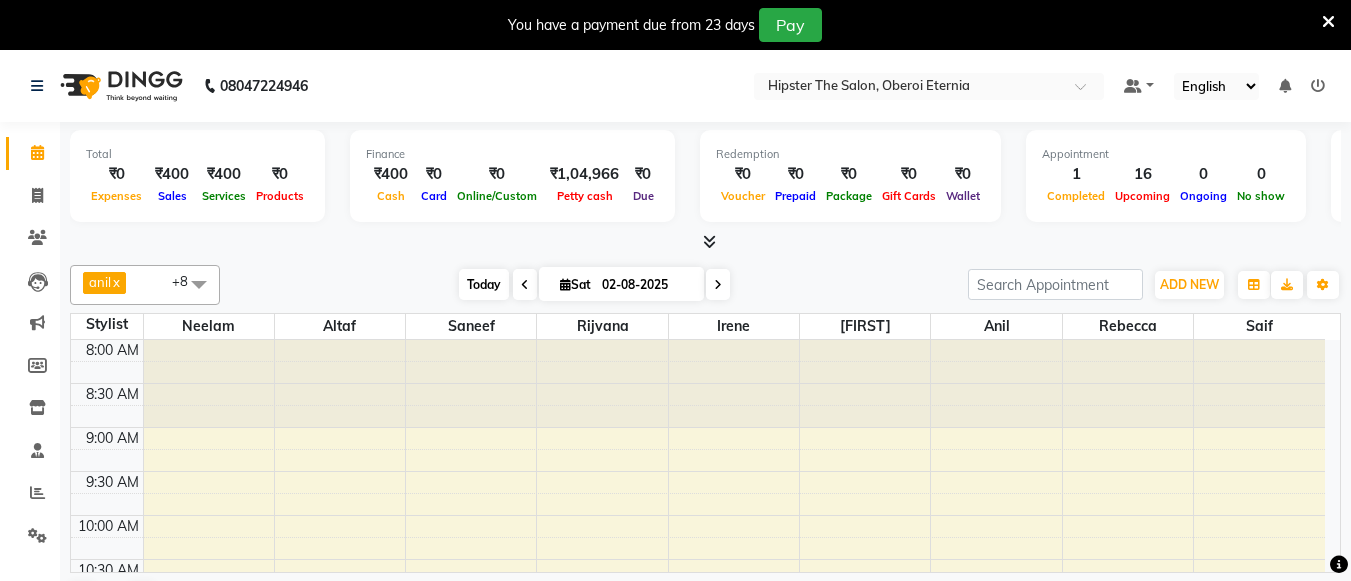 click on "Today" at bounding box center [484, 284] 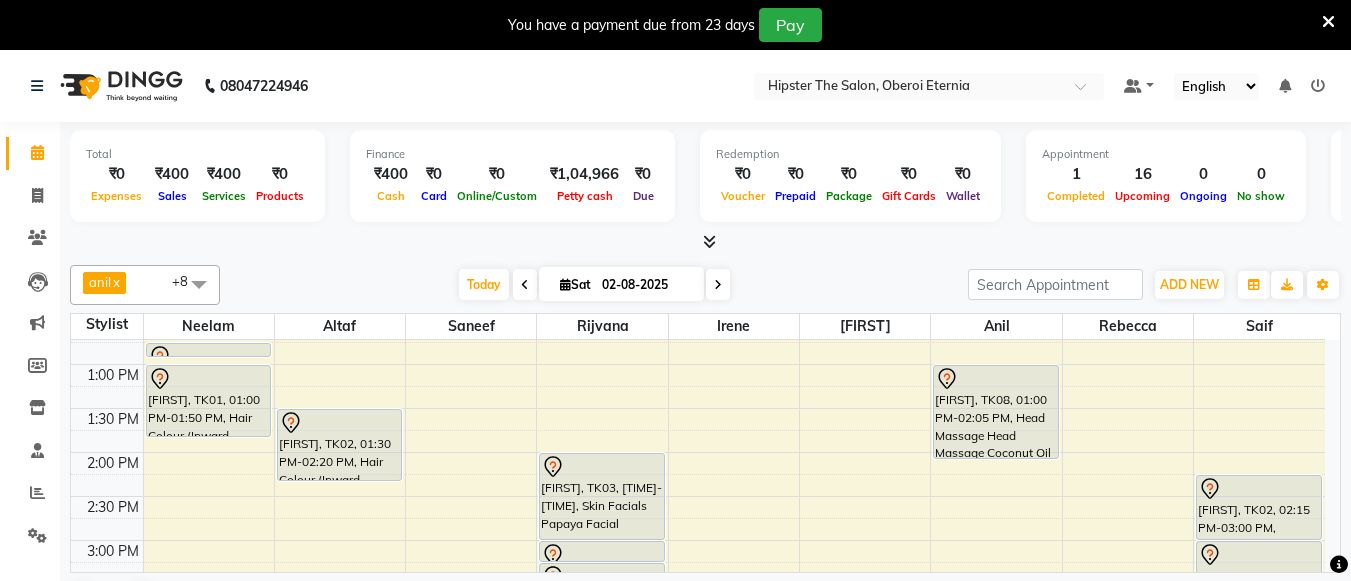 scroll, scrollTop: 416, scrollLeft: 0, axis: vertical 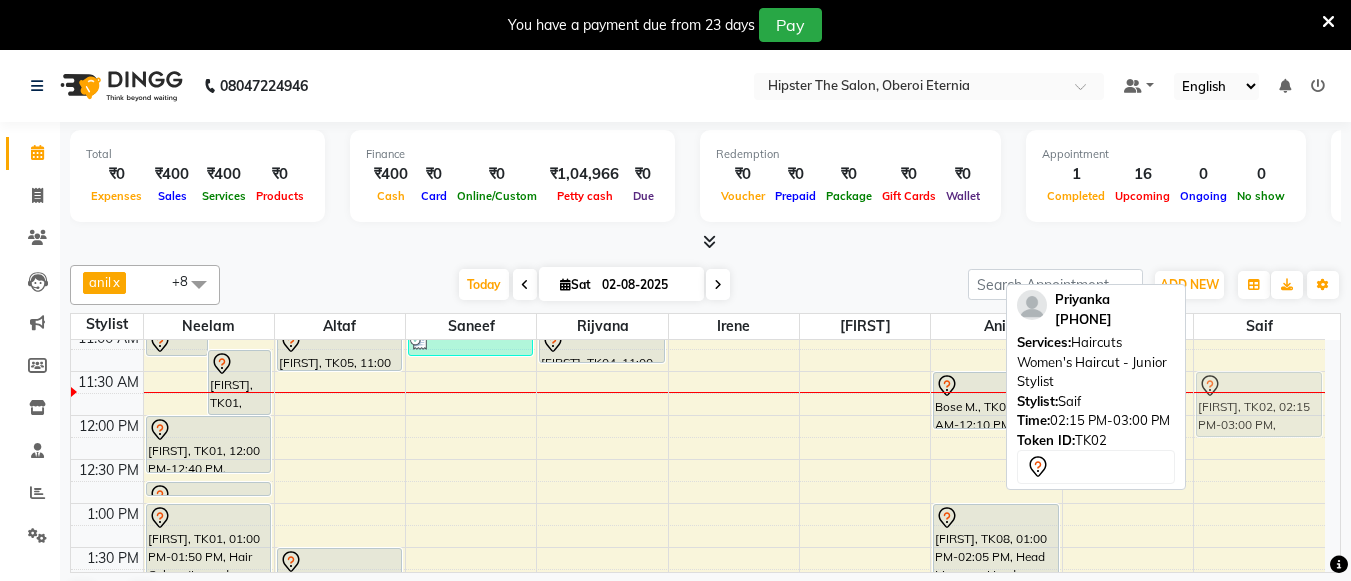 drag, startPoint x: 1251, startPoint y: 511, endPoint x: 1236, endPoint y: 404, distance: 108.04629 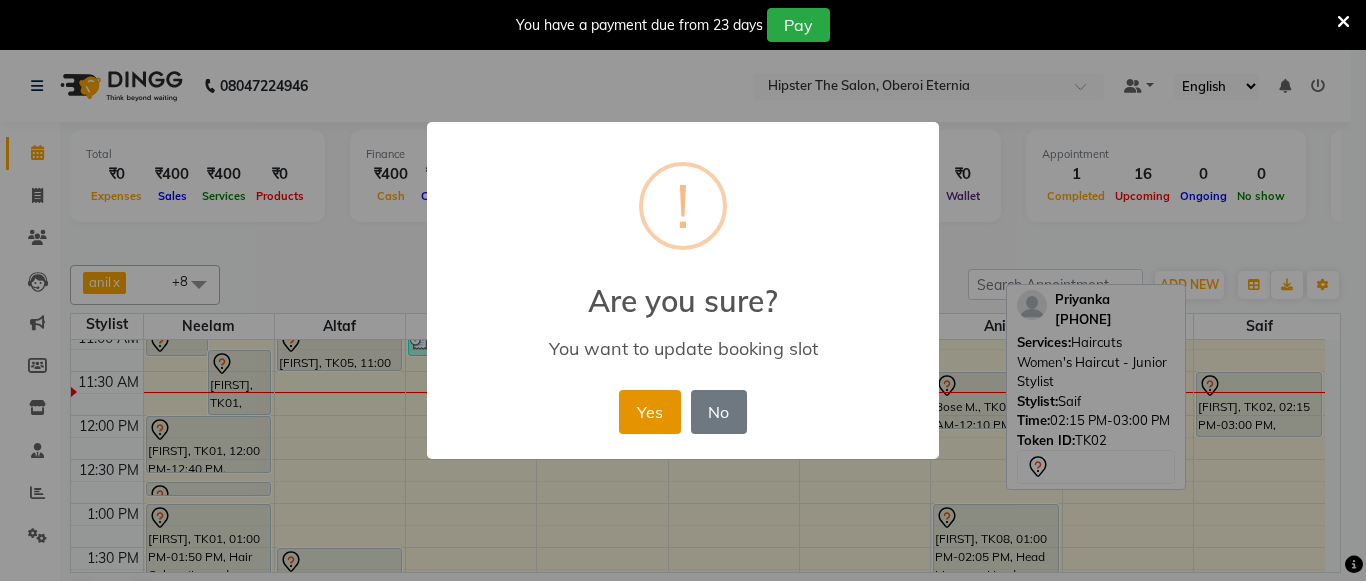 click on "Yes" at bounding box center [649, 412] 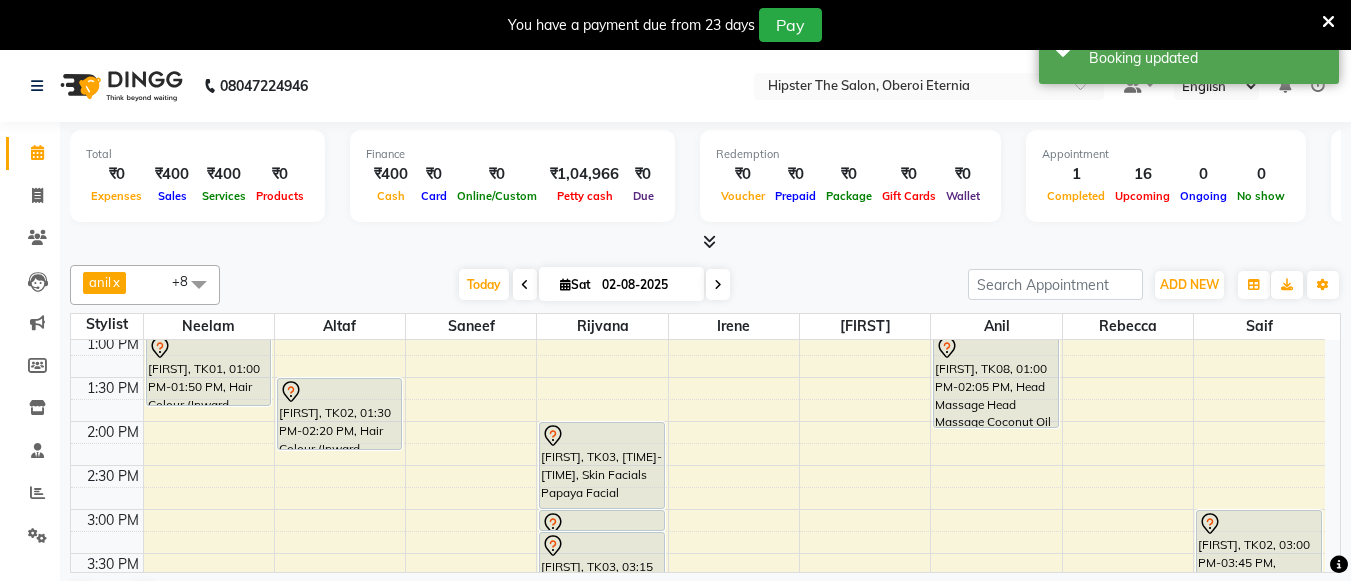 scroll, scrollTop: 447, scrollLeft: 0, axis: vertical 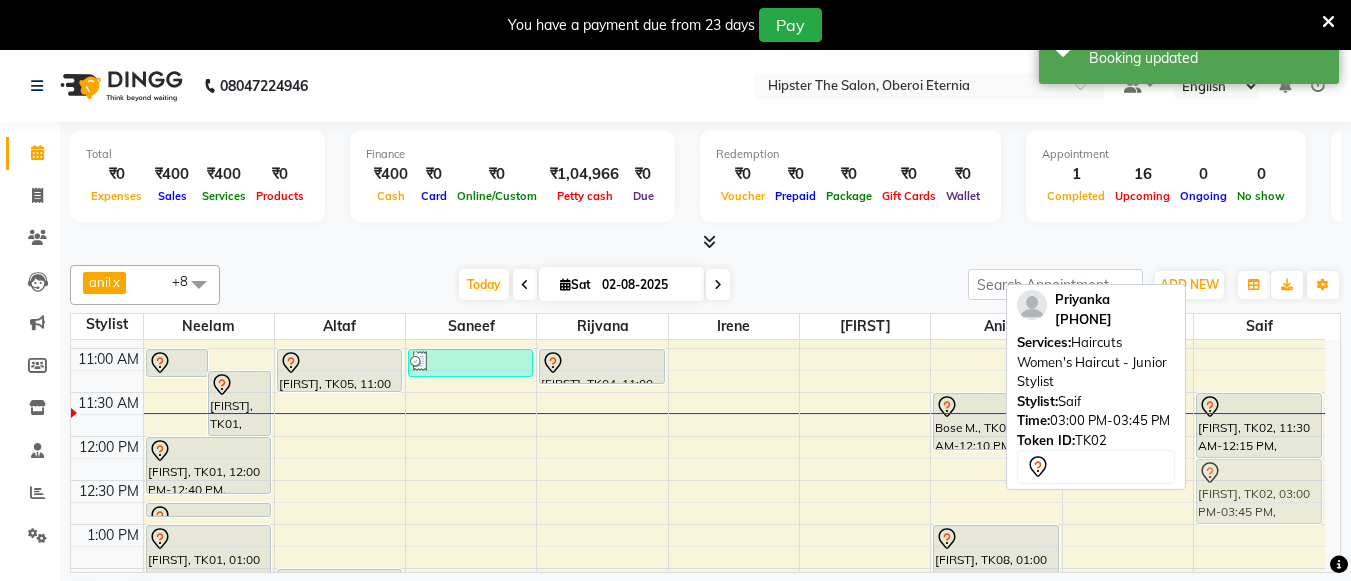 drag, startPoint x: 1249, startPoint y: 527, endPoint x: 1246, endPoint y: 473, distance: 54.08327 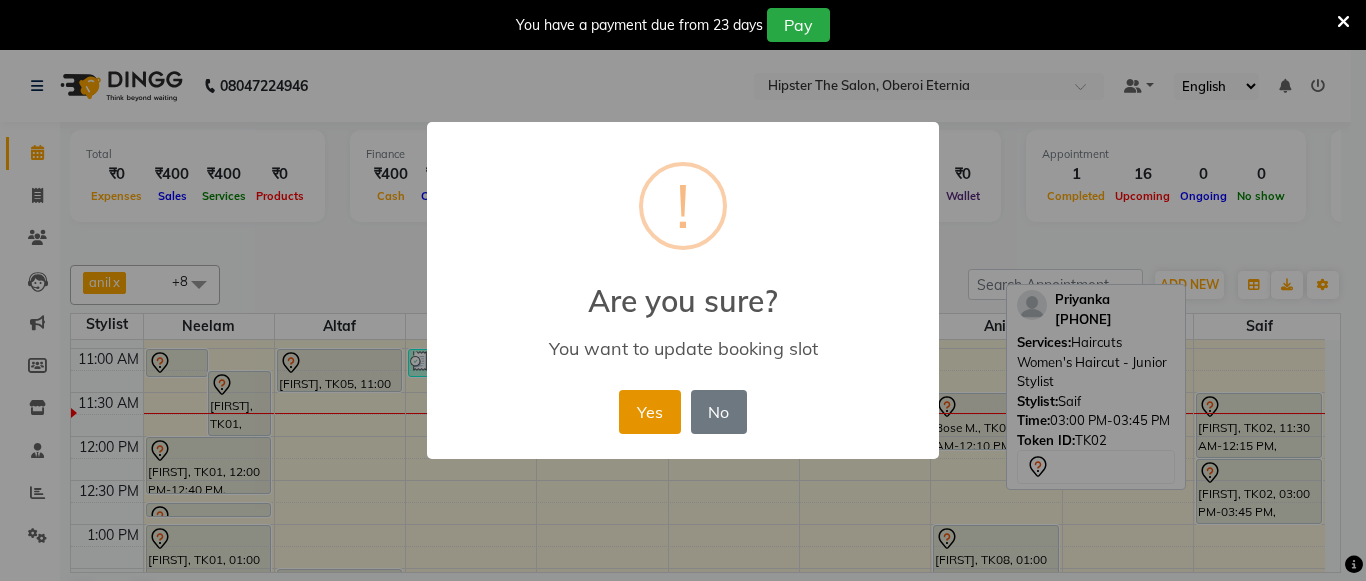 click on "Yes" at bounding box center [649, 412] 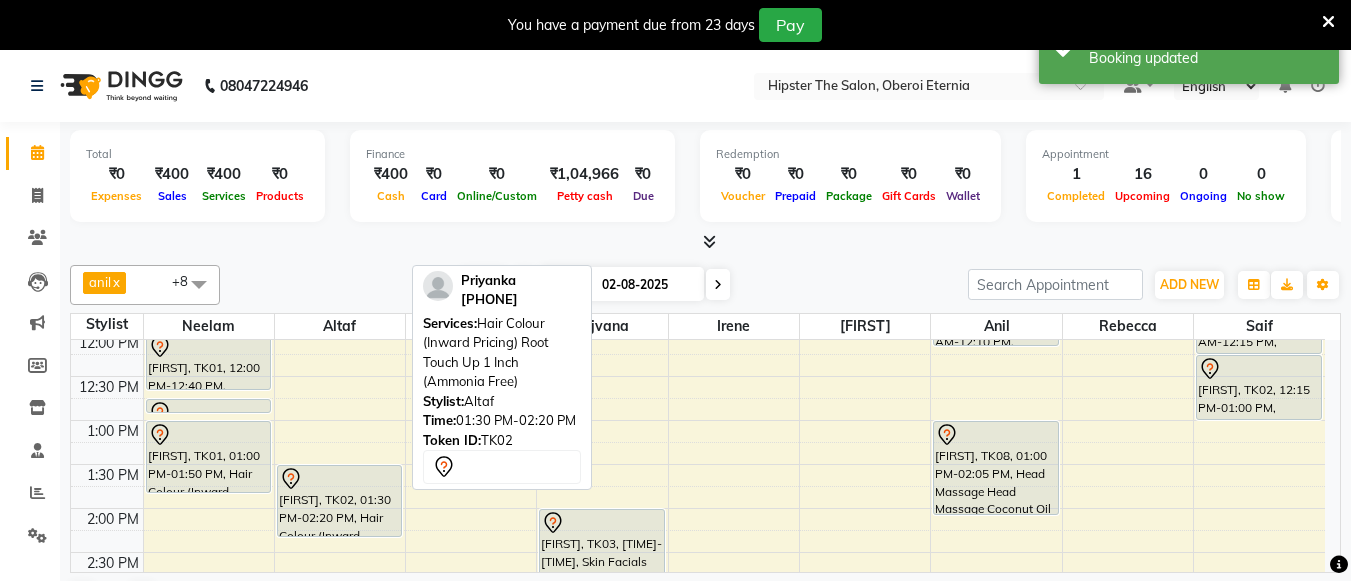 scroll, scrollTop: 360, scrollLeft: 0, axis: vertical 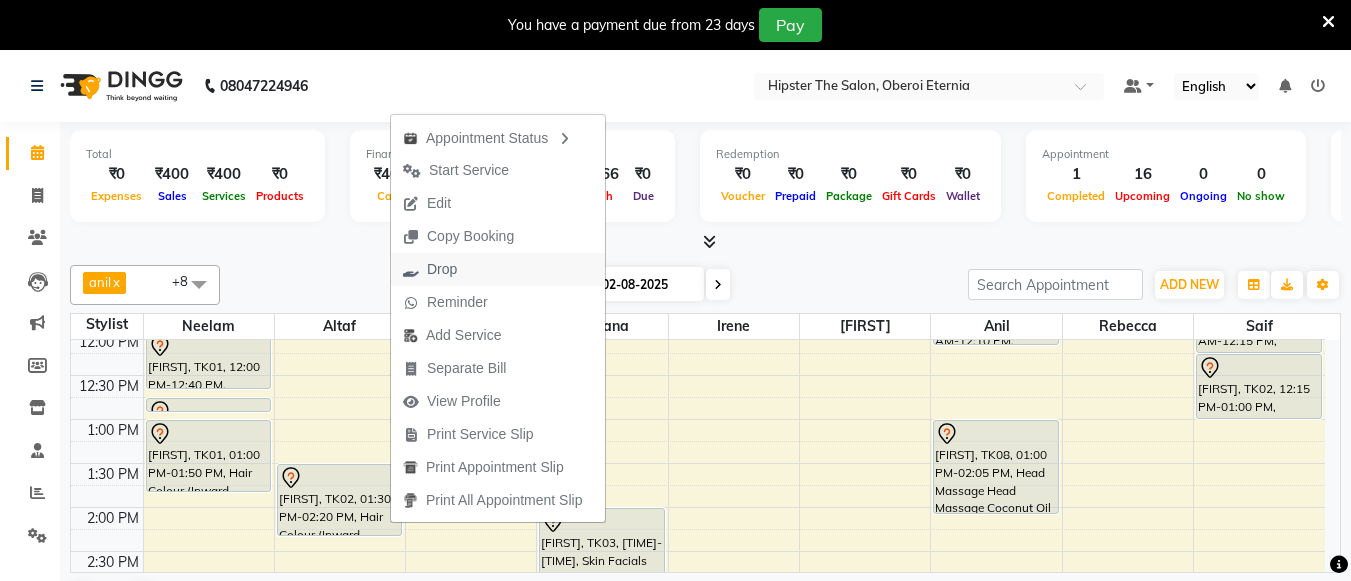 click on "Drop" at bounding box center [430, 269] 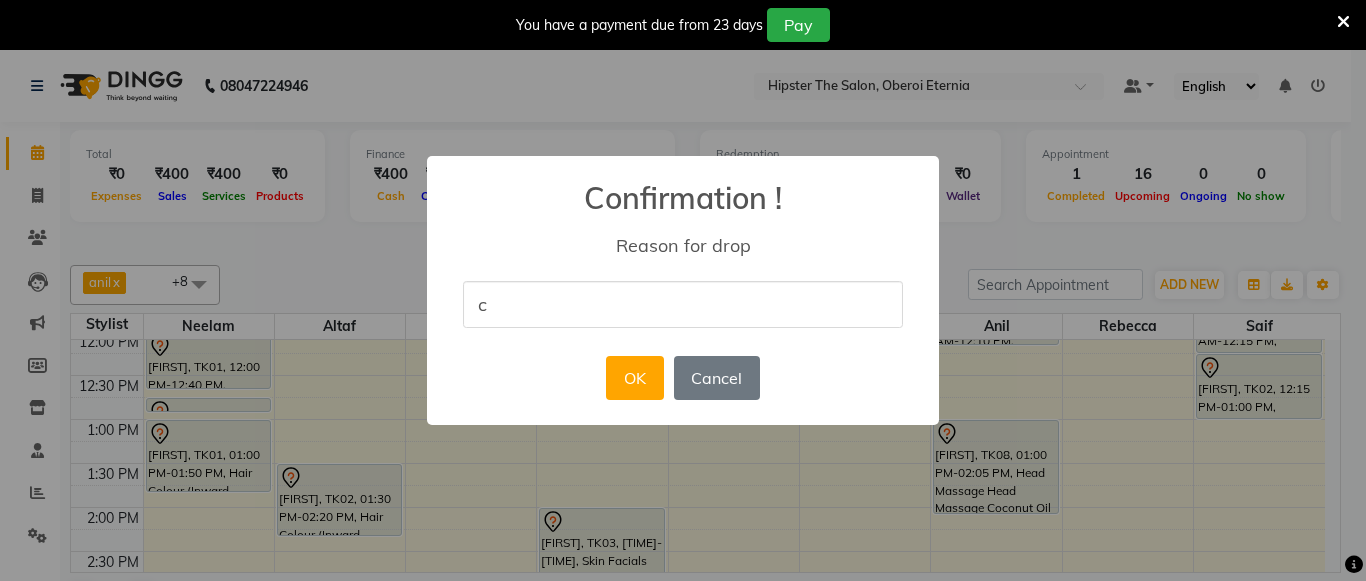 type on "cancel" 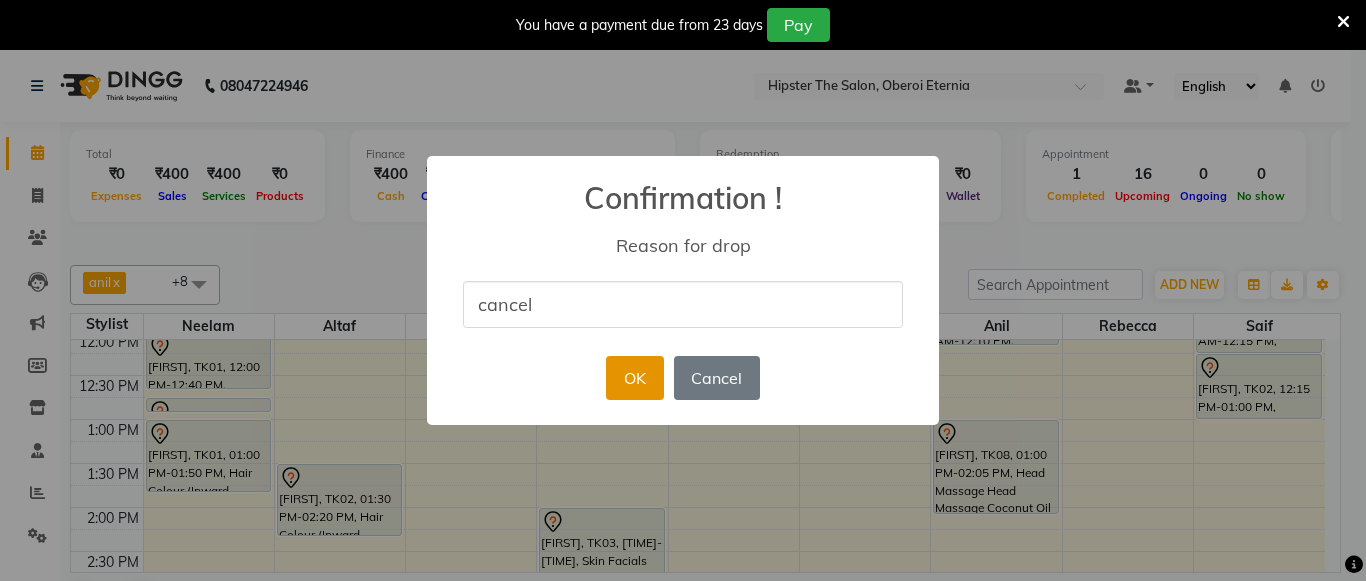 click on "OK" at bounding box center (634, 378) 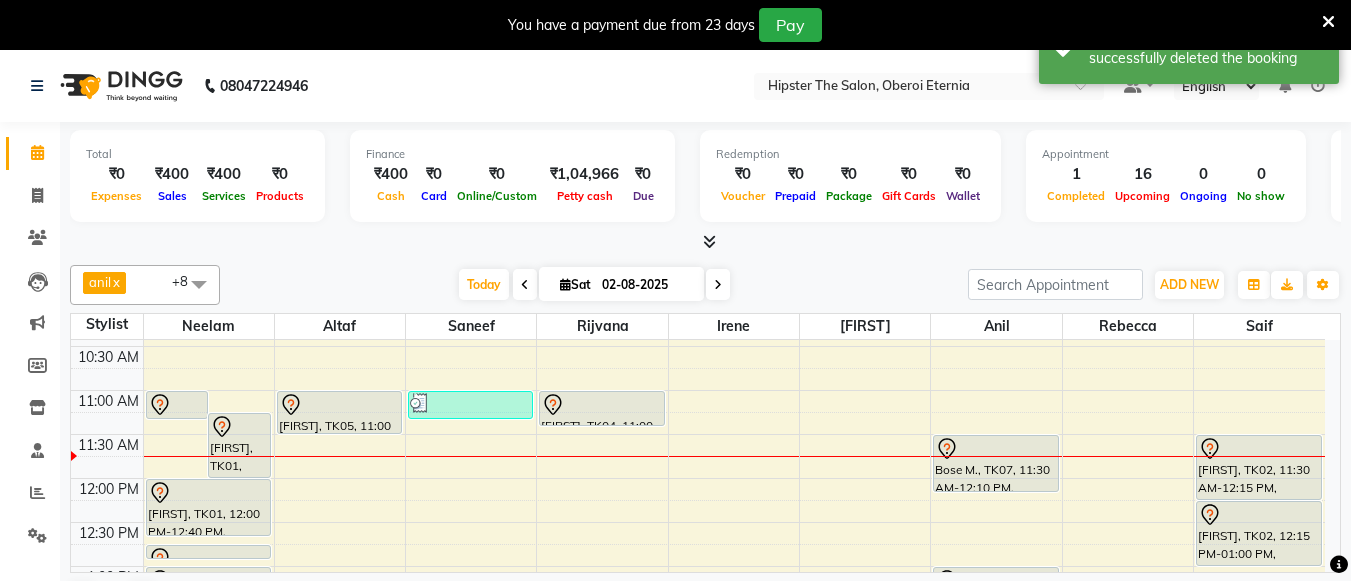 scroll, scrollTop: 0, scrollLeft: 0, axis: both 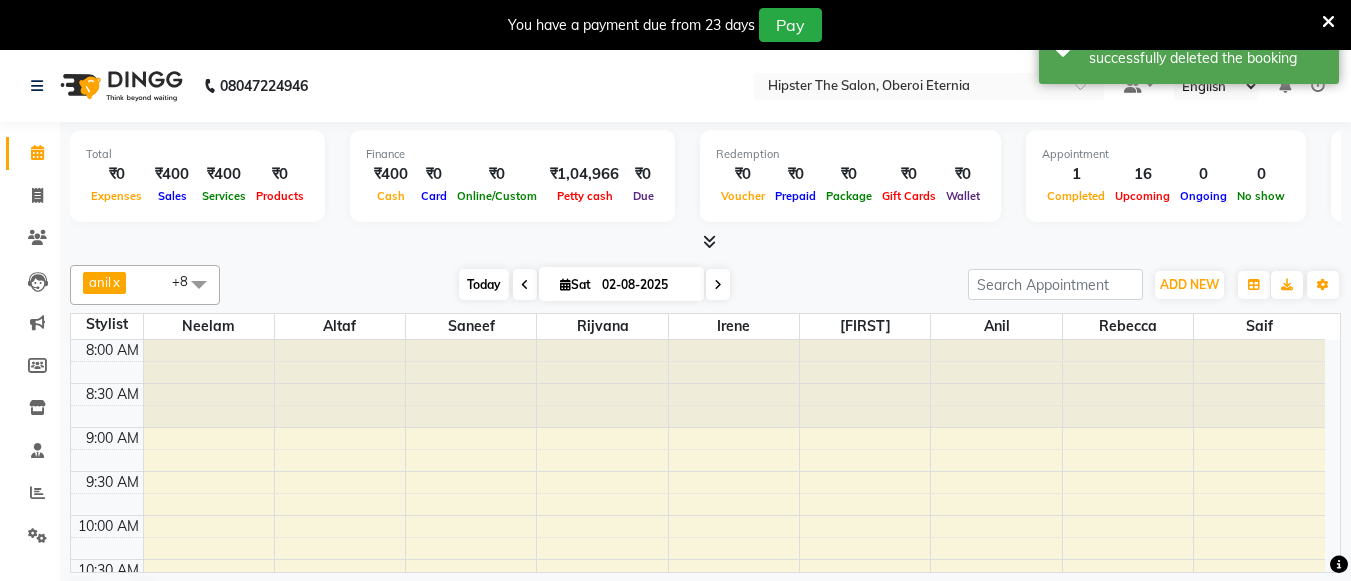click on "Today" at bounding box center (484, 284) 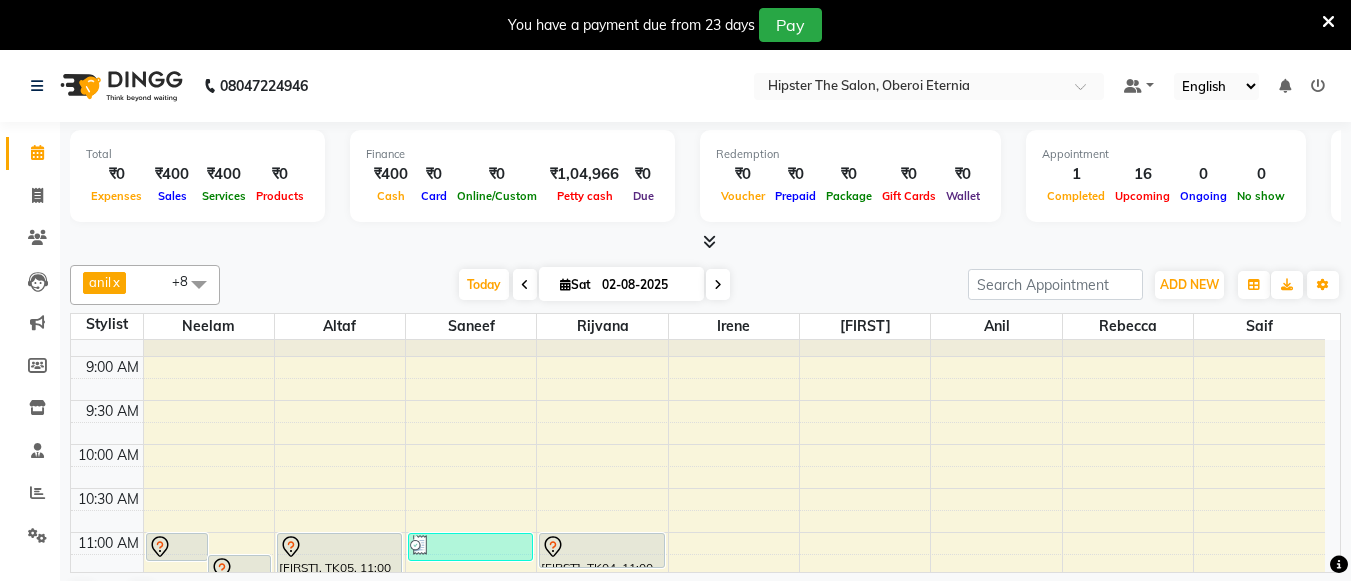 scroll, scrollTop: 0, scrollLeft: 0, axis: both 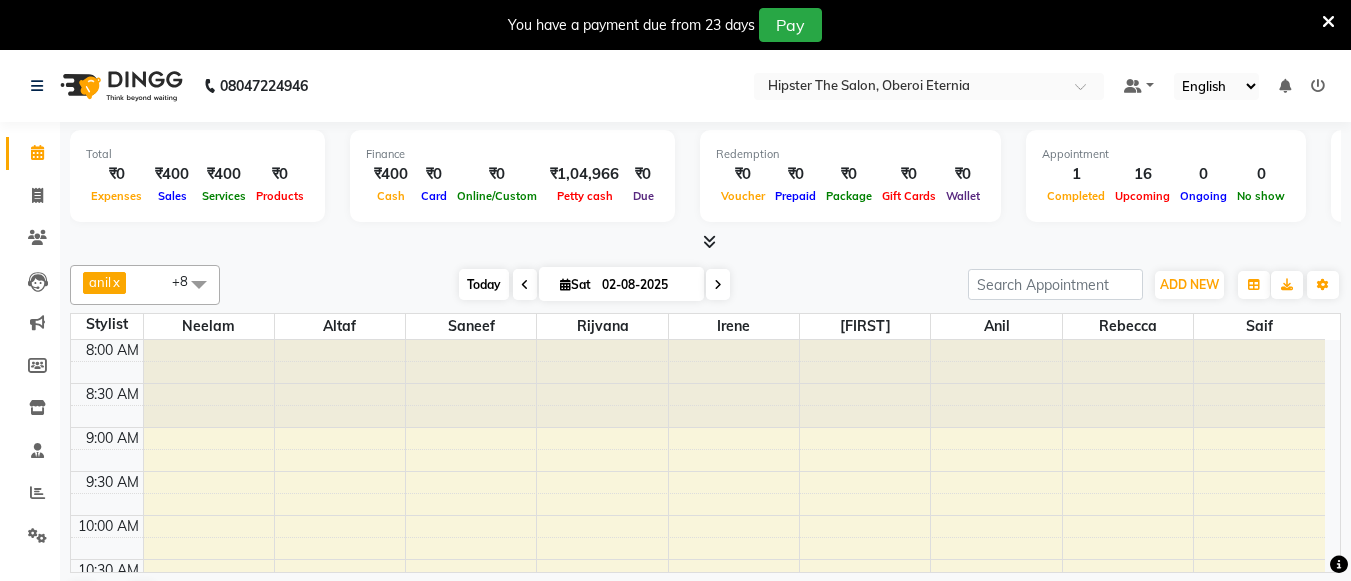 click on "Today" at bounding box center [484, 284] 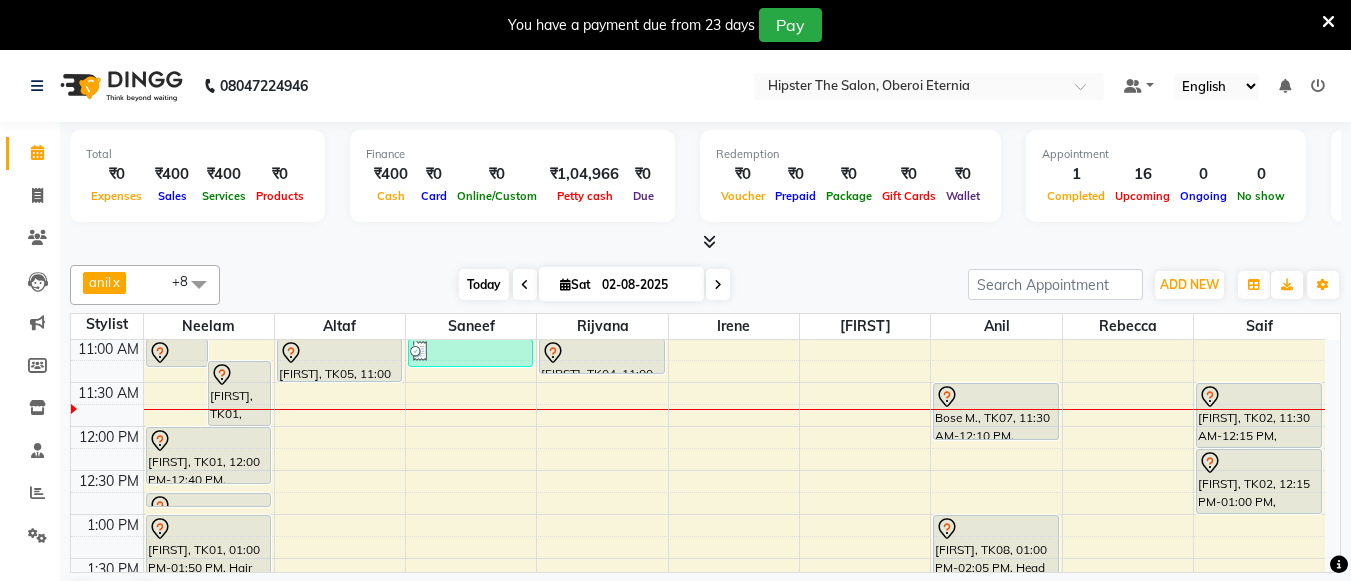 click on "Today" at bounding box center [484, 284] 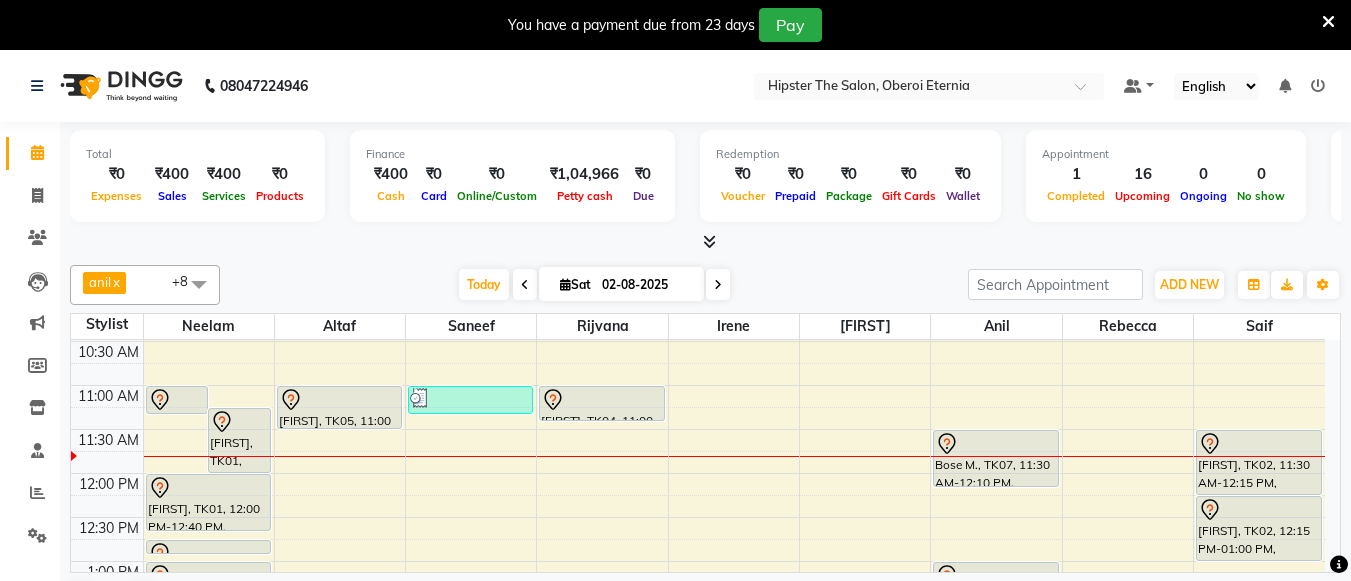 scroll, scrollTop: 217, scrollLeft: 0, axis: vertical 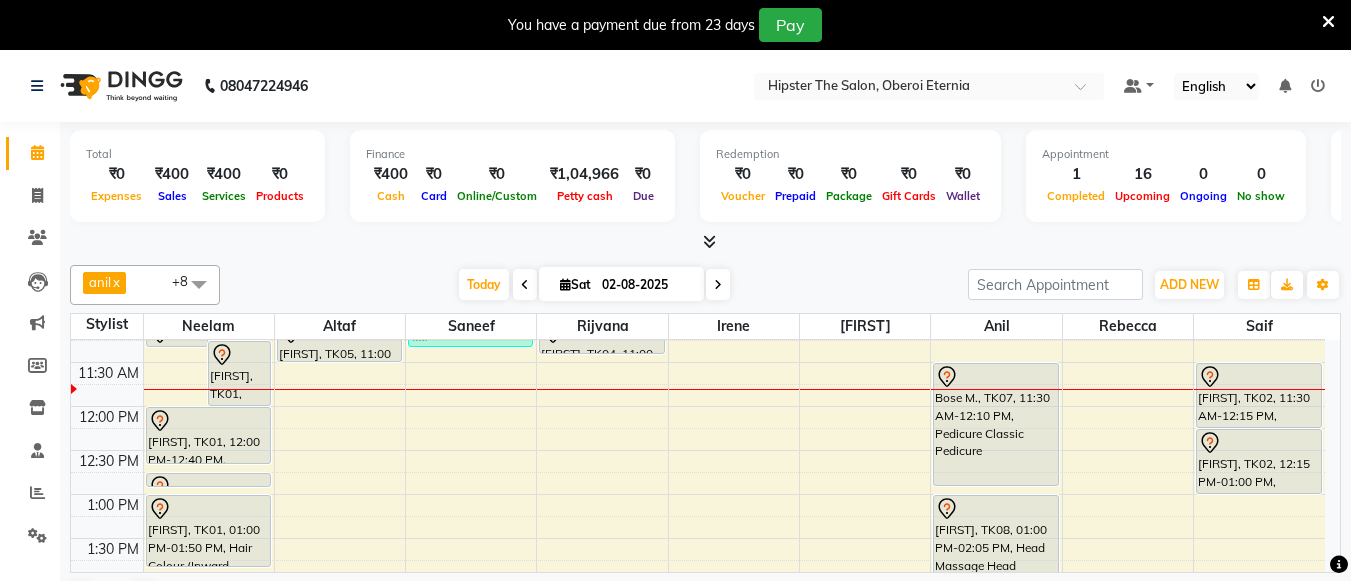 drag, startPoint x: 1032, startPoint y: 489, endPoint x: 1019, endPoint y: 481, distance: 15.264338 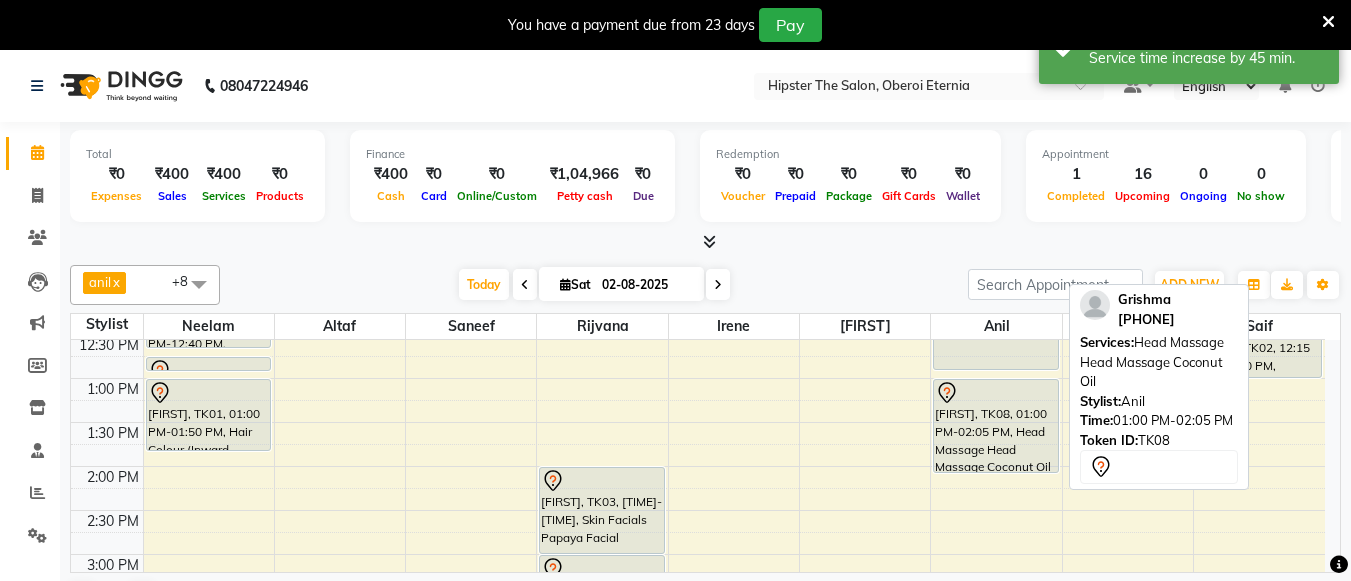 scroll, scrollTop: 400, scrollLeft: 0, axis: vertical 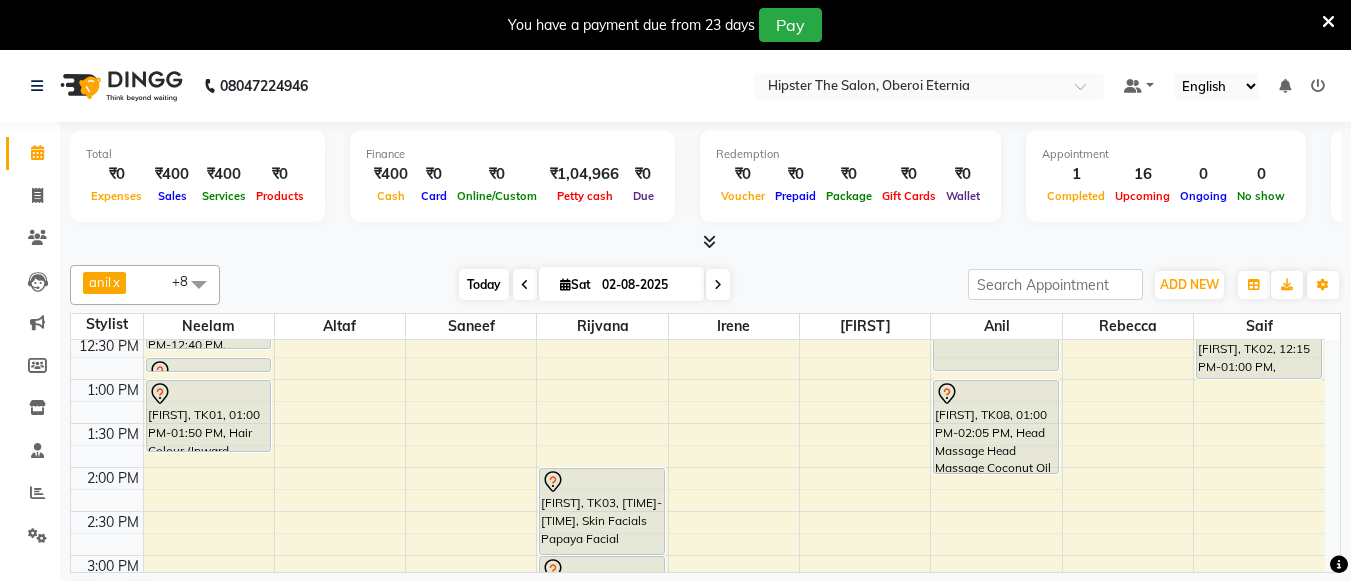 click on "Today" at bounding box center [484, 284] 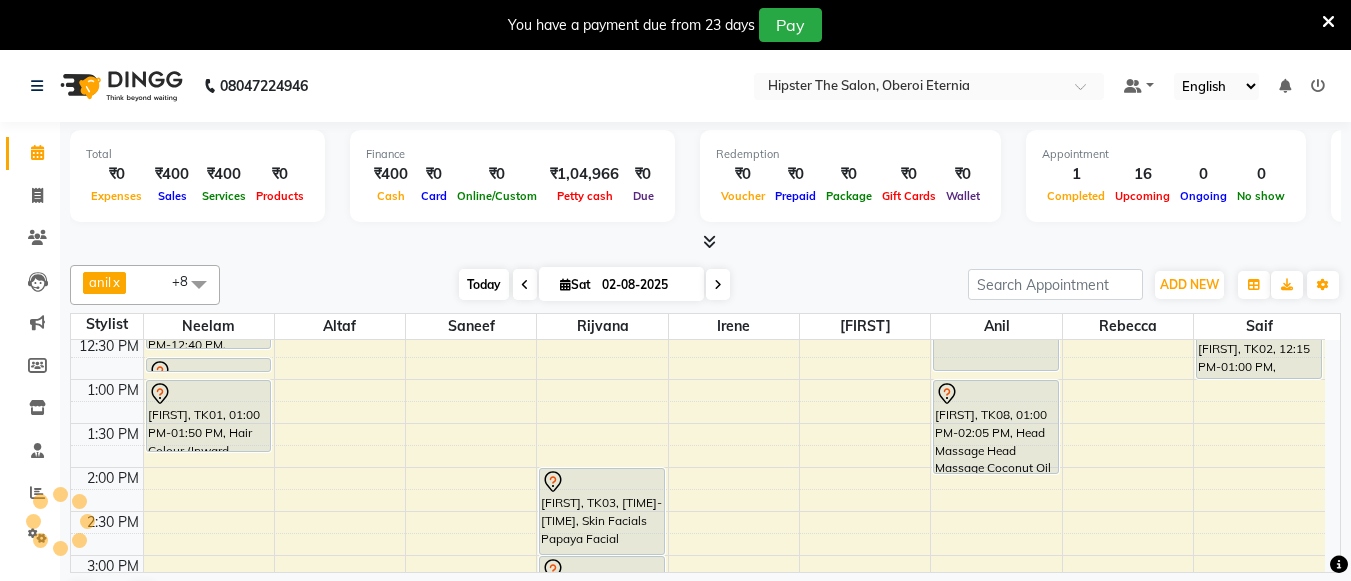 scroll, scrollTop: 265, scrollLeft: 0, axis: vertical 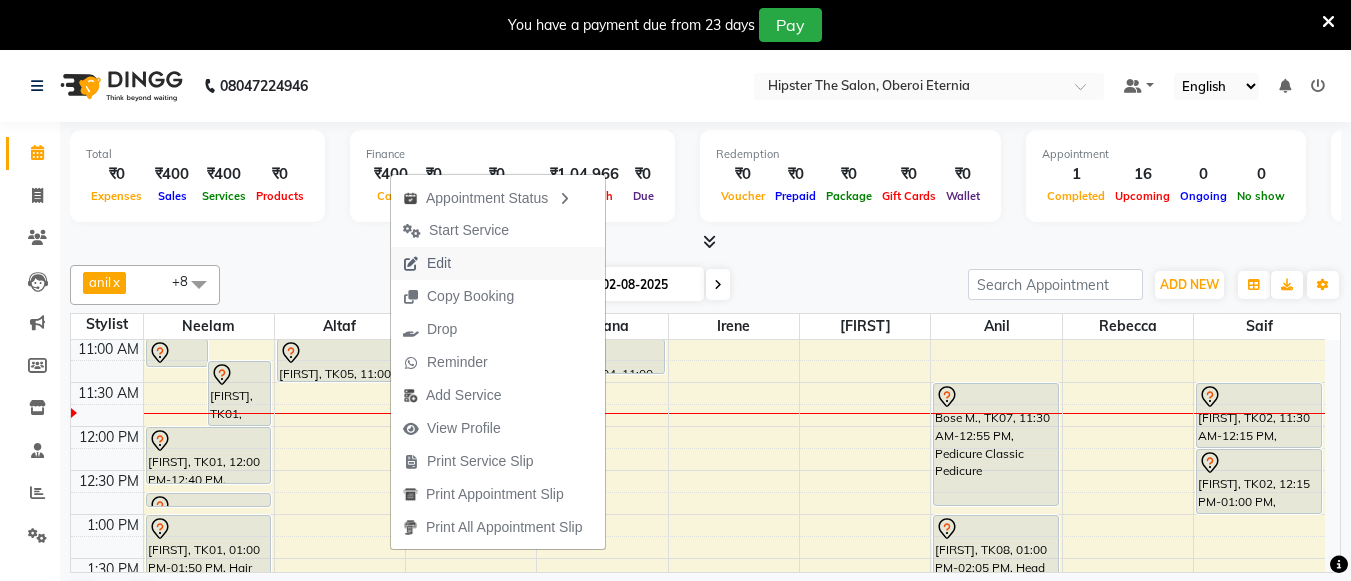 click on "Edit" at bounding box center [439, 263] 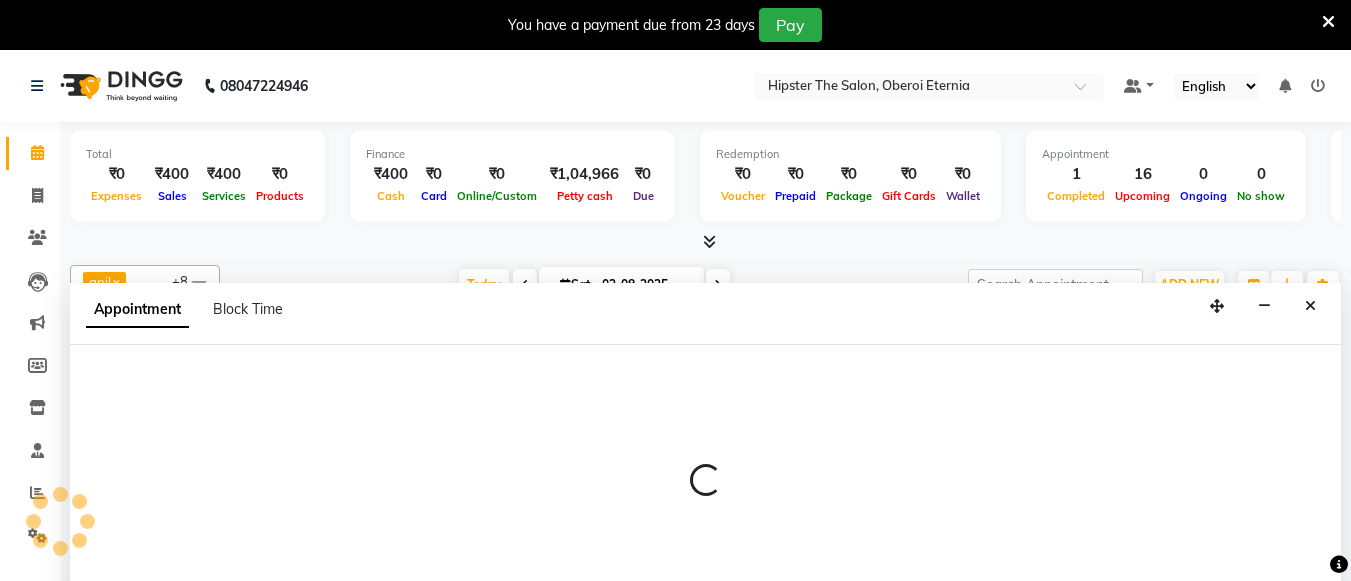 scroll, scrollTop: 51, scrollLeft: 0, axis: vertical 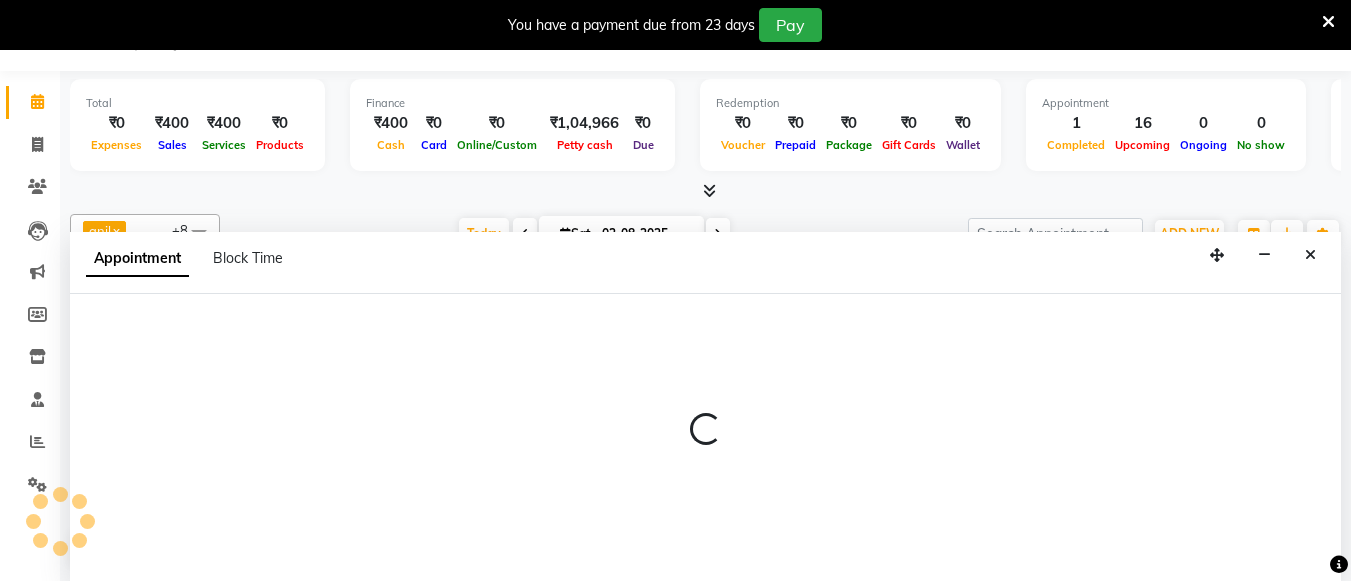 select on "tentative" 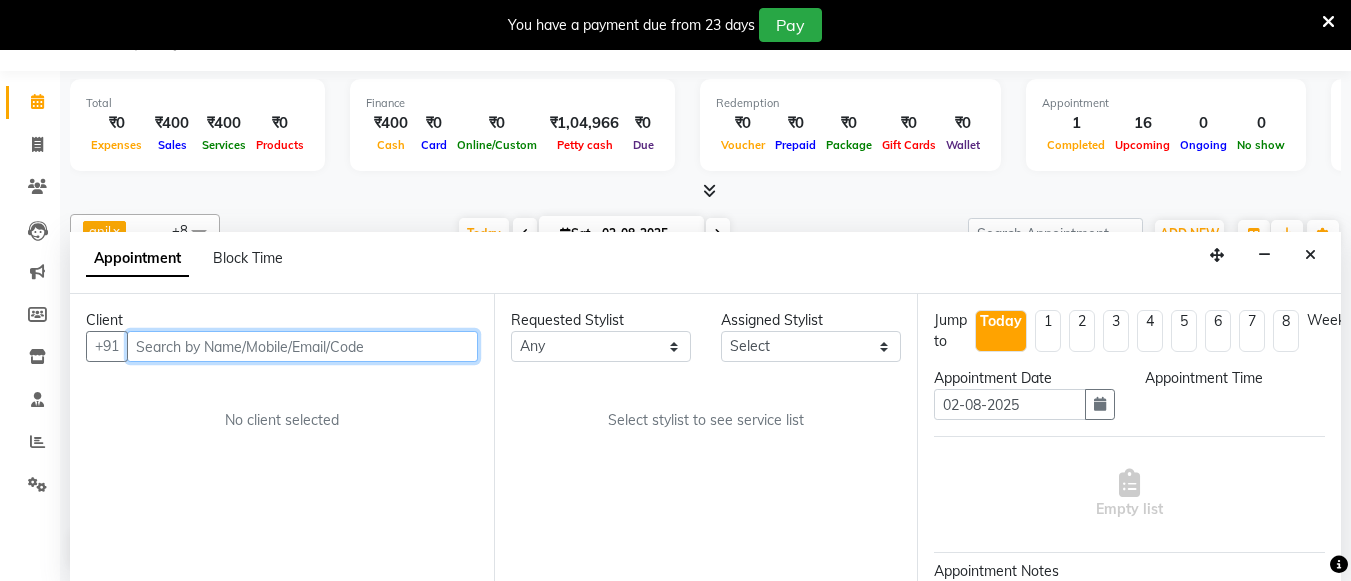scroll, scrollTop: 265, scrollLeft: 0, axis: vertical 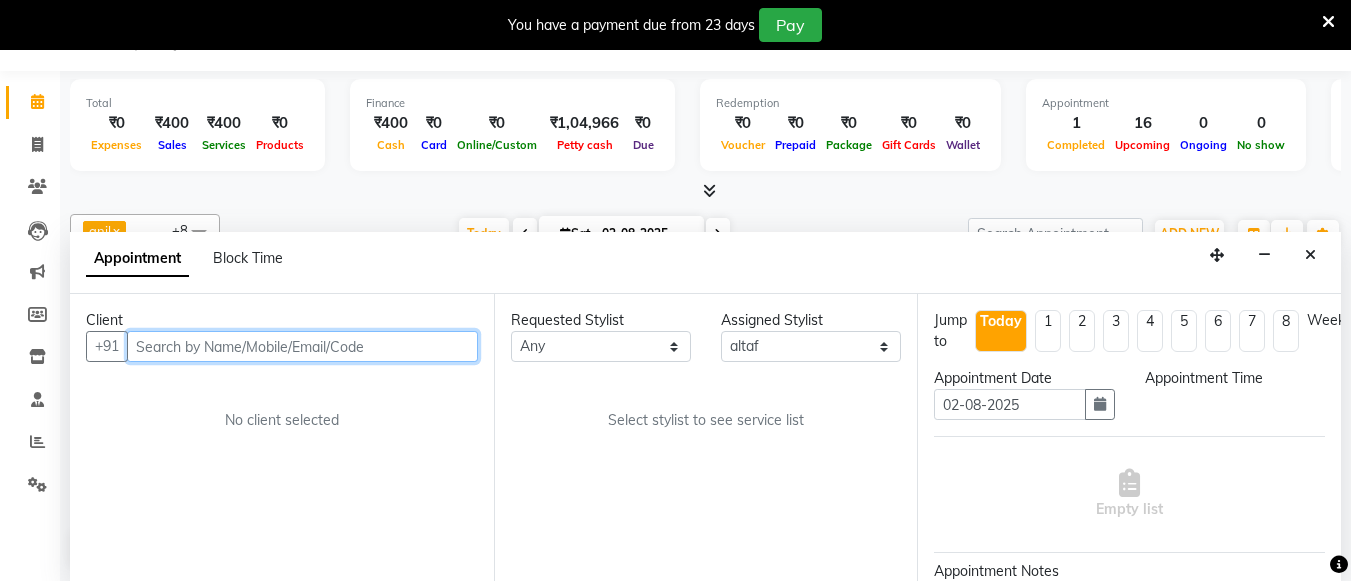 select on "660" 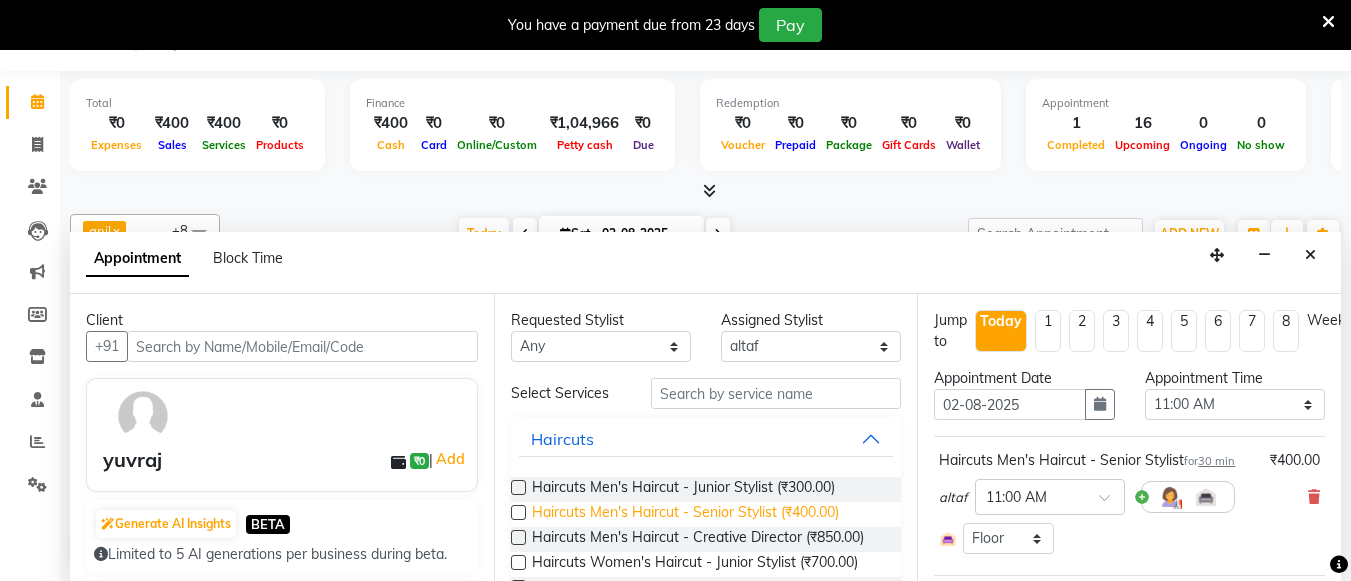 click on "Haircuts Men's Haircut - Senior Stylist (₹400.00)" at bounding box center [685, 514] 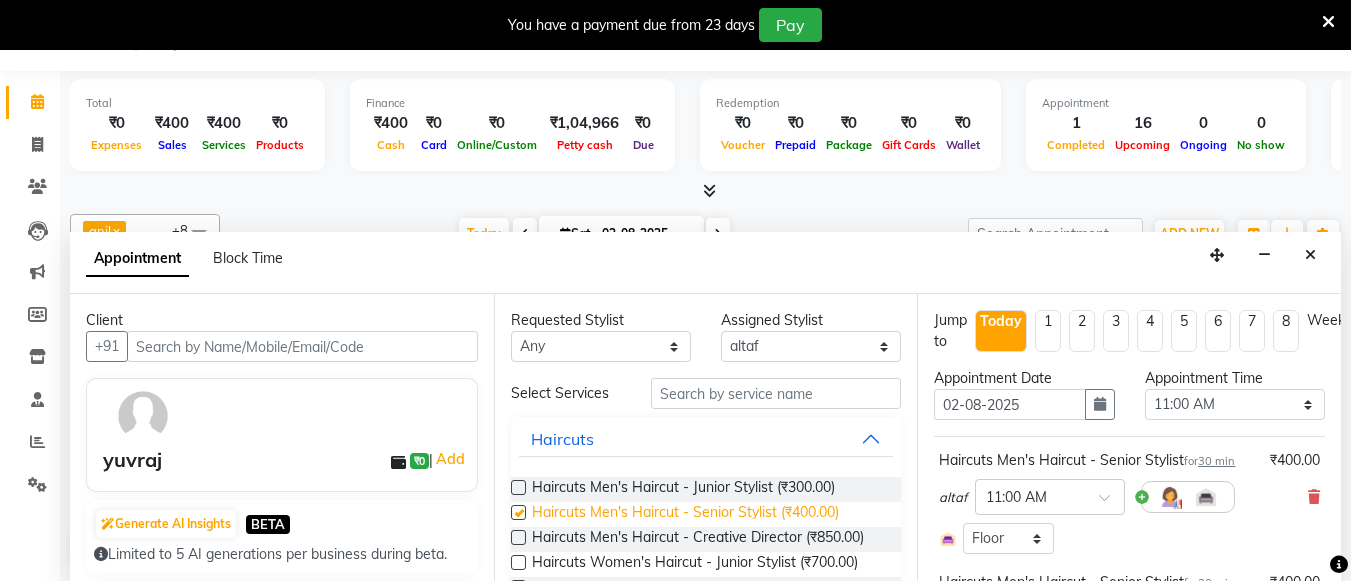 checkbox on "false" 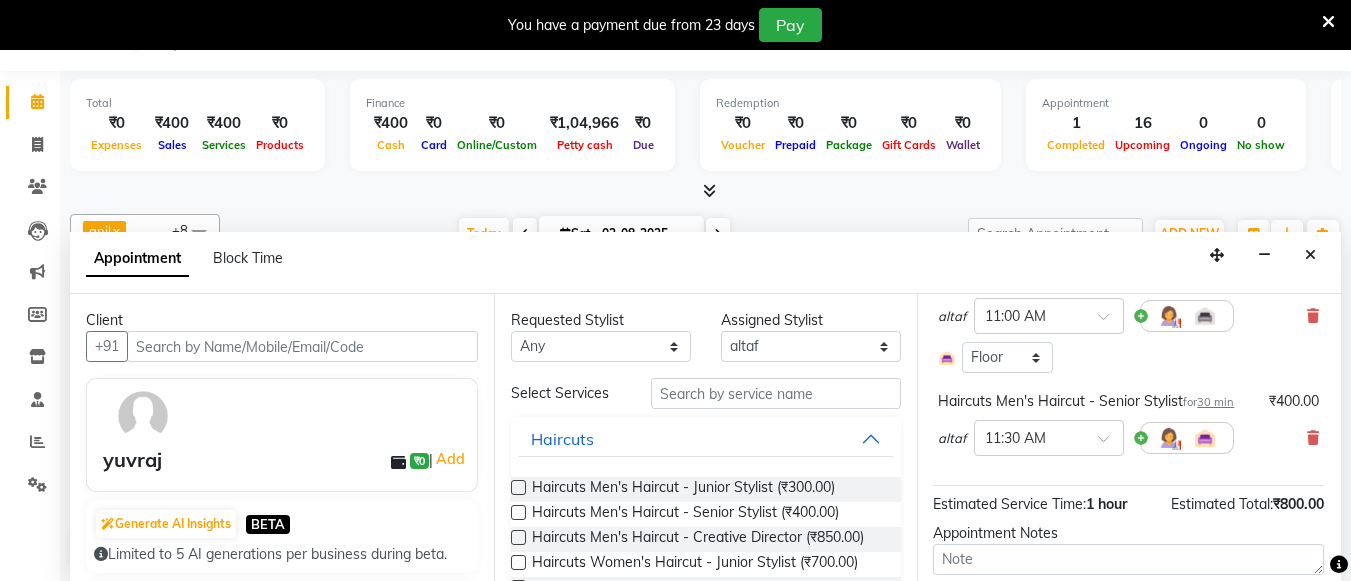 scroll, scrollTop: 182, scrollLeft: 1, axis: both 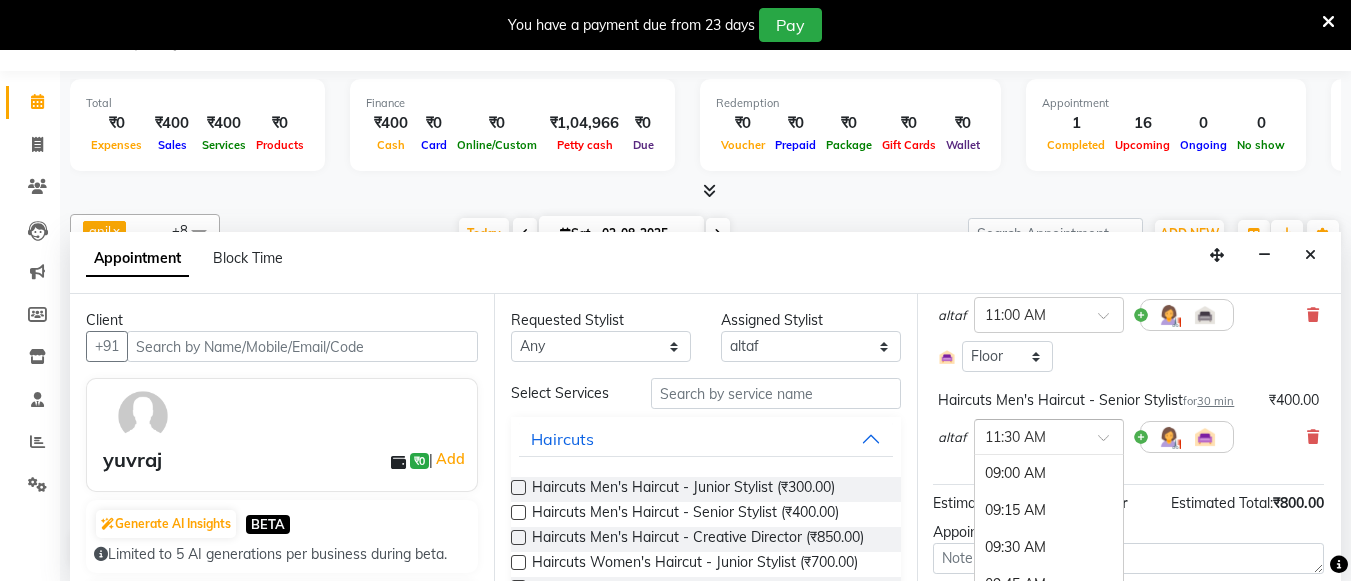 click at bounding box center (1110, 443) 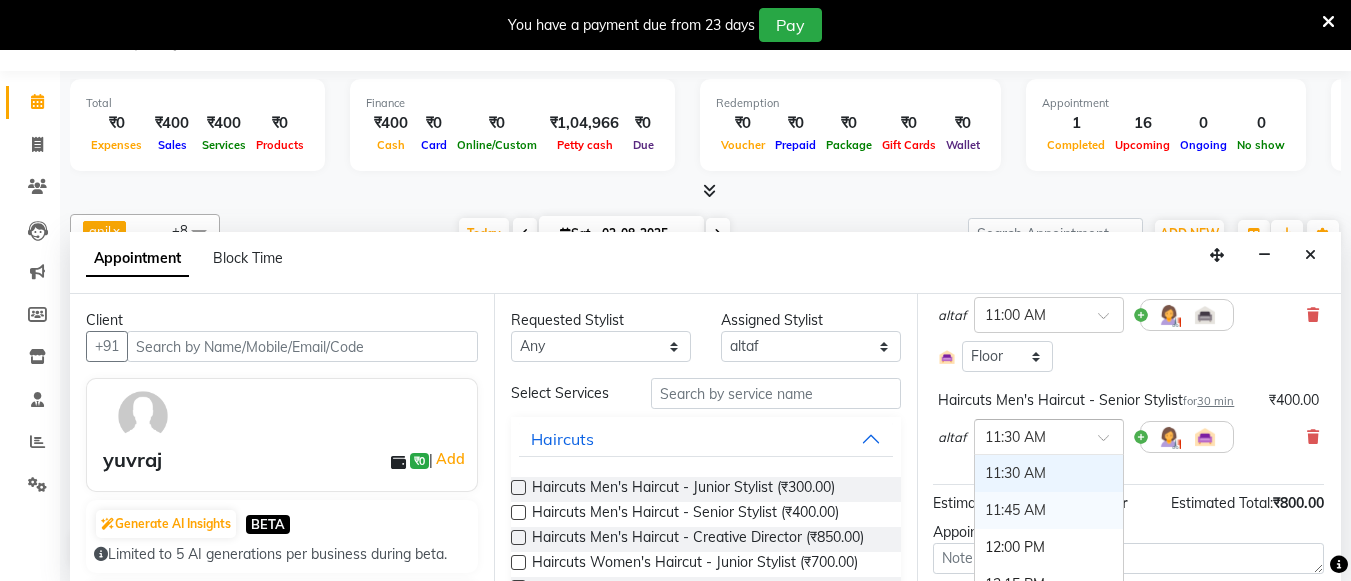 click on "11:45 AM" at bounding box center [1049, 510] 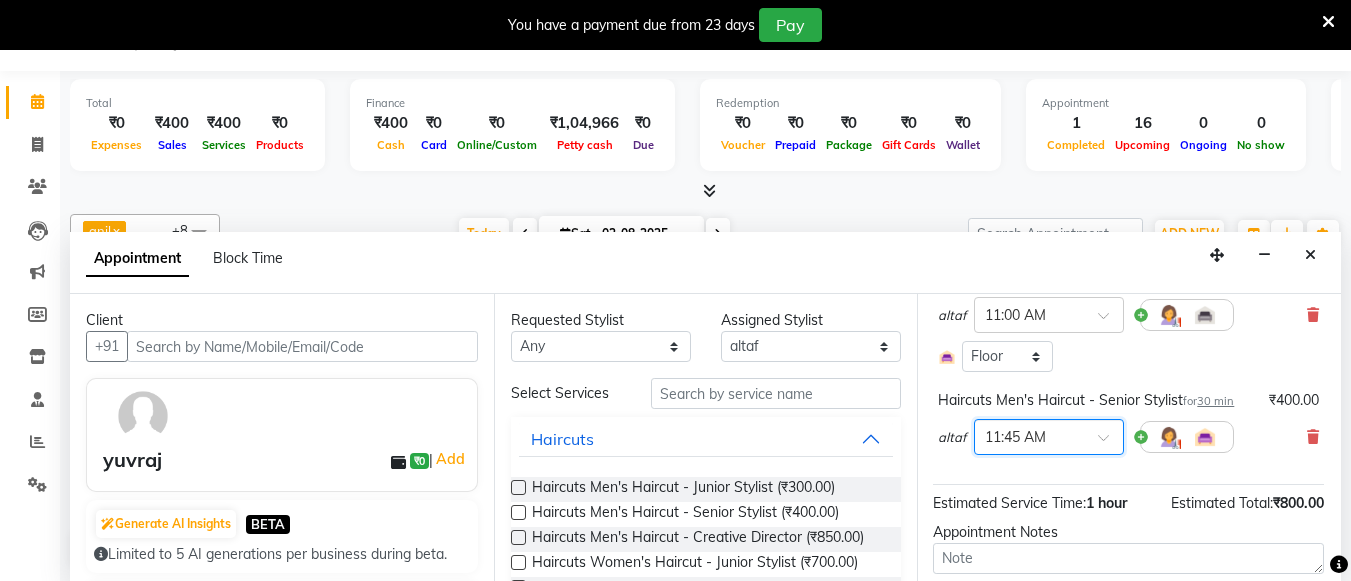 scroll, scrollTop: 318, scrollLeft: 1, axis: both 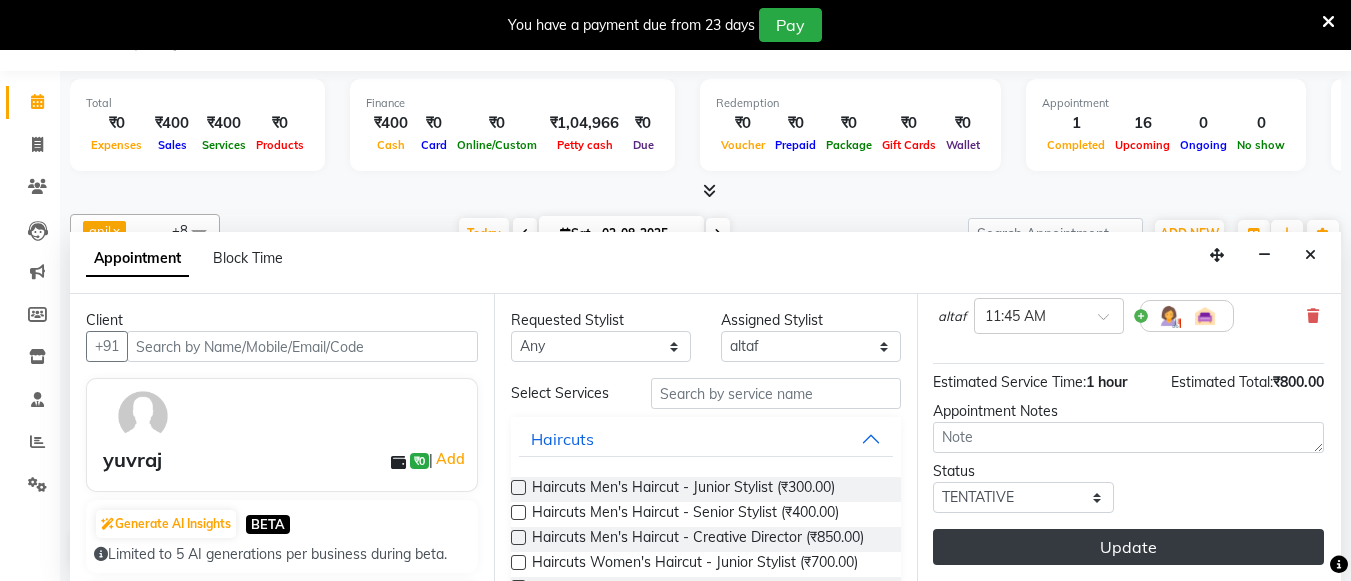 click on "Update" at bounding box center (1128, 547) 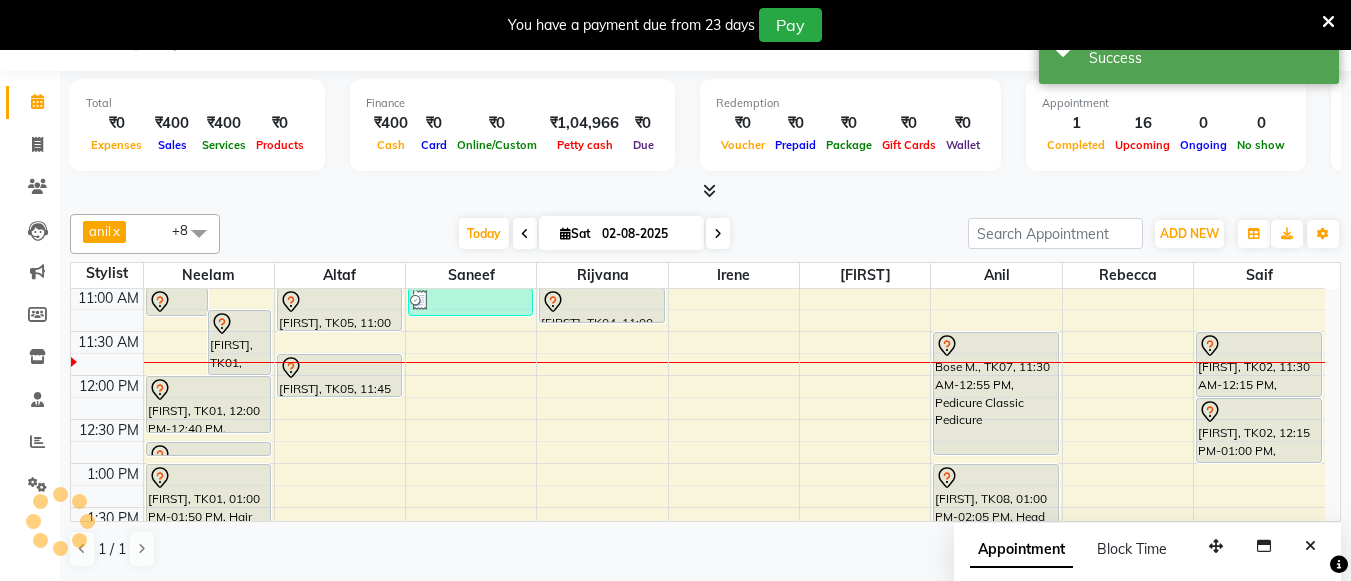 scroll, scrollTop: 0, scrollLeft: 0, axis: both 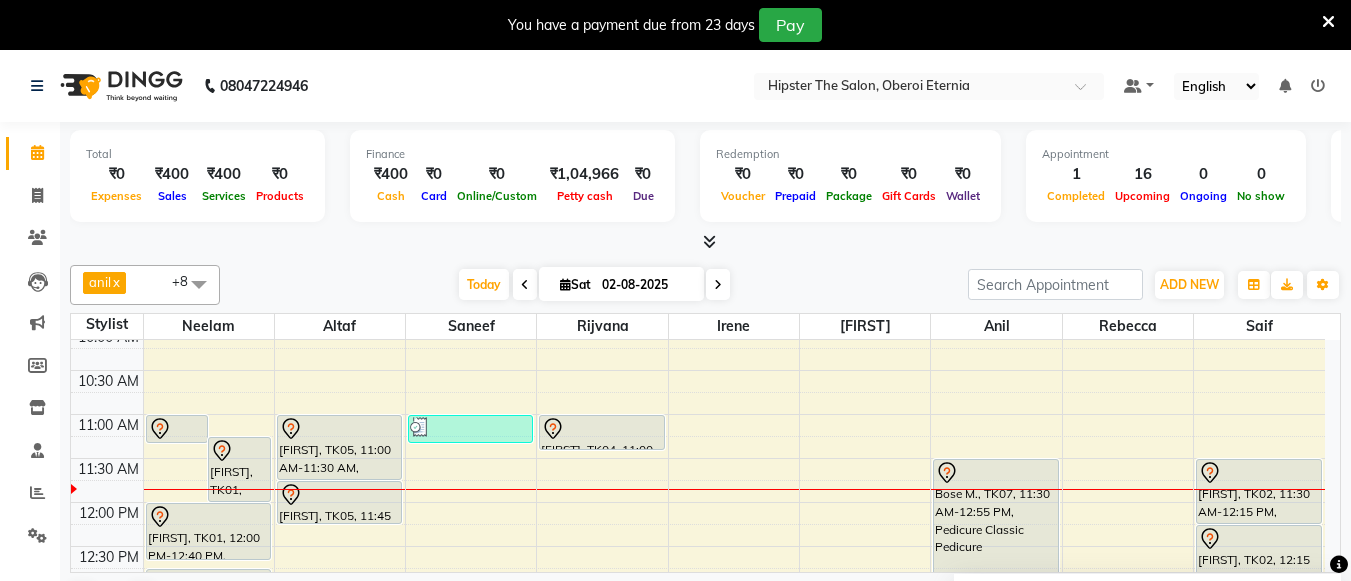 drag, startPoint x: 349, startPoint y: 457, endPoint x: 345, endPoint y: 475, distance: 18.439089 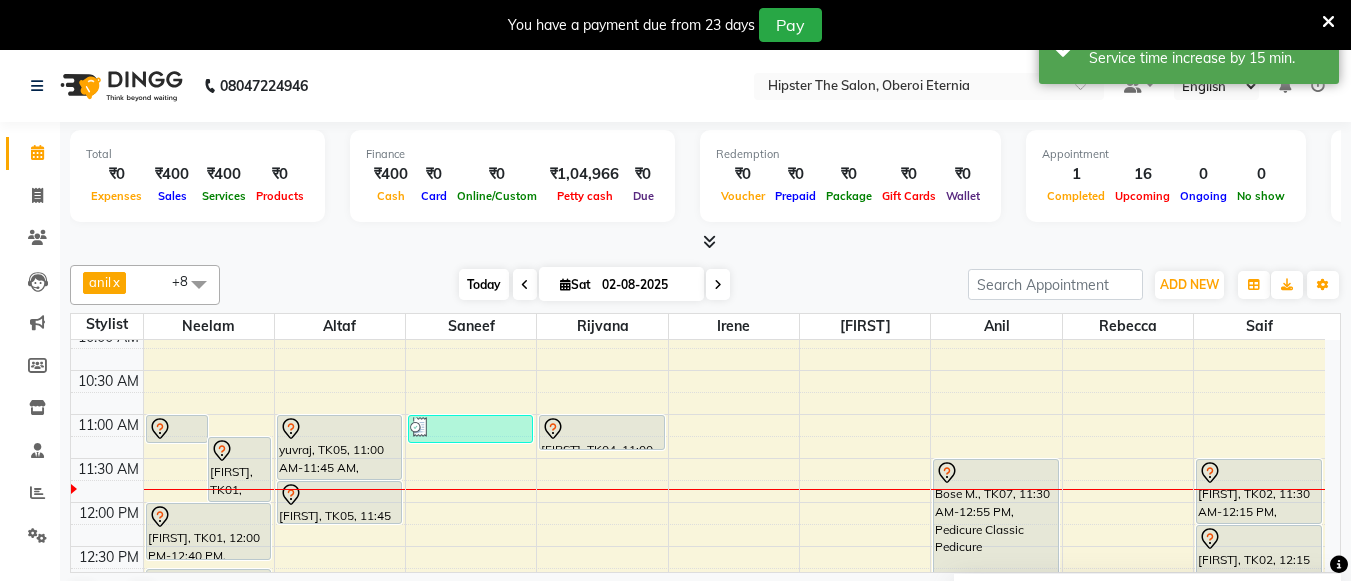 click on "Today" at bounding box center (484, 284) 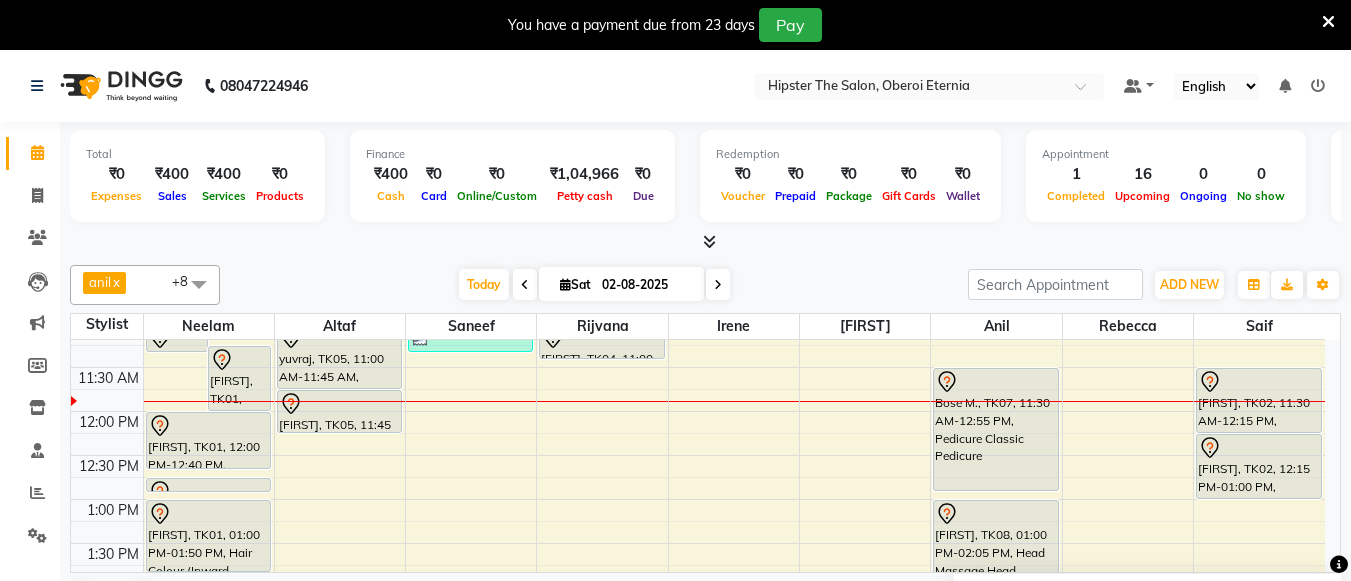scroll, scrollTop: 279, scrollLeft: 0, axis: vertical 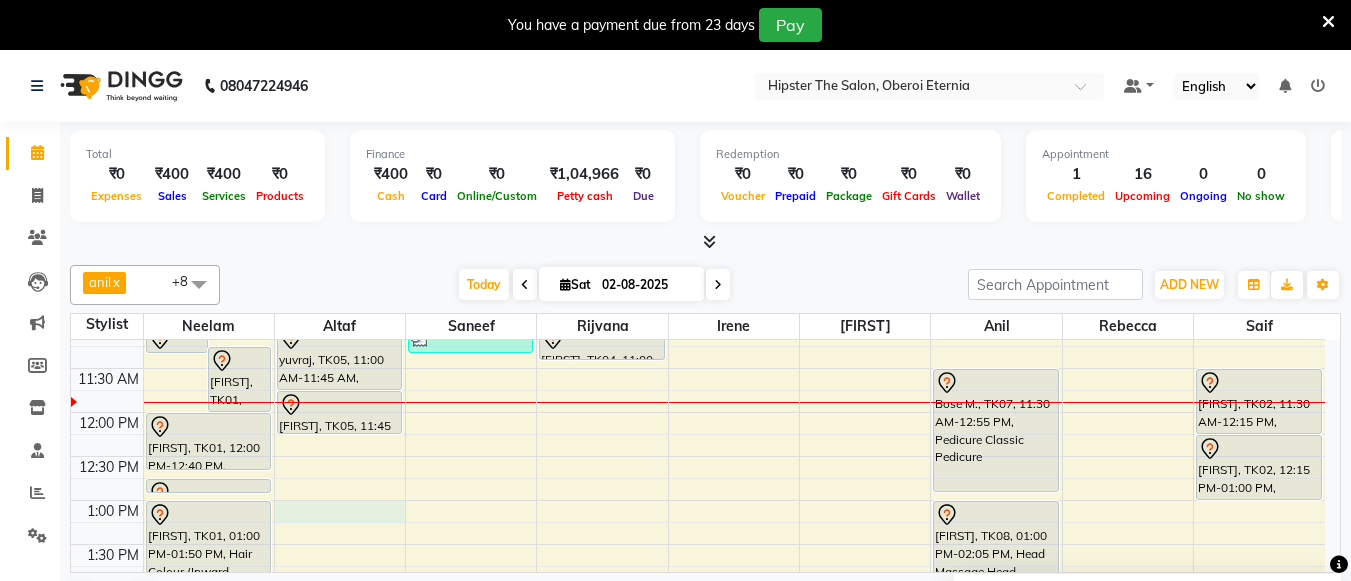 click on "8:00 AM 8:30 AM 9:00 AM 9:30 AM 10:00 AM 10:30 AM 11:00 AM 11:30 AM 12:00 PM 12:30 PM 1:00 PM 1:30 PM 2:00 PM 2:30 PM 3:00 PM 3:30 PM 4:00 PM 4:30 PM 5:00 PM 5:30 PM 6:00 PM 6:30 PM 7:00 PM 7:30 PM 8:00 PM 8:30 PM             Raunaq, TK01, 11:00 AM-11:20 AM, Manicure Cut, File & Polish             Raunaq, TK01, 11:15 AM-12:00 PM, Pedicure Aroma Pedicure             Raunaq, TK01, 12:00 PM-12:40 PM, Threading Eyebrows             Raunaq, TK01, 12:45 PM-12:50 PM, Stripless Wax Upper Lip             Raunaq, TK01, 01:00 PM-01:50 PM, Hair Colour (Inward Pricing) Root Touch Up 1 Inch (Ammonia Free)             yuvraj, TK05, 11:00 AM-11:45 AM, Haircuts Men's Haircut - Senior Stylist             yuvraj, TK05, 11:45 AM-12:15 PM, Haircuts Men's Haircut - Senior Stylist     Manshi, TK06, 11:00 AM-11:20 AM, Hair Wash & Blast Dry Hair Wash & Blast Dry - Women's             Mani, TK04, 11:00 AM-11:25 AM, Threading Eyebrows             aashta, TK03, 02:00 PM-03:00 PM, Skin Facials Papaya Facial" at bounding box center [698, 632] 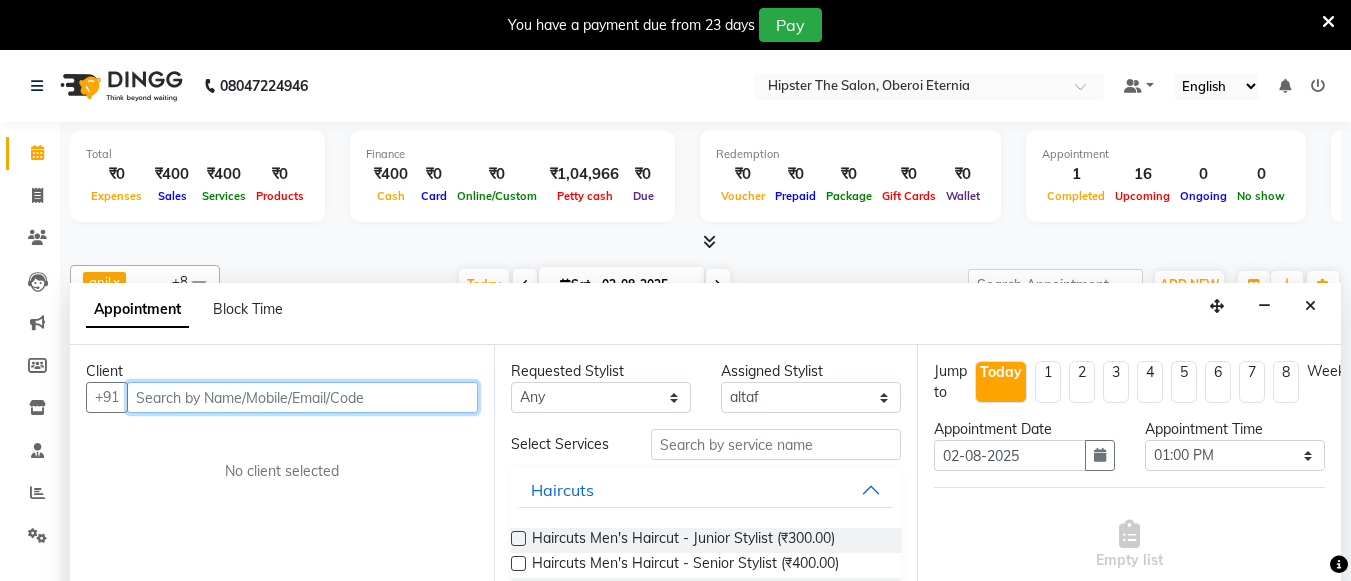 scroll, scrollTop: 51, scrollLeft: 0, axis: vertical 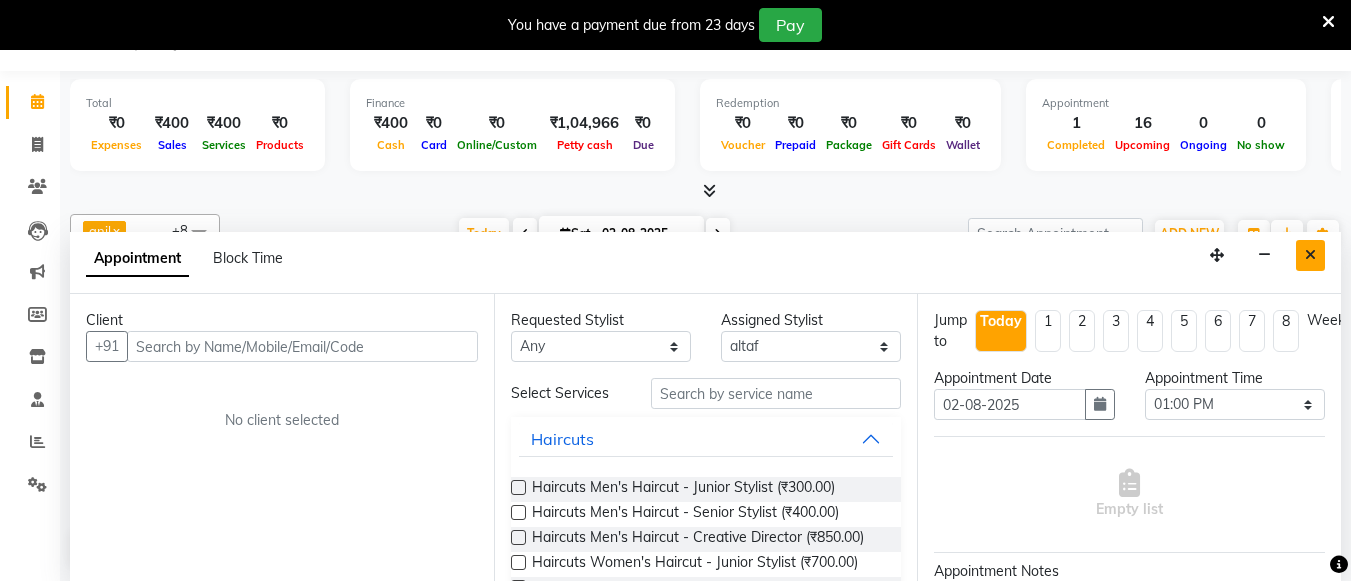 click at bounding box center [1310, 255] 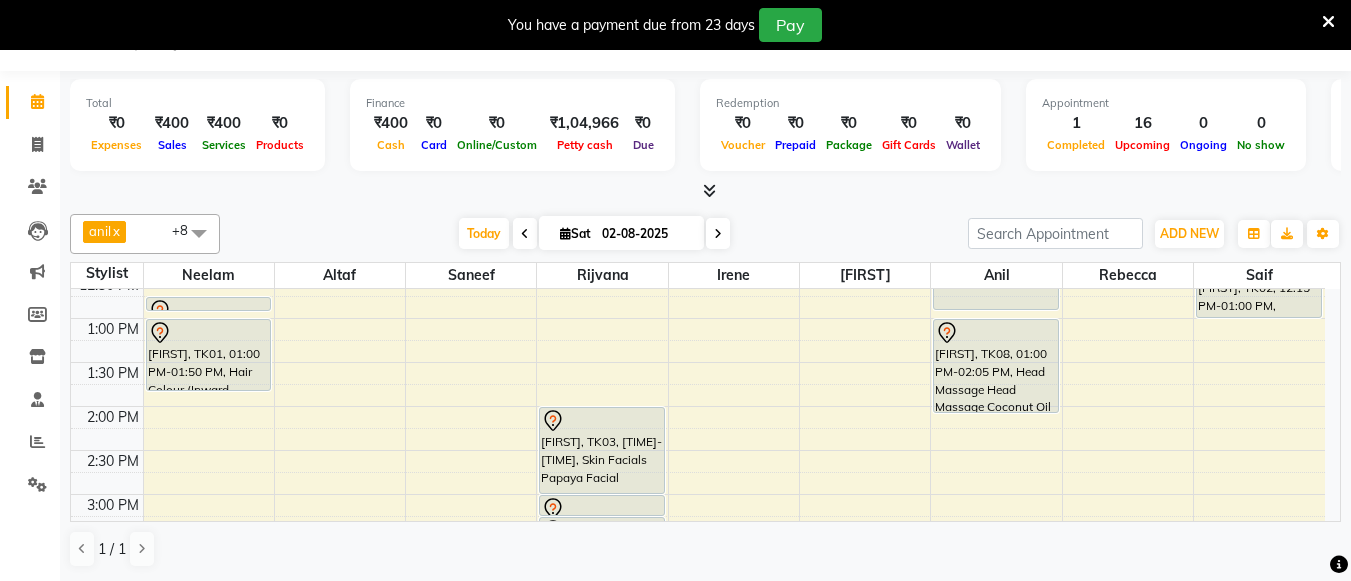 scroll, scrollTop: 412, scrollLeft: 0, axis: vertical 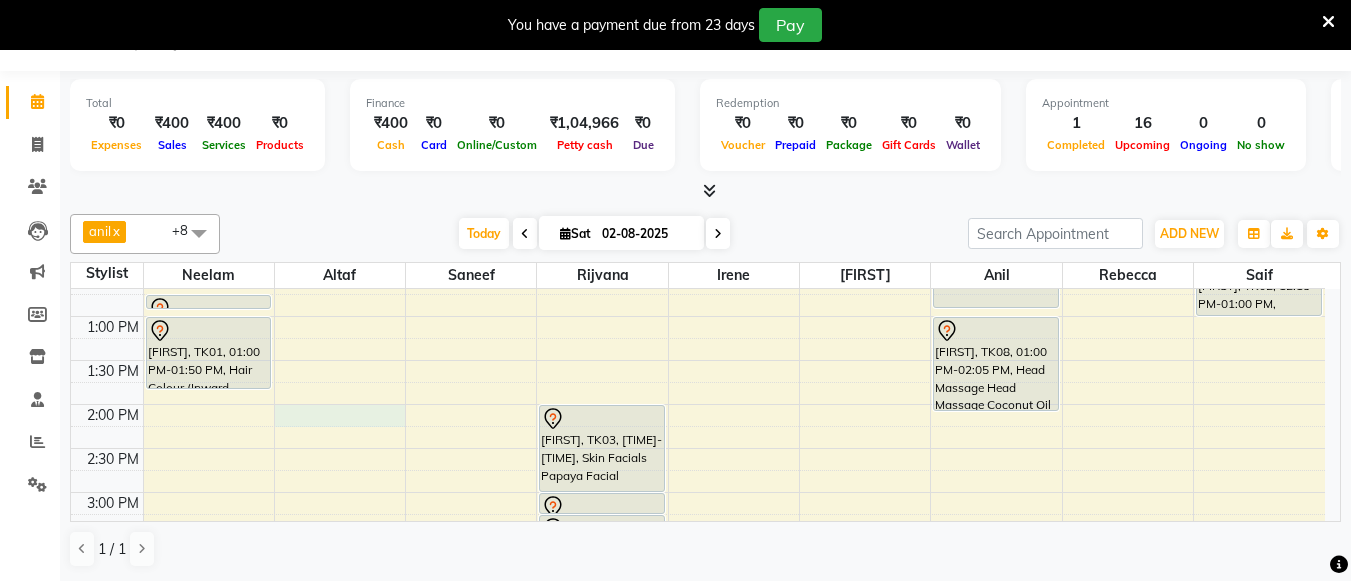 click on "8:00 AM 8:30 AM 9:00 AM 9:30 AM 10:00 AM 10:30 AM 11:00 AM 11:30 AM 12:00 PM 12:30 PM 1:00 PM 1:30 PM 2:00 PM 2:30 PM 3:00 PM 3:30 PM 4:00 PM 4:30 PM 5:00 PM 5:30 PM 6:00 PM 6:30 PM 7:00 PM 7:30 PM 8:00 PM 8:30 PM             Raunaq, TK01, 11:00 AM-11:20 AM, Manicure Cut, File & Polish             Raunaq, TK01, 11:15 AM-12:00 PM, Pedicure Aroma Pedicure             Raunaq, TK01, 12:00 PM-12:40 PM, Threading Eyebrows             Raunaq, TK01, 12:45 PM-12:50 PM, Stripless Wax Upper Lip             Raunaq, TK01, 01:00 PM-01:50 PM, Hair Colour (Inward Pricing) Root Touch Up 1 Inch (Ammonia Free)             yuvraj, TK05, 11:00 AM-11:45 AM, Haircuts Men's Haircut - Senior Stylist             yuvraj, TK05, 11:45 AM-12:15 PM, Haircuts Men's Haircut - Senior Stylist     Manshi, TK06, 11:00 AM-11:20 AM, Hair Wash & Blast Dry Hair Wash & Blast Dry - Women's             Mani, TK04, 11:00 AM-11:25 AM, Threading Eyebrows             aashta, TK03, 02:00 PM-03:00 PM, Skin Facials Papaya Facial" at bounding box center (698, 448) 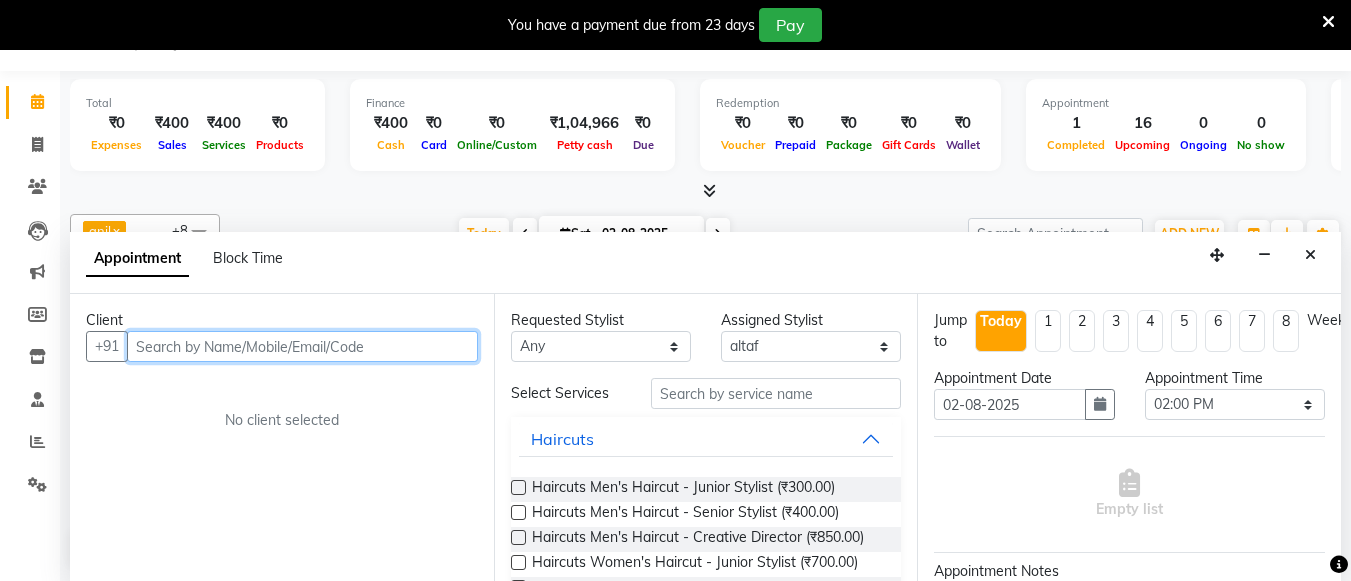 click at bounding box center (302, 346) 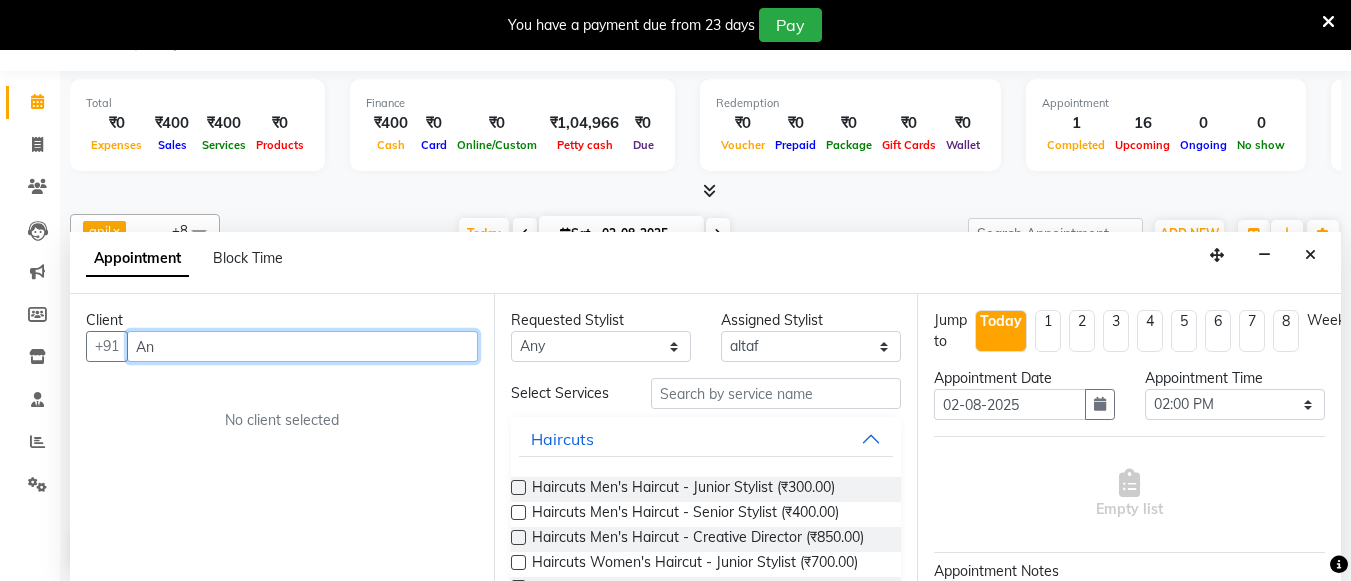 type on "A" 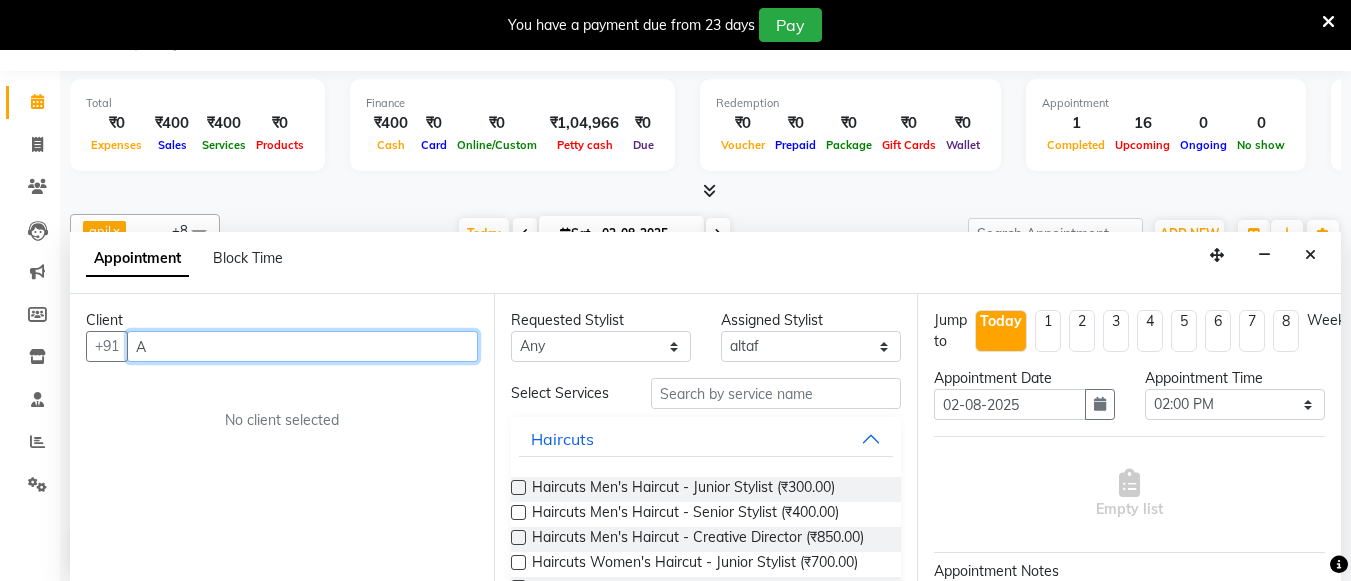 type 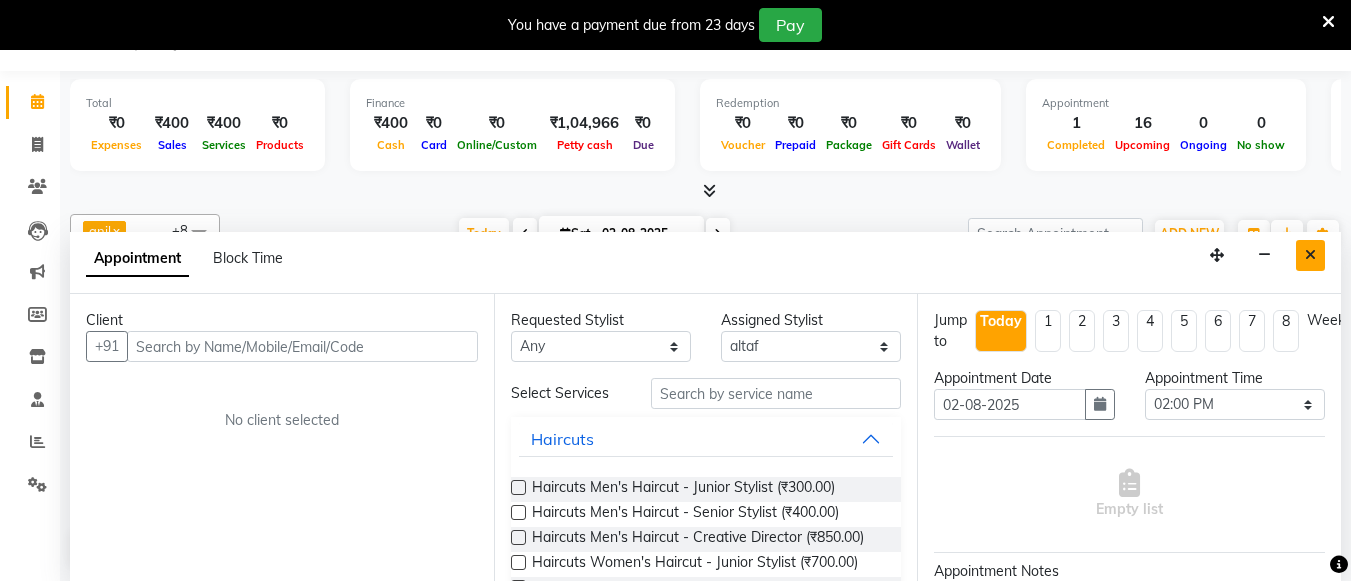 click at bounding box center [1310, 255] 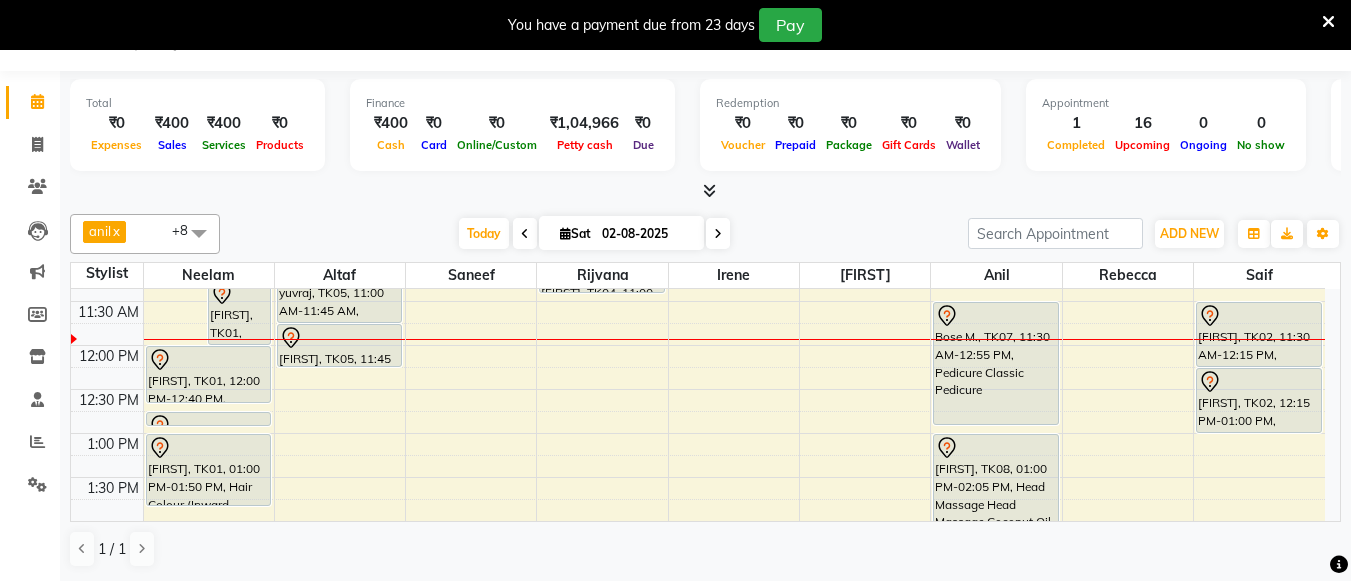 scroll, scrollTop: 294, scrollLeft: 0, axis: vertical 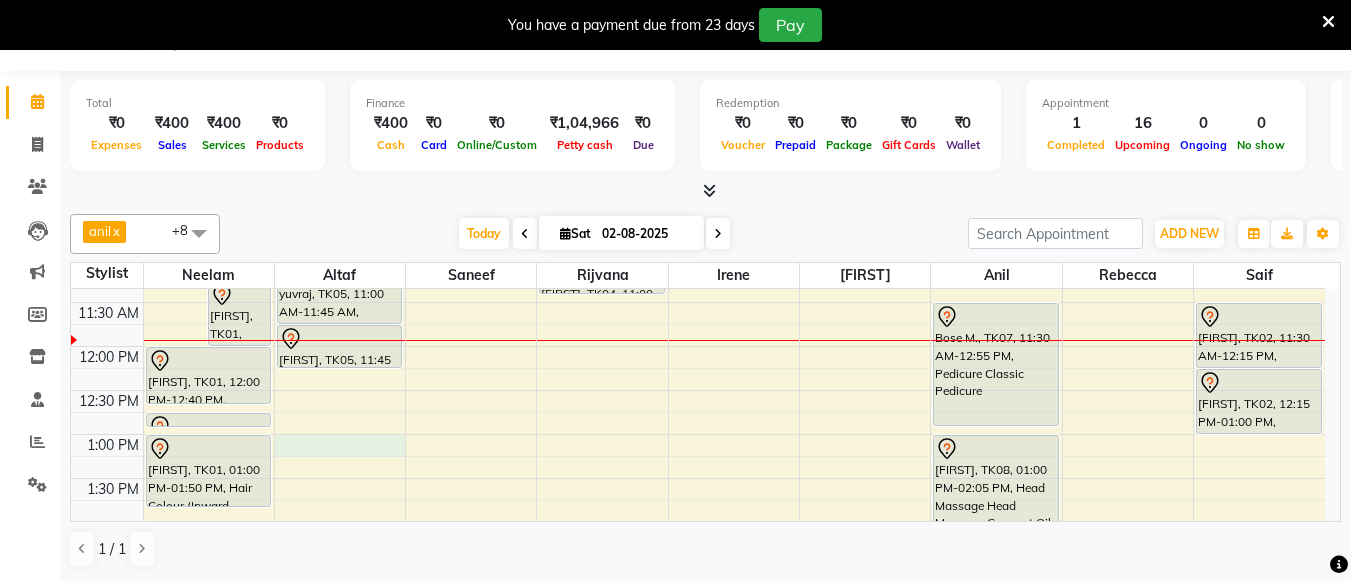 click on "8:00 AM 8:30 AM 9:00 AM 9:30 AM 10:00 AM 10:30 AM 11:00 AM 11:30 AM 12:00 PM 12:30 PM 1:00 PM 1:30 PM 2:00 PM 2:30 PM 3:00 PM 3:30 PM 4:00 PM 4:30 PM 5:00 PM 5:30 PM 6:00 PM 6:30 PM 7:00 PM 7:30 PM 8:00 PM 8:30 PM             Raunaq, TK01, 11:00 AM-11:20 AM, Manicure Cut, File & Polish             Raunaq, TK01, 11:15 AM-12:00 PM, Pedicure Aroma Pedicure             Raunaq, TK01, 12:00 PM-12:40 PM, Threading Eyebrows             Raunaq, TK01, 12:45 PM-12:50 PM, Stripless Wax Upper Lip             Raunaq, TK01, 01:00 PM-01:50 PM, Hair Colour (Inward Pricing) Root Touch Up 1 Inch (Ammonia Free)             yuvraj, TK05, 11:00 AM-11:45 AM, Haircuts Men's Haircut - Senior Stylist             yuvraj, TK05, 11:45 AM-12:15 PM, Haircuts Men's Haircut - Senior Stylist     Manshi, TK06, 11:00 AM-11:20 AM, Hair Wash & Blast Dry Hair Wash & Blast Dry - Women's             Mani, TK04, 11:00 AM-11:25 AM, Threading Eyebrows             aashta, TK03, 02:00 PM-03:00 PM, Skin Facials Papaya Facial" at bounding box center (698, 566) 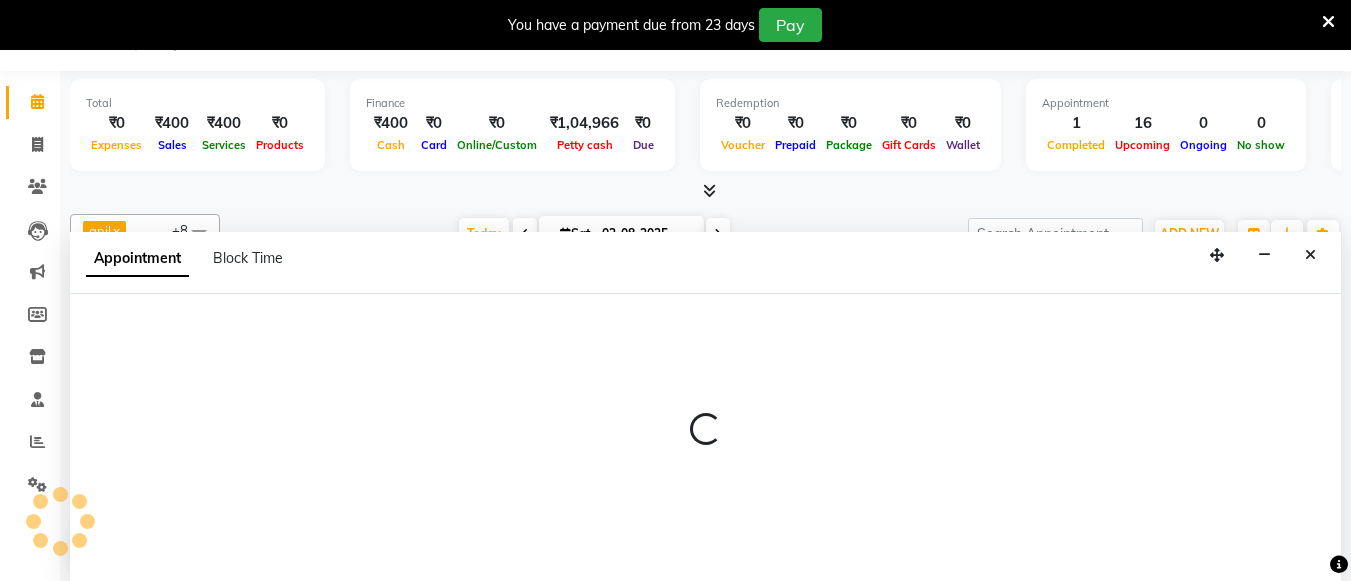 select on "85979" 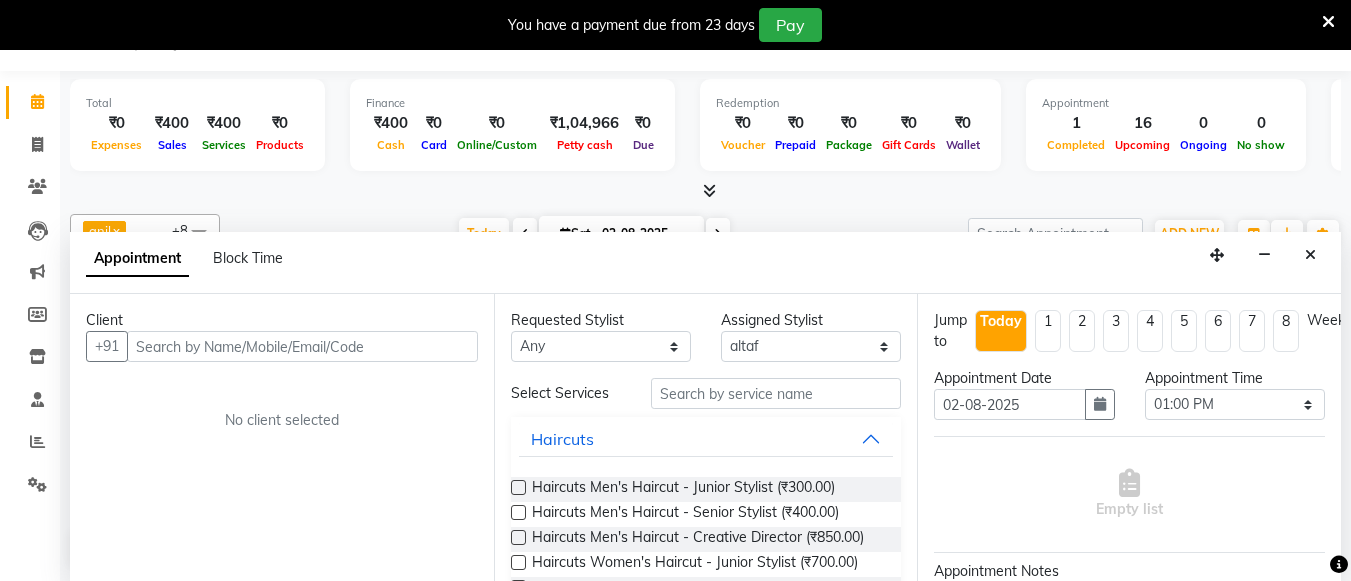 click at bounding box center (302, 346) 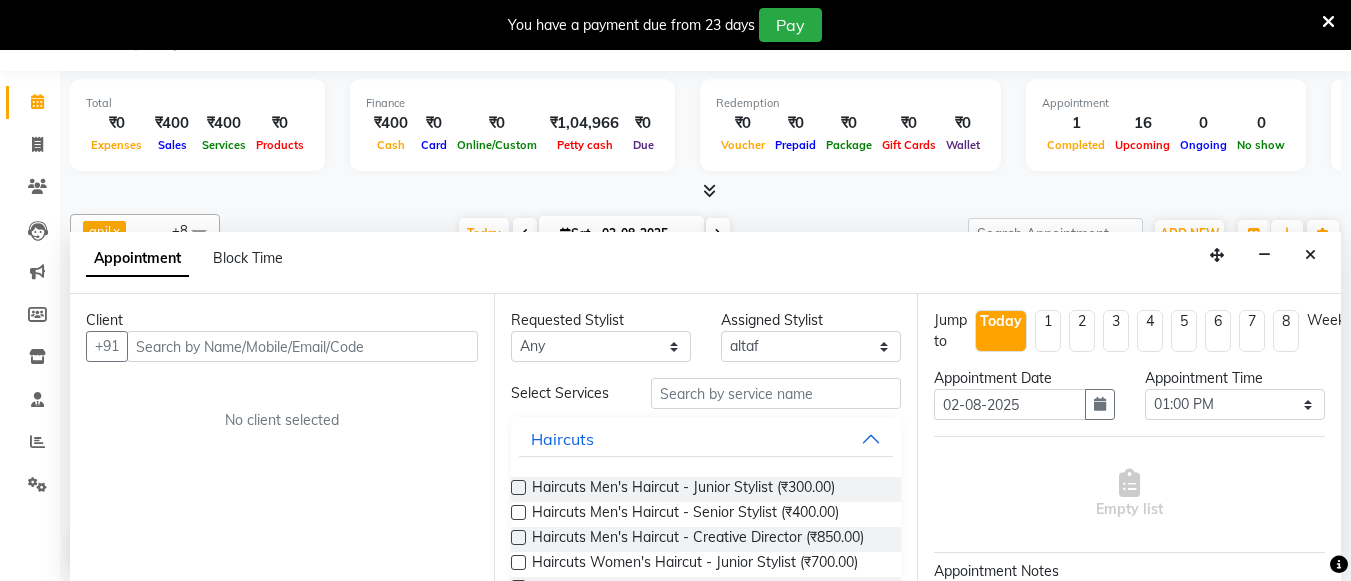 click at bounding box center (302, 346) 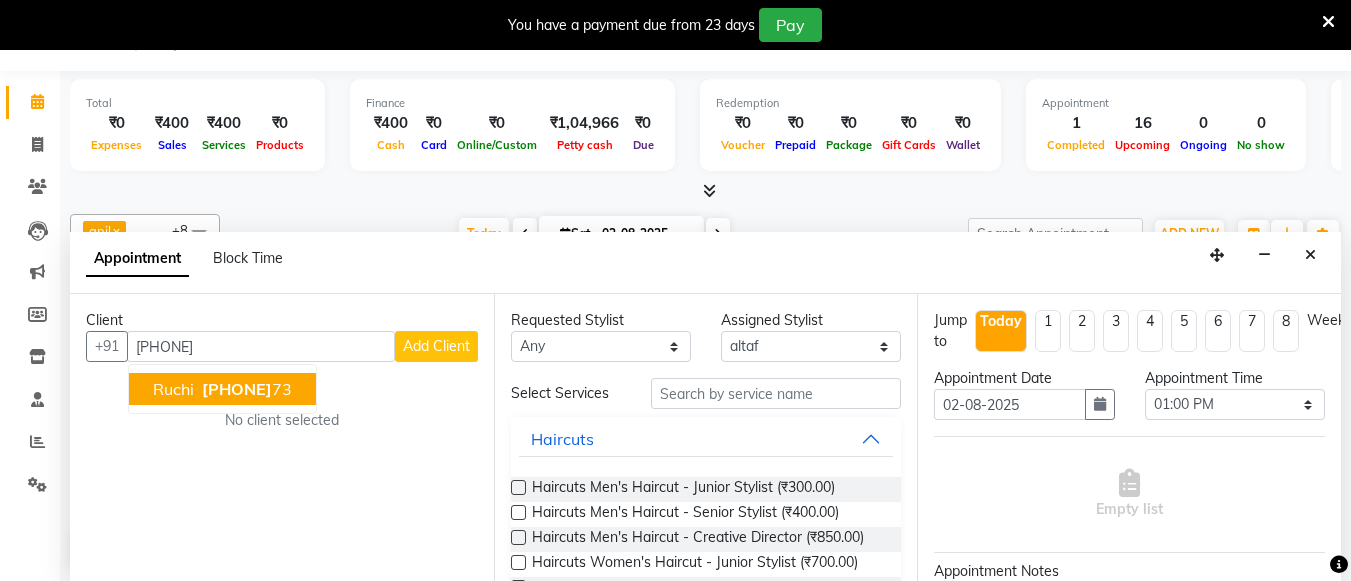 click on "98201176" at bounding box center [237, 389] 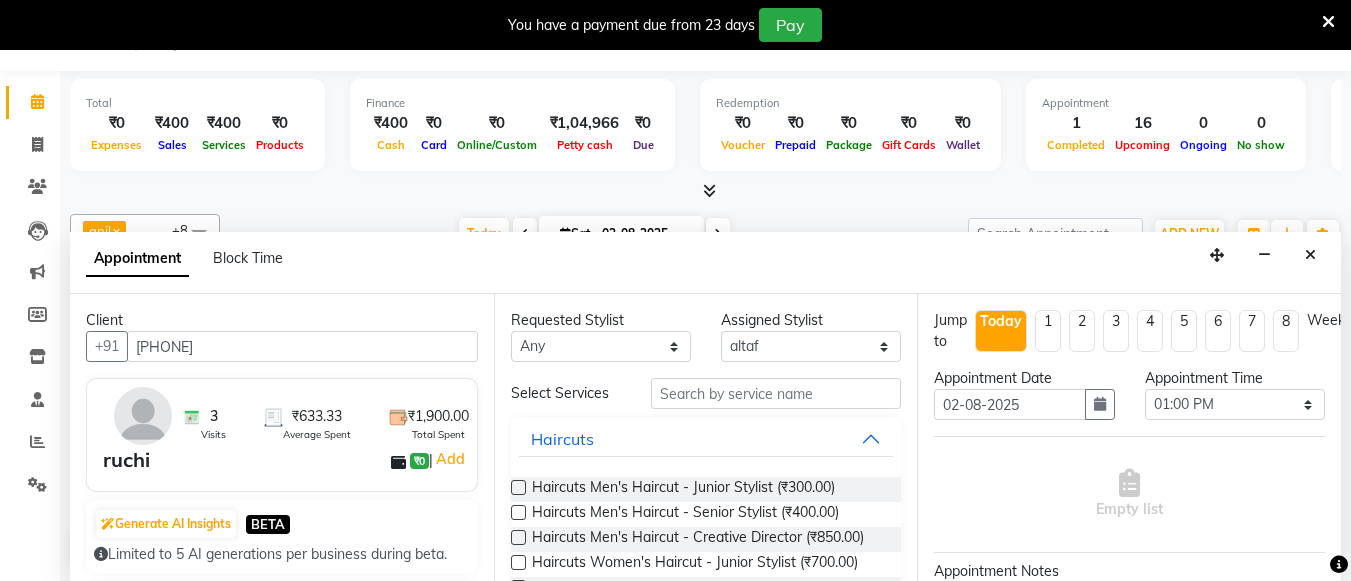 type on "9820117673" 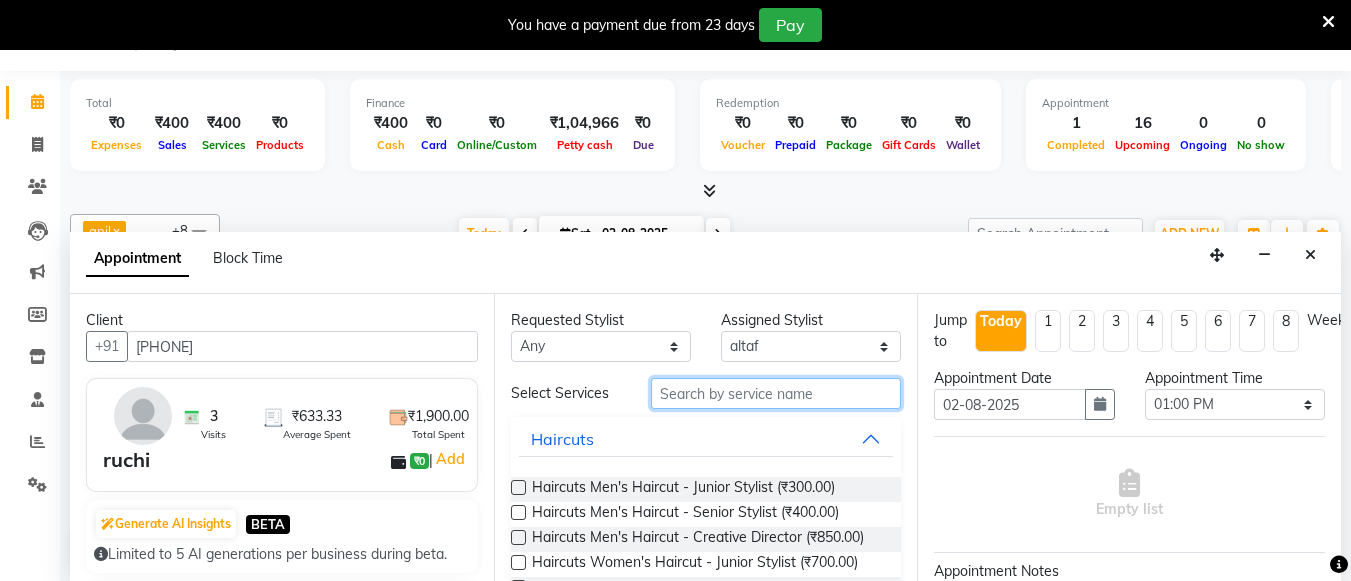 click at bounding box center [776, 393] 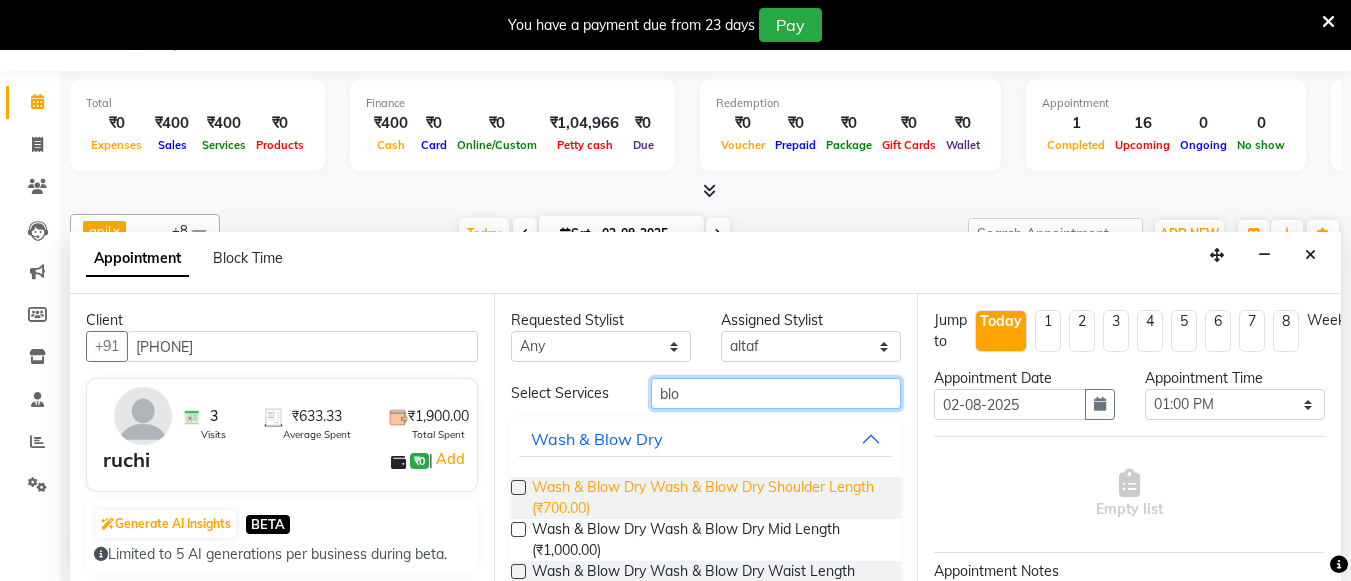 type on "blo" 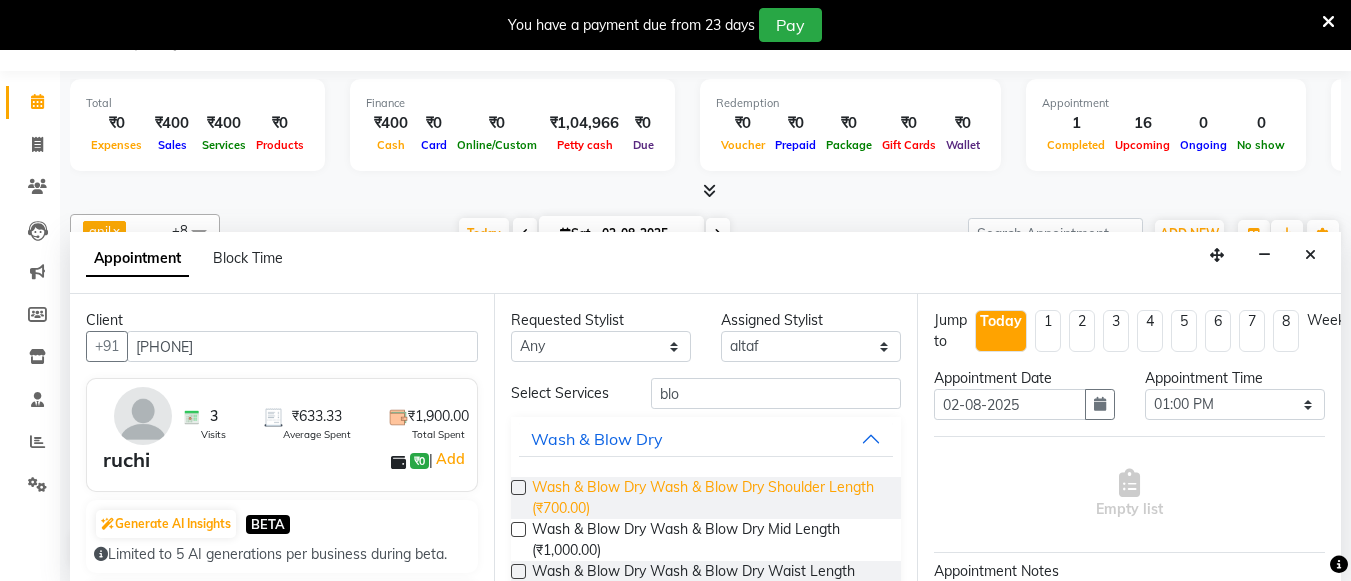 click on "Wash & Blow Dry Wash & Blow Dry Shoulder Length (₹700.00)" at bounding box center (709, 498) 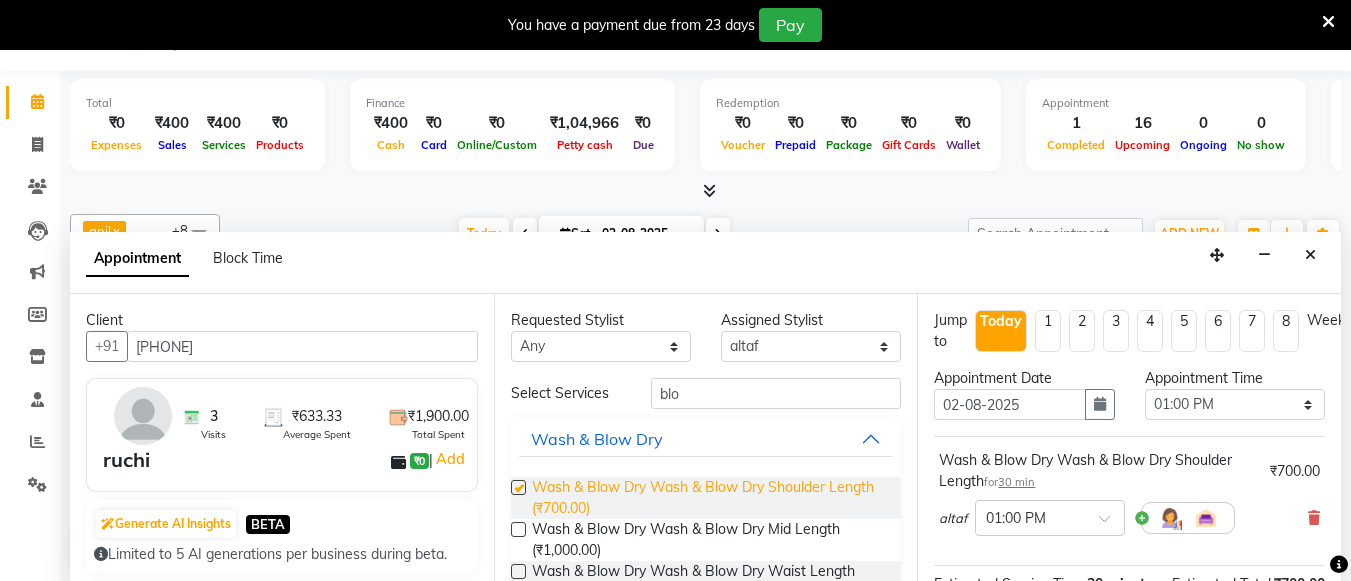 checkbox on "false" 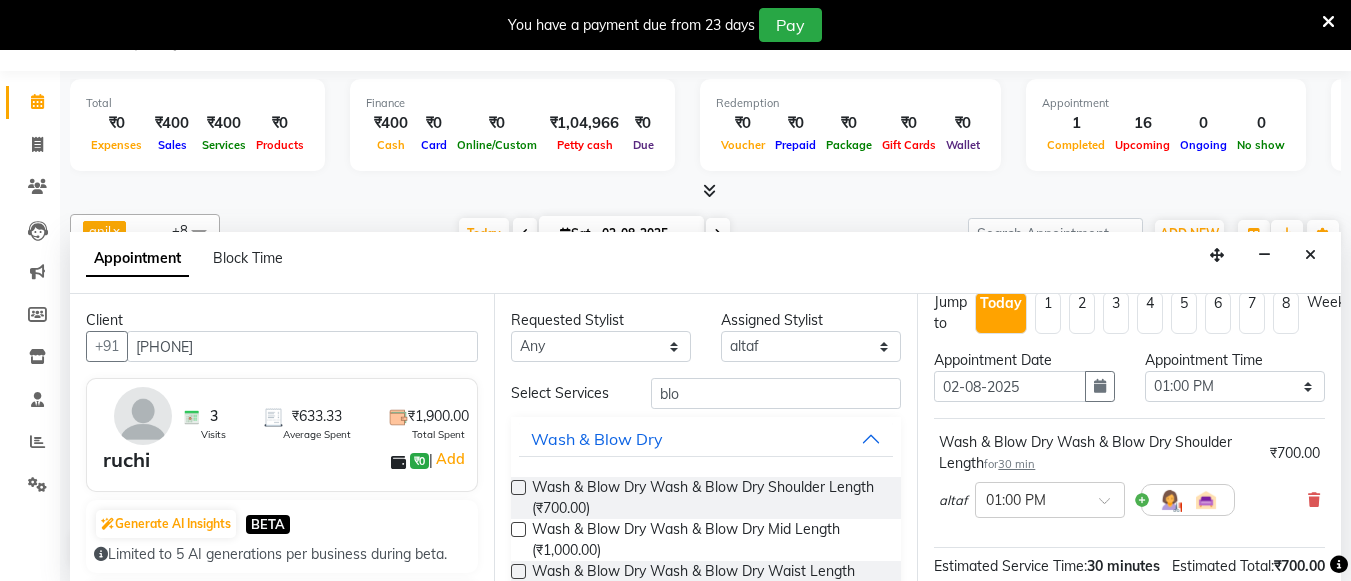 scroll, scrollTop: 296, scrollLeft: 0, axis: vertical 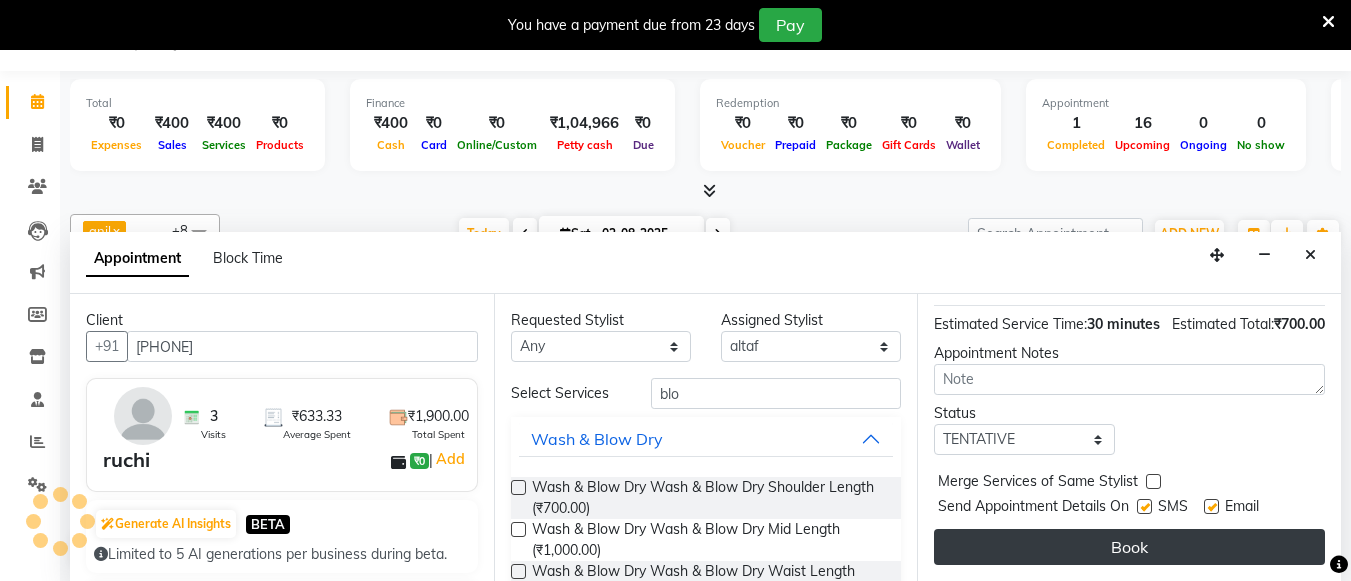 click on "Book" at bounding box center (1129, 547) 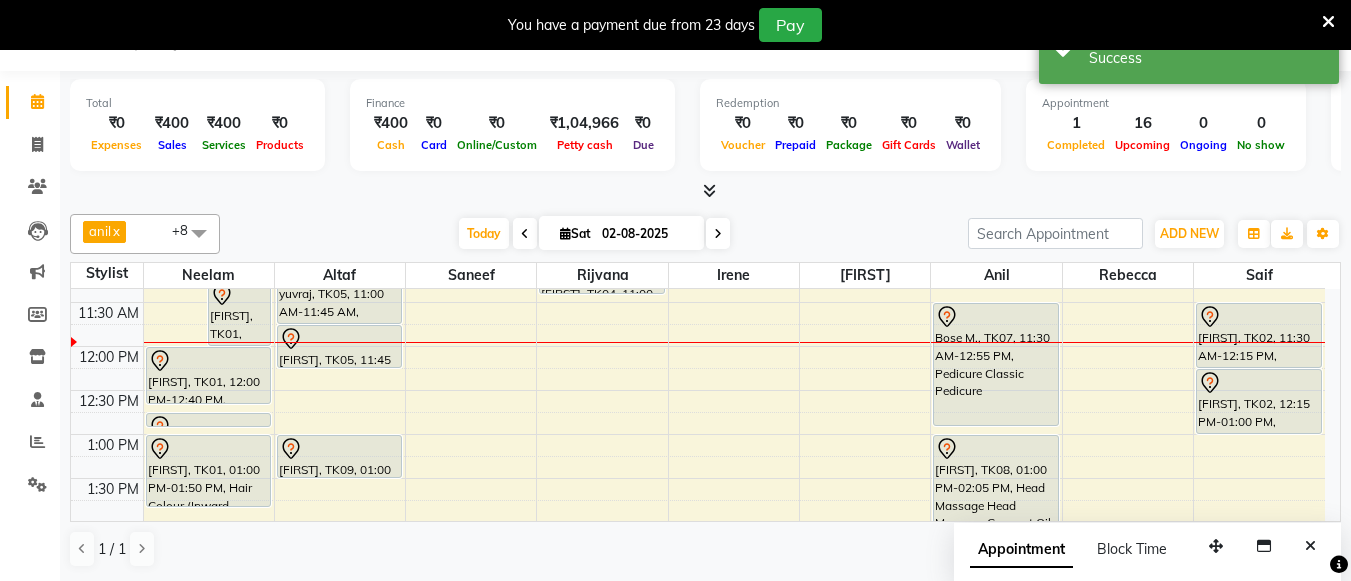 scroll, scrollTop: 0, scrollLeft: 0, axis: both 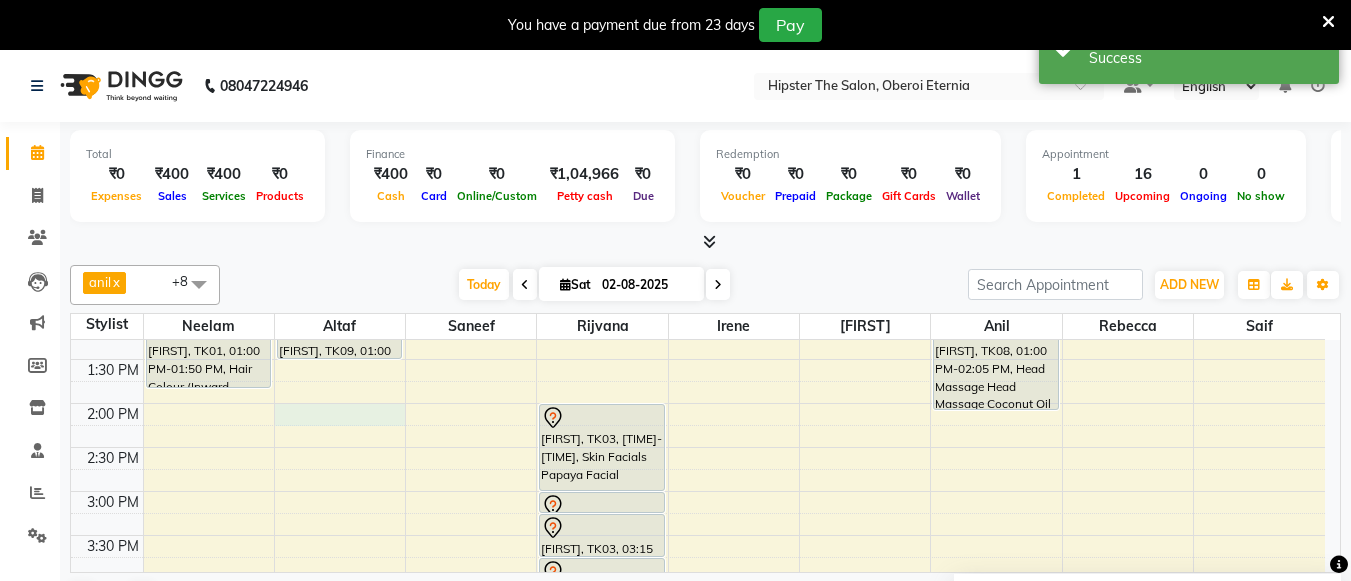 click on "8:00 AM 8:30 AM 9:00 AM 9:30 AM 10:00 AM 10:30 AM 11:00 AM 11:30 AM 12:00 PM 12:30 PM 1:00 PM 1:30 PM 2:00 PM 2:30 PM 3:00 PM 3:30 PM 4:00 PM 4:30 PM 5:00 PM 5:30 PM 6:00 PM 6:30 PM 7:00 PM 7:30 PM 8:00 PM 8:30 PM             Raunaq, TK01, 11:00 AM-11:20 AM, Manicure Cut, File & Polish             Raunaq, TK01, 11:15 AM-12:00 PM, Pedicure Aroma Pedicure             Raunaq, TK01, 12:00 PM-12:40 PM, Threading Eyebrows             Raunaq, TK01, 12:45 PM-12:50 PM, Stripless Wax Upper Lip             Raunaq, TK01, 01:00 PM-01:50 PM, Hair Colour (Inward Pricing) Root Touch Up 1 Inch (Ammonia Free)             yuvraj, TK05, 11:00 AM-11:45 AM, Haircuts Men's Haircut - Senior Stylist             yuvraj, TK05, 11:45 AM-12:15 PM, Haircuts Men's Haircut - Senior Stylist             ruchi, TK09, 01:00 PM-01:30 PM, Wash & Blow Dry Wash & Blow Dry Shoulder Length     Manshi, TK06, 11:00 AM-11:20 AM, Hair Wash & Blast Dry Hair Wash & Blast Dry - Women's             Mani, TK04, 11:00 AM-11:25 AM, Threading Eyebrows" at bounding box center [698, 447] 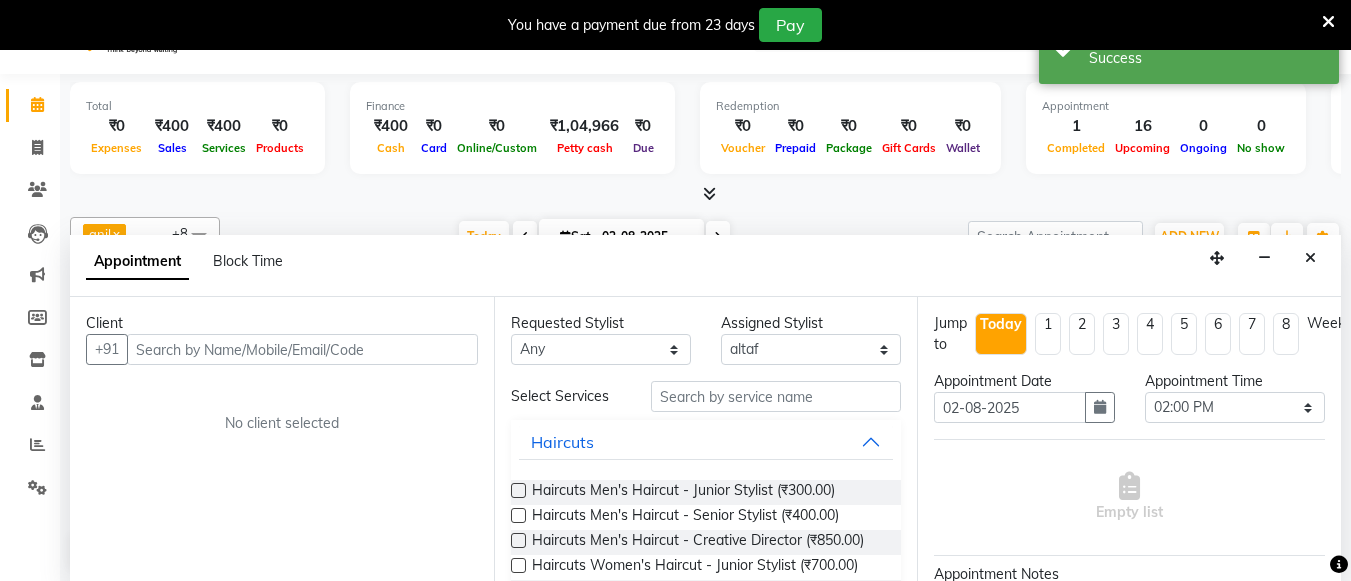 scroll, scrollTop: 51, scrollLeft: 0, axis: vertical 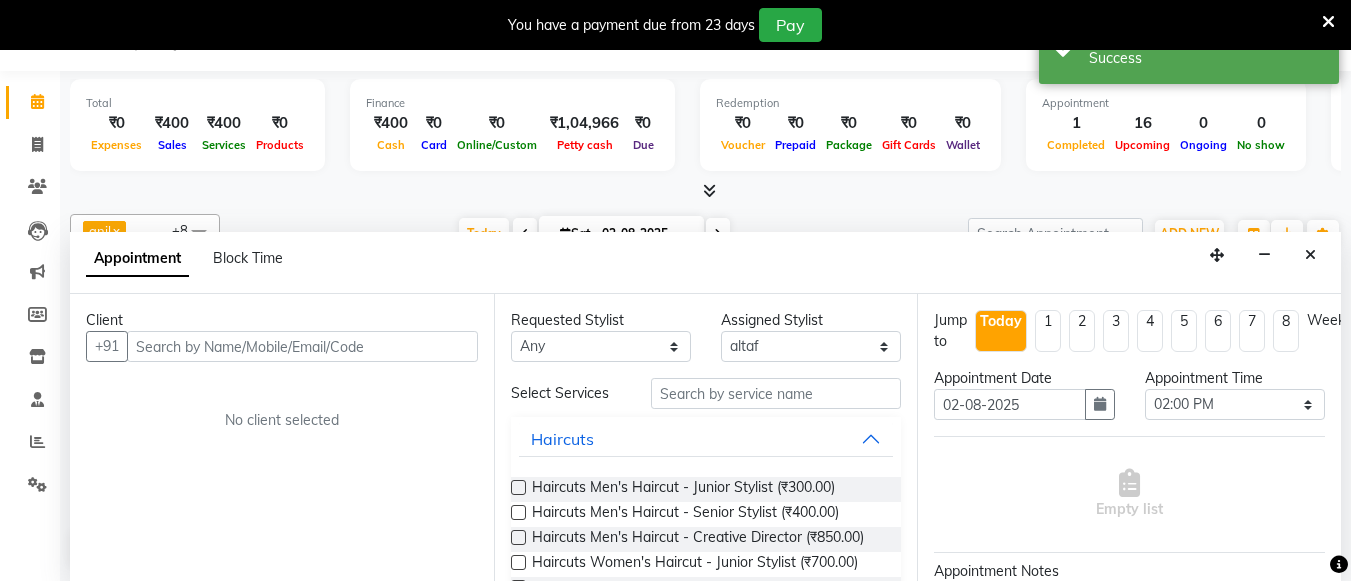click at bounding box center [302, 346] 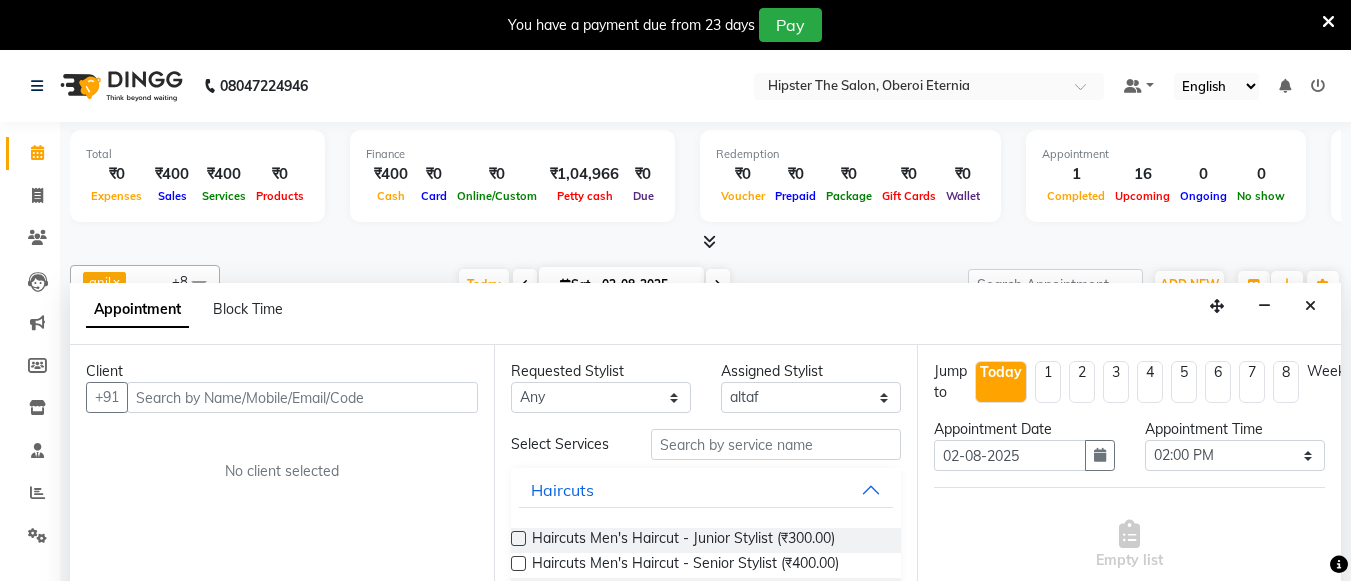 scroll, scrollTop: 51, scrollLeft: 0, axis: vertical 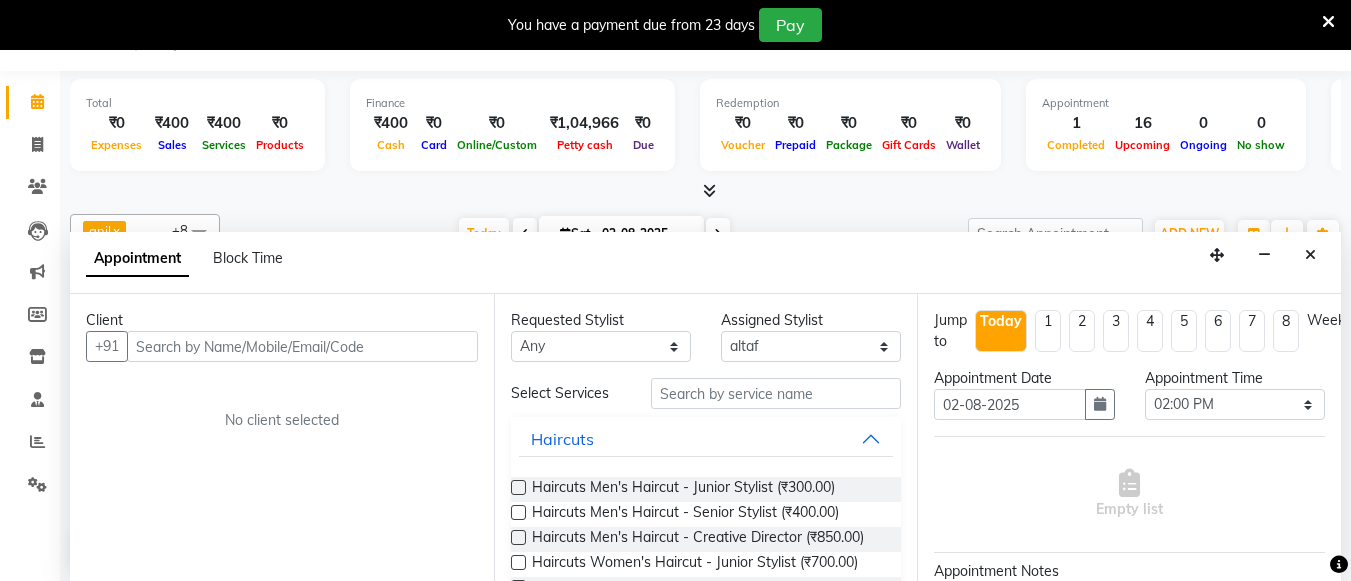 click at bounding box center [302, 346] 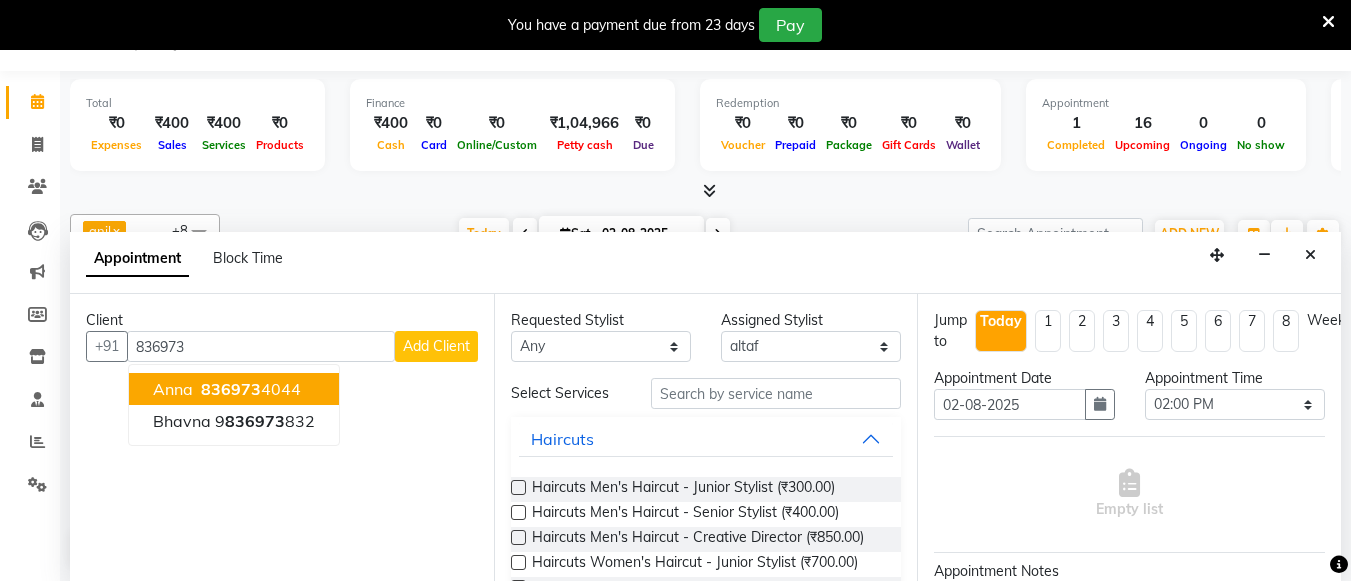 click on "836973" at bounding box center [231, 389] 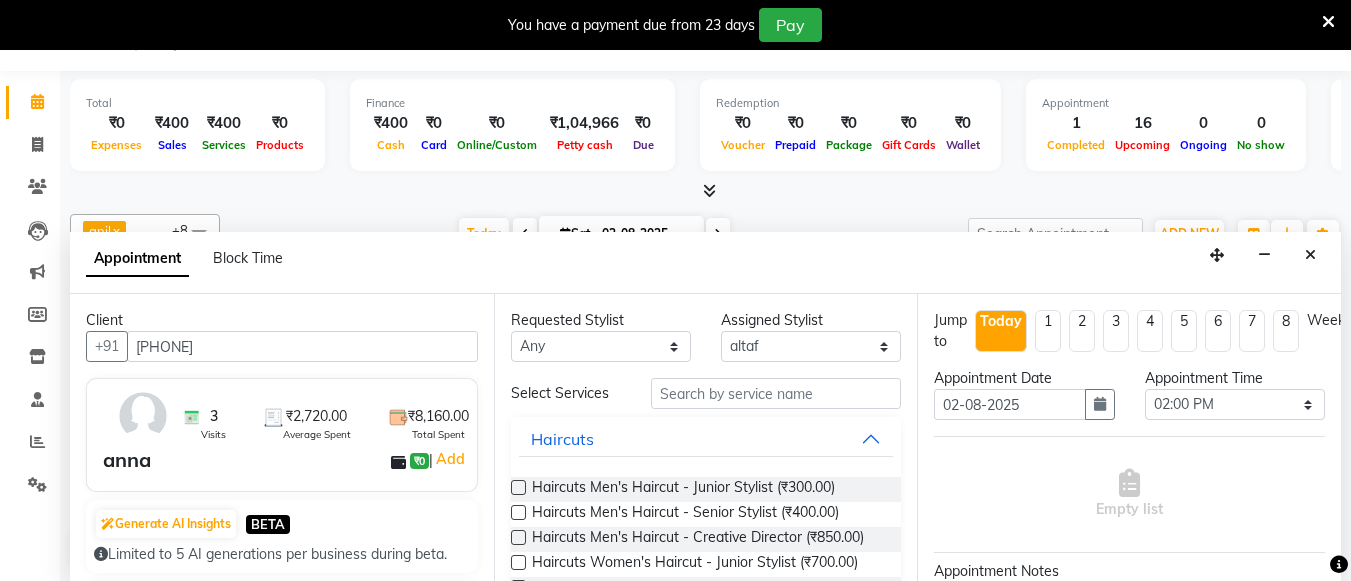 type on "8369734044" 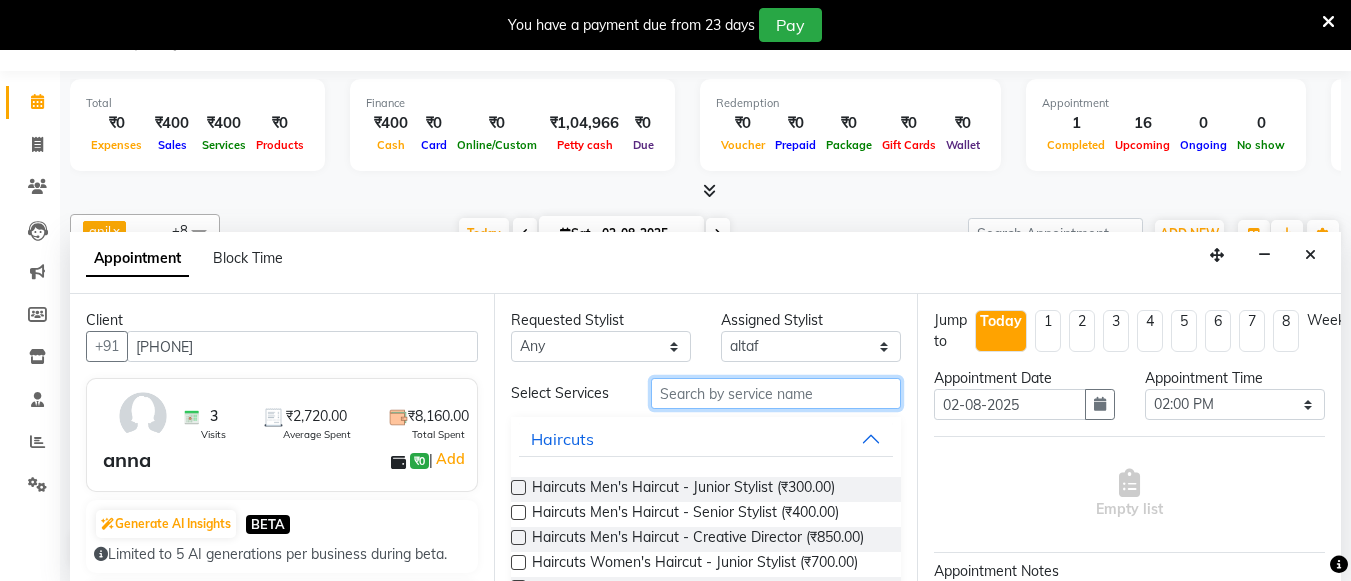 click at bounding box center (776, 393) 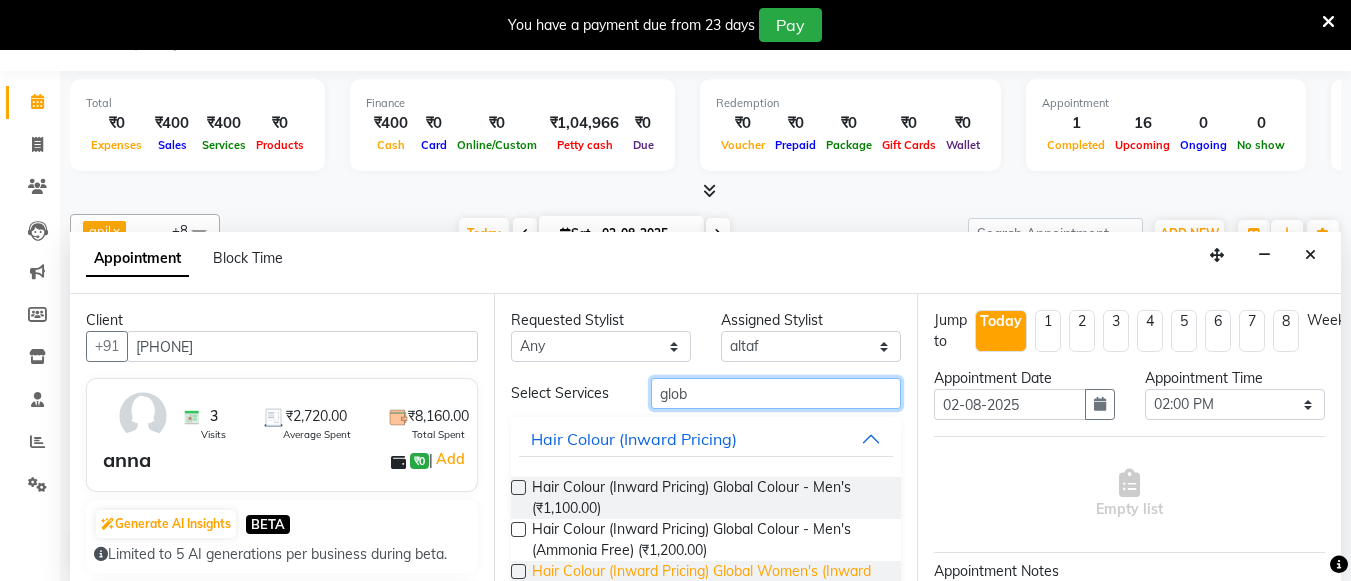 type on "glob" 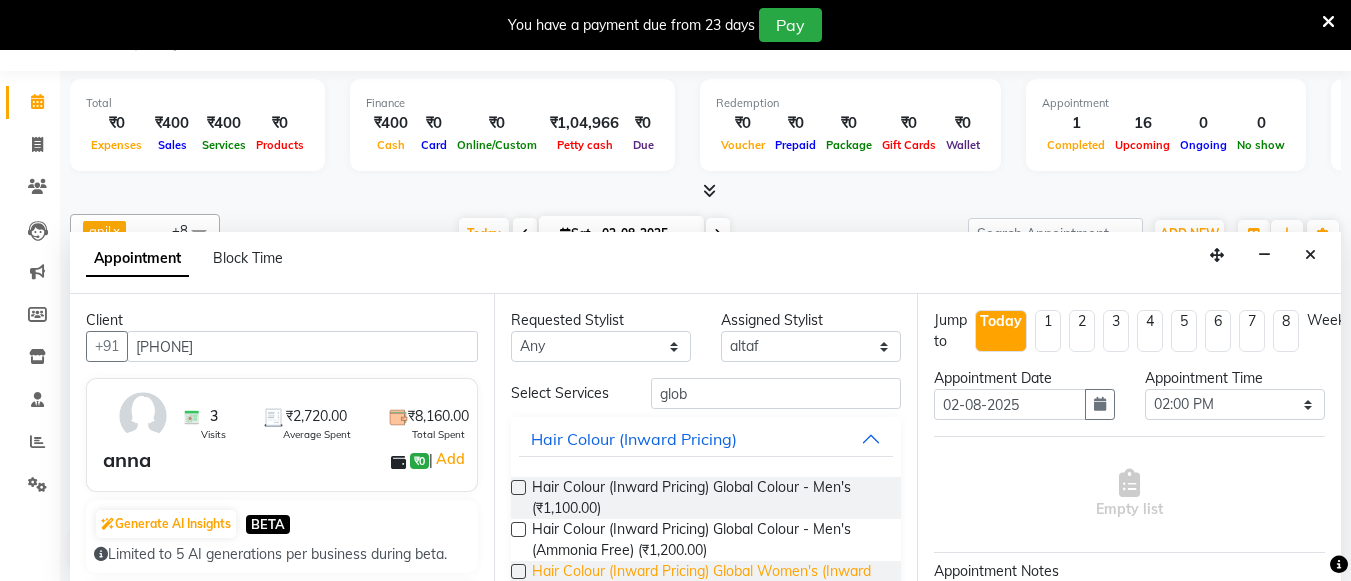 click on "Hair Colour (Inward Pricing) Global Women's (Inward Pricing) (₹4,000.00)" at bounding box center [709, 582] 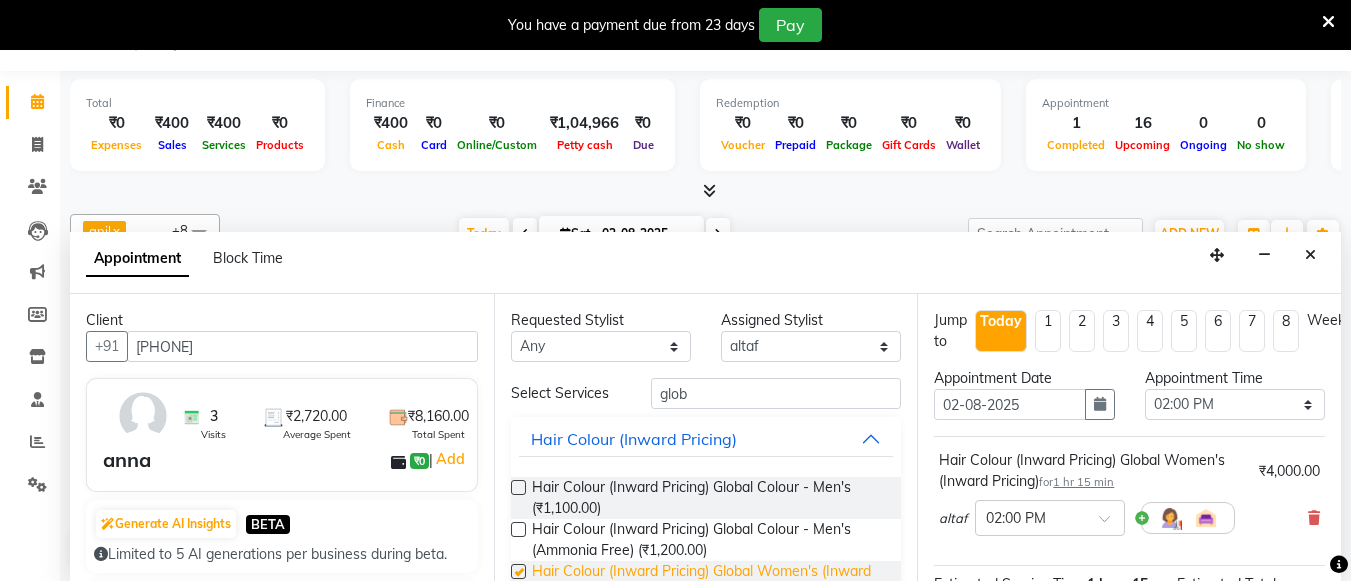 checkbox on "false" 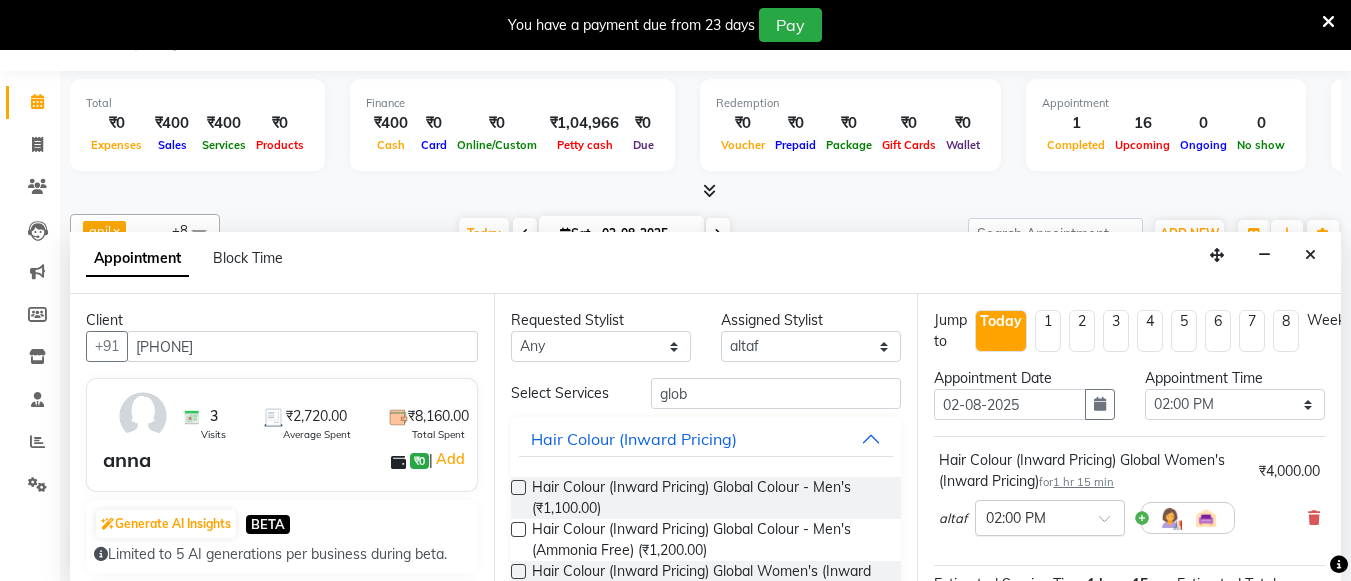 scroll, scrollTop: 296, scrollLeft: 0, axis: vertical 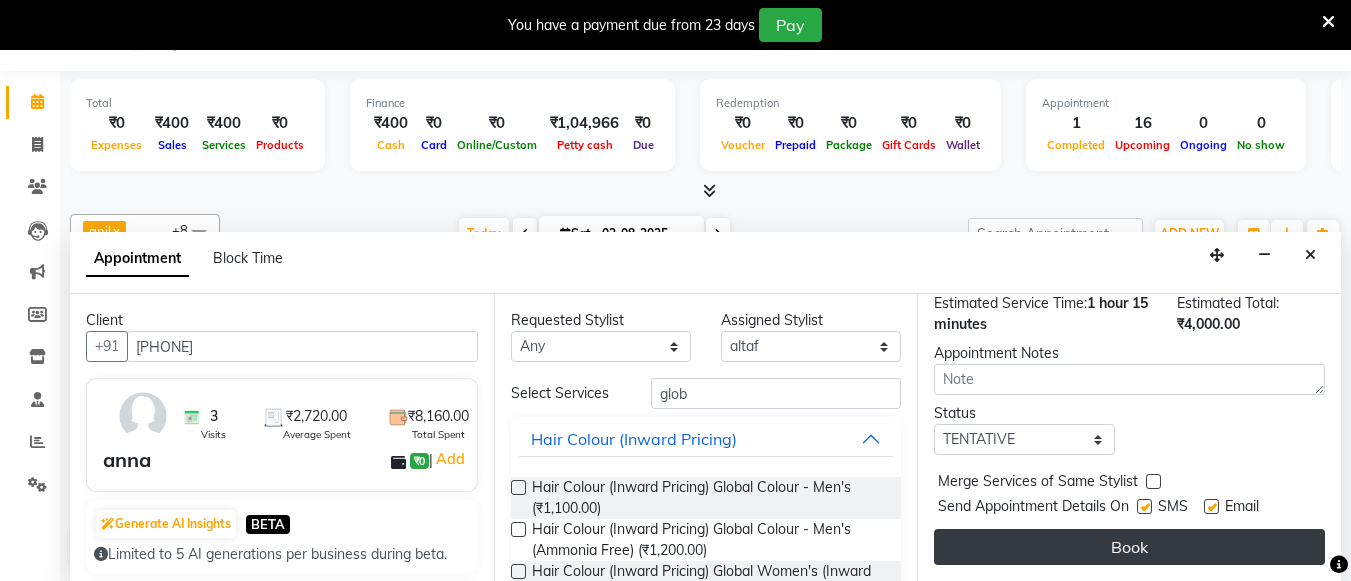 click on "Book" at bounding box center (1129, 547) 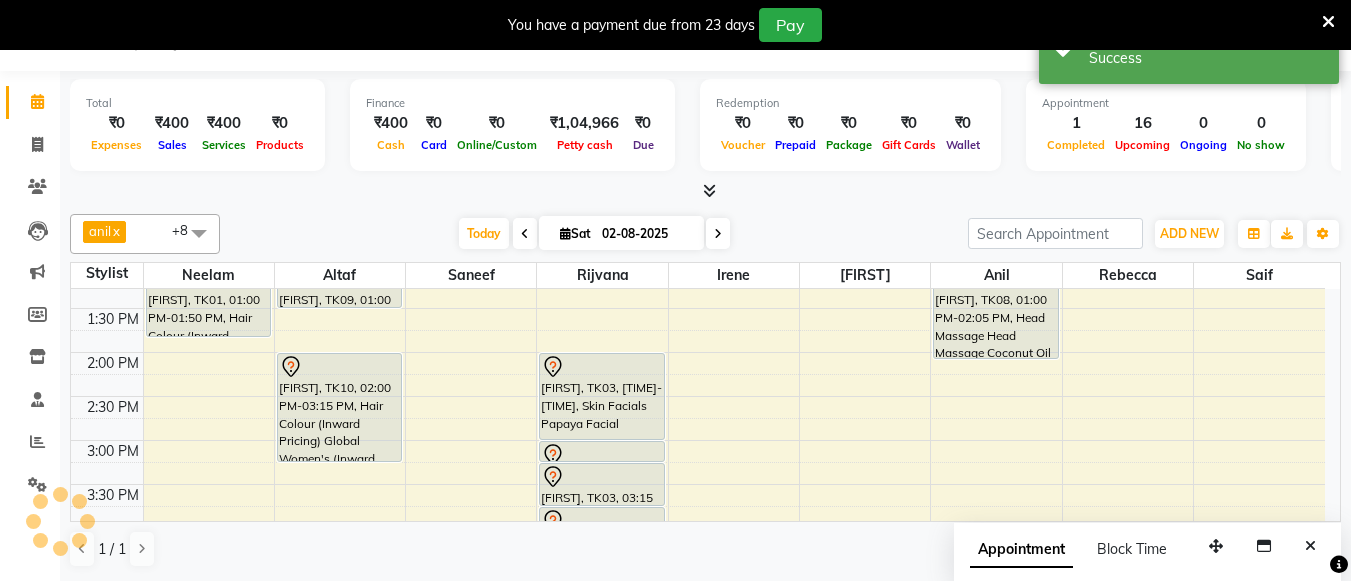 scroll, scrollTop: 0, scrollLeft: 0, axis: both 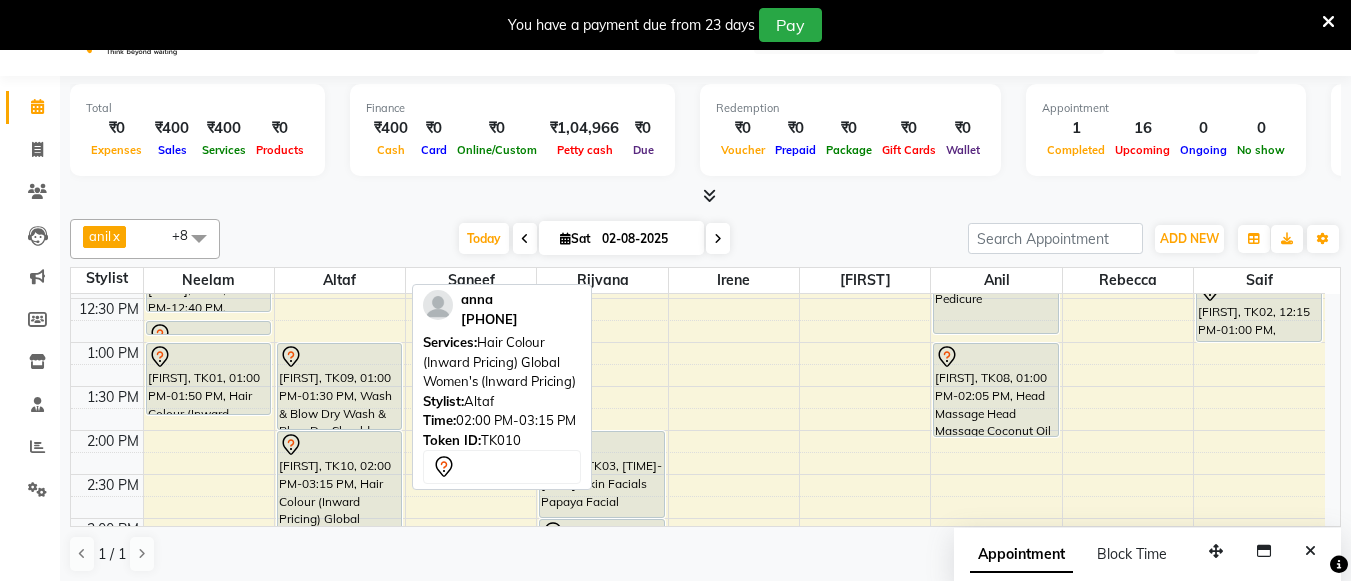 drag, startPoint x: 387, startPoint y: 520, endPoint x: 375, endPoint y: 422, distance: 98.731964 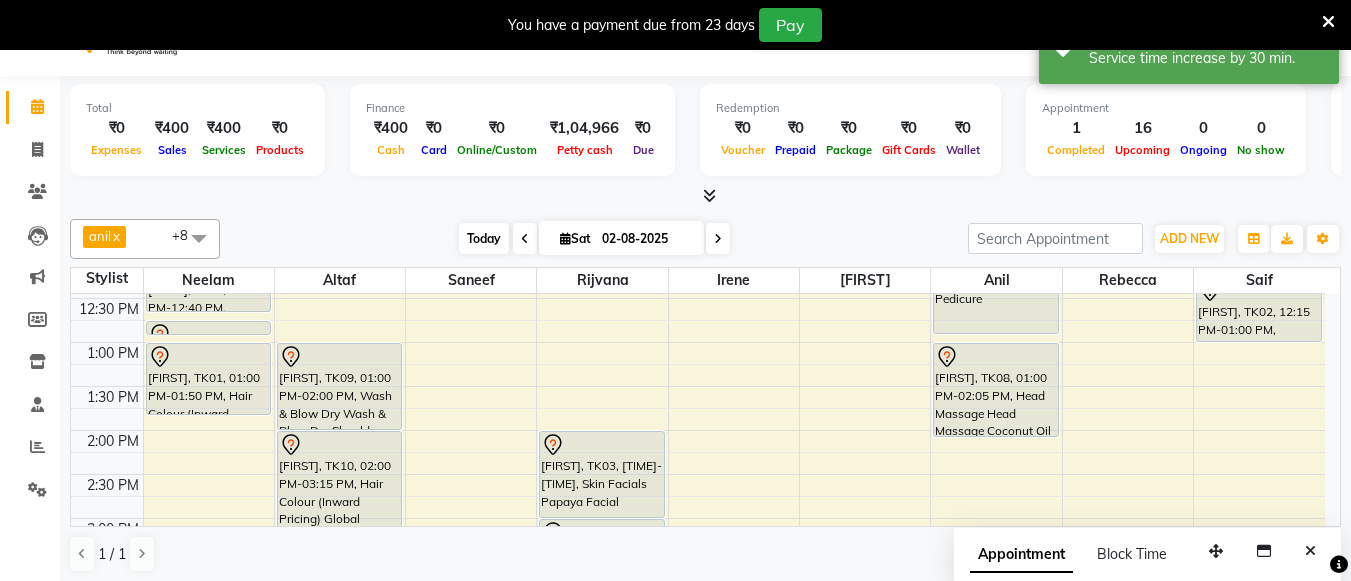 click on "Today" at bounding box center (484, 238) 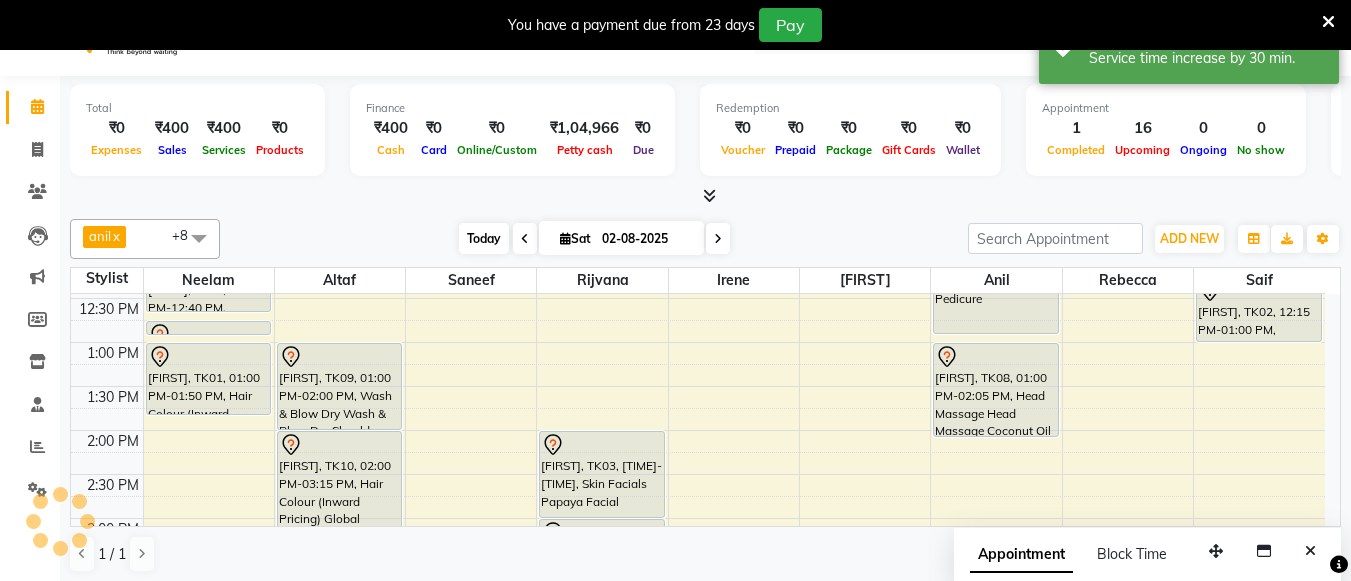 scroll, scrollTop: 265, scrollLeft: 0, axis: vertical 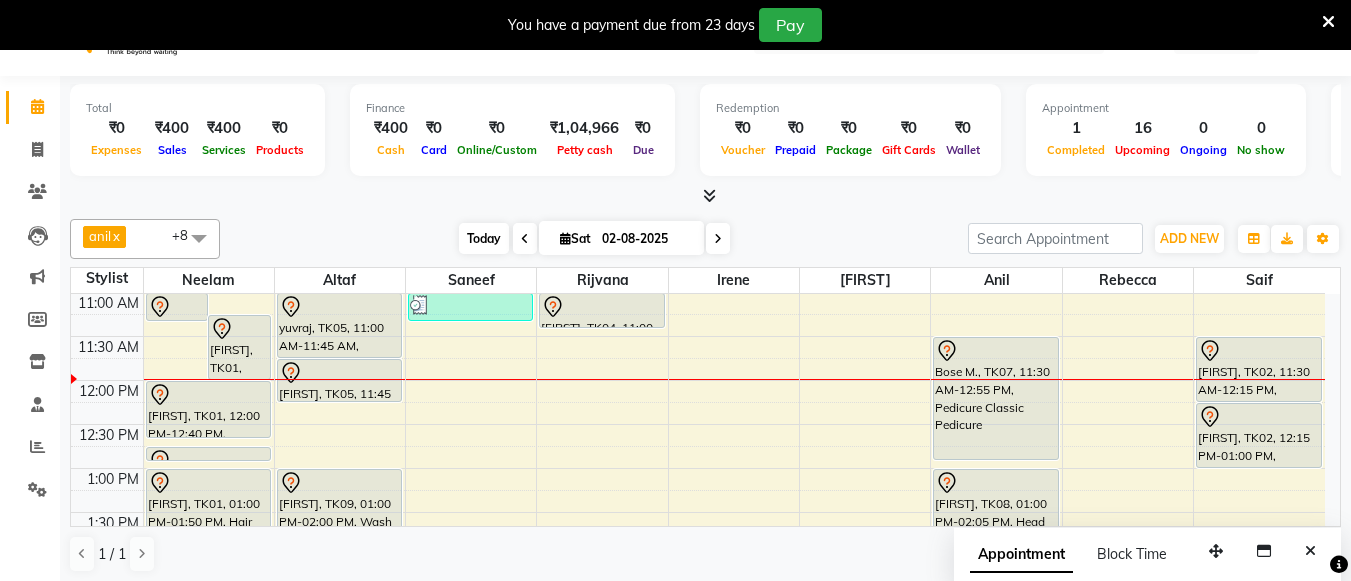 click on "Today" at bounding box center [484, 238] 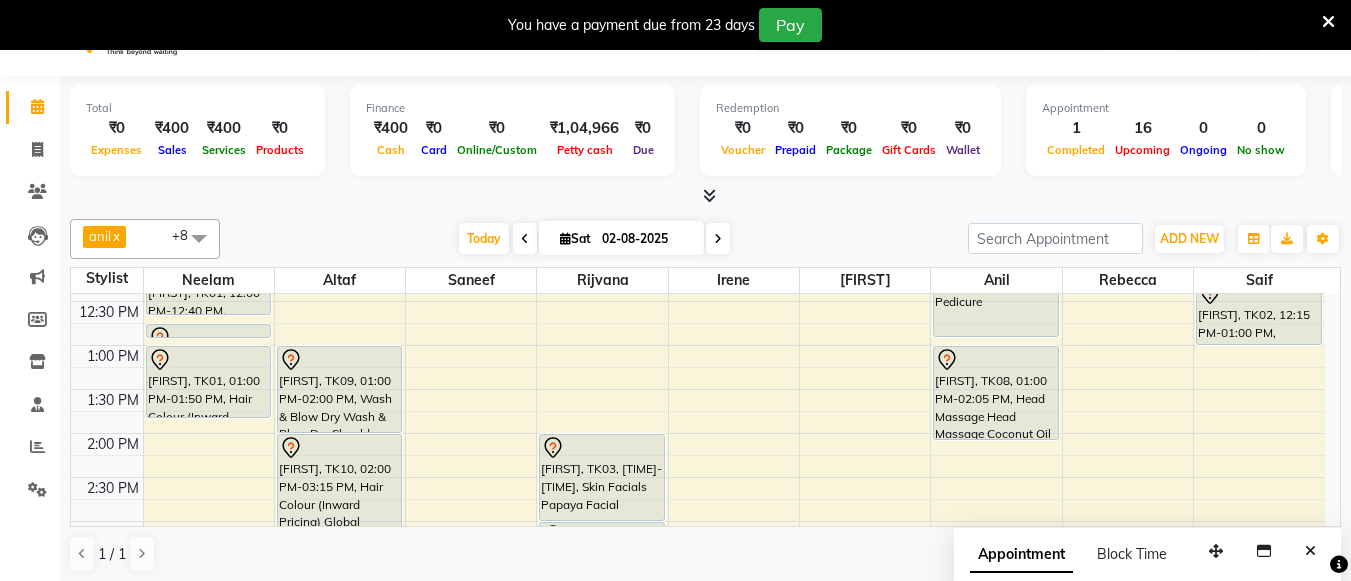 scroll, scrollTop: 390, scrollLeft: 0, axis: vertical 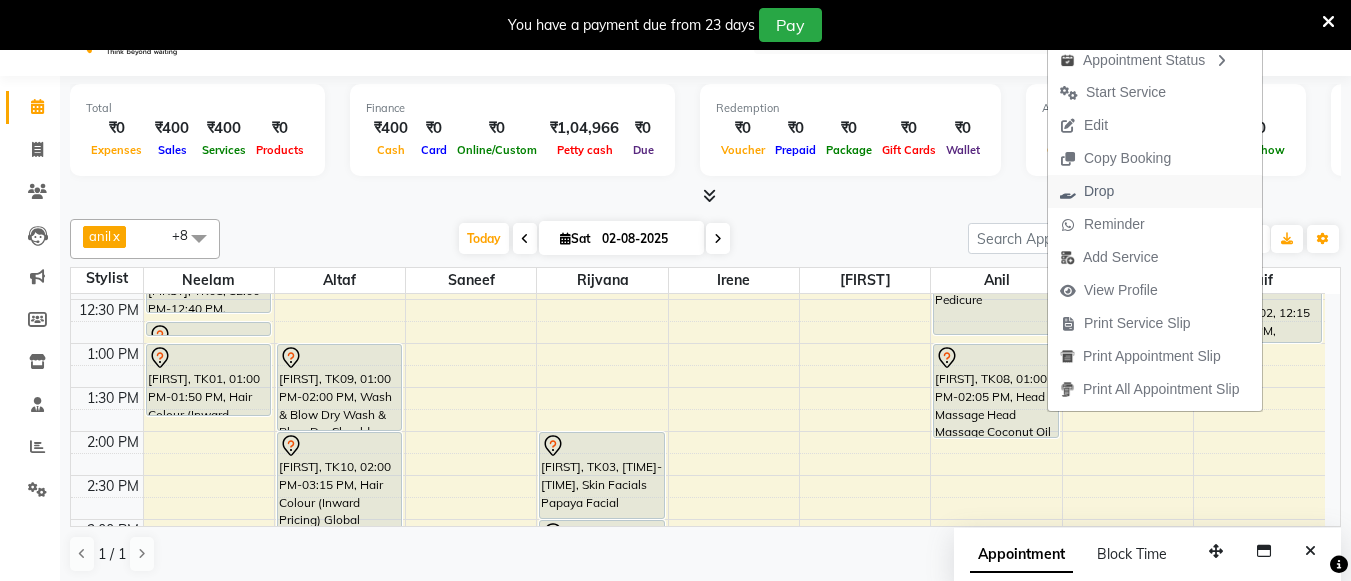 click on "Drop" at bounding box center (1099, 191) 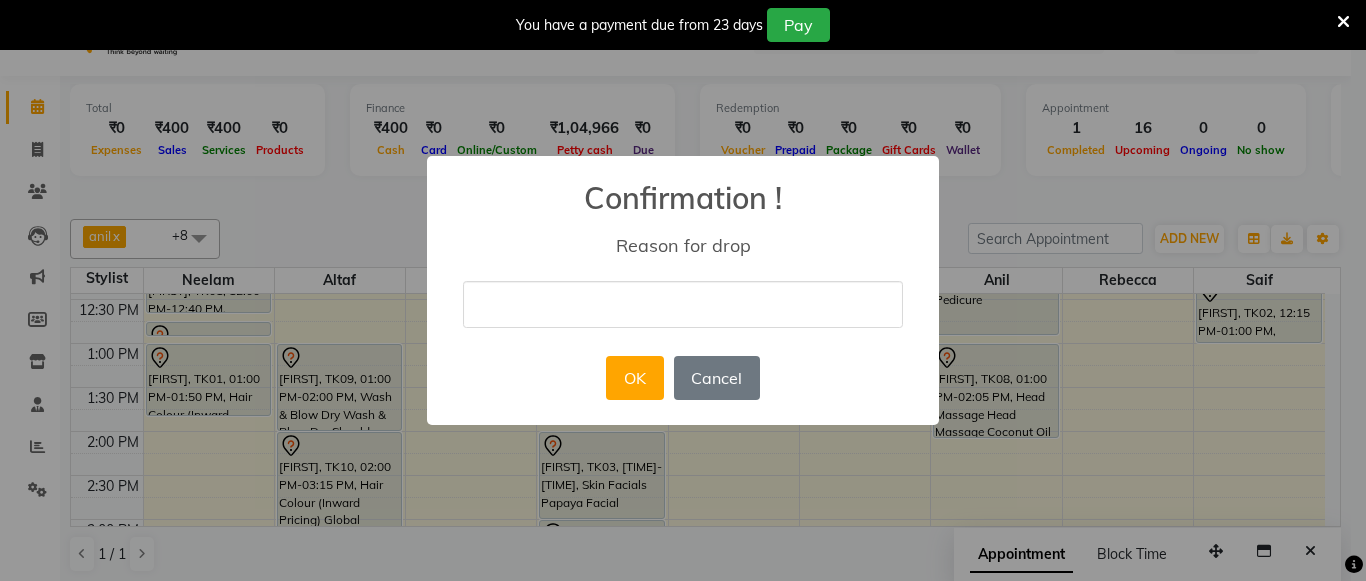 click at bounding box center (683, 304) 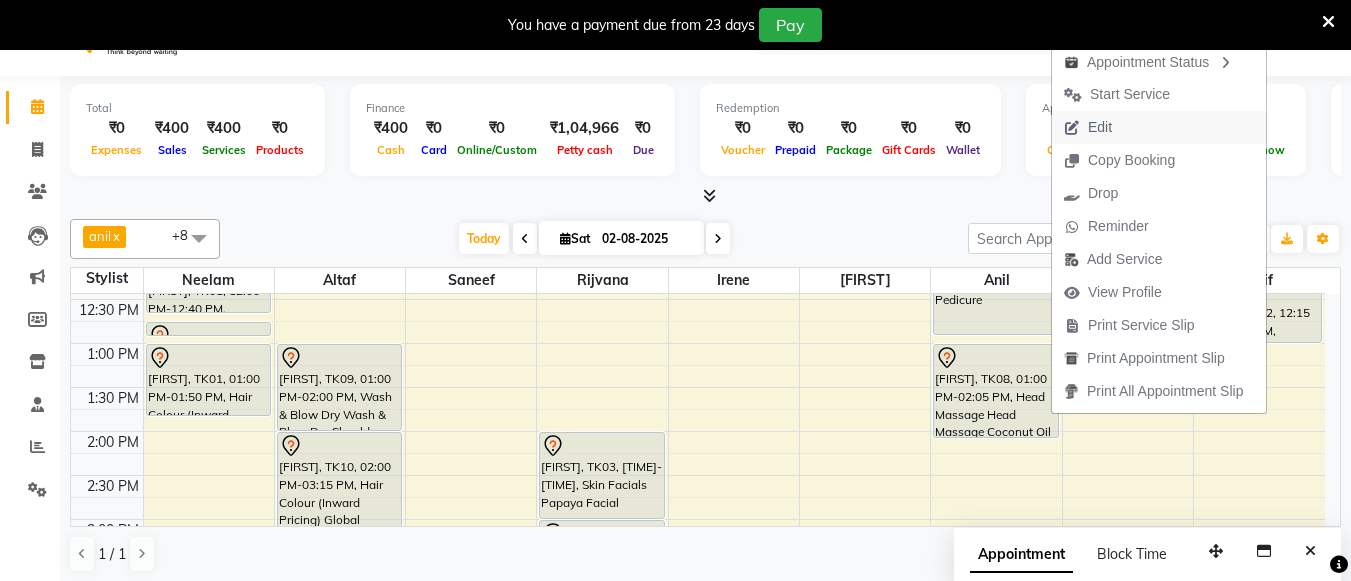 click on "Edit" at bounding box center (1100, 127) 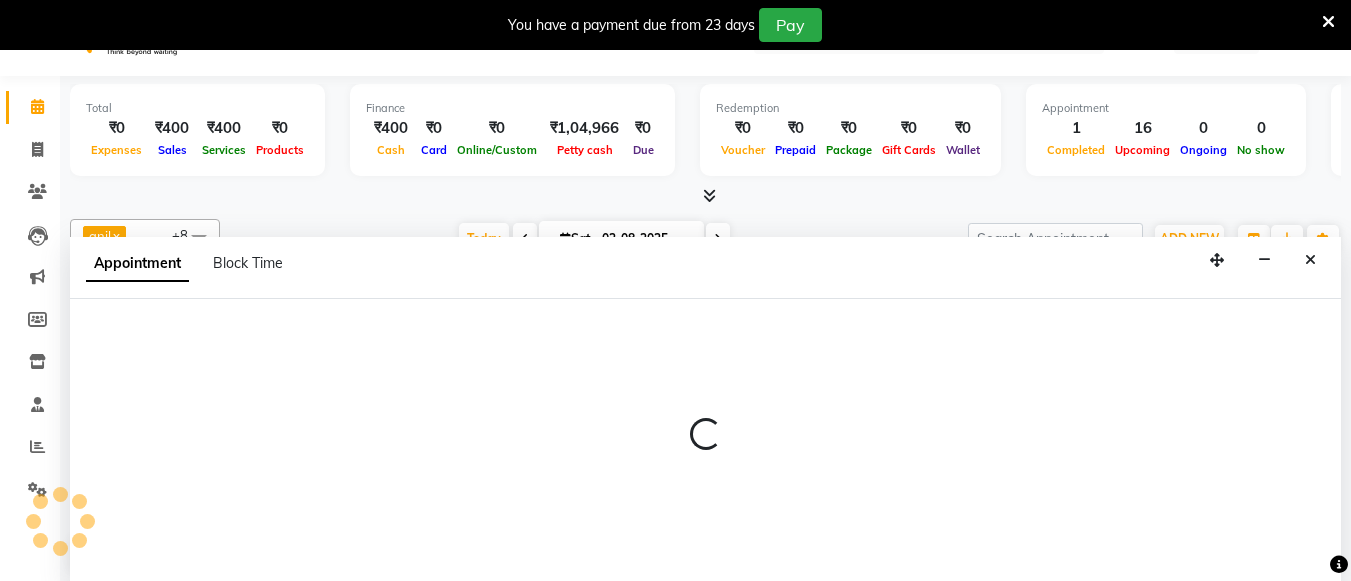select on "tentative" 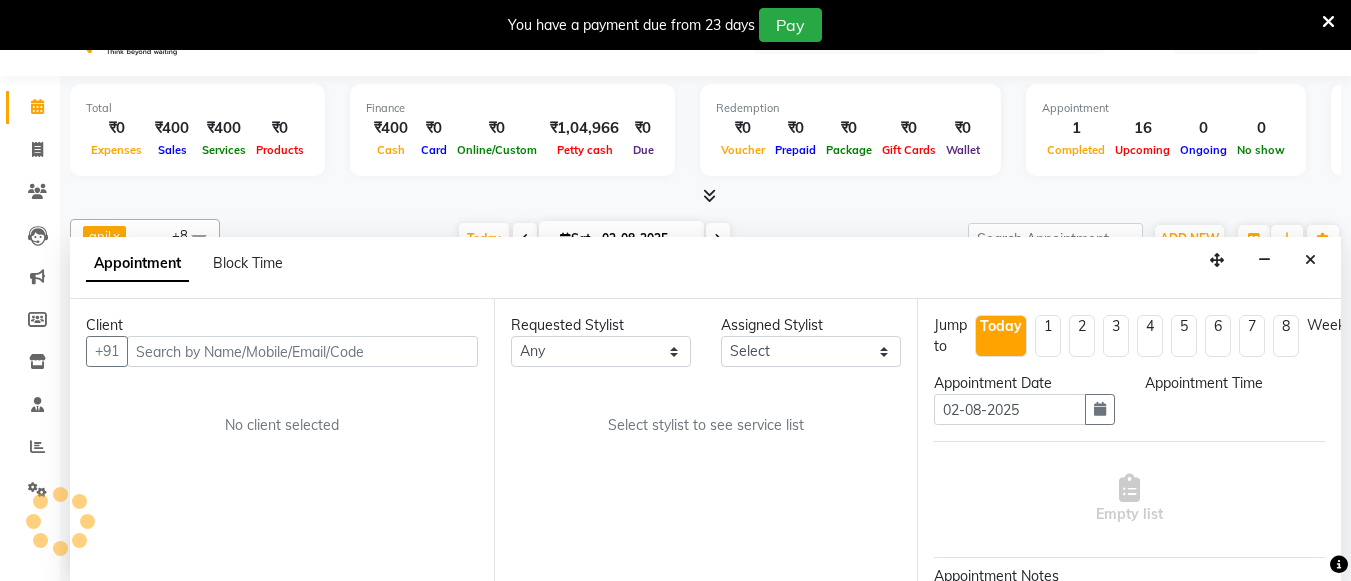 select on "85986" 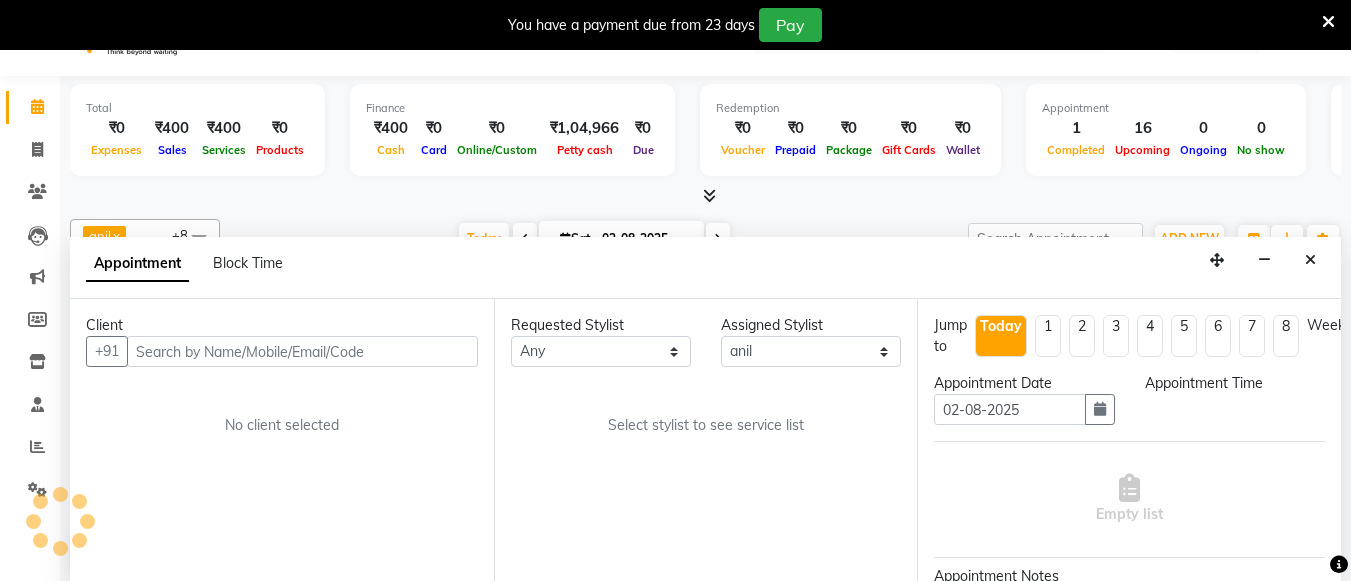 scroll, scrollTop: 51, scrollLeft: 0, axis: vertical 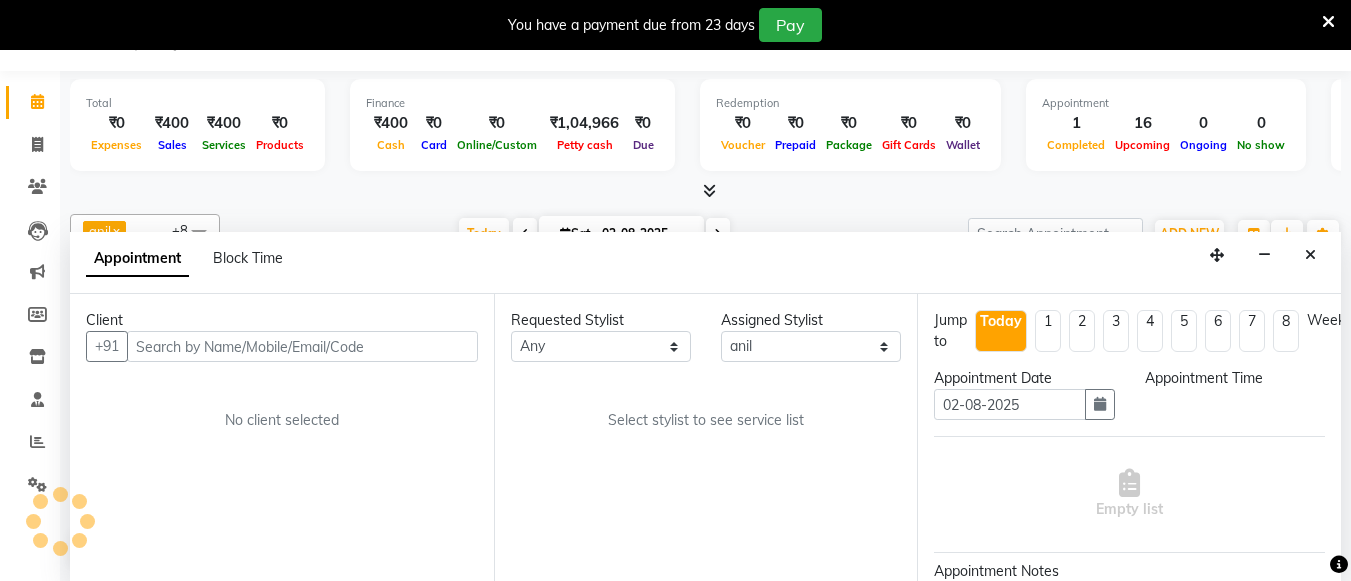 select on "780" 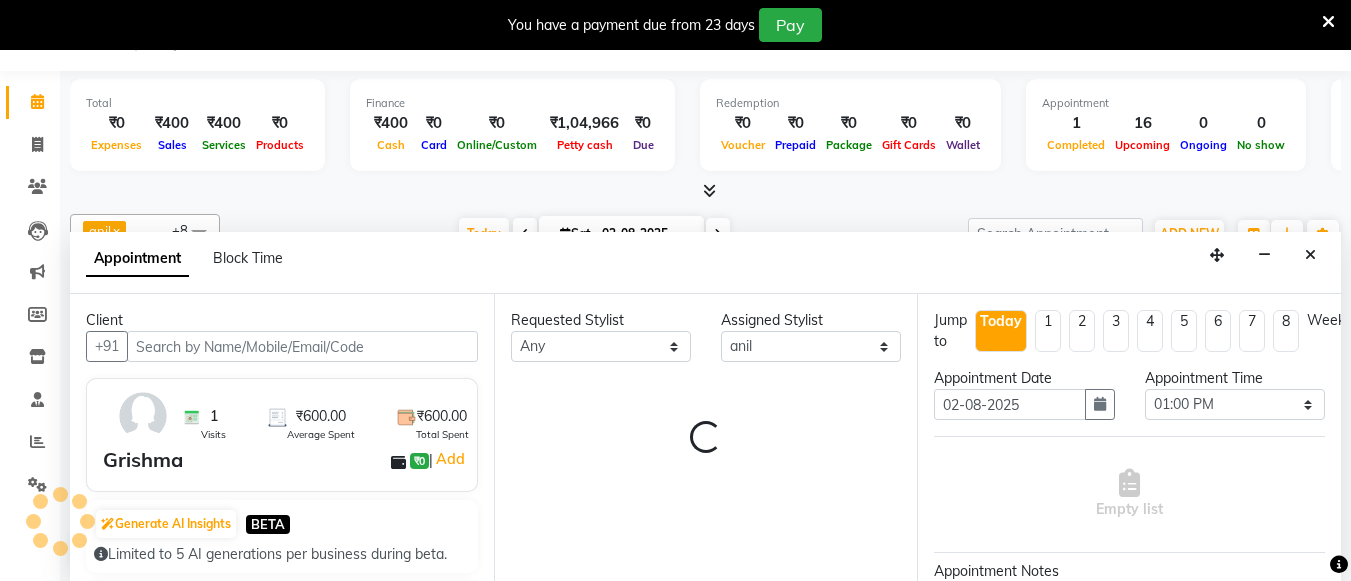 select on "4333" 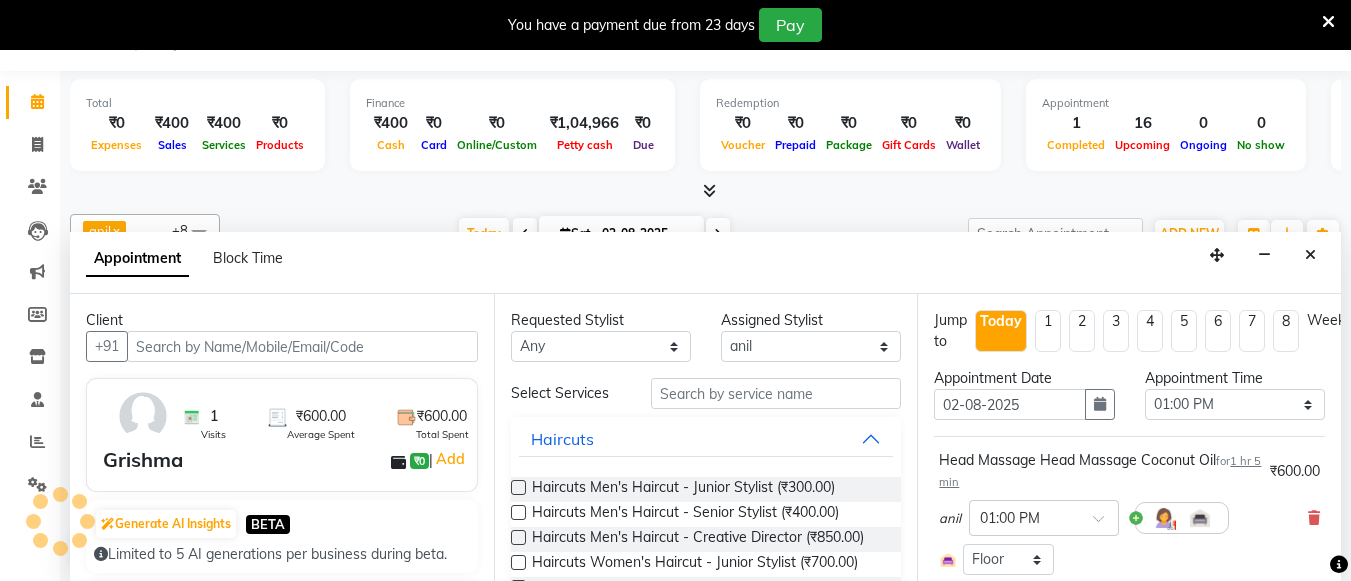 scroll, scrollTop: 353, scrollLeft: 0, axis: vertical 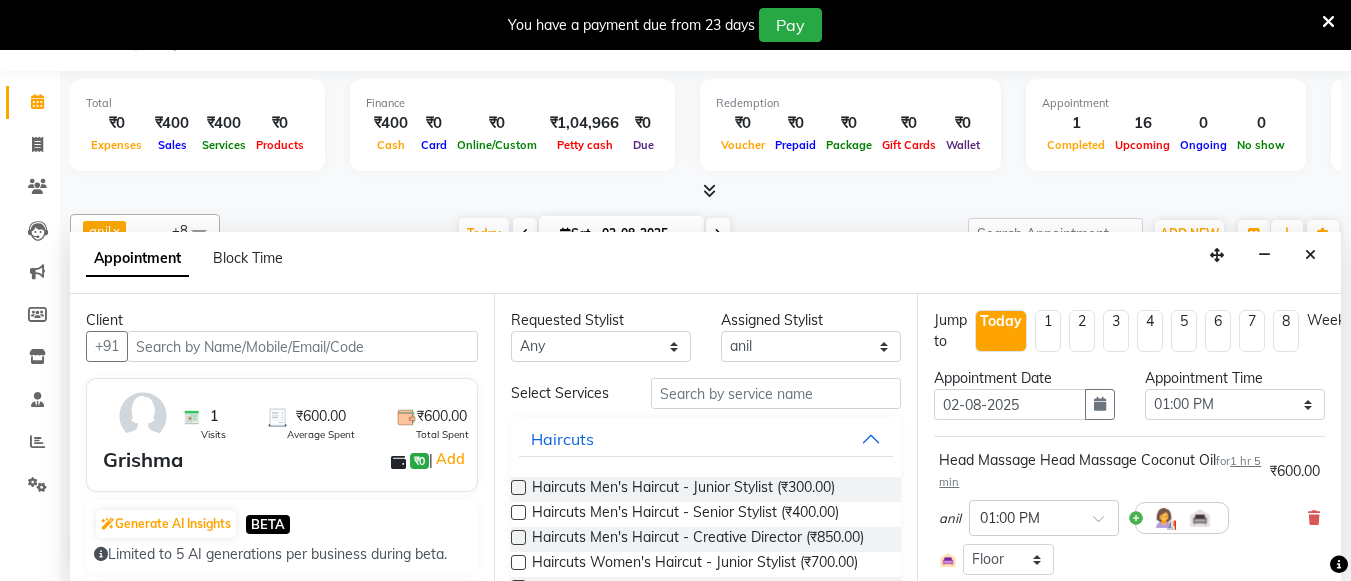 click at bounding box center [302, 346] 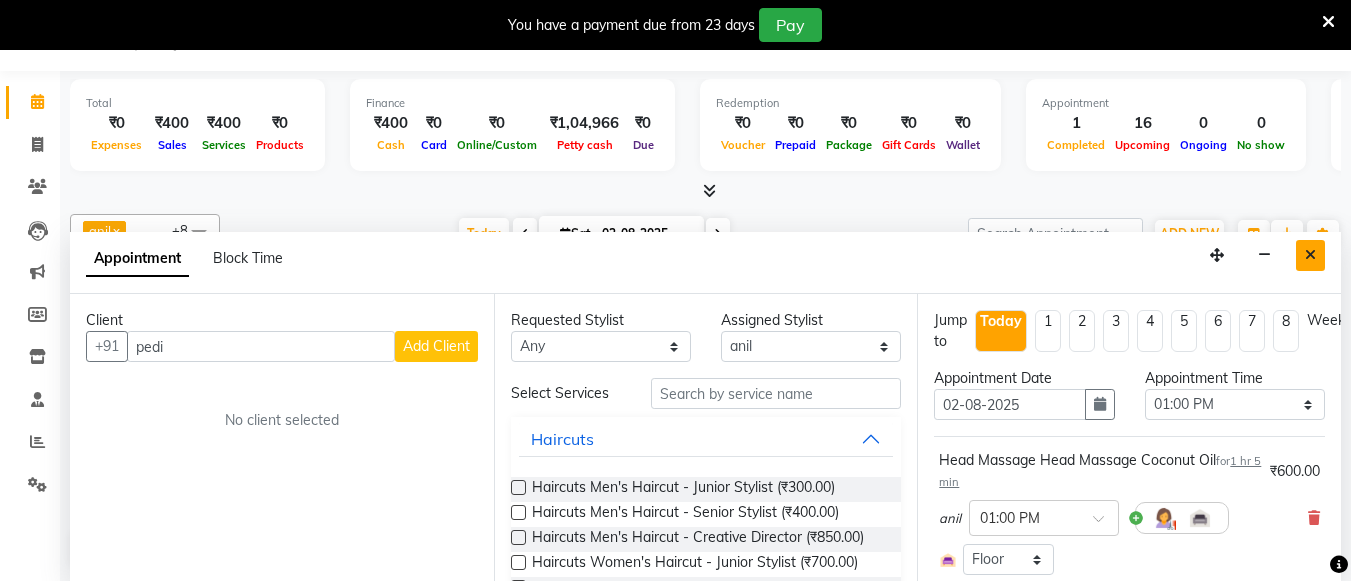 type on "pedi" 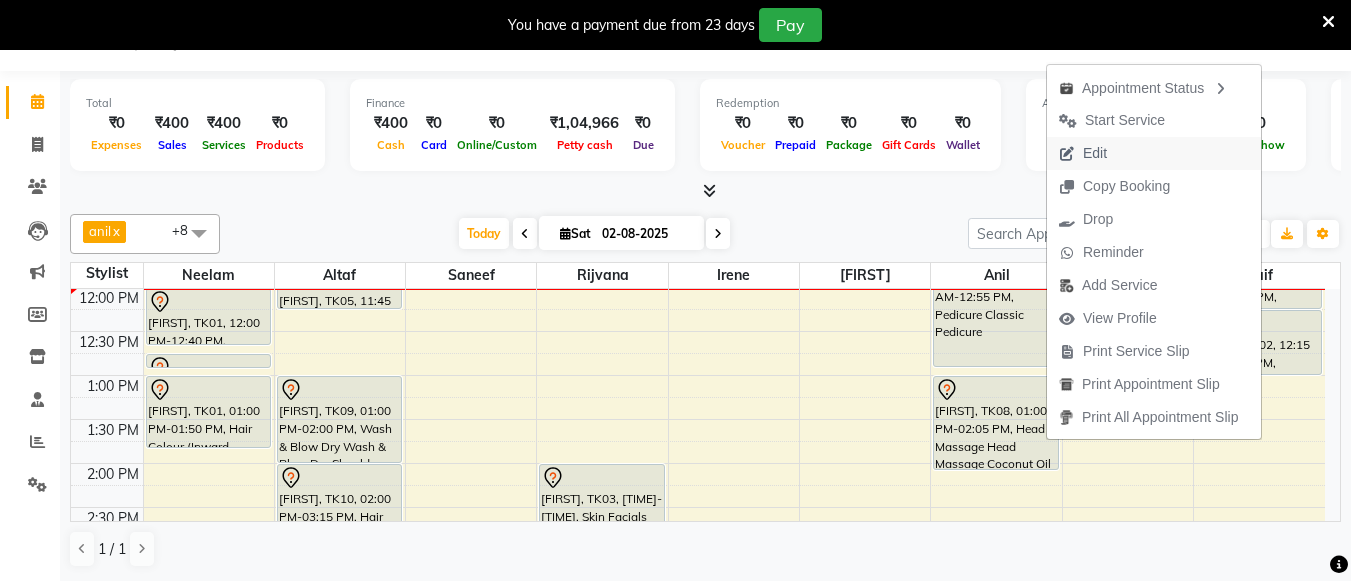 click on "Edit" at bounding box center [1095, 153] 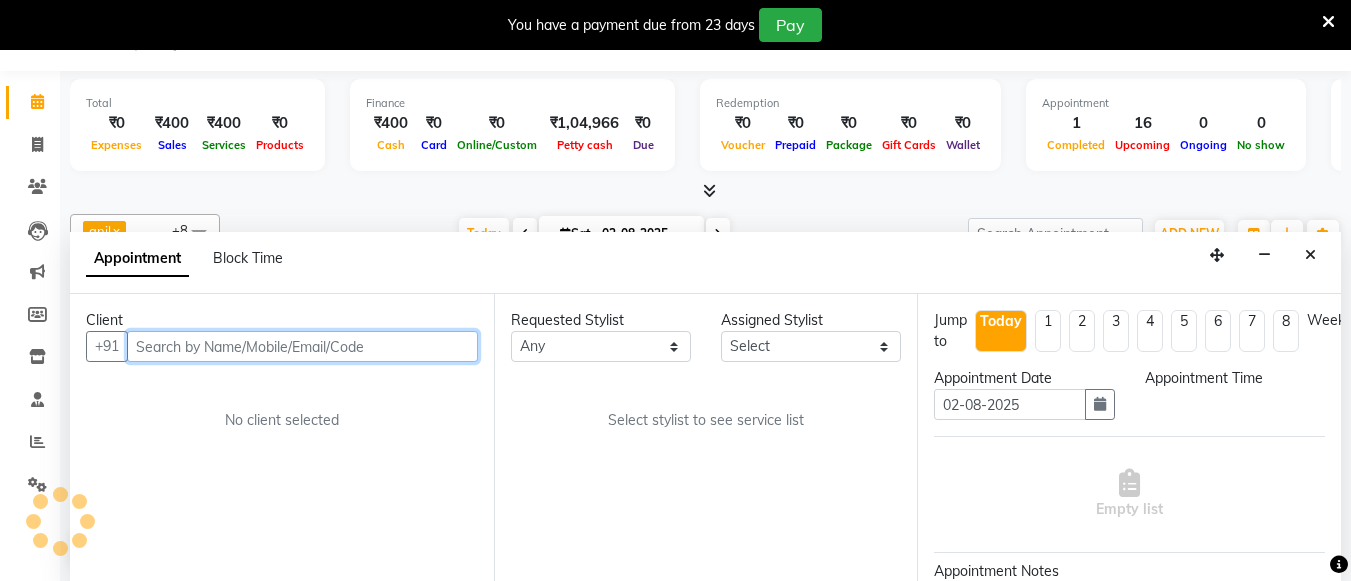 scroll, scrollTop: 0, scrollLeft: 0, axis: both 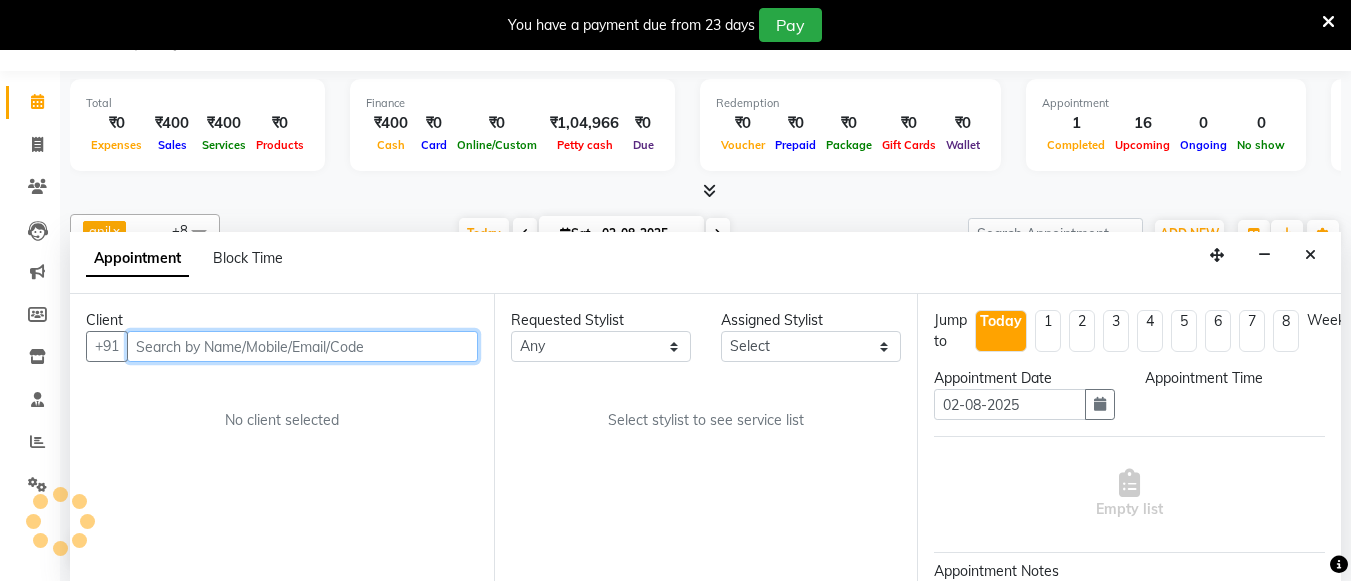 select on "85986" 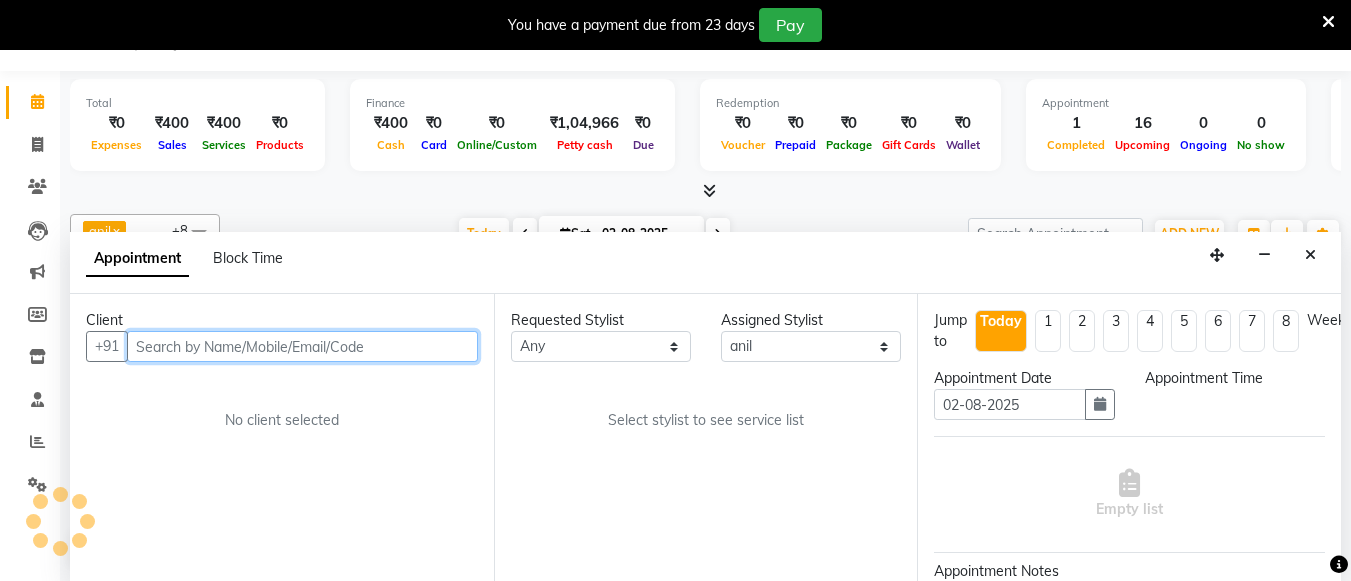 select on "780" 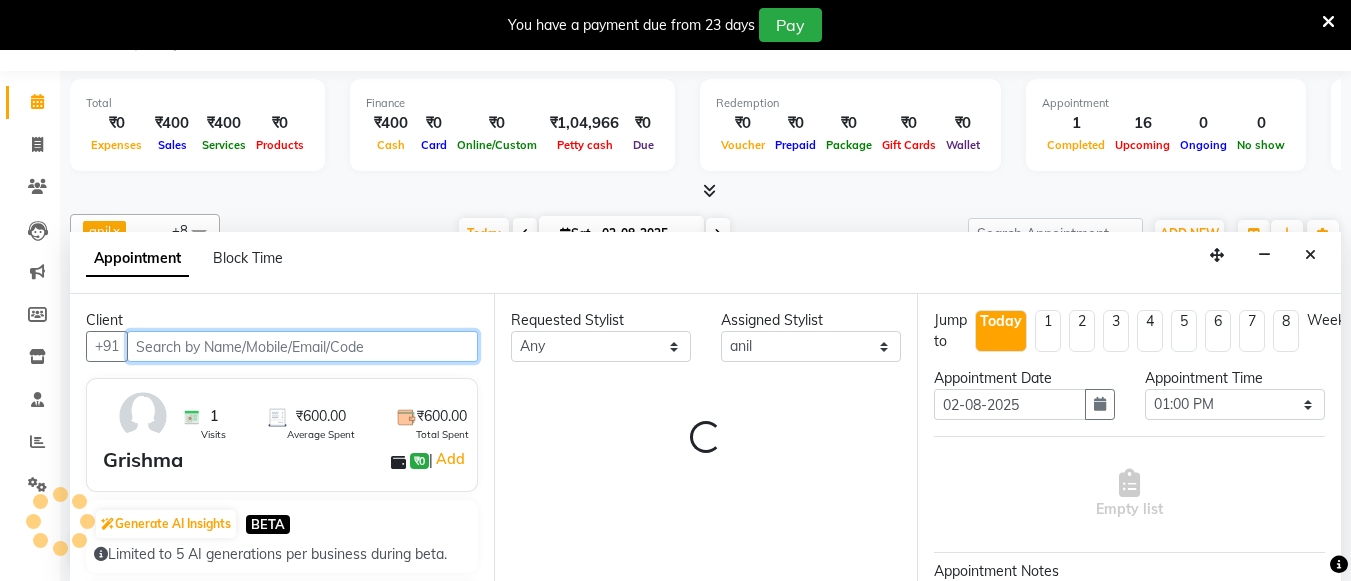 select on "4333" 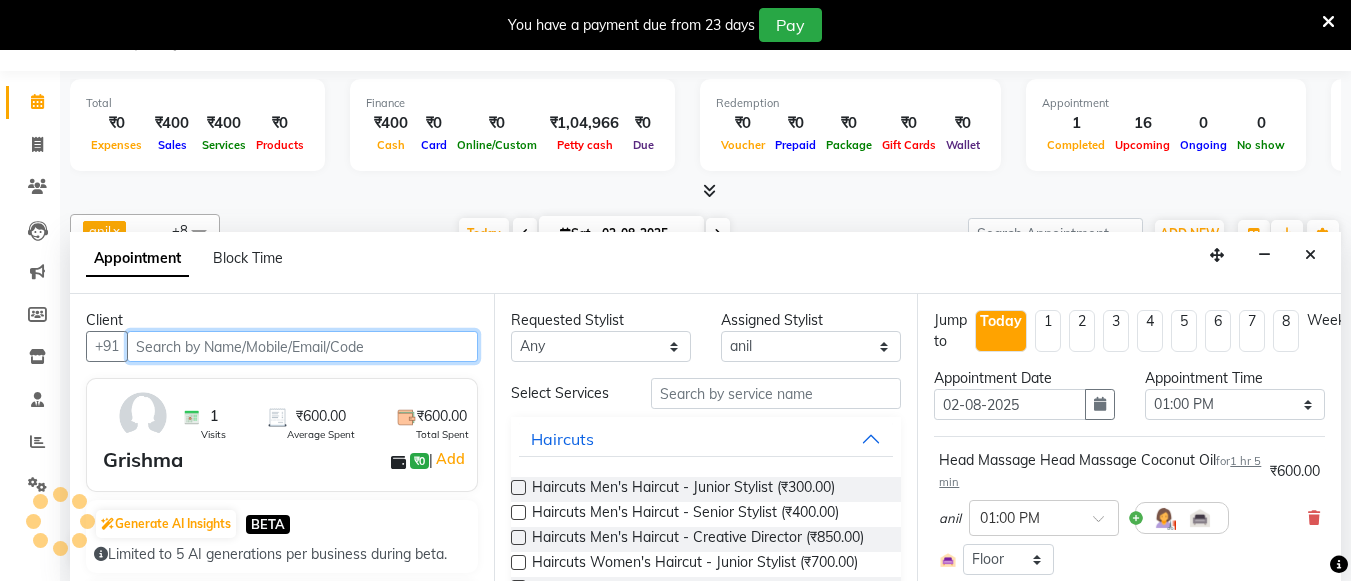 scroll, scrollTop: 353, scrollLeft: 0, axis: vertical 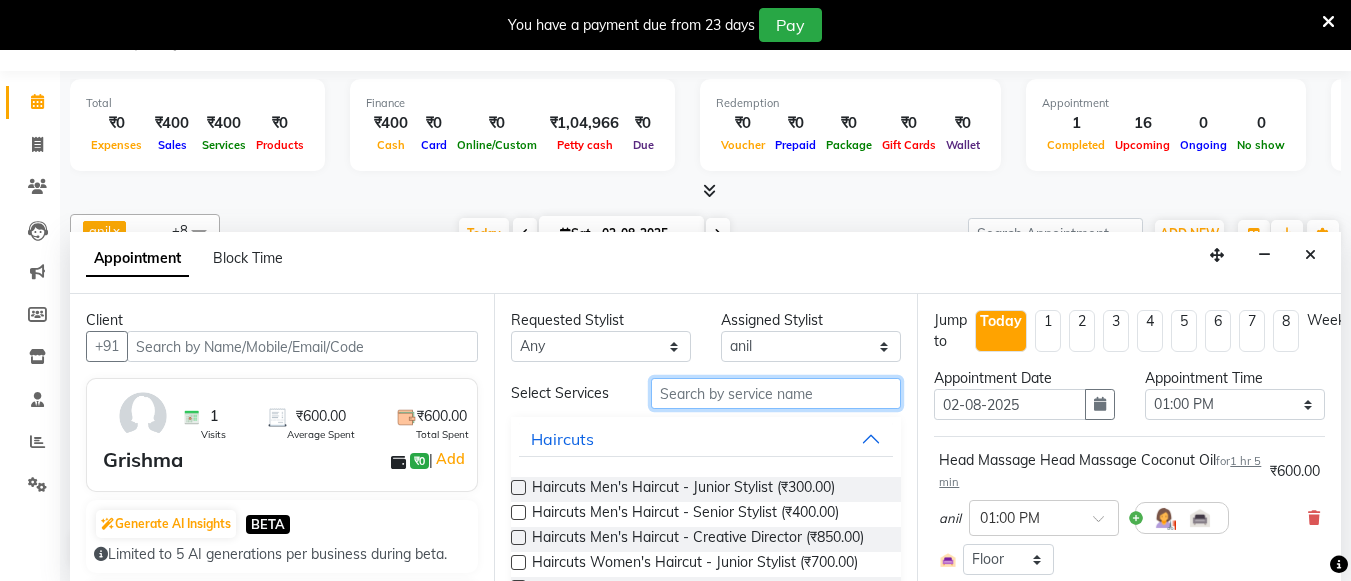 click at bounding box center [776, 393] 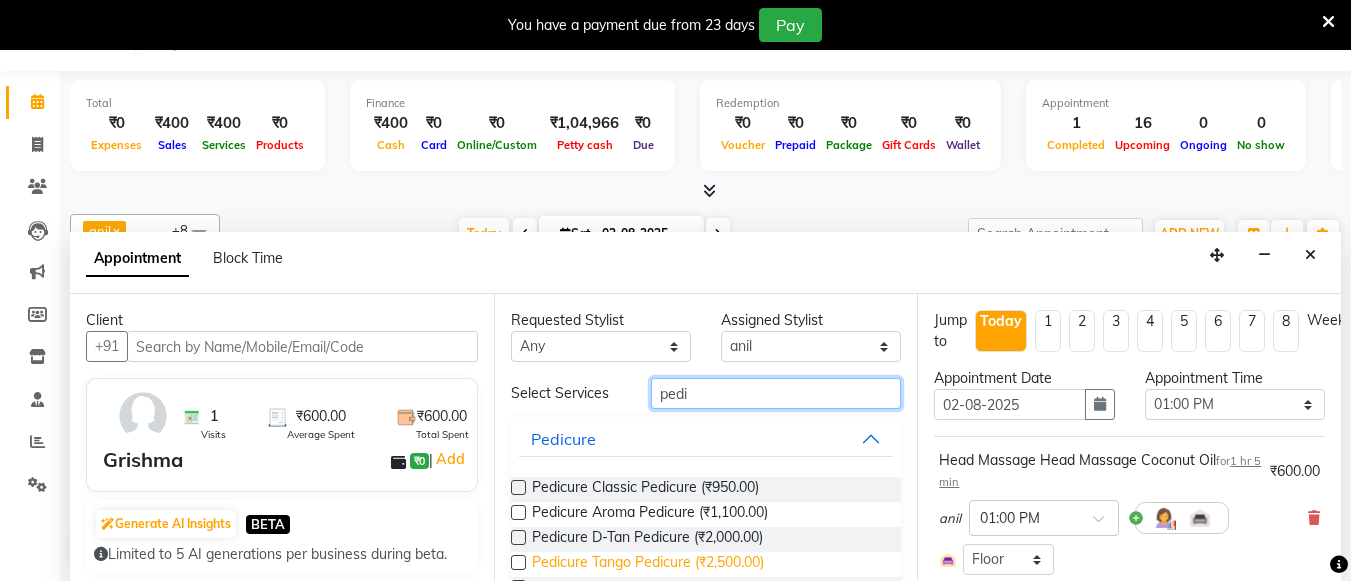 type on "pedi" 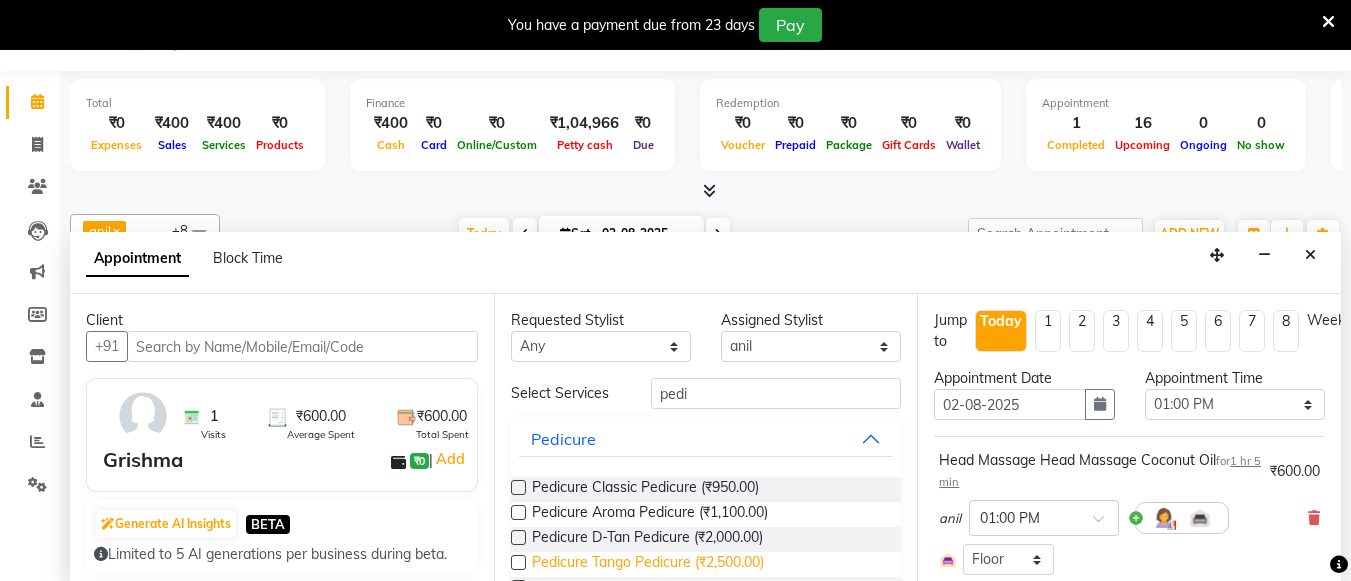 click on "Pedicure Tango Pedicure (₹2,500.00)" at bounding box center [648, 564] 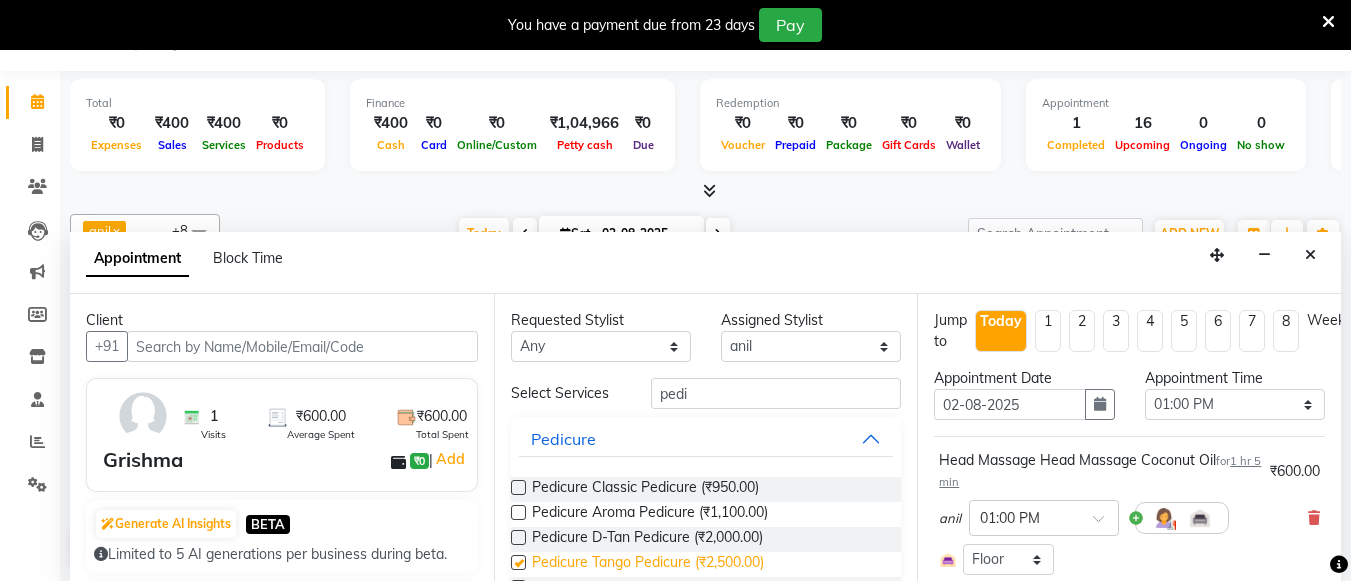 checkbox on "false" 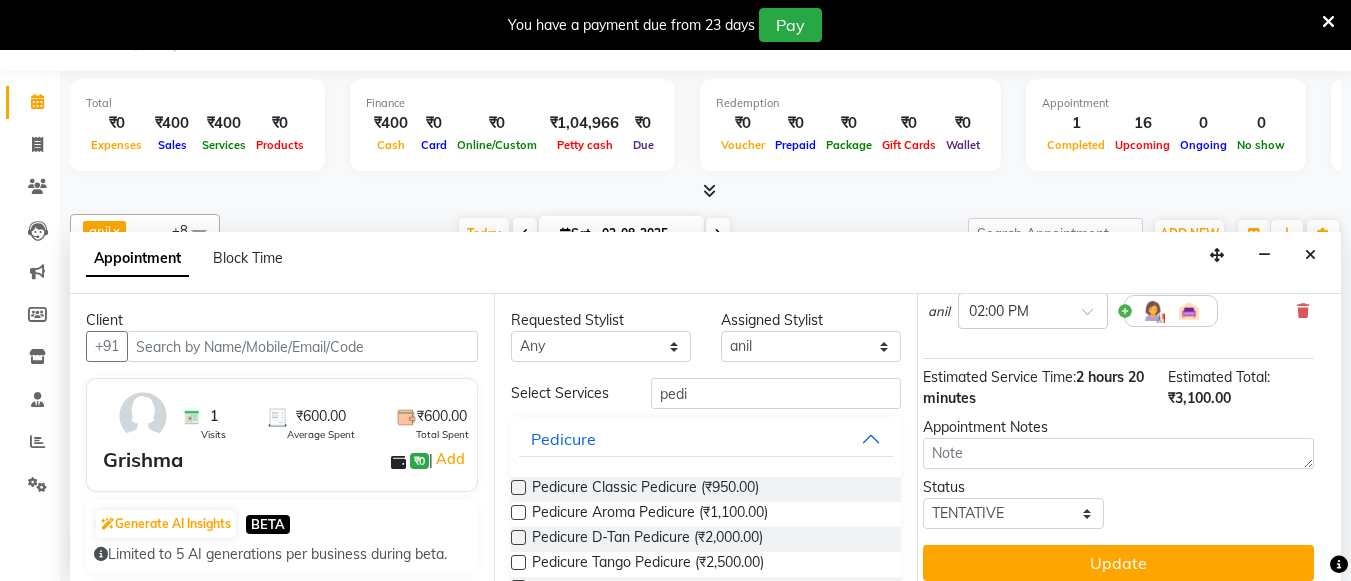 scroll, scrollTop: 360, scrollLeft: 22, axis: both 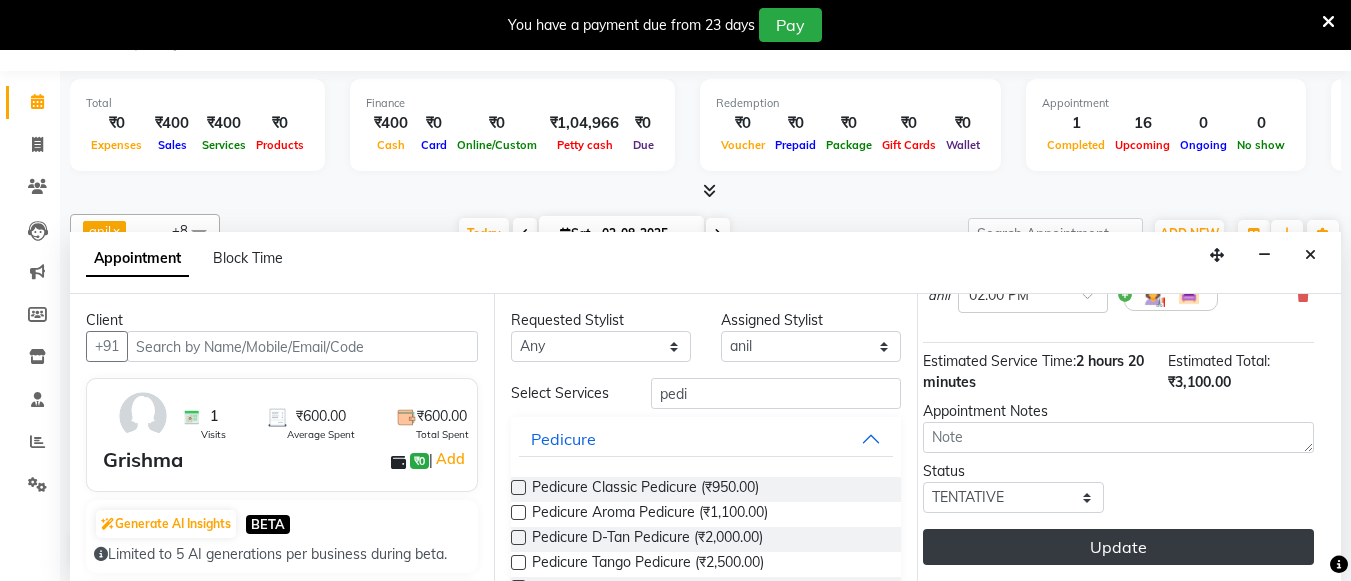 click on "Update" at bounding box center (1118, 547) 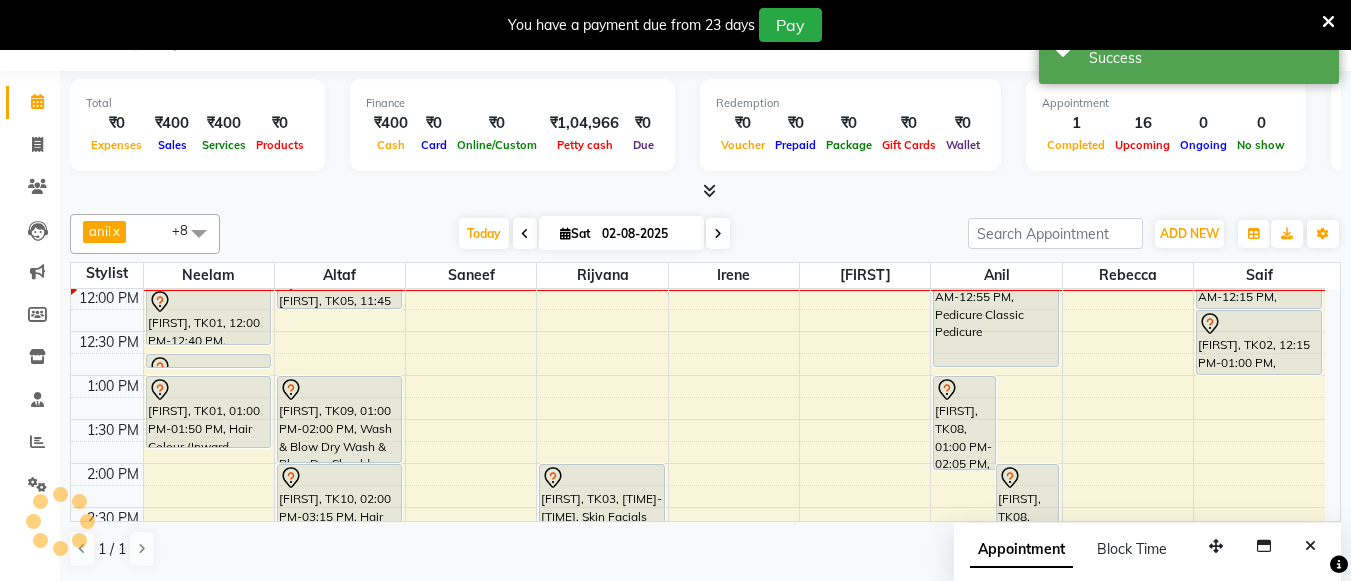 scroll, scrollTop: 0, scrollLeft: 0, axis: both 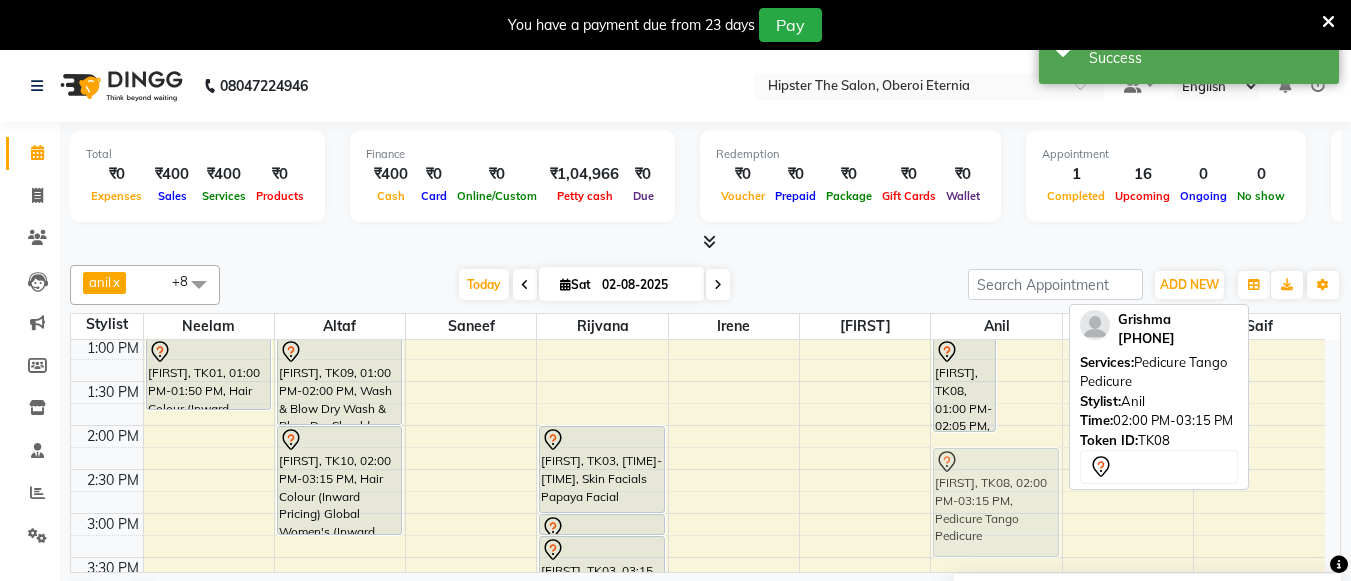 drag, startPoint x: 1019, startPoint y: 535, endPoint x: 986, endPoint y: 460, distance: 81.939 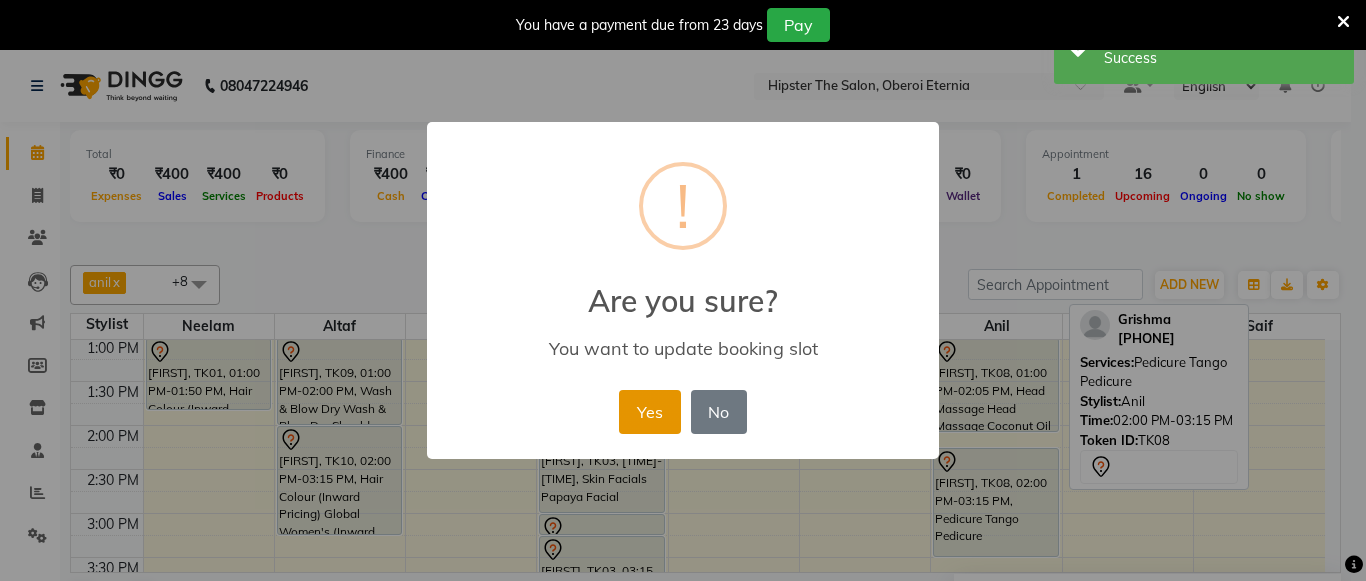 click on "Yes" at bounding box center [649, 412] 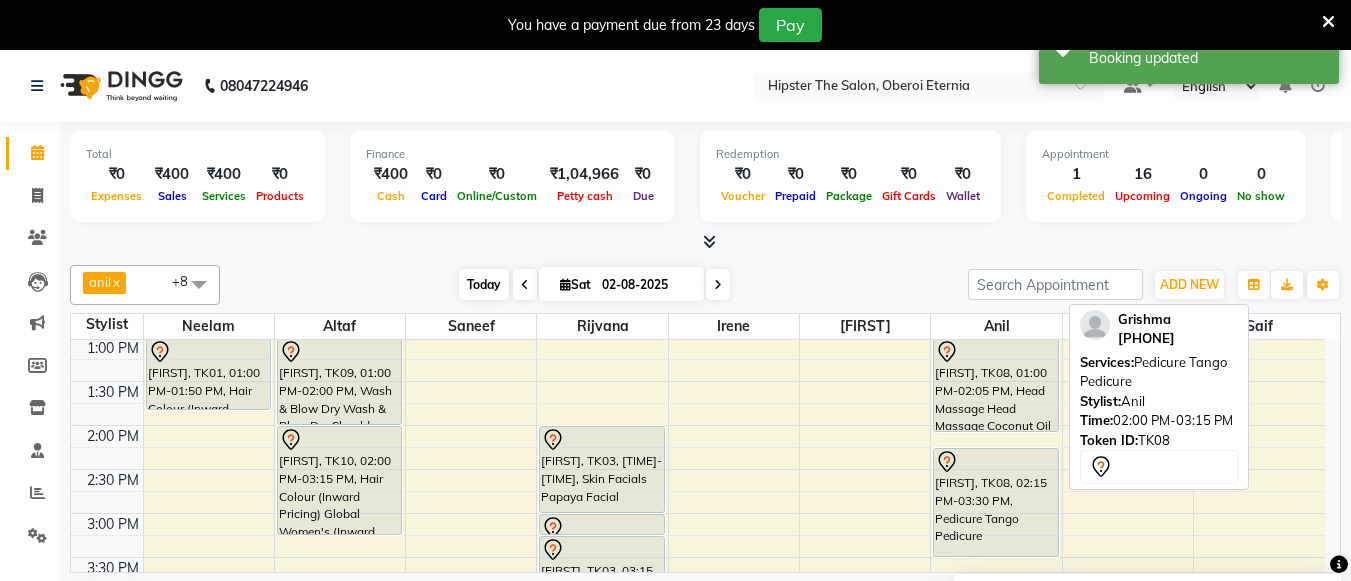 click on "Today" at bounding box center (484, 284) 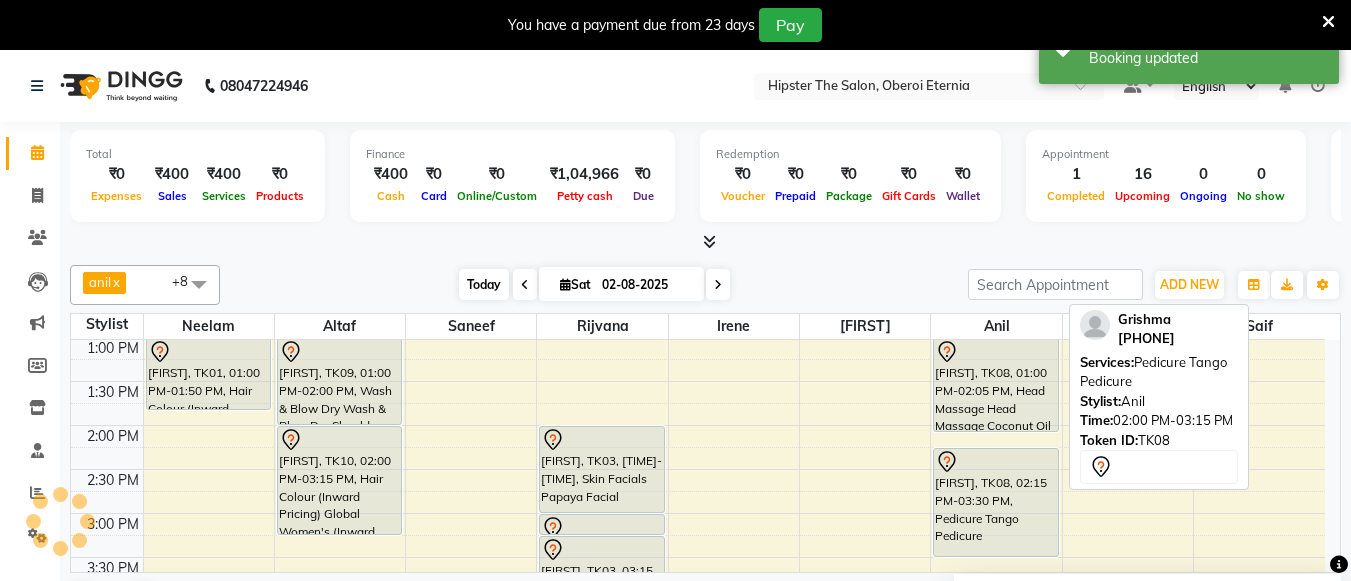 scroll, scrollTop: 353, scrollLeft: 0, axis: vertical 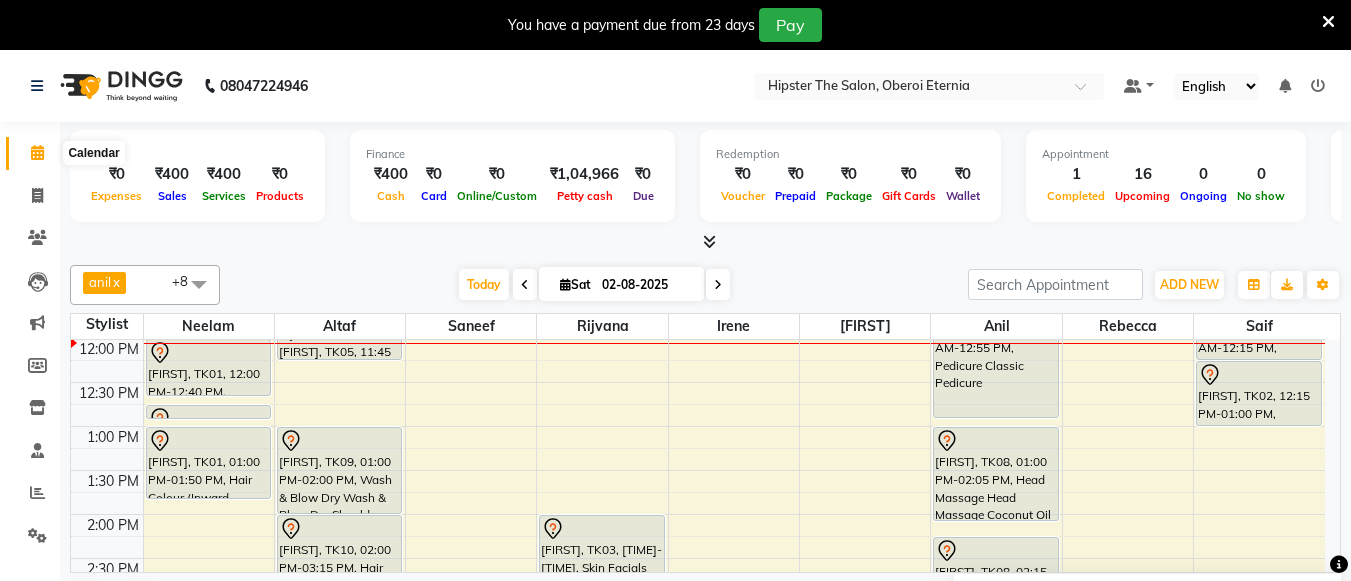 click 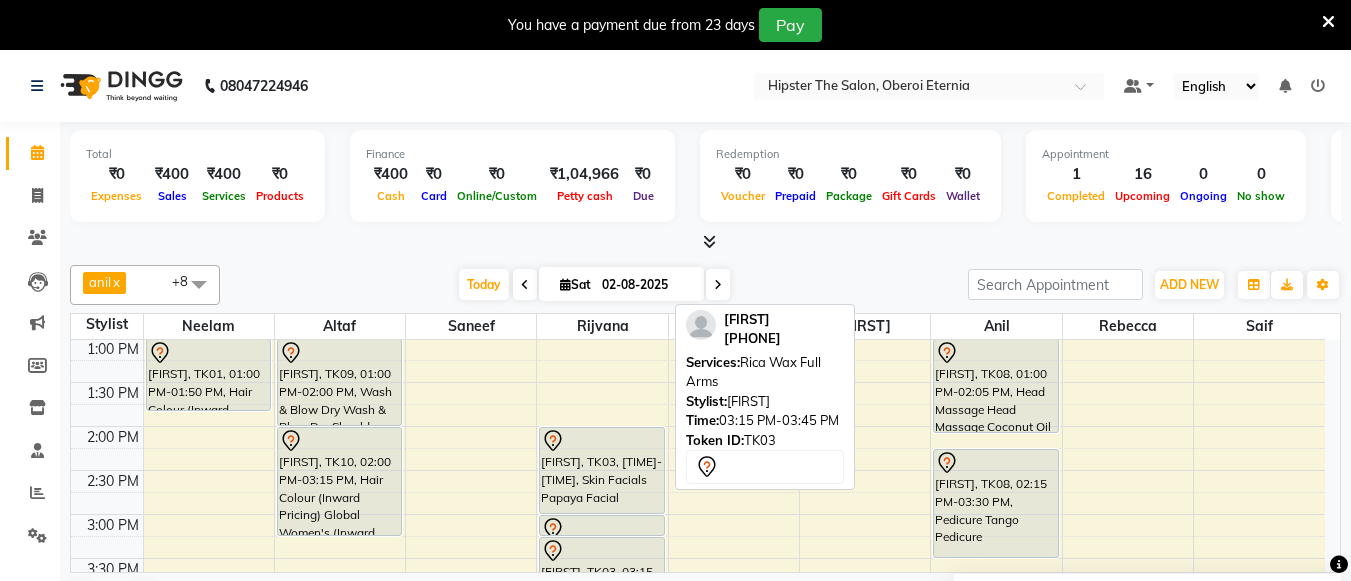 scroll, scrollTop: 425, scrollLeft: 0, axis: vertical 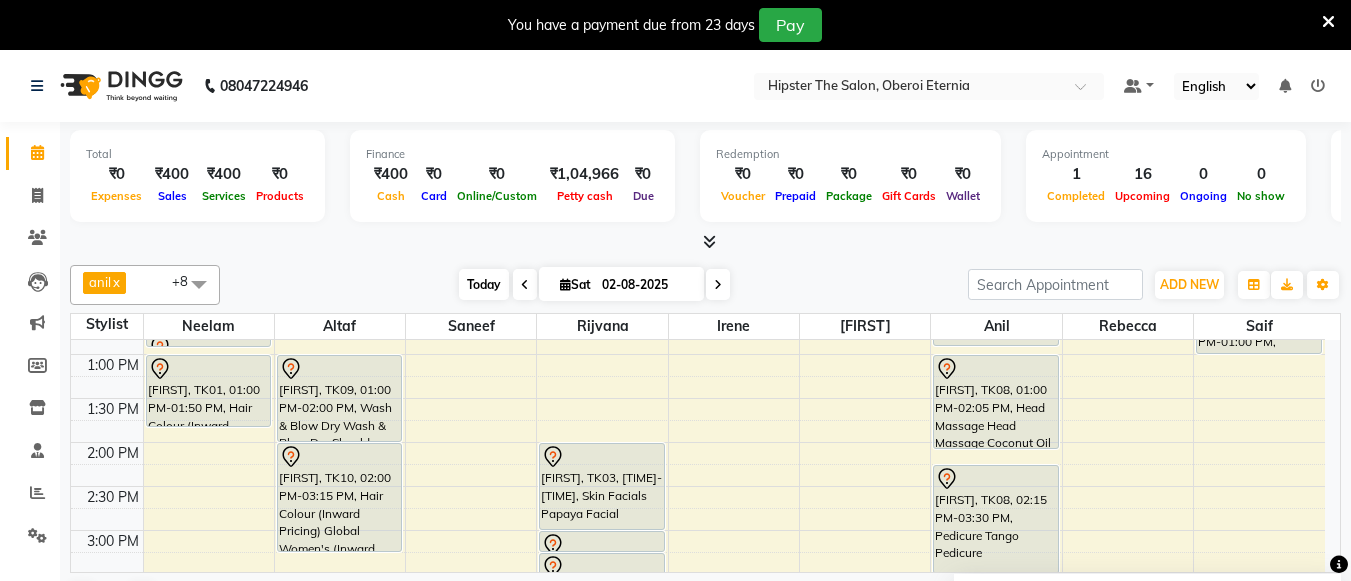 click on "Today" at bounding box center [484, 284] 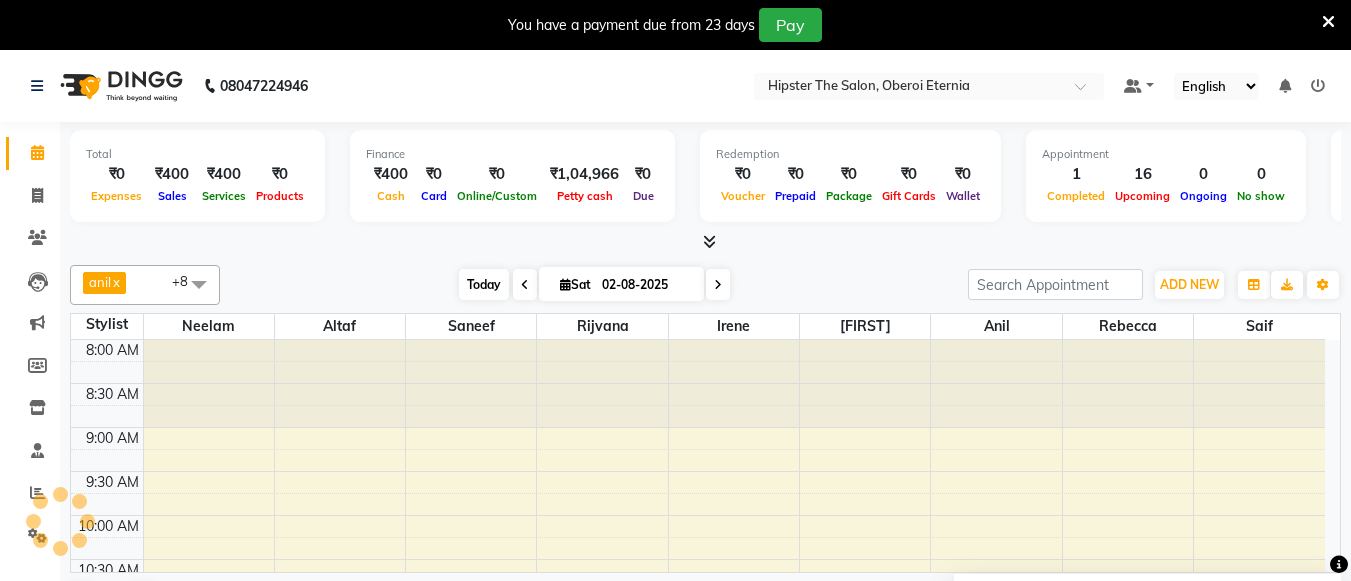 scroll, scrollTop: 353, scrollLeft: 0, axis: vertical 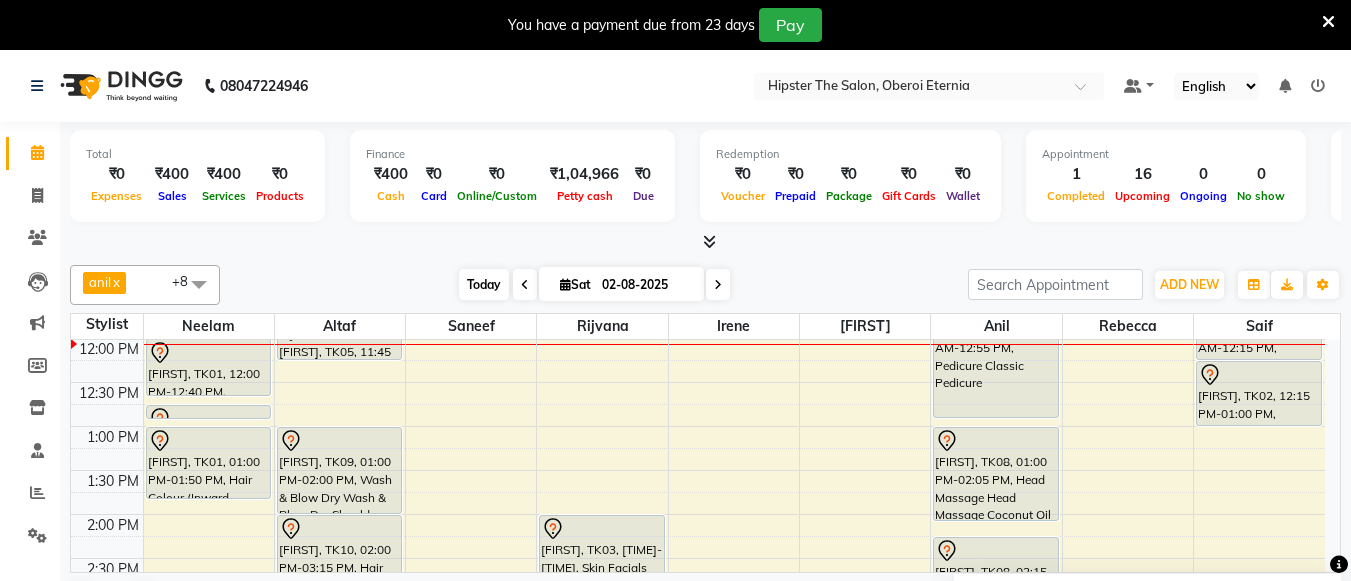 click on "Today" at bounding box center (484, 284) 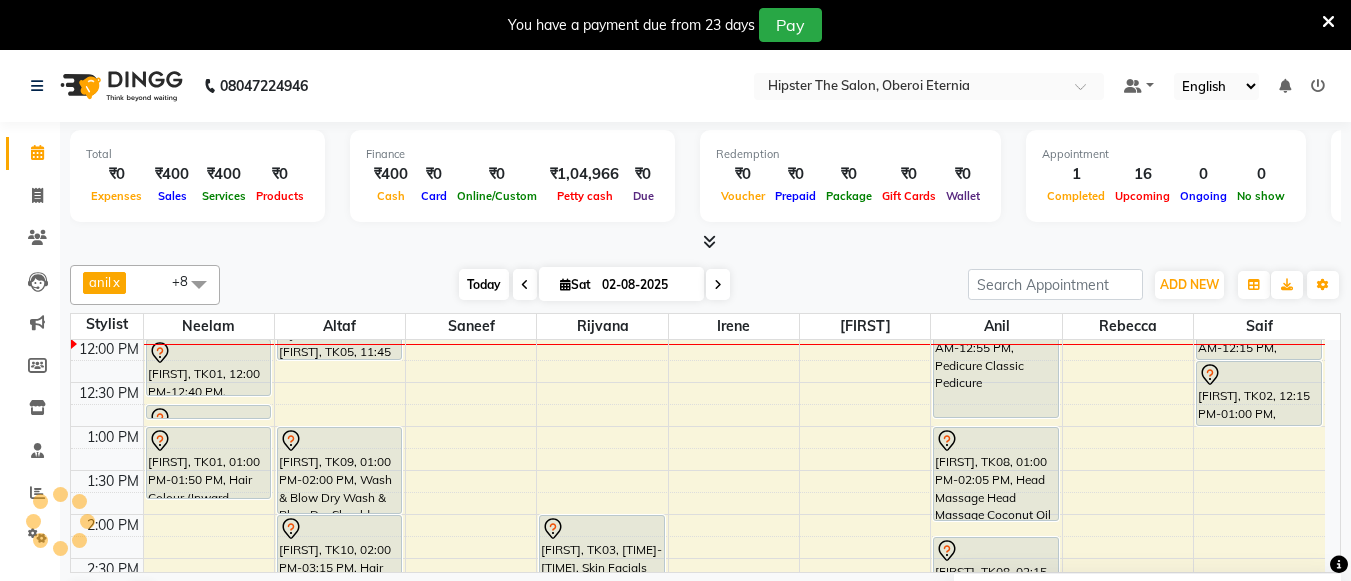 scroll, scrollTop: 353, scrollLeft: 0, axis: vertical 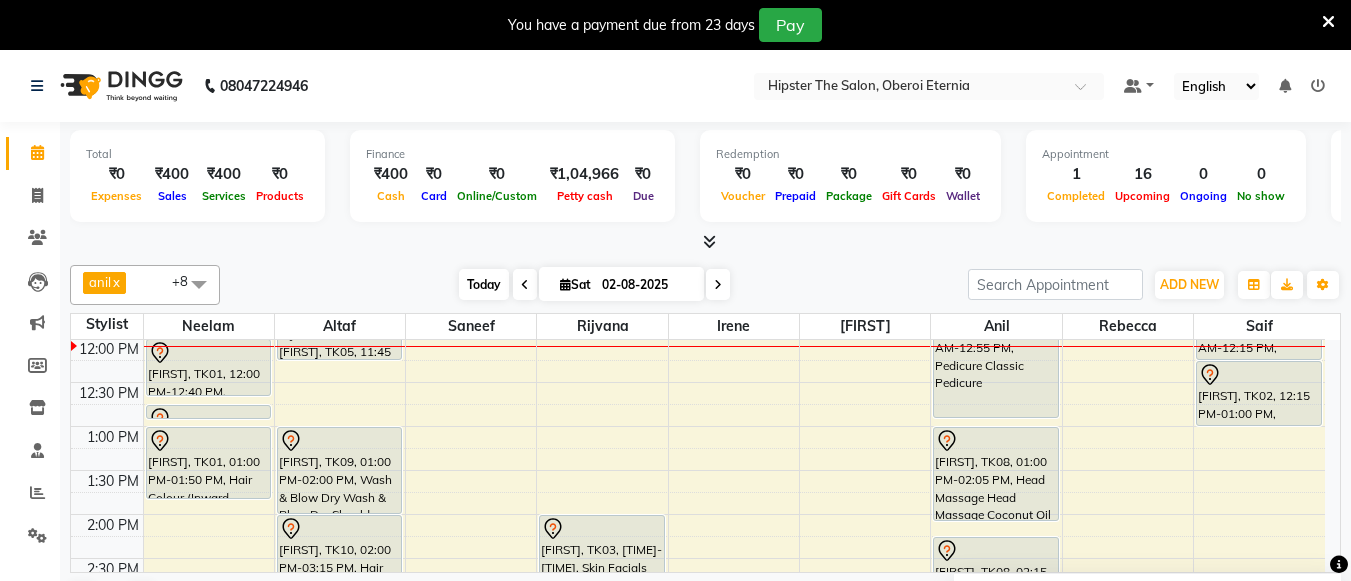 click on "Today" at bounding box center [484, 284] 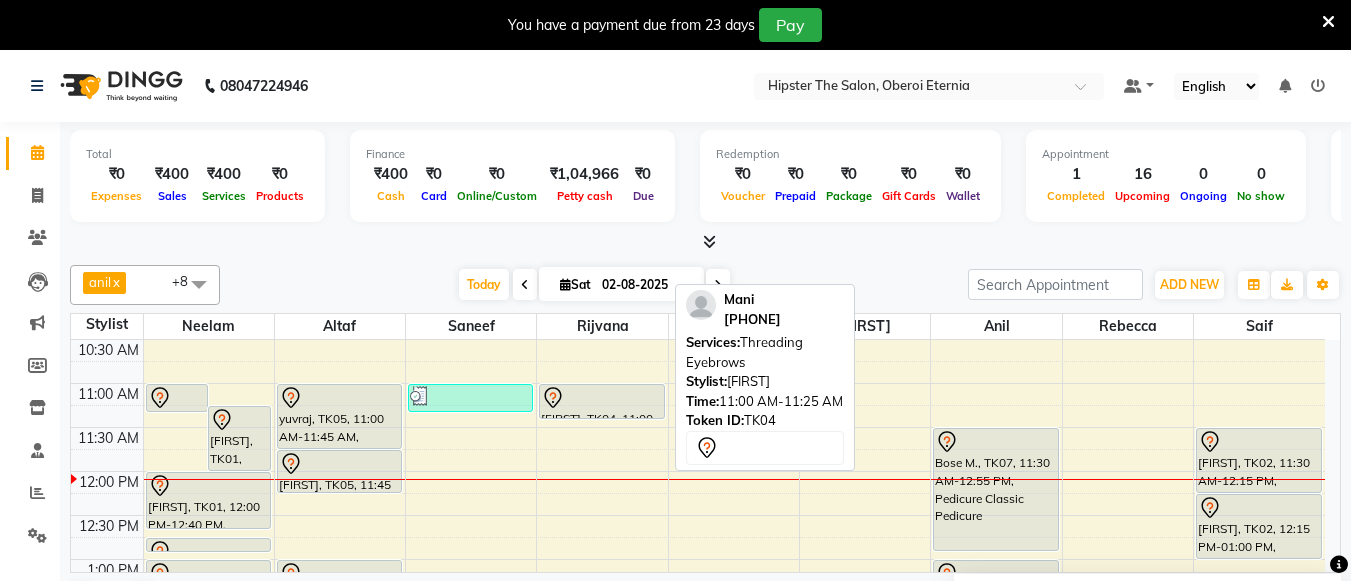 scroll, scrollTop: 218, scrollLeft: 0, axis: vertical 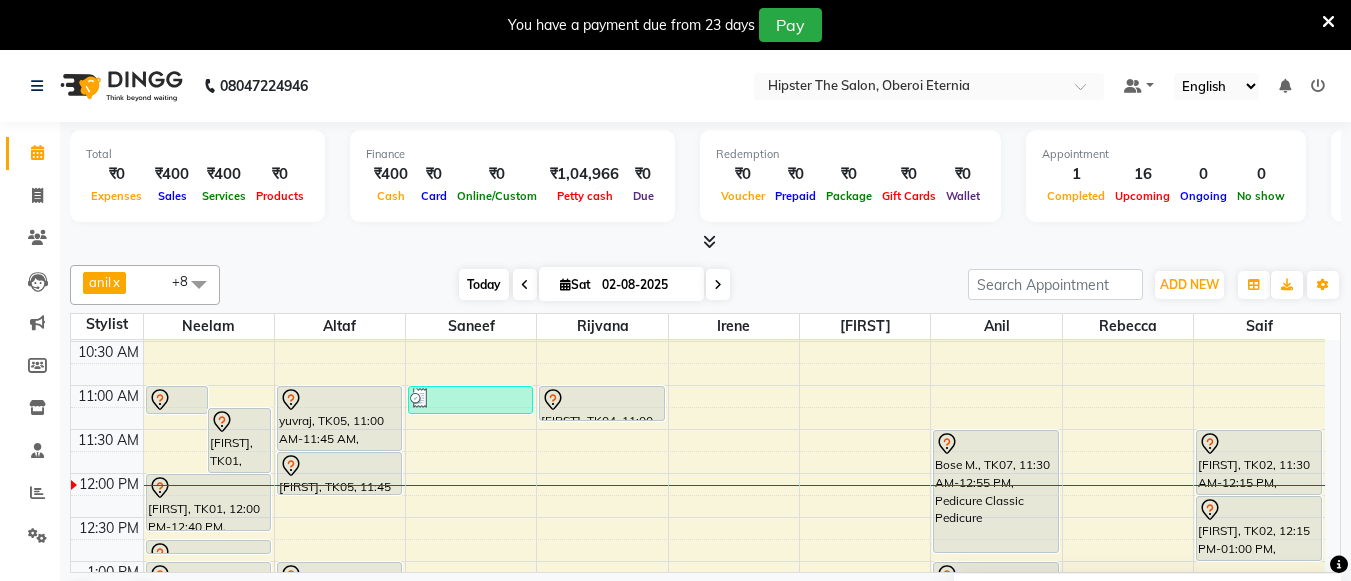 click on "Today" at bounding box center [484, 284] 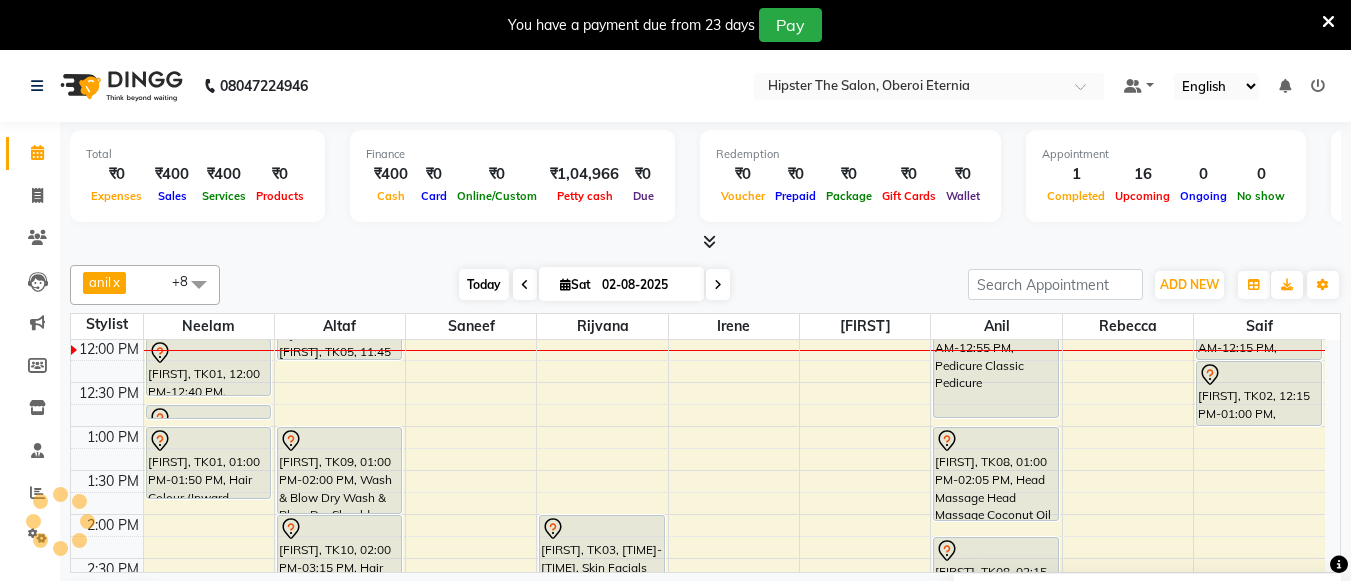 click on "Today" at bounding box center (484, 284) 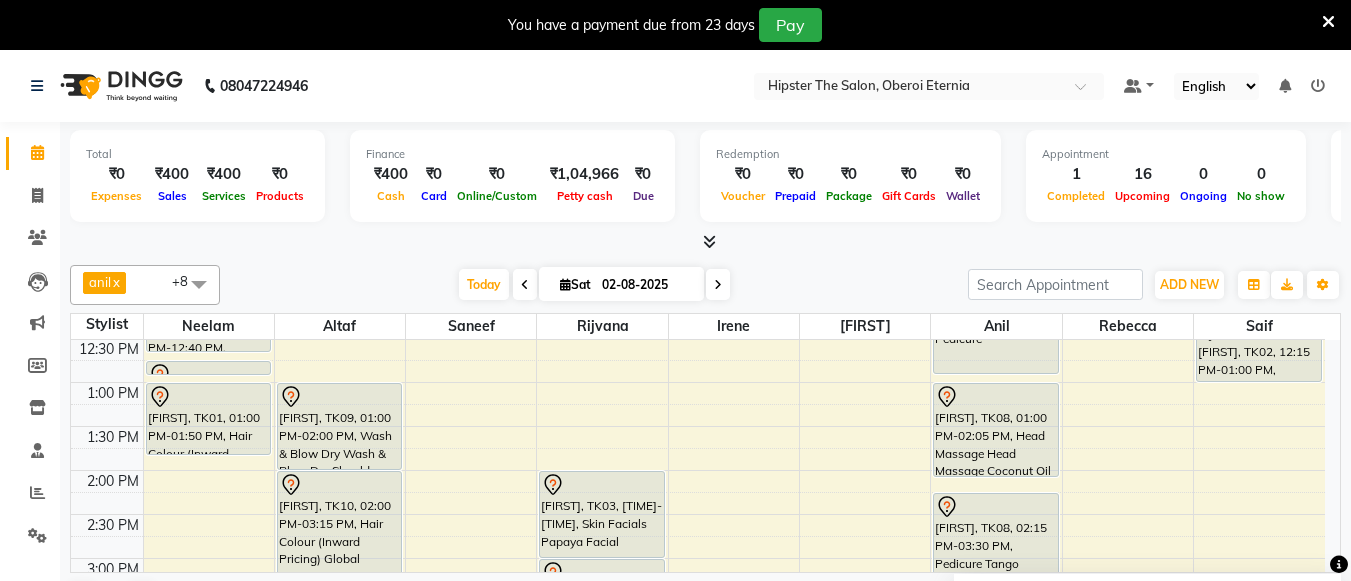 scroll, scrollTop: 396, scrollLeft: 0, axis: vertical 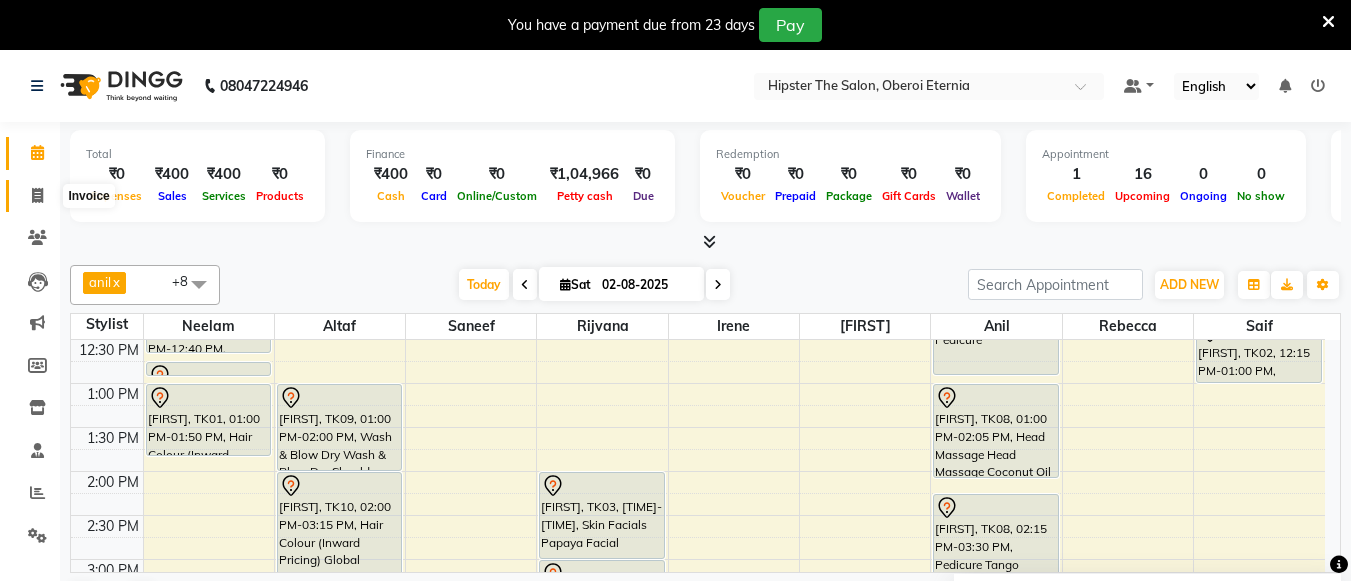 click 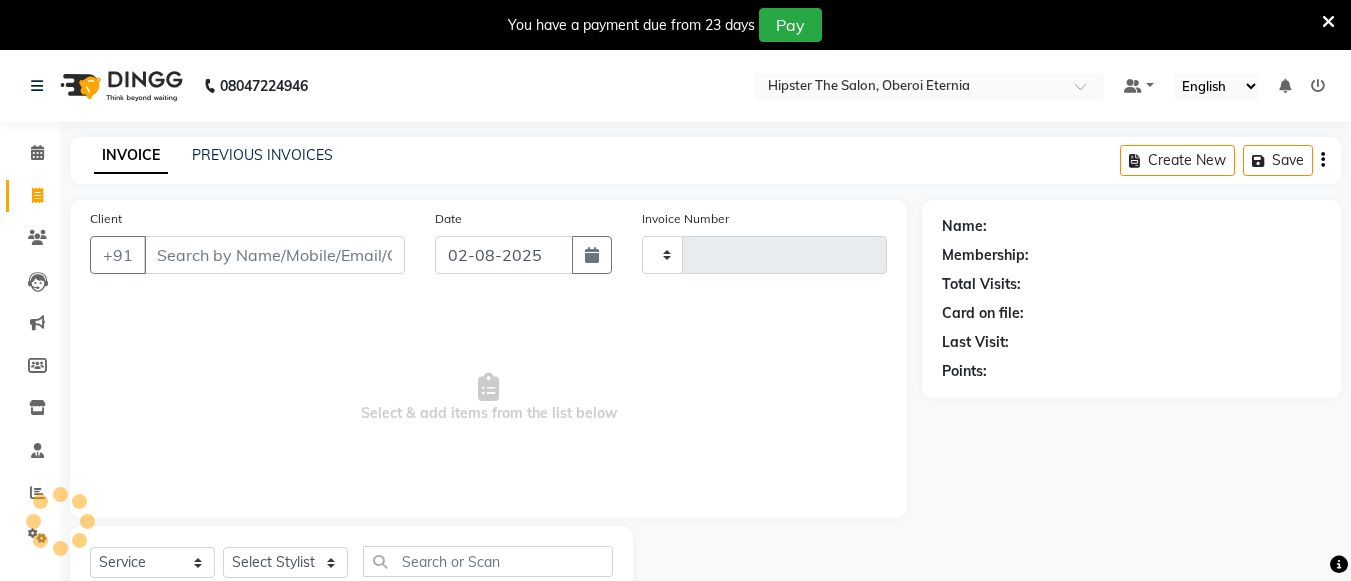 type on "0385" 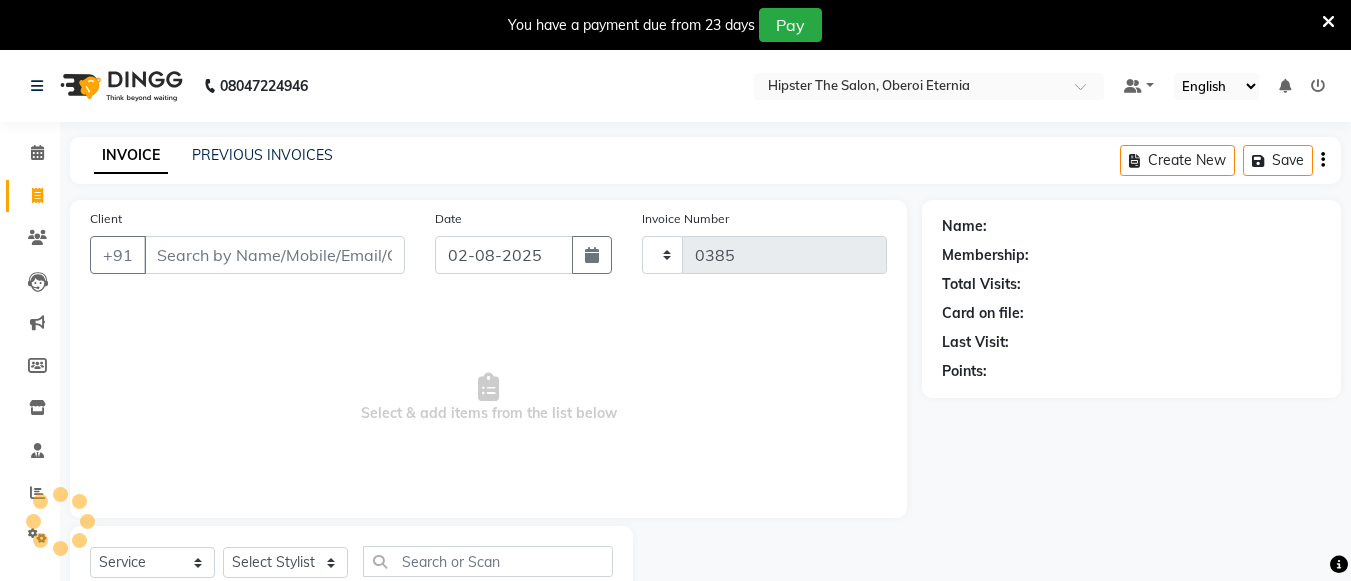 select on "8592" 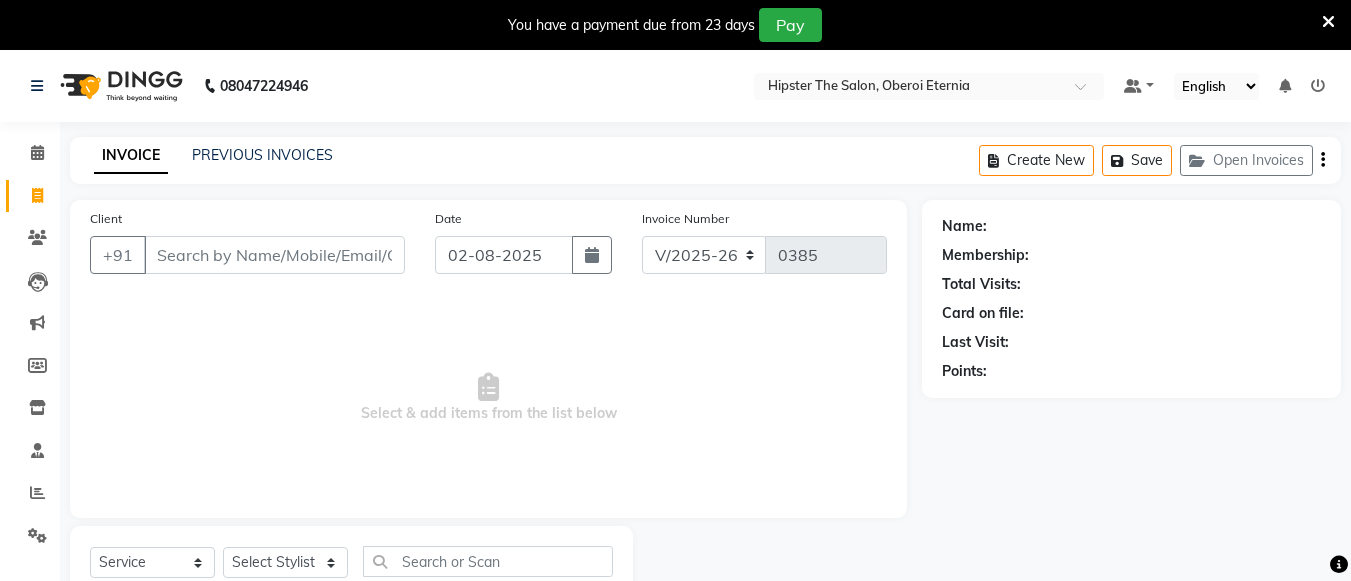 click on "Client" at bounding box center [274, 255] 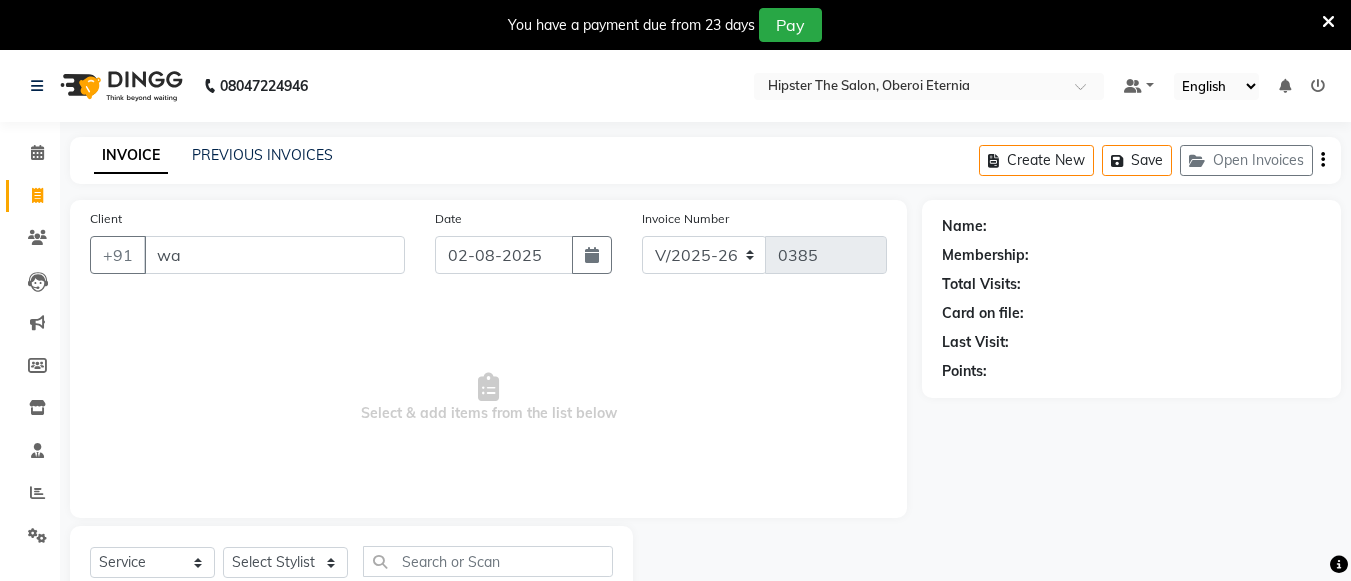 type on "w" 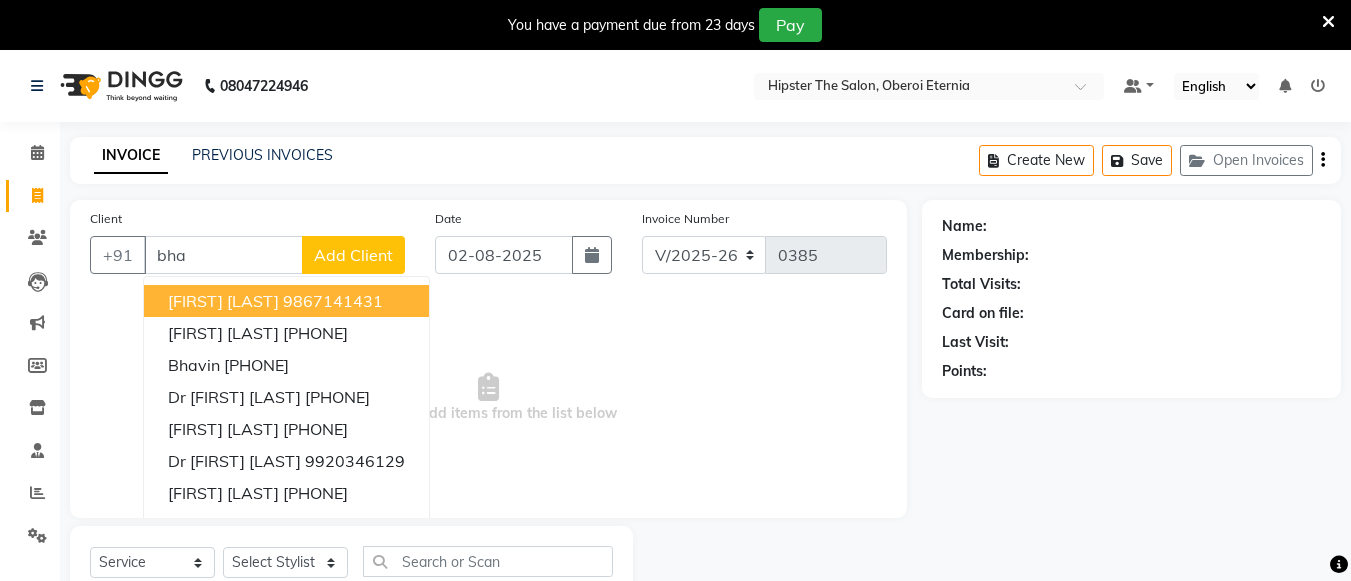 click on "9867141431" at bounding box center (333, 301) 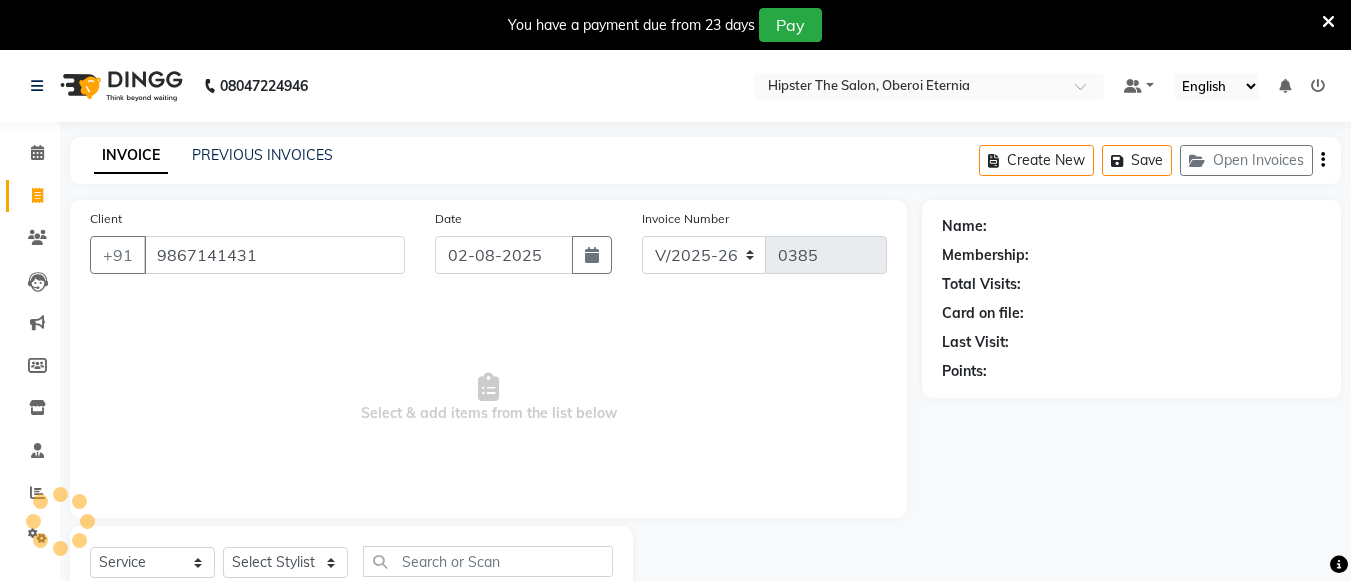 type on "9867141431" 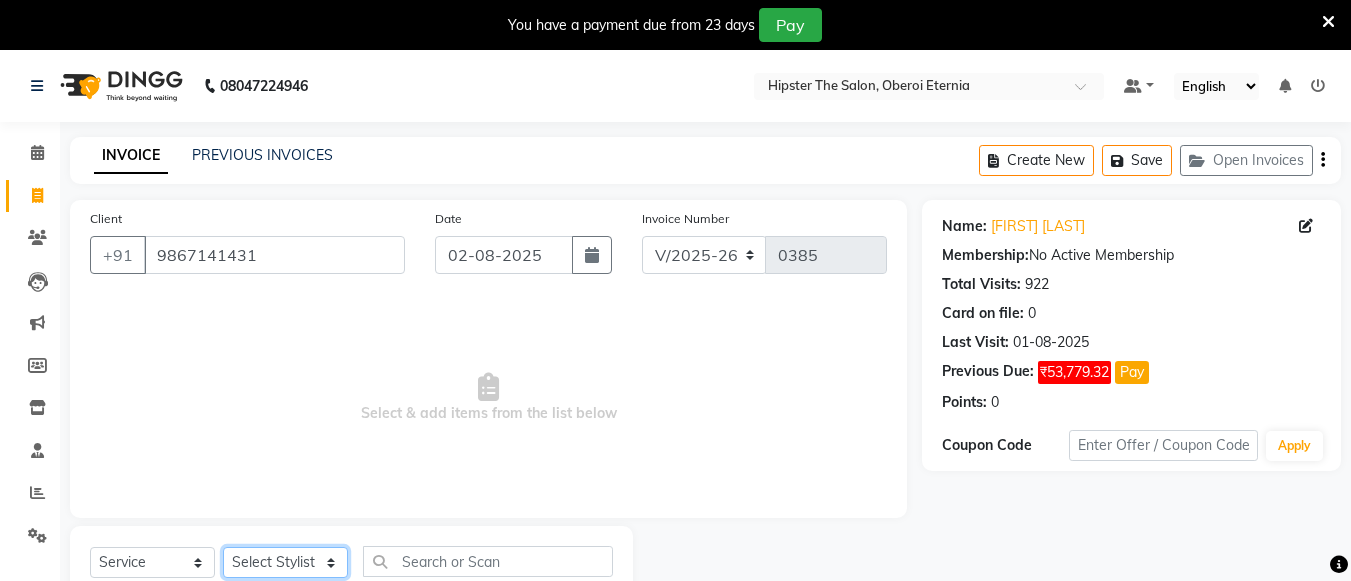 click on "Select Stylist Aarushi aishu altaf anil ashik bhavin  irene julie Manager id Minaz Namrata neelam Rebecca rekha rijvana Saif saneef Shweta" 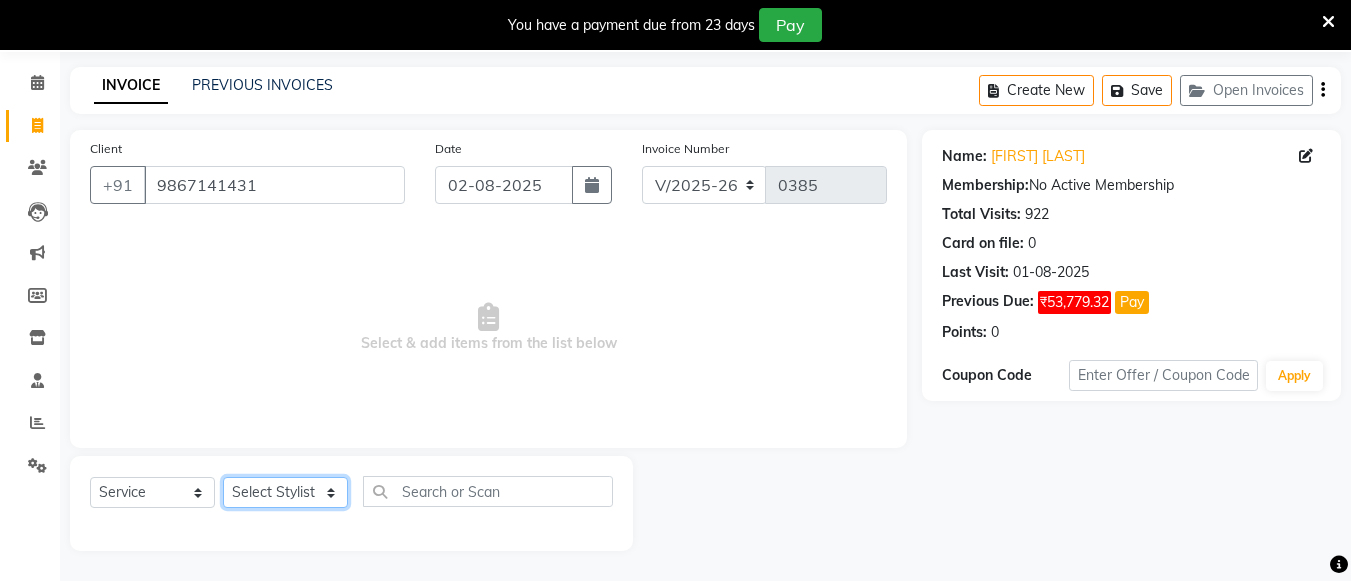 scroll, scrollTop: 12, scrollLeft: 0, axis: vertical 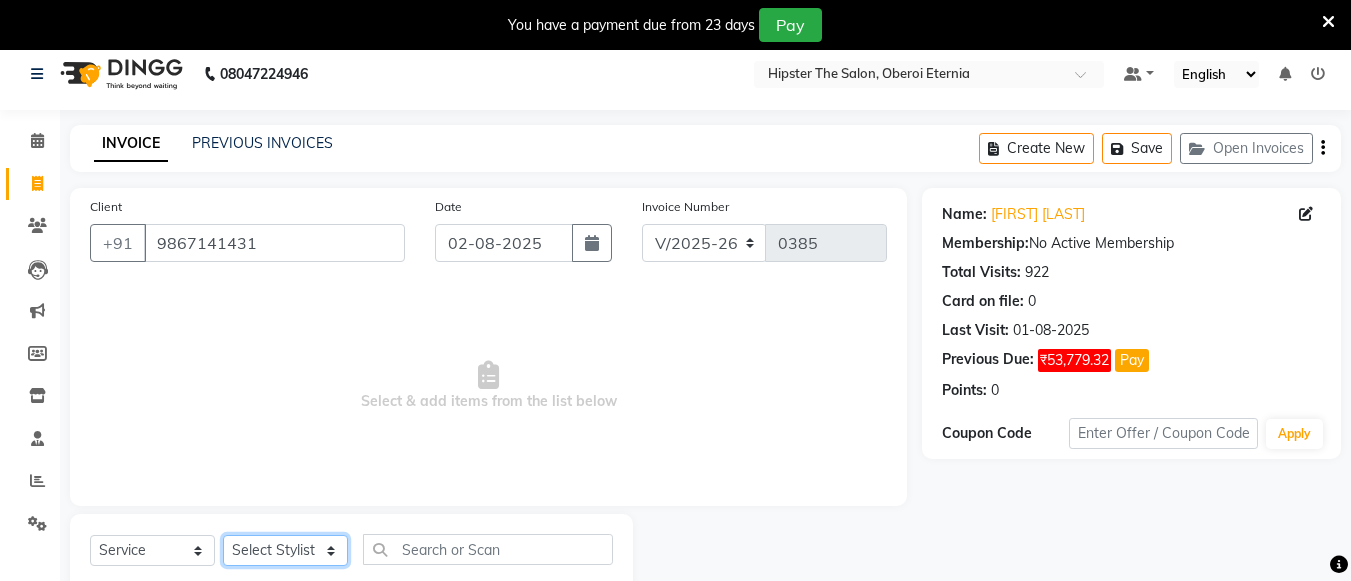 click on "Select Stylist Aarushi aishu altaf anil ashik bhavin  irene julie Manager id Minaz Namrata neelam Rebecca rekha rijvana Saif saneef Shweta" 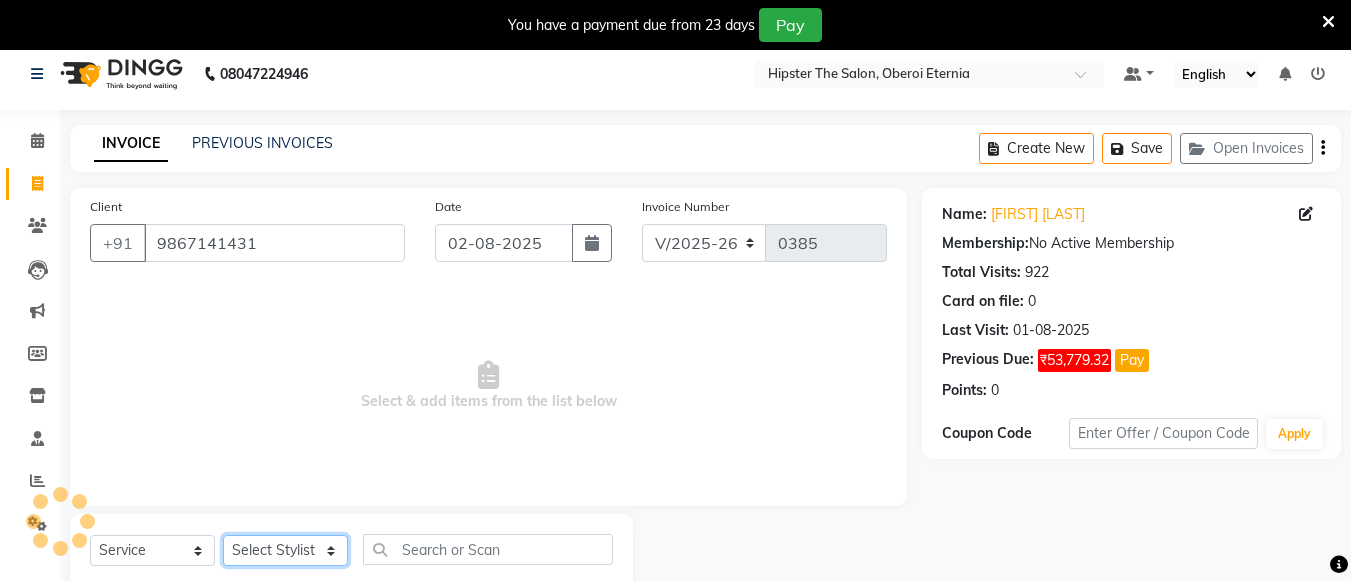 select on "85986" 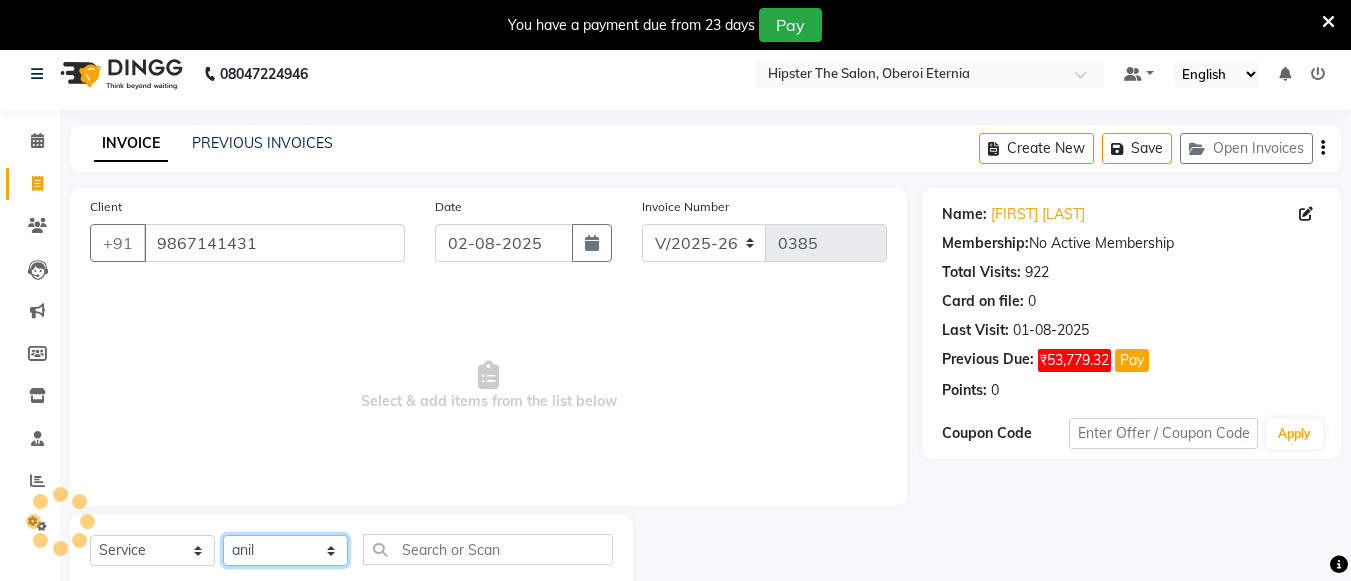 click on "Select Stylist Aarushi aishu altaf anil ashik bhavin  irene julie Manager id Minaz Namrata neelam Rebecca rekha rijvana Saif saneef Shweta" 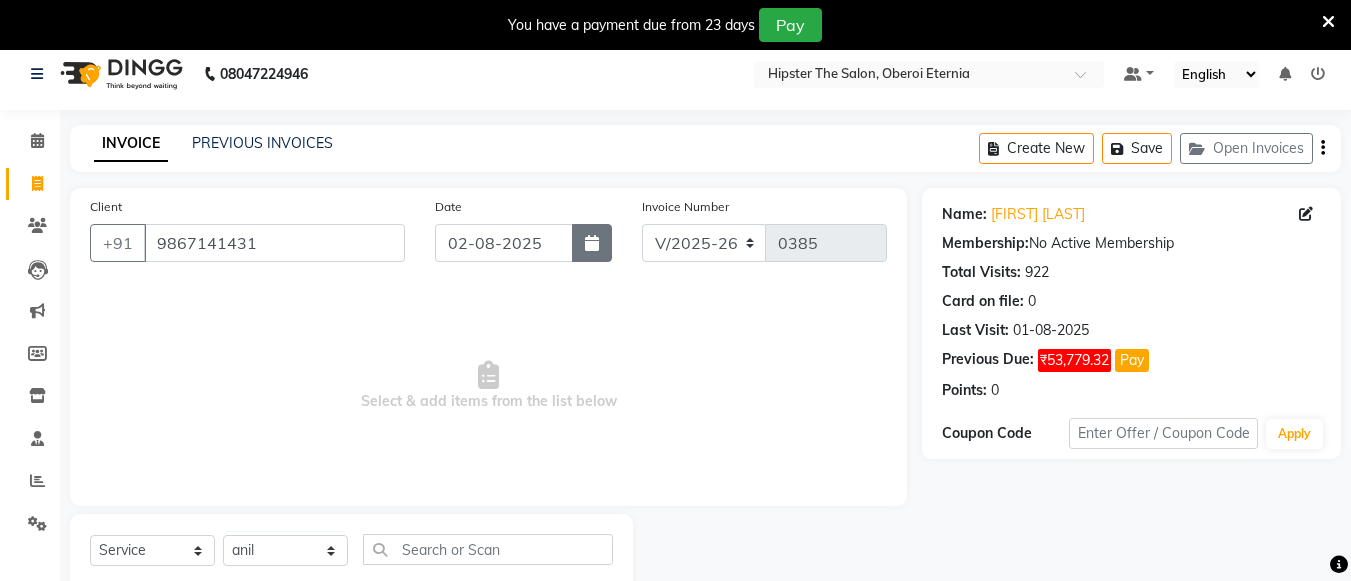 click 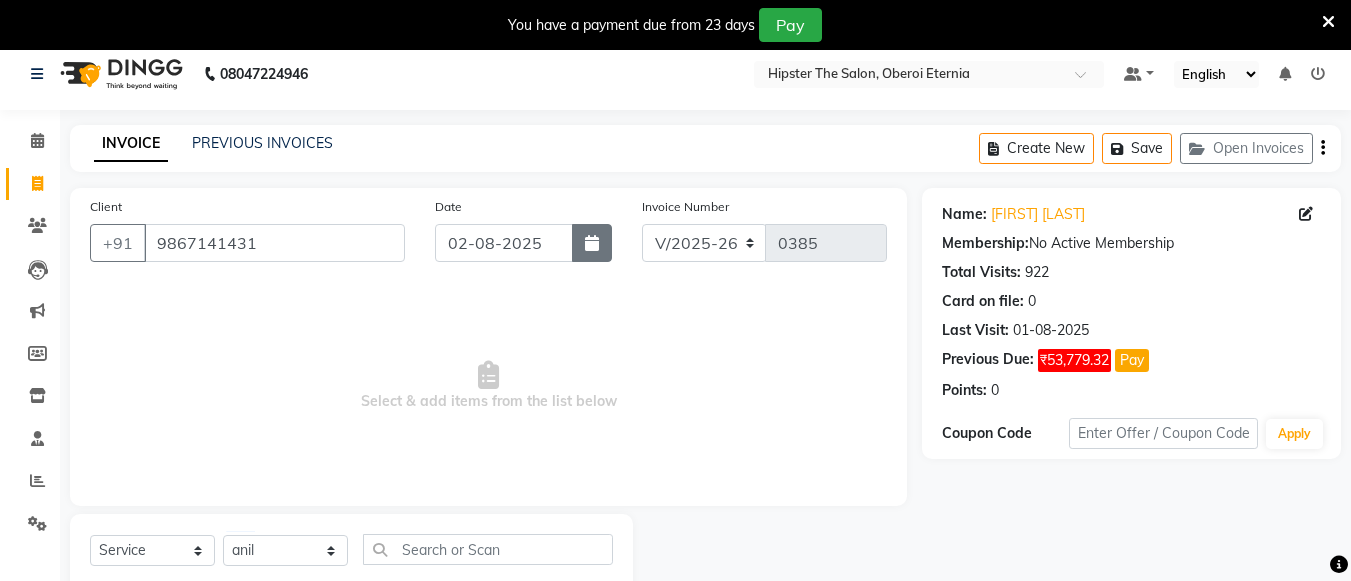 select on "8" 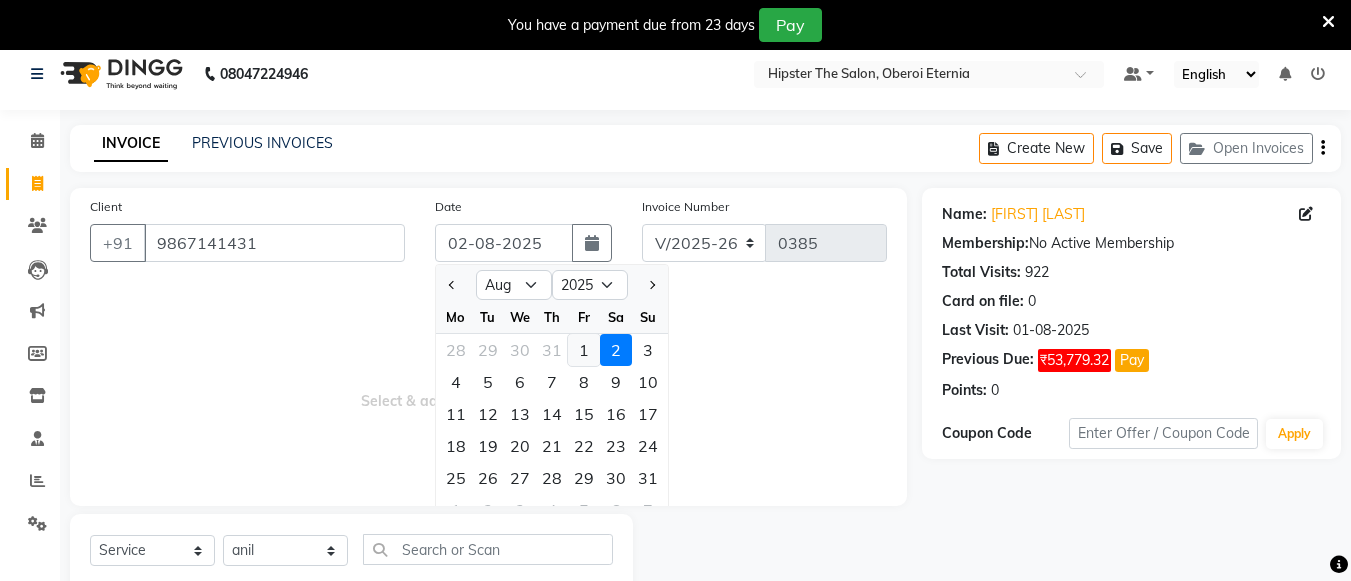 click on "1" 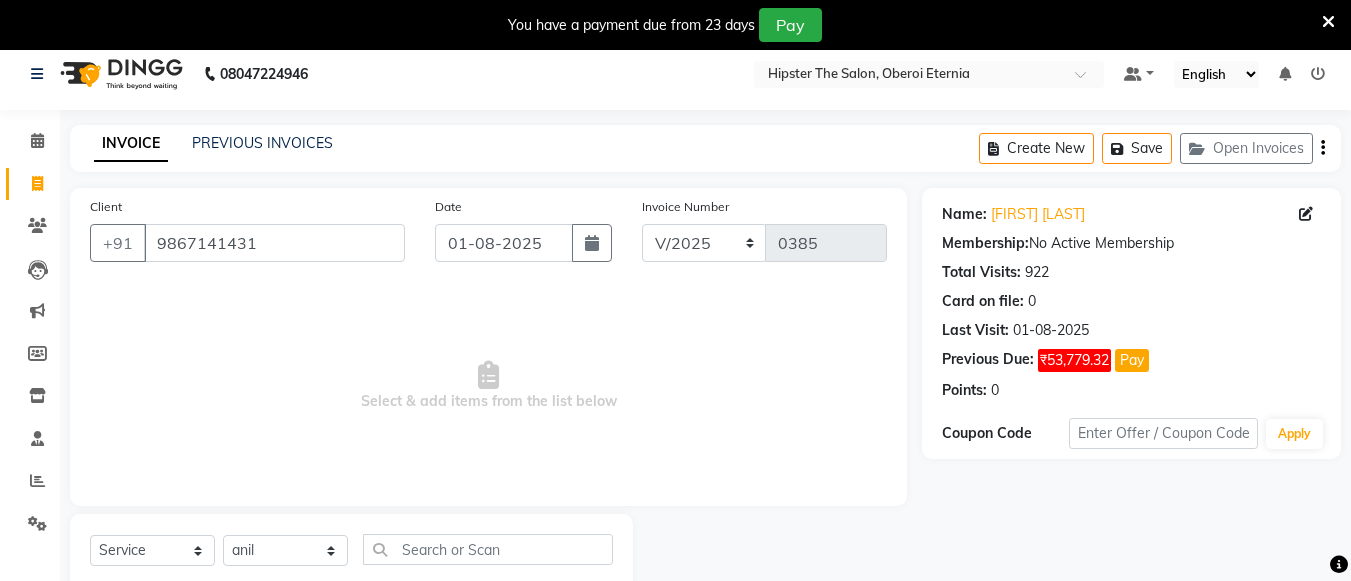 scroll, scrollTop: 166, scrollLeft: 0, axis: vertical 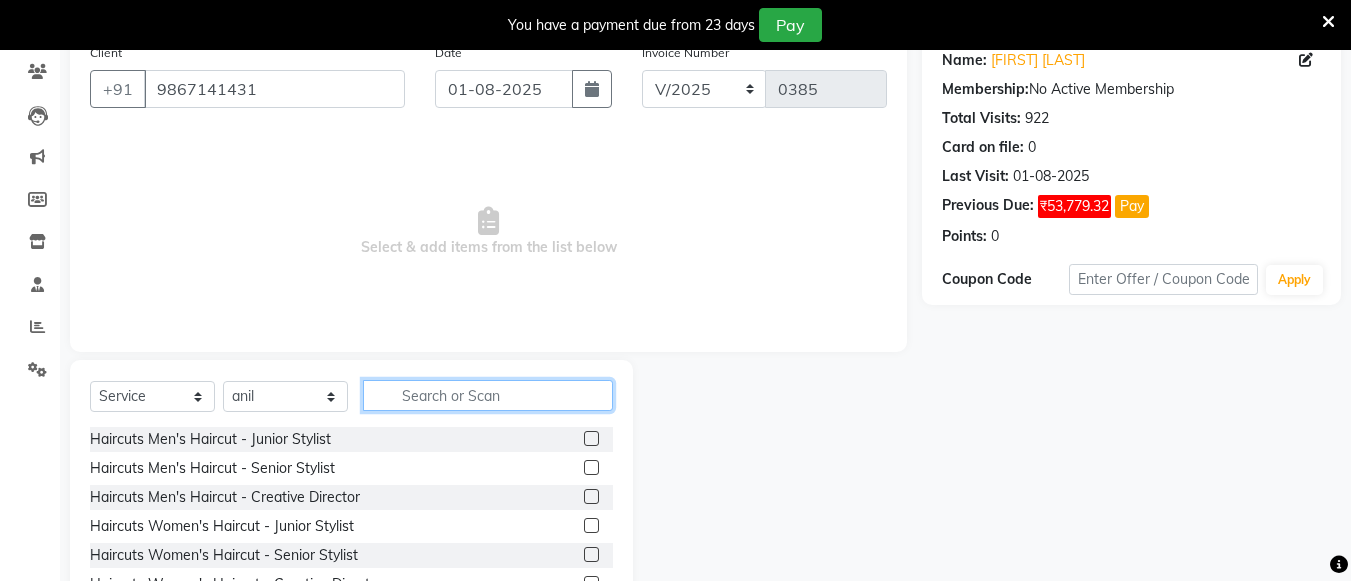 click 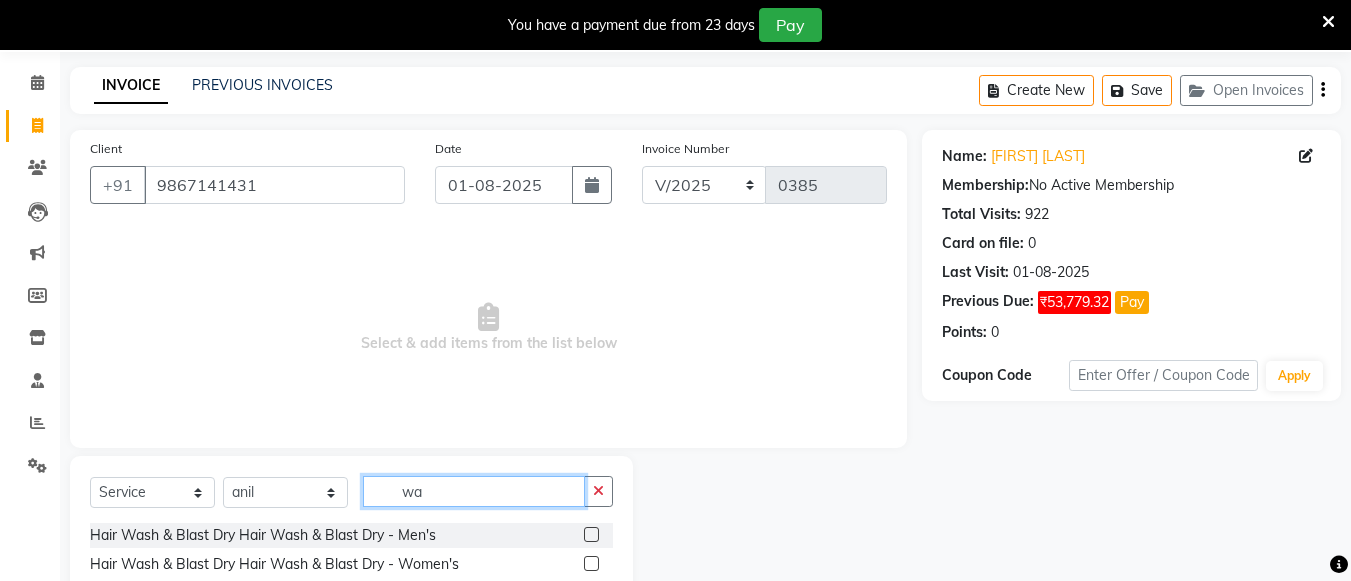 scroll, scrollTop: 166, scrollLeft: 0, axis: vertical 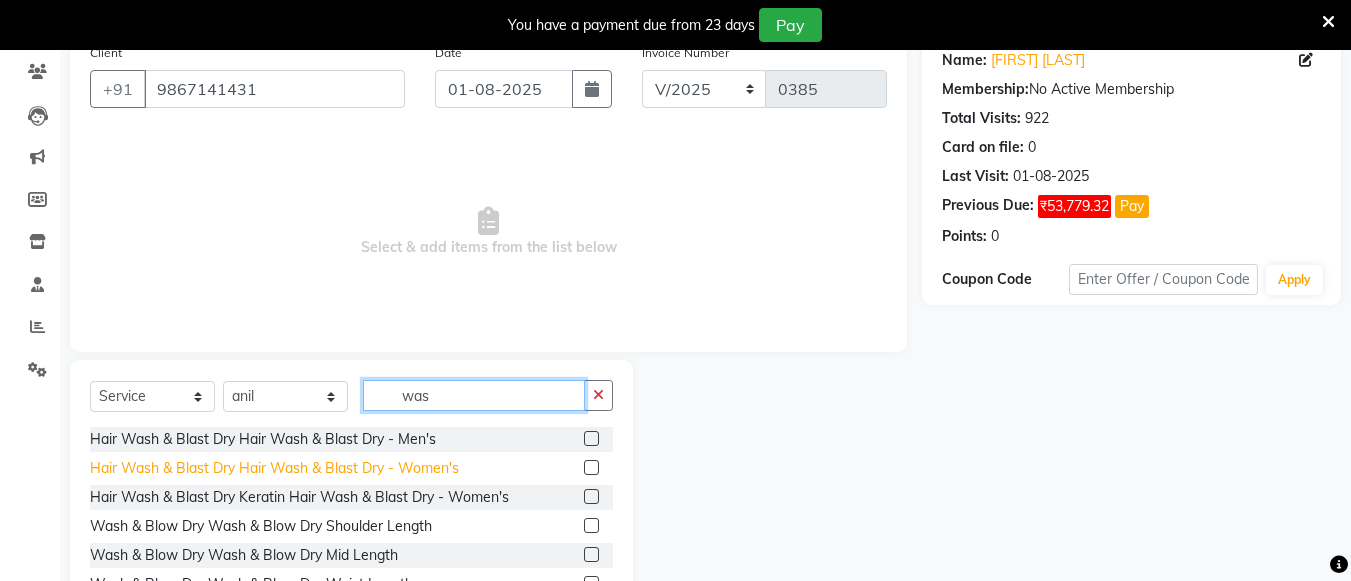 type on "was" 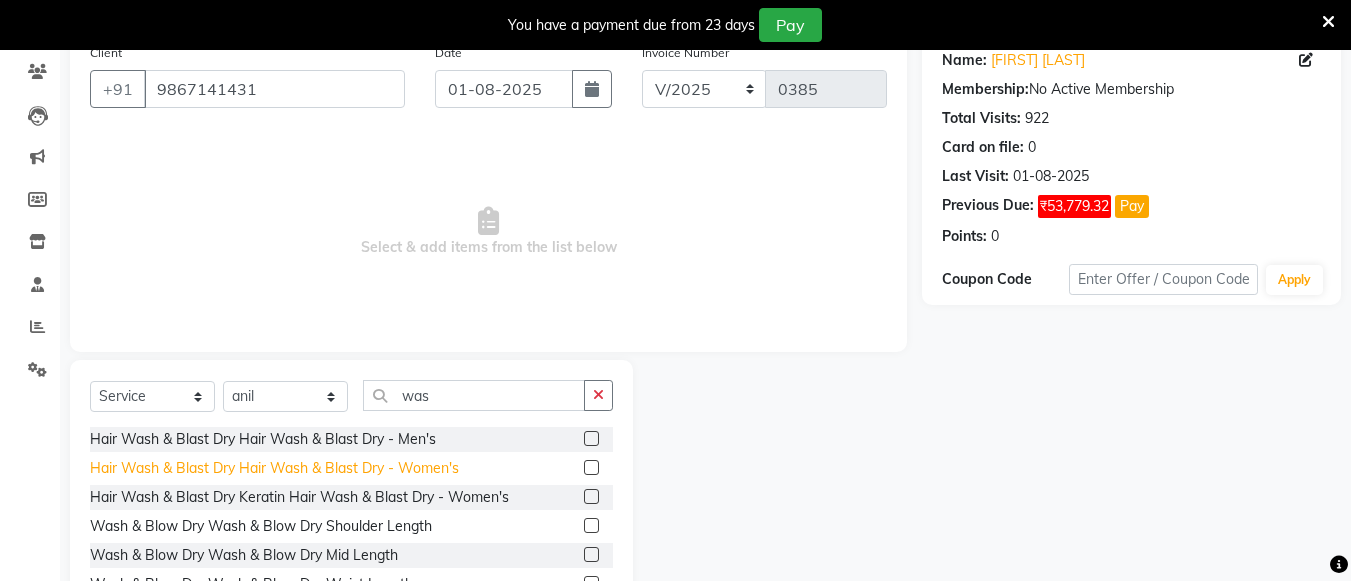 click on "Hair Wash & Blast Dry Hair Wash & Blast Dry - Women's" 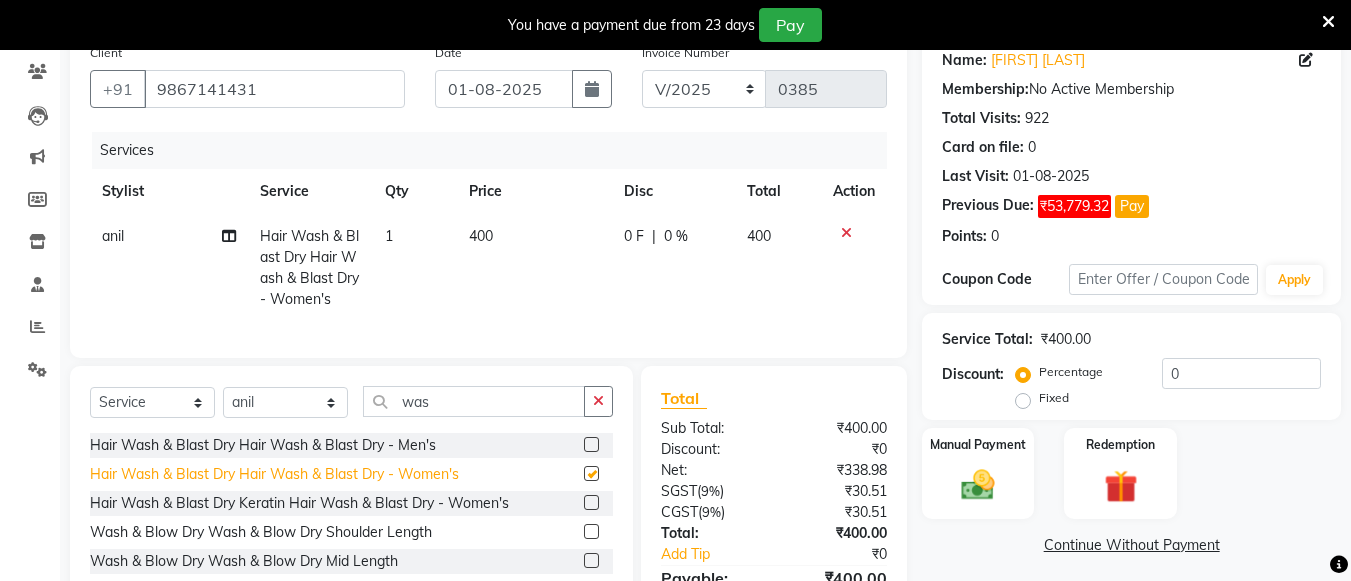 checkbox on "false" 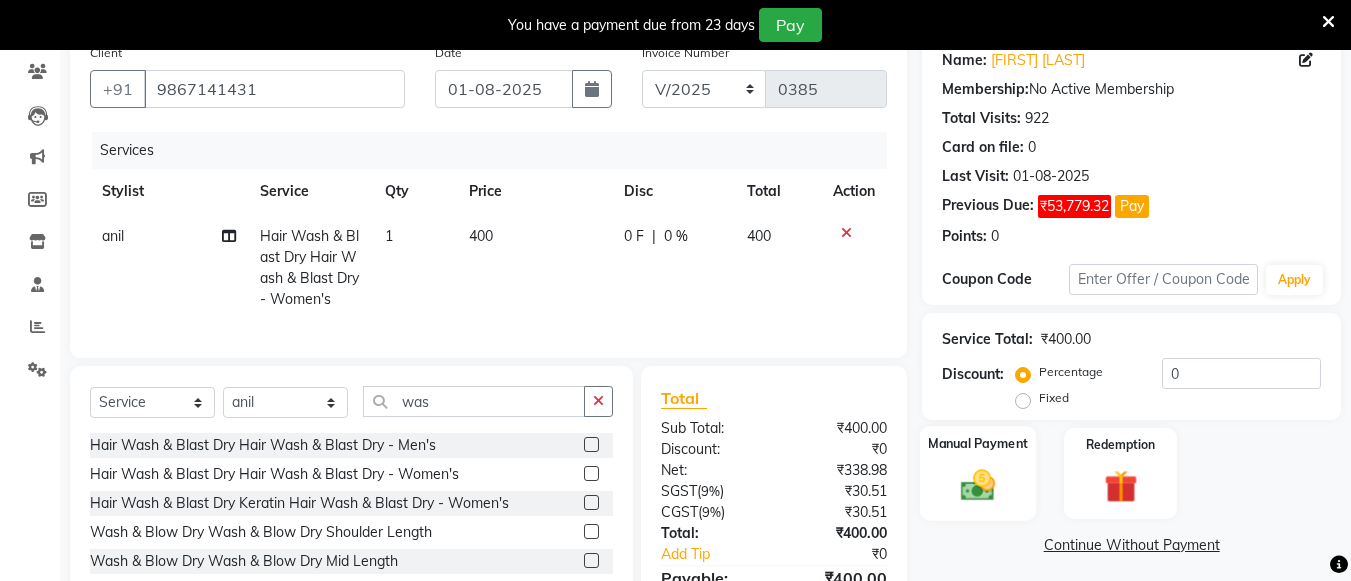 click 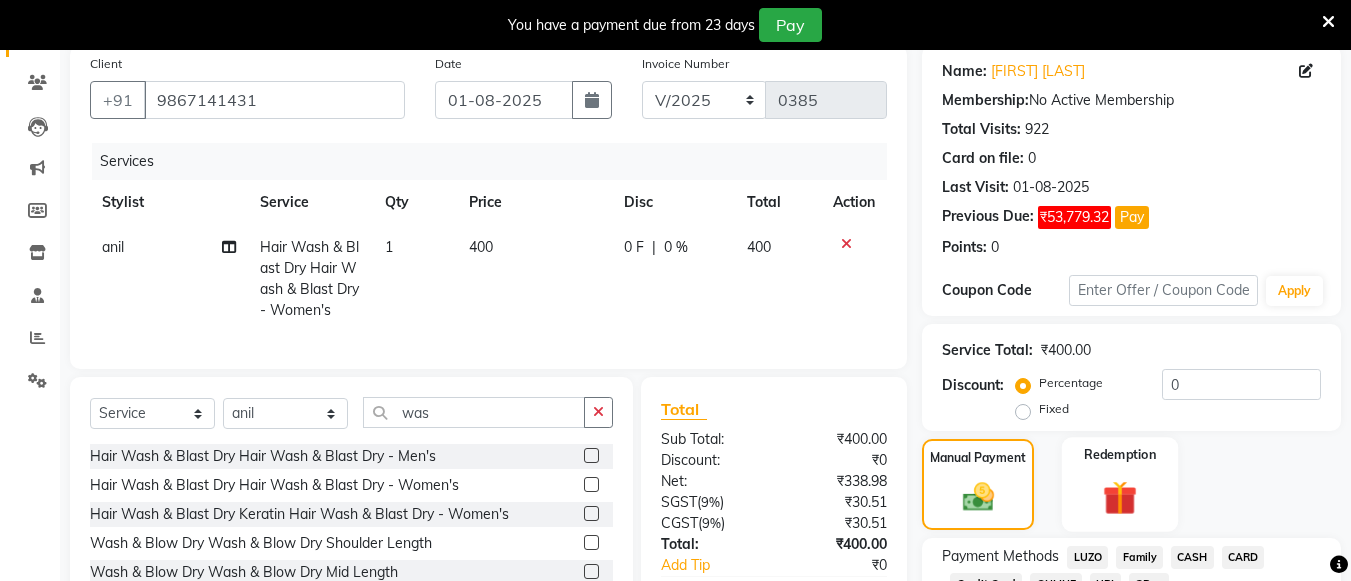 scroll, scrollTop: 261, scrollLeft: 0, axis: vertical 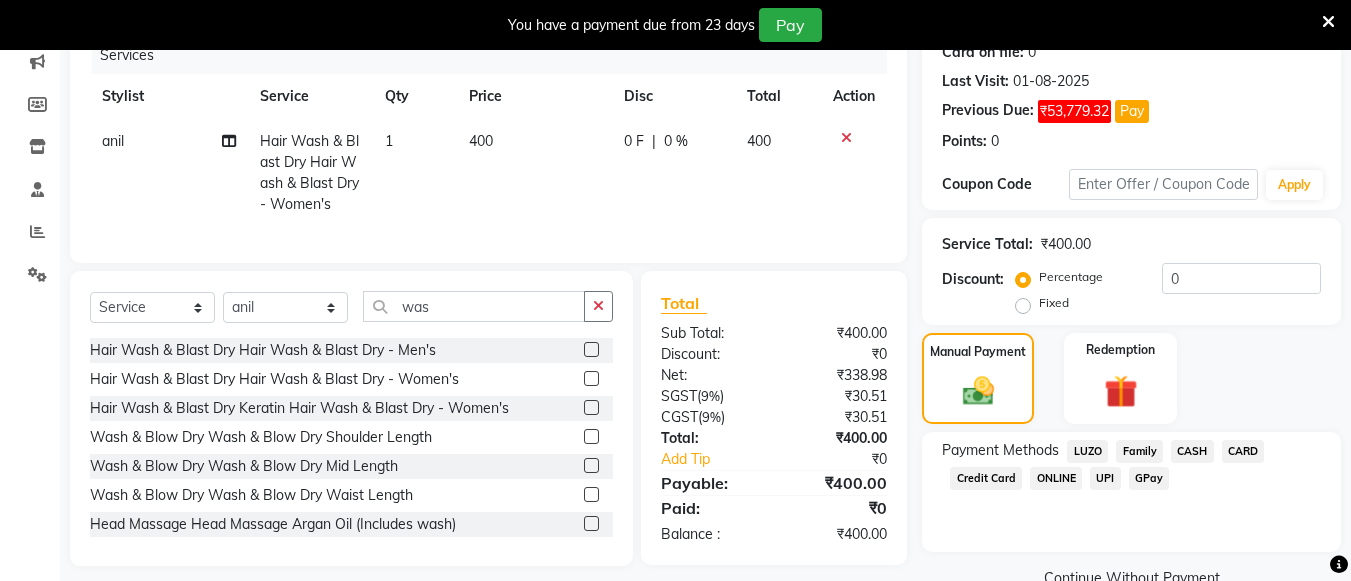 click on "CASH" 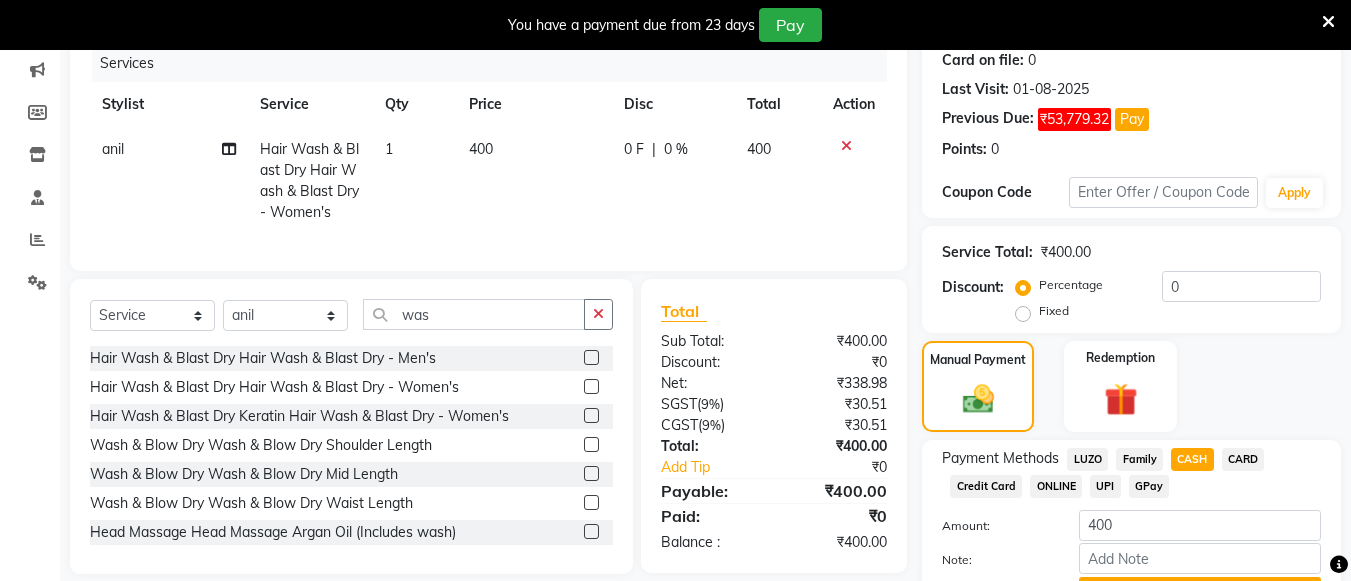scroll, scrollTop: 359, scrollLeft: 0, axis: vertical 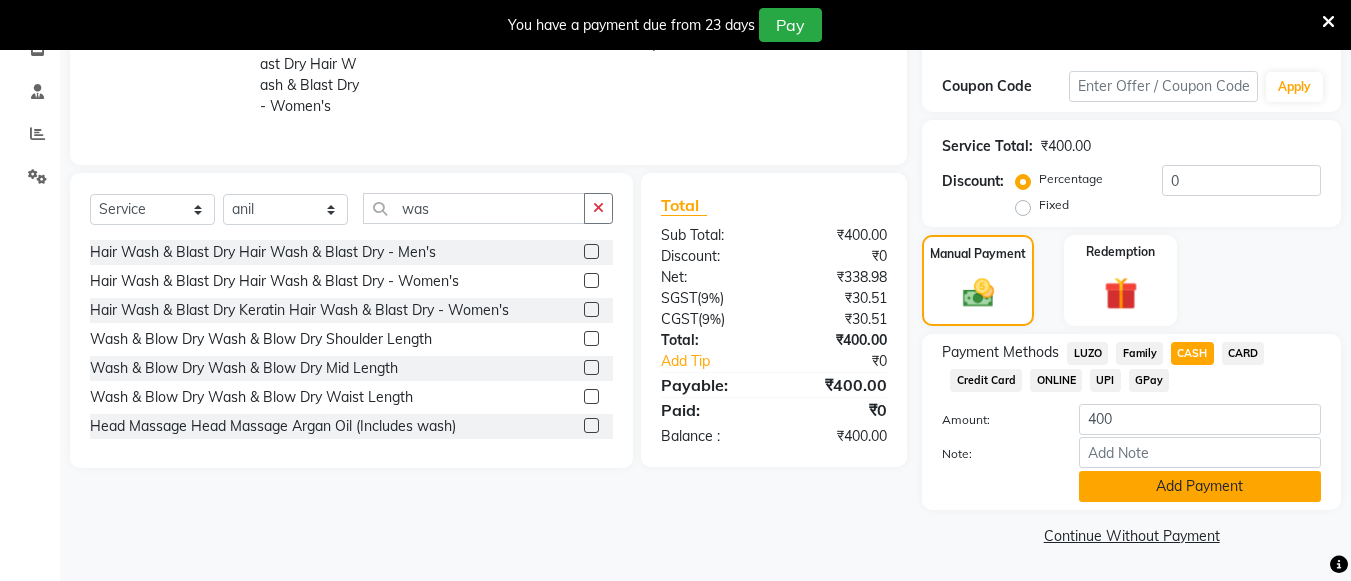 click on "Add Payment" 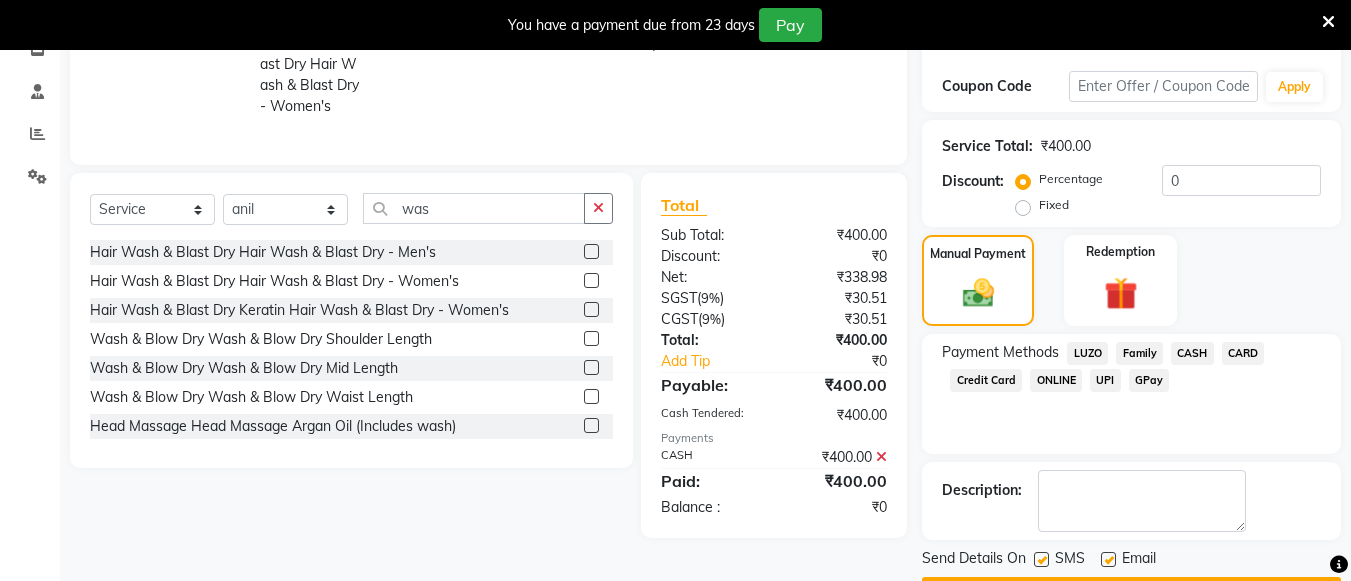 scroll, scrollTop: 416, scrollLeft: 0, axis: vertical 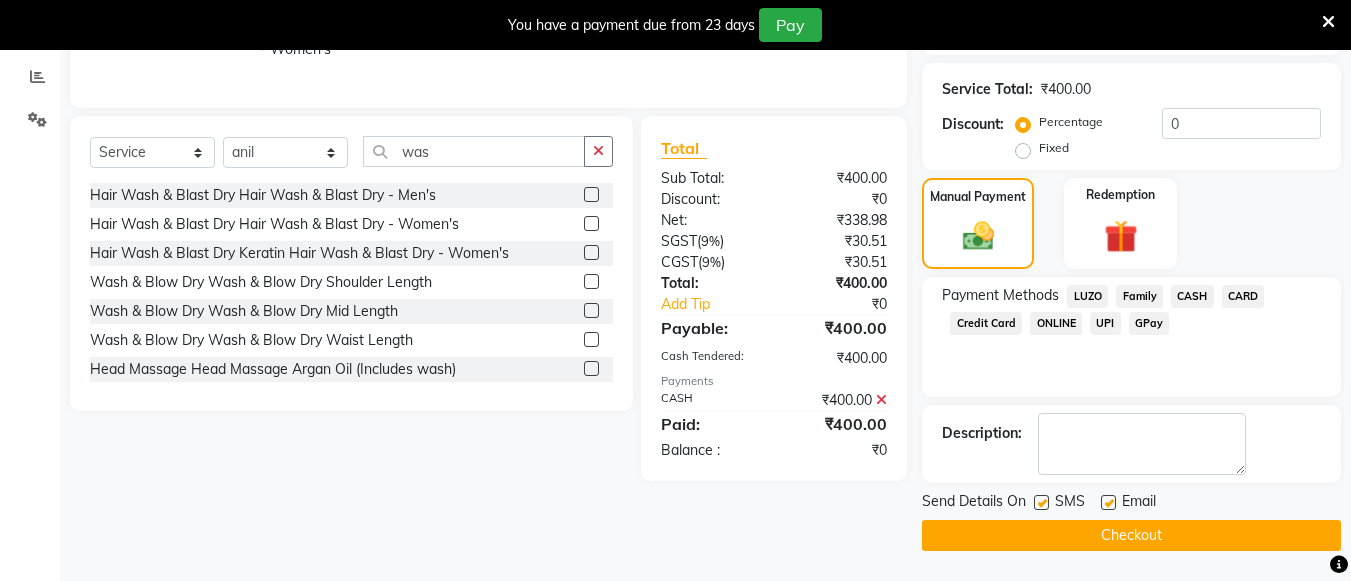 click on "Checkout" 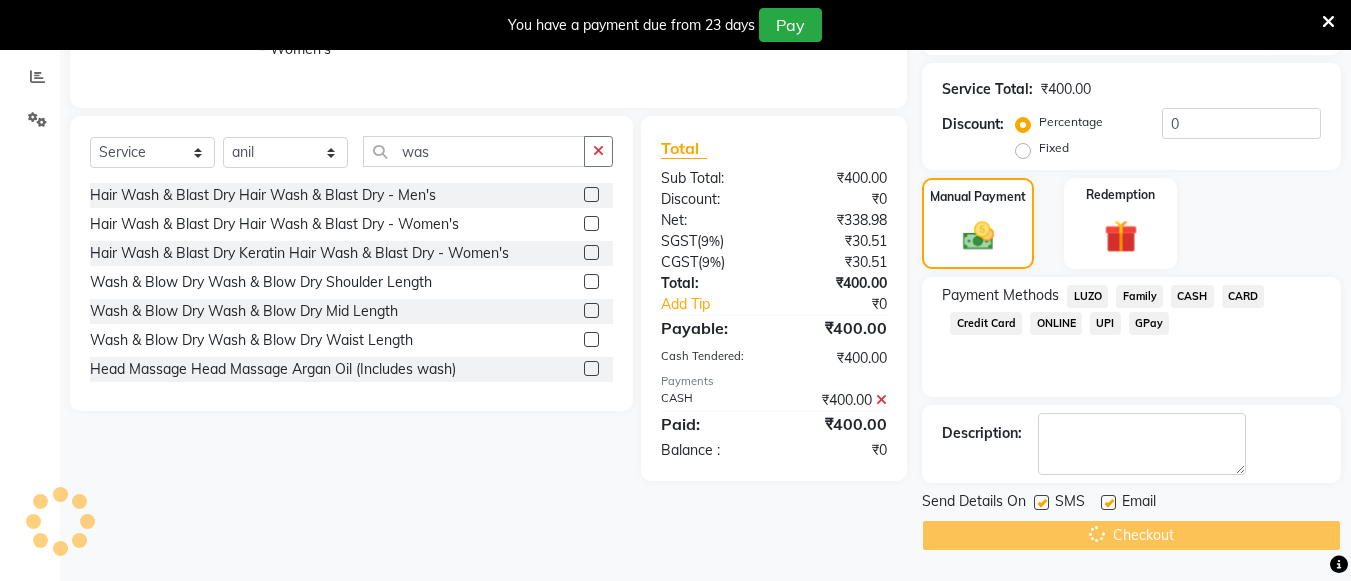 scroll, scrollTop: 50, scrollLeft: 0, axis: vertical 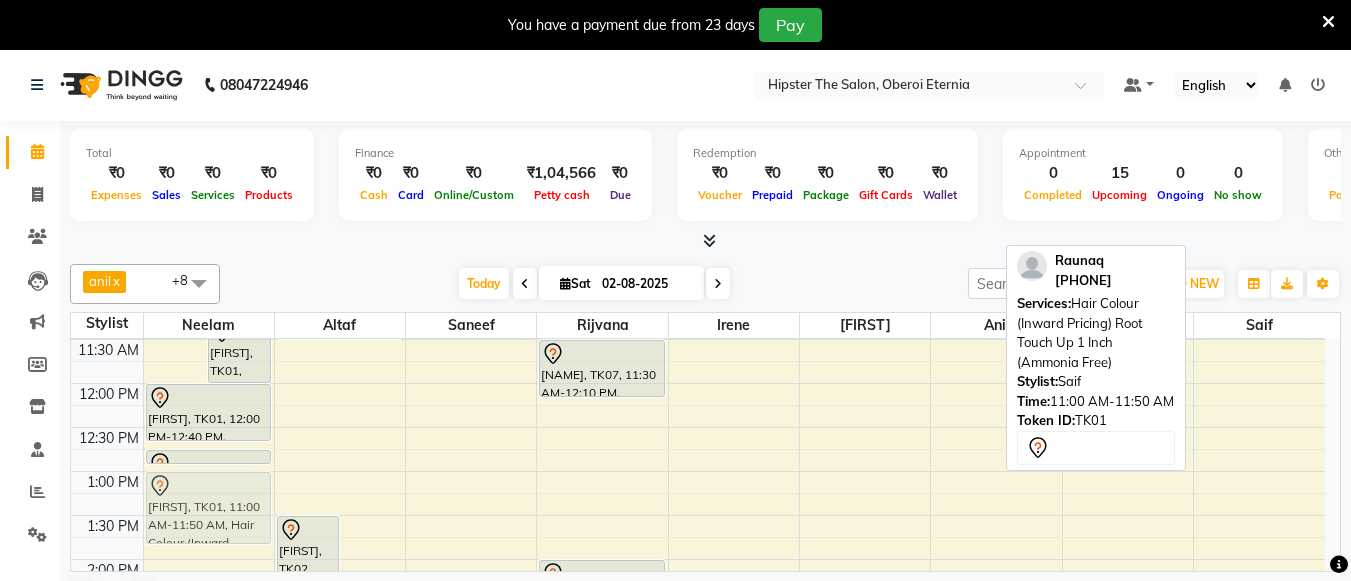 drag, startPoint x: 1282, startPoint y: 428, endPoint x: 234, endPoint y: 512, distance: 1051.361 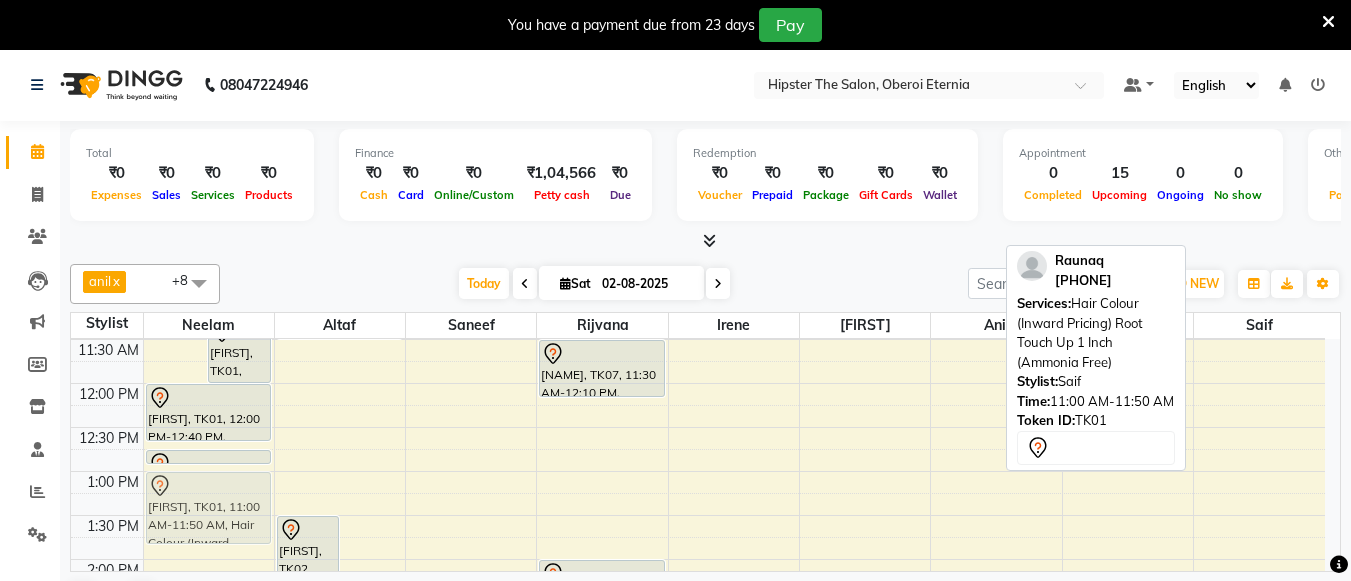 click on "Raunaq, TK01, 11:00 AM-11:20 AM, Manicure Cut, File & Polish             Raunaq, TK01, 11:15 AM-12:00 PM, Pedicure Aroma Pedicure             Raunaq, TK01, 12:00 PM-12:40 PM, Threading Eyebrows             Raunaq, TK01, 12:45 PM-12:50 PM, Stripless Wax Upper Lip             Raunaq, TK01, 11:00 AM-11:50 AM, Hair Colour (Inward Pricing) Root Touch Up 1 Inch (Ammonia Free)             Priyanka, TK02, 01:30 PM-02:20 PM, Hair Colour (Inward Pricing) Root Touch Up 1 Inch (Ammonia Free)             Priyanka, TK02, 02:15 PM-02:55 PM, Haircuts Men's Haircut - Creative Director             yuvraj, TK05, 11:00 AM-11:30 AM, Haircuts Men's Haircut - Senior Stylist             Manshi, TK06, 11:00 AM-11:20 AM, Hair Wash & Blast Dry Hair Wash & Blast Dry - Women's             Mani, TK04, 11:00 AM-11:25 AM, Threading Eyebrows             Bose M., TK07, 11:30 AM-12:10 PM, Pedicure Classic Pedicure             aashta, TK03, 02:00 PM-03:00 PM, Skin Facials Papaya Facial" at bounding box center [698, 603] 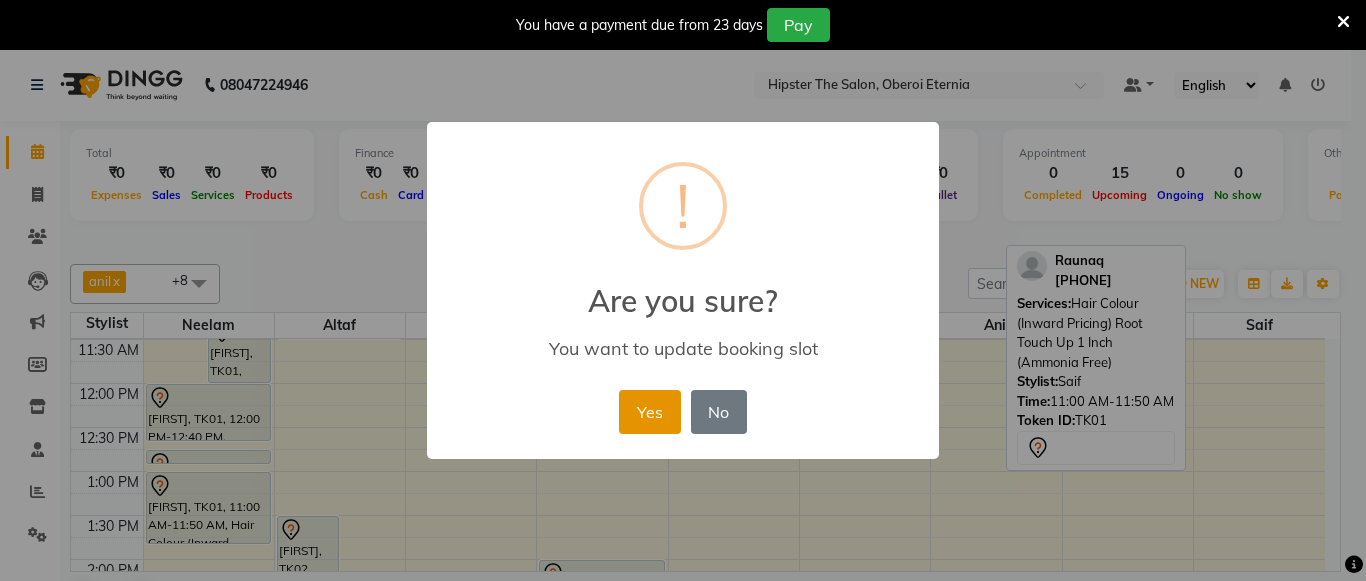 click on "Yes" at bounding box center [649, 412] 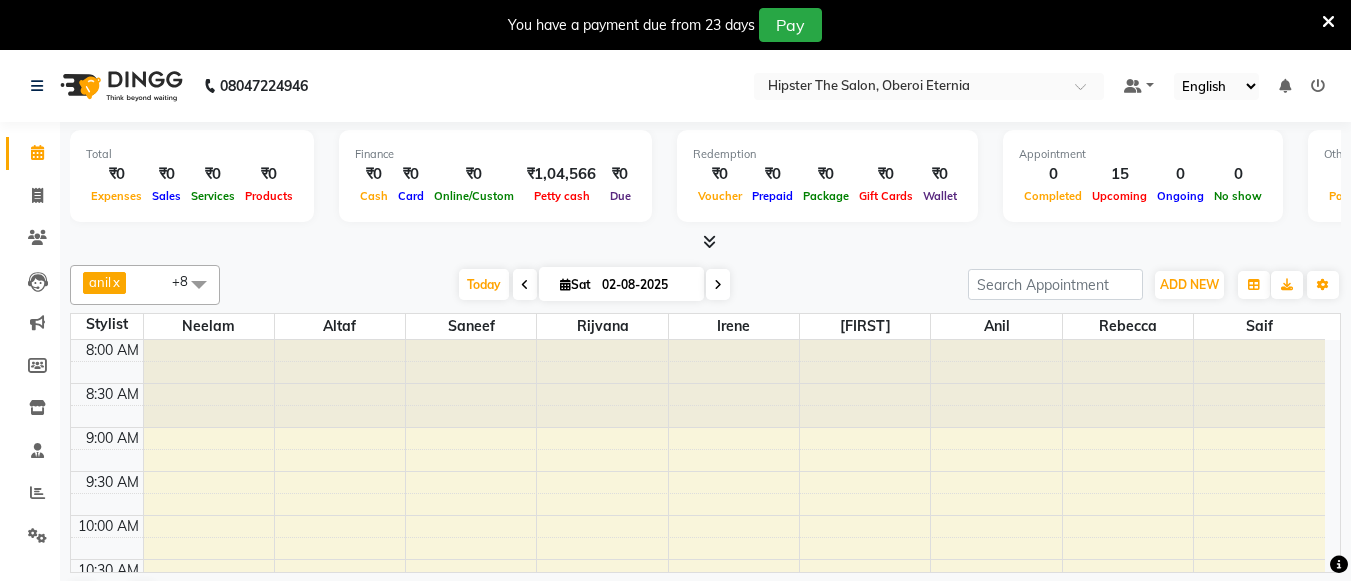scroll, scrollTop: 1, scrollLeft: 0, axis: vertical 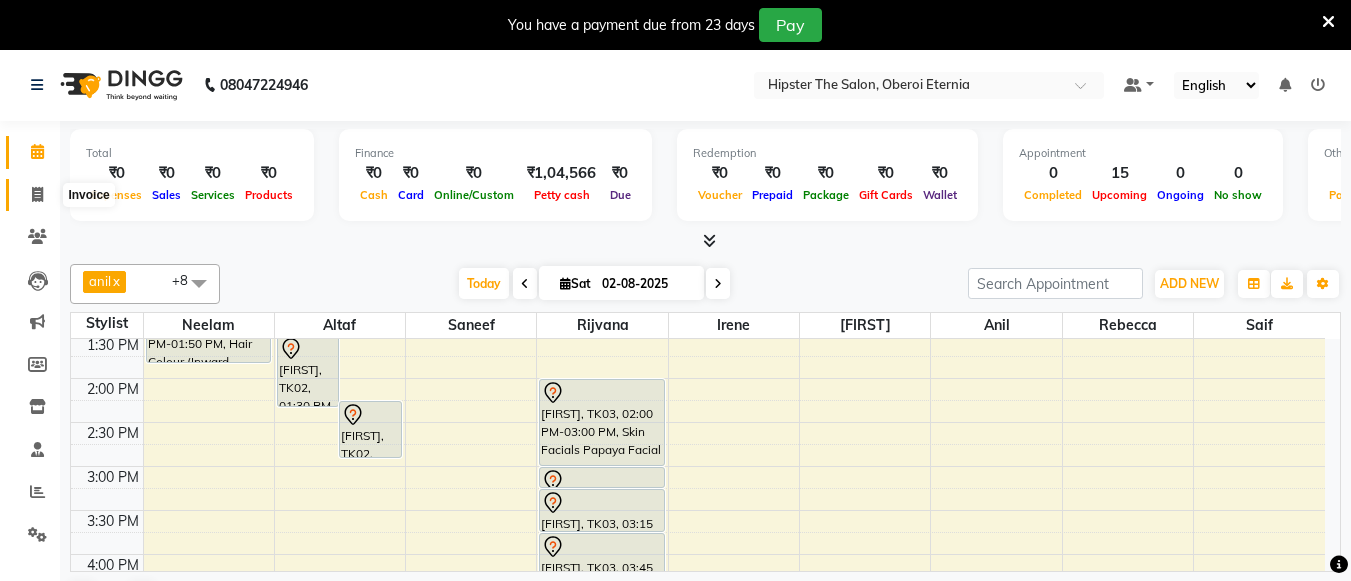 click 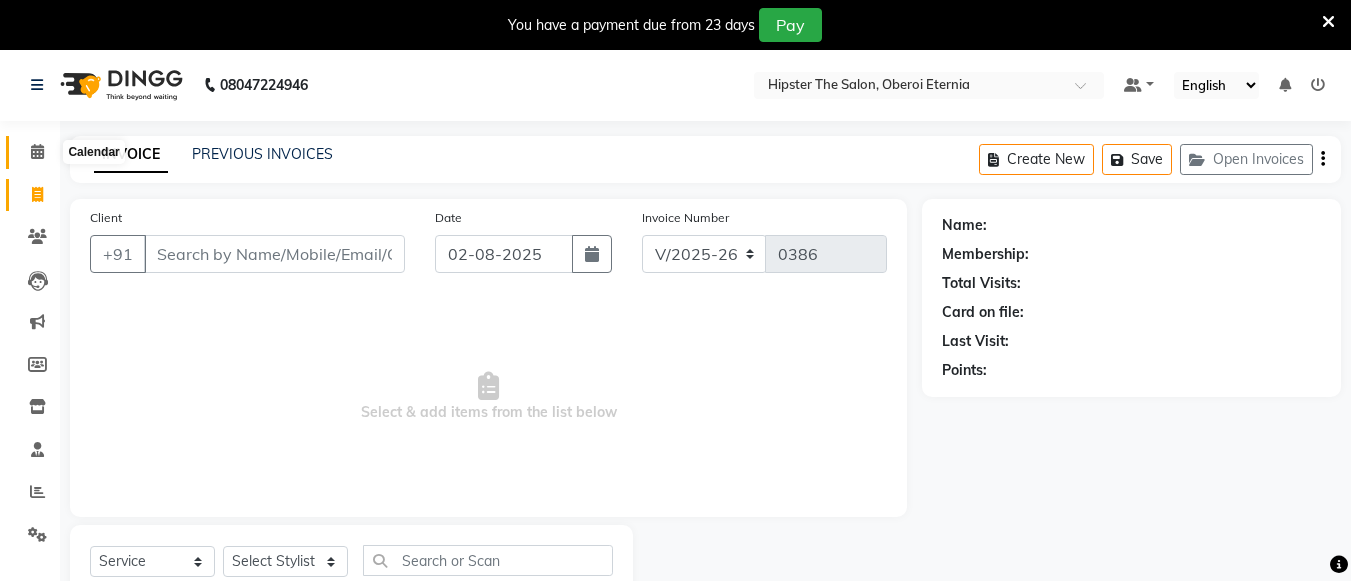 click 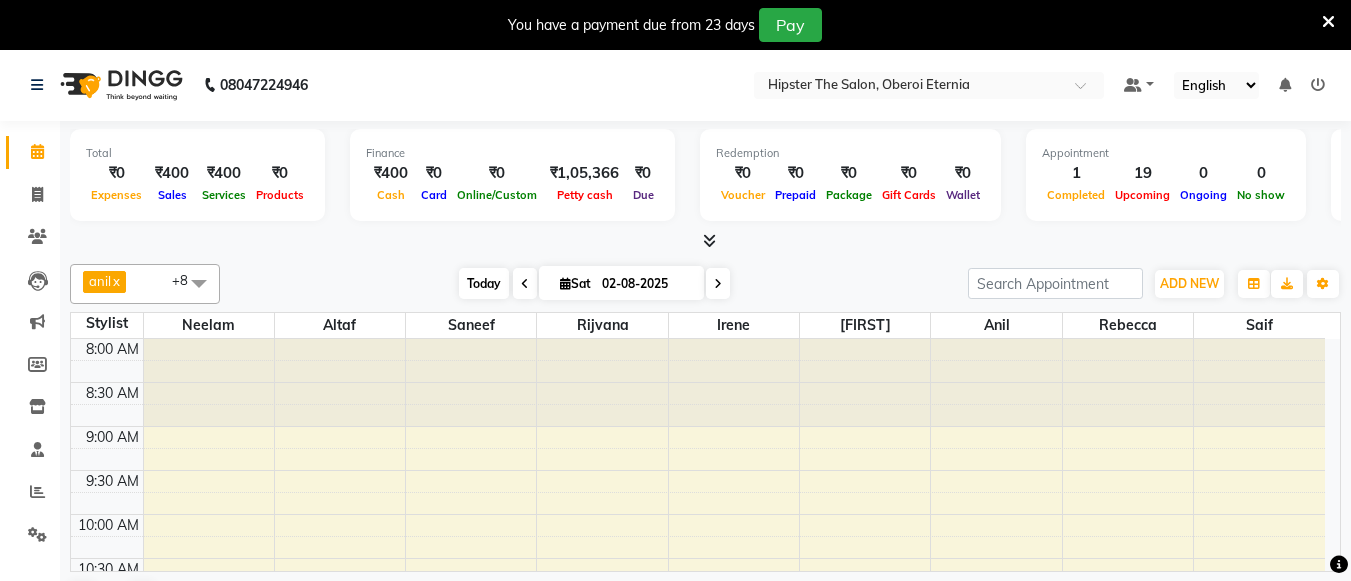 click on "Today" at bounding box center [484, 283] 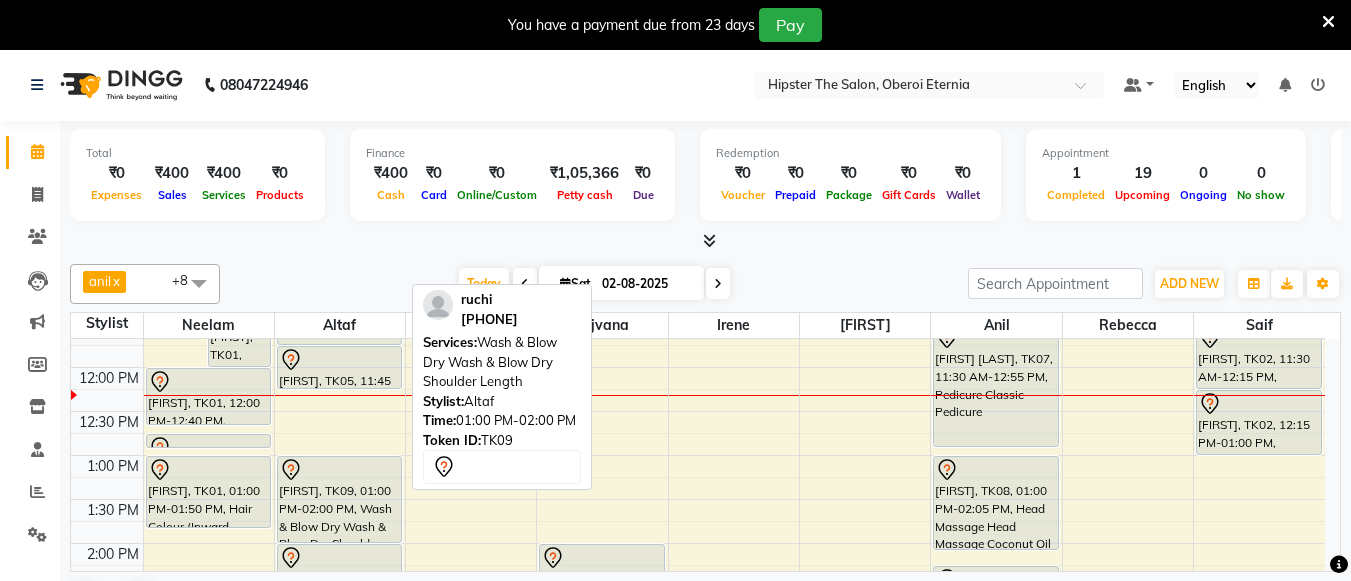 scroll, scrollTop: 321, scrollLeft: 0, axis: vertical 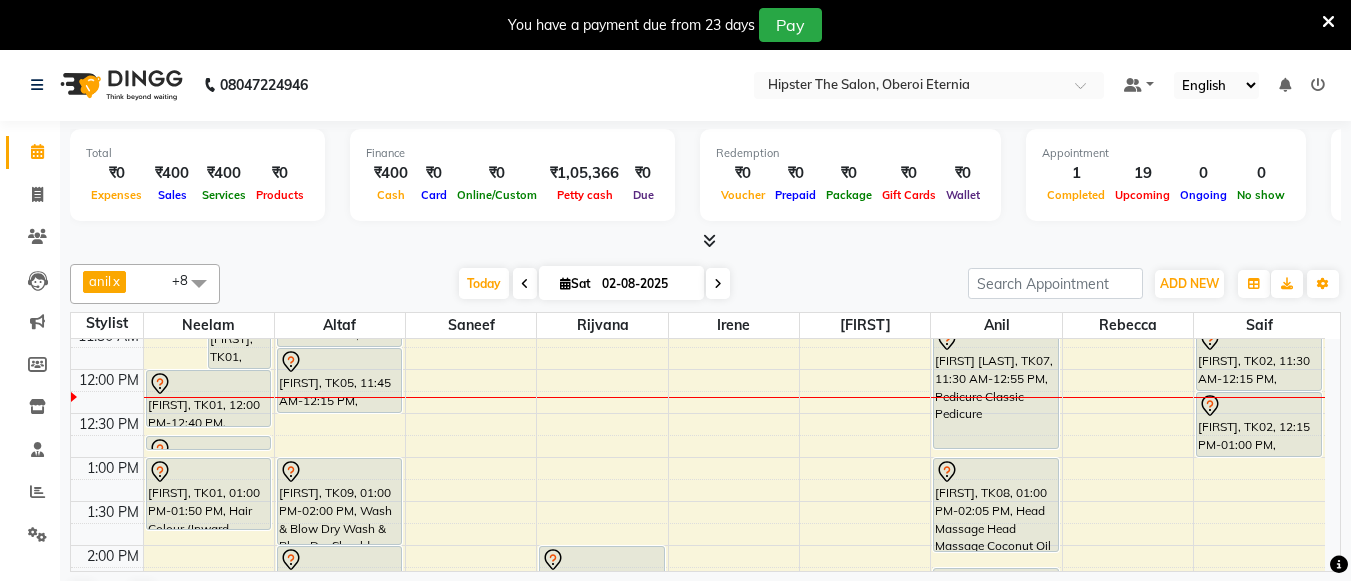 drag, startPoint x: 387, startPoint y: 386, endPoint x: 388, endPoint y: 405, distance: 19.026299 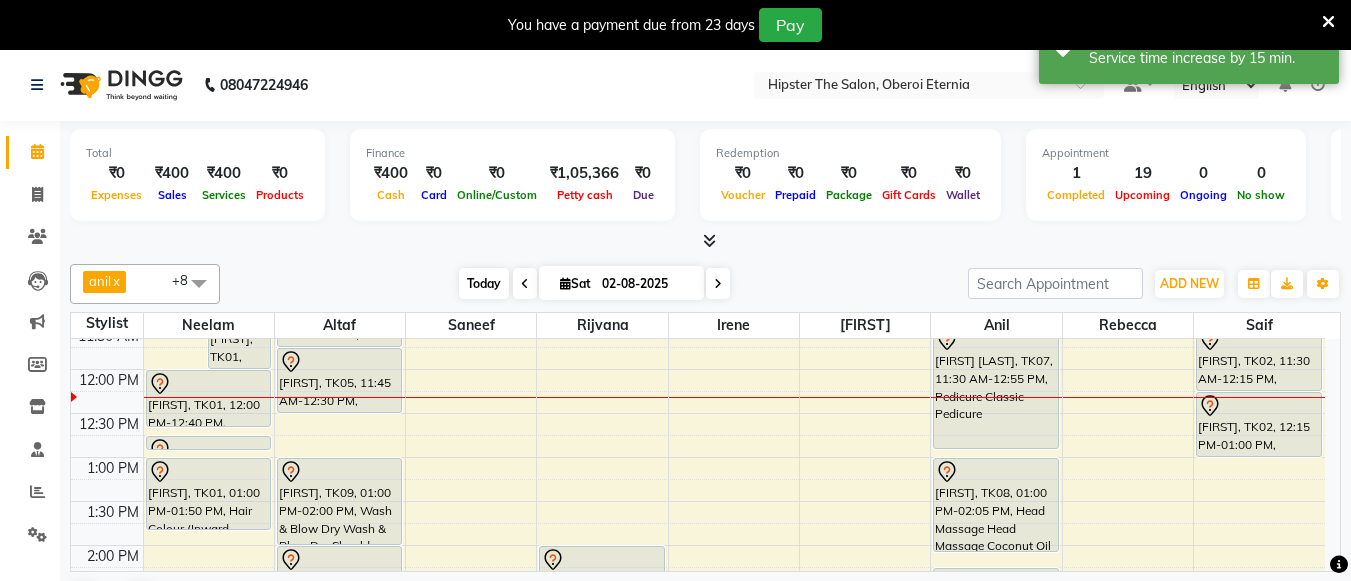 click on "Today" at bounding box center (484, 283) 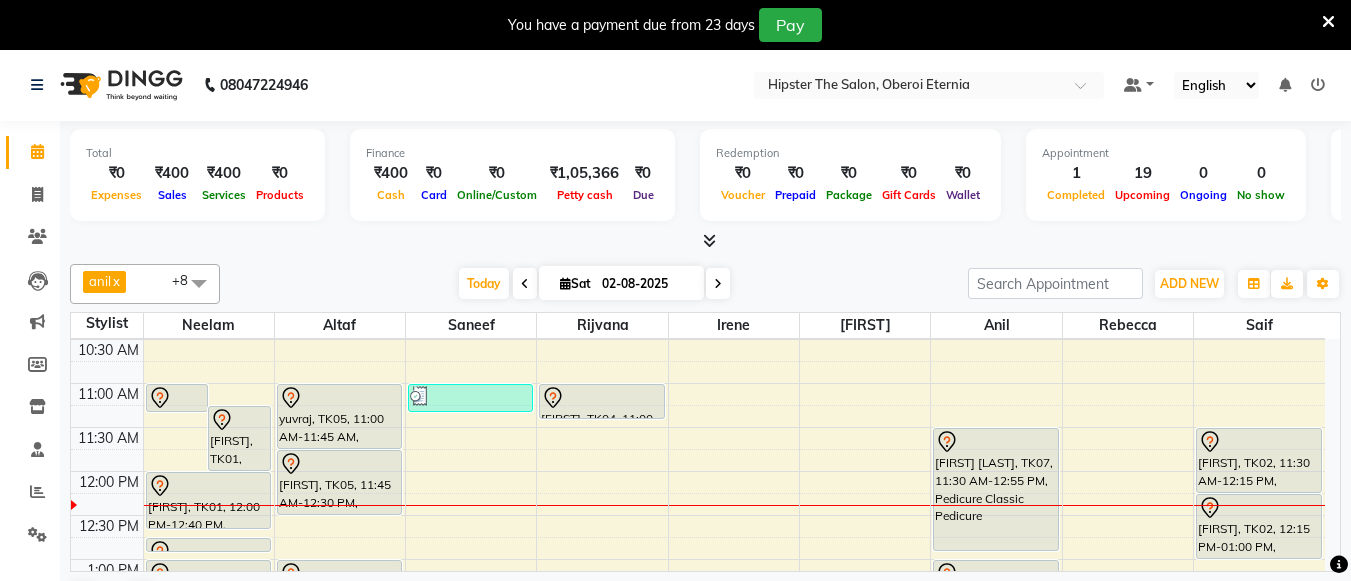 scroll, scrollTop: 218, scrollLeft: 0, axis: vertical 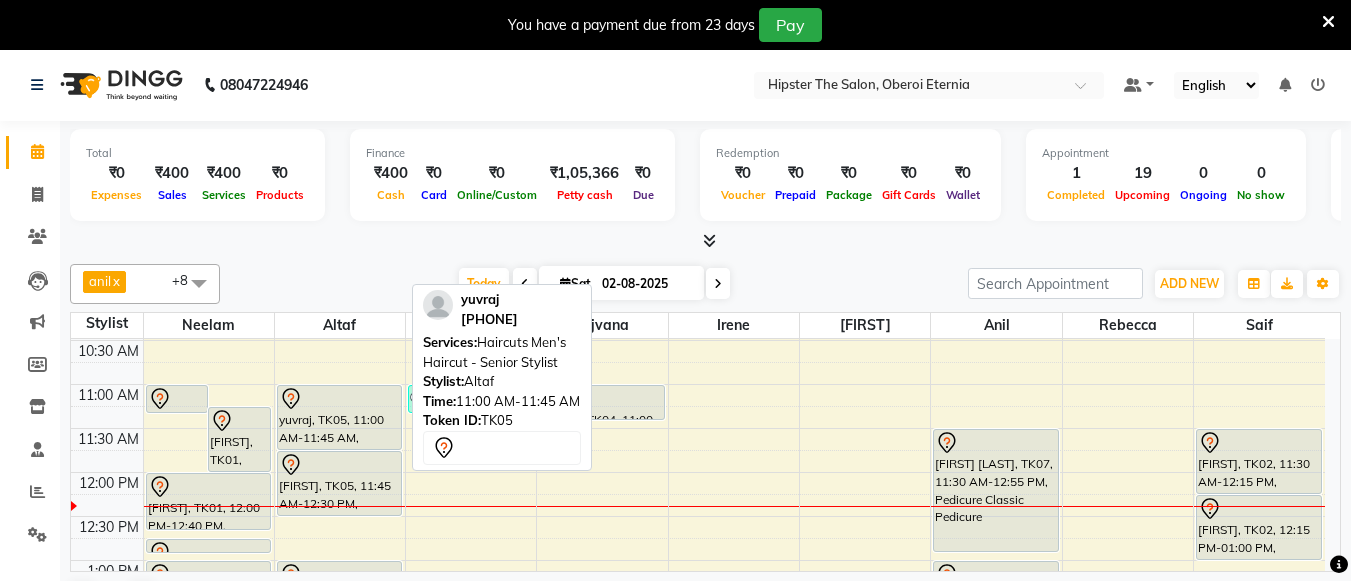 click on "yuvraj, TK05, 11:00 AM-11:45 AM, Haircuts Men's Haircut - Senior Stylist" at bounding box center (339, 417) 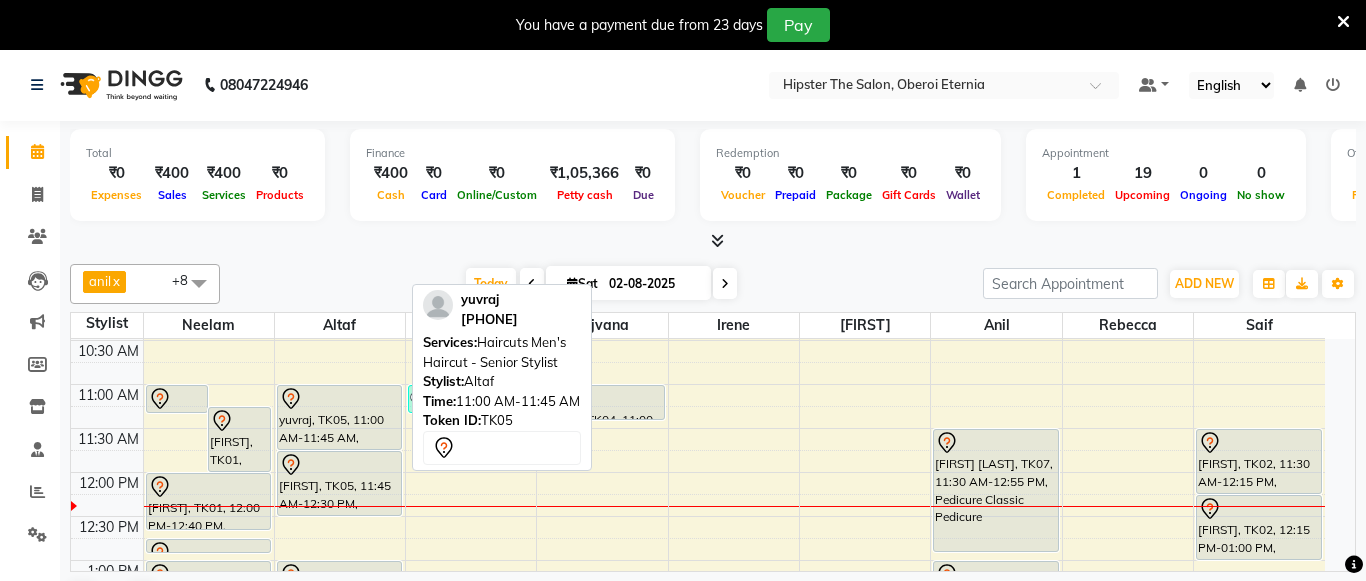 select on "7" 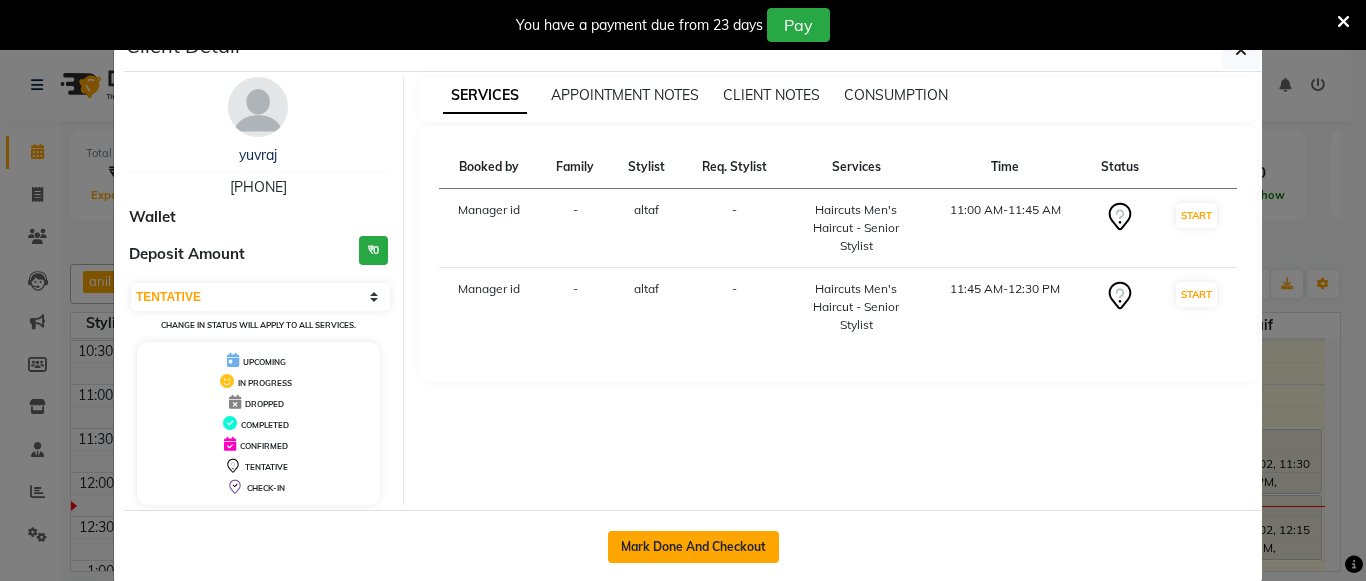 click on "Mark Done And Checkout" 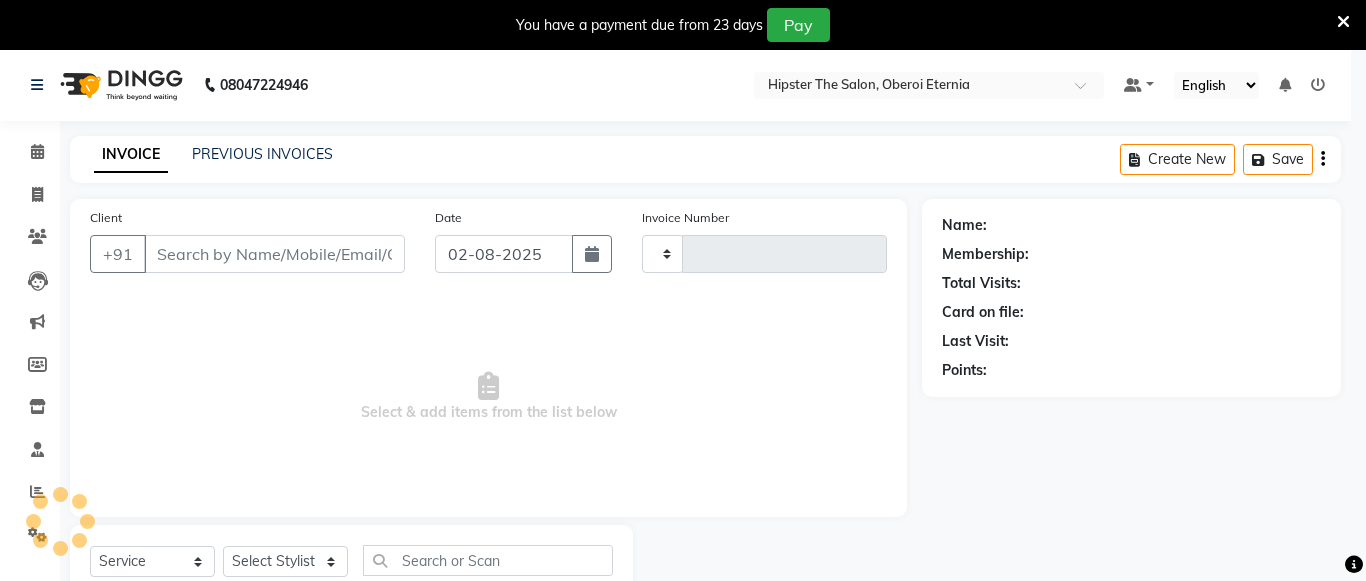 type on "0386" 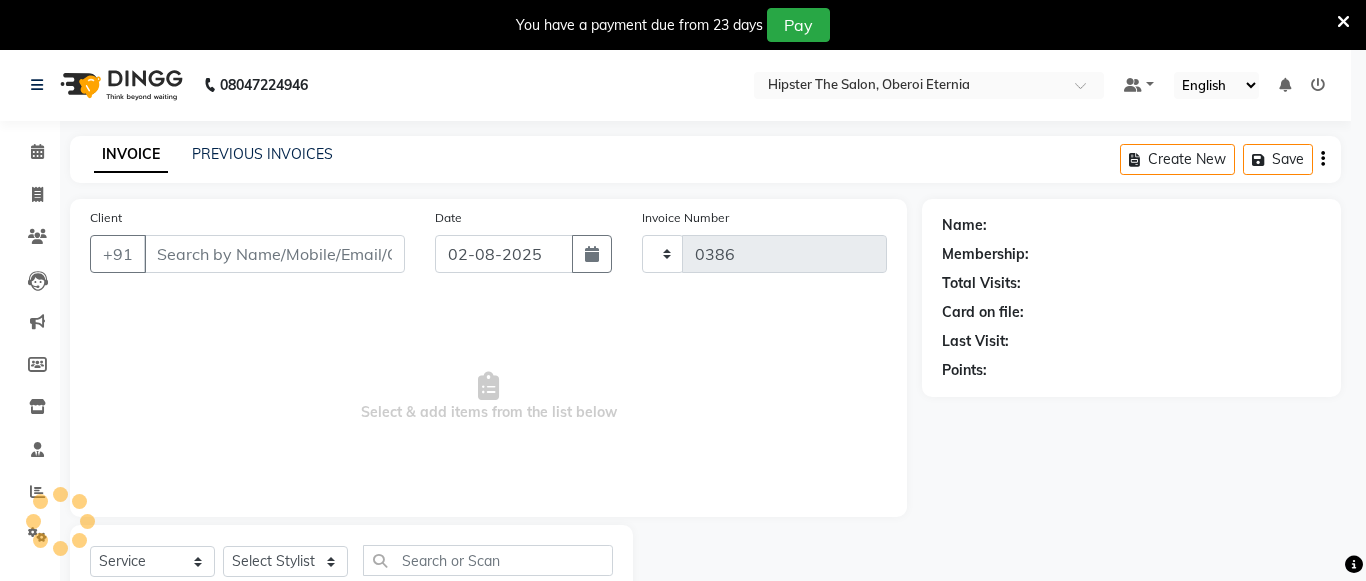 select on "8592" 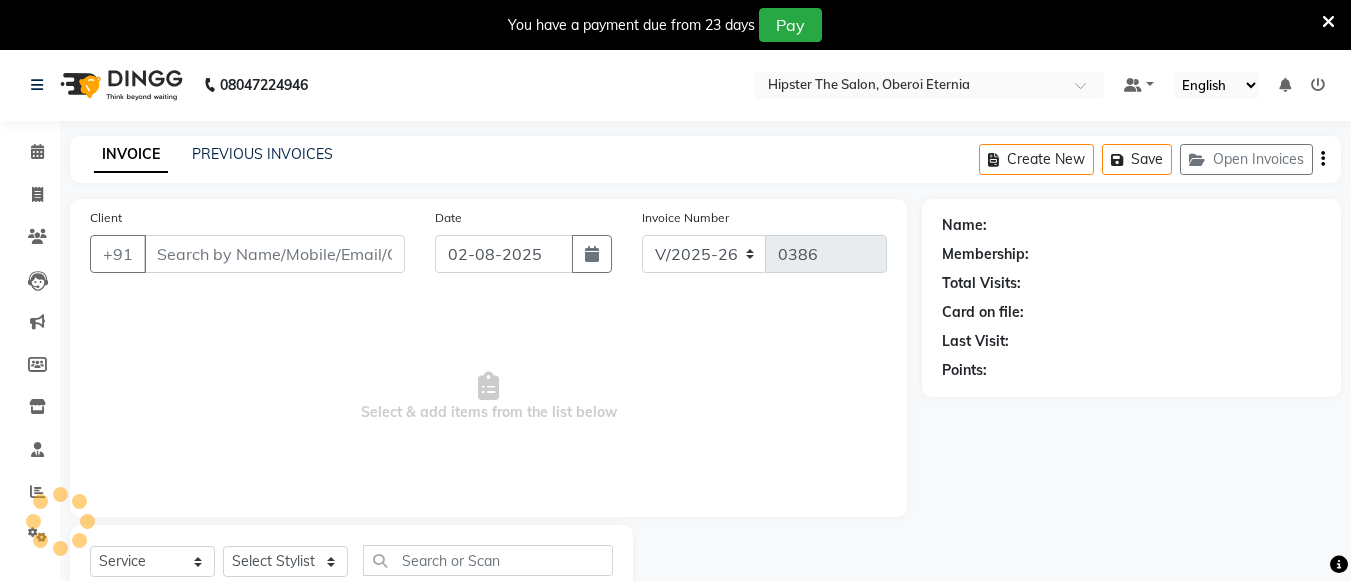 type on "[PHONE]" 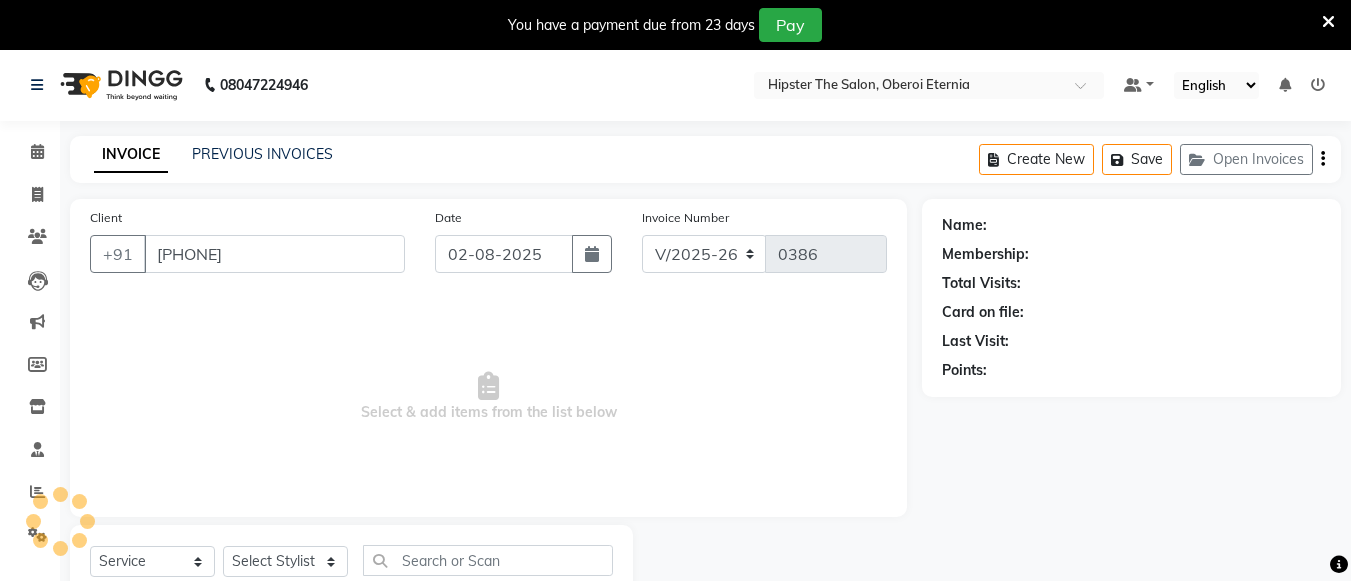 select on "85979" 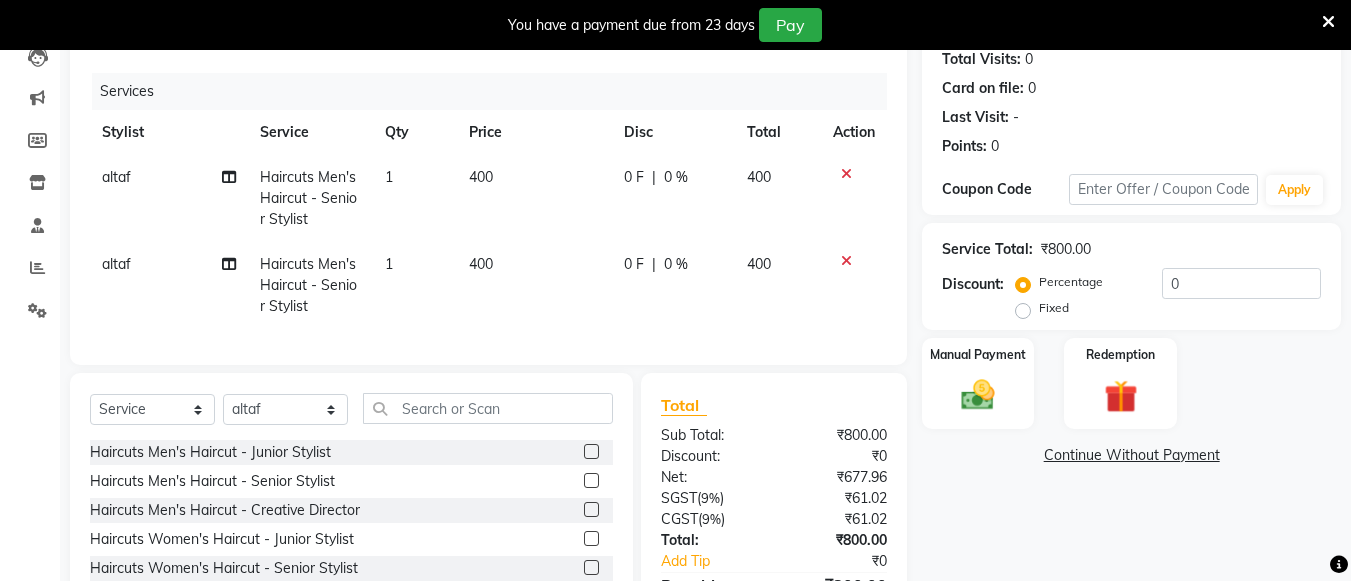 scroll, scrollTop: 226, scrollLeft: 0, axis: vertical 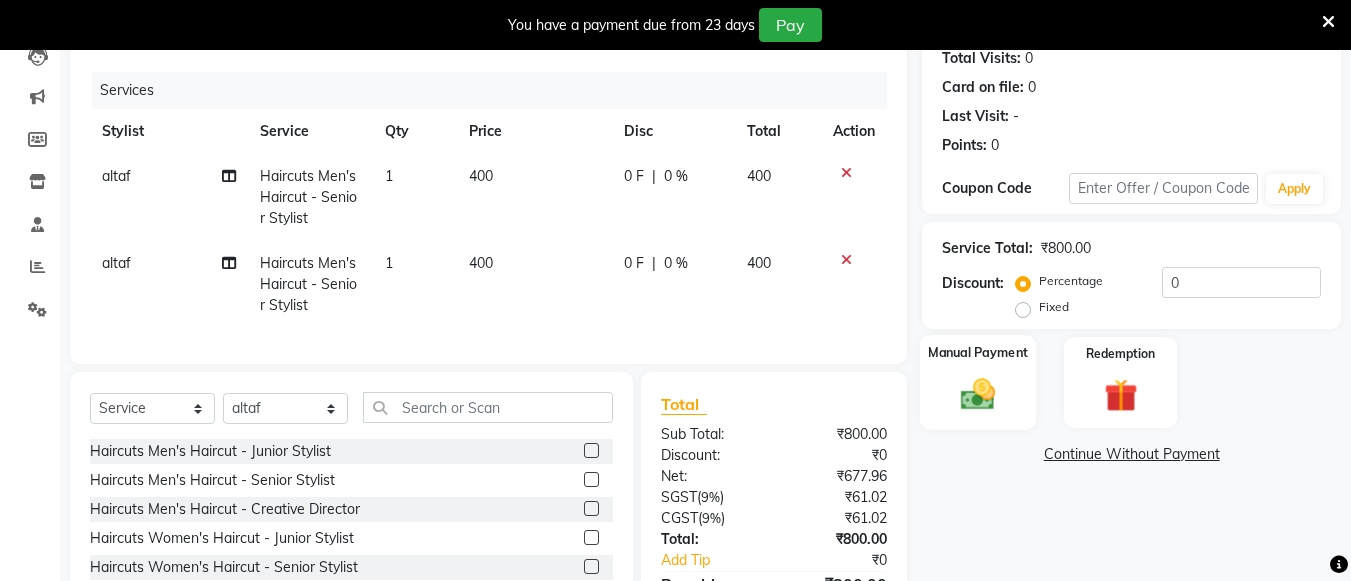 click 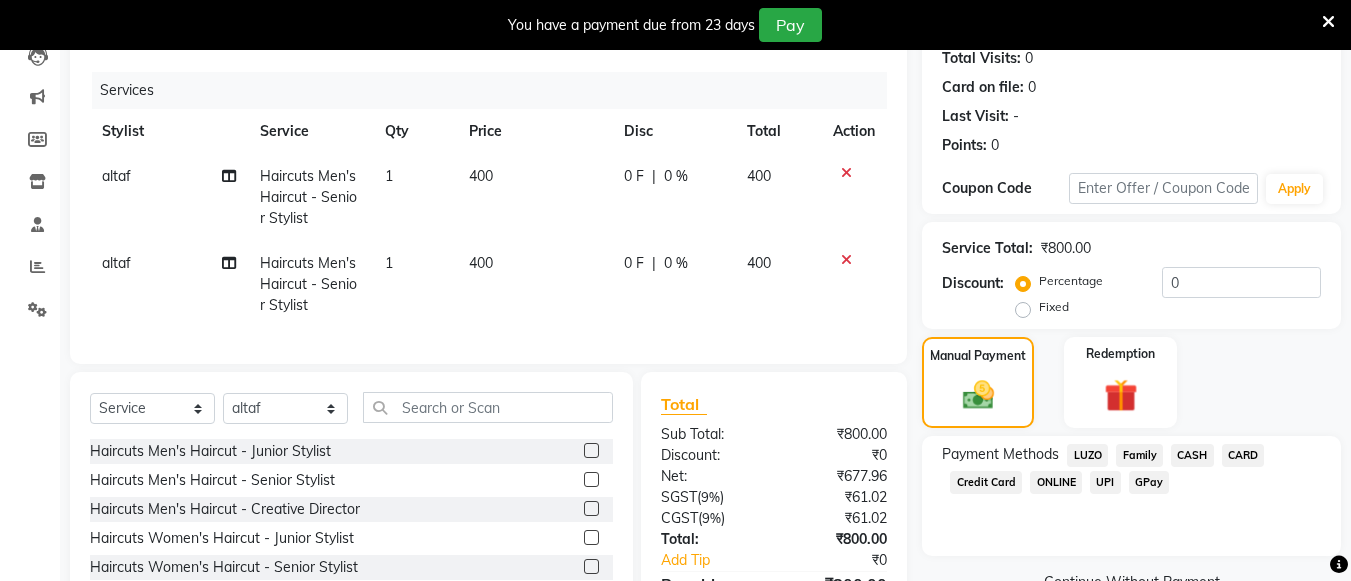 click on "GPay" 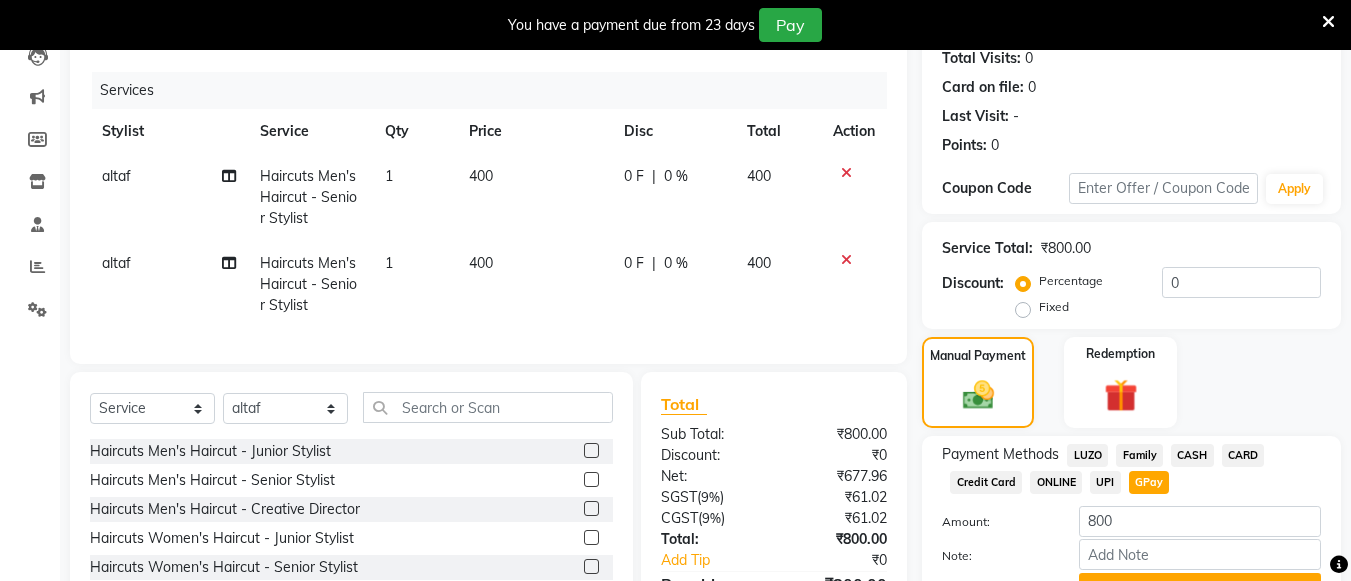 scroll, scrollTop: 357, scrollLeft: 0, axis: vertical 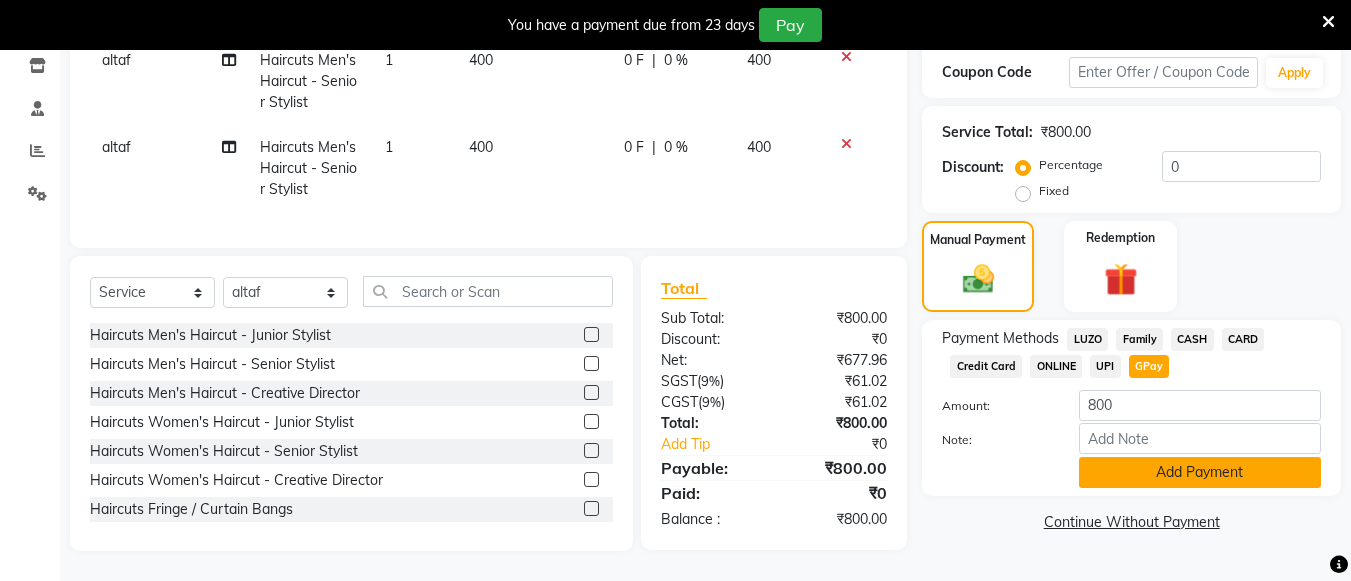 click on "Add Payment" 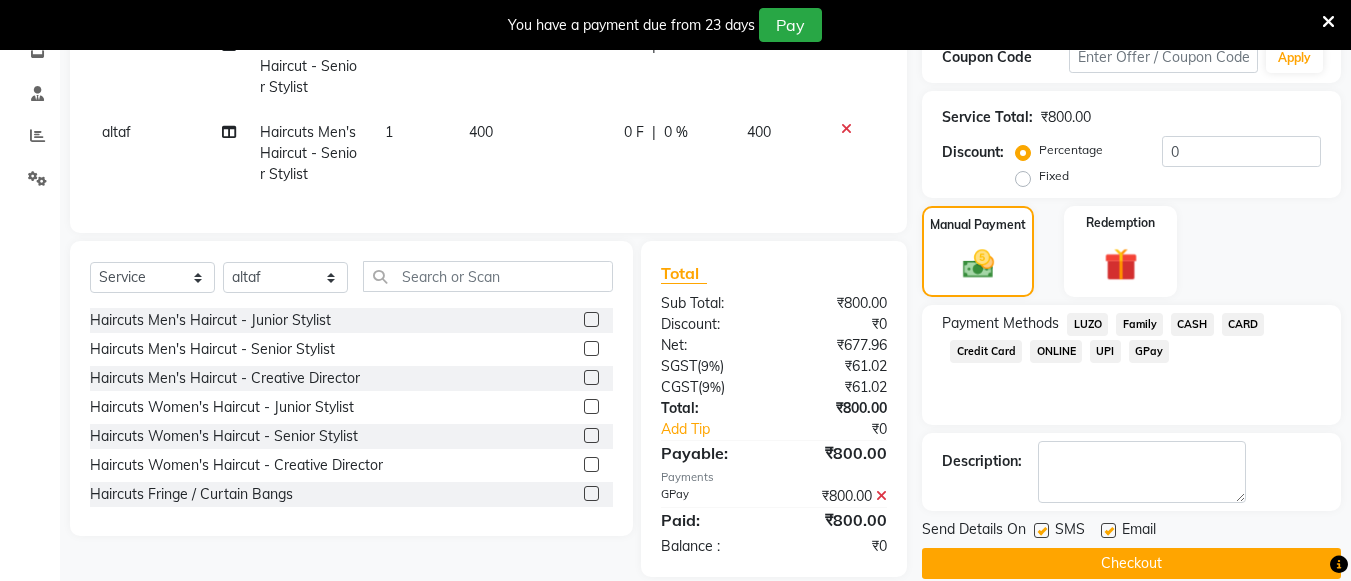 scroll, scrollTop: 398, scrollLeft: 0, axis: vertical 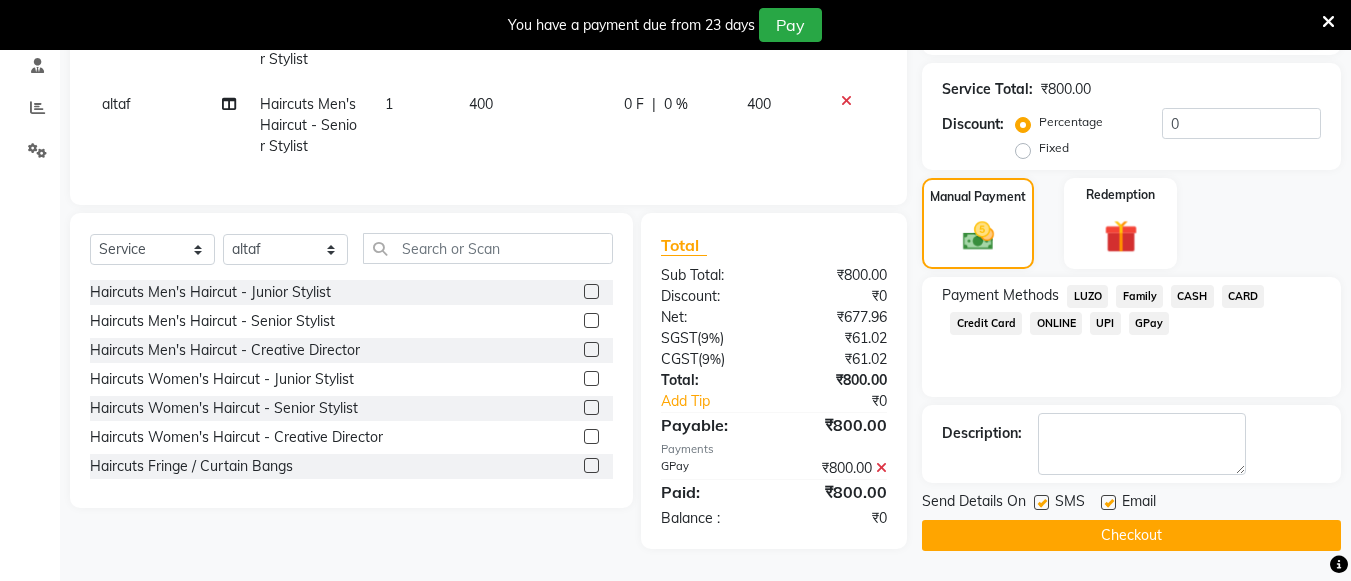 click on "Checkout" 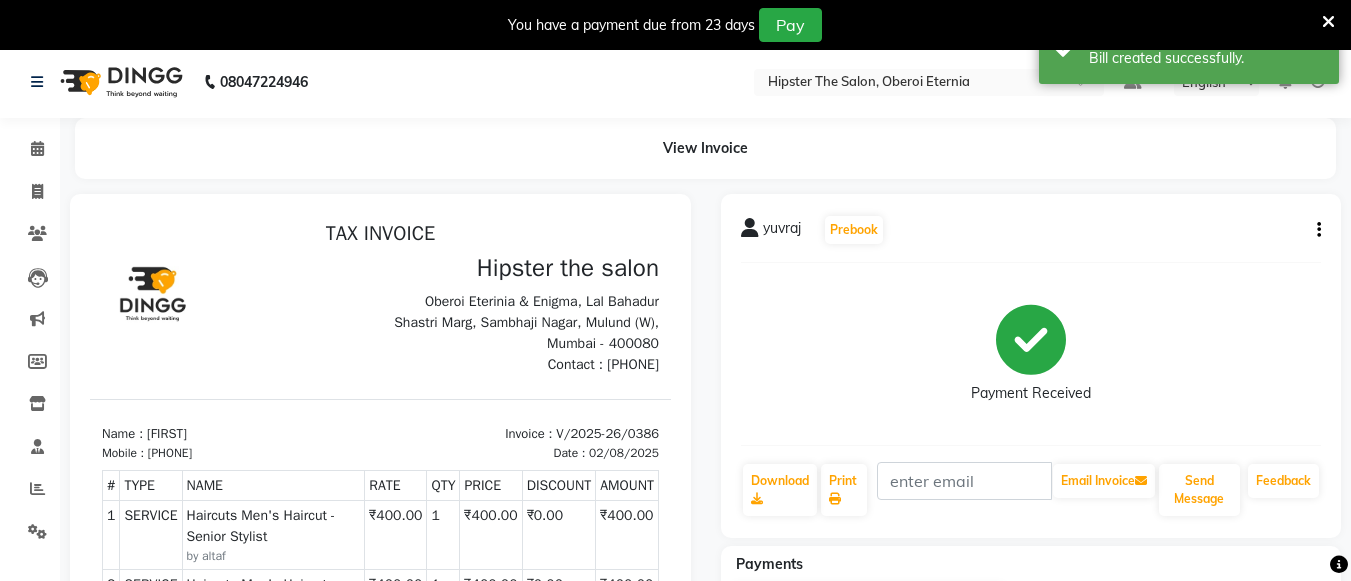 scroll, scrollTop: 0, scrollLeft: 0, axis: both 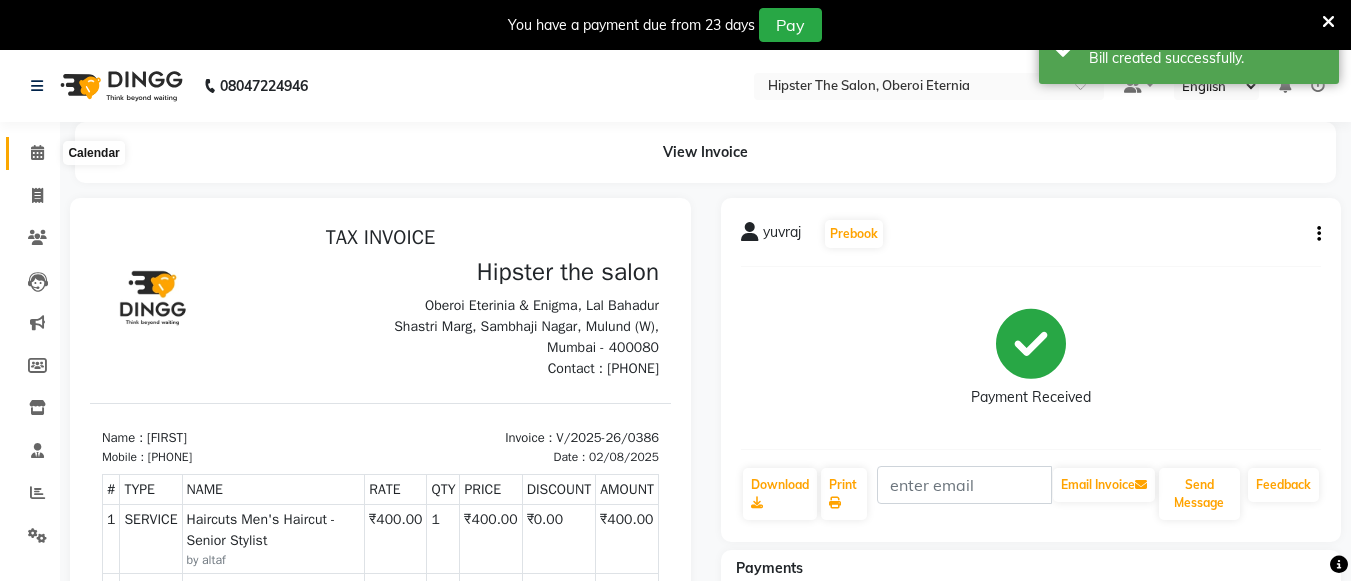 click 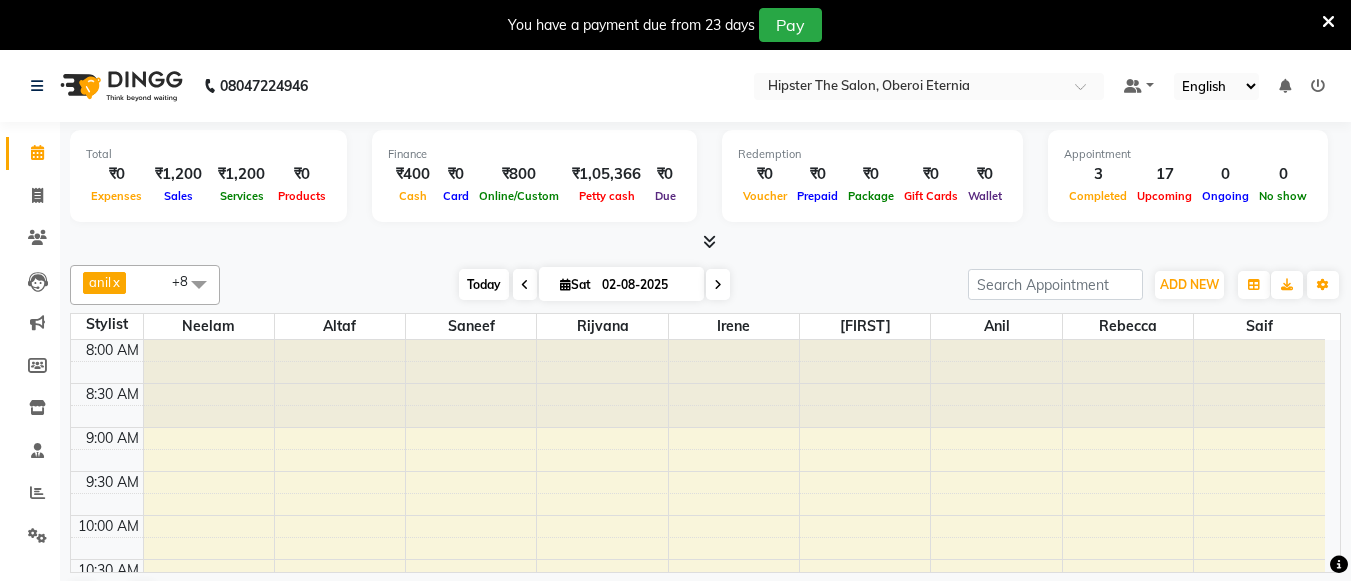 click on "Today" at bounding box center (484, 284) 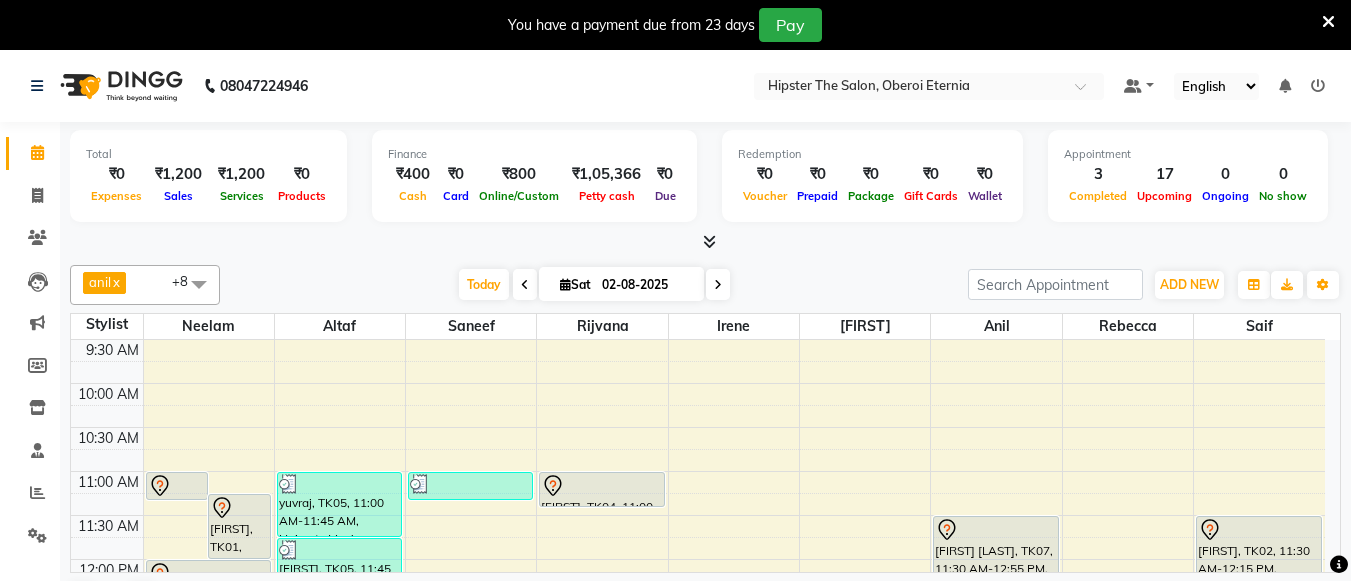 scroll, scrollTop: 134, scrollLeft: 0, axis: vertical 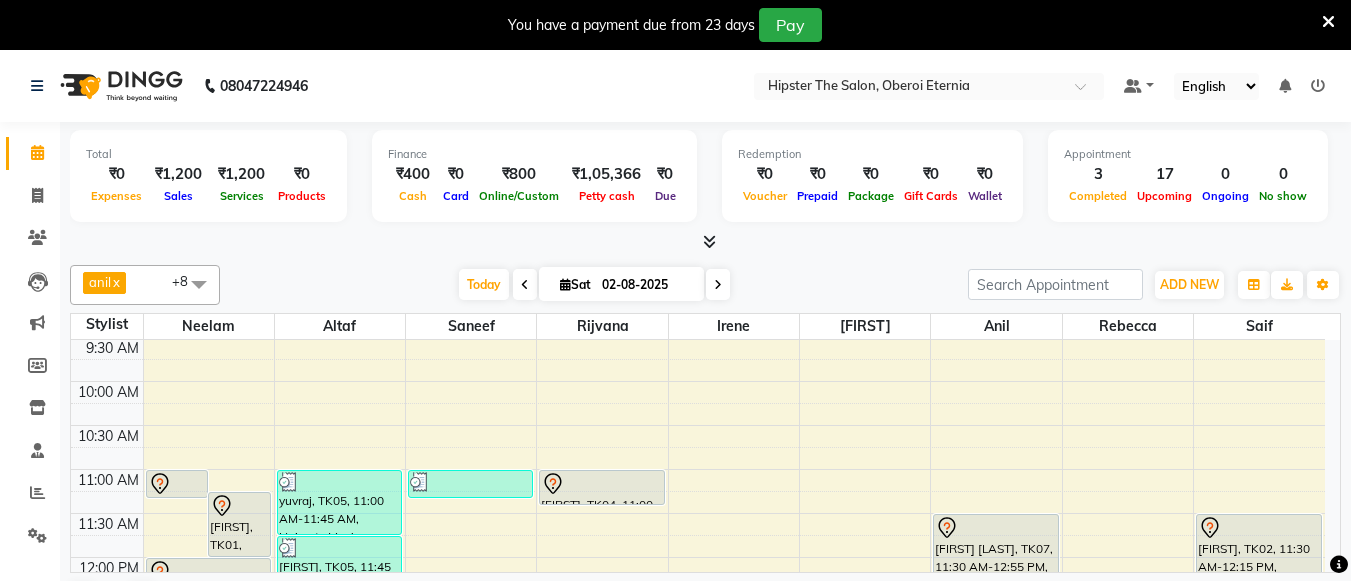 click at bounding box center [525, 284] 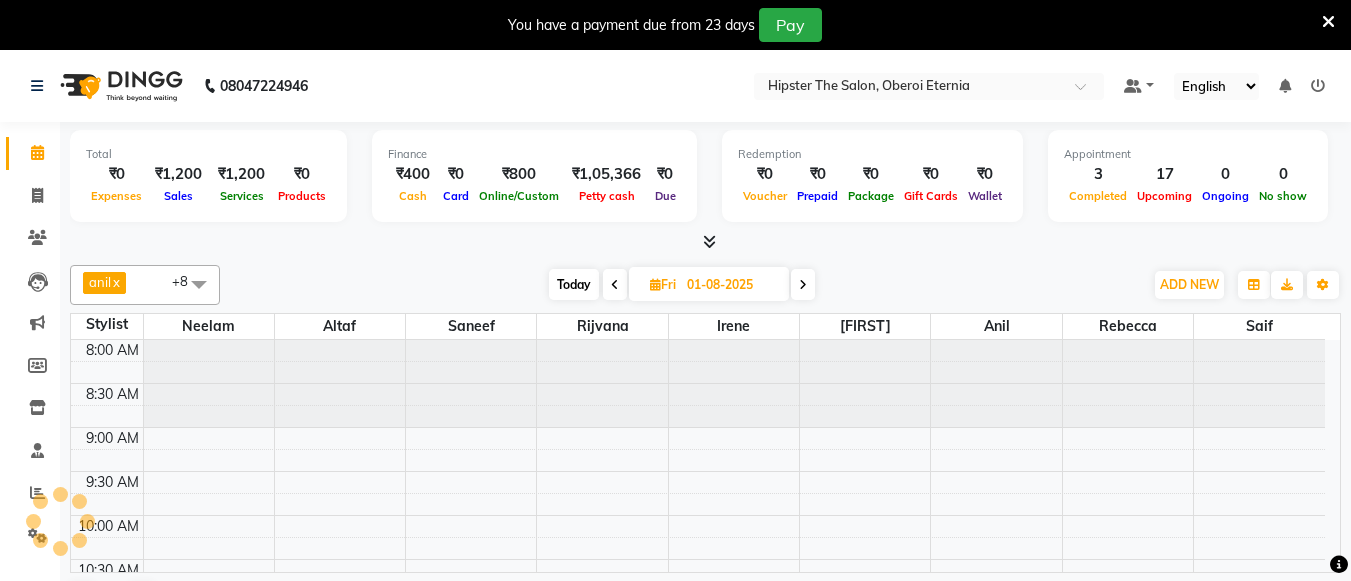 scroll, scrollTop: 353, scrollLeft: 0, axis: vertical 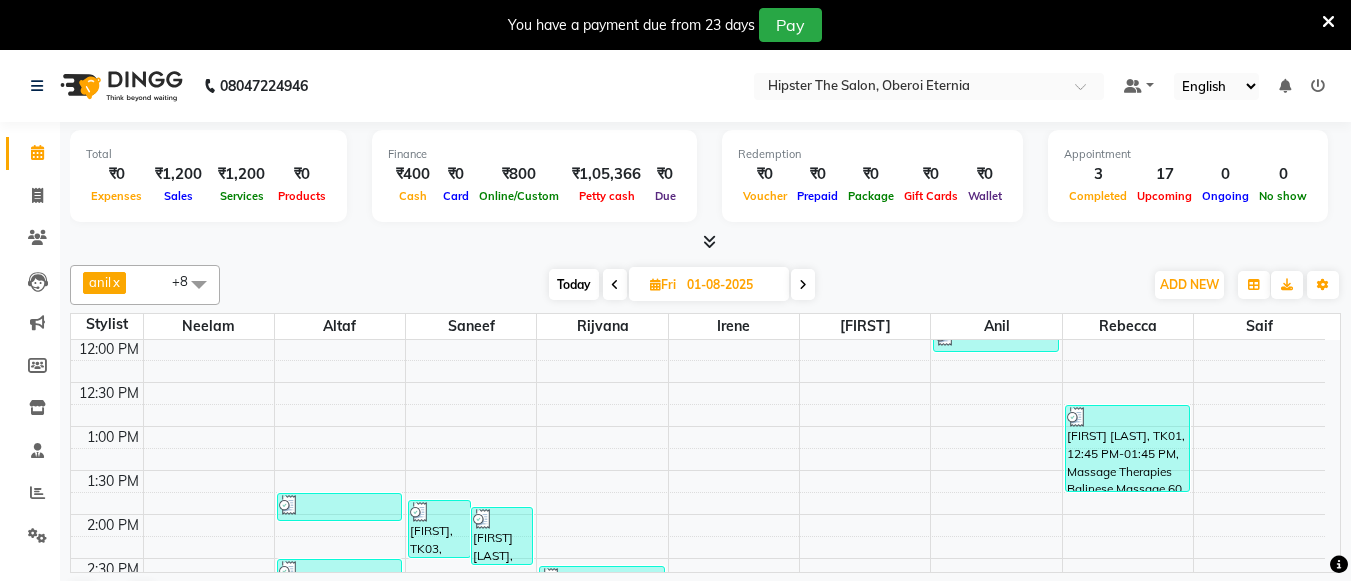 click on "Today" at bounding box center [574, 284] 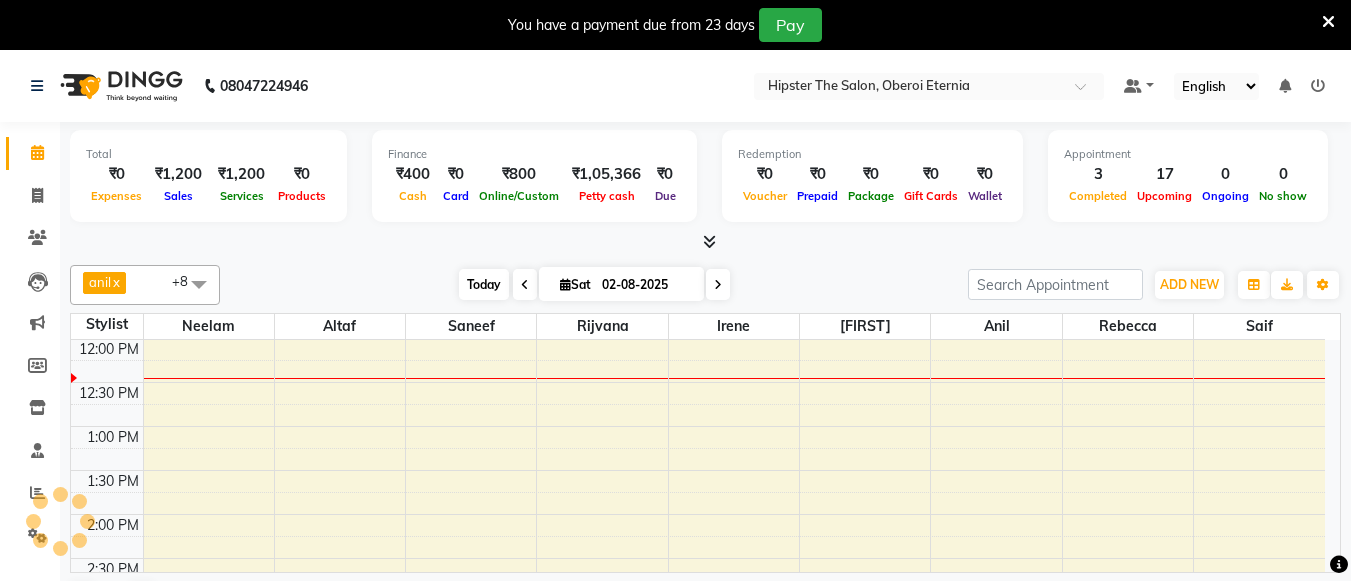 scroll, scrollTop: 353, scrollLeft: 0, axis: vertical 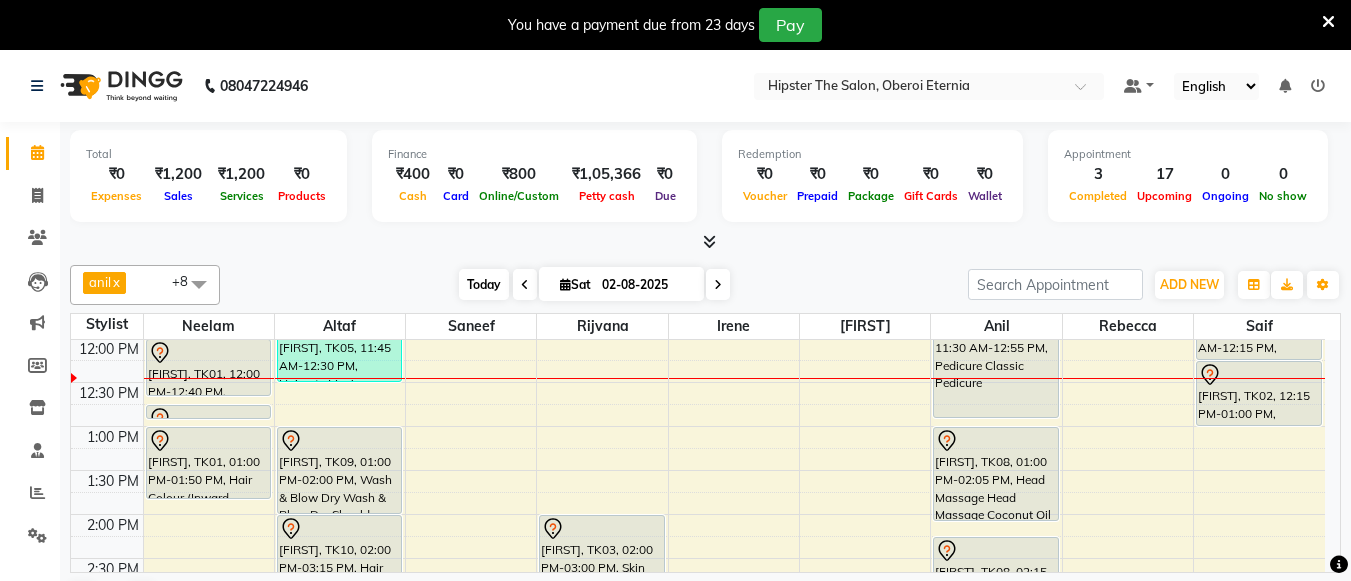 click on "Today" at bounding box center [484, 284] 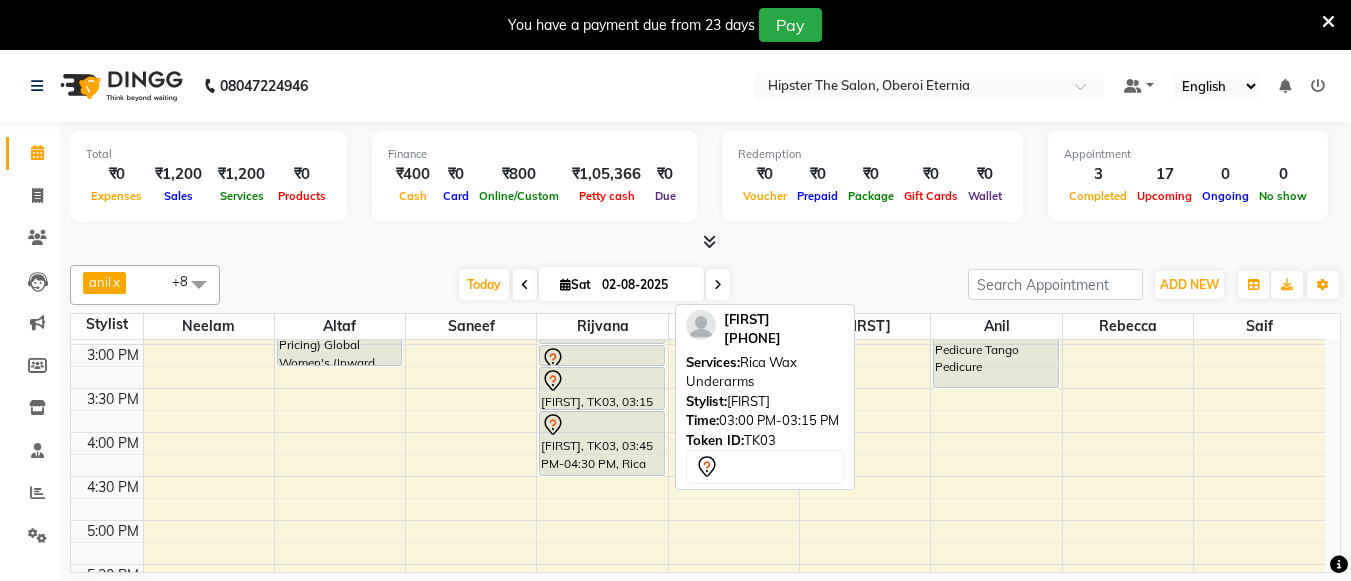 scroll, scrollTop: 618, scrollLeft: 0, axis: vertical 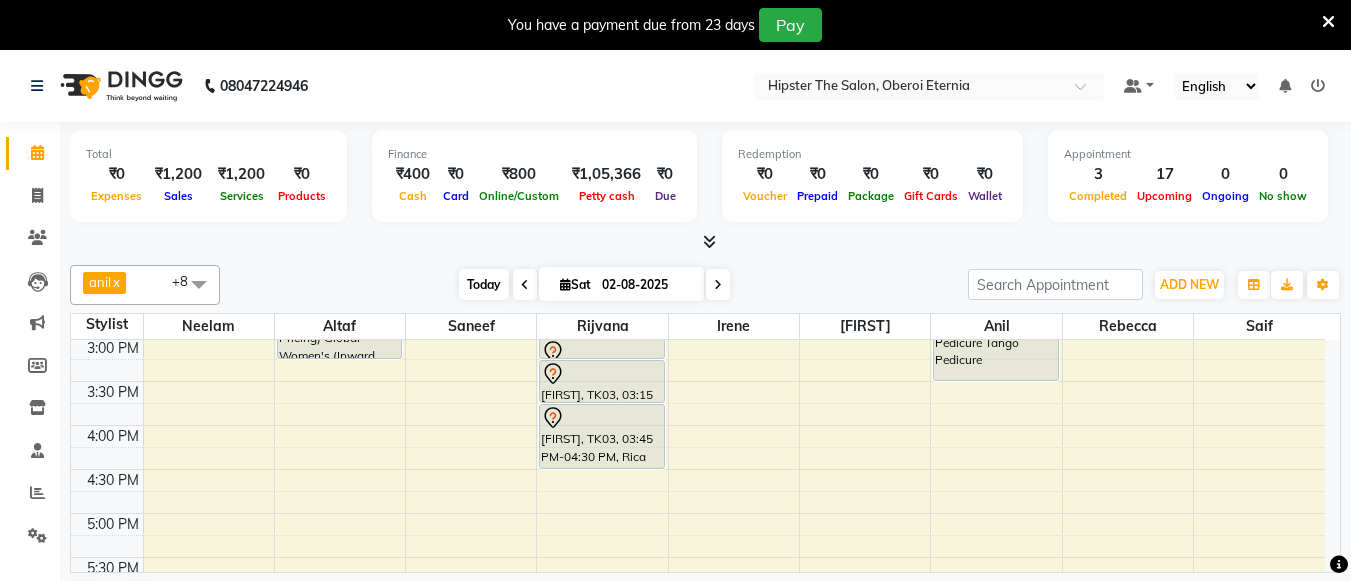 click on "Today" at bounding box center [484, 284] 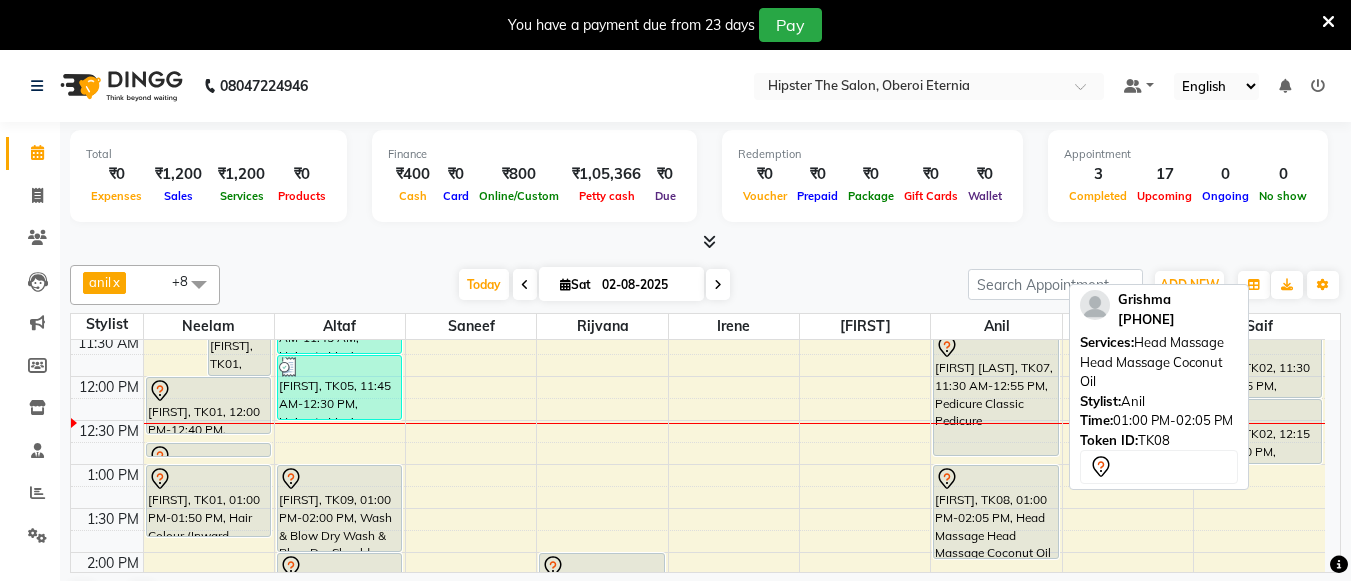 scroll, scrollTop: 314, scrollLeft: 0, axis: vertical 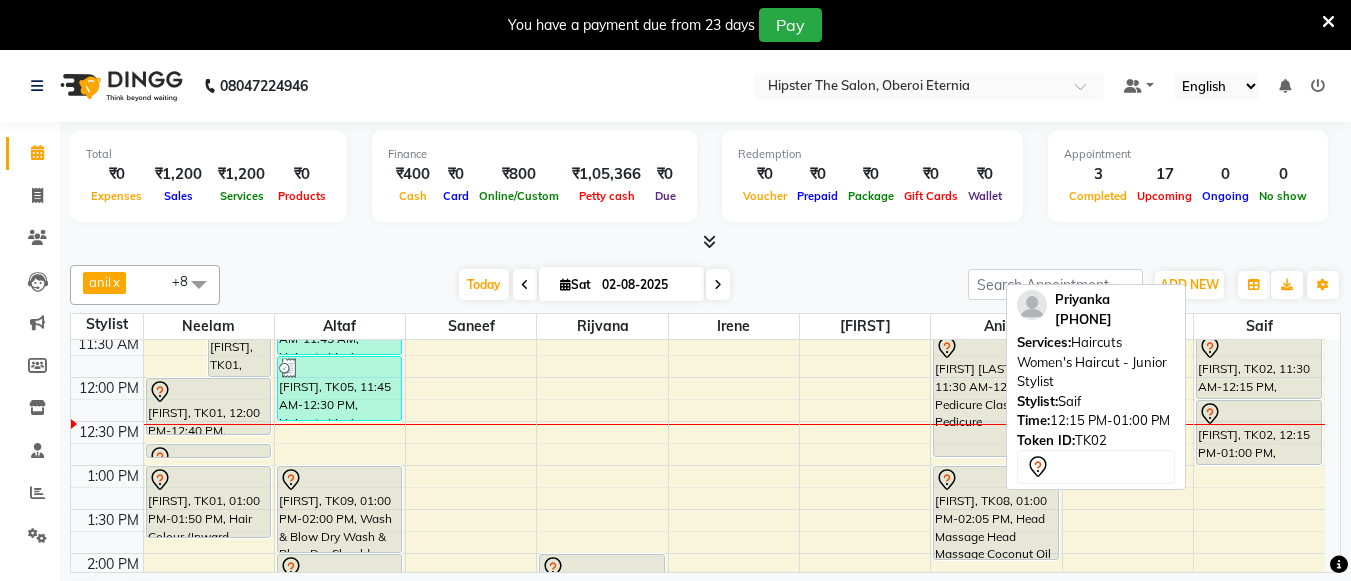 click on "[FIRST], TK02, 12:15 PM-01:00 PM, Haircuts Women's Haircut - Junior Stylist" at bounding box center (1259, 432) 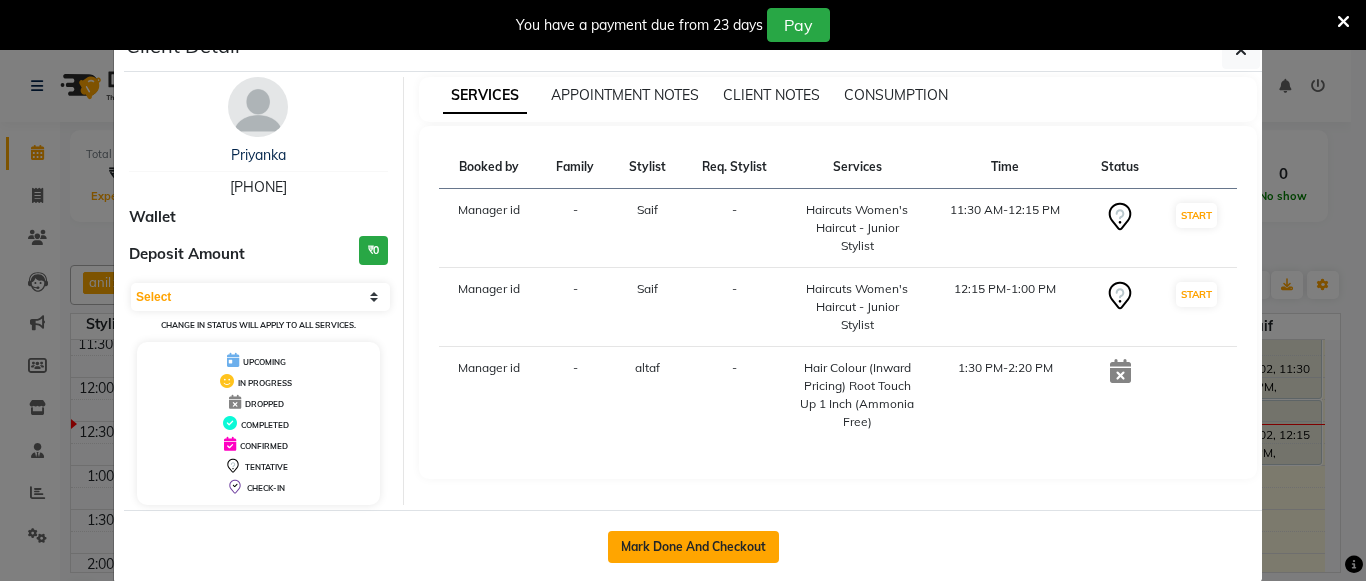 click on "Mark Done And Checkout" 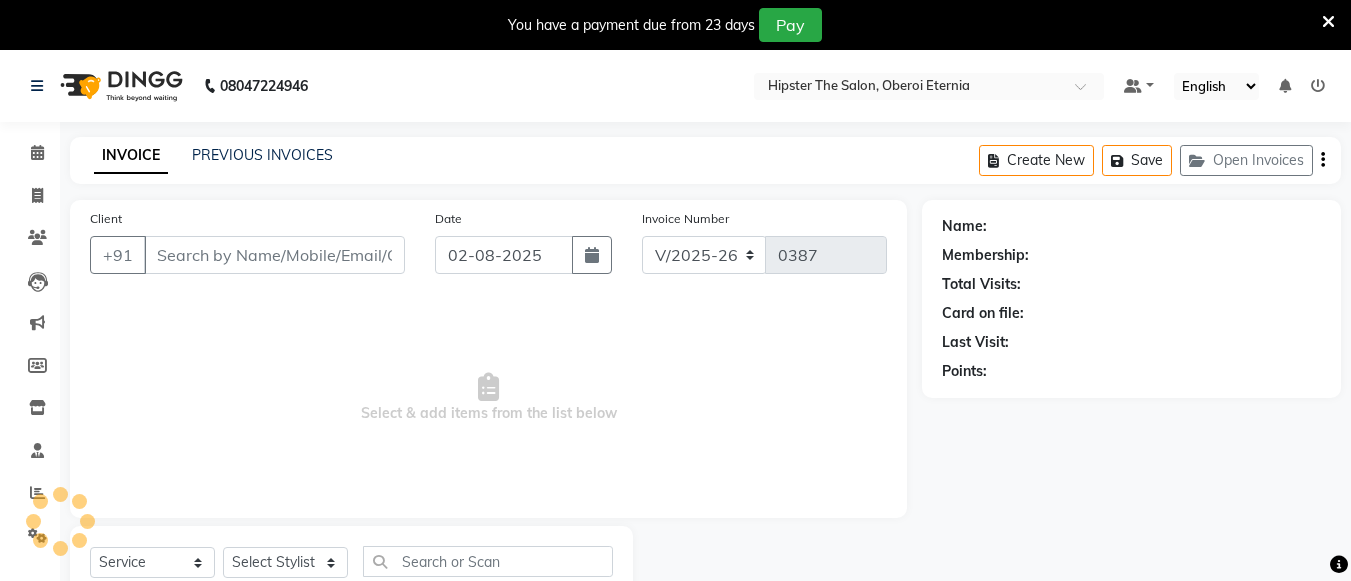 type on "[PHONE]" 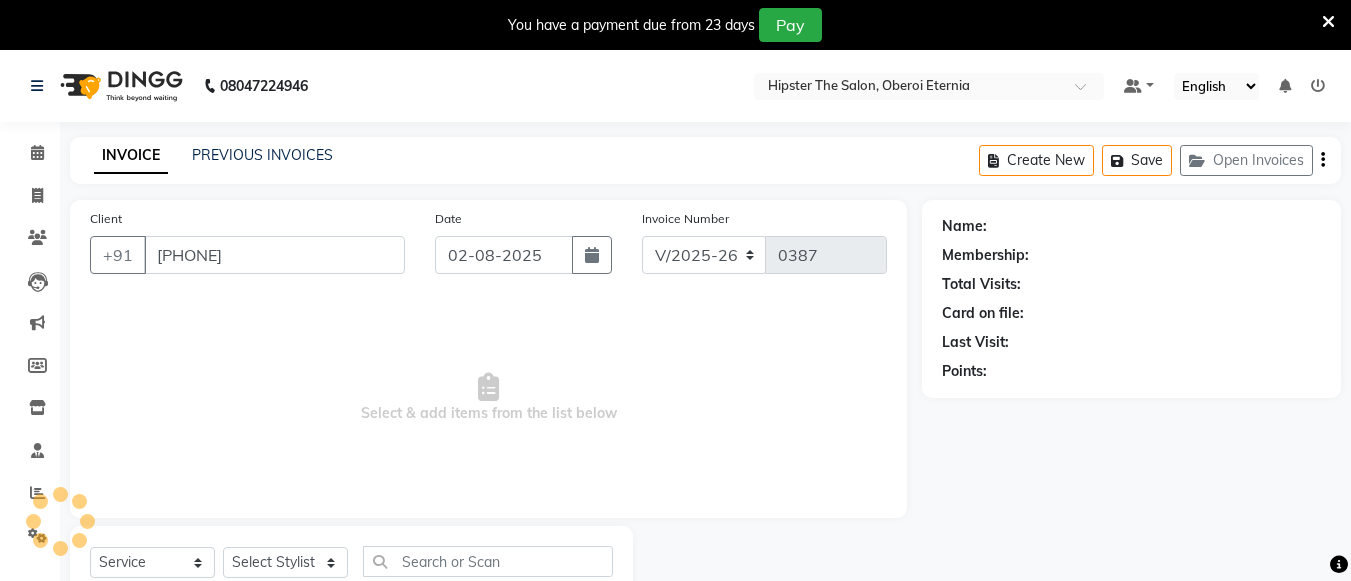 select on "87276" 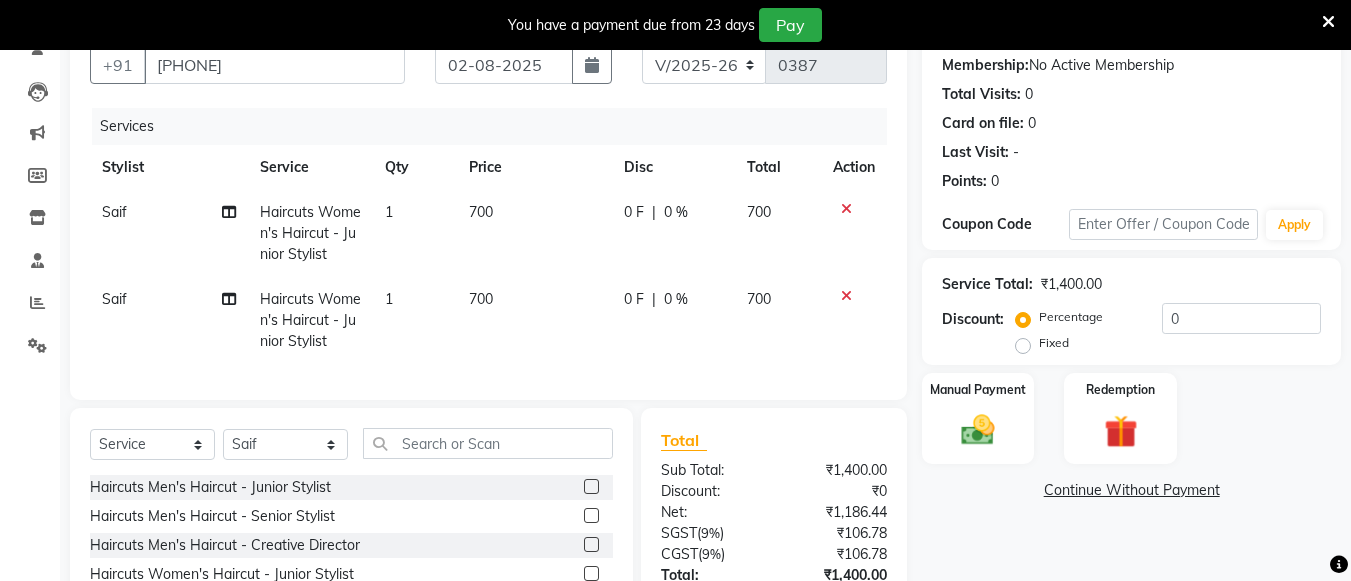 scroll, scrollTop: 191, scrollLeft: 0, axis: vertical 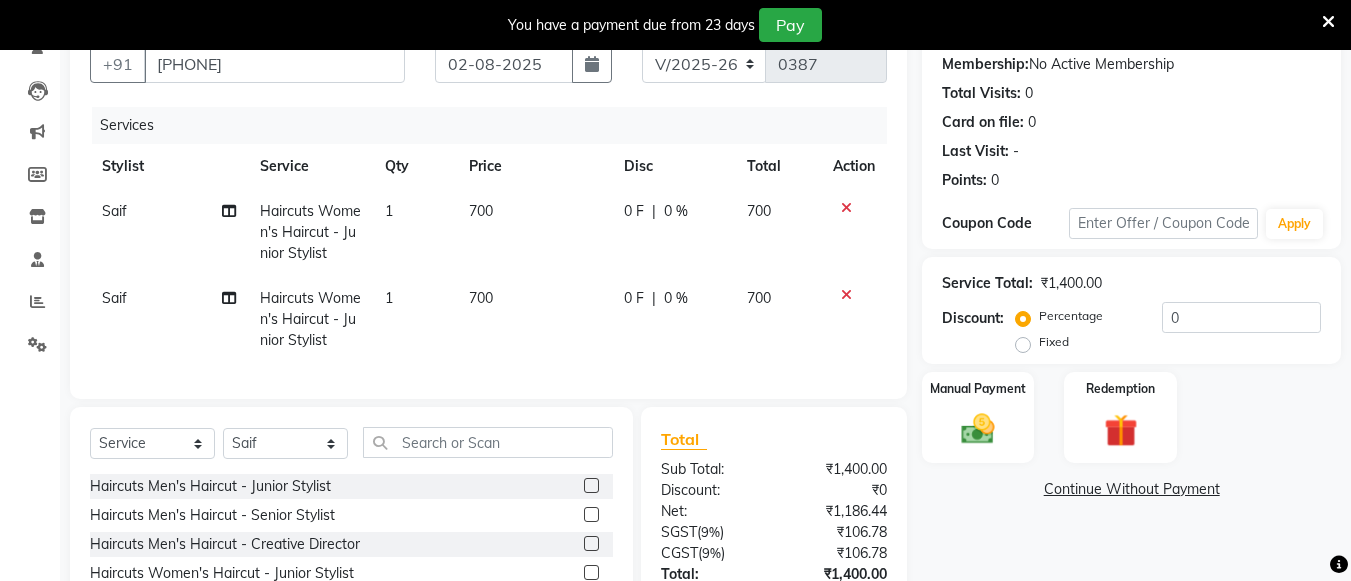 click 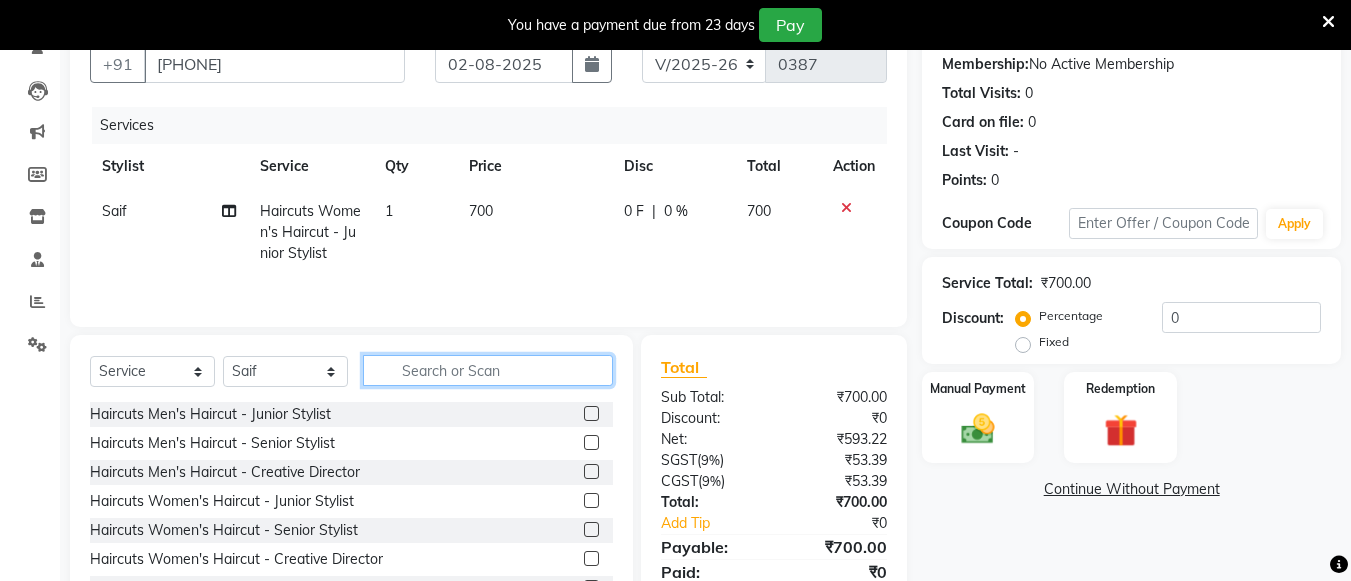click 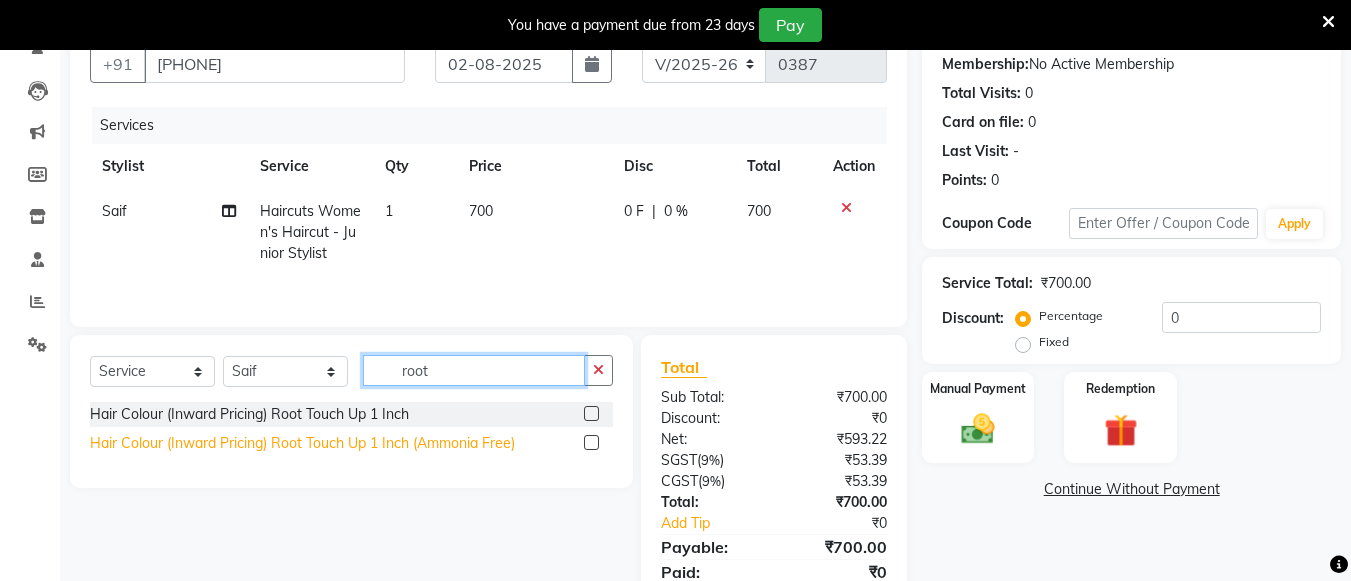 type on "root" 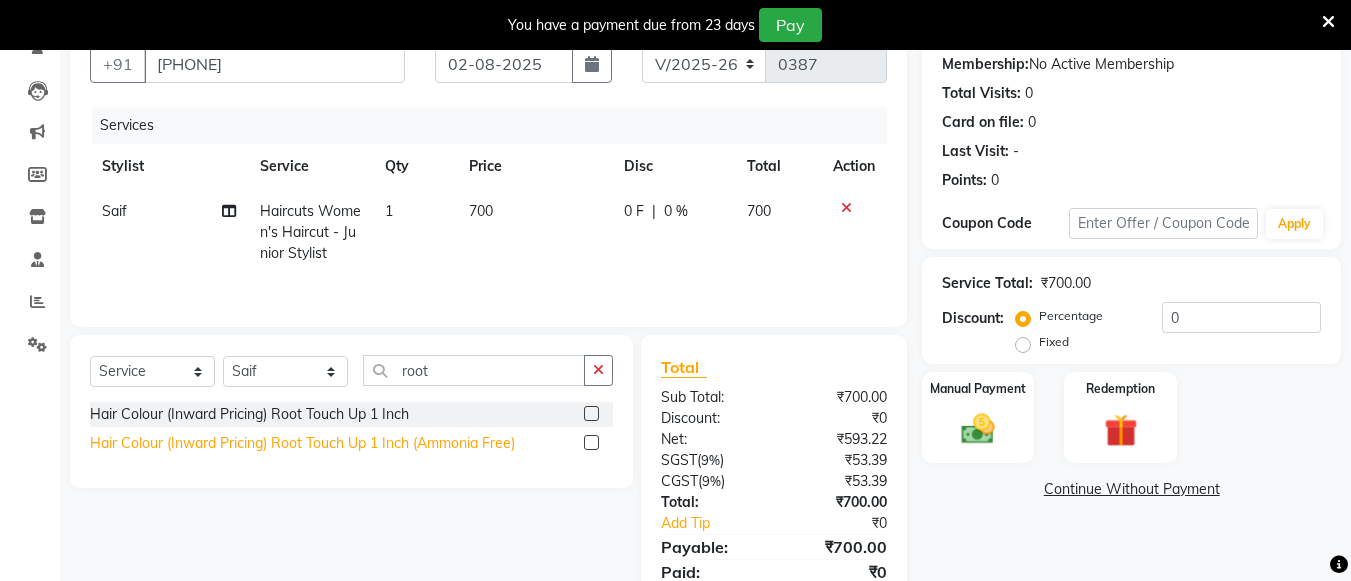 click on "Hair Colour (Inward Pricing) Root Touch Up 1 Inch (Ammonia Free)" 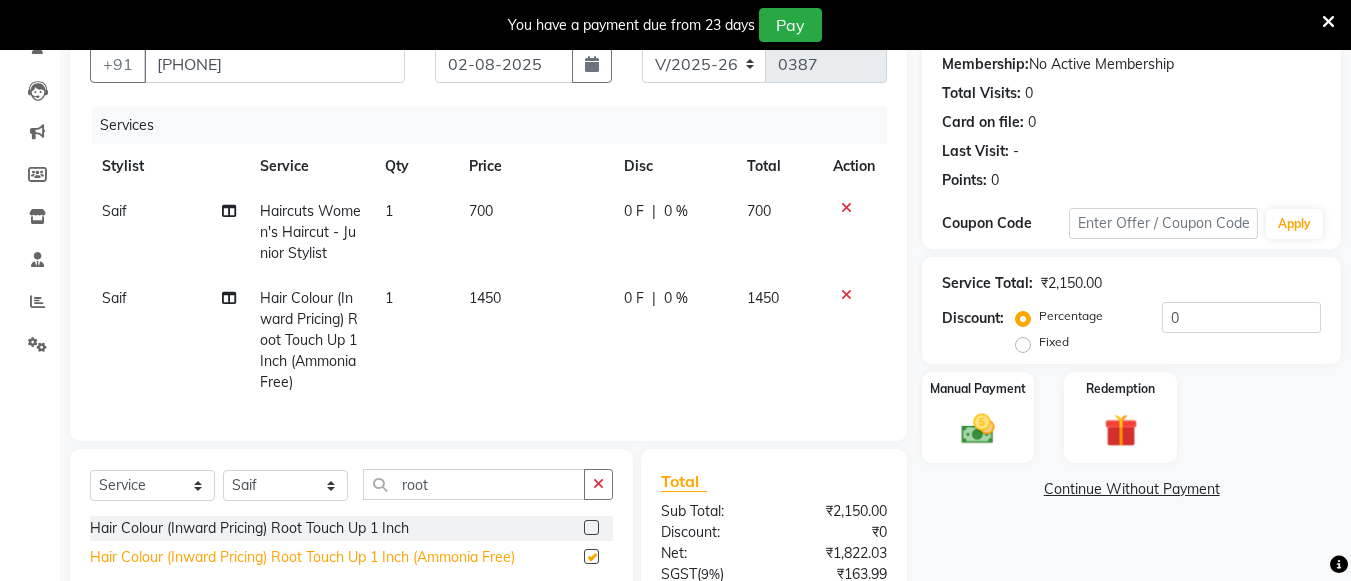 checkbox on "false" 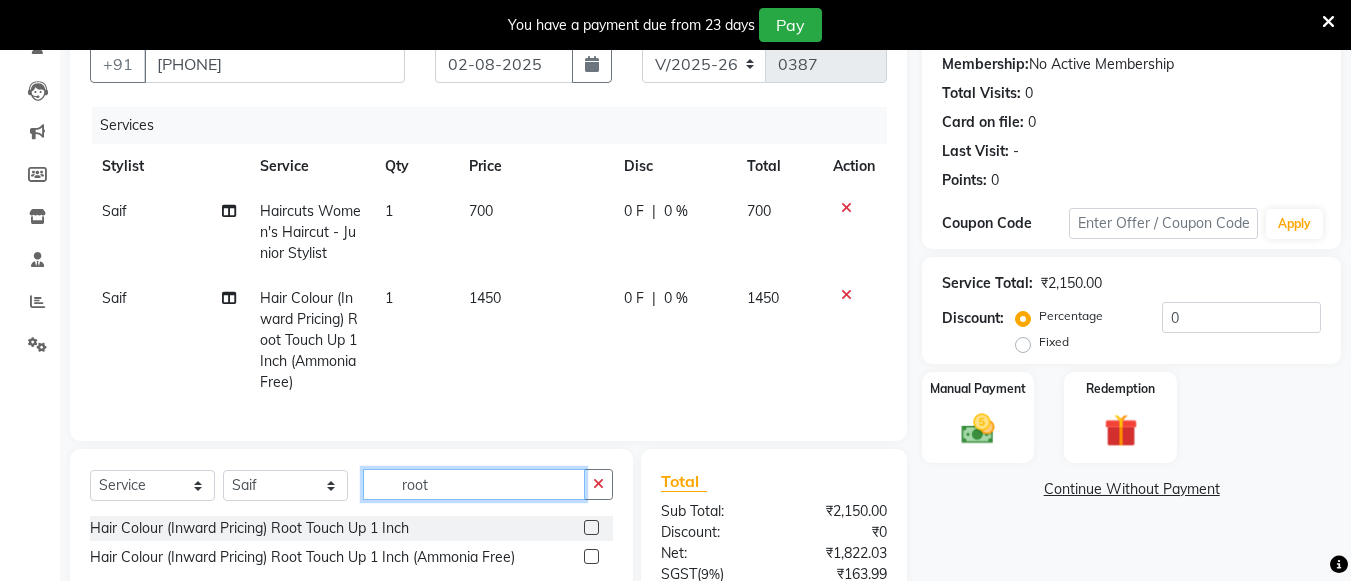 click on "root" 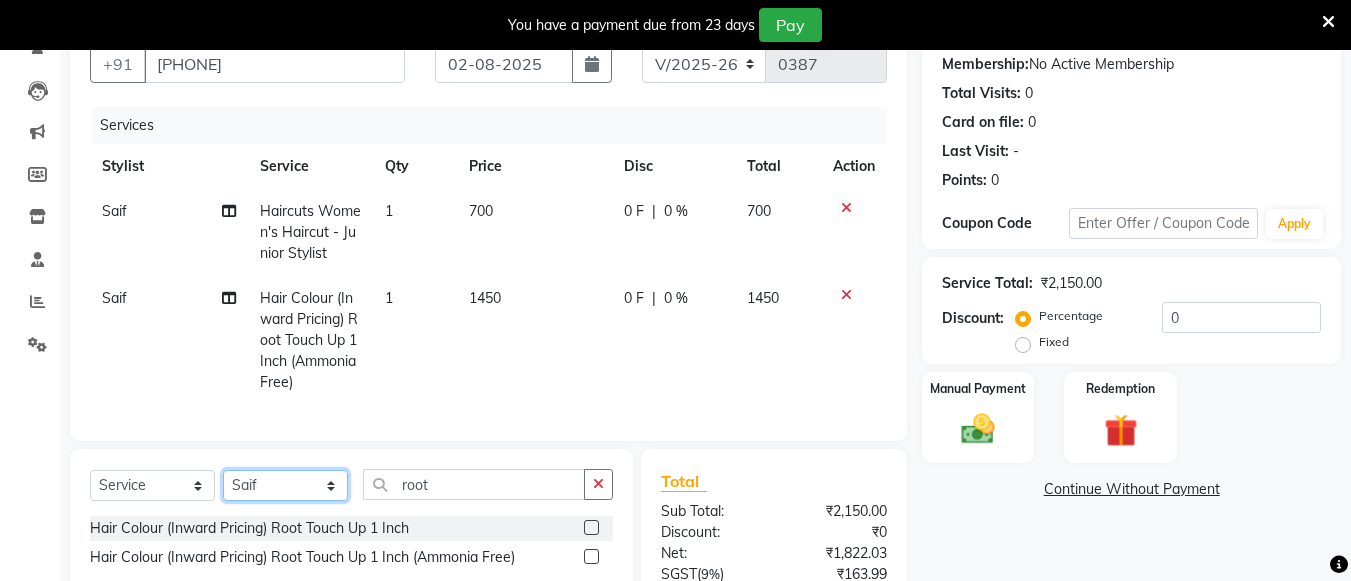 click on "Select Stylist [FIRST] [FIRST] [FIRST] [FIRST] [FIRST] [FIRST] [FIRST] [FIRST] [FIRST] [FIRST] [FIRST] [FIRST] [FIRST] [FIRST] [FIRST] [FIRST] [FIRST]" 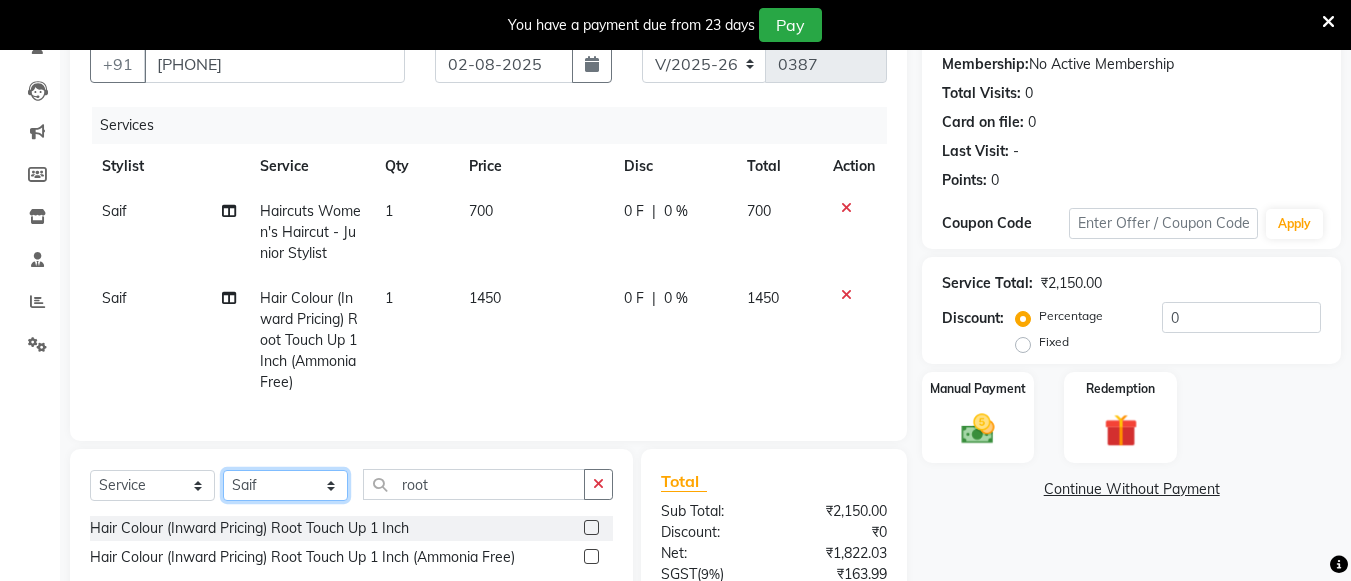 select on "85981" 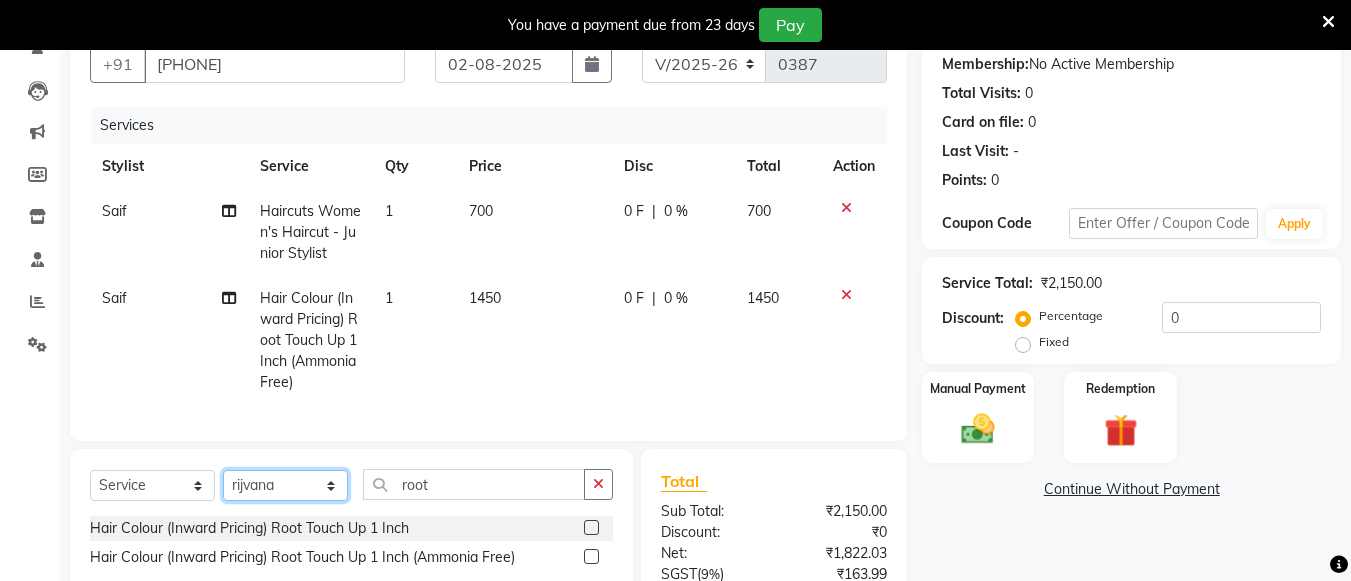 click on "Select Stylist [FIRST] [FIRST] [FIRST] [FIRST] [FIRST] [FIRST] [FIRST] [FIRST] [FIRST] [FIRST] [FIRST] [FIRST] [FIRST] [FIRST] [FIRST] [FIRST] [FIRST]" 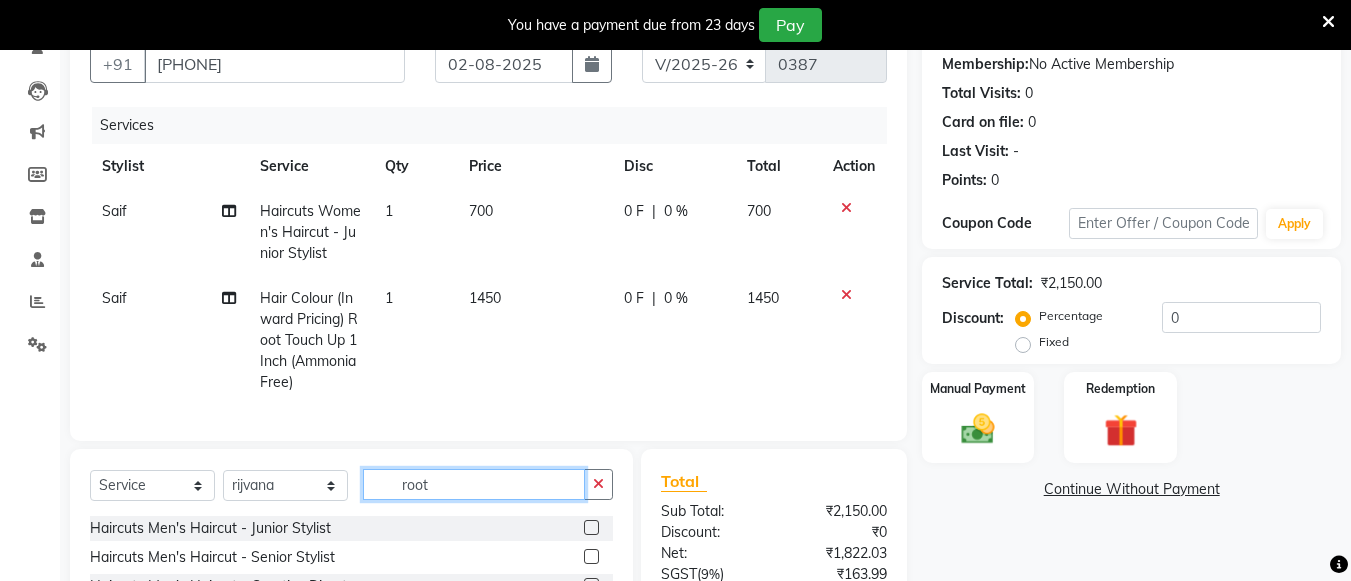 click on "root" 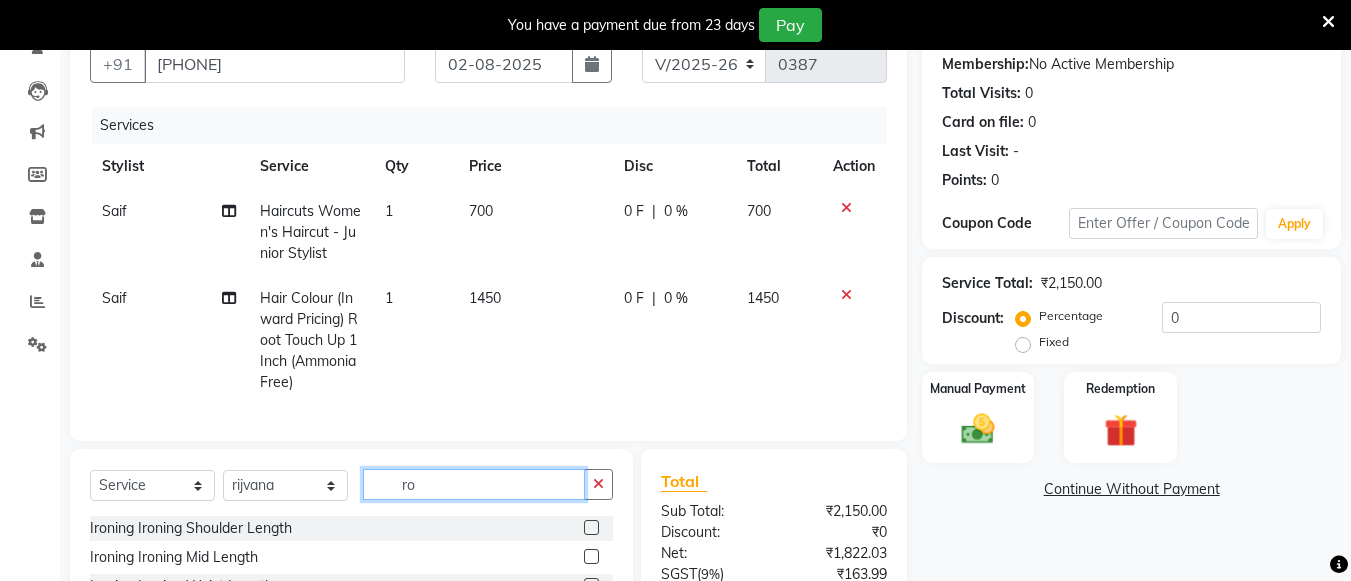 type on "r" 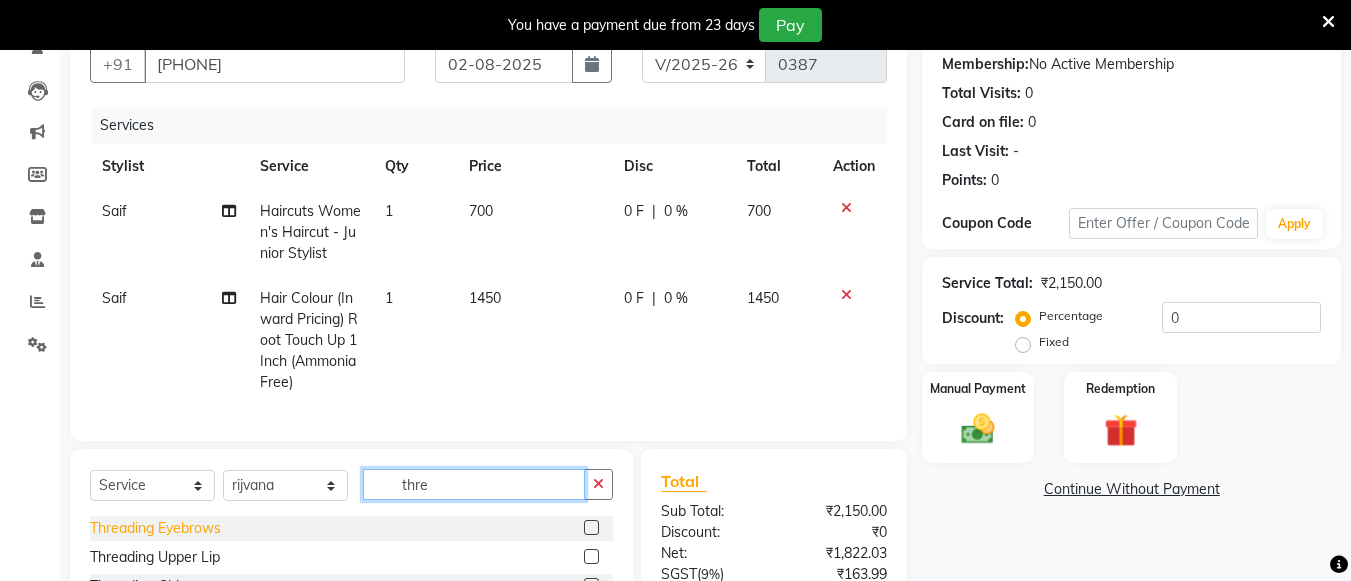 type on "thre" 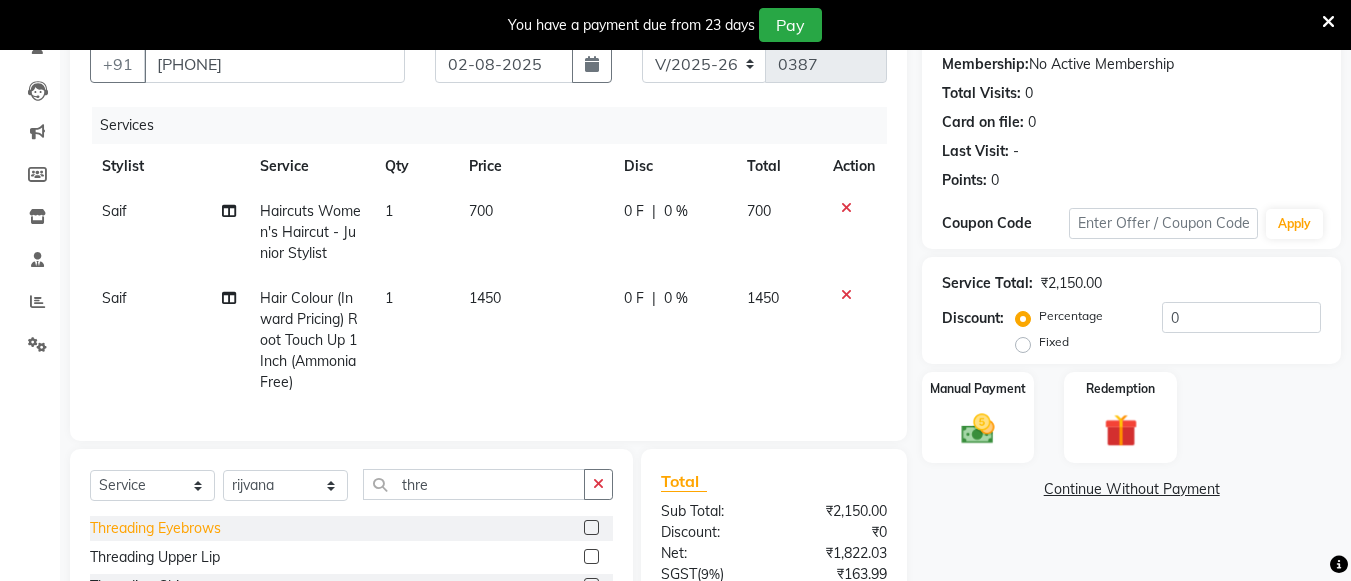 click on "Threading Eyebrows" 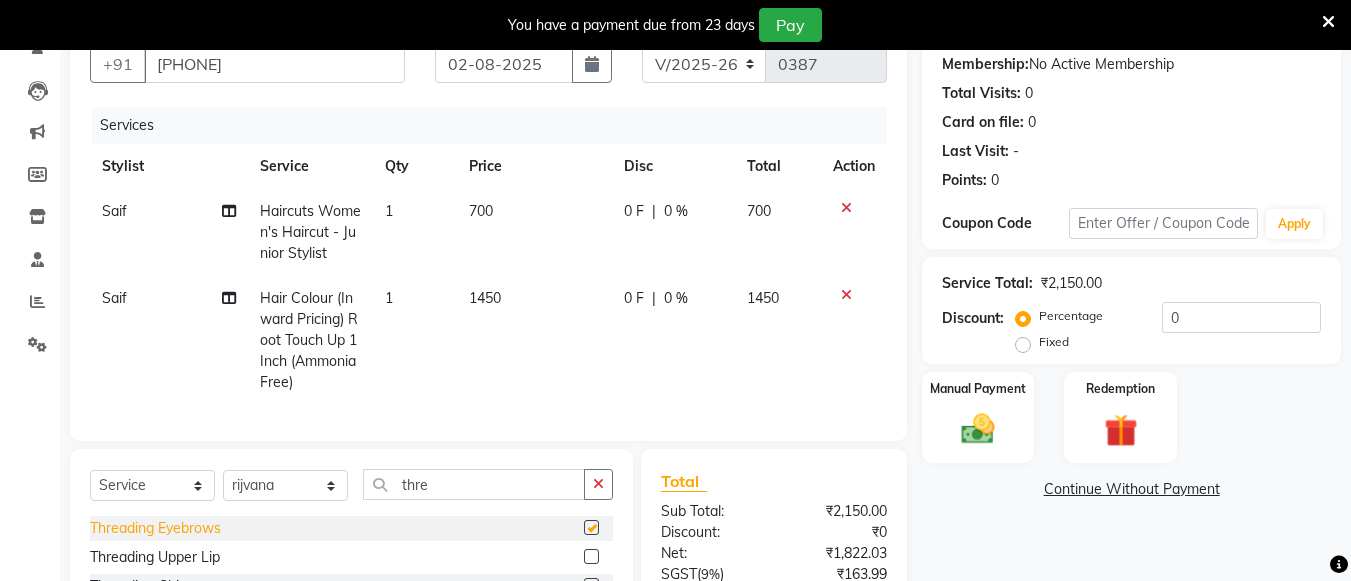 checkbox on "false" 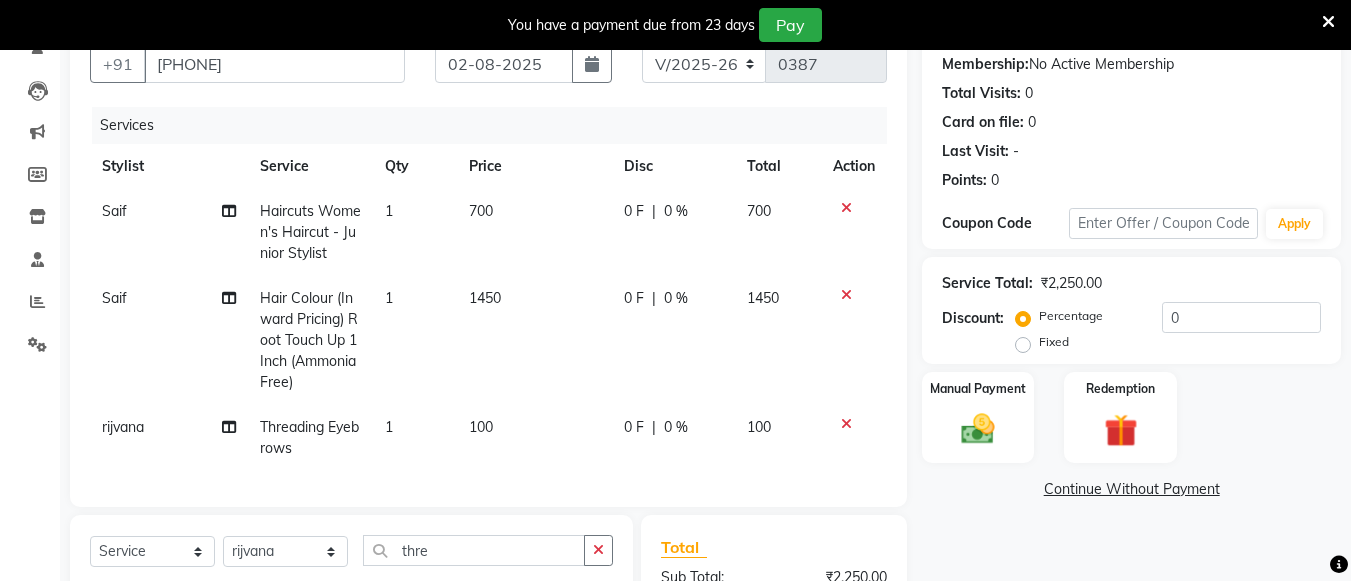 scroll, scrollTop: 410, scrollLeft: 0, axis: vertical 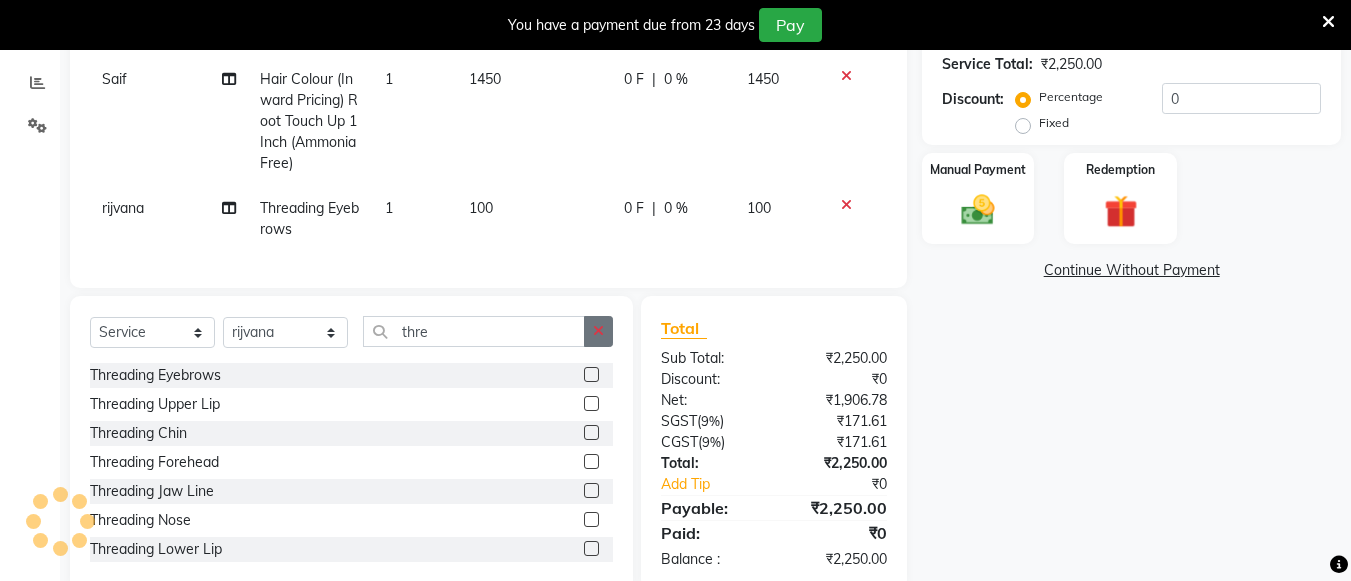 click 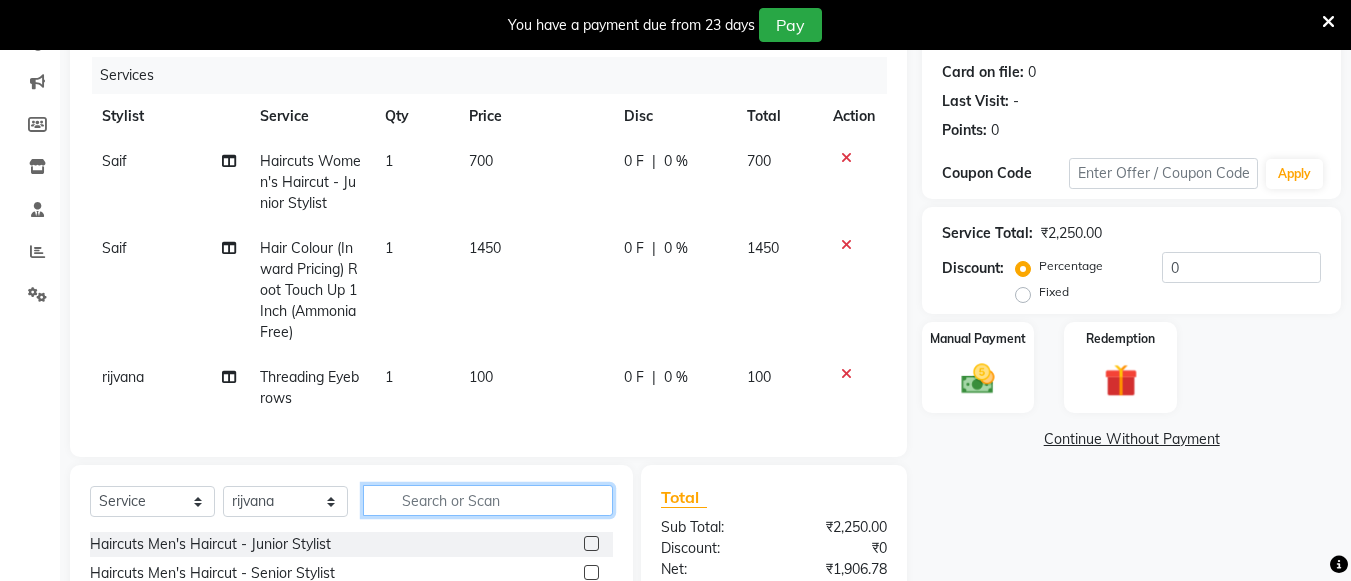 scroll, scrollTop: 208, scrollLeft: 0, axis: vertical 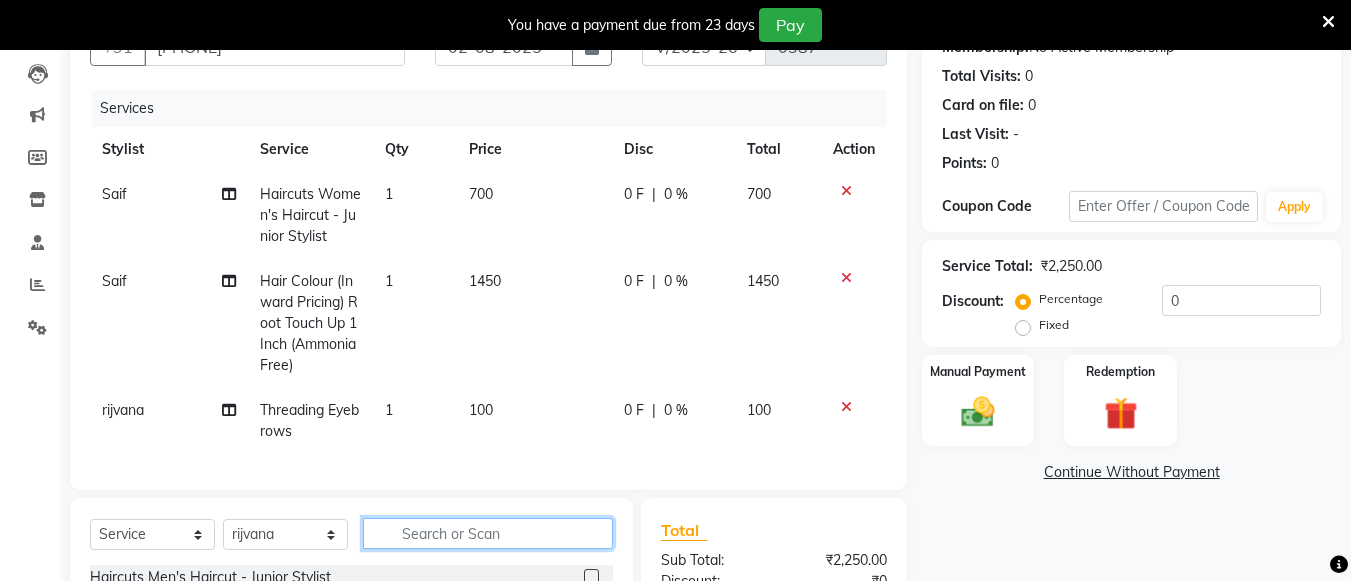 click 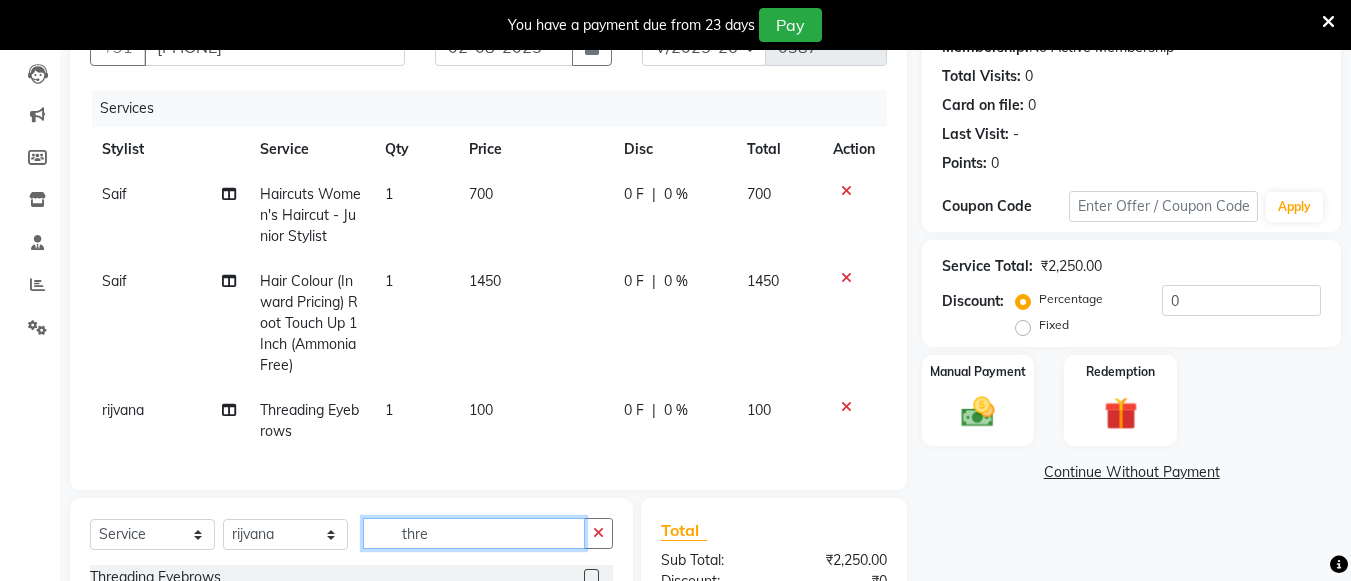 scroll, scrollTop: 393, scrollLeft: 0, axis: vertical 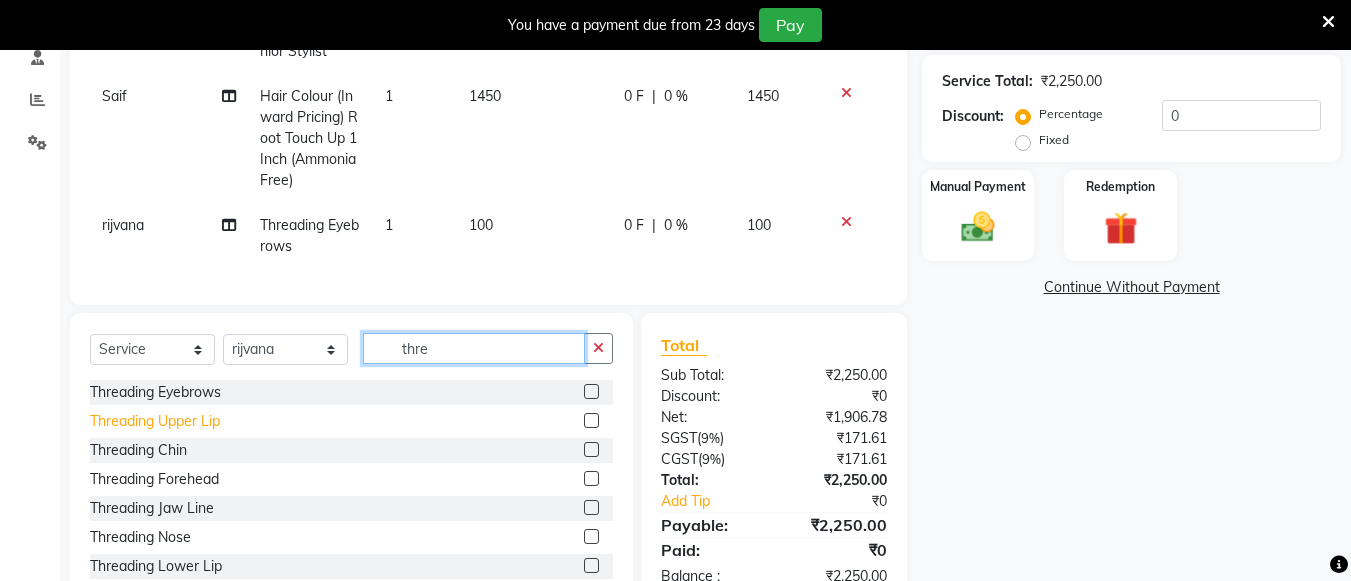 type on "thre" 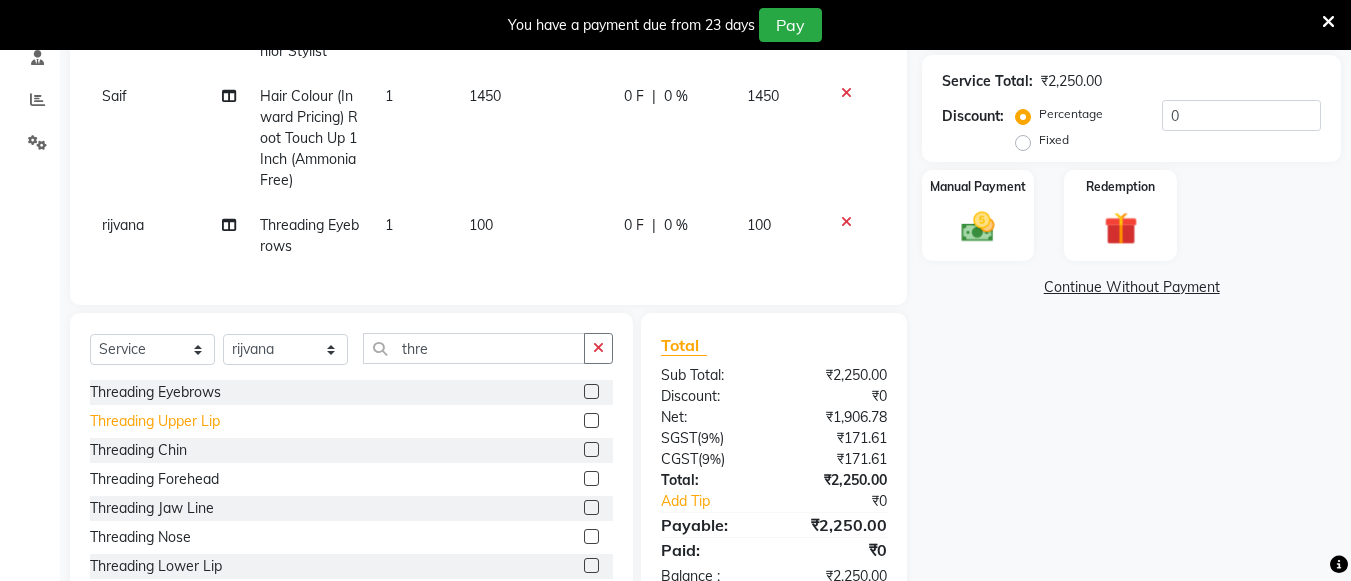 click on "Threading Upper Lip" 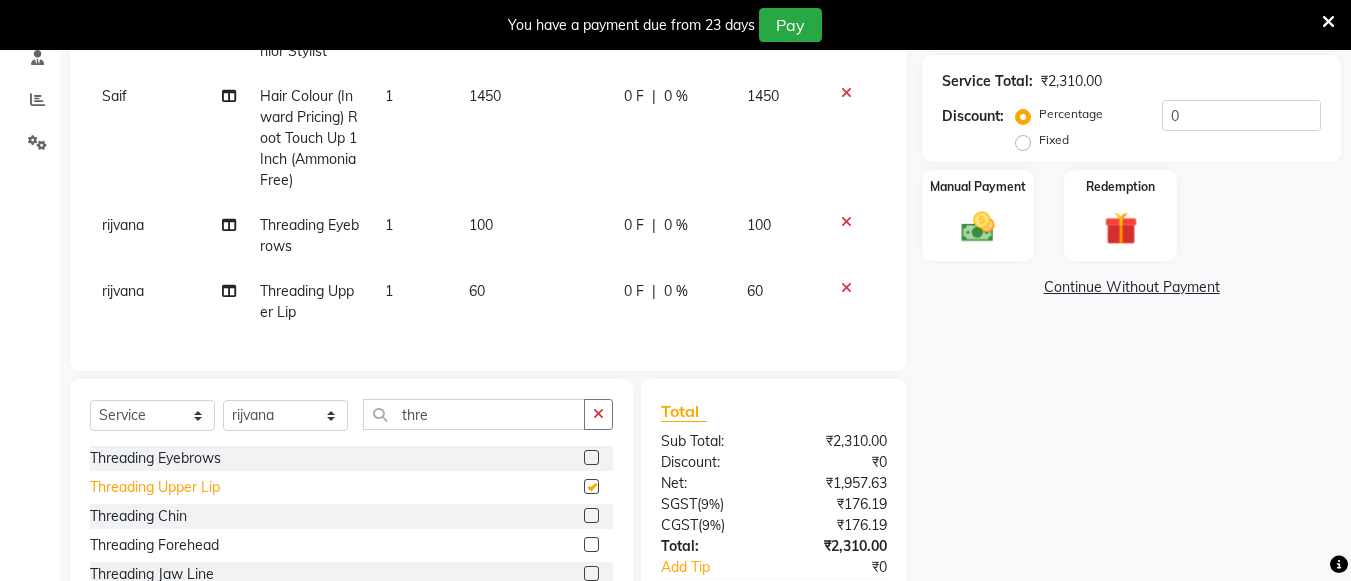 checkbox on "false" 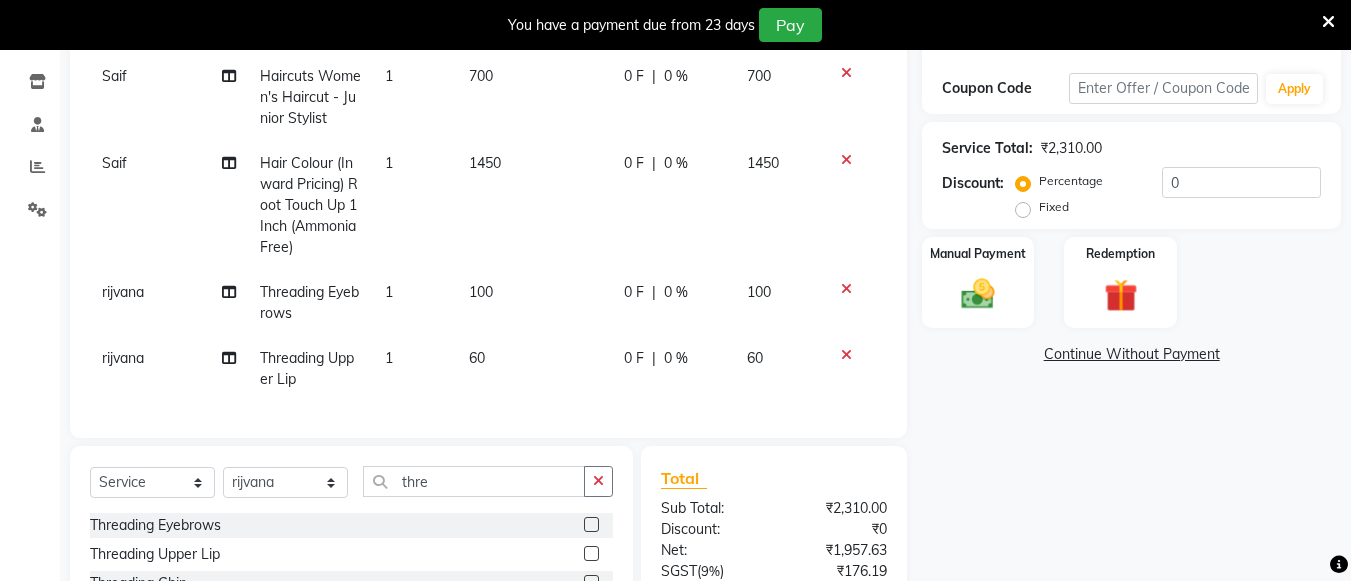 scroll, scrollTop: 109, scrollLeft: 0, axis: vertical 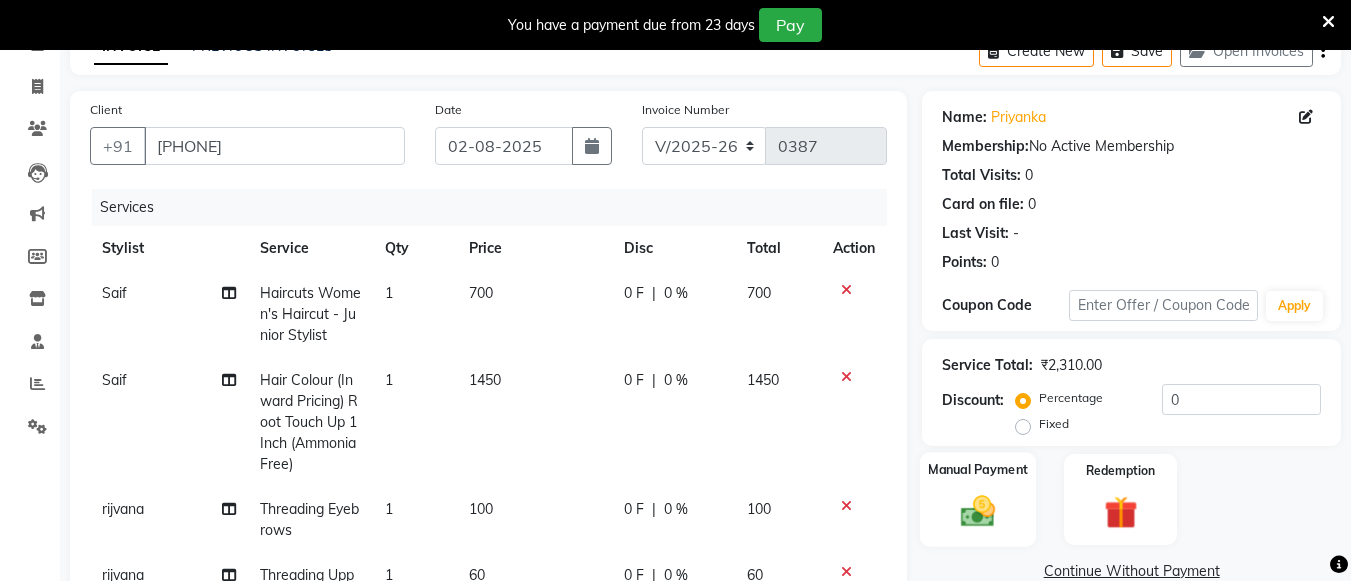 click 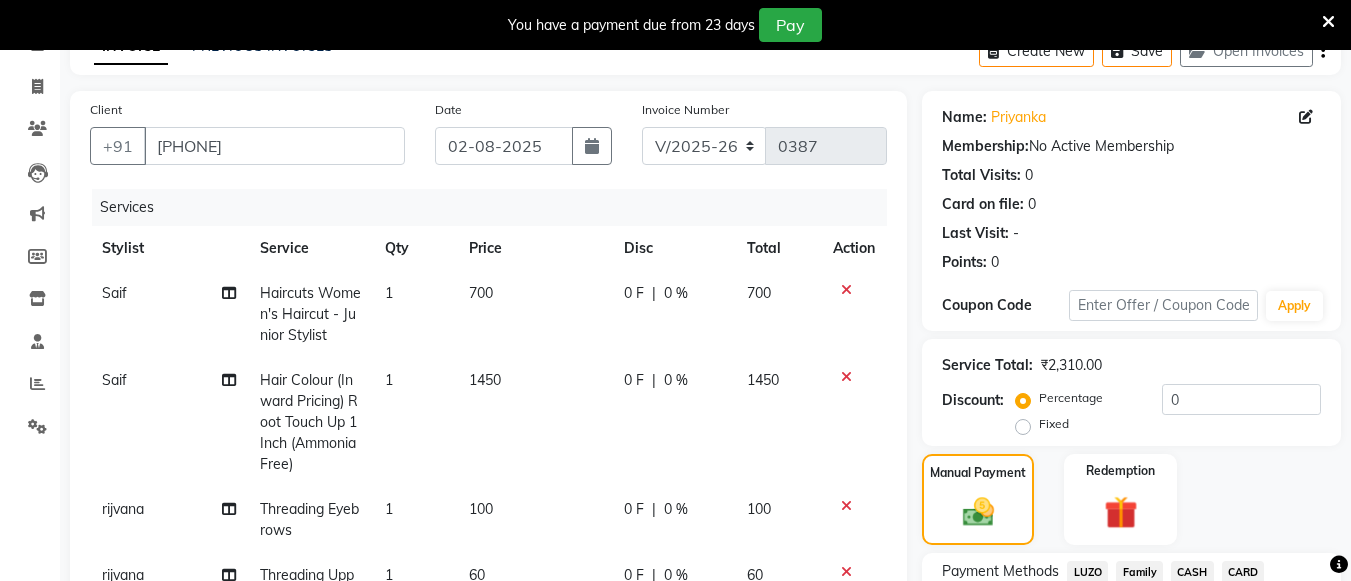 scroll, scrollTop: 504, scrollLeft: 0, axis: vertical 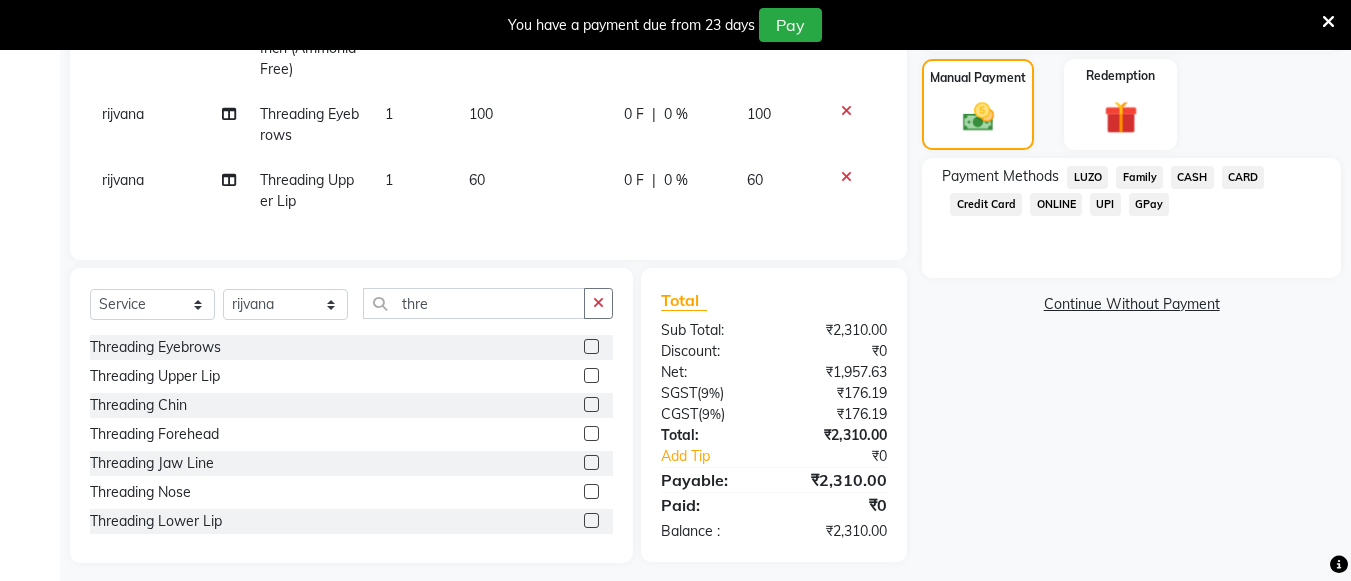 click on "GPay" 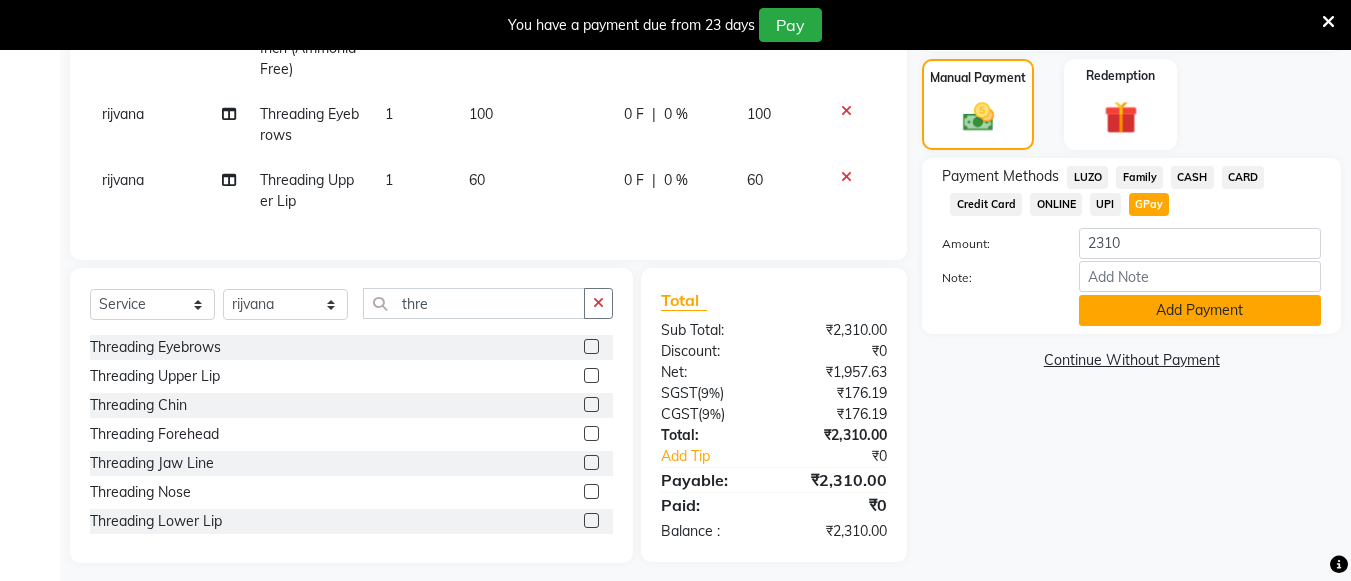 click on "Add Payment" 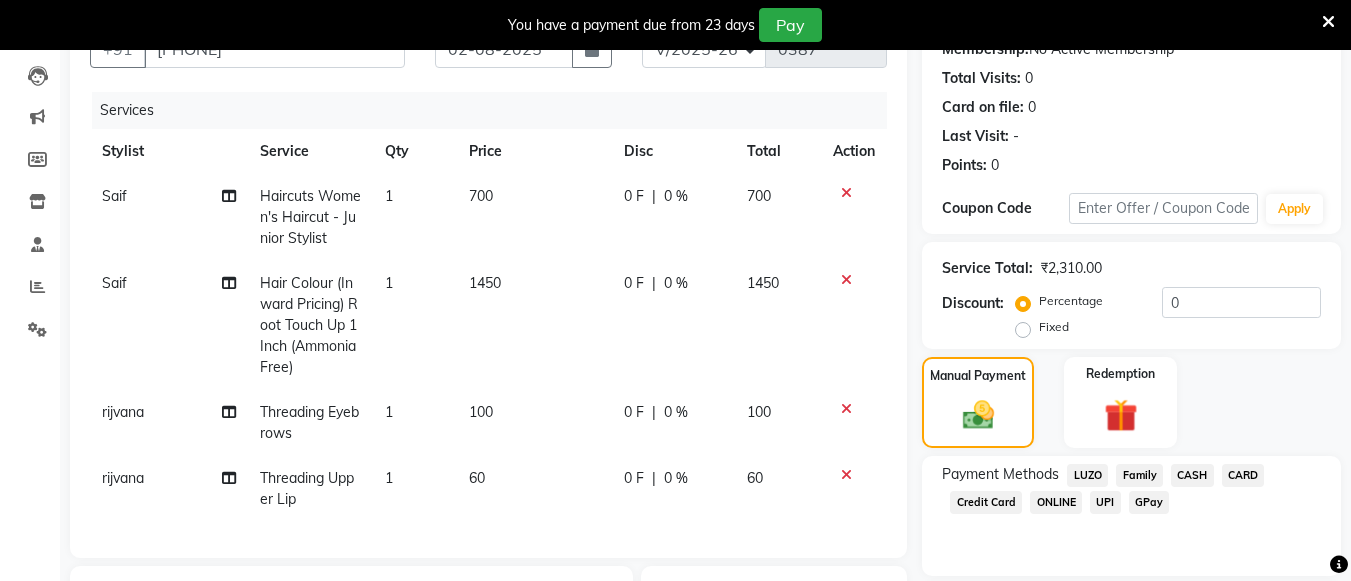 scroll, scrollTop: 572, scrollLeft: 0, axis: vertical 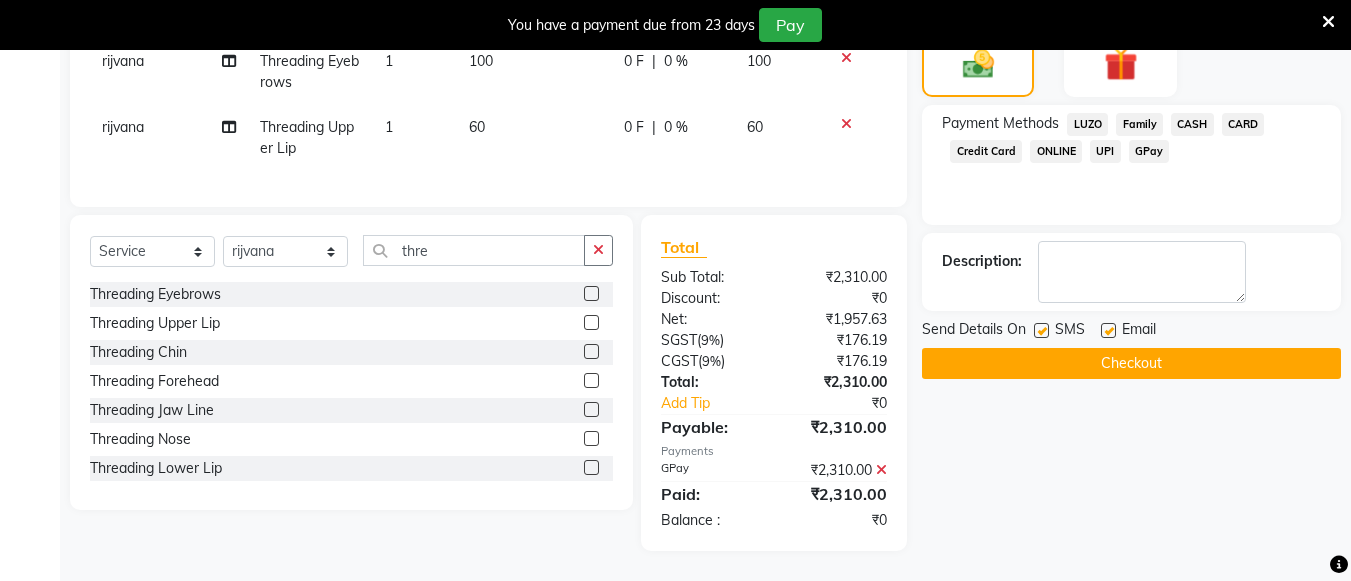 click on "Checkout" 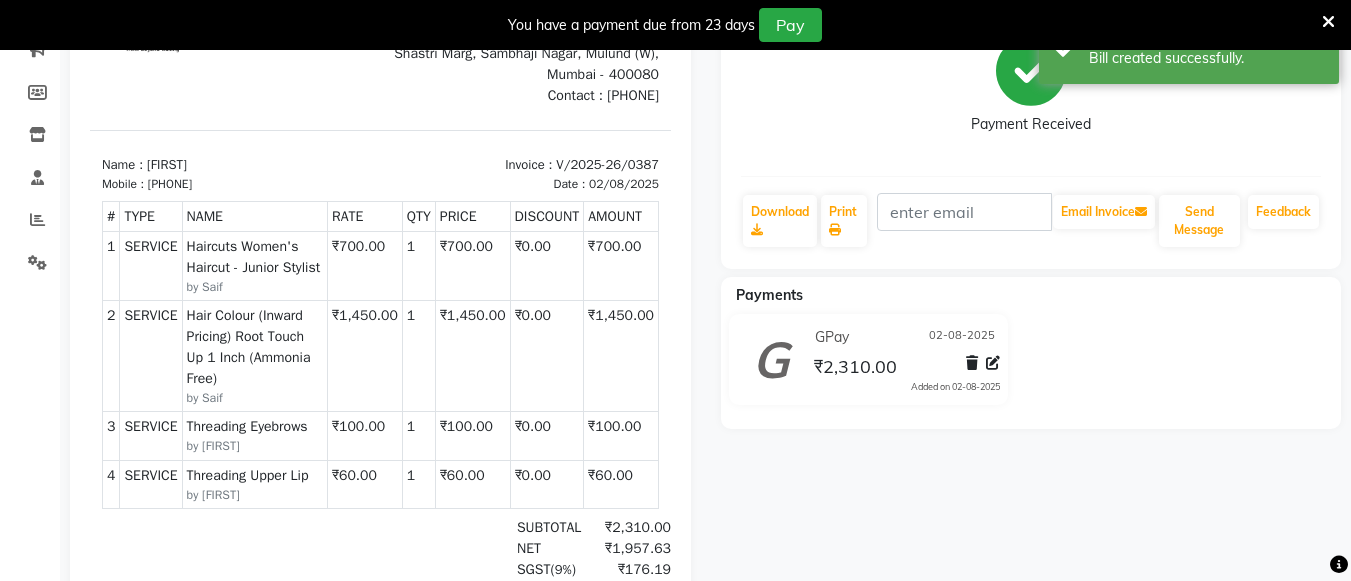 scroll, scrollTop: 0, scrollLeft: 0, axis: both 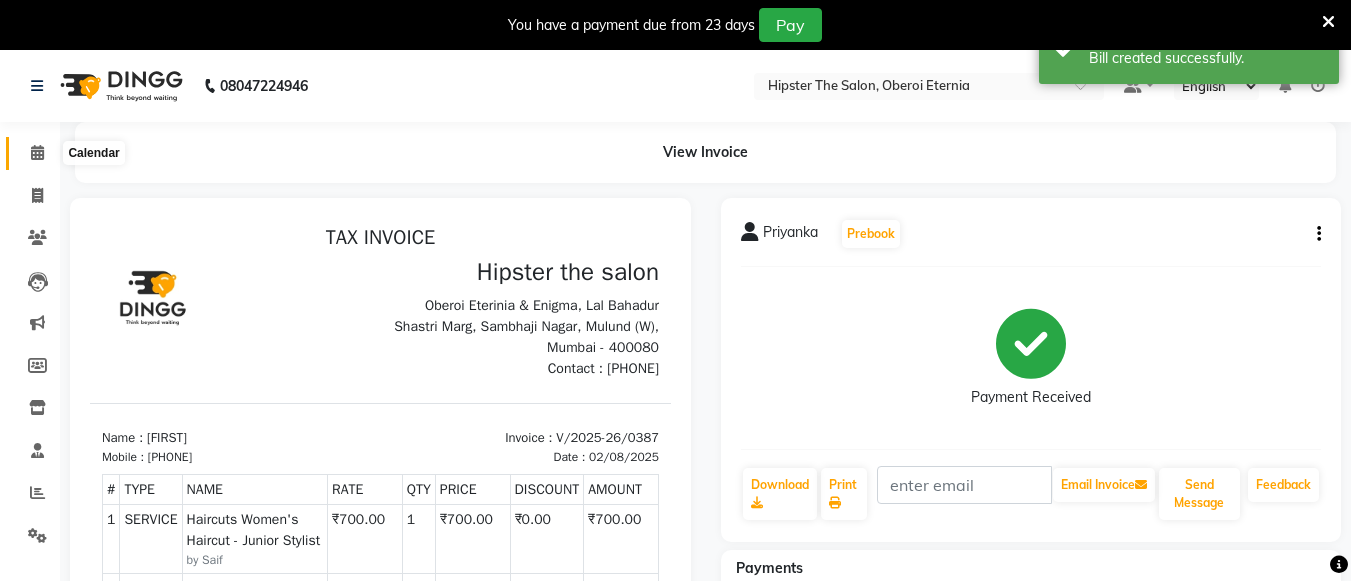click 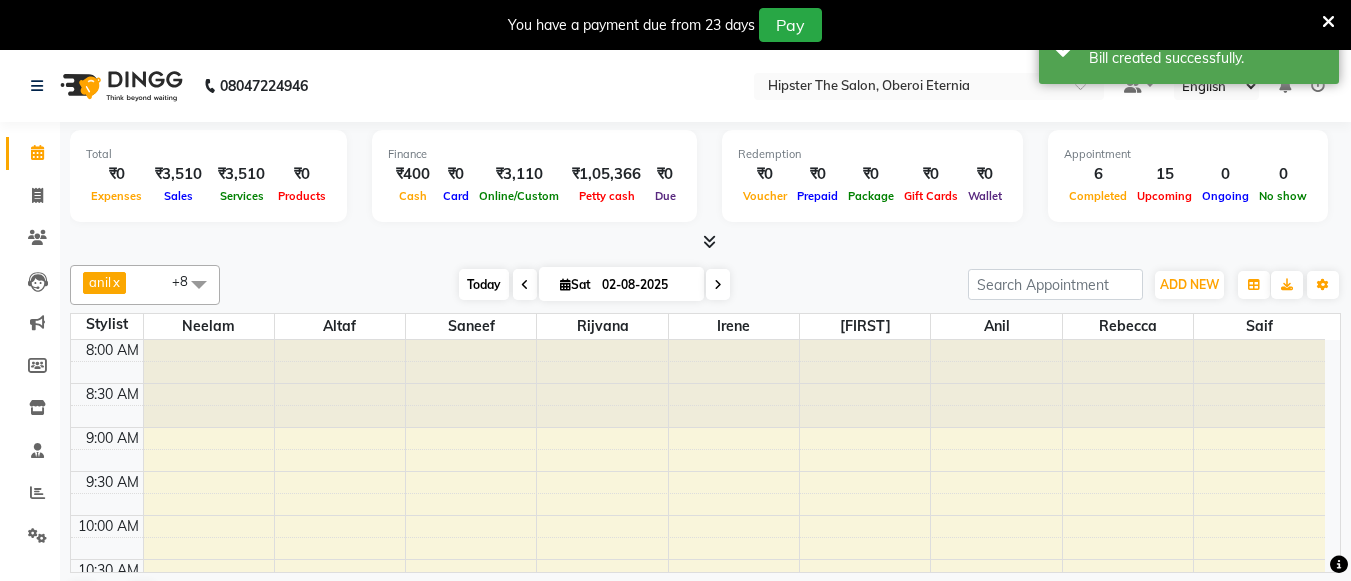 click on "Today" at bounding box center [484, 284] 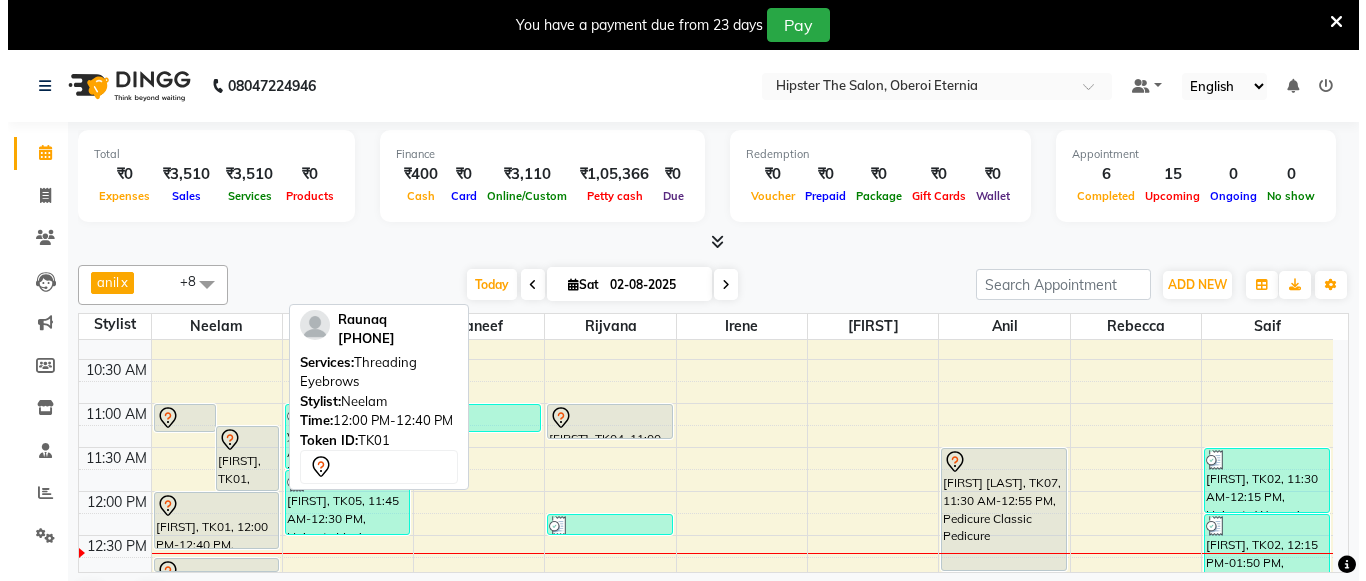 scroll, scrollTop: 199, scrollLeft: 0, axis: vertical 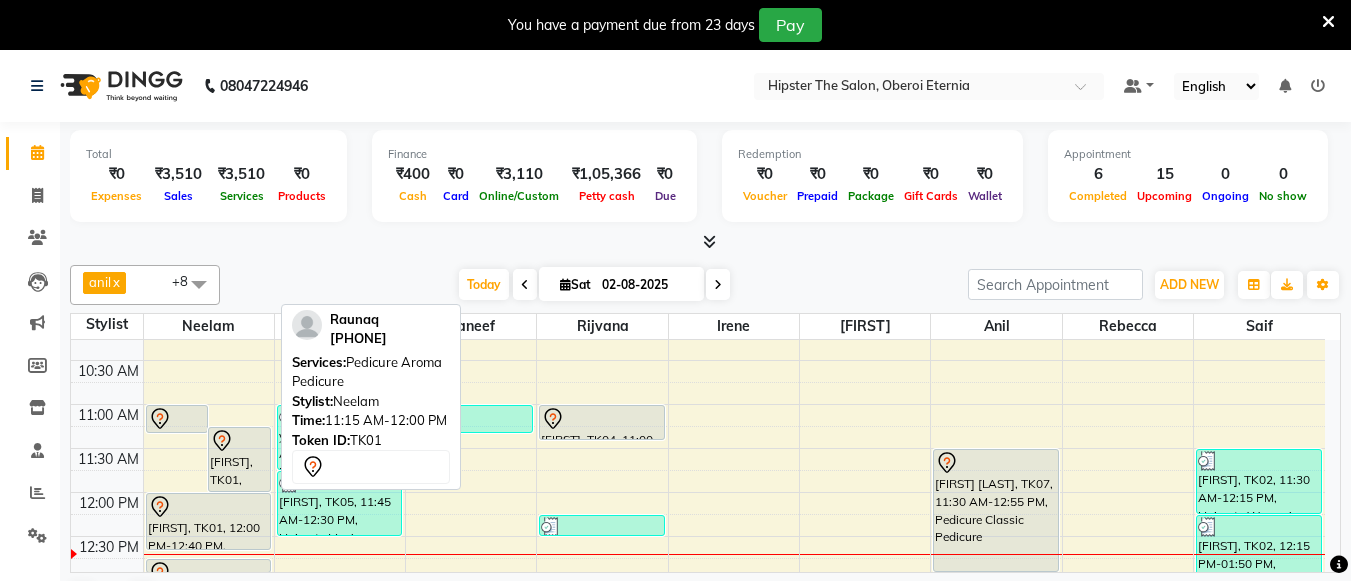 click on "[FIRST], TK01, 11:15 AM-12:00 PM, Pedicure Aroma Pedicure" at bounding box center [239, 459] 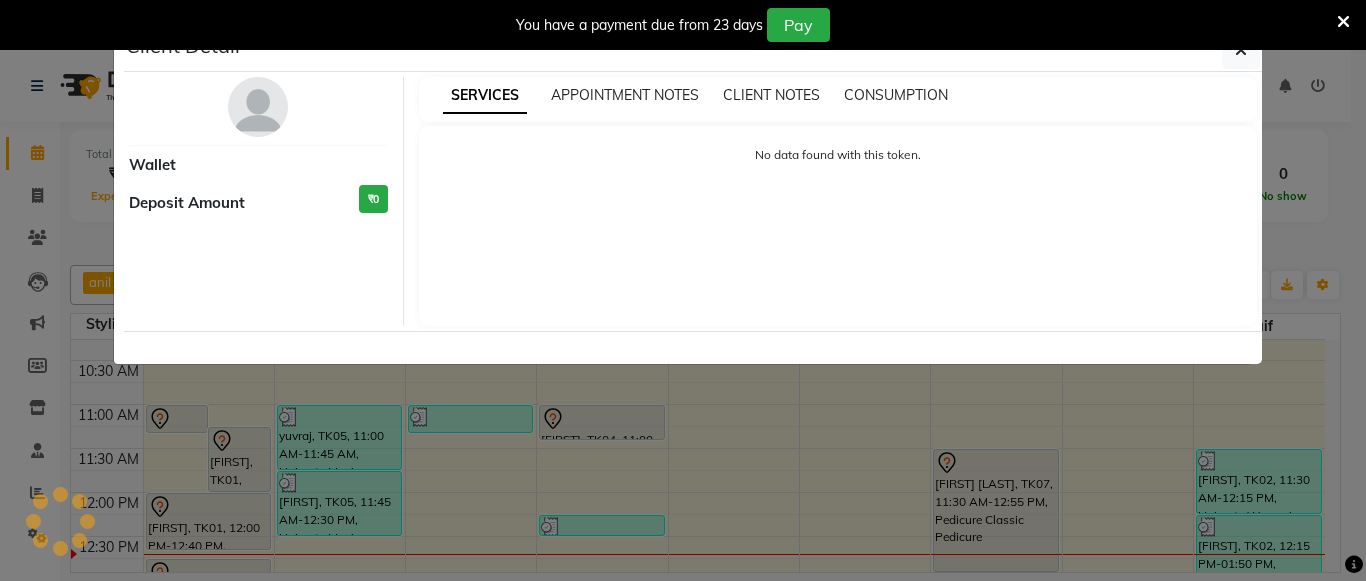 select on "7" 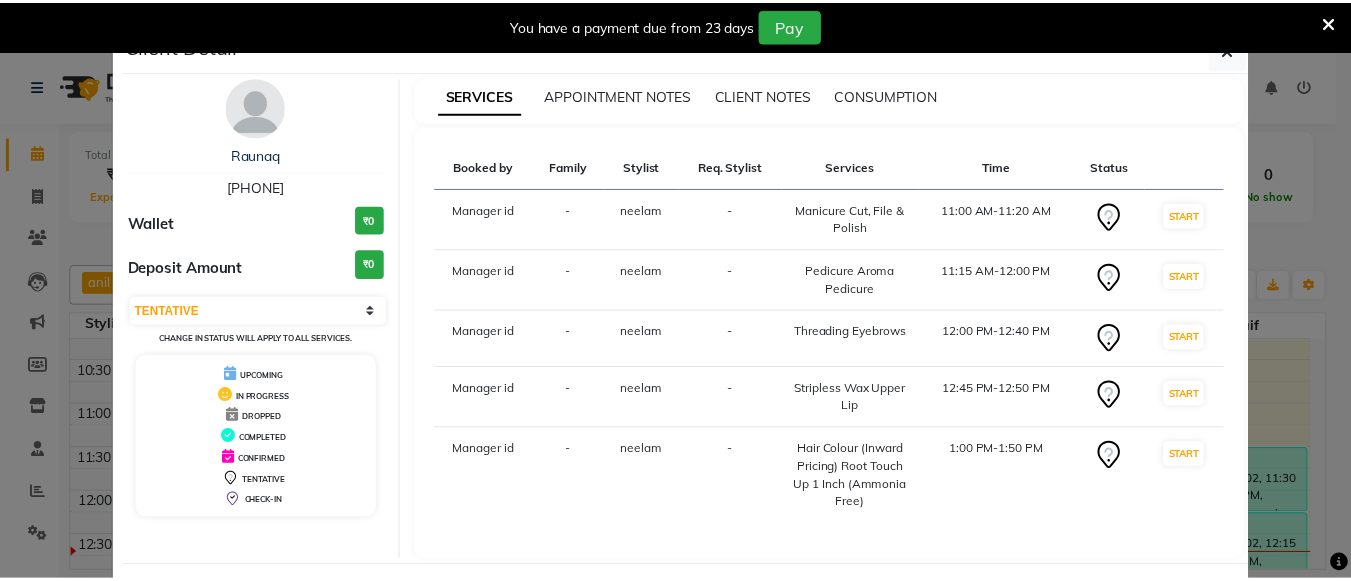 scroll, scrollTop: 87, scrollLeft: 0, axis: vertical 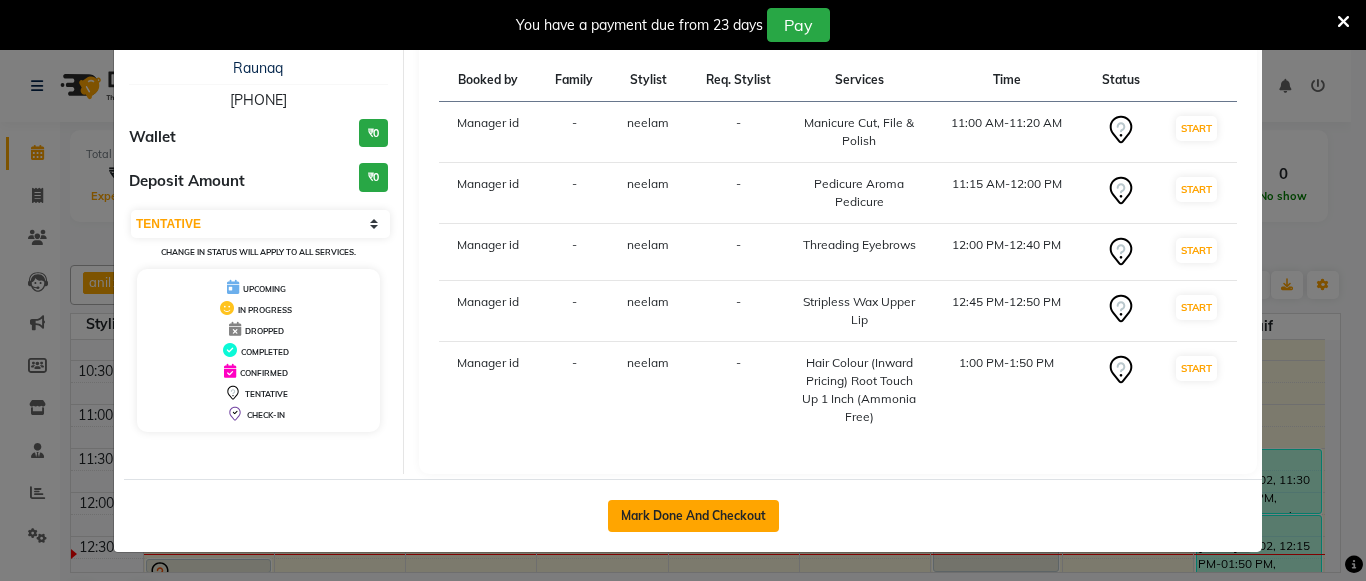 click on "Mark Done And Checkout" 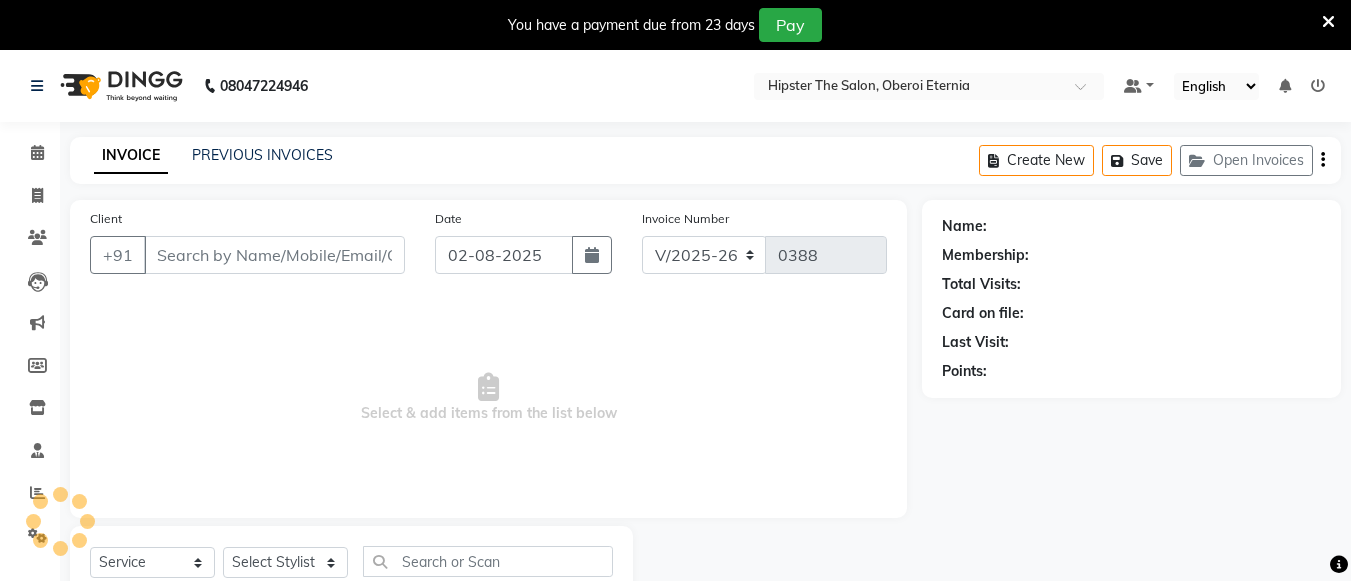 type on "[PHONE]" 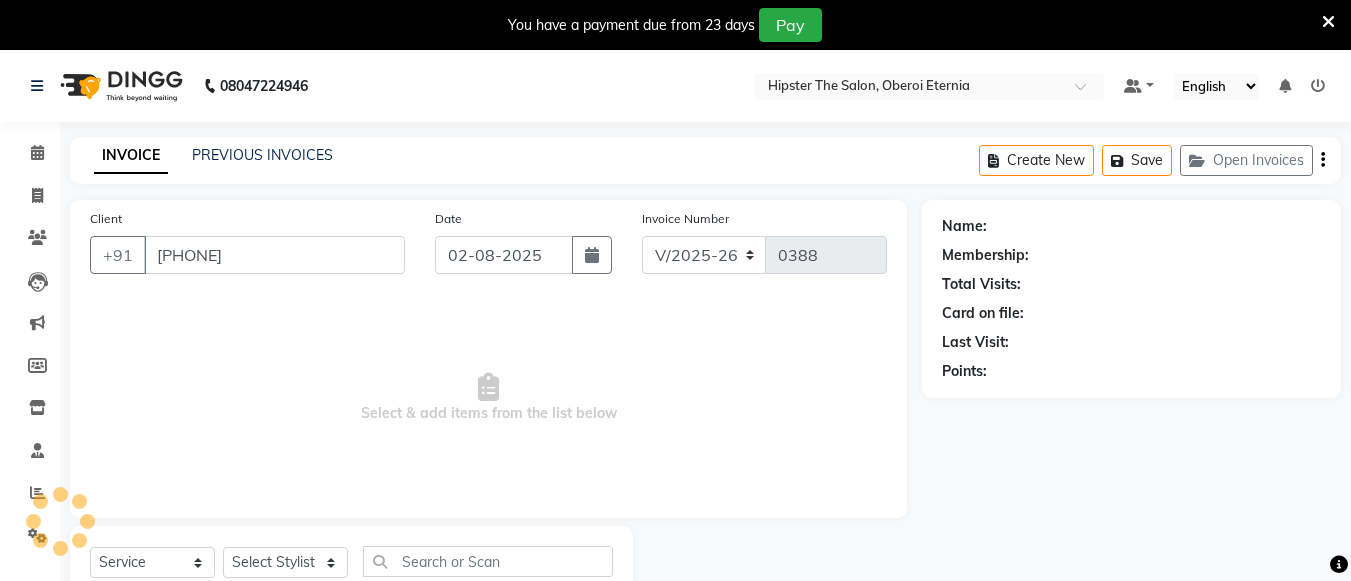 select on "85977" 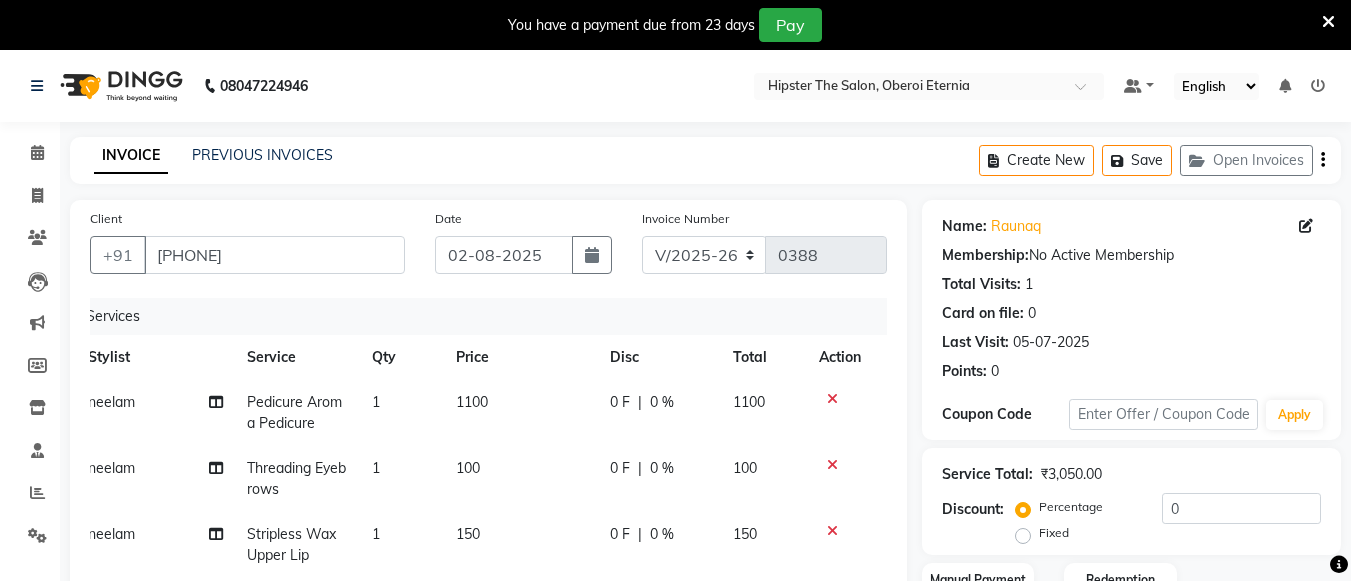 scroll, scrollTop: 6, scrollLeft: 14, axis: both 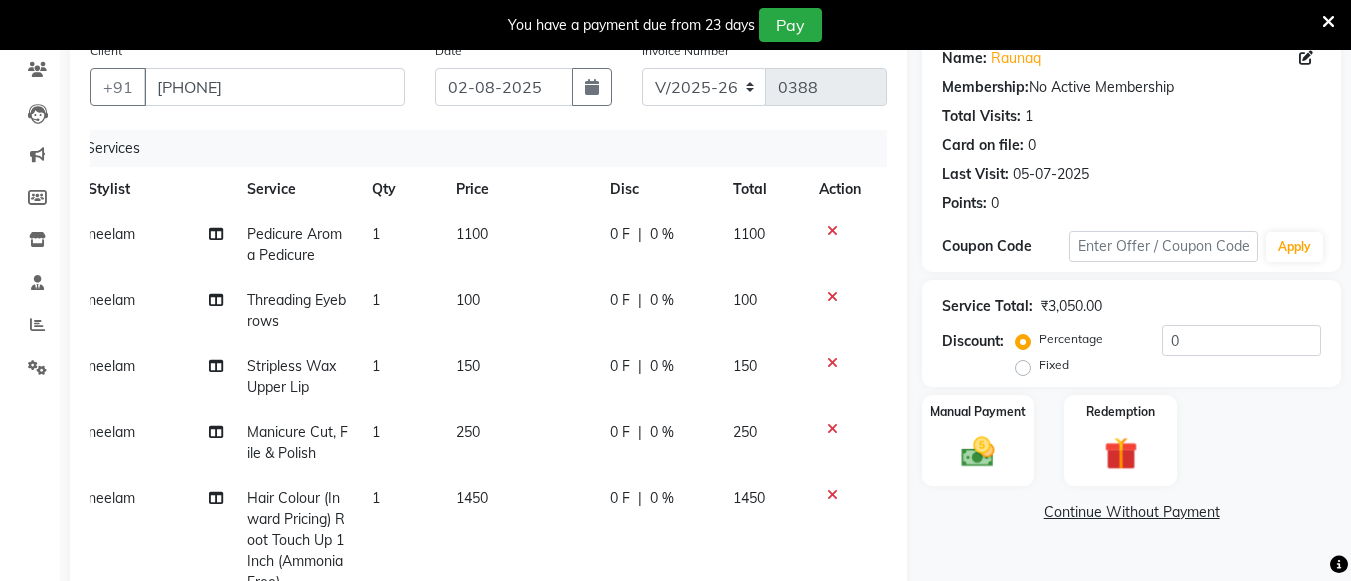 click on "1450" 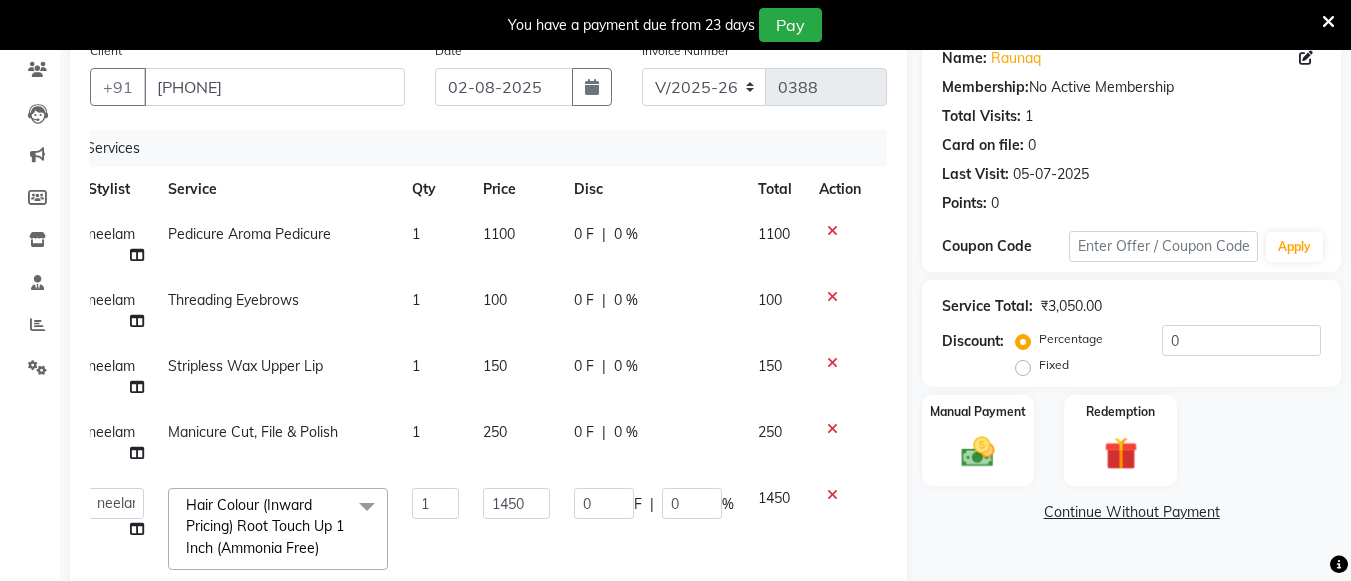 scroll, scrollTop: 0, scrollLeft: 14, axis: horizontal 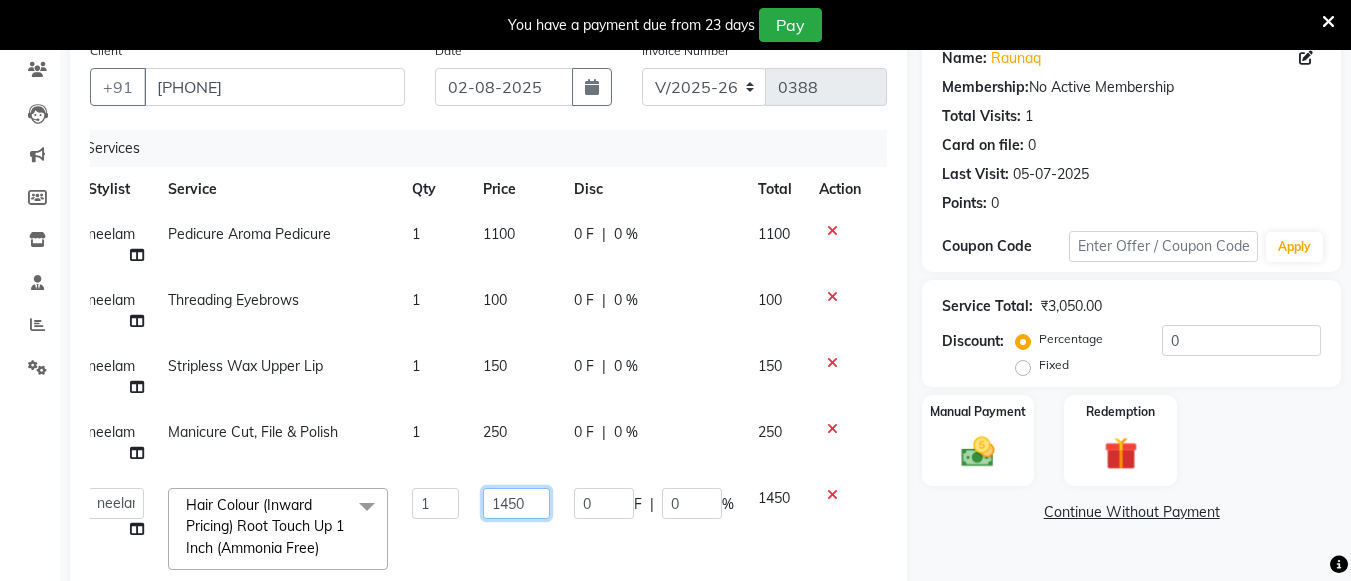 click on "1450" 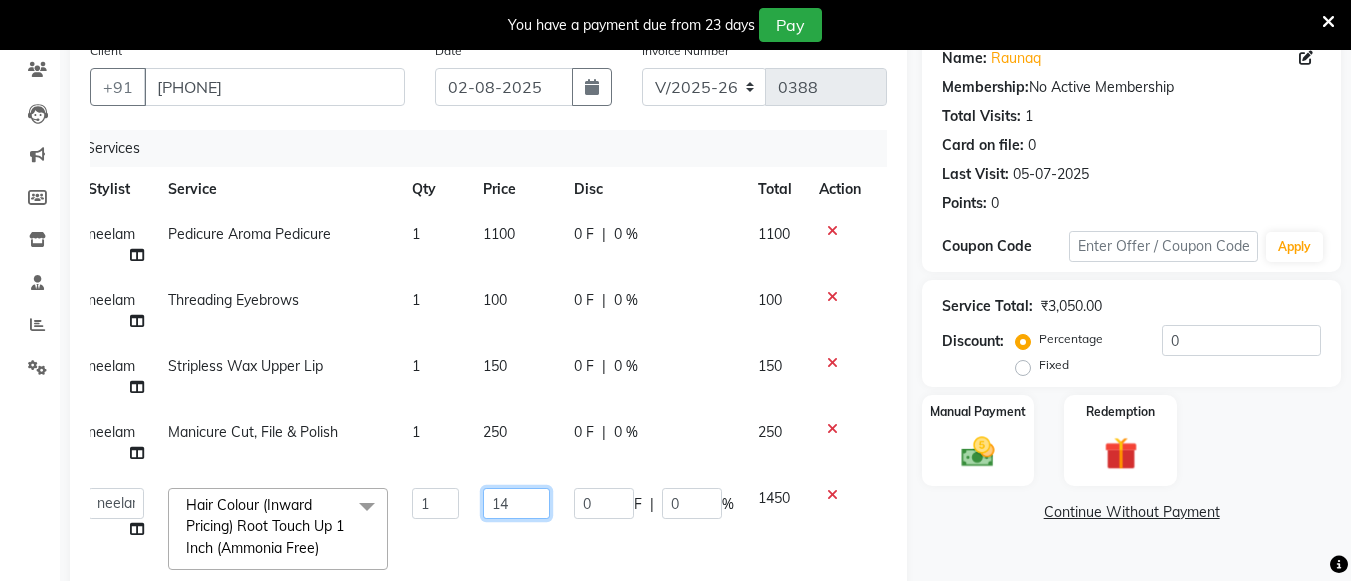 type on "1" 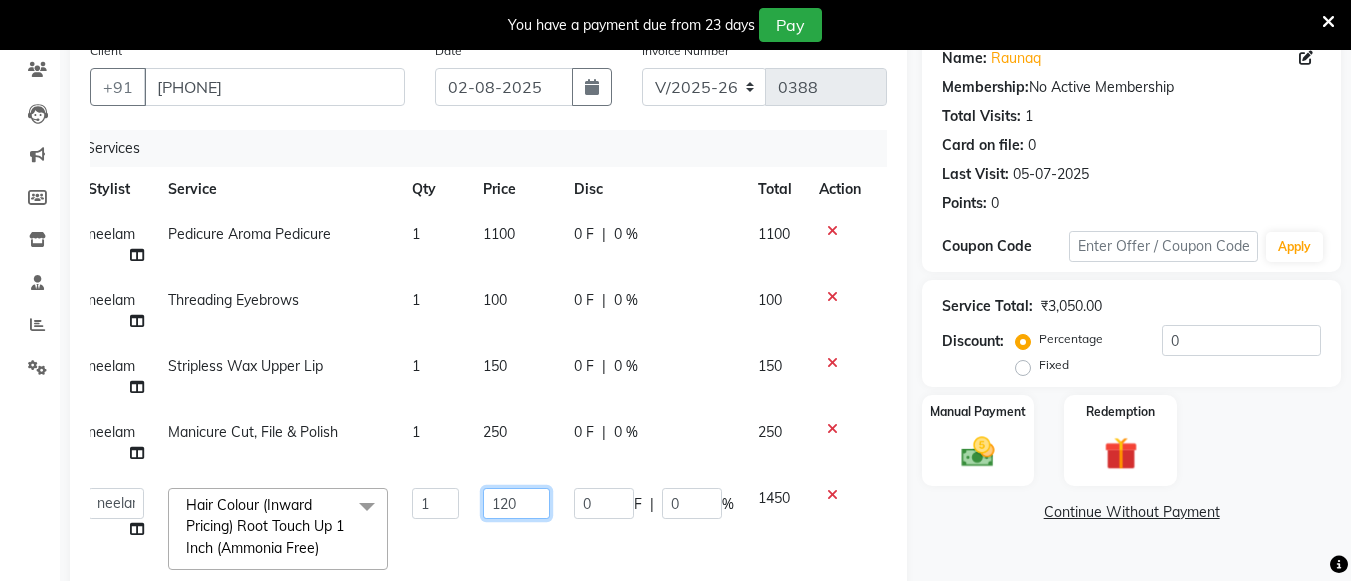 type on "1200" 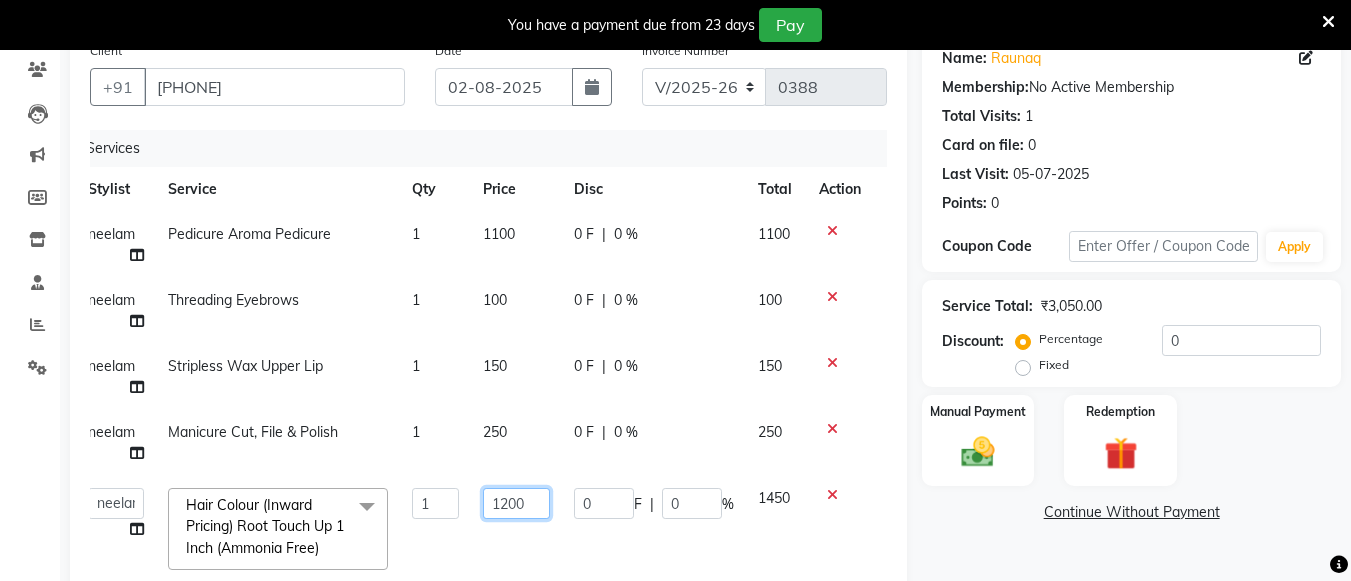 scroll, scrollTop: 117, scrollLeft: 0, axis: vertical 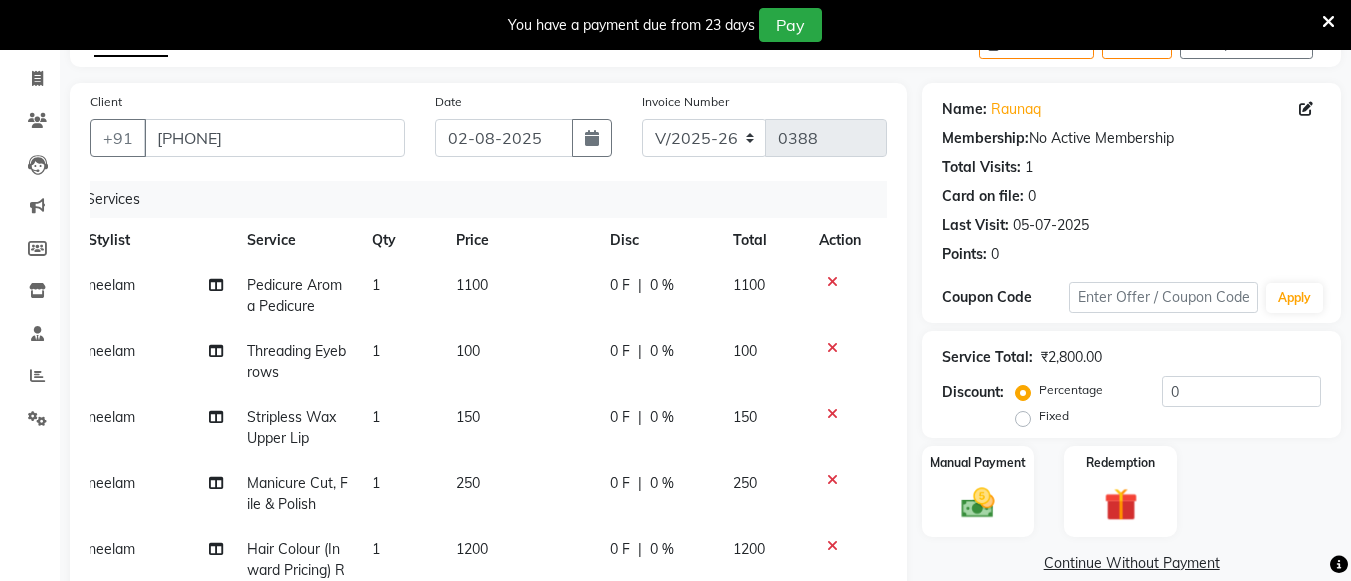 click on "1100" 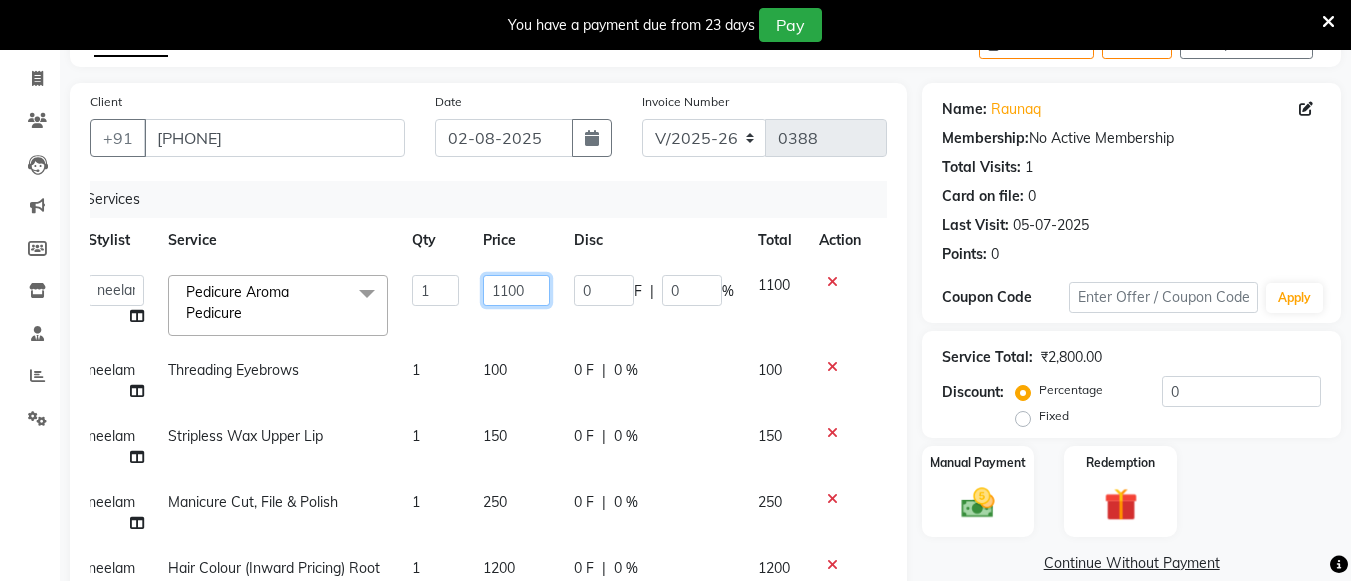 click on "1100" 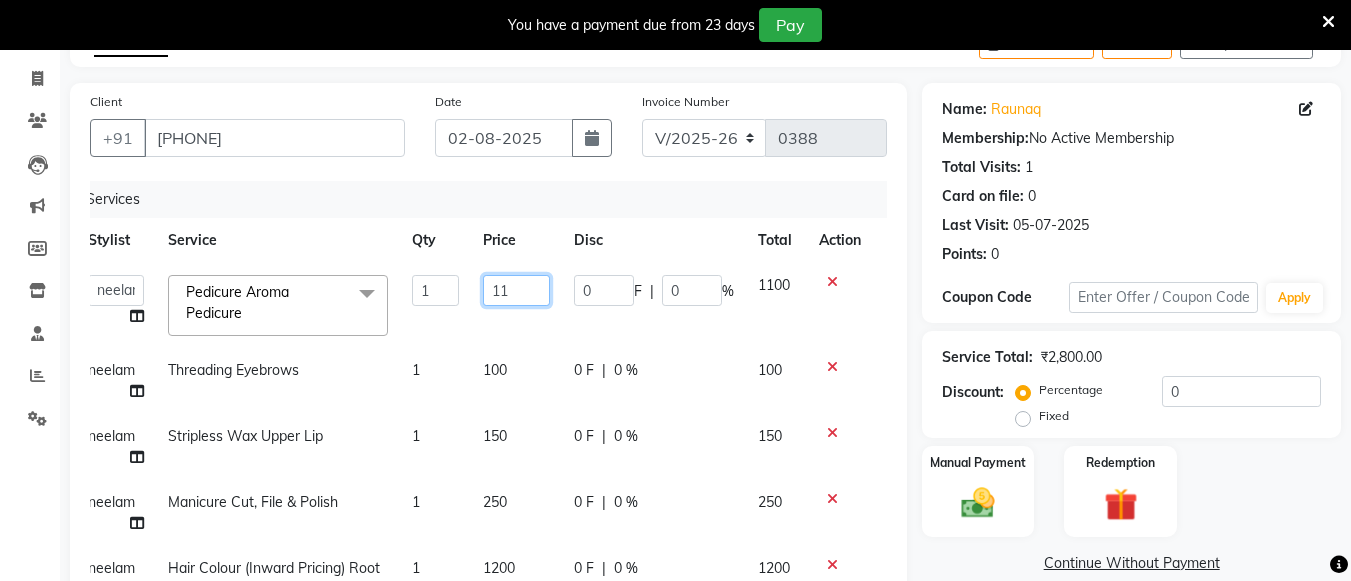 type on "1" 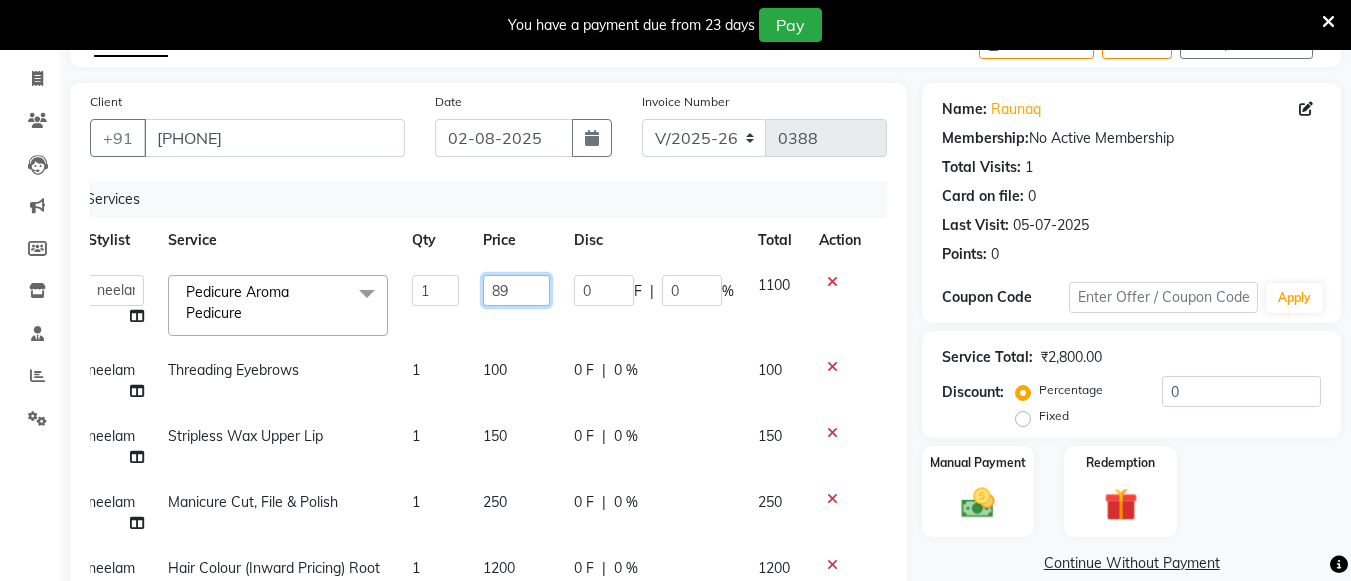 type on "899" 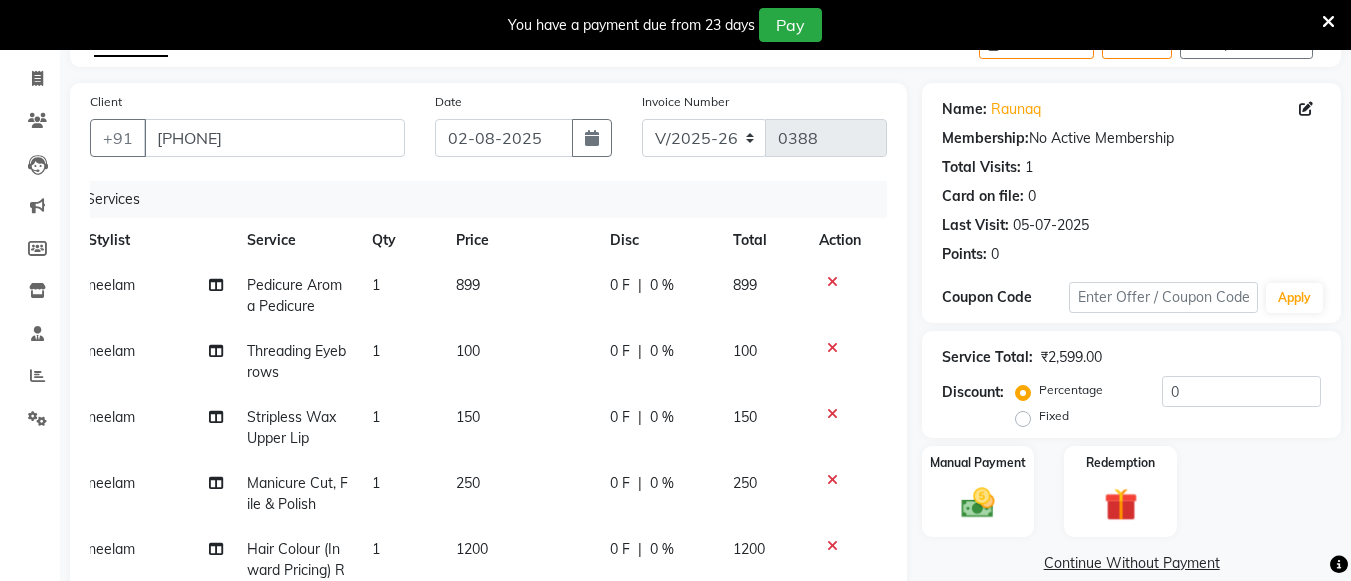 click on "0 F | 0 %" 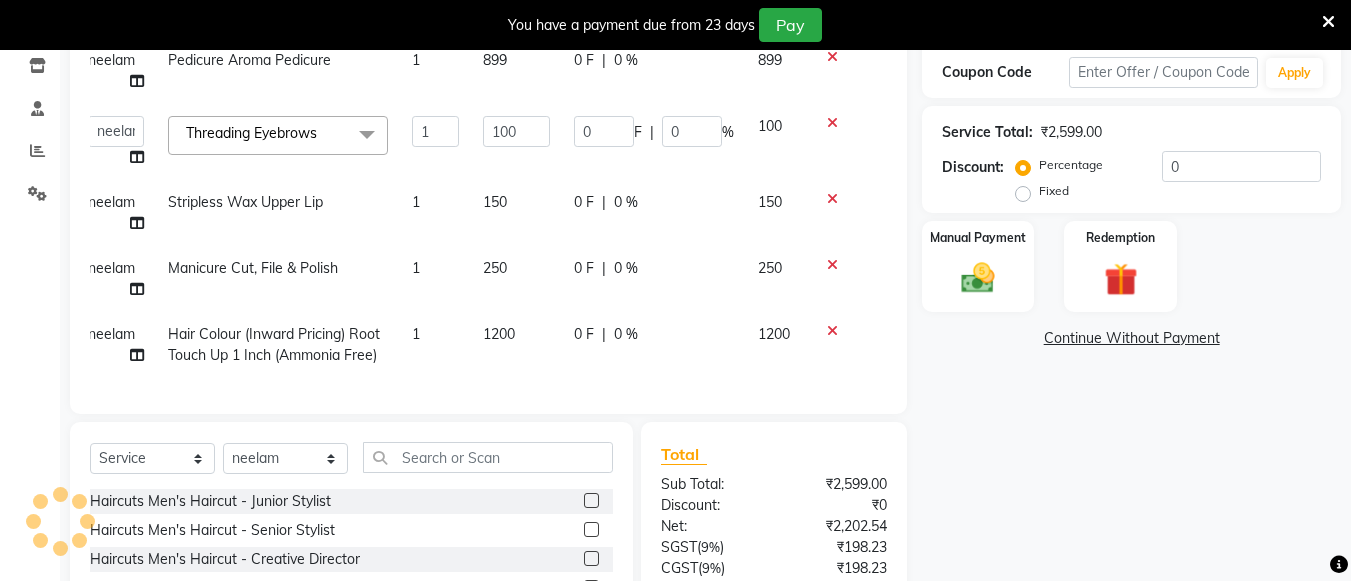 scroll, scrollTop: 0, scrollLeft: 0, axis: both 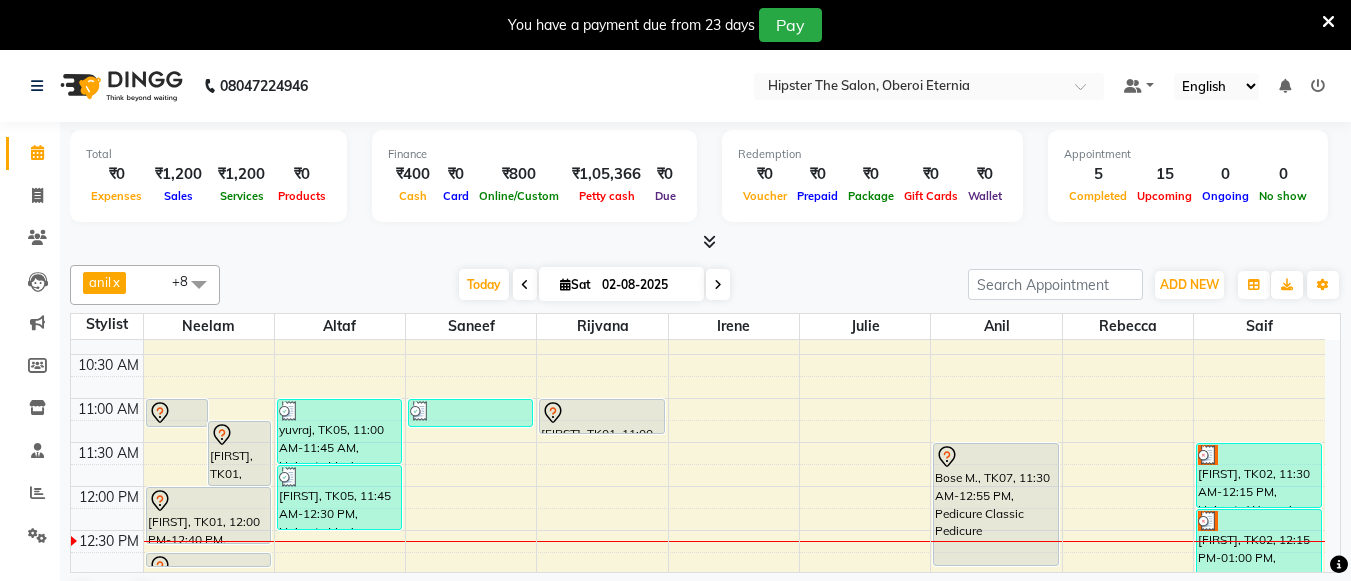 click at bounding box center (718, 284) 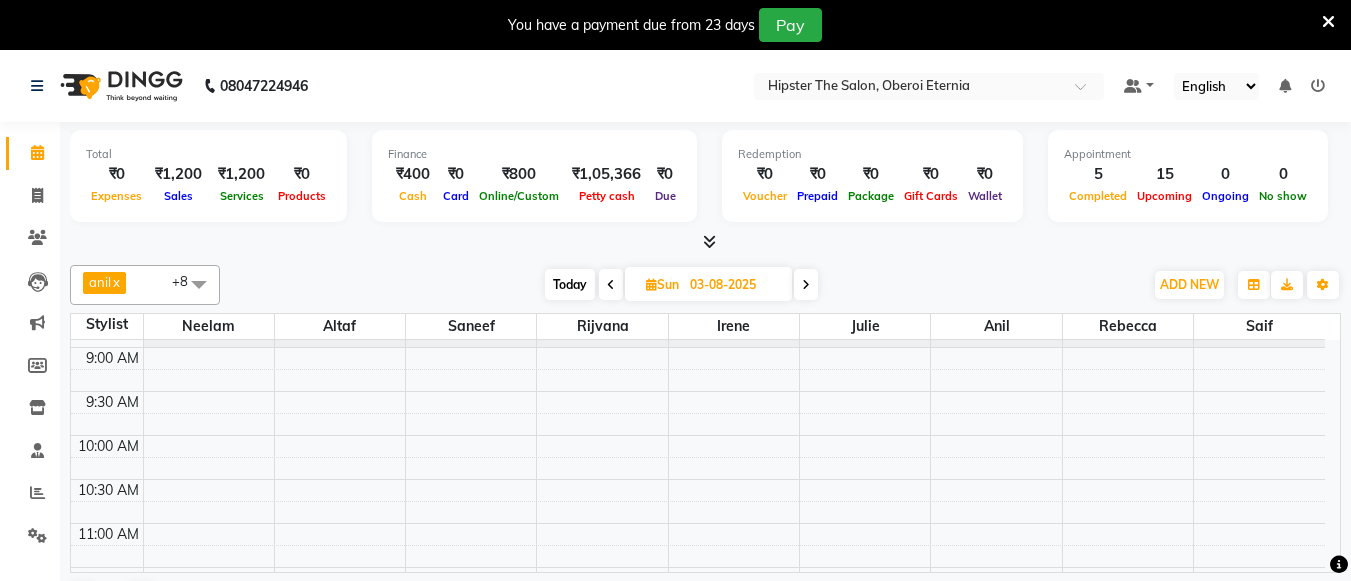 scroll, scrollTop: 81, scrollLeft: 0, axis: vertical 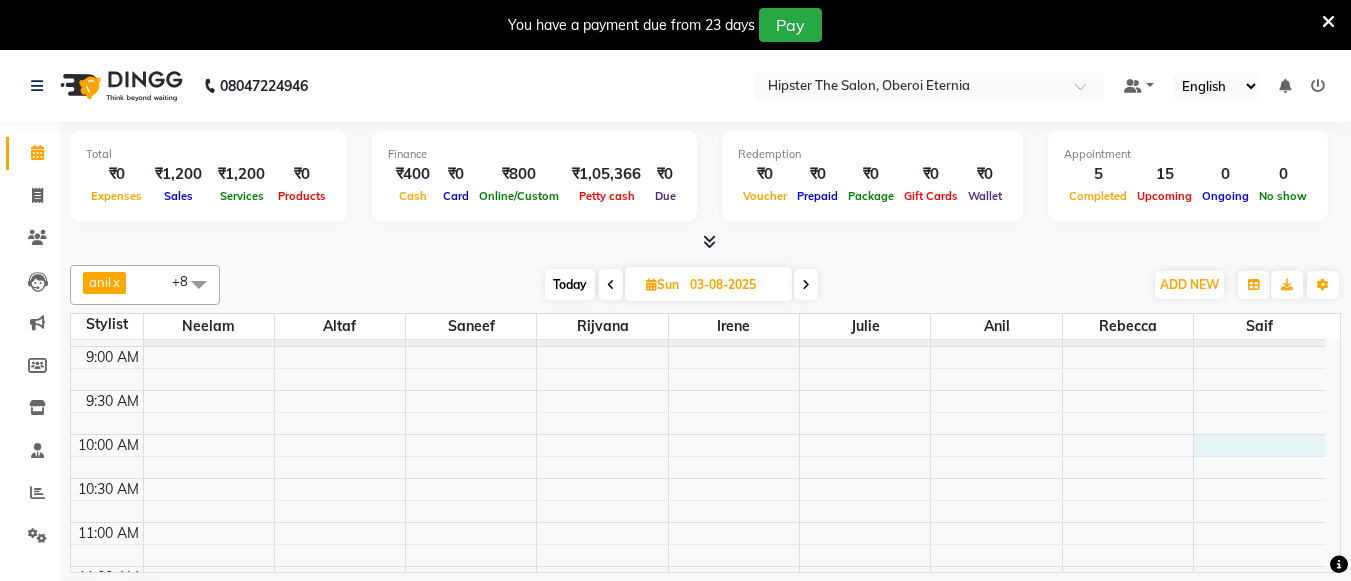 click on "8:00 AM 8:30 AM 9:00 AM 9:30 AM 10:00 AM 10:30 AM 11:00 AM 11:30 AM 12:00 PM 12:30 PM 1:00 PM 1:30 PM 2:00 PM 2:30 PM 3:00 PM 3:30 PM 4:00 PM 4:30 PM 5:00 PM 5:30 PM 6:00 PM 6:30 PM 7:00 PM 7:30 PM 8:00 PM 8:30 PM" at bounding box center [698, 830] 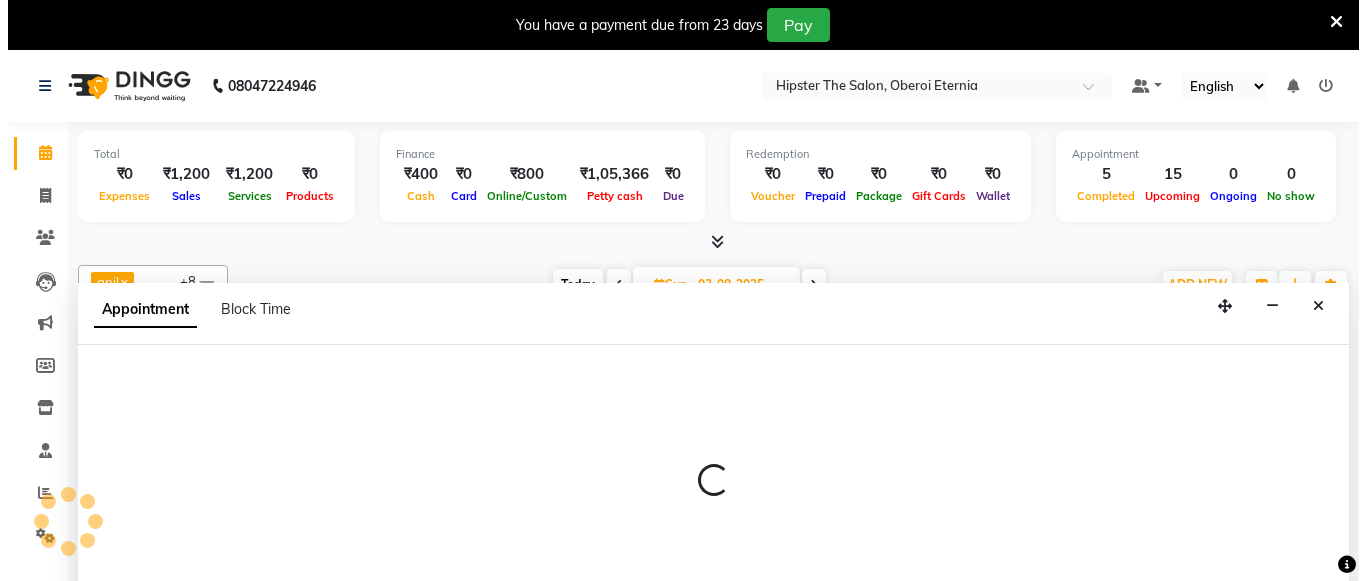 scroll, scrollTop: 51, scrollLeft: 0, axis: vertical 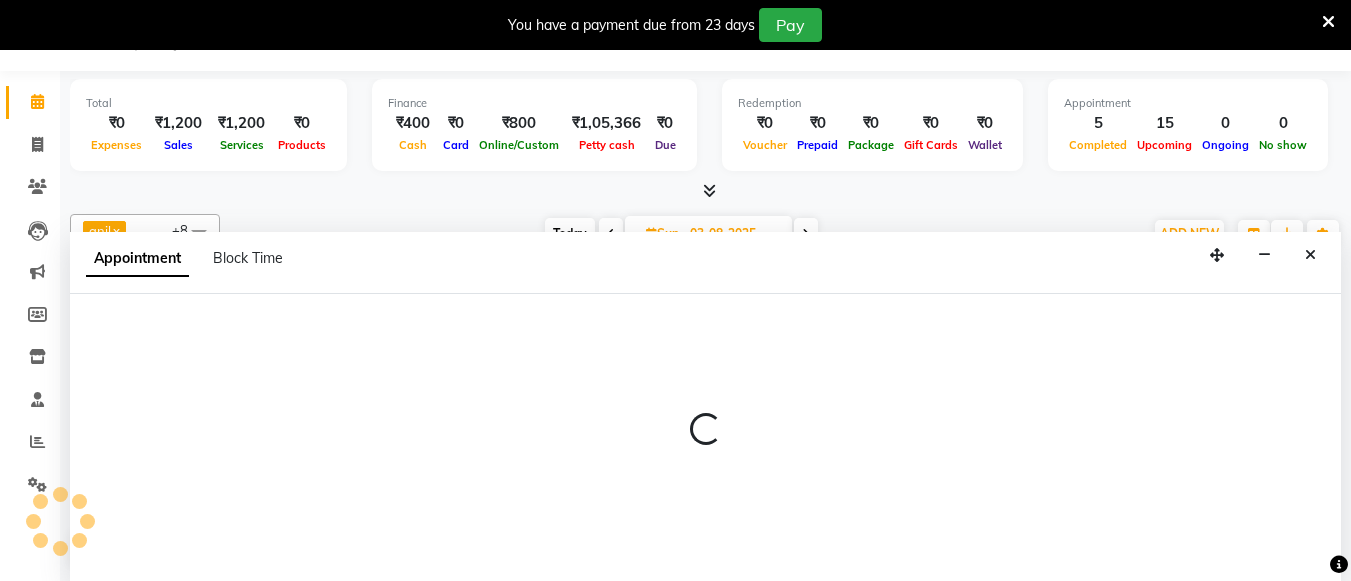 select on "87276" 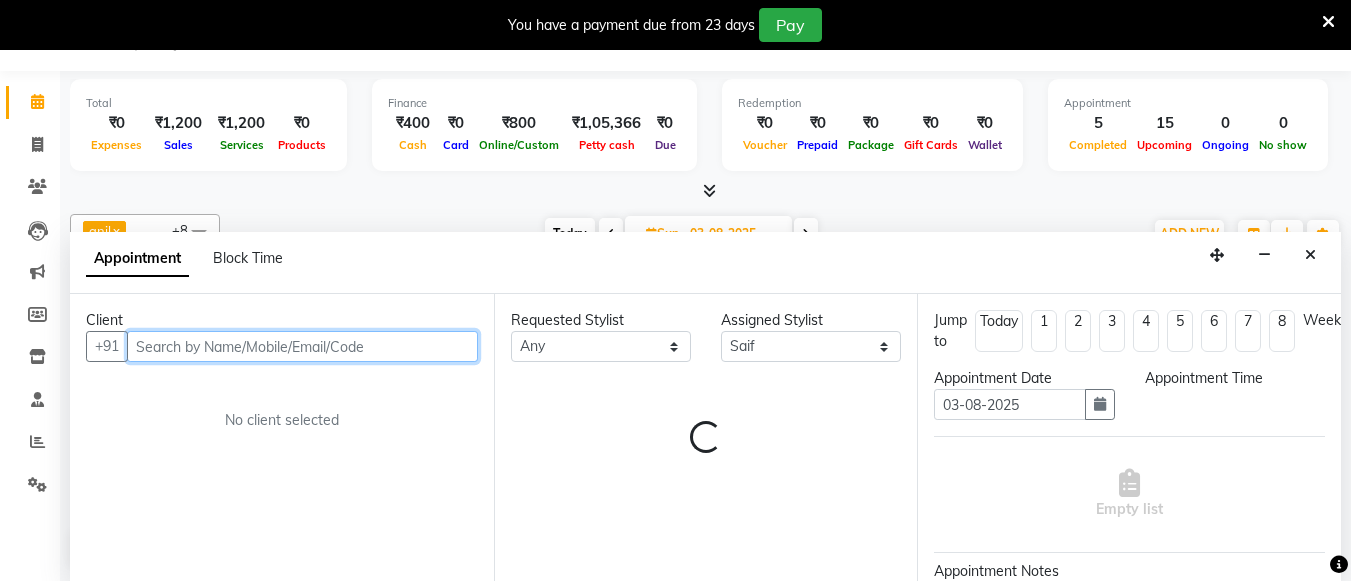 select on "600" 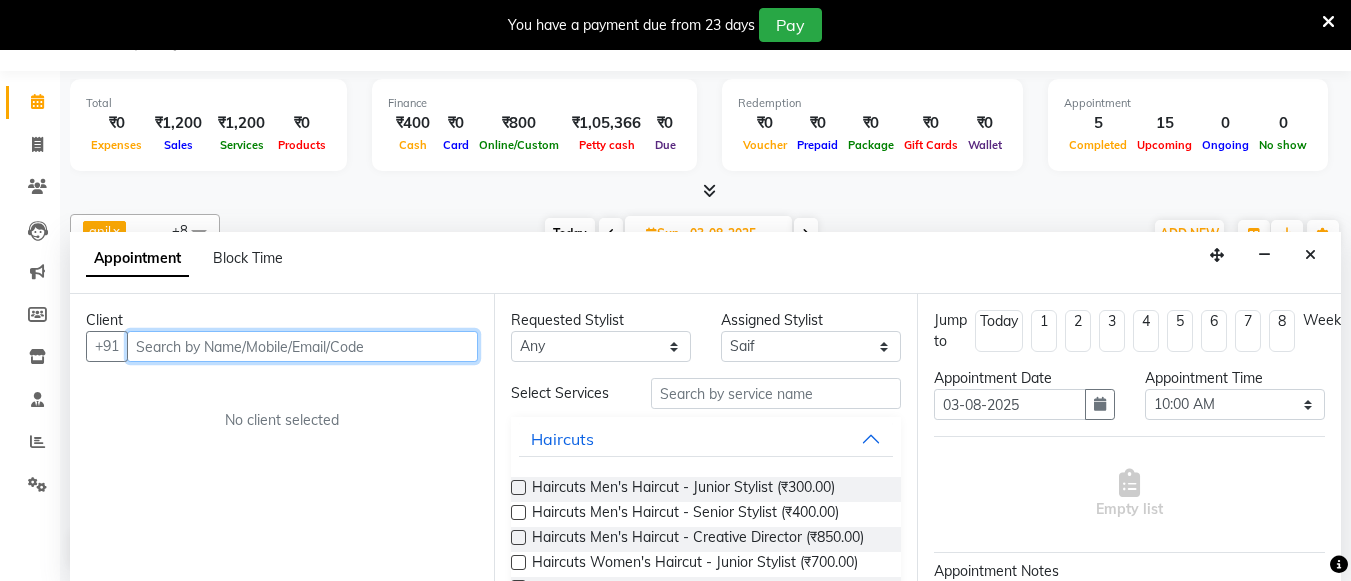click at bounding box center [302, 346] 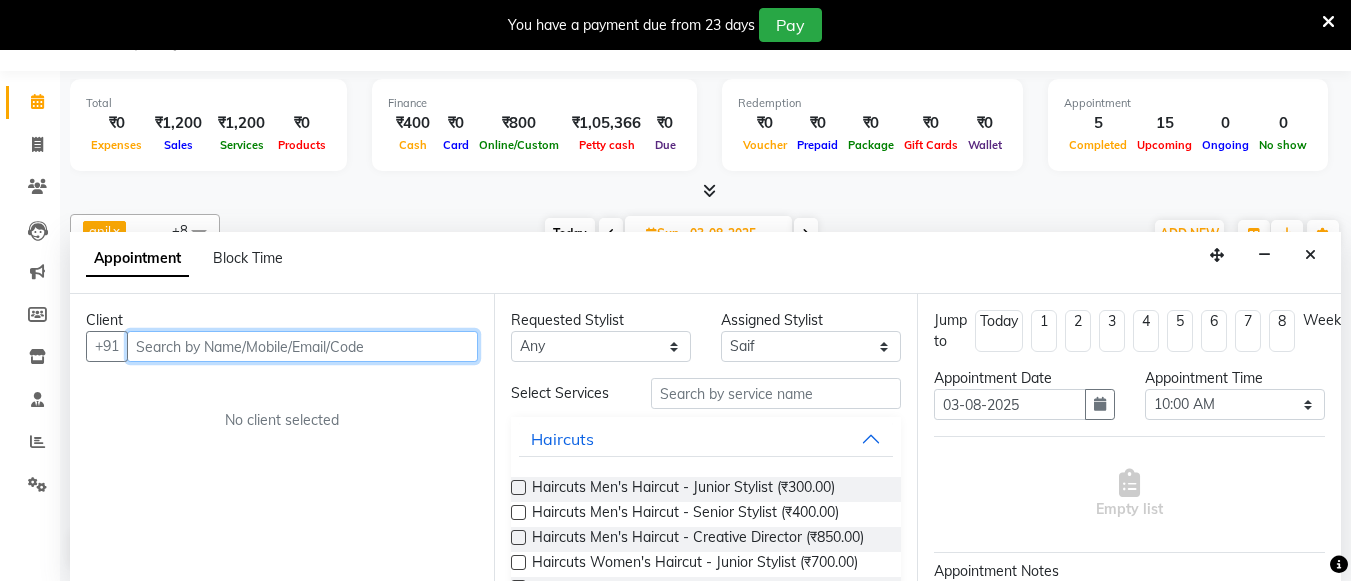click at bounding box center (302, 346) 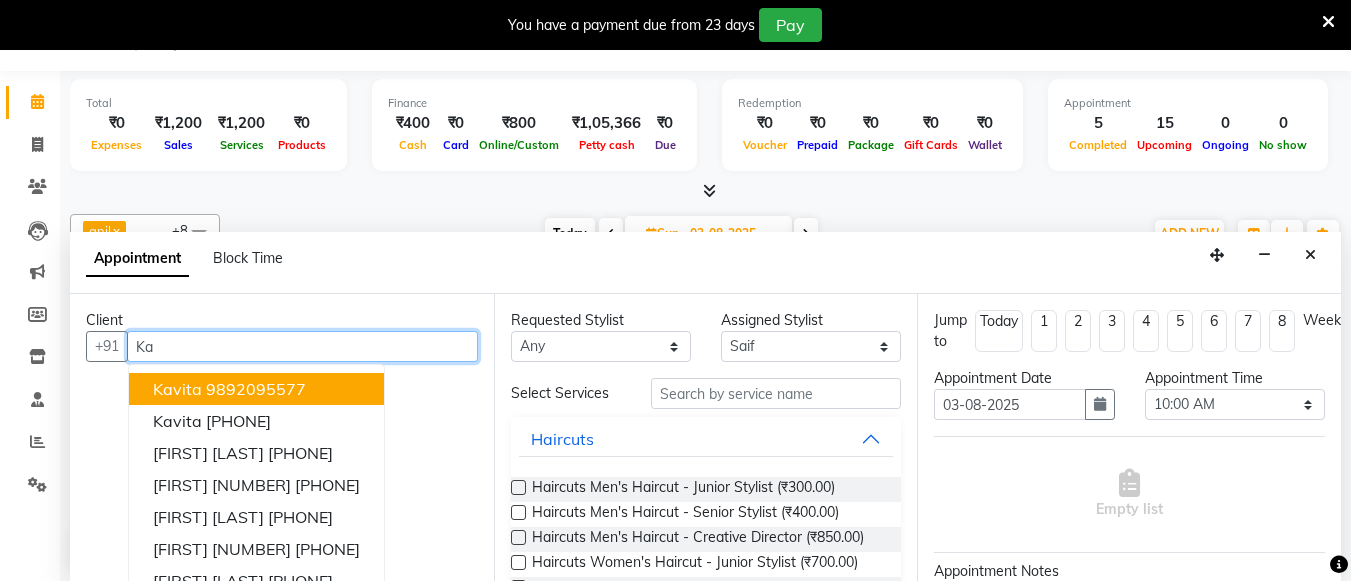 type on "K" 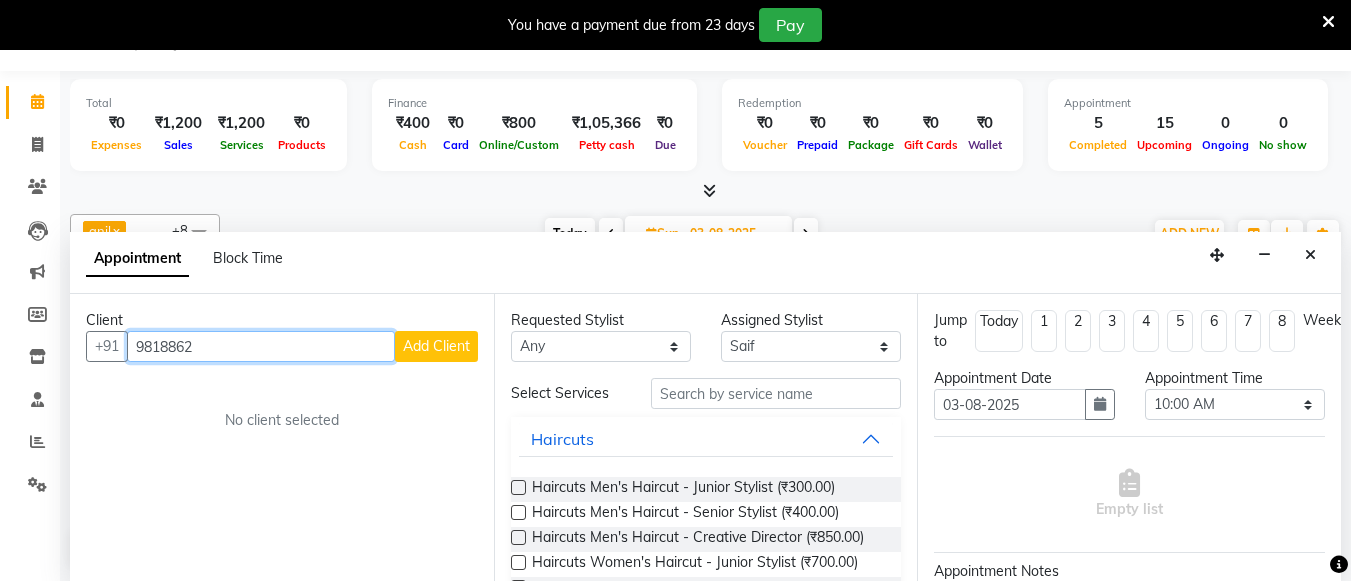 click on "9818862" at bounding box center (261, 346) 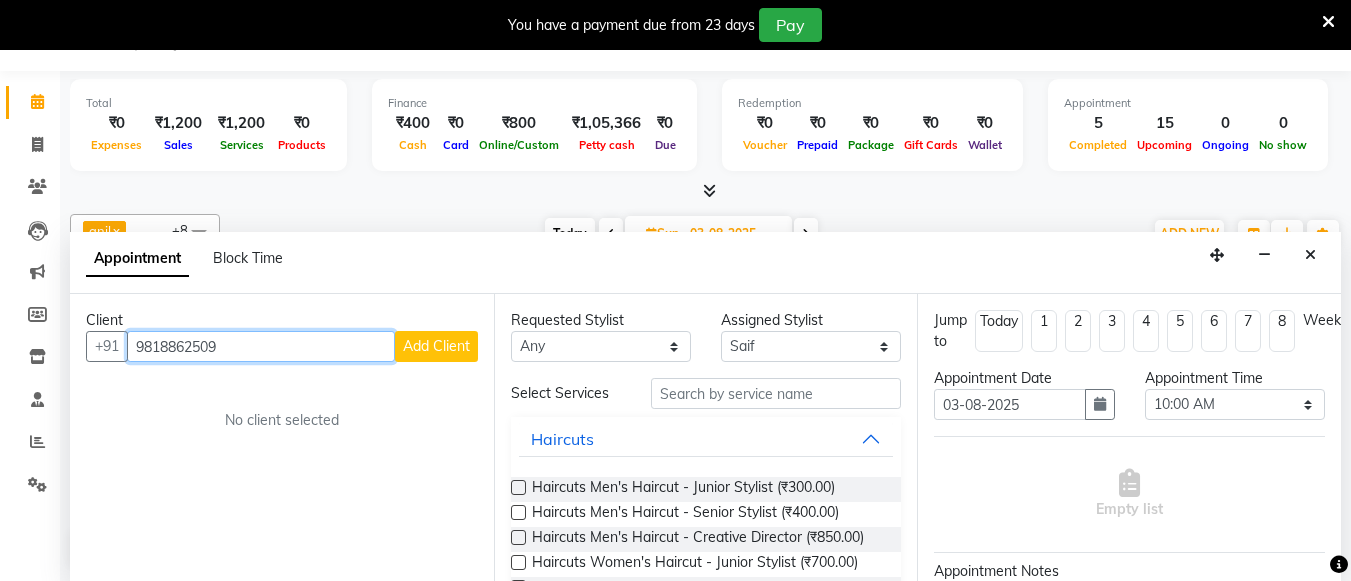 type on "9818862509" 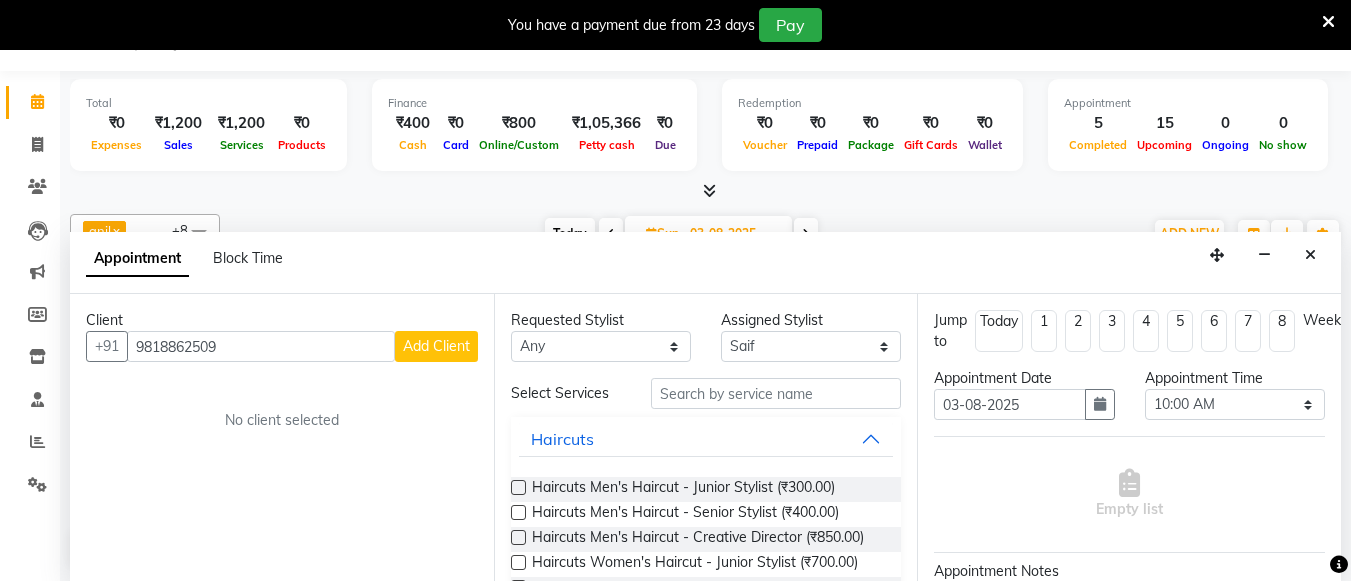 click on "Add Client" at bounding box center [436, 346] 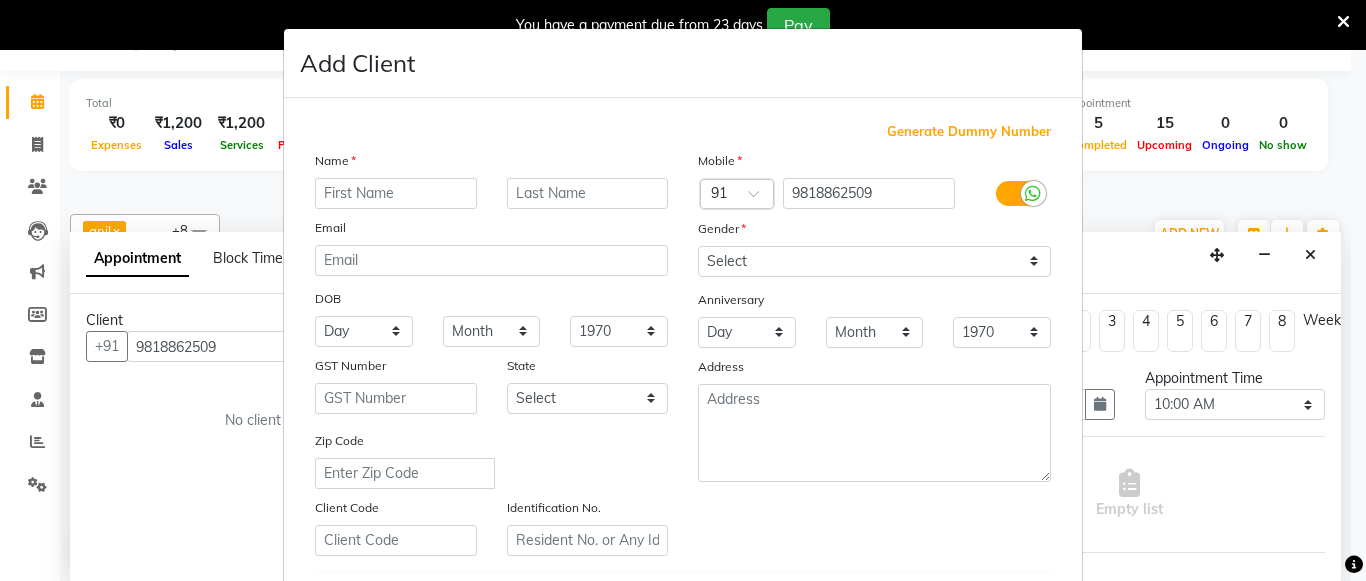 click at bounding box center (396, 193) 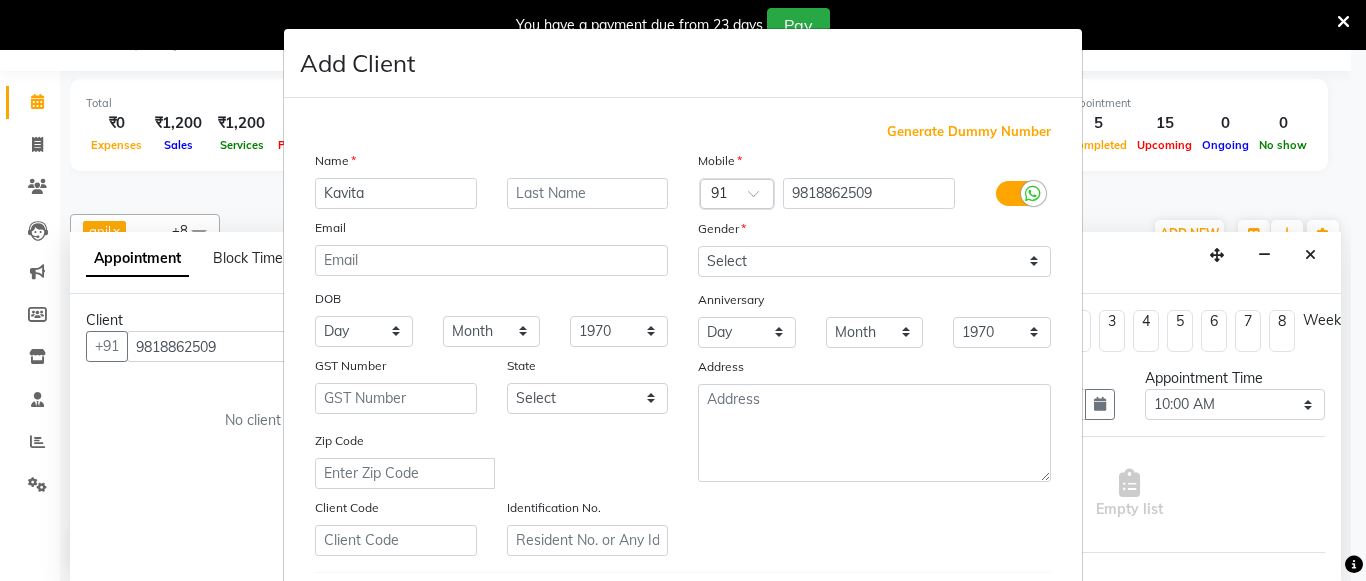 type on "Kavita" 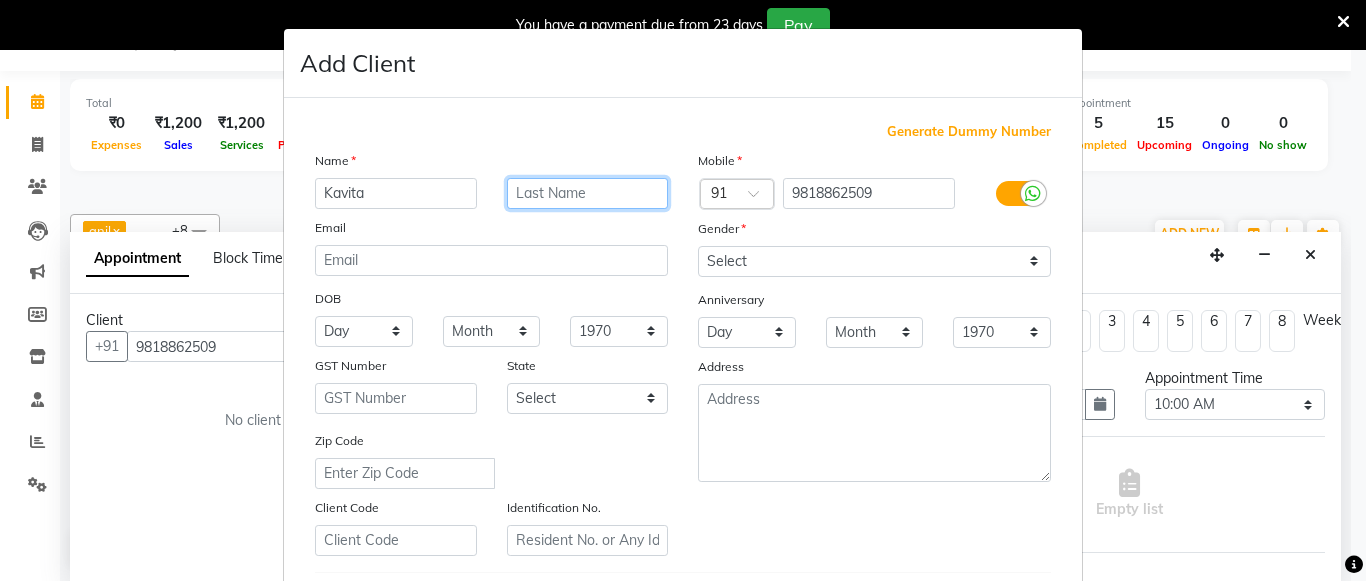 click at bounding box center (588, 193) 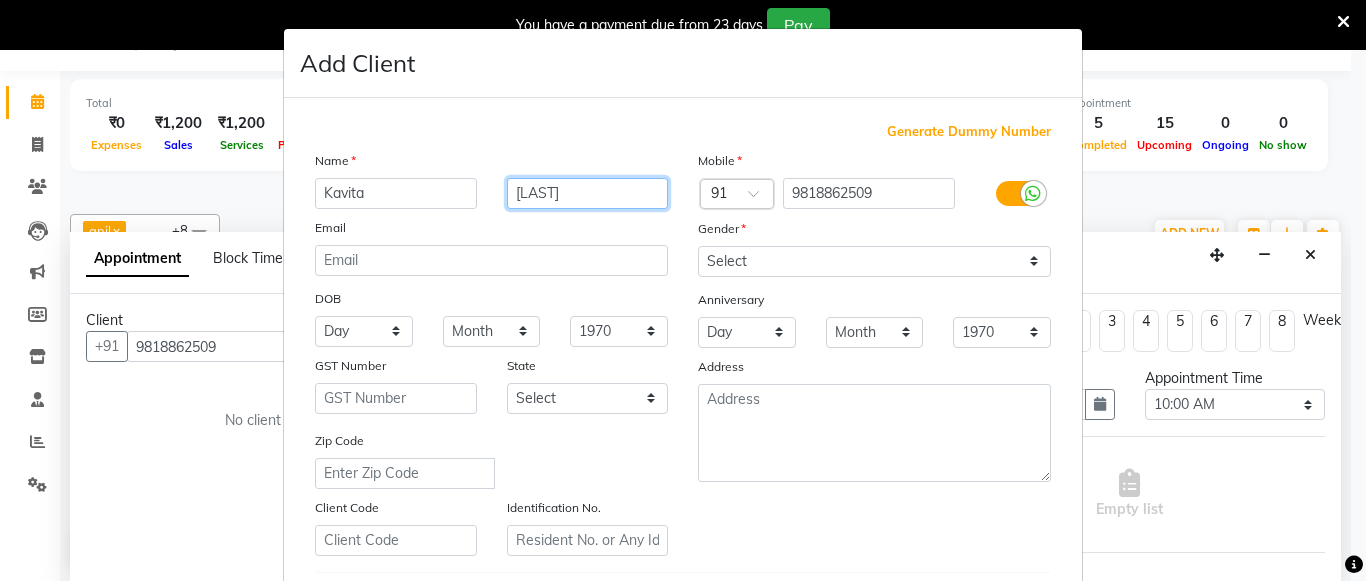 type on "Sawhney" 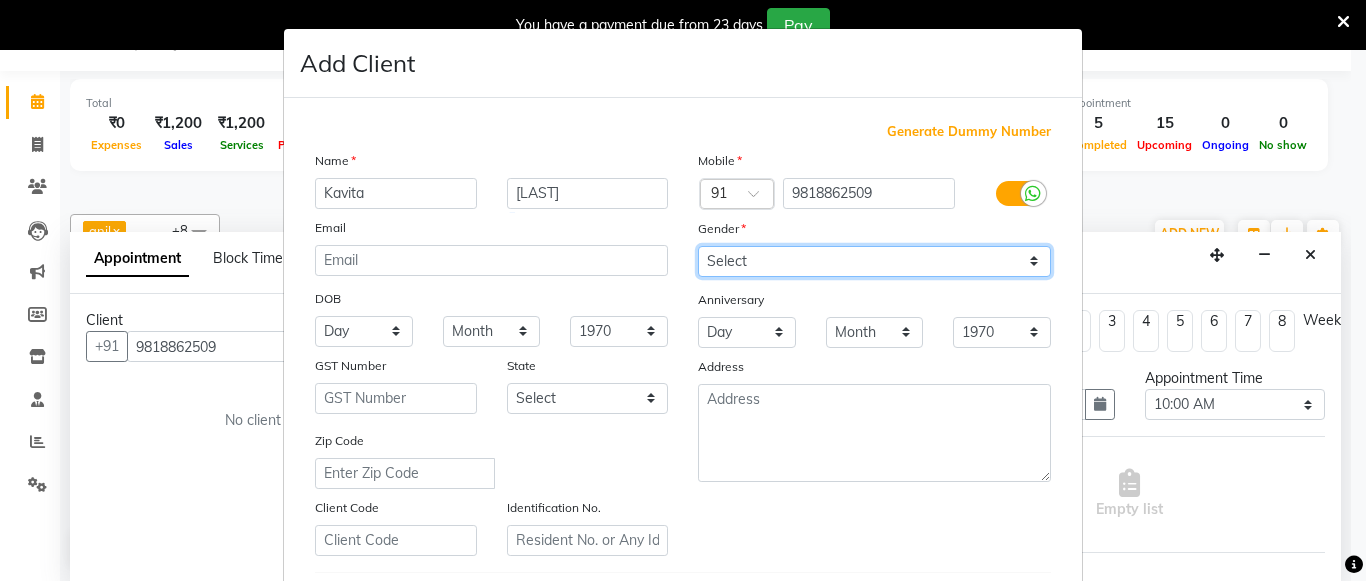 click on "Select Male Female Other Prefer Not To Say" at bounding box center [874, 261] 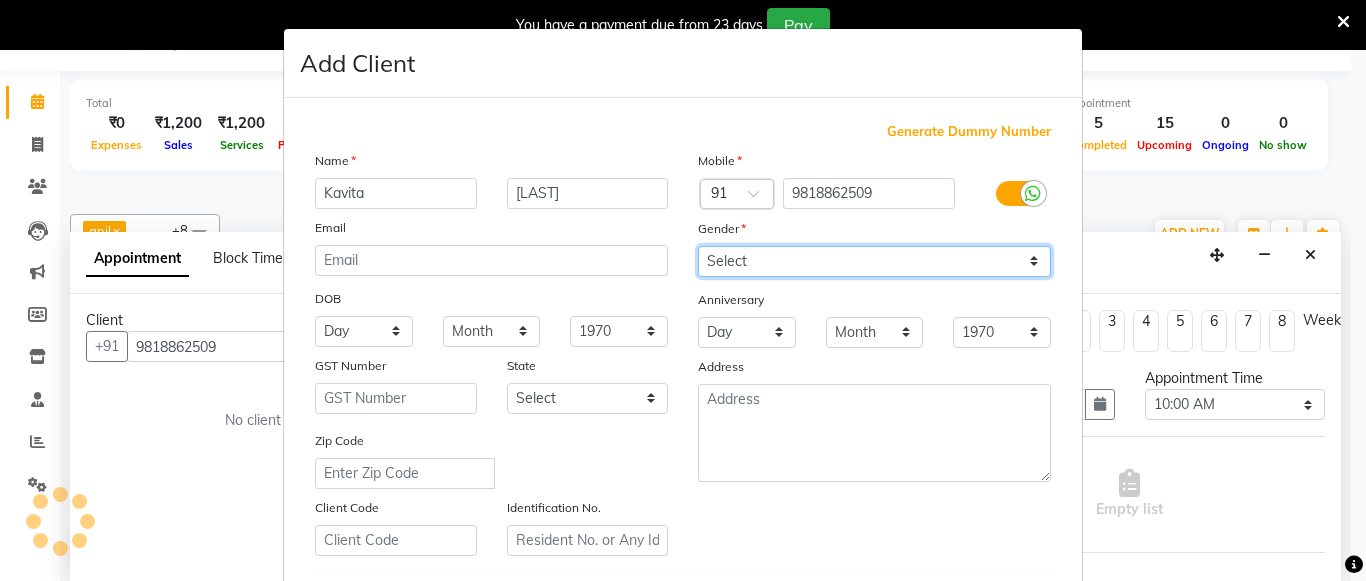 select on "female" 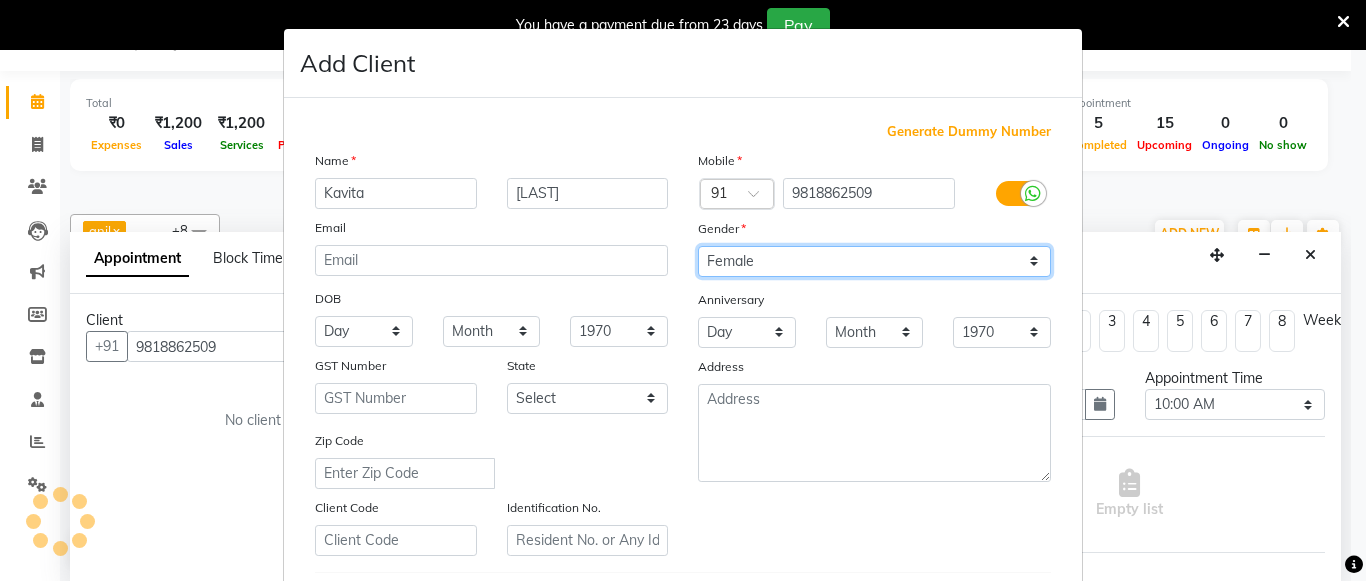 click on "Select Male Female Other Prefer Not To Say" at bounding box center [874, 261] 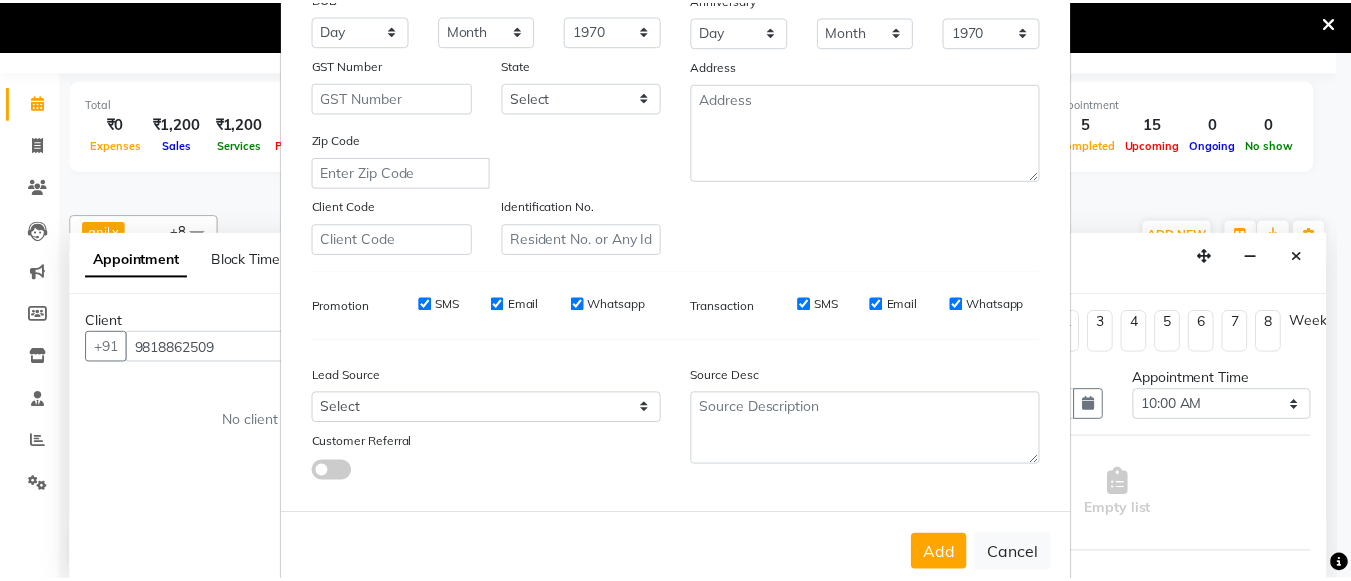 scroll, scrollTop: 332, scrollLeft: 0, axis: vertical 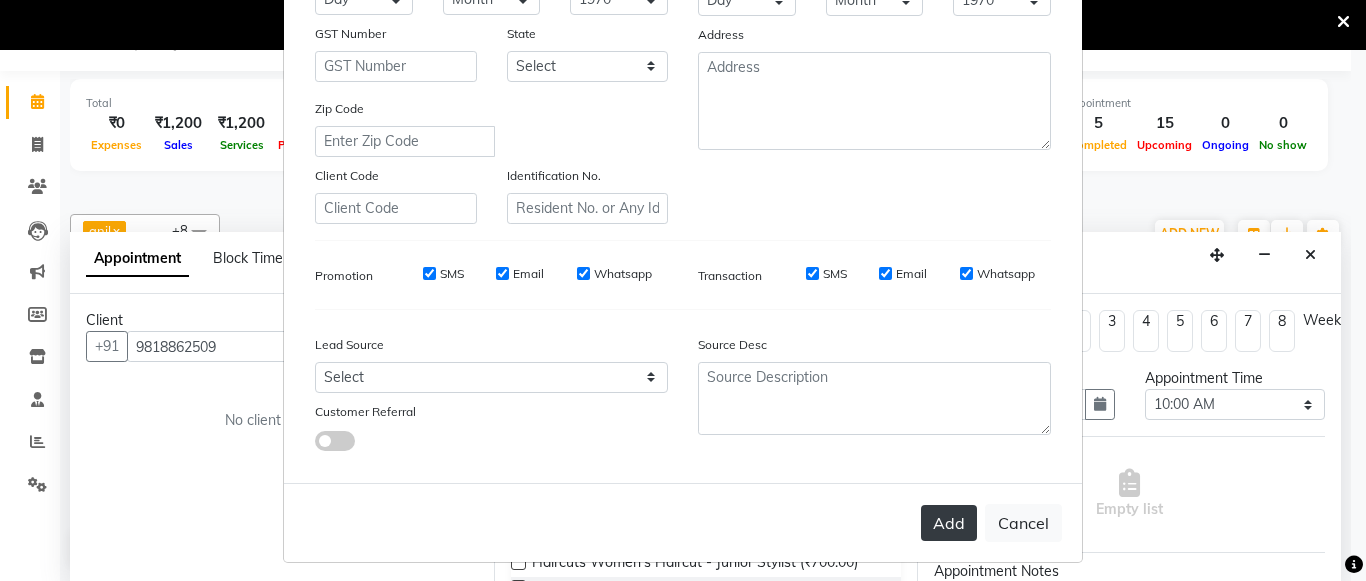 click on "Add" at bounding box center [949, 523] 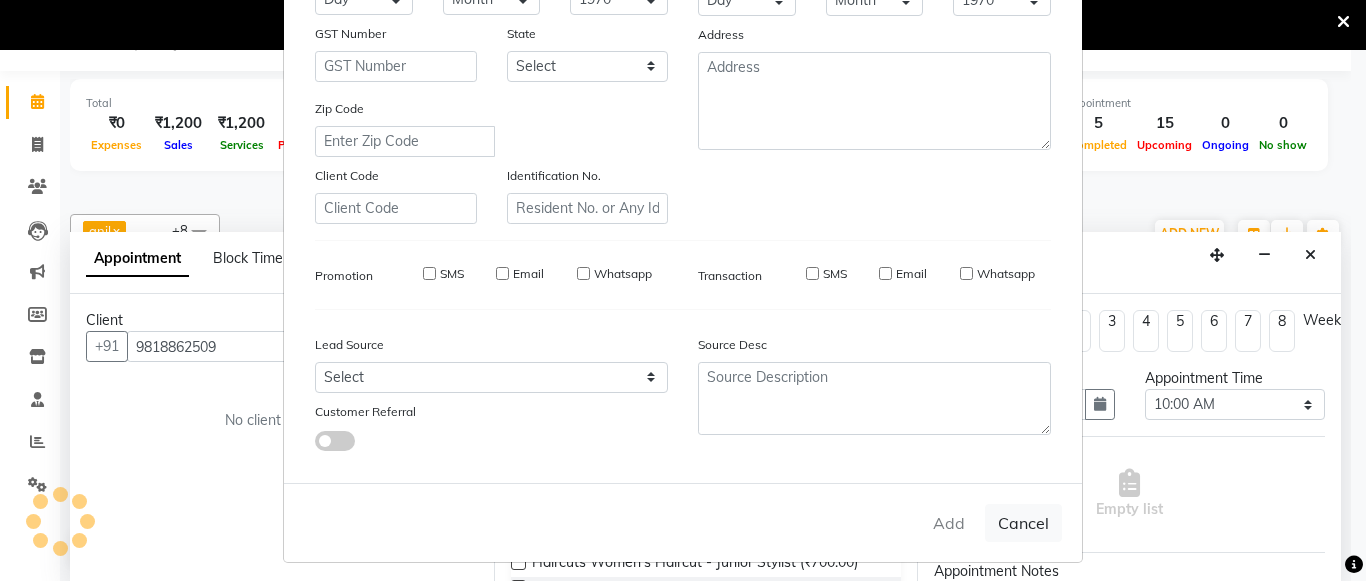 type 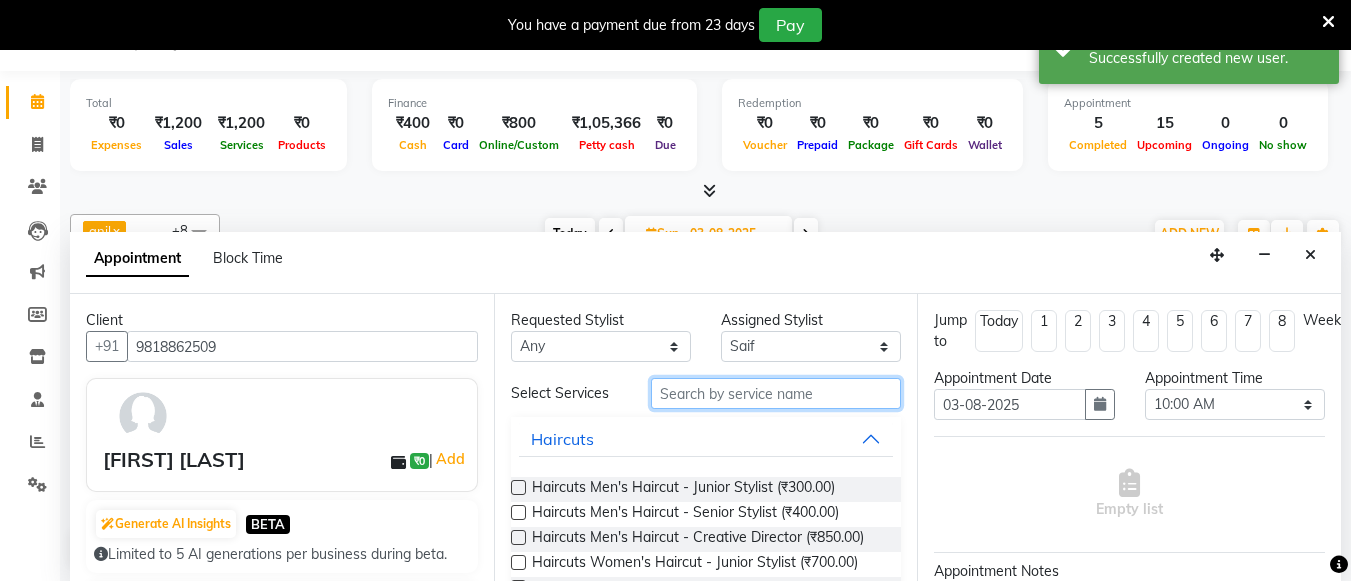 click at bounding box center (776, 393) 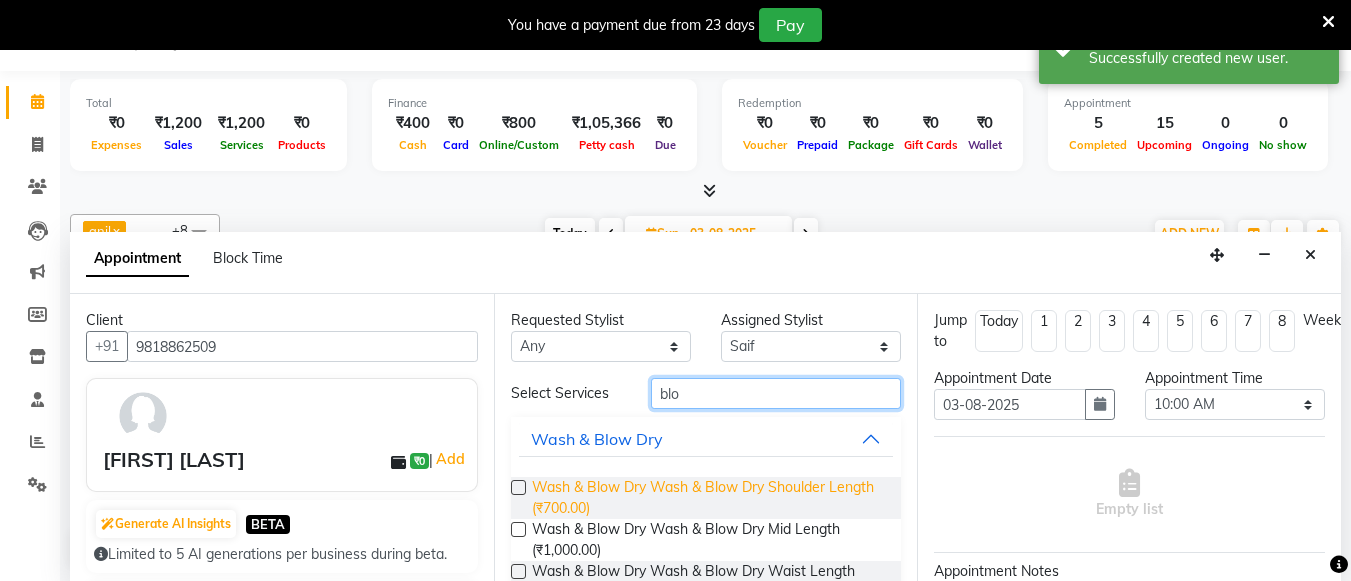 type on "blo" 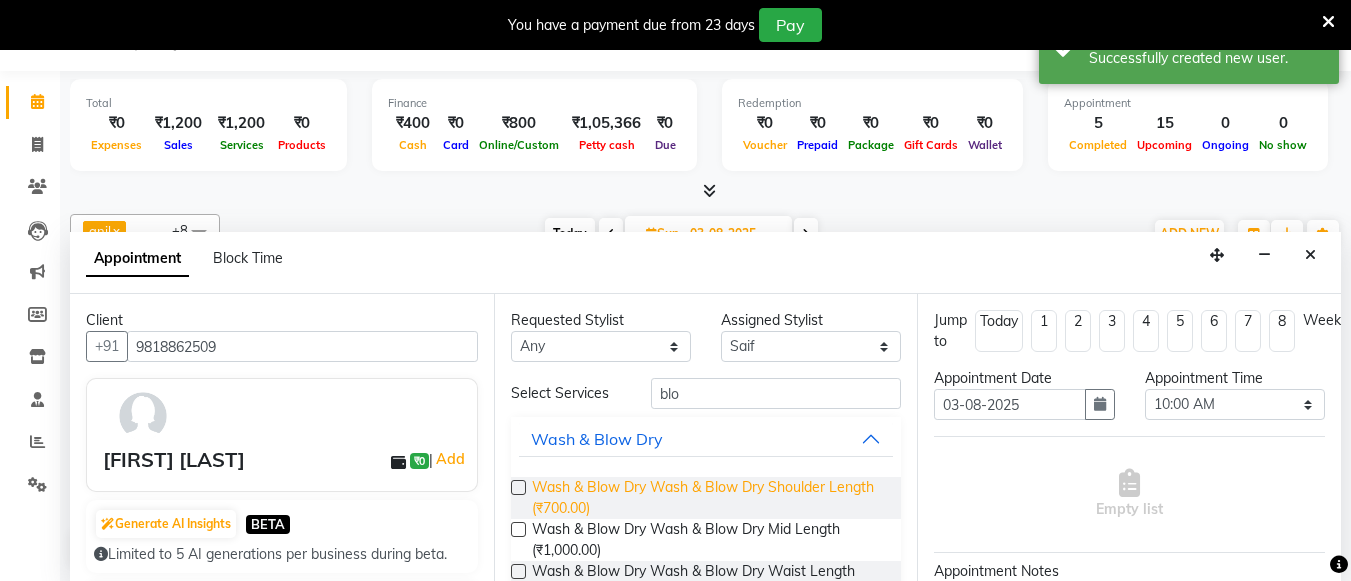 click on "Wash & Blow Dry Wash & Blow Dry Shoulder Length (₹700.00)" at bounding box center (709, 498) 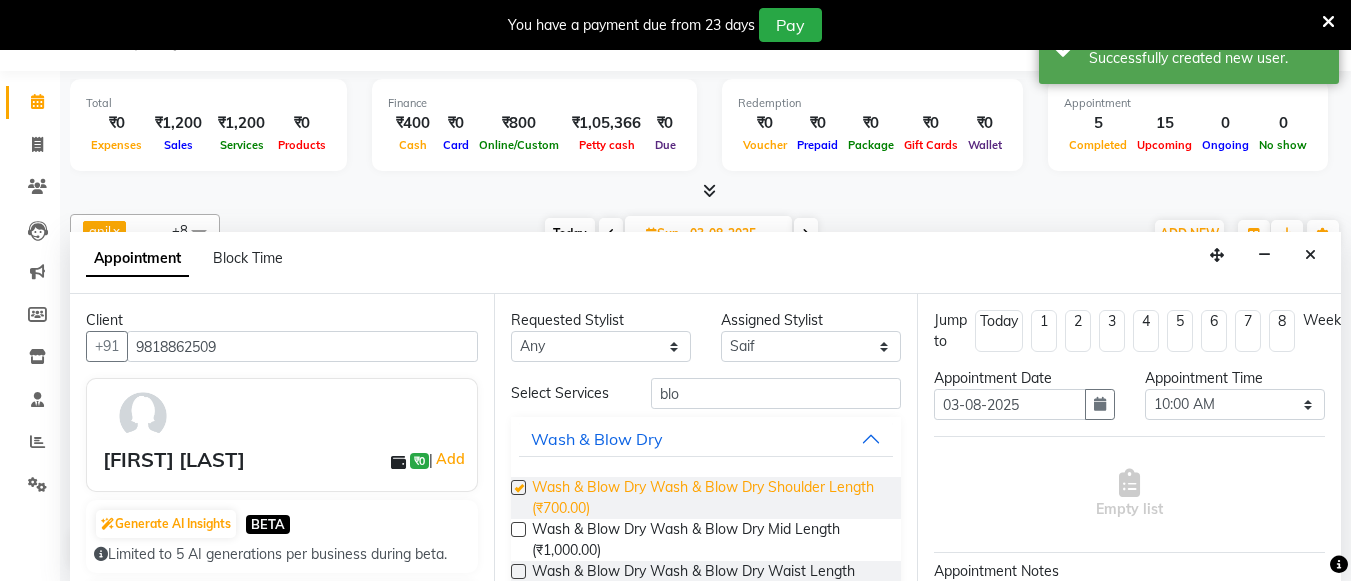checkbox on "false" 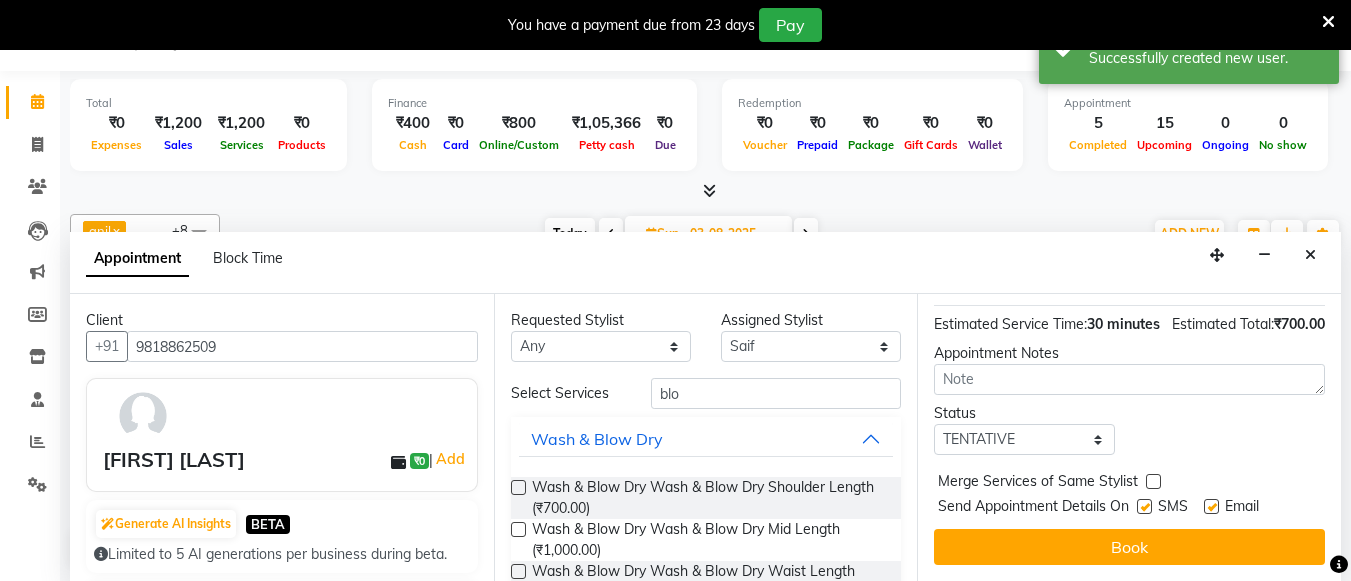 scroll, scrollTop: 268, scrollLeft: 0, axis: vertical 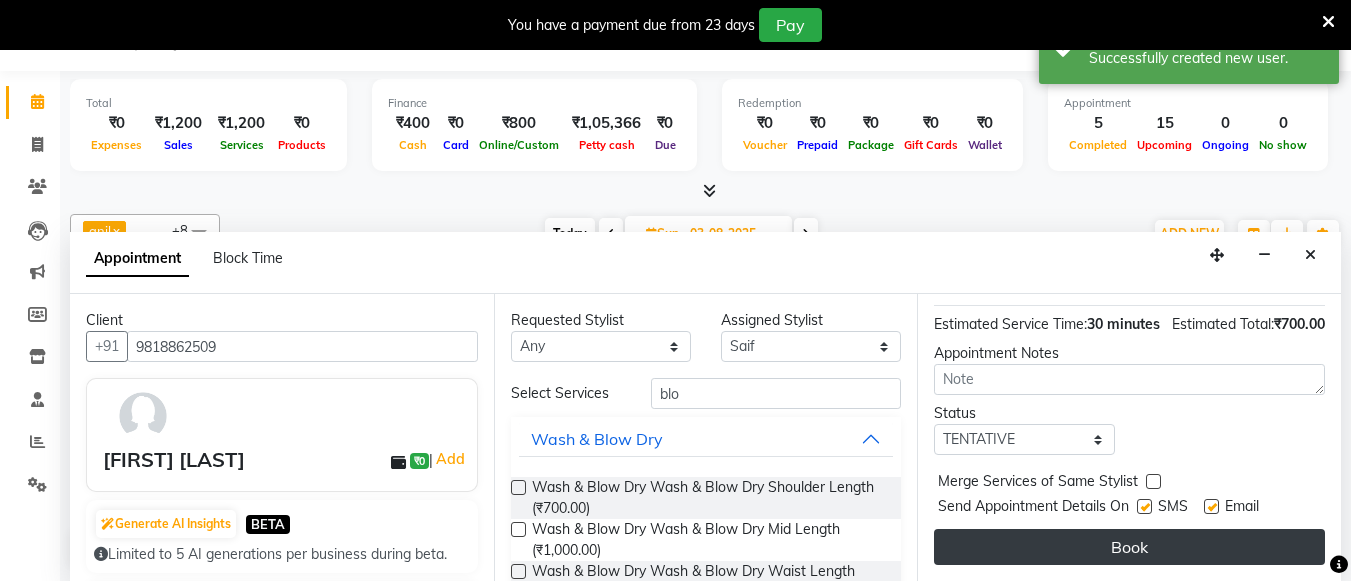 click on "Book" at bounding box center [1129, 547] 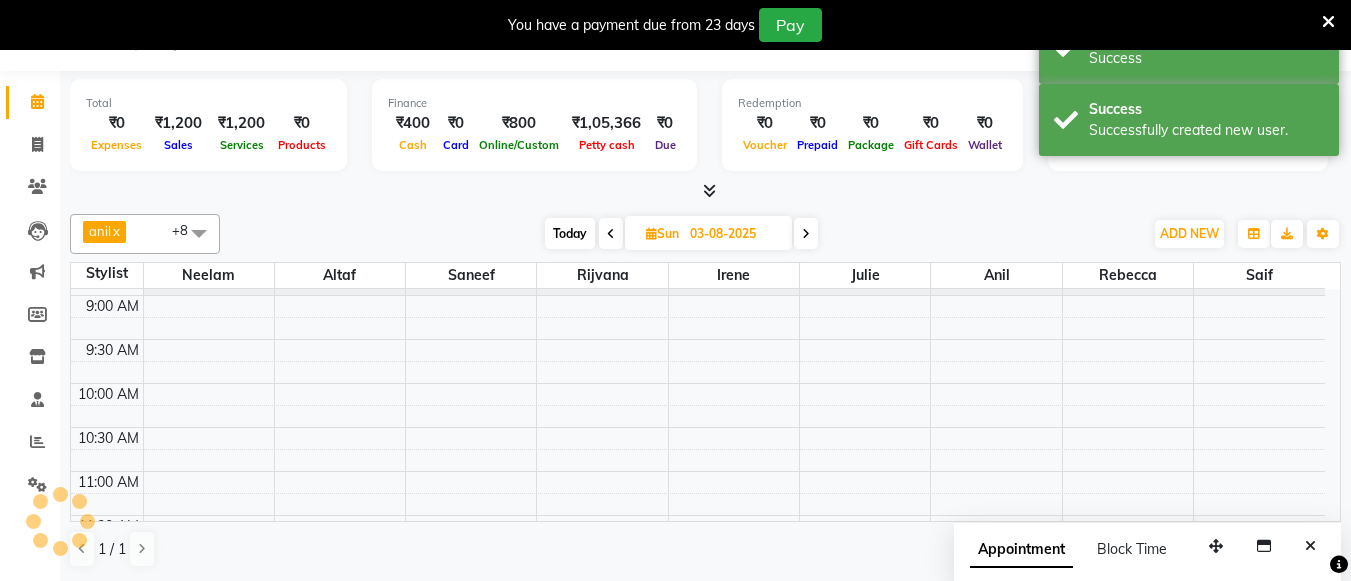 scroll, scrollTop: 0, scrollLeft: 0, axis: both 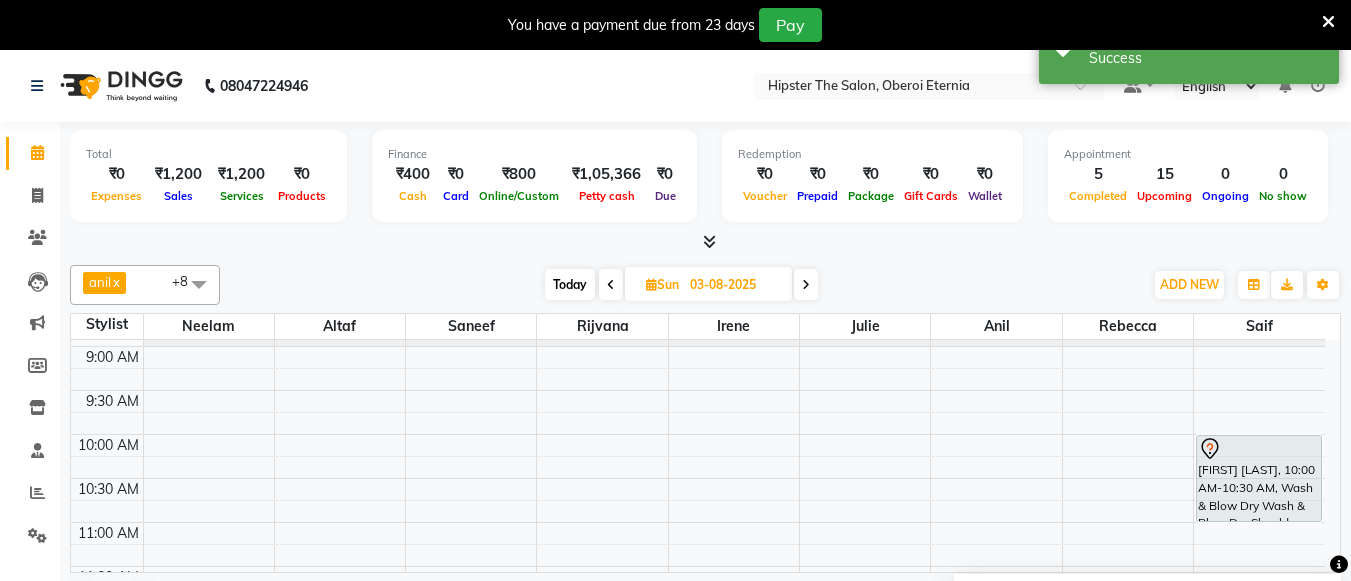 drag, startPoint x: 1296, startPoint y: 477, endPoint x: 1296, endPoint y: 519, distance: 42 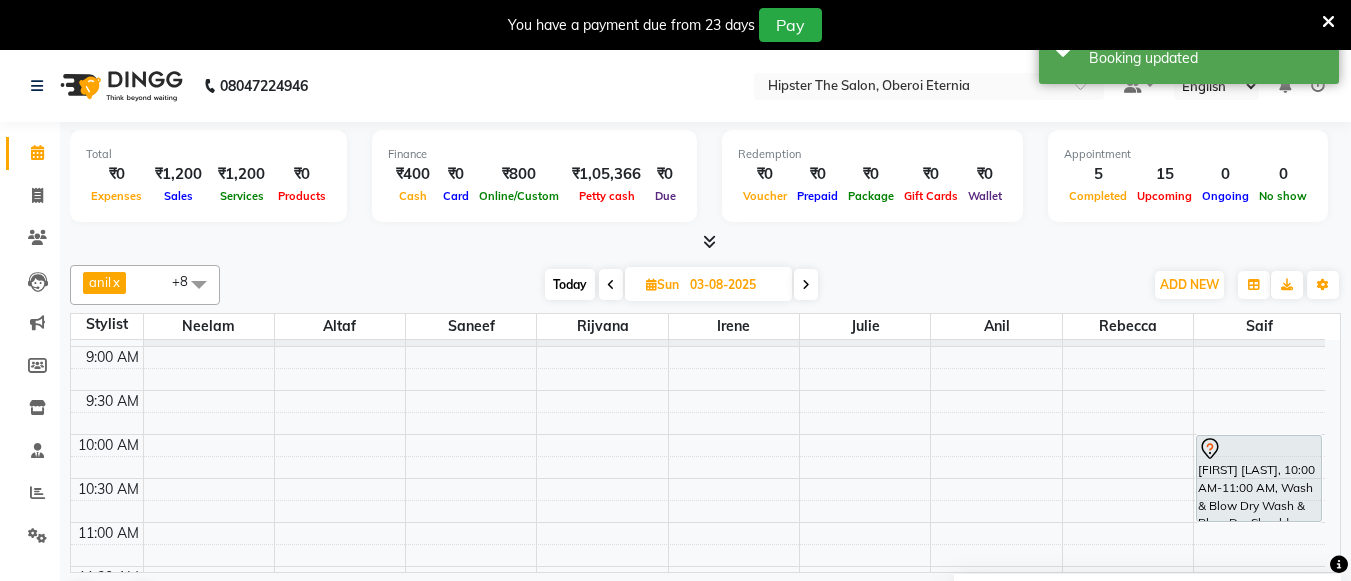 click on "Today" at bounding box center [570, 284] 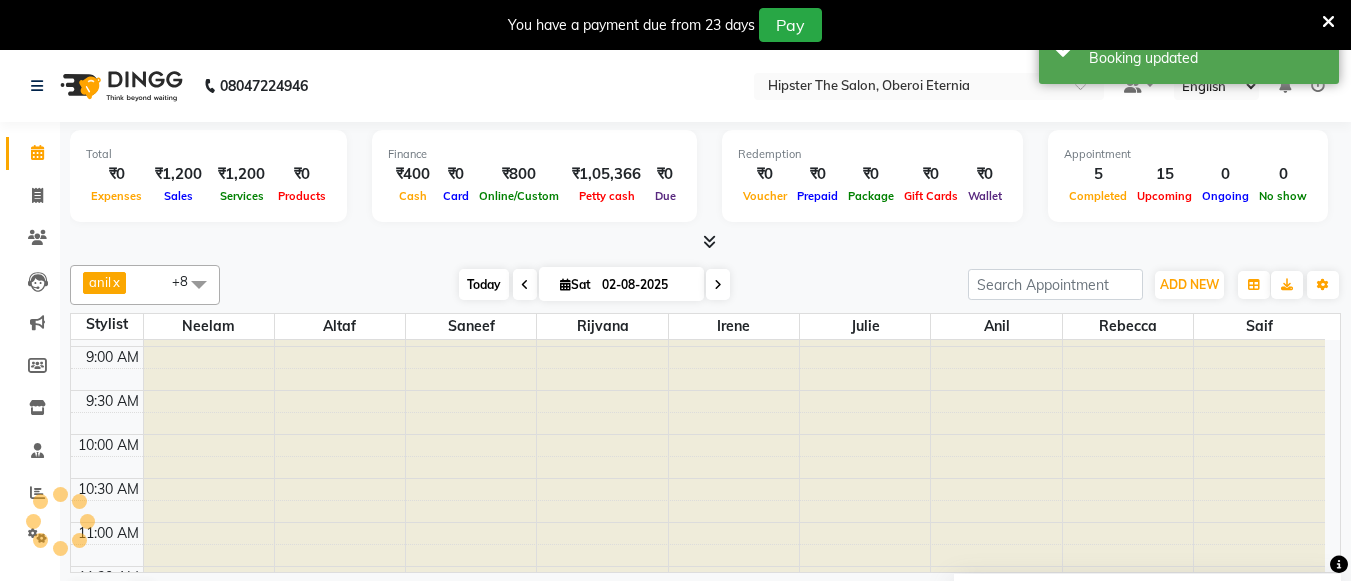 scroll, scrollTop: 353, scrollLeft: 0, axis: vertical 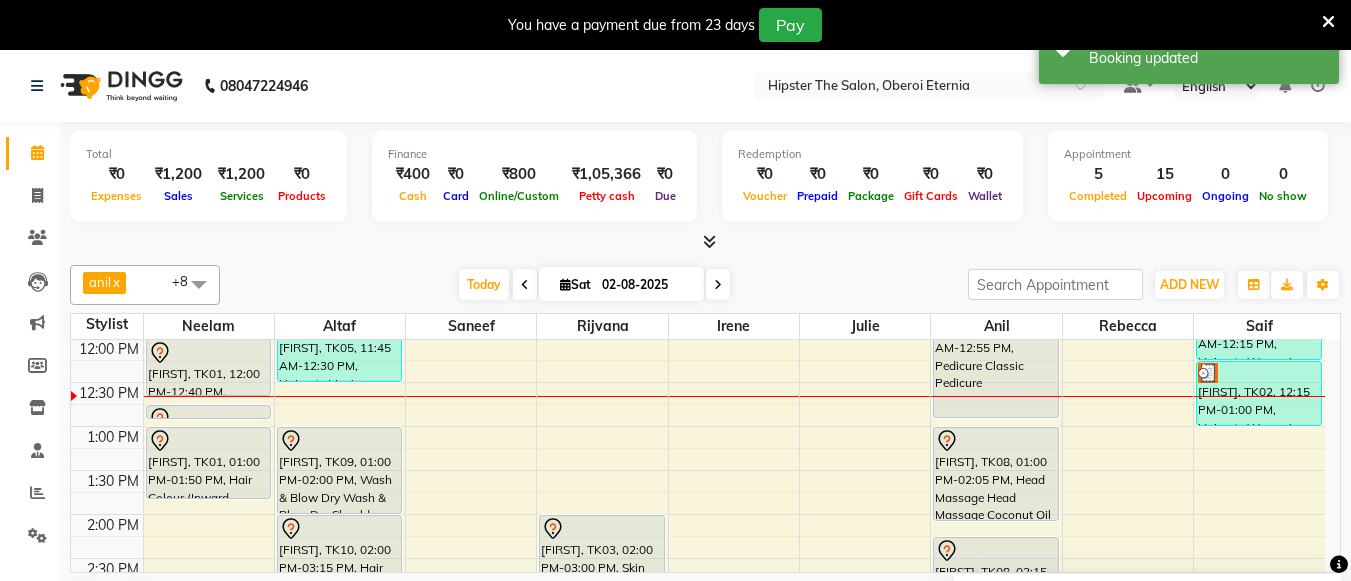 click at bounding box center [718, 284] 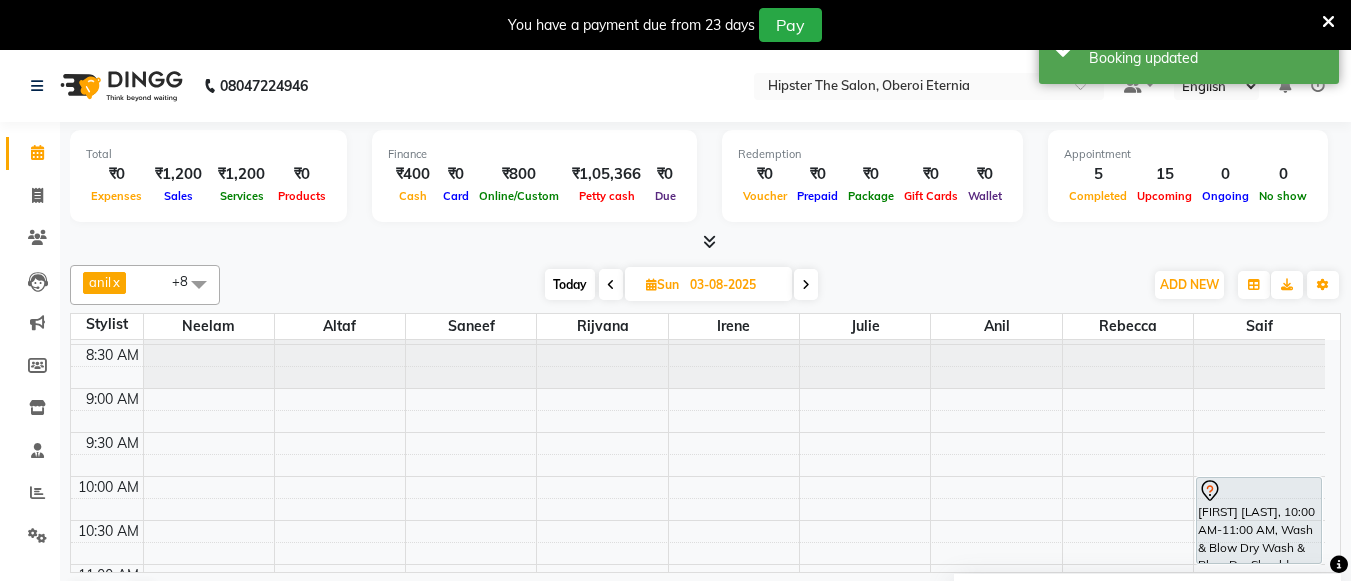 scroll, scrollTop: 39, scrollLeft: 0, axis: vertical 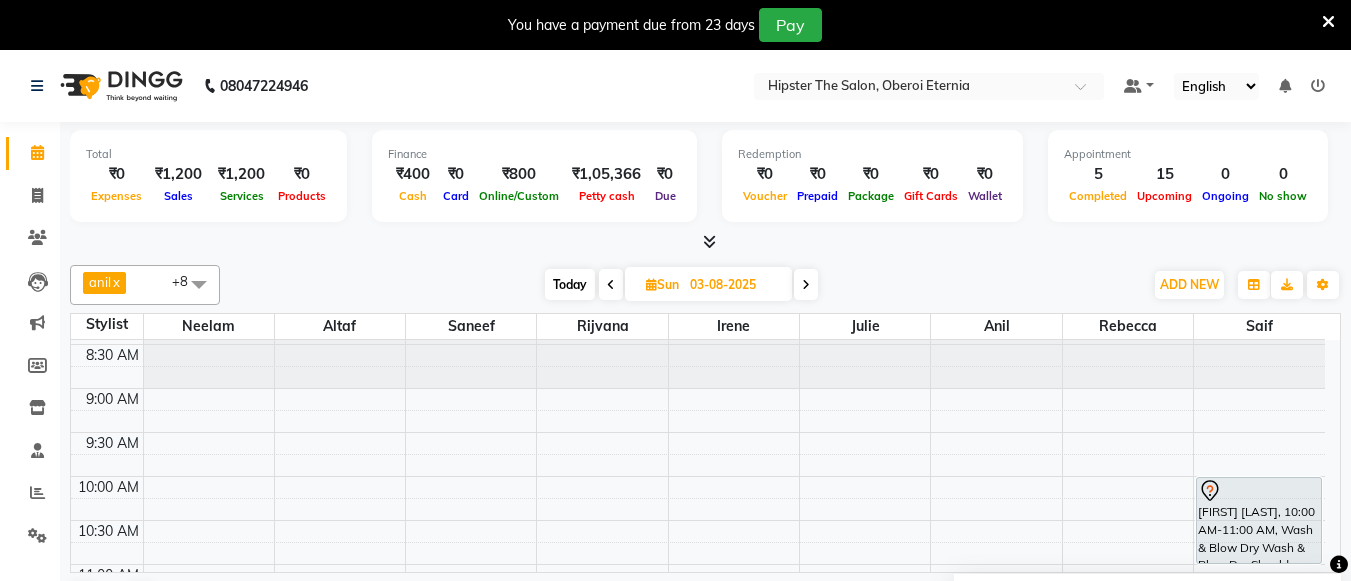 click on "Today" at bounding box center [570, 284] 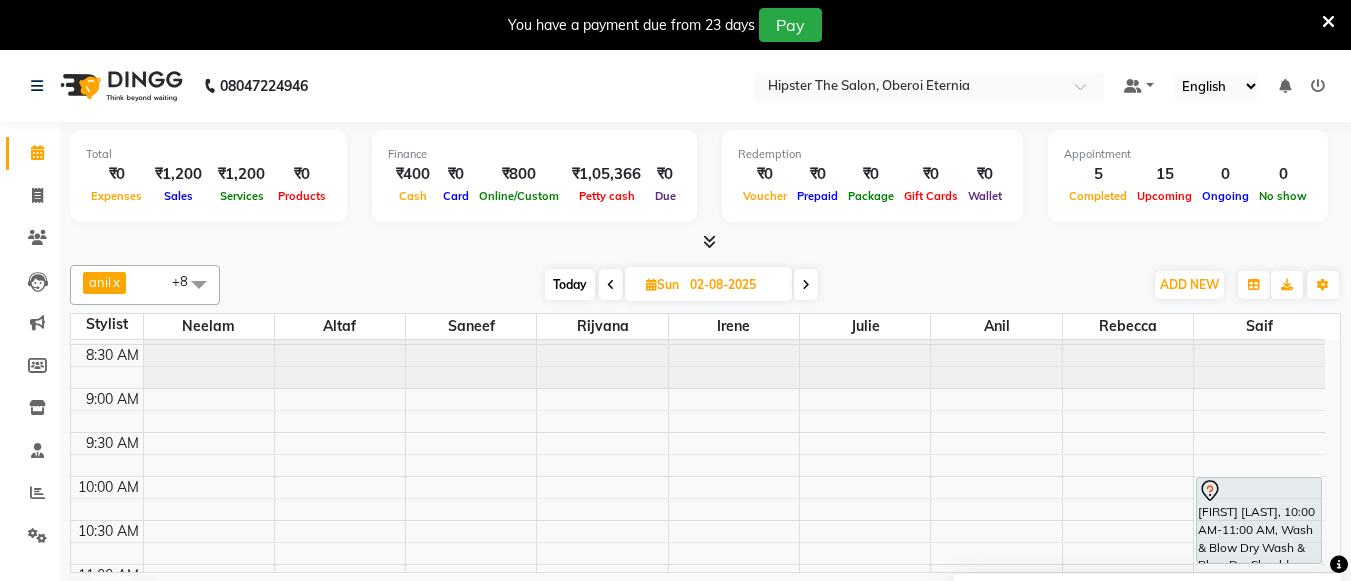 scroll, scrollTop: 353, scrollLeft: 0, axis: vertical 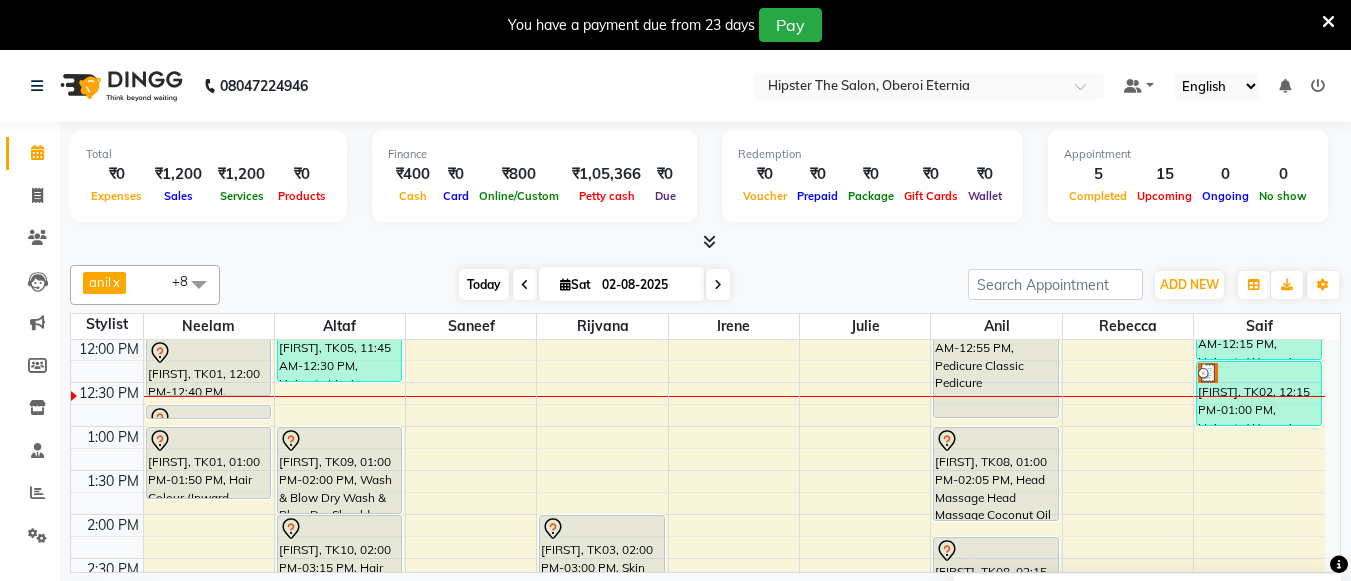 click on "Today" at bounding box center [484, 284] 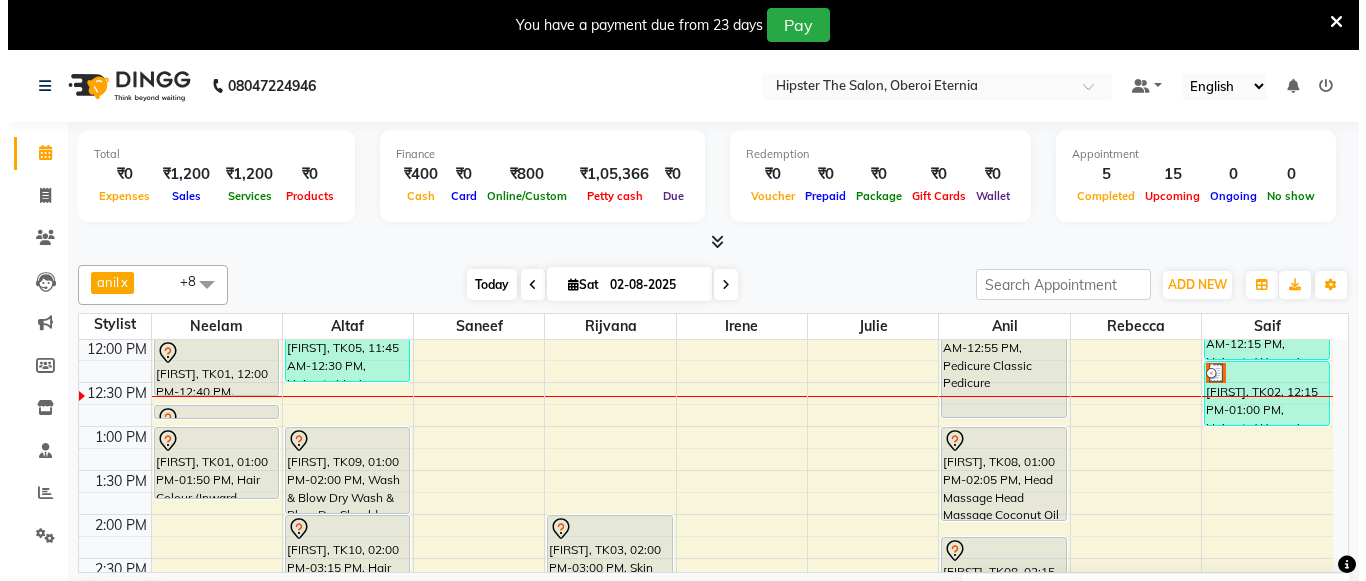 scroll, scrollTop: 353, scrollLeft: 0, axis: vertical 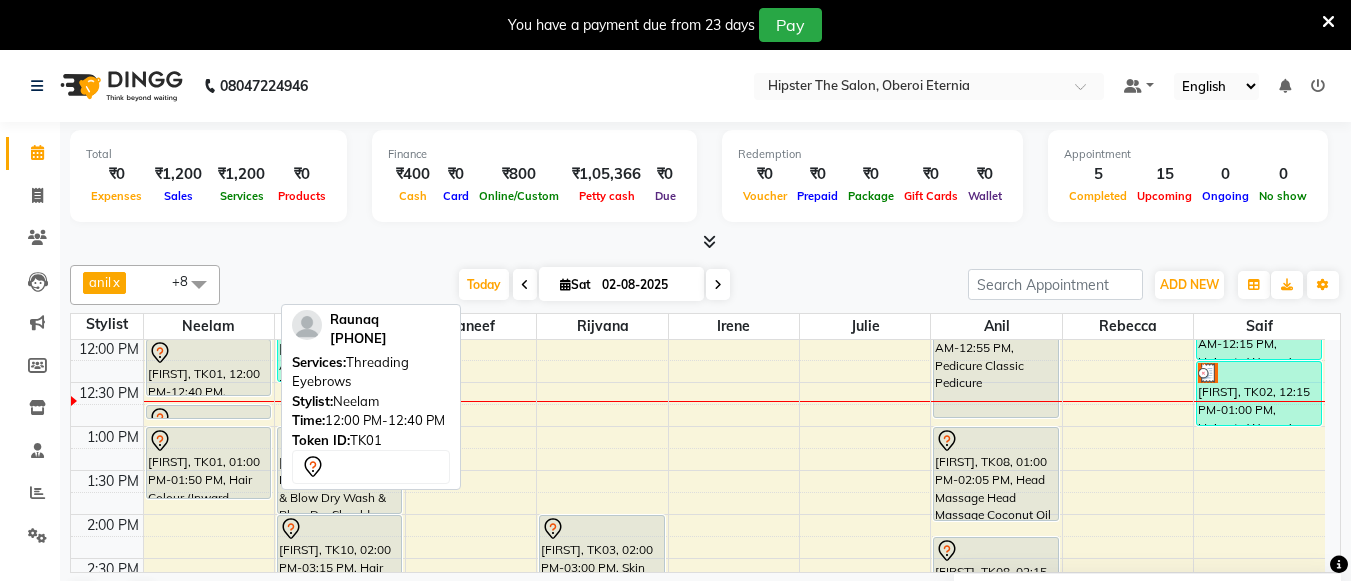 click on "[NAME], TK01, 12:00 PM-12:40 PM, Threading Eyebrows" at bounding box center (208, 367) 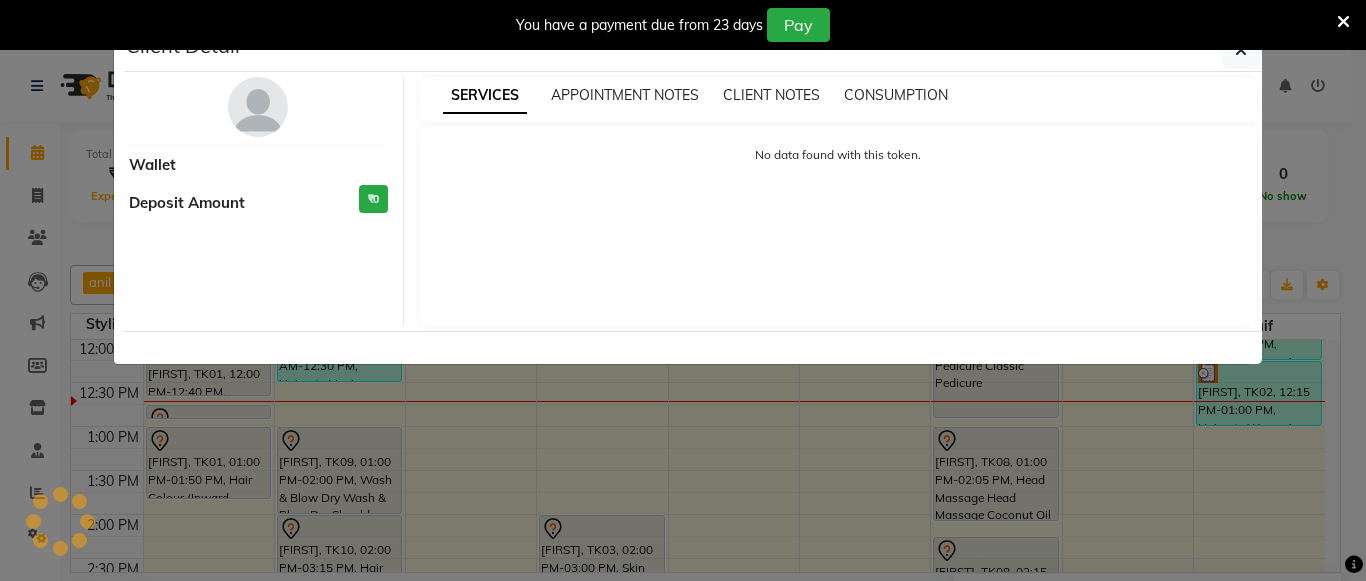 select on "3" 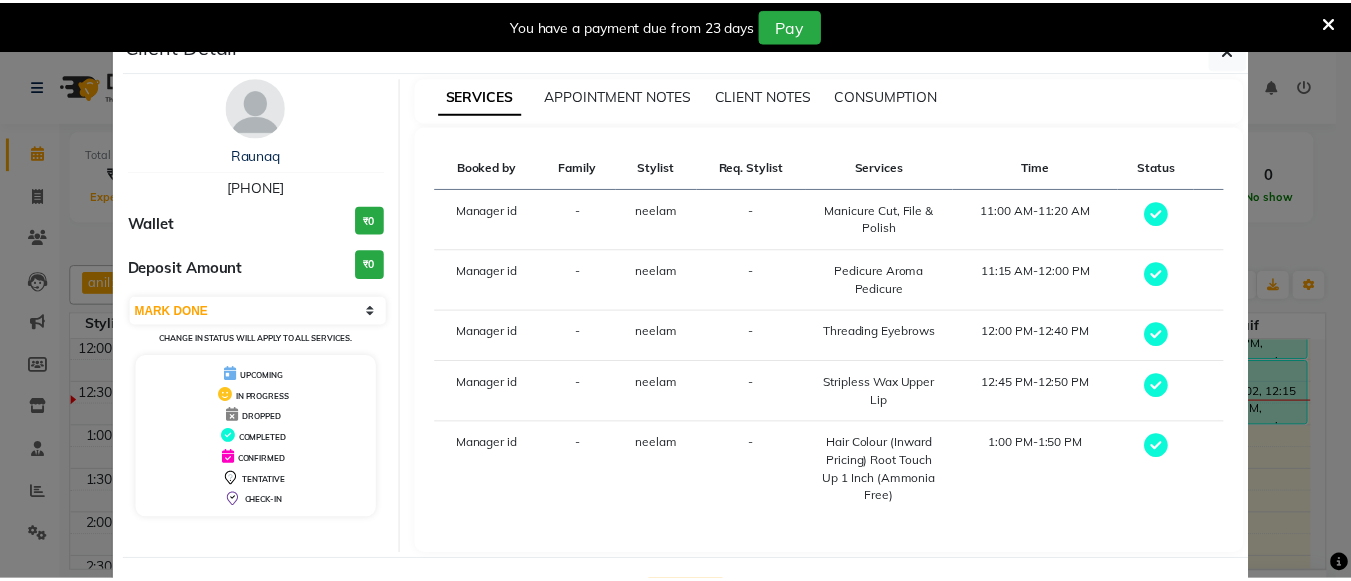 scroll, scrollTop: 81, scrollLeft: 0, axis: vertical 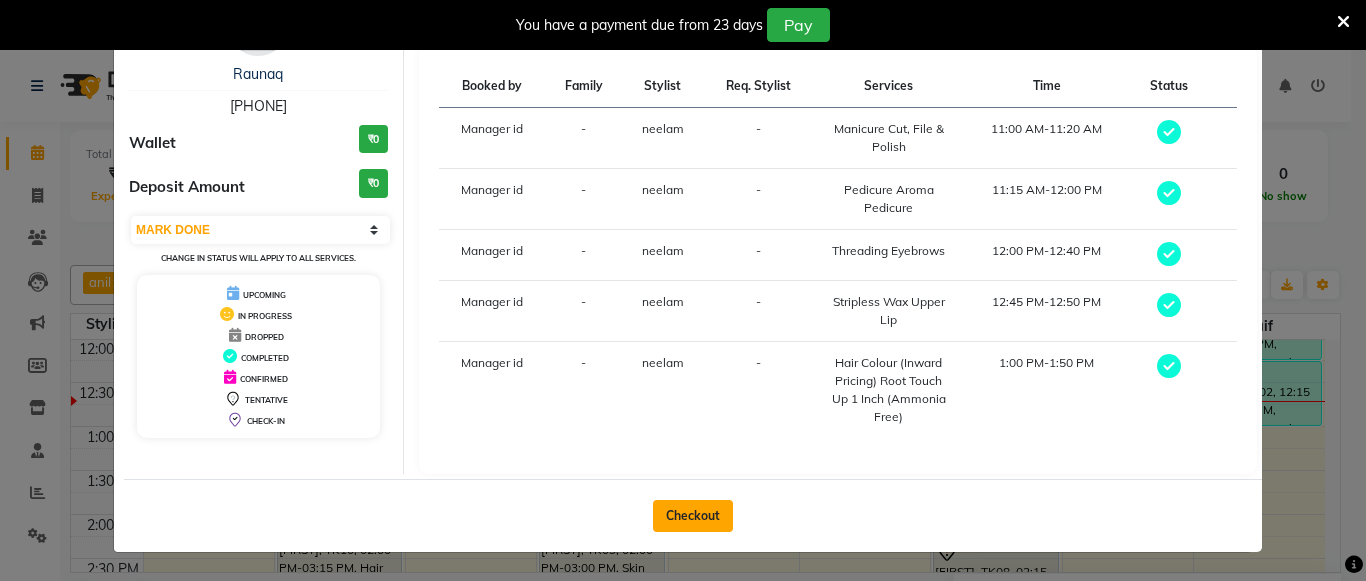 click on "Checkout" 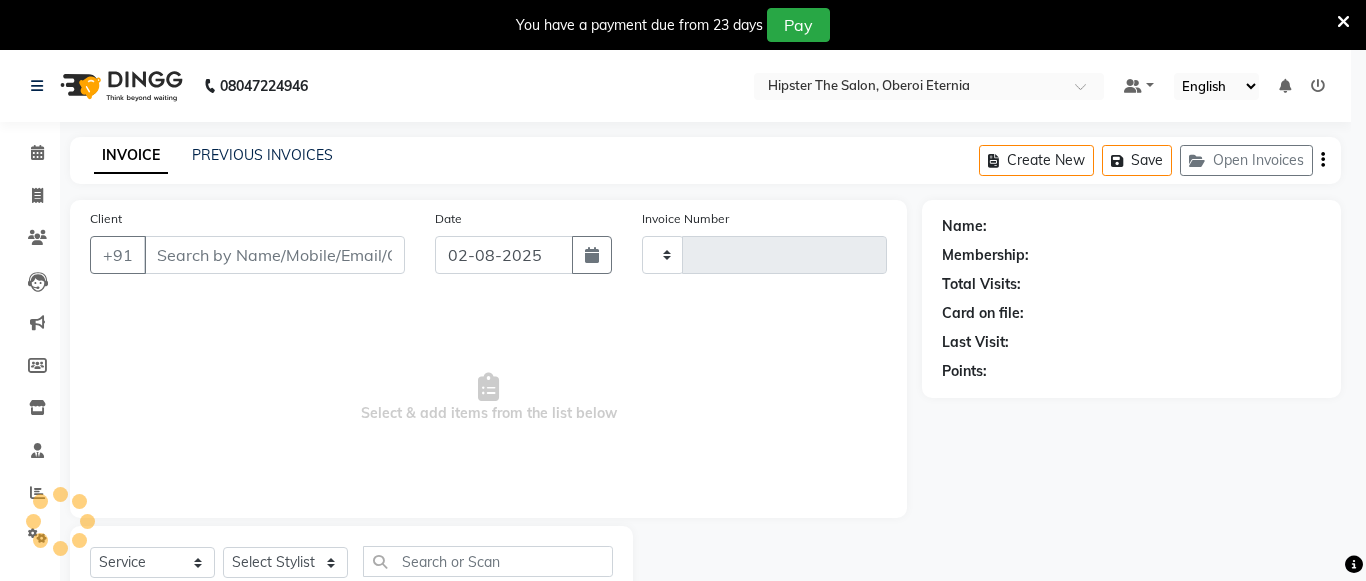 type on "0388" 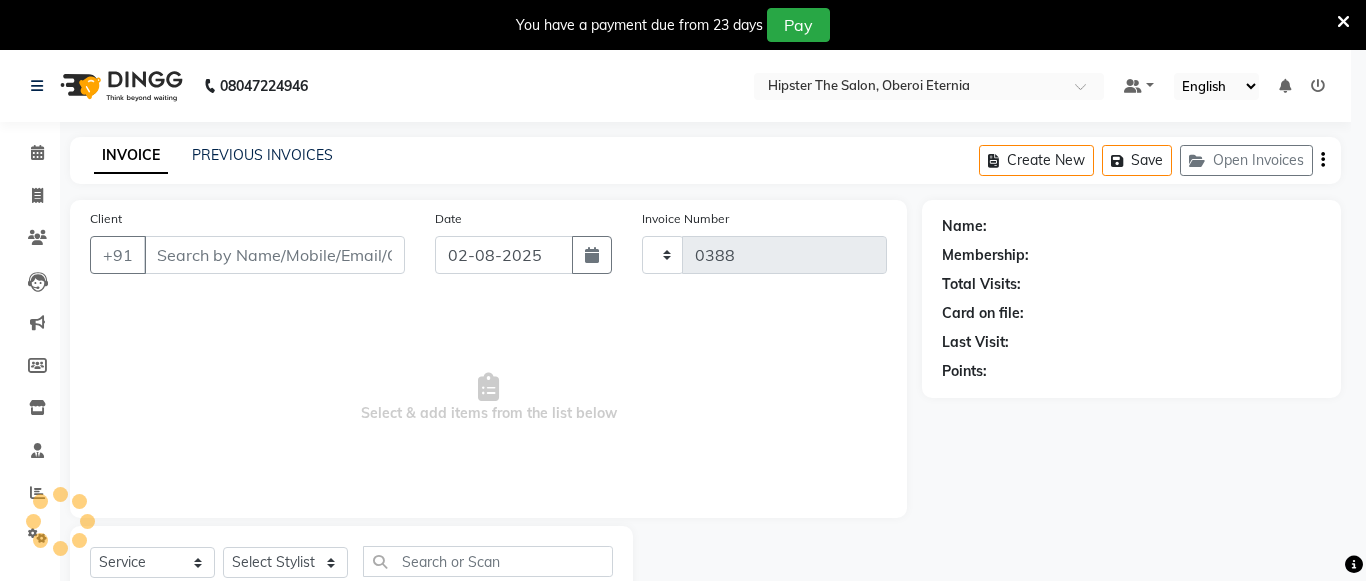 select on "8592" 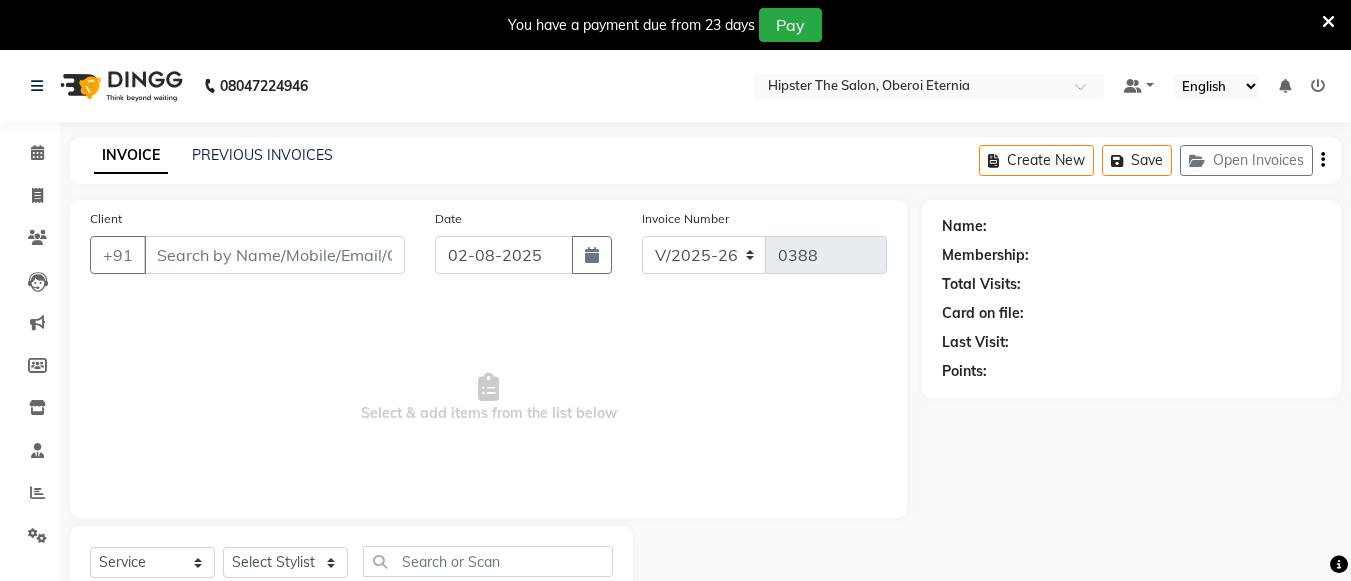 type on "[PHONE]" 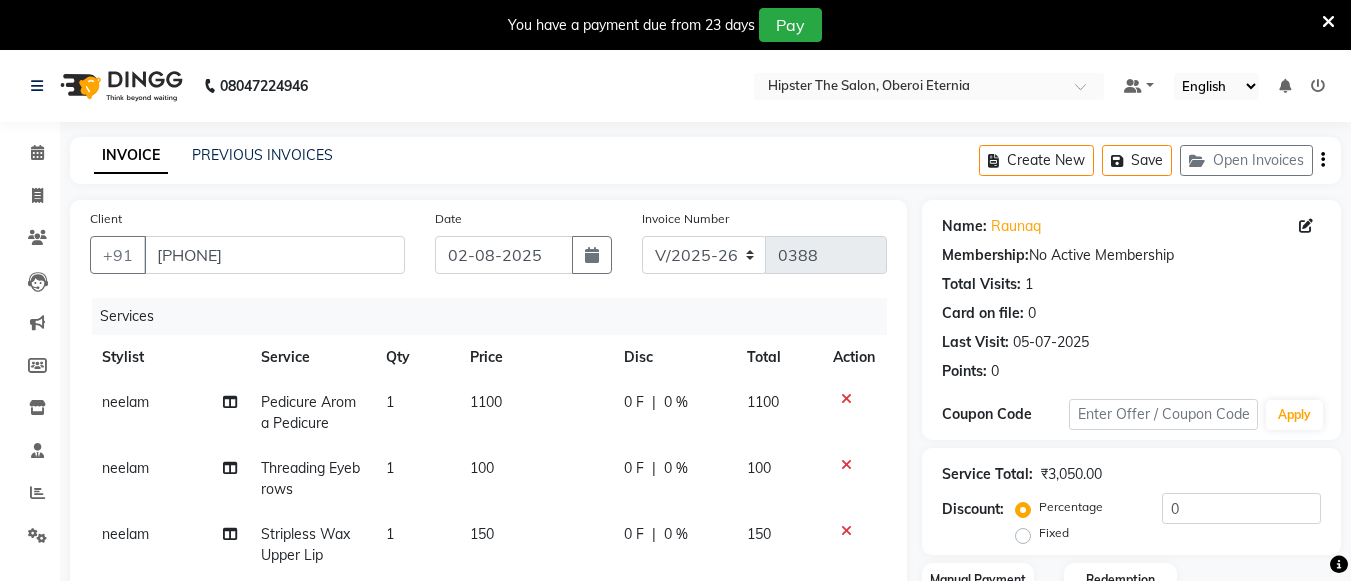 scroll, scrollTop: 6, scrollLeft: 0, axis: vertical 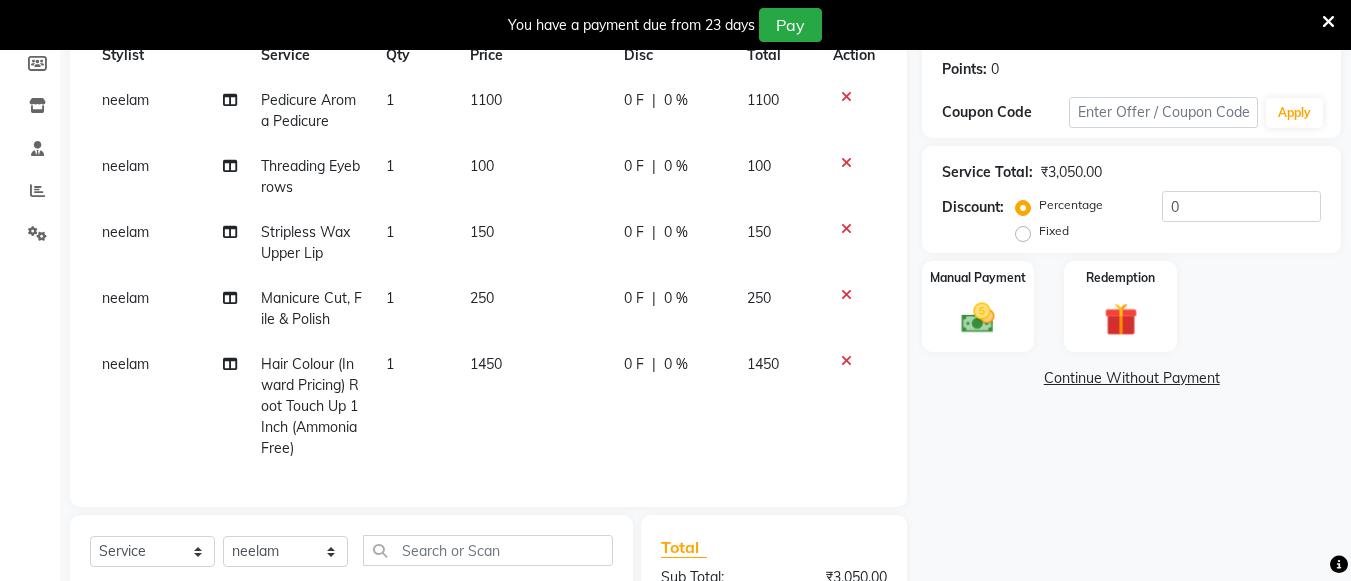 click on "1100" 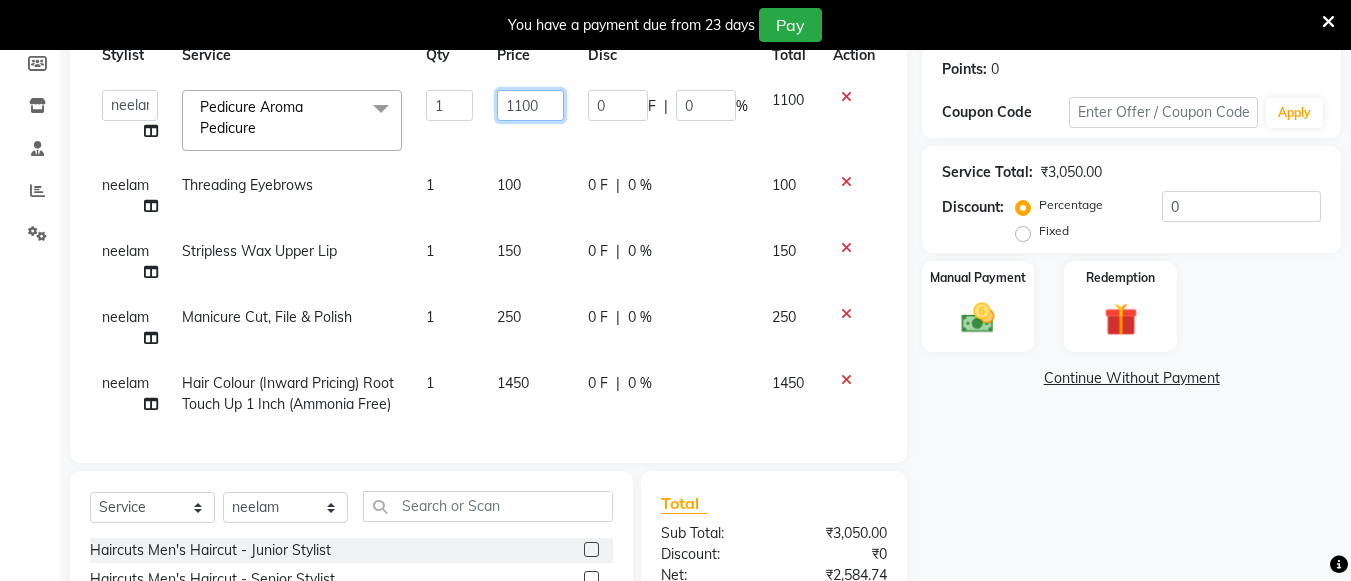 click on "1100" 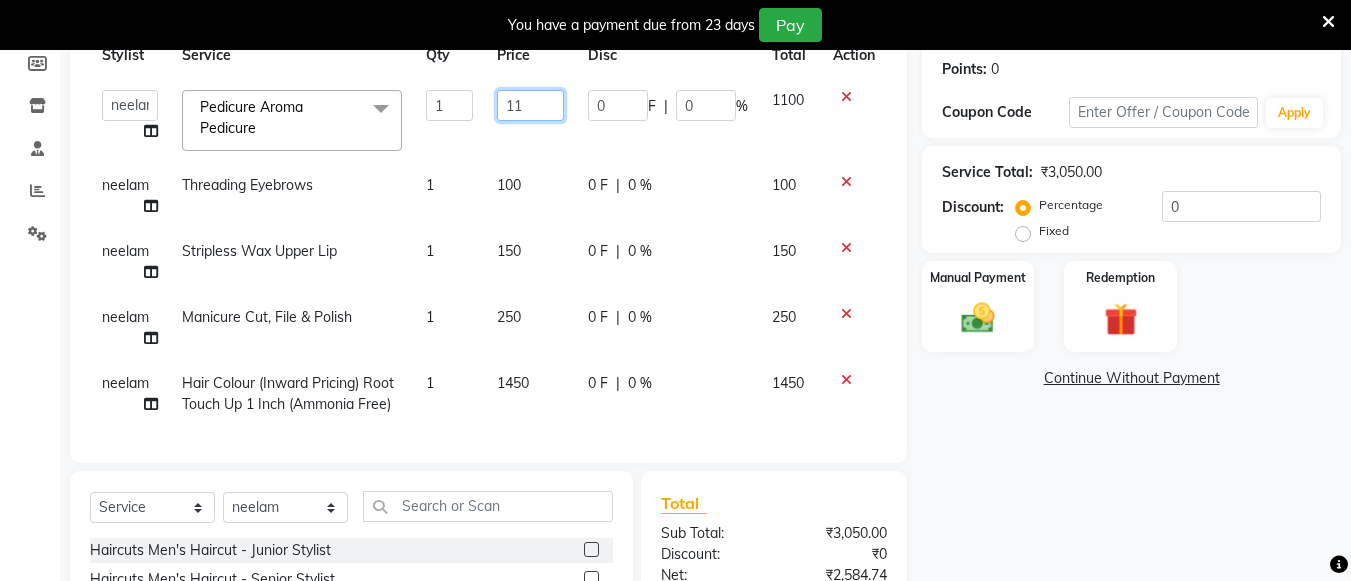 type on "1" 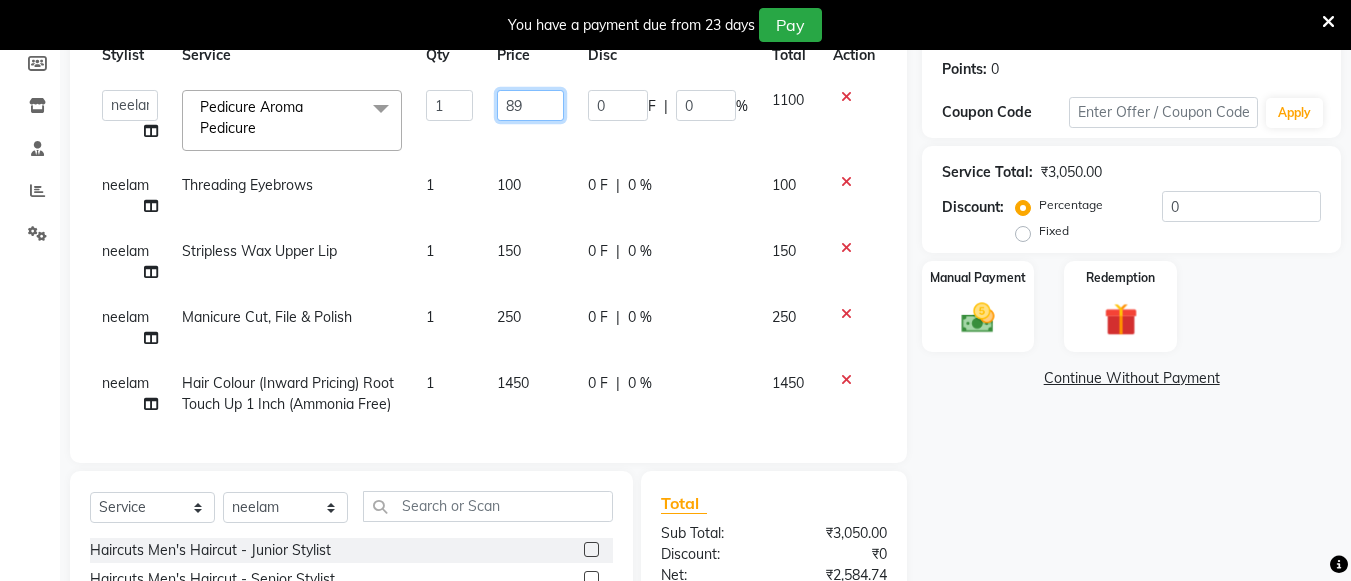 type on "899" 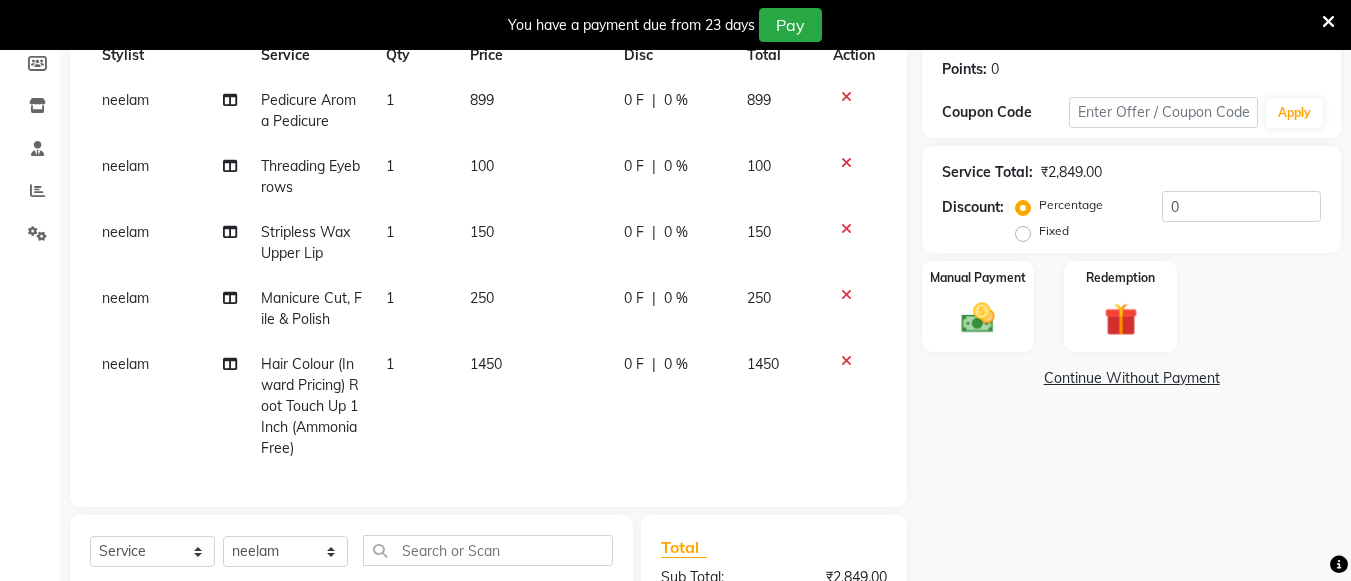 click on "1450" 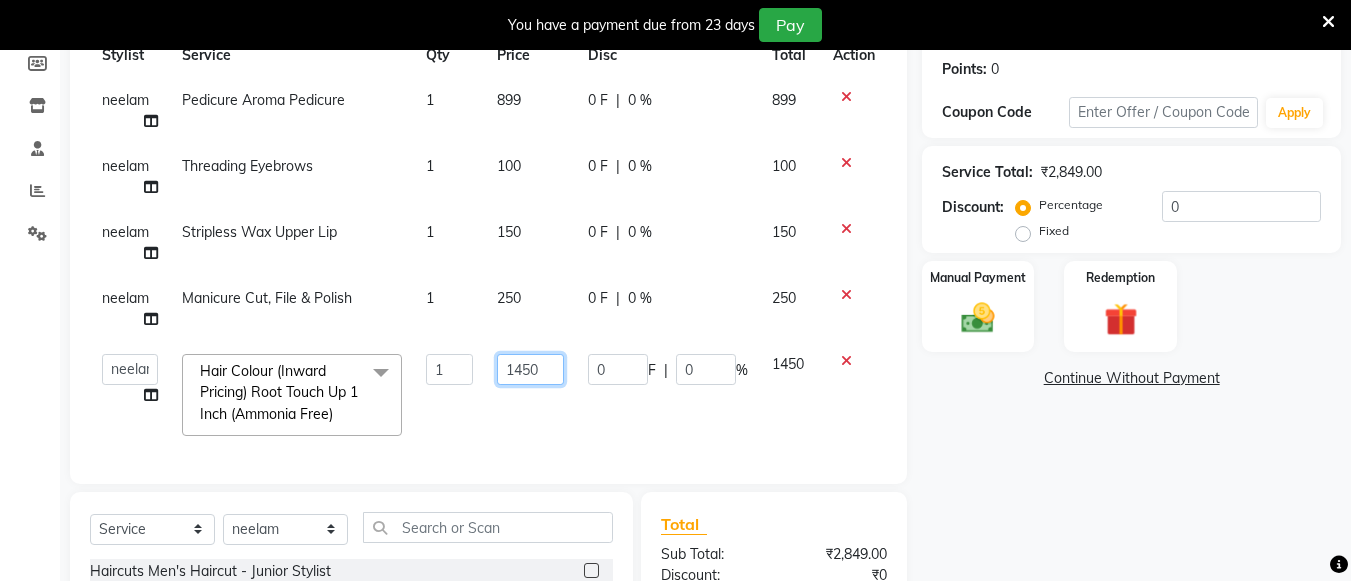click on "1450" 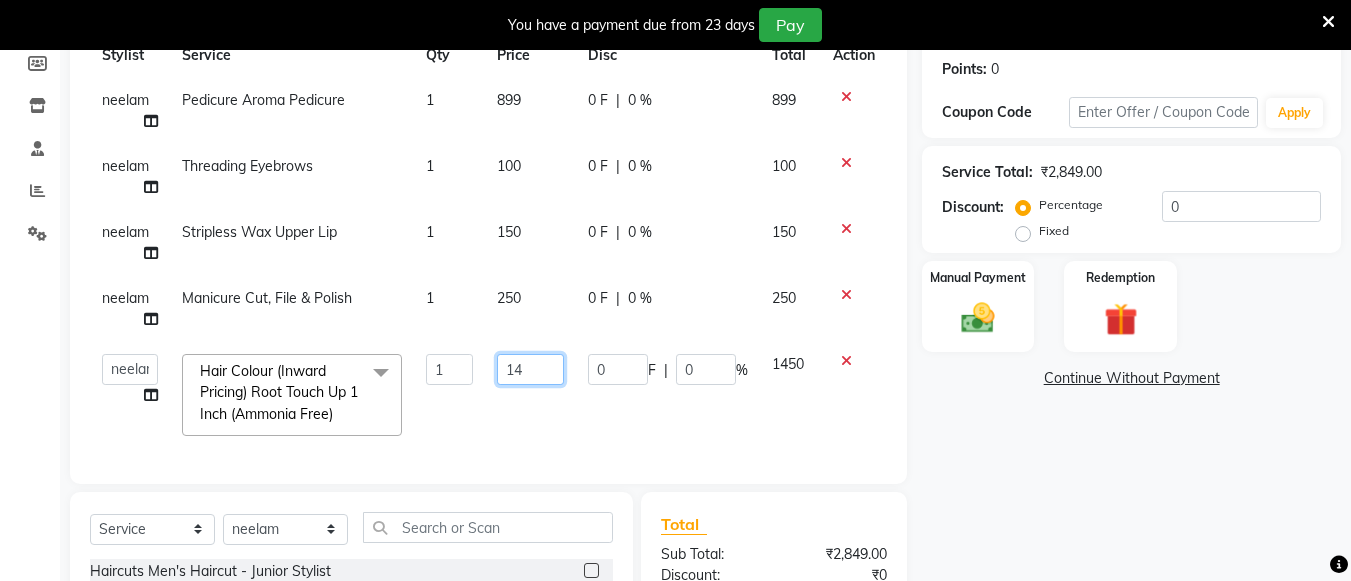 type on "1" 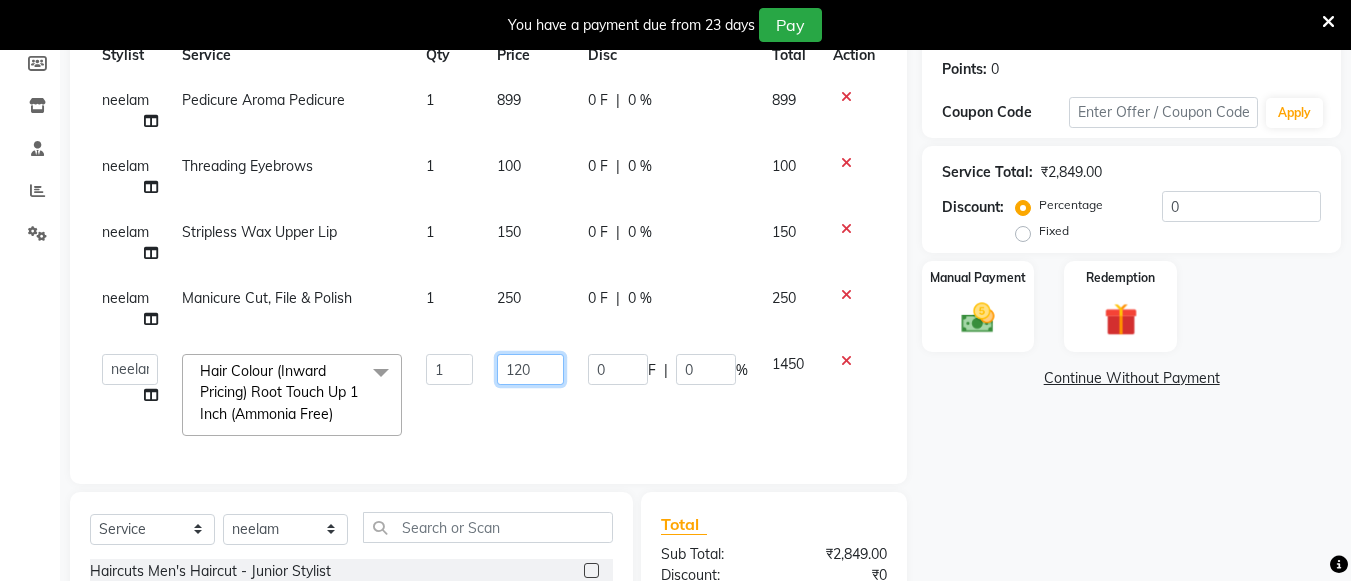 type on "1200" 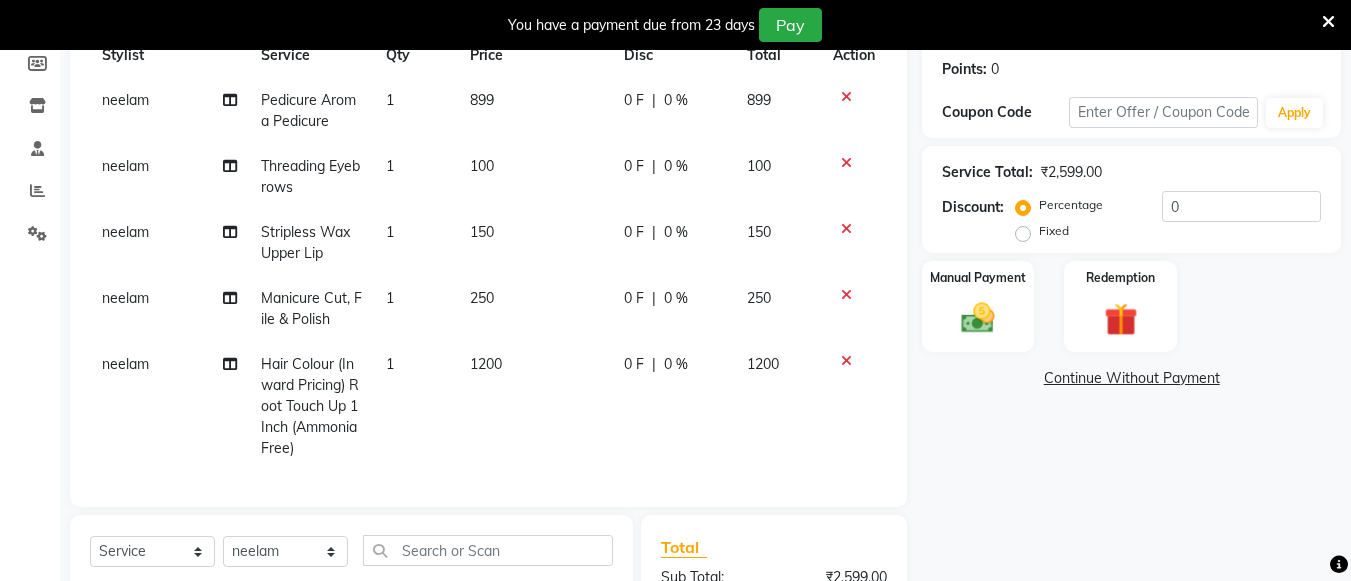 scroll, scrollTop: 0, scrollLeft: 0, axis: both 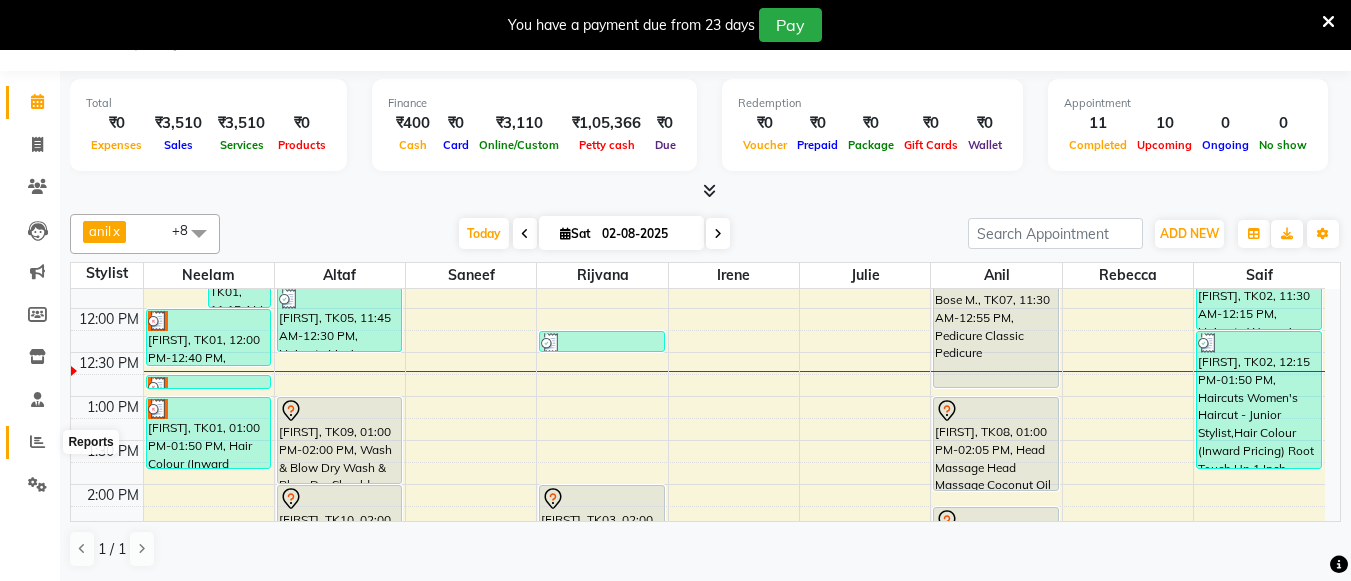 click 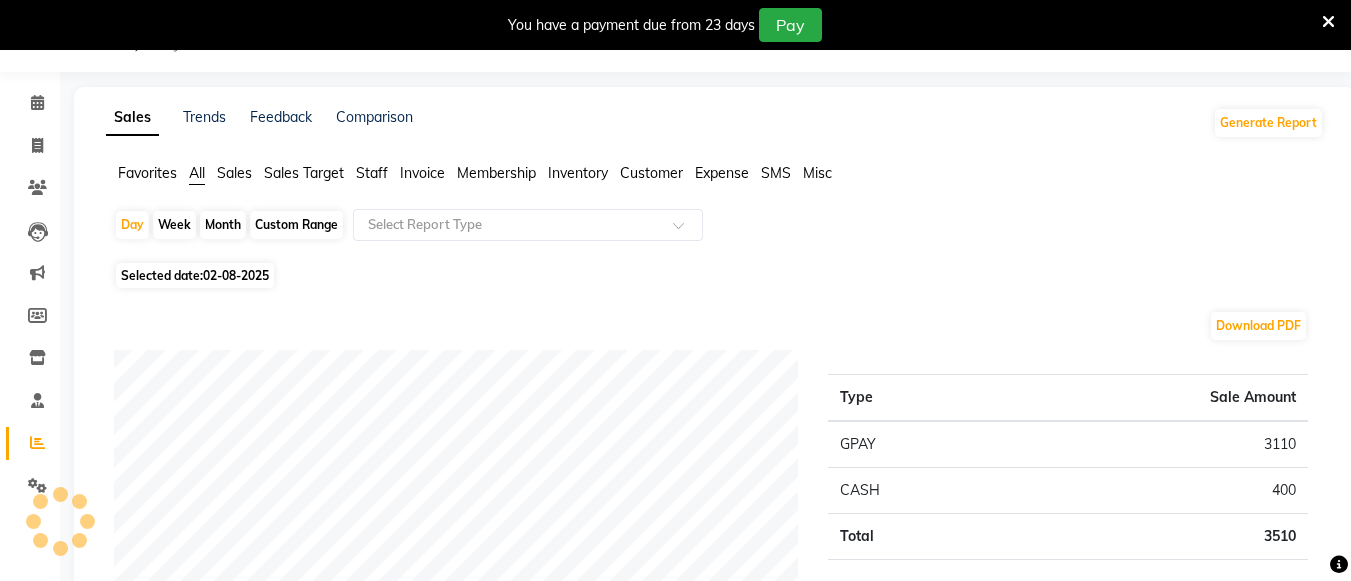 scroll, scrollTop: 51, scrollLeft: 0, axis: vertical 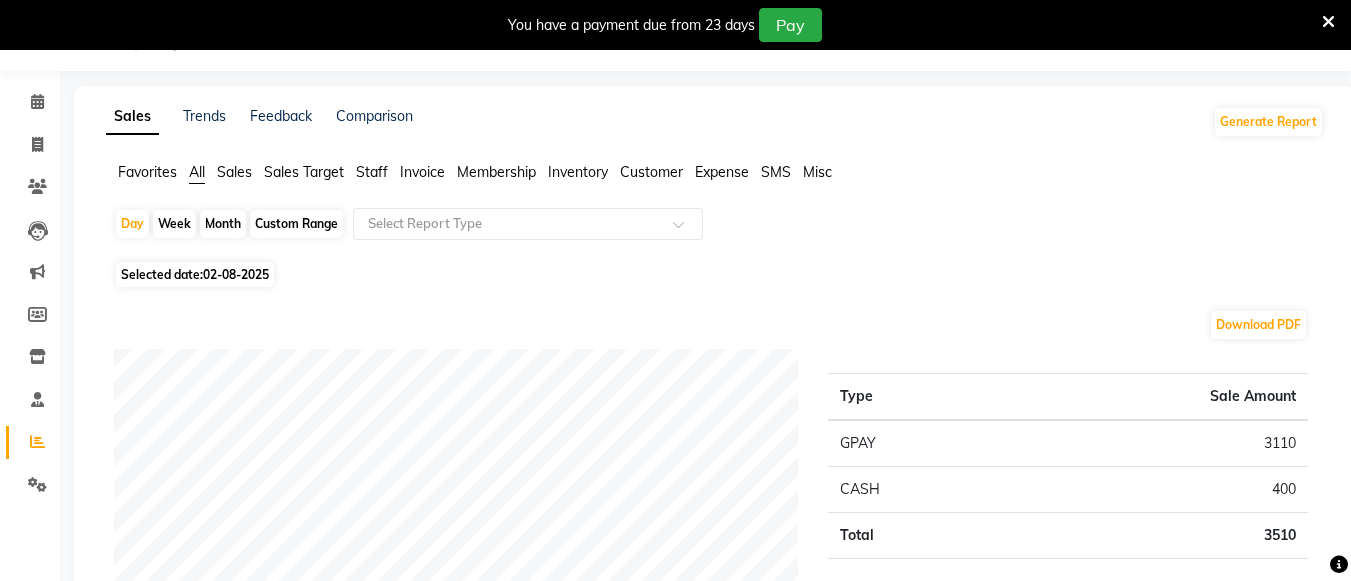 click on "02-08-2025" 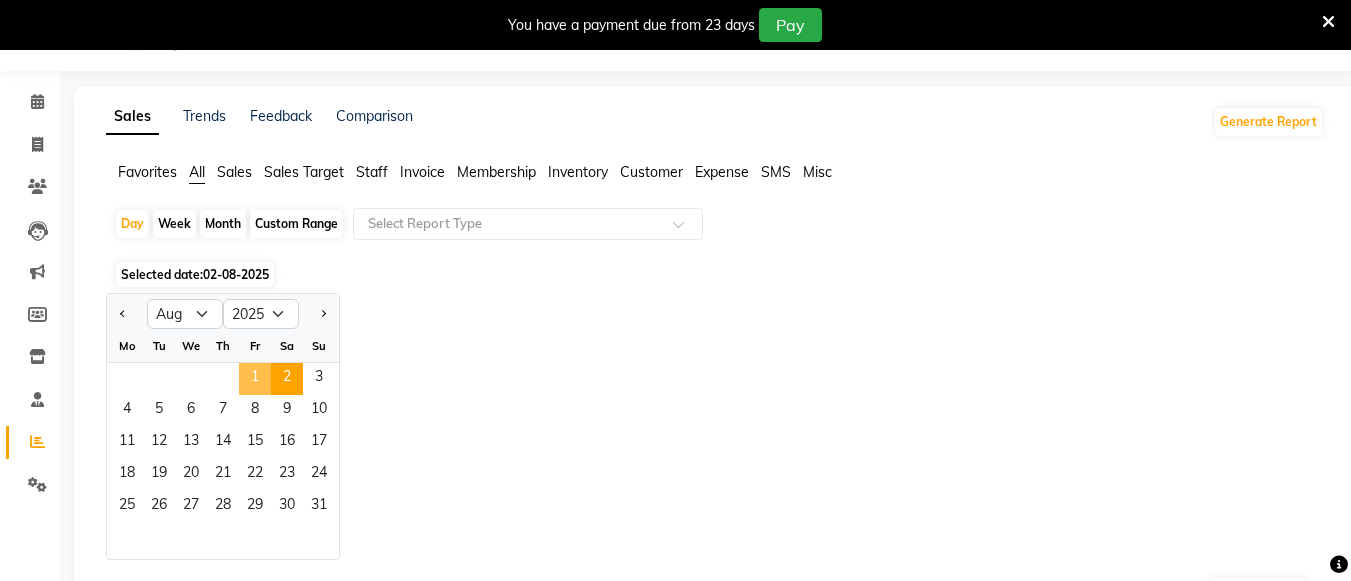 click on "1" 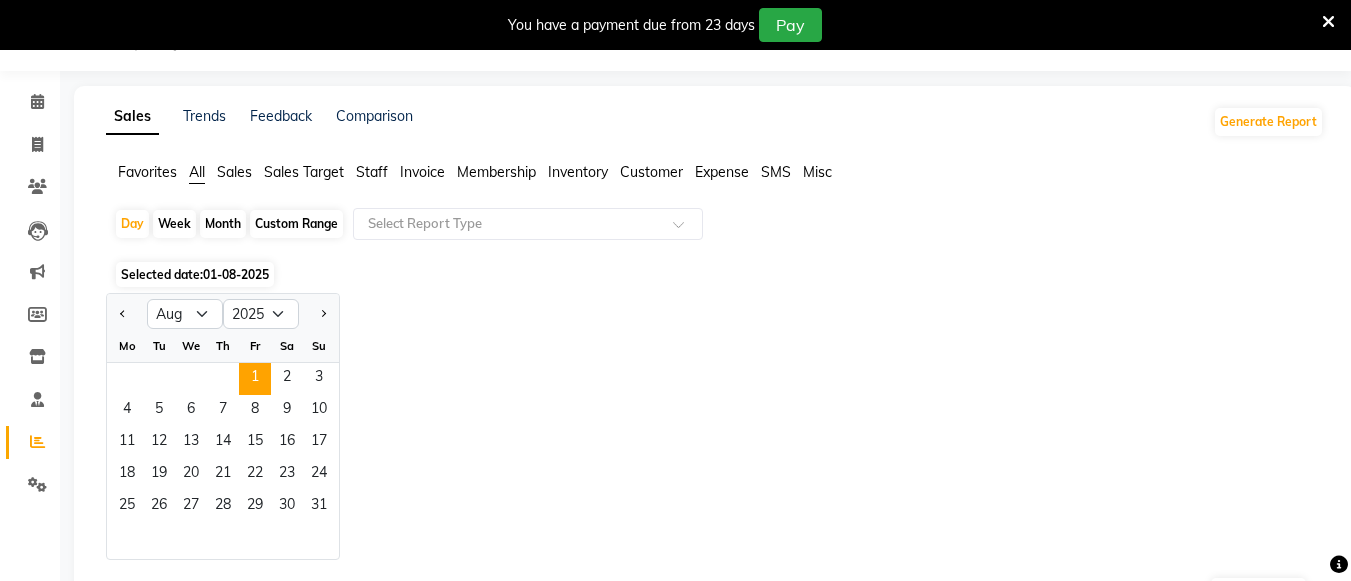 click on "Staff" 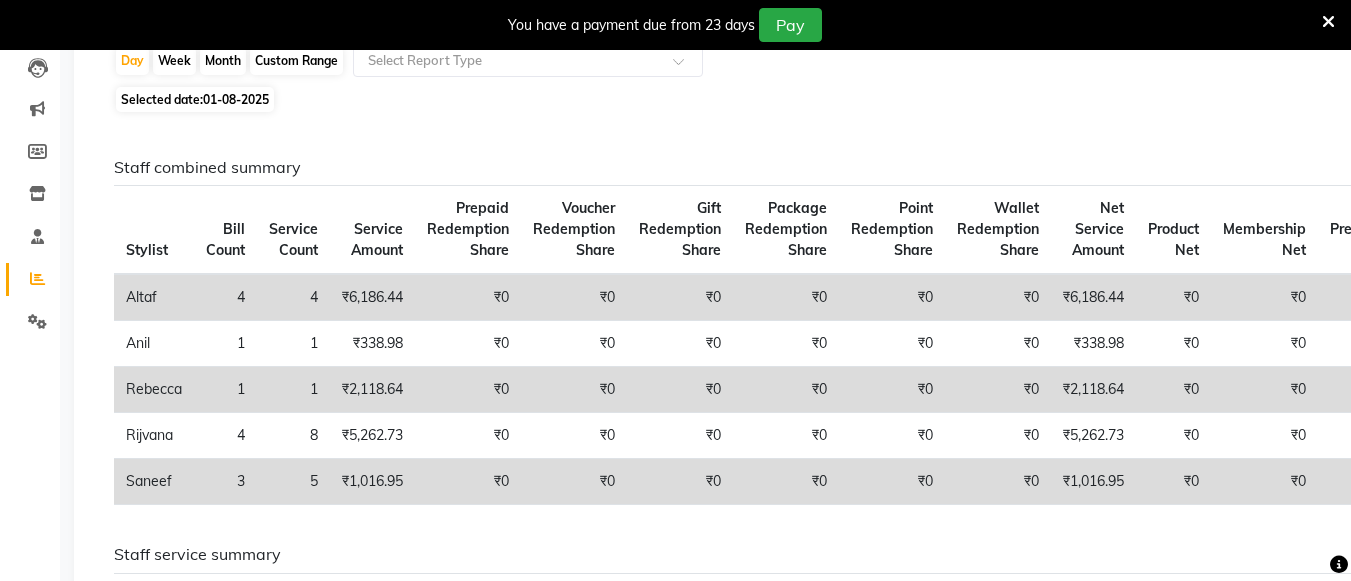 scroll, scrollTop: 0, scrollLeft: 0, axis: both 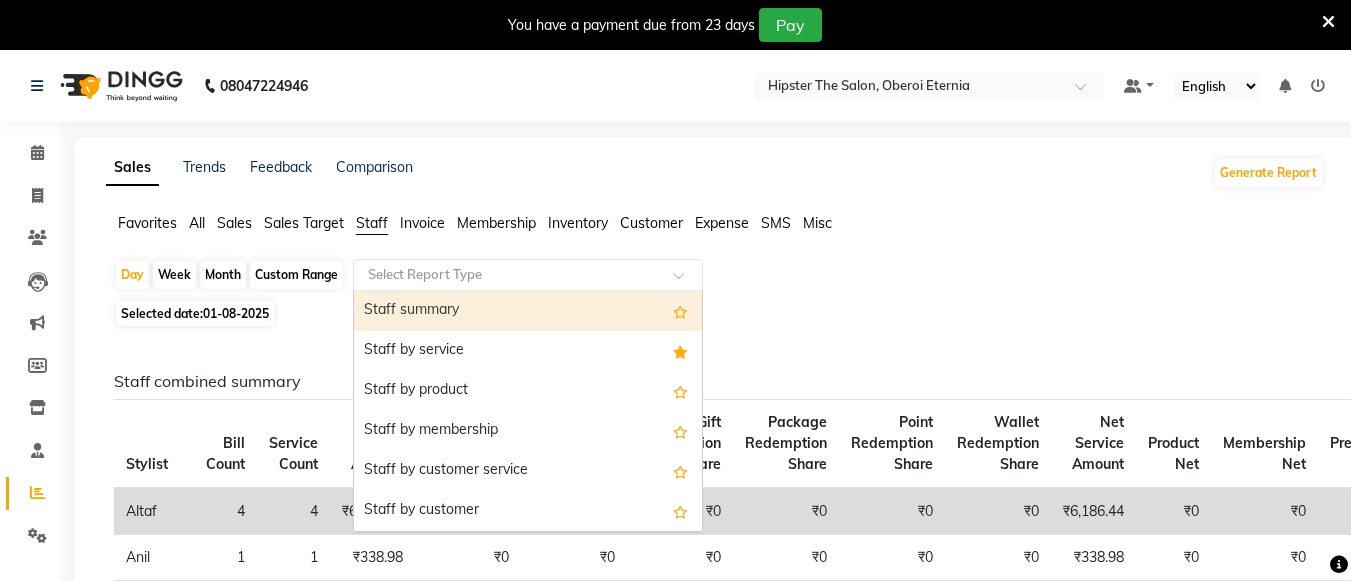 click 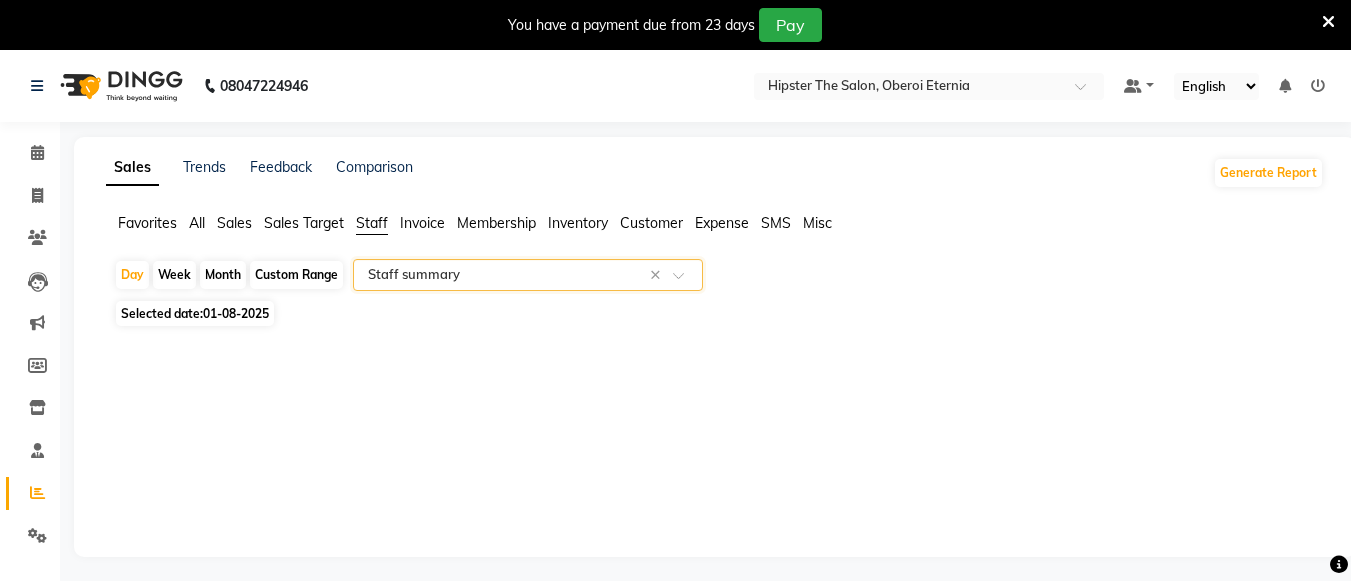 select on "full_report" 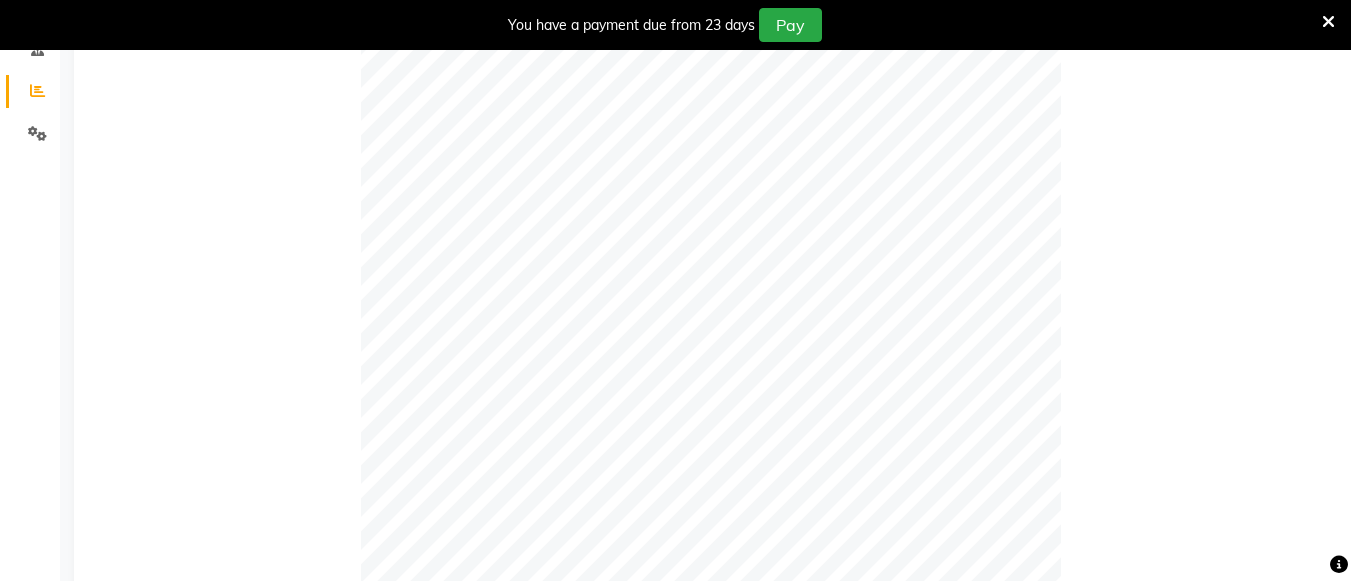 scroll, scrollTop: 0, scrollLeft: 0, axis: both 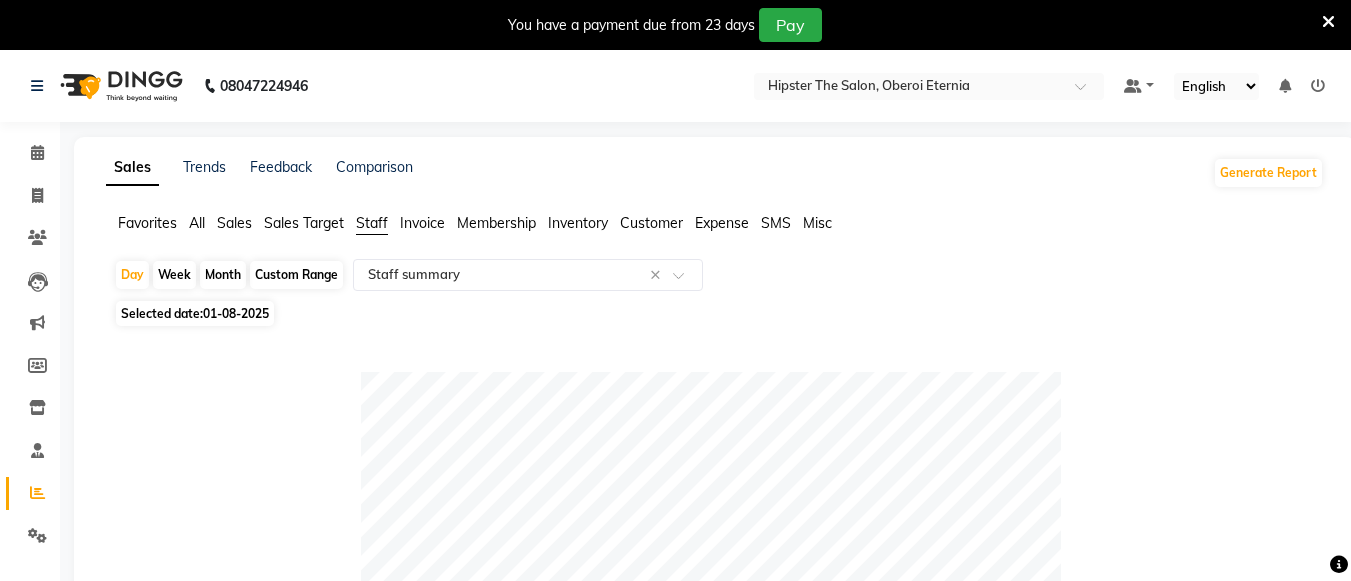 click on "Custom Range" 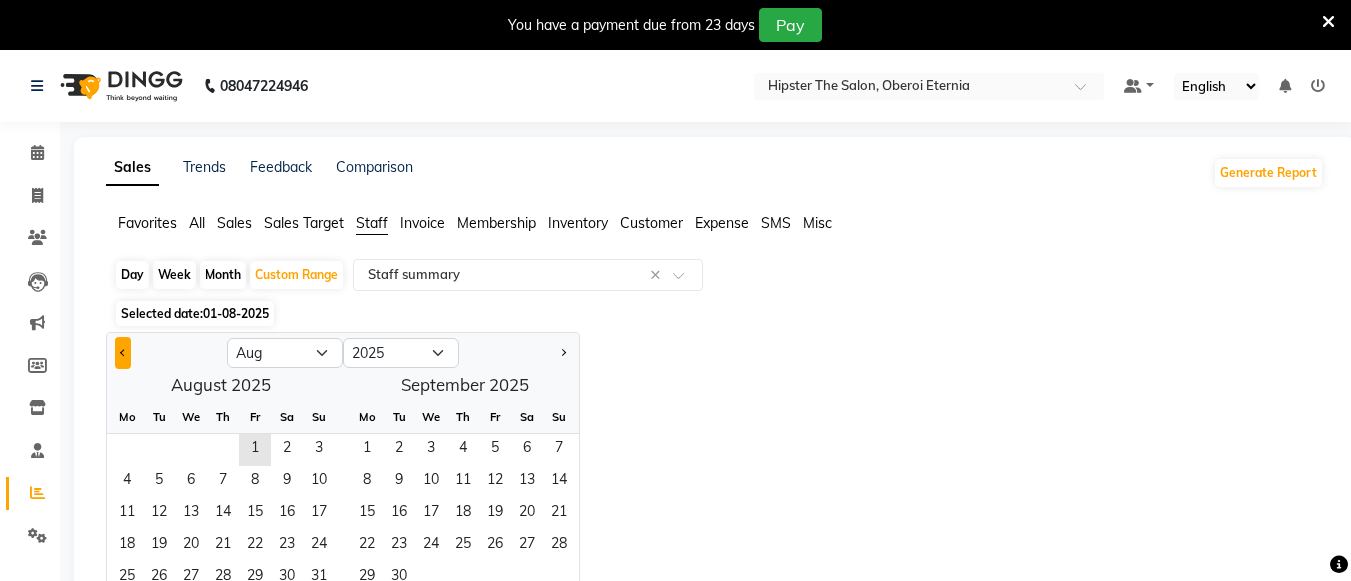 click 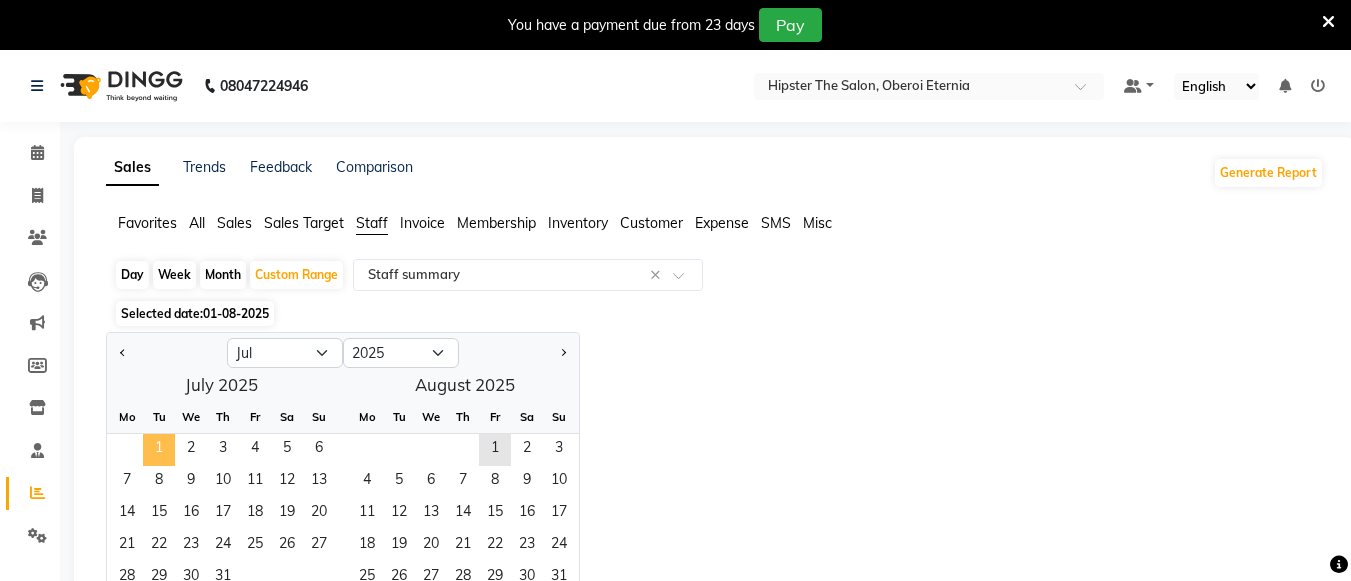 click on "1" 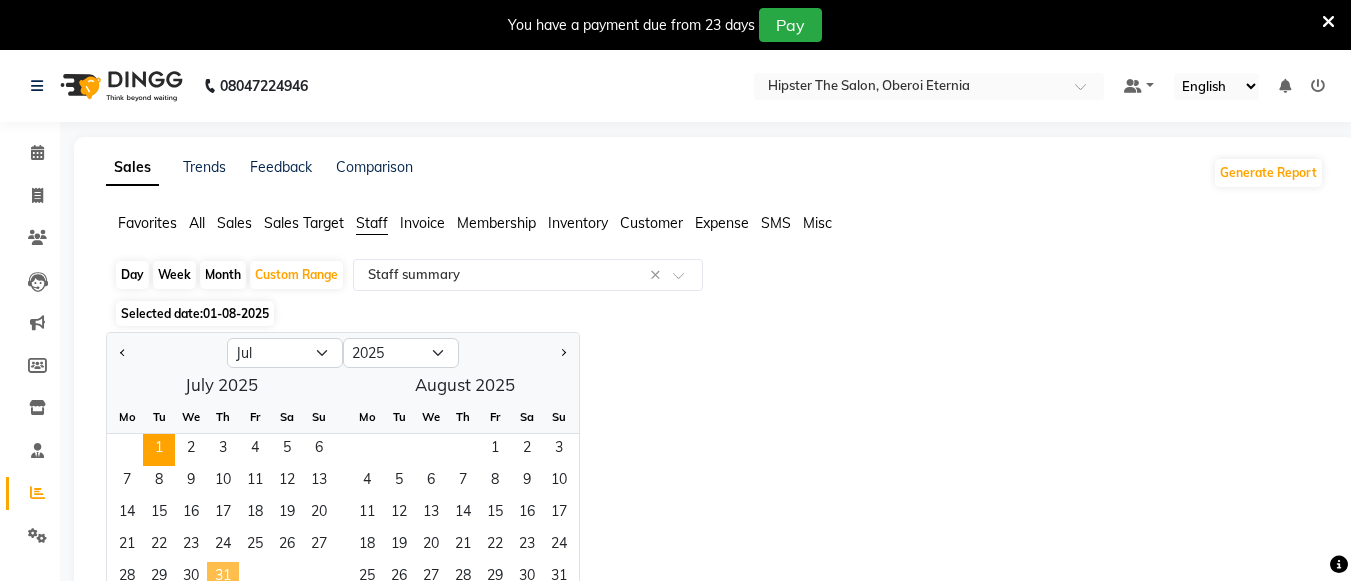 click on "31" 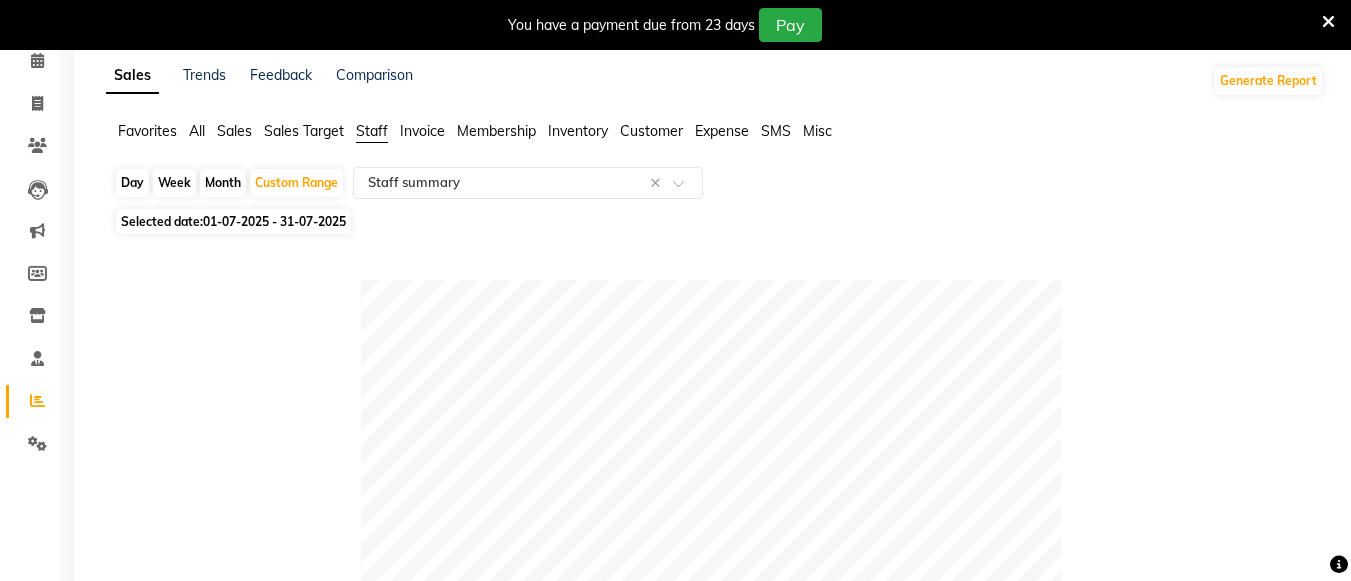scroll, scrollTop: 0, scrollLeft: 0, axis: both 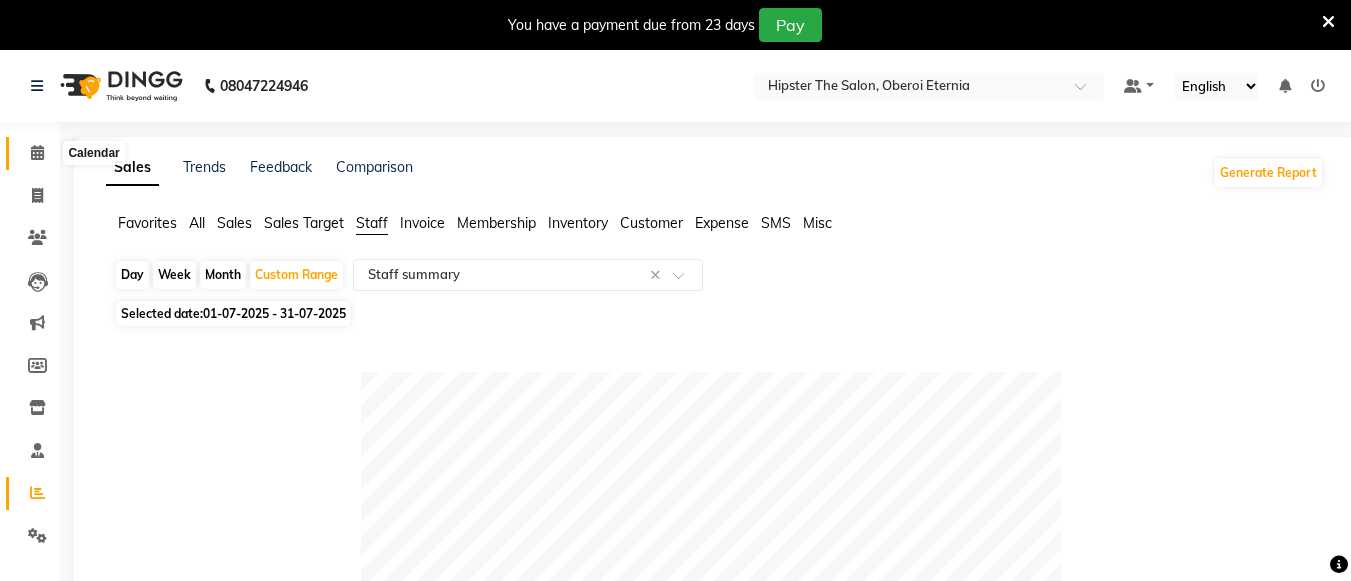 click 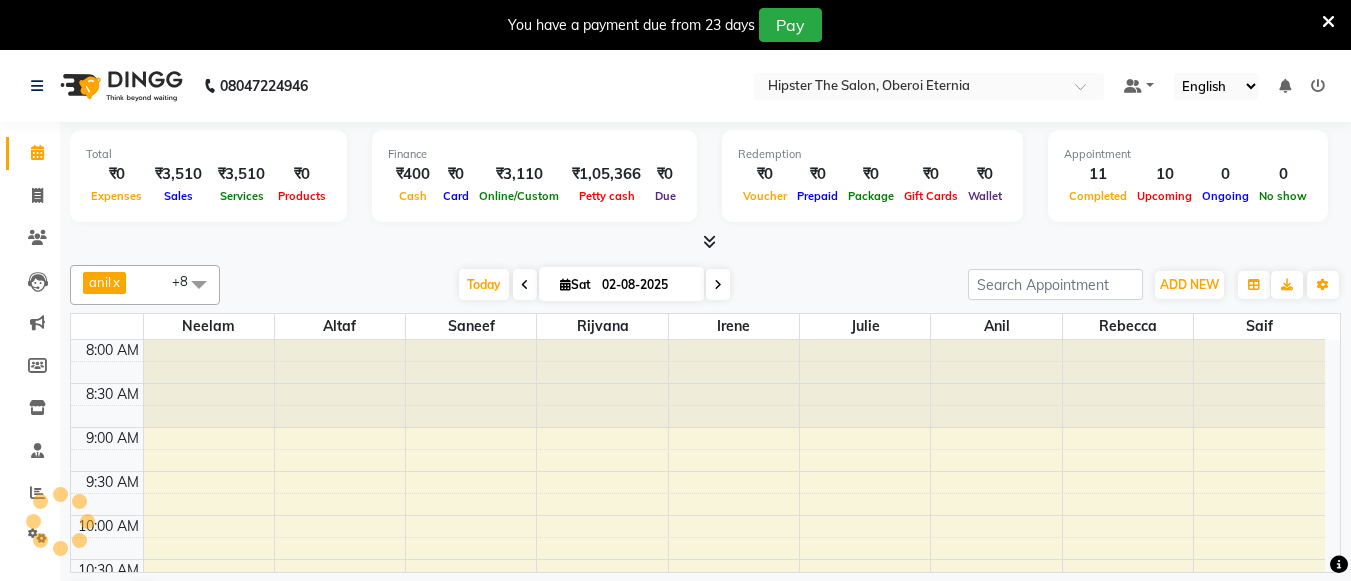 scroll, scrollTop: 0, scrollLeft: 0, axis: both 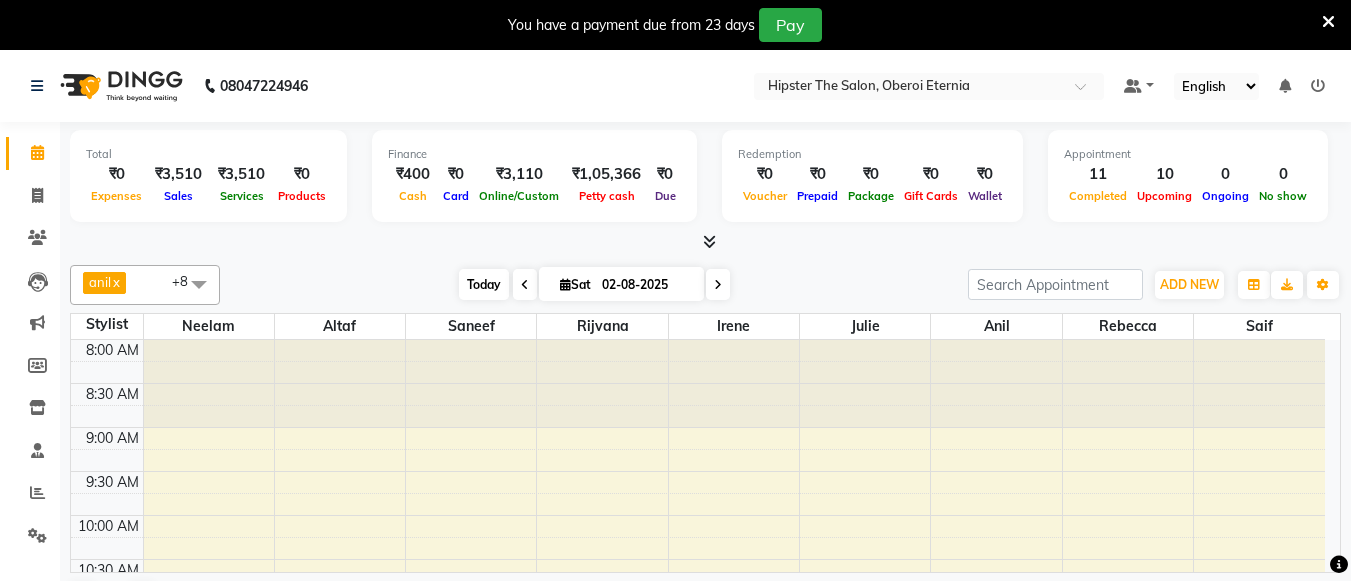 click on "Today" at bounding box center [484, 284] 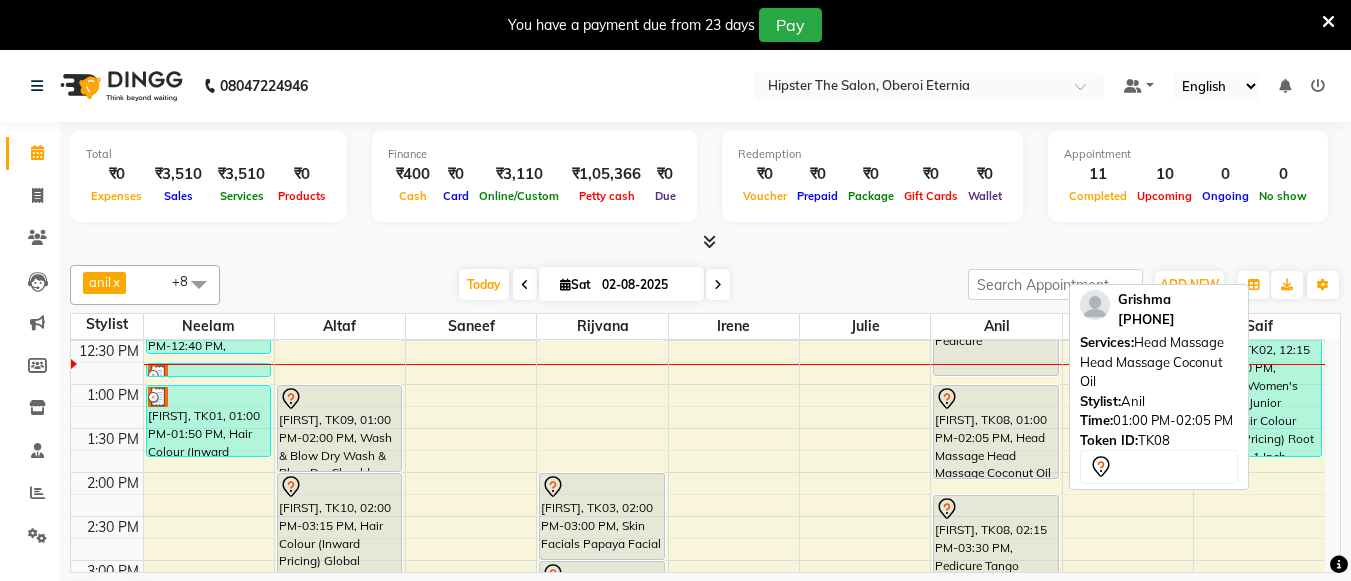 scroll, scrollTop: 396, scrollLeft: 0, axis: vertical 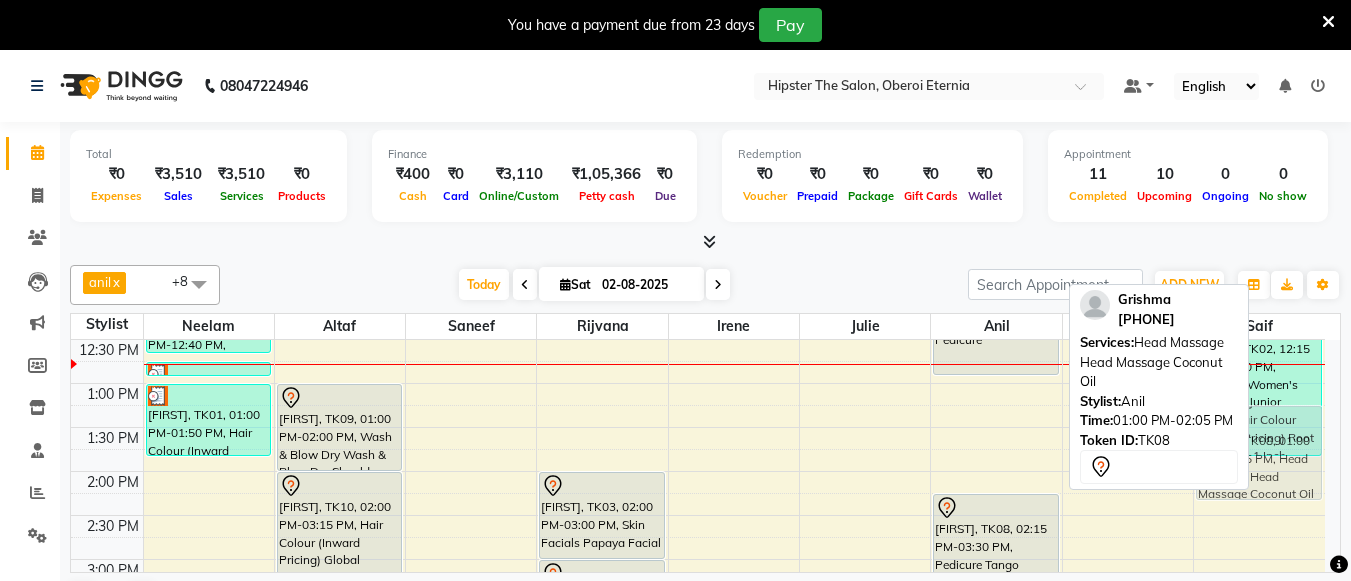 drag, startPoint x: 1043, startPoint y: 441, endPoint x: 1276, endPoint y: 457, distance: 233.5487 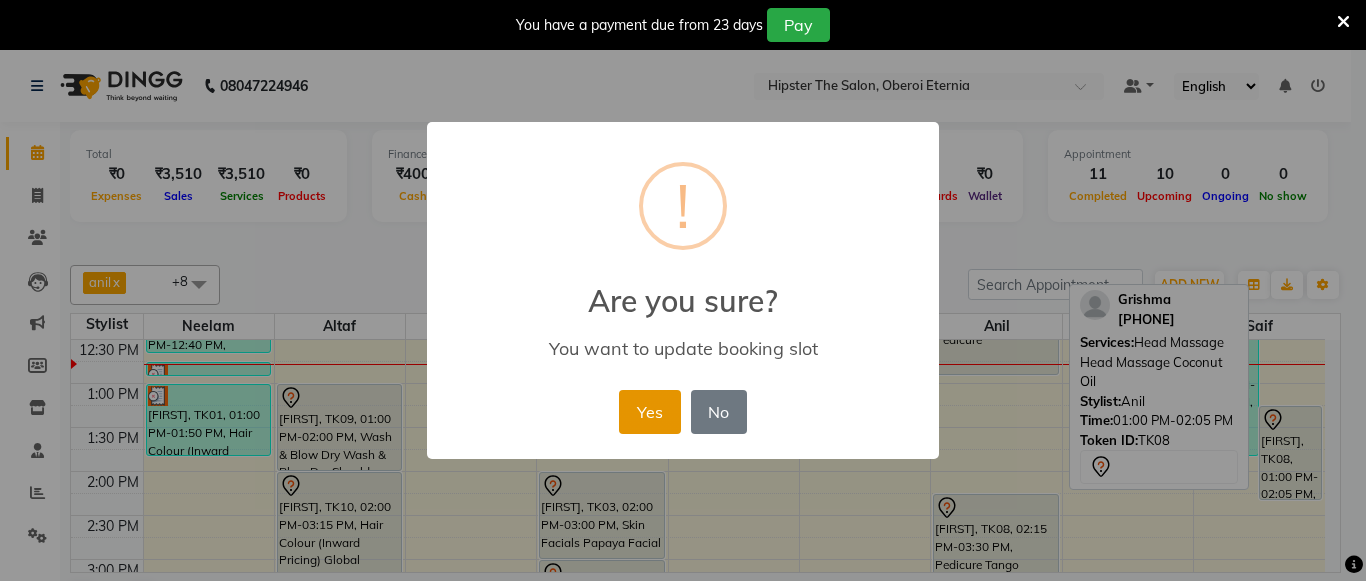 click on "Yes" at bounding box center [649, 412] 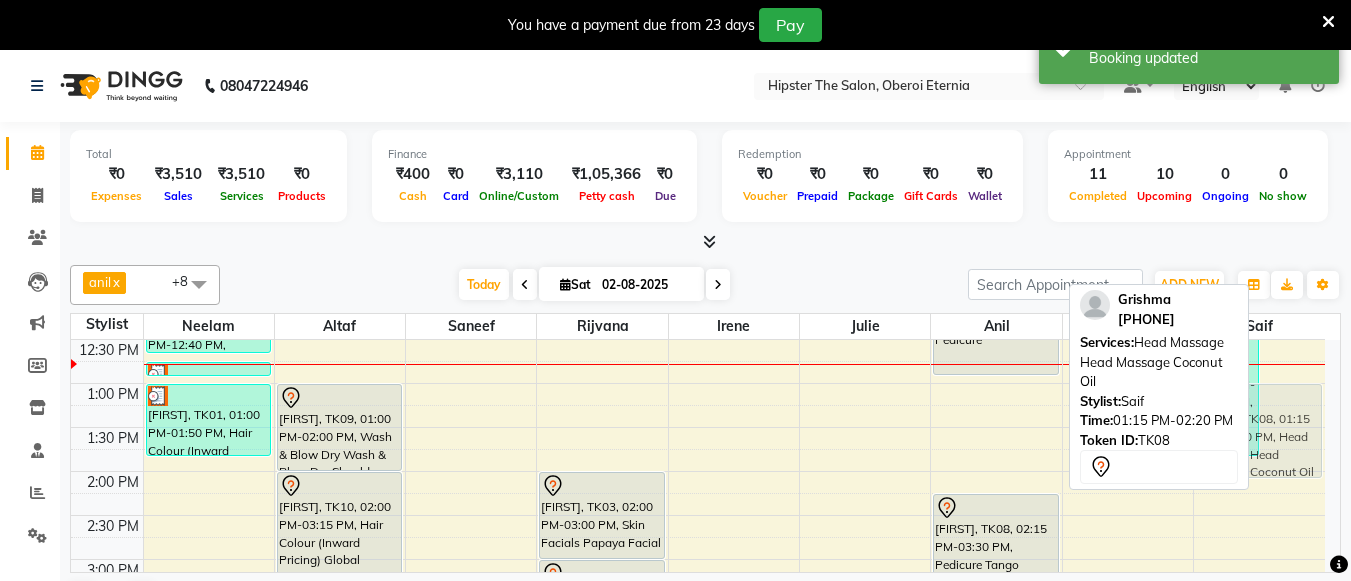 drag, startPoint x: 1290, startPoint y: 437, endPoint x: 1298, endPoint y: 413, distance: 25.298222 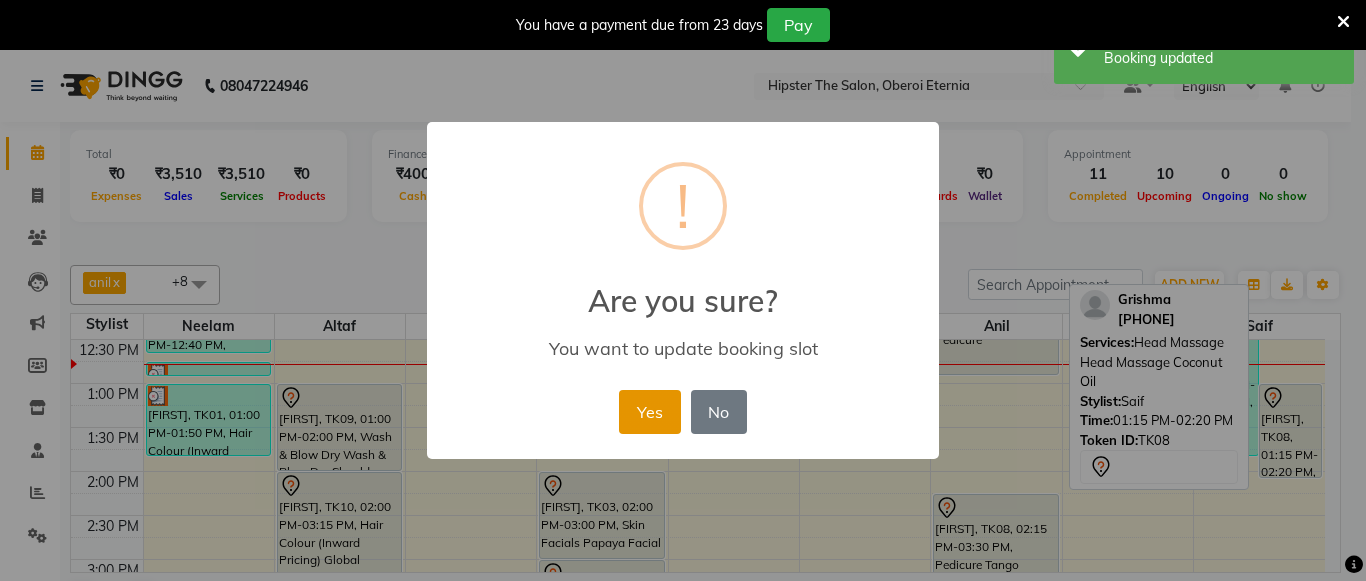click on "Yes" at bounding box center [649, 412] 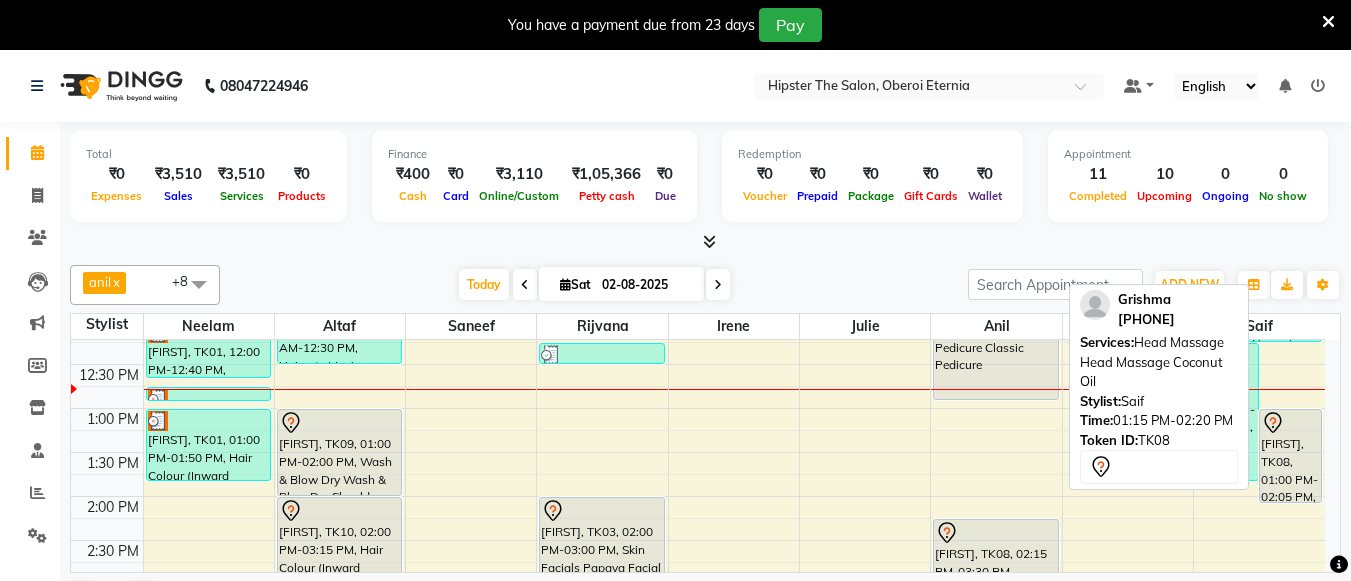 scroll, scrollTop: 372, scrollLeft: 0, axis: vertical 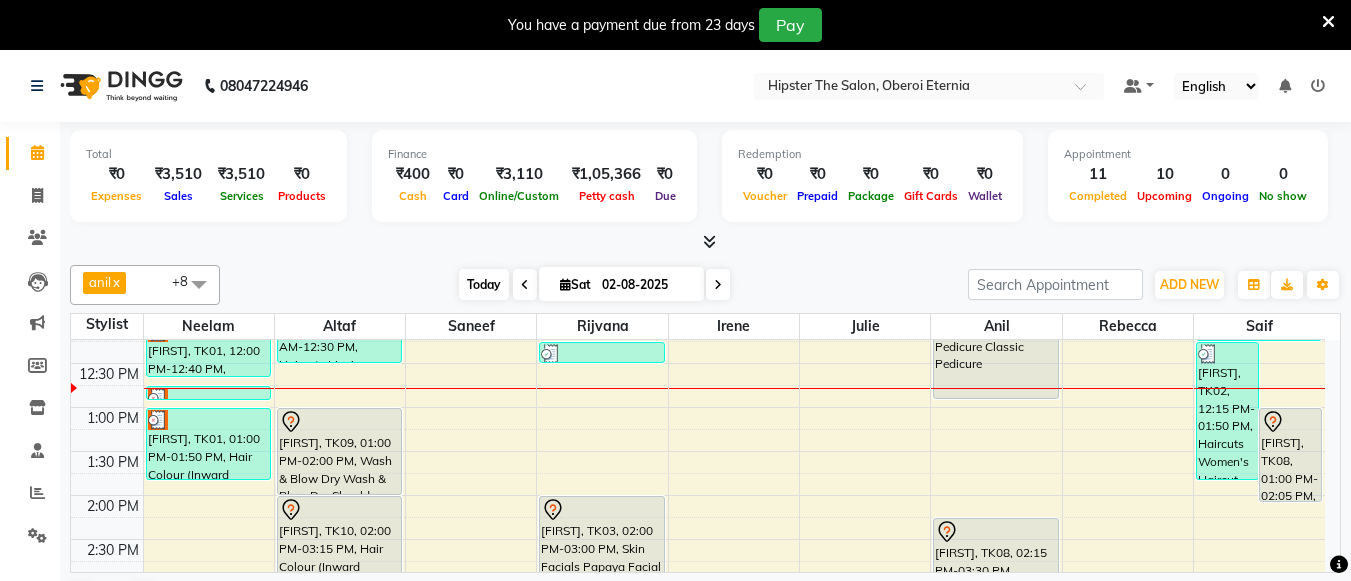 click on "Today" at bounding box center (484, 284) 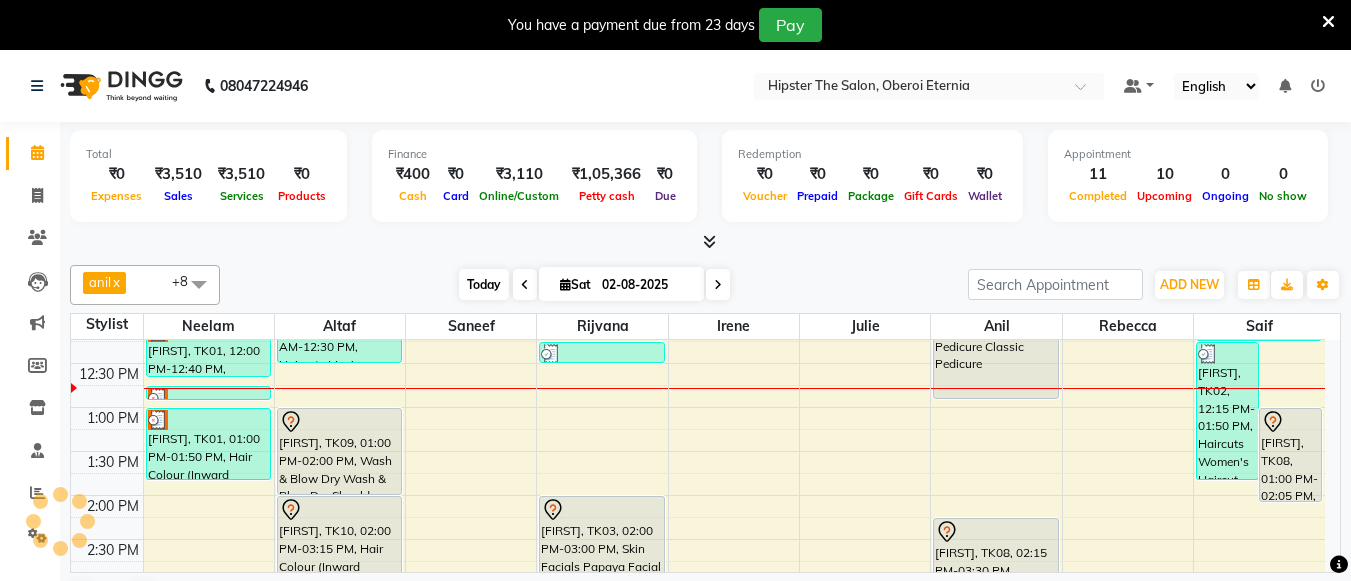 scroll, scrollTop: 353, scrollLeft: 0, axis: vertical 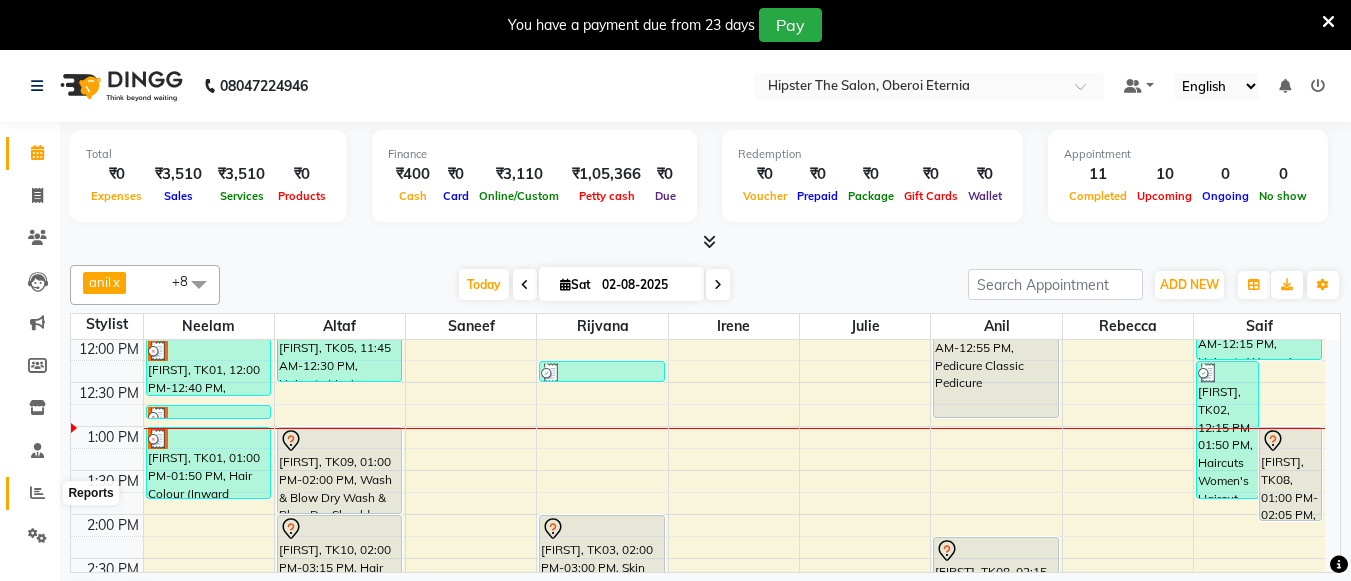 click 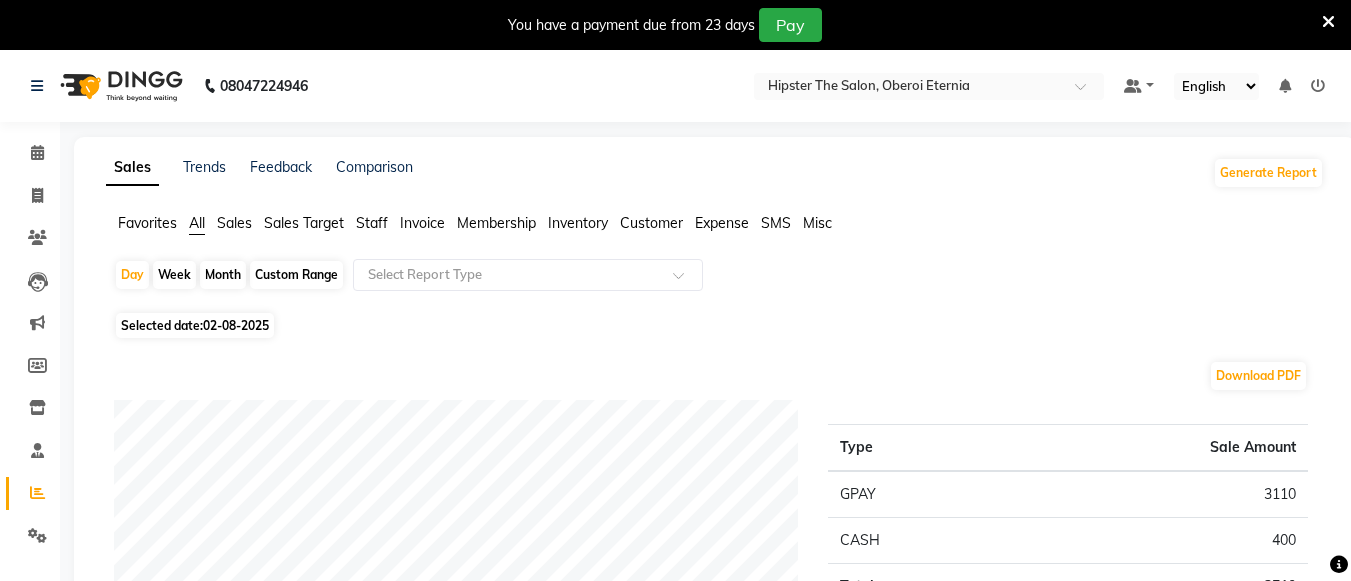 click on "Staff" 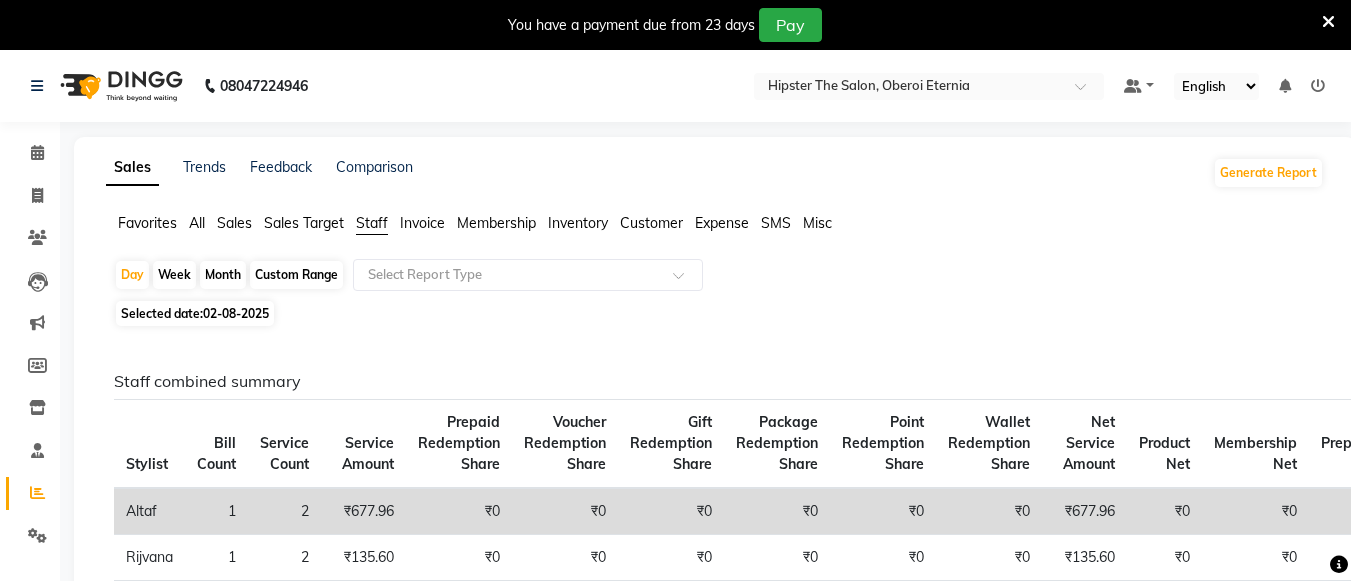 click on "02-08-2025" 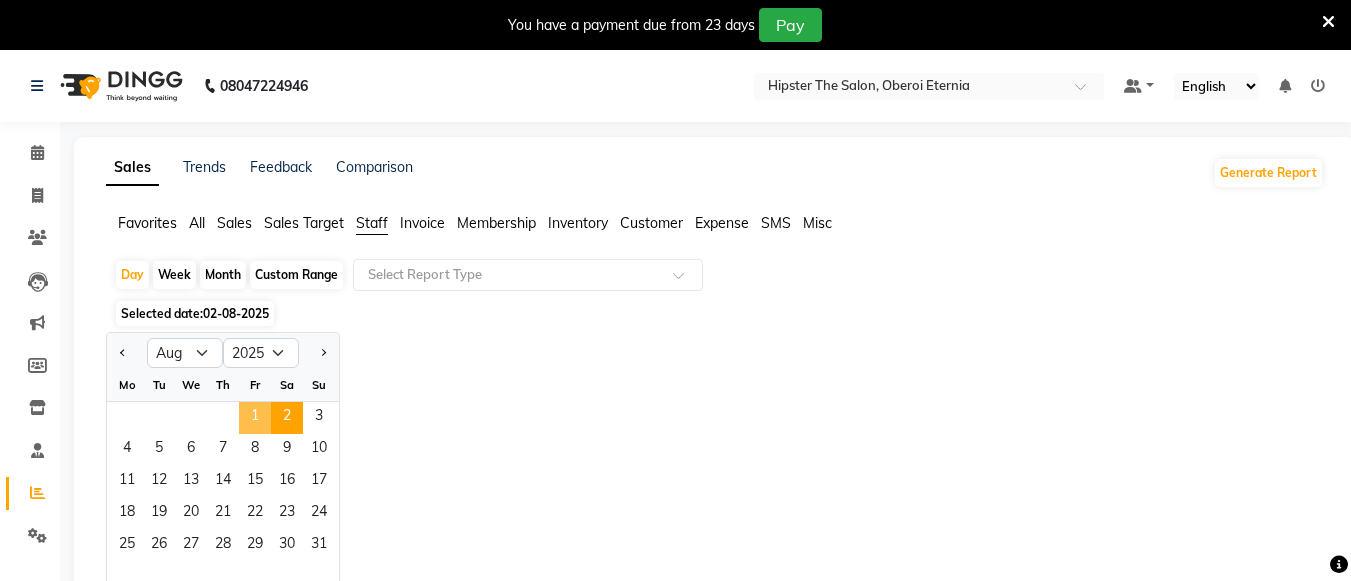 click on "1" 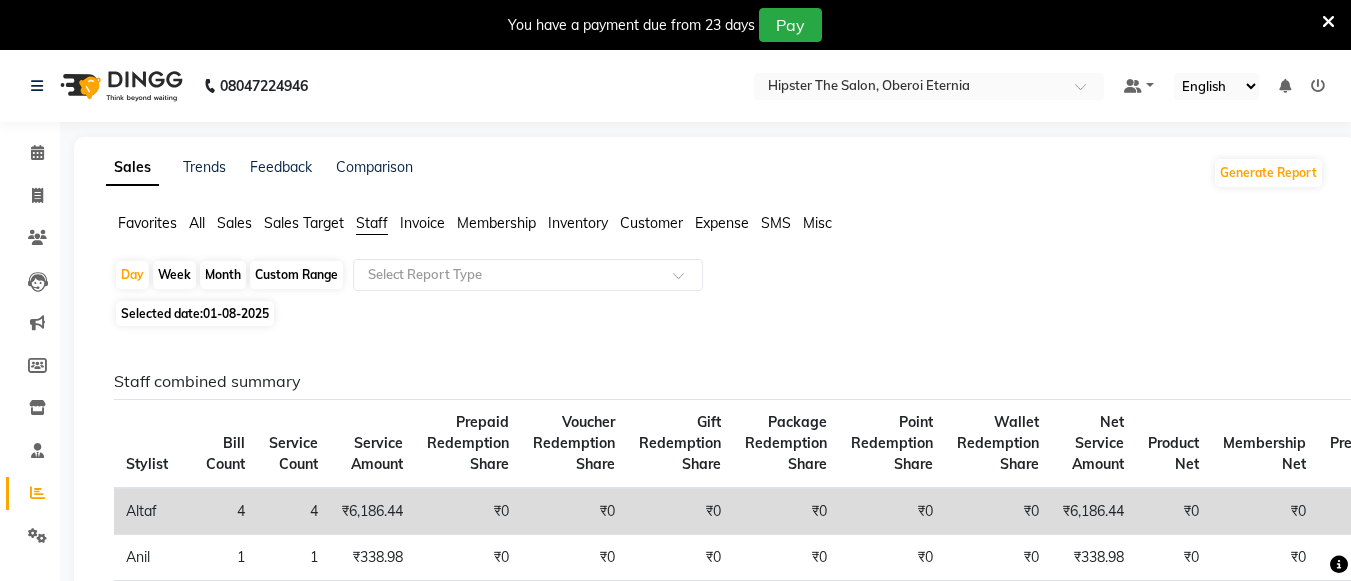 scroll, scrollTop: 508, scrollLeft: 0, axis: vertical 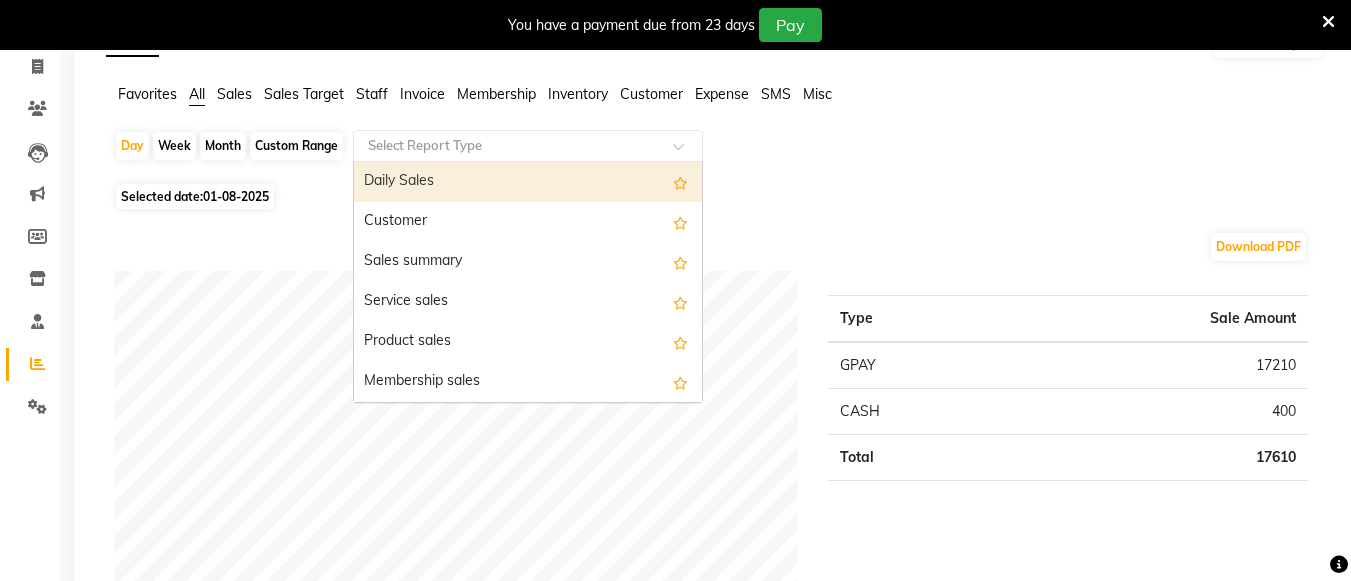 click 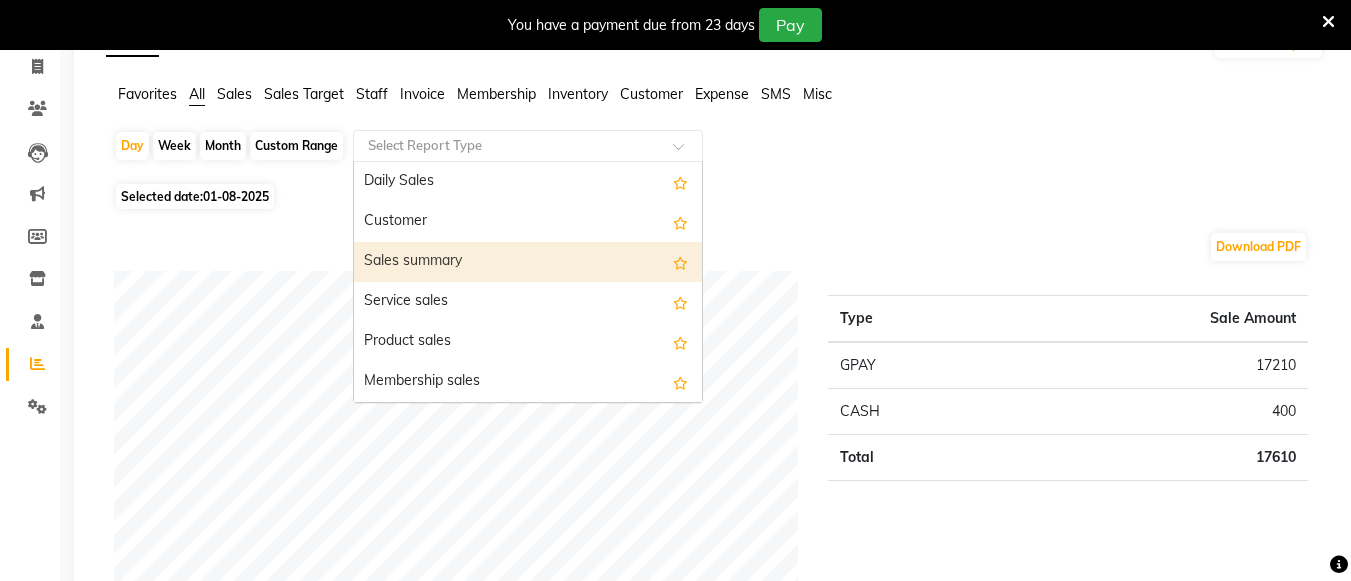 click on "Sales summary" at bounding box center (528, 262) 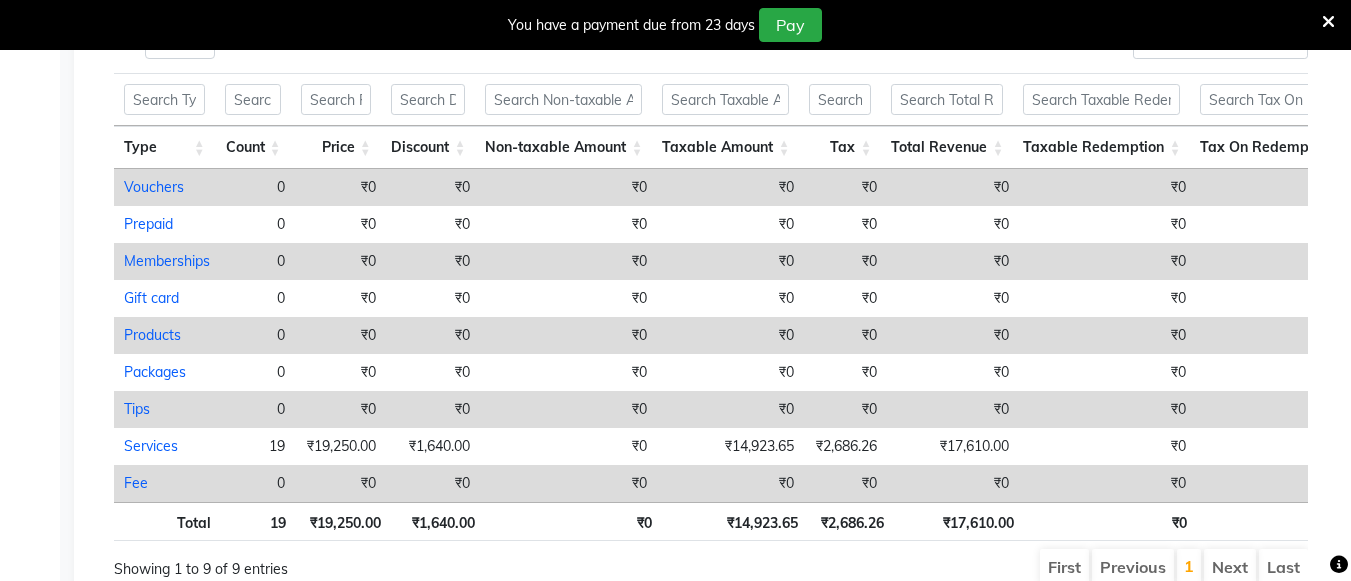 scroll, scrollTop: 1113, scrollLeft: 0, axis: vertical 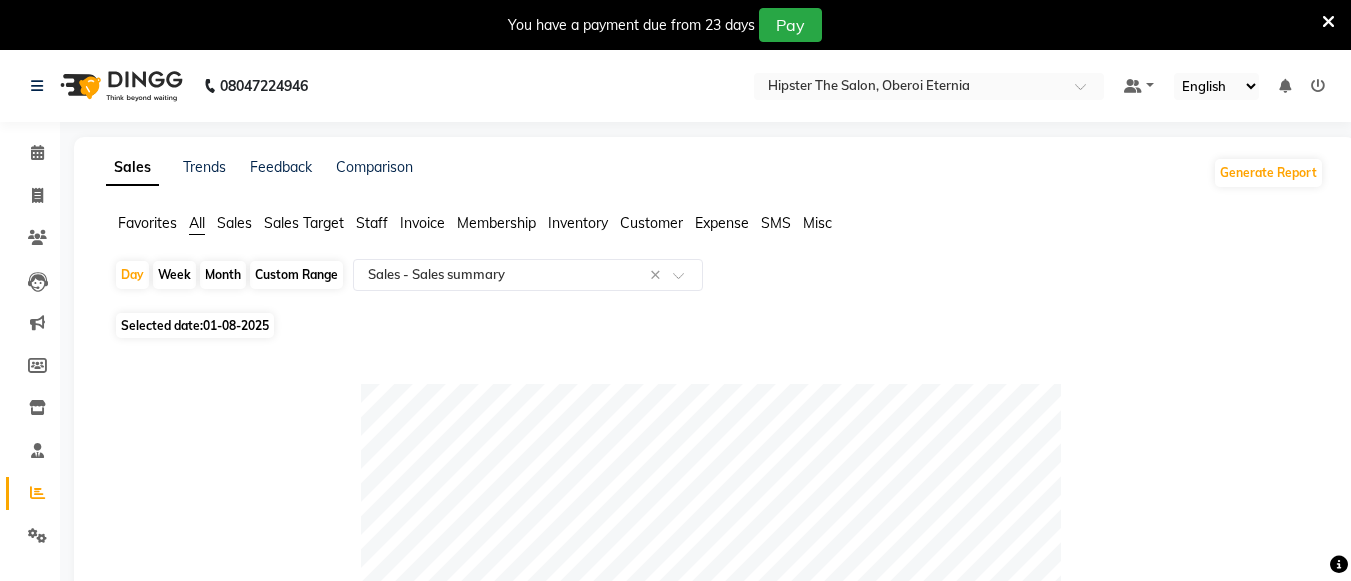 click on "Staff" 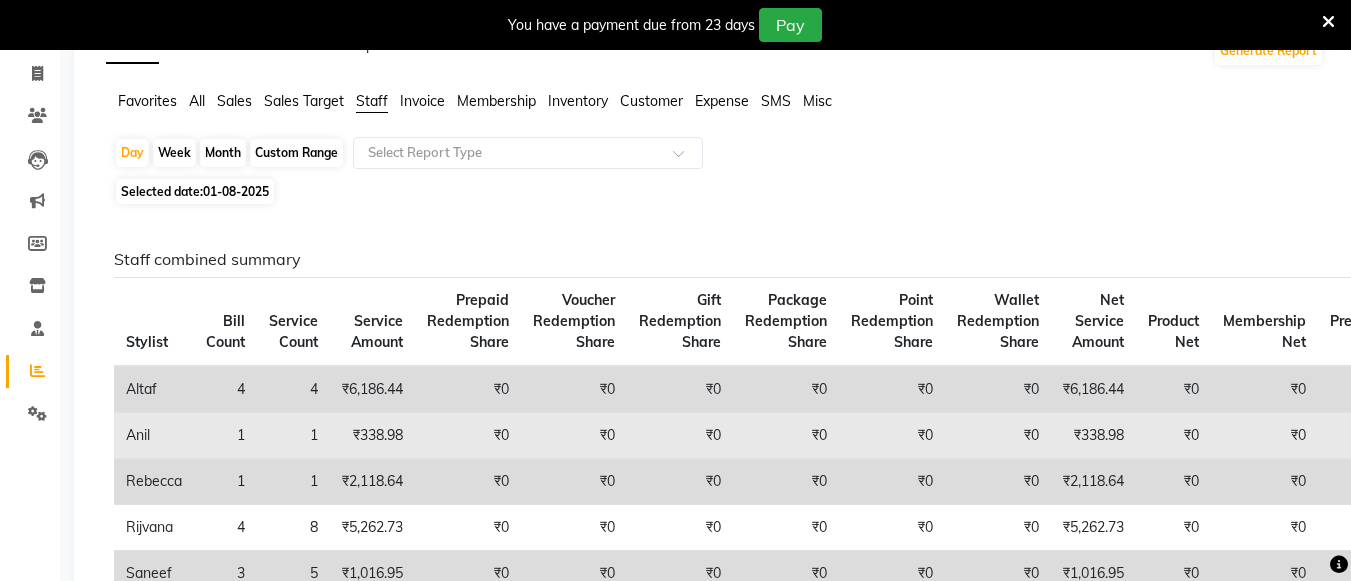 scroll, scrollTop: 0, scrollLeft: 0, axis: both 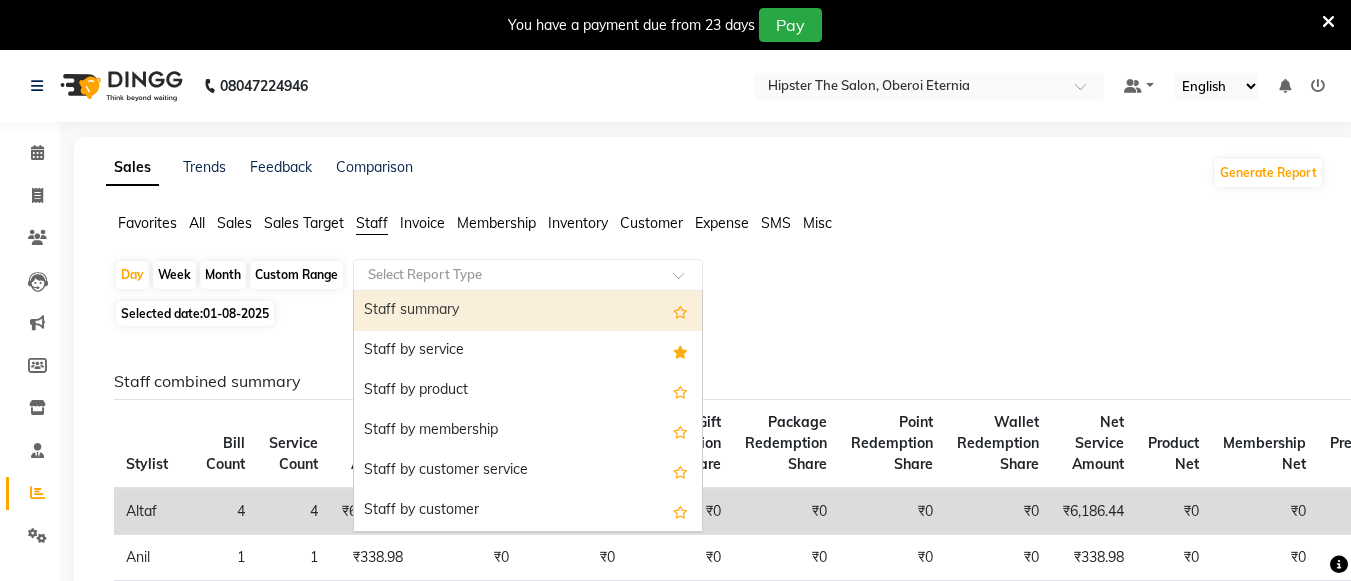 click 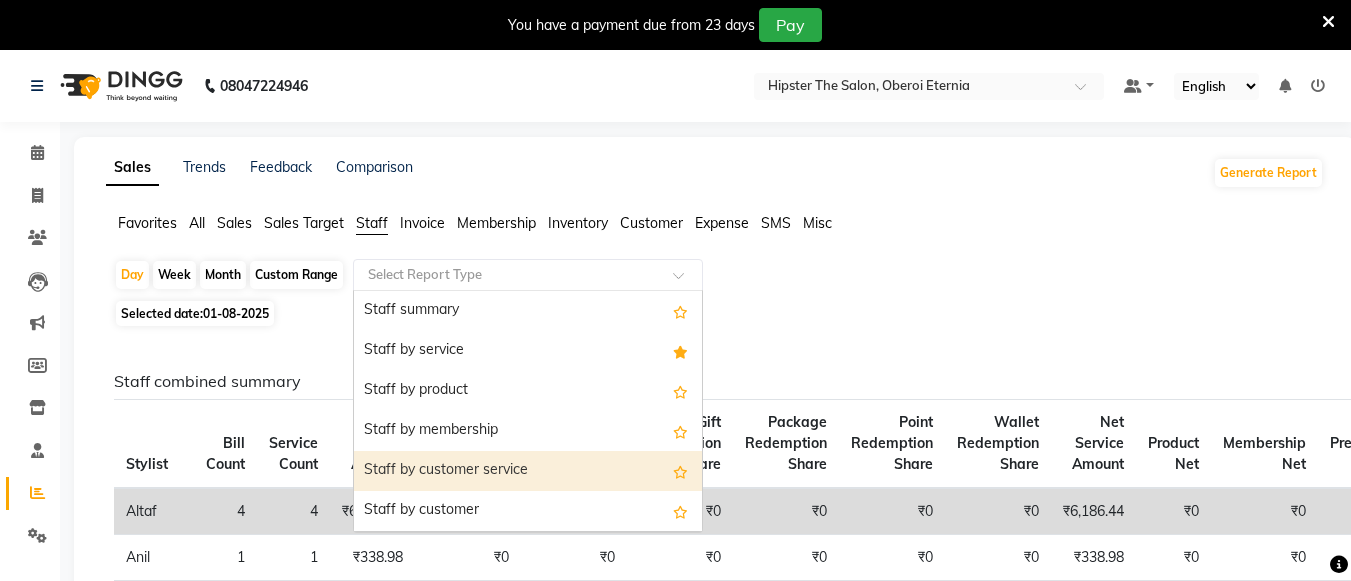 click on "Staff by customer service" at bounding box center [528, 471] 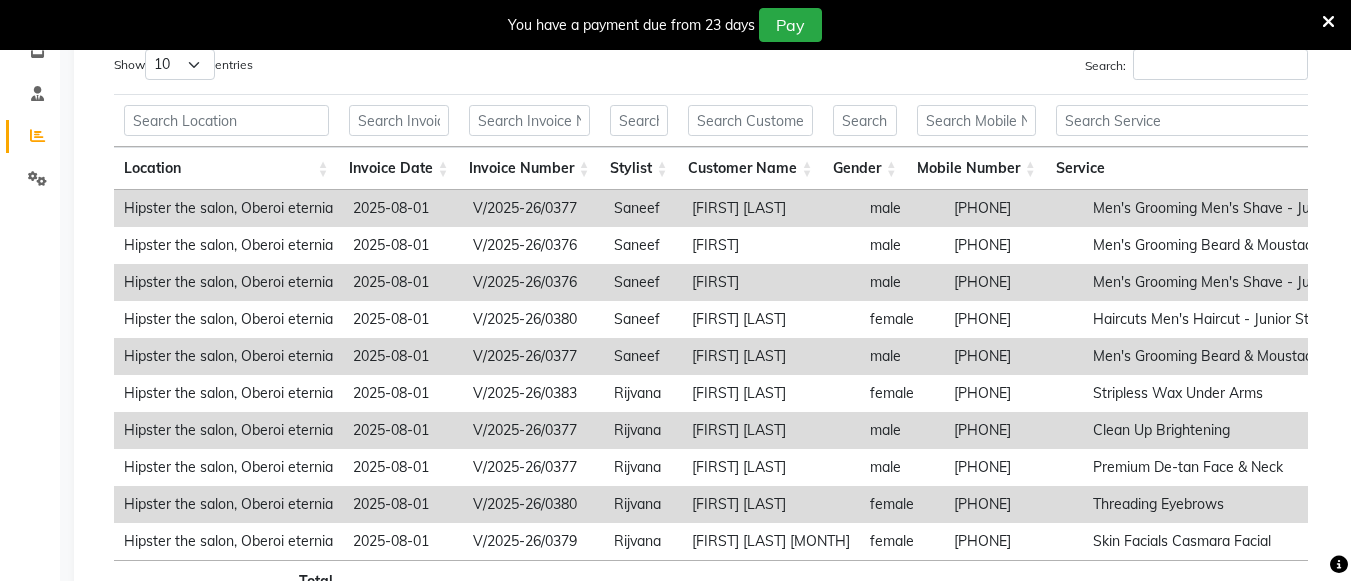 scroll, scrollTop: 353, scrollLeft: 0, axis: vertical 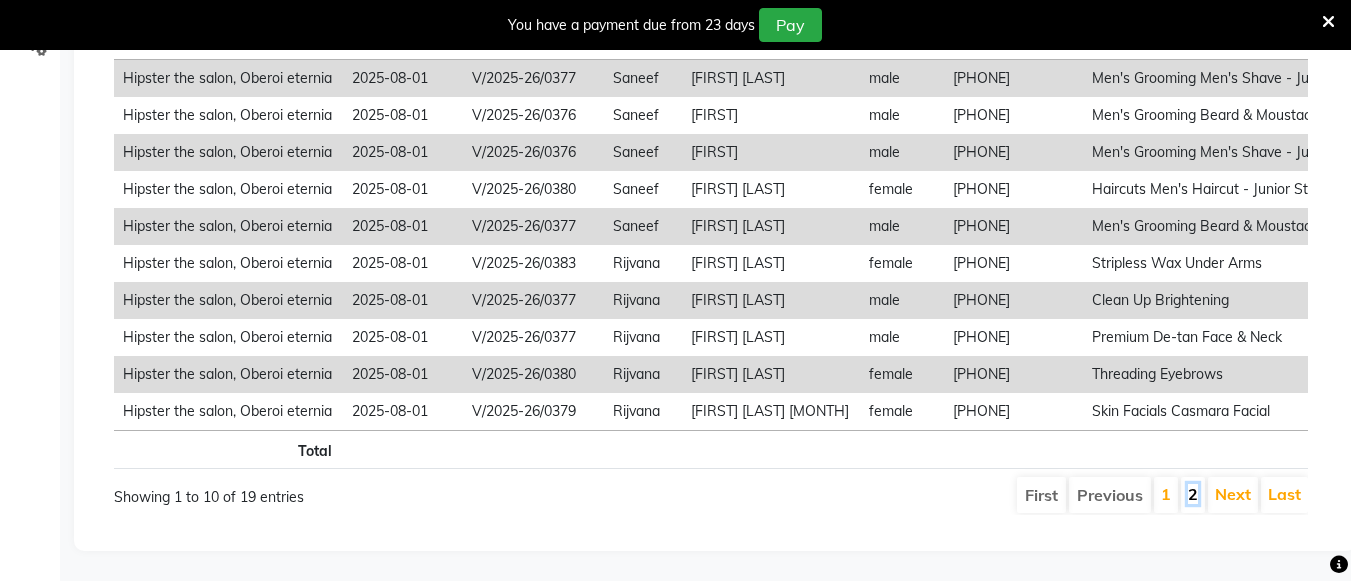 click on "2" at bounding box center (1193, 494) 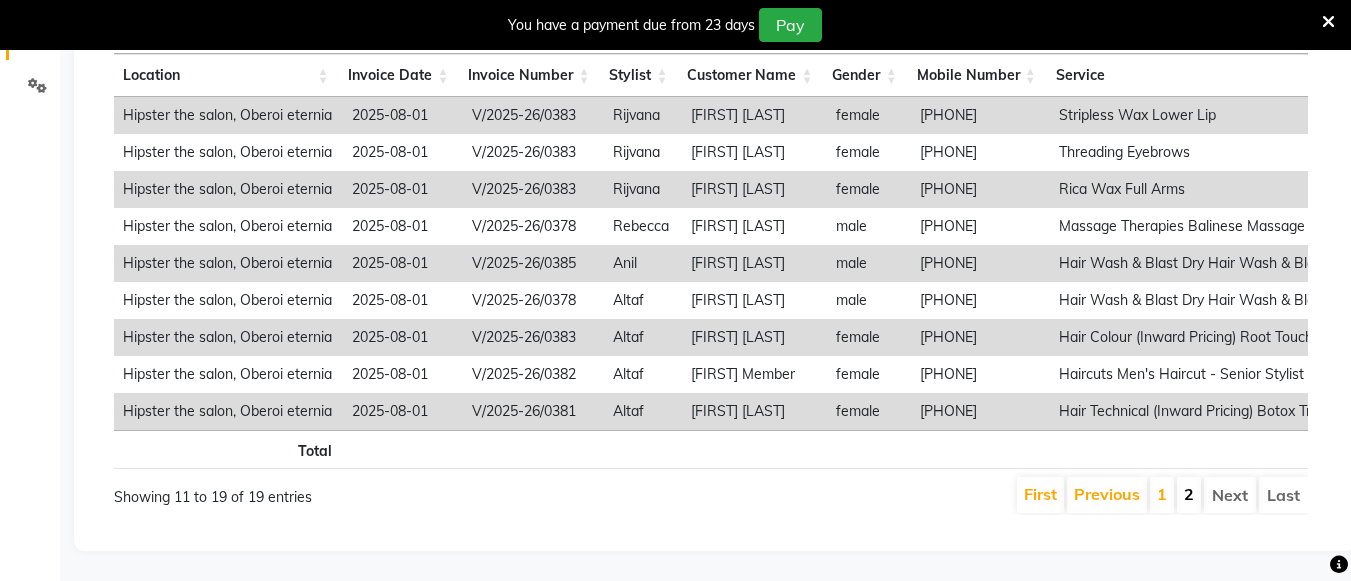 click on "2" at bounding box center [1189, 494] 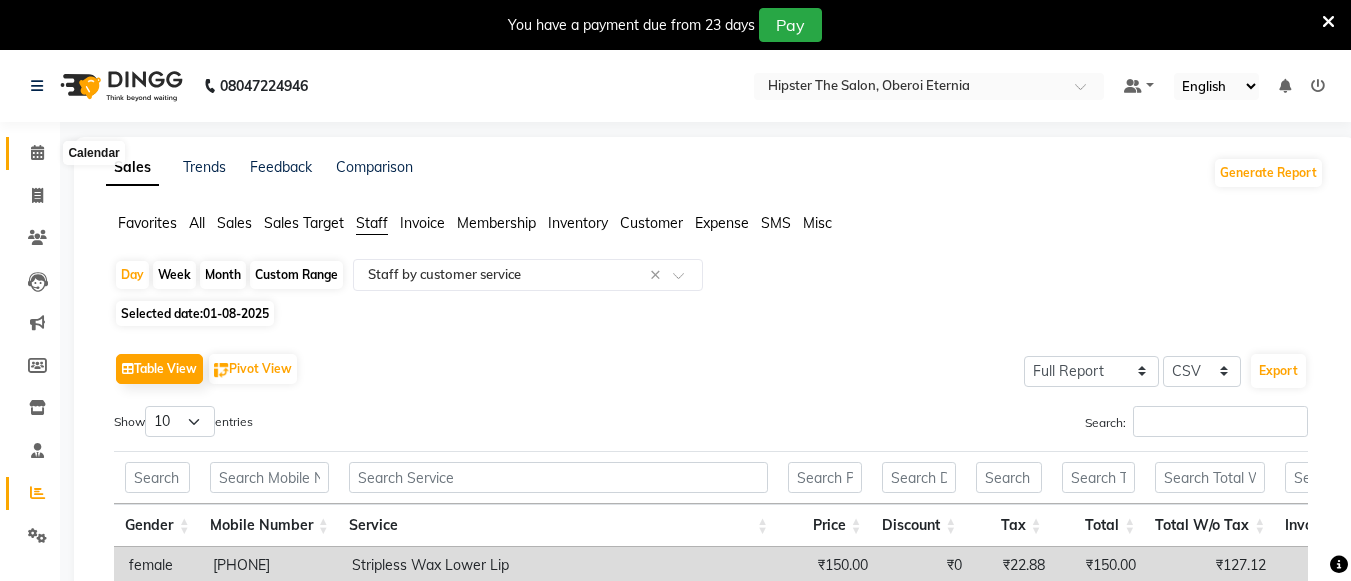 click 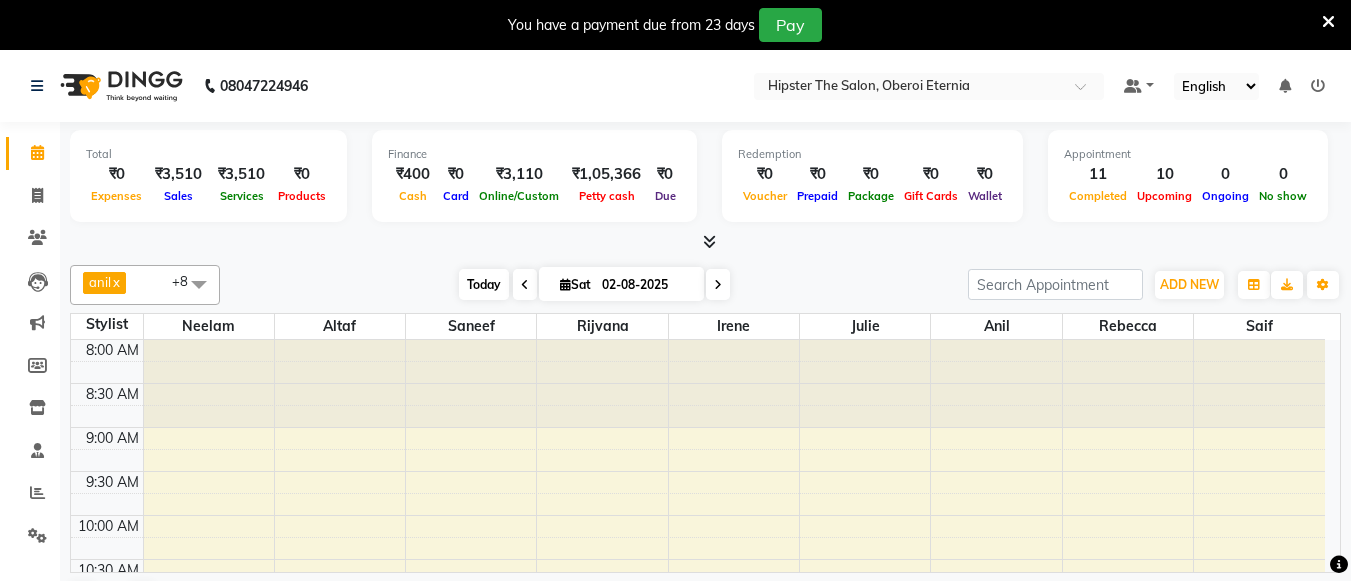 click on "Today" at bounding box center [484, 284] 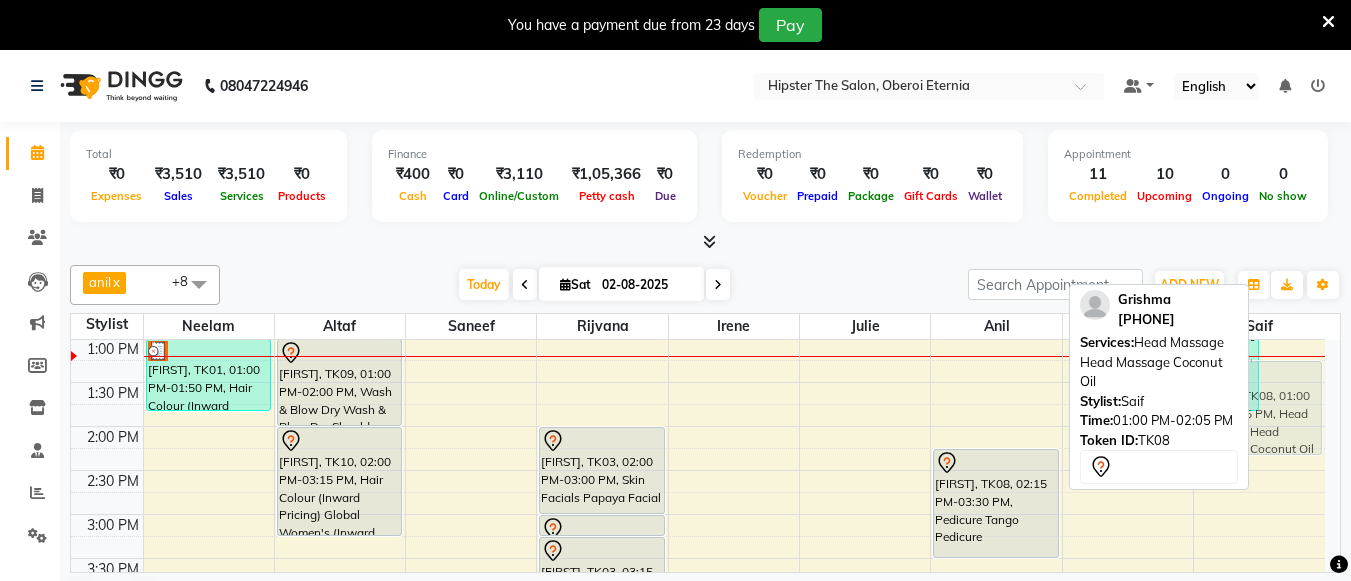 drag, startPoint x: 1295, startPoint y: 395, endPoint x: 1302, endPoint y: 425, distance: 30.805843 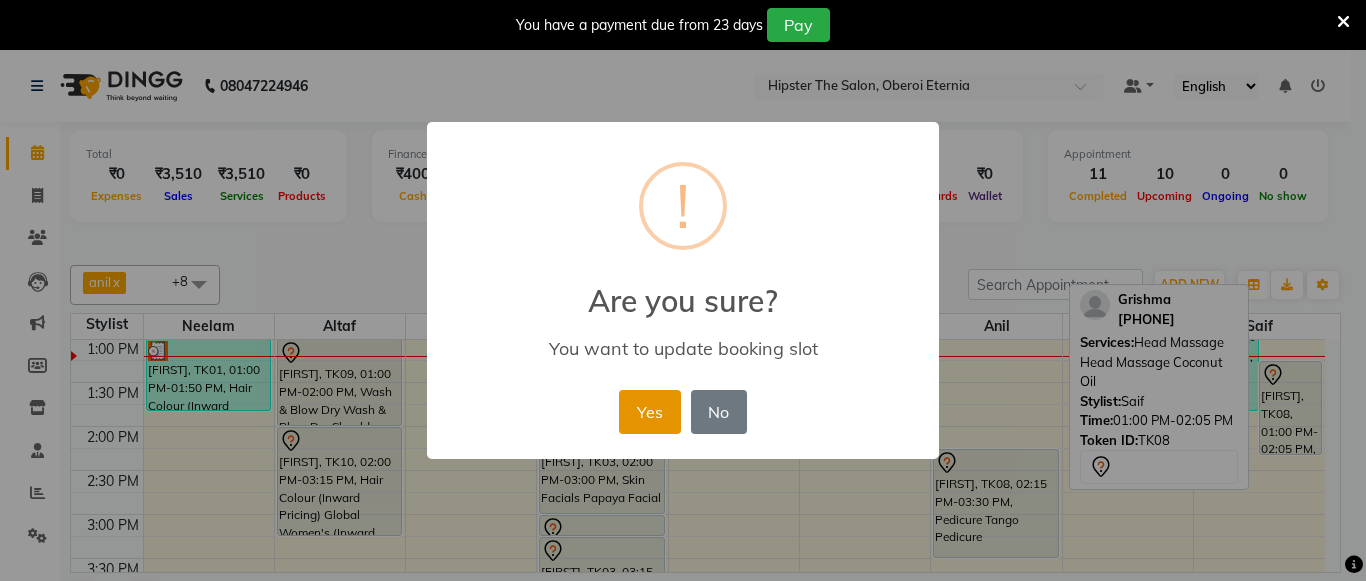 click on "Yes" at bounding box center [649, 412] 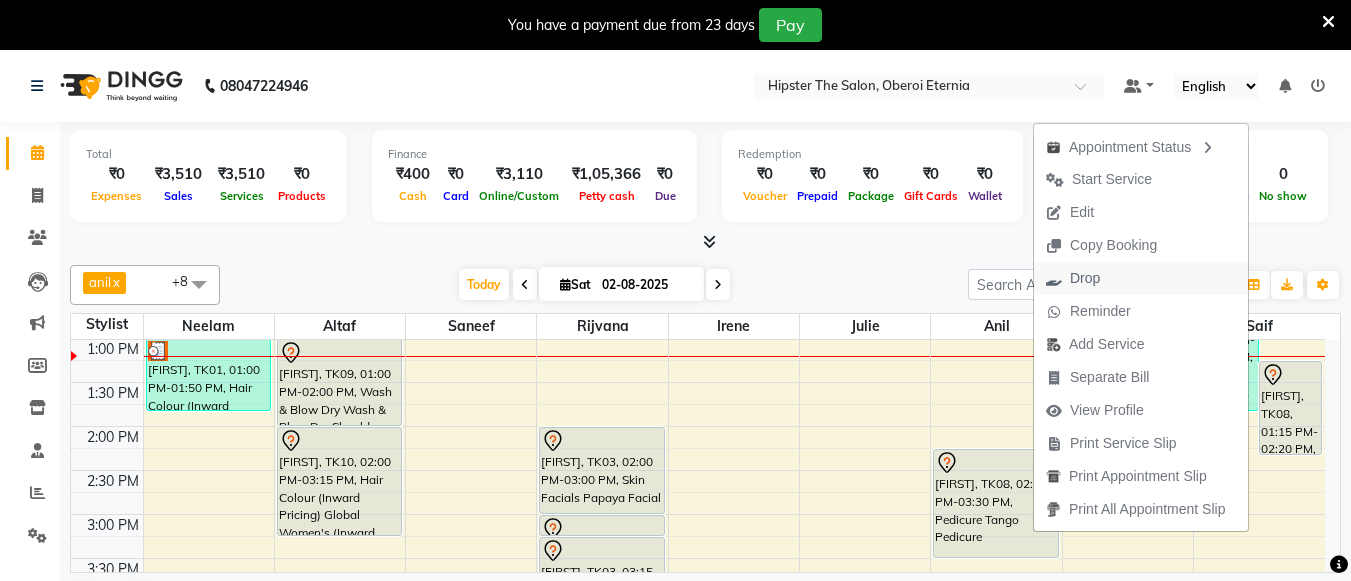 click on "Drop" at bounding box center (1085, 278) 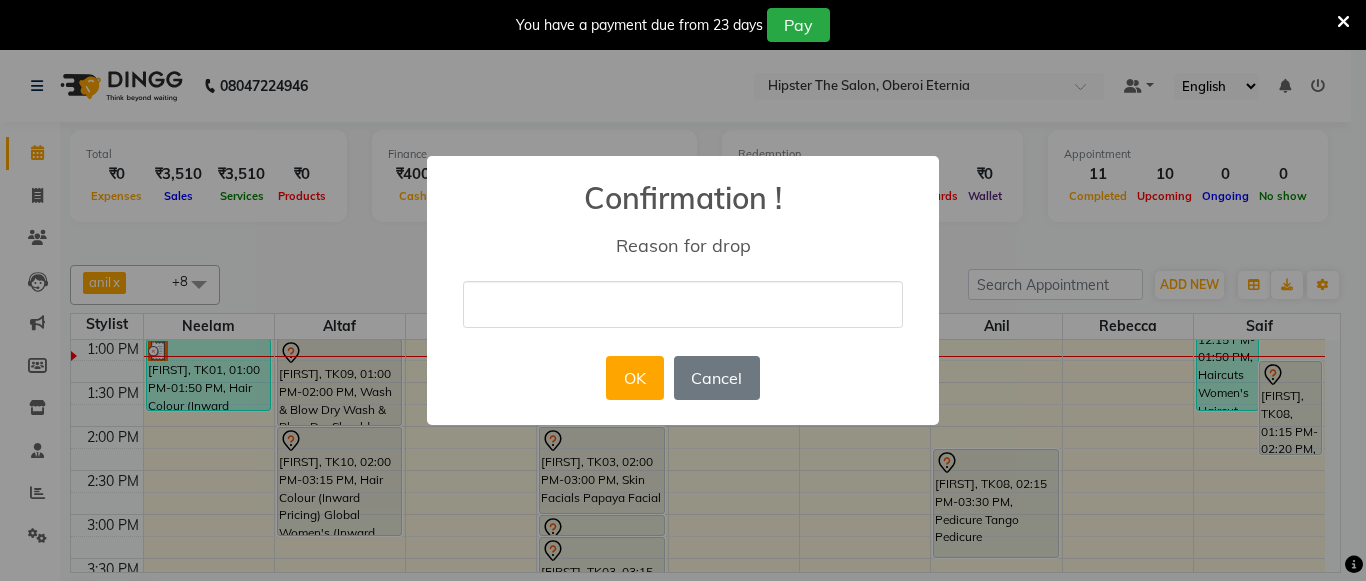 click on "× Confirmation ! Reason for drop OK No Cancel" at bounding box center [683, 290] 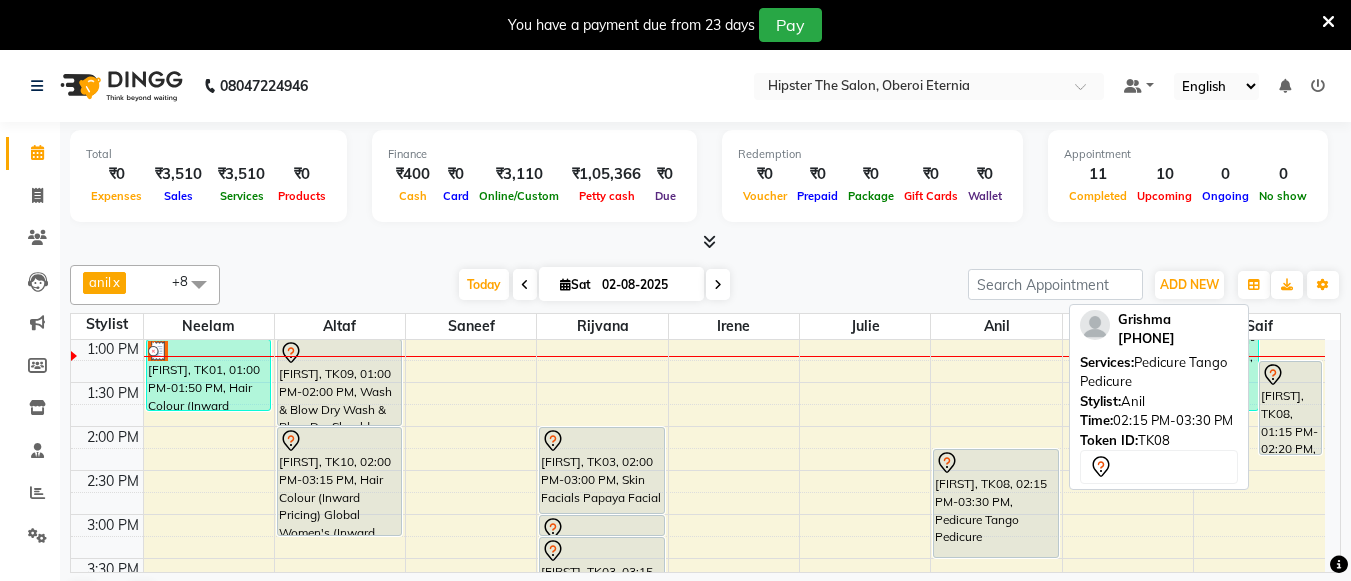 click on "[FIRST], TK08, [TIME]-[TIME], Pedicure Tango Pedicure" at bounding box center [995, 503] 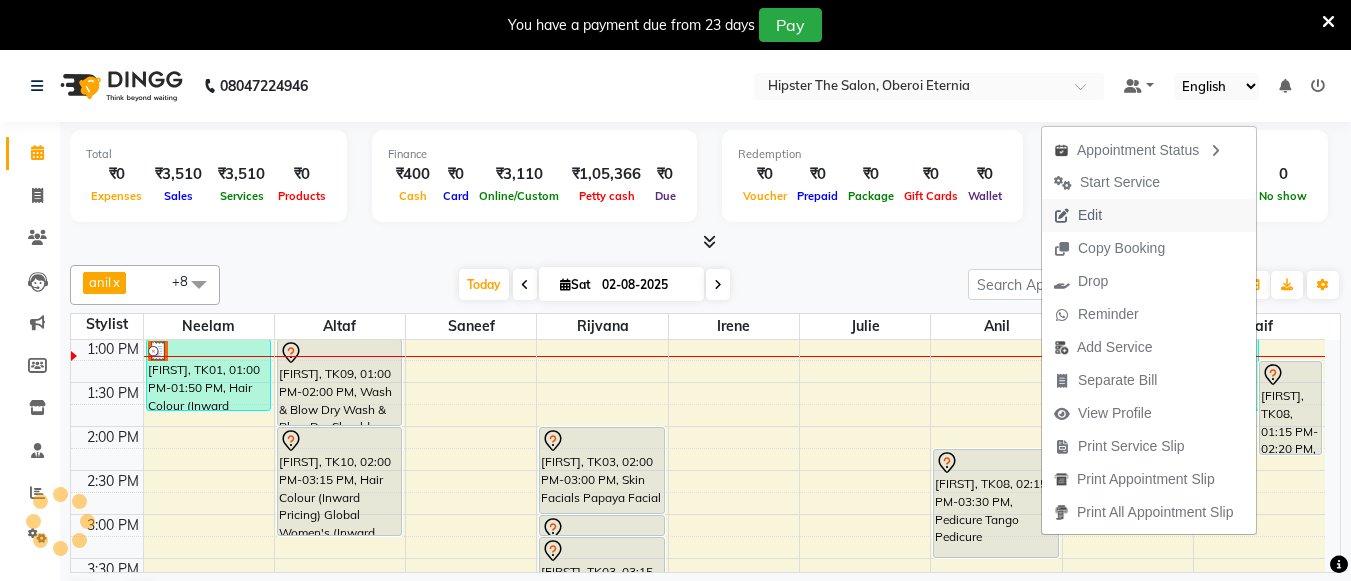 click on "Edit" at bounding box center [1090, 215] 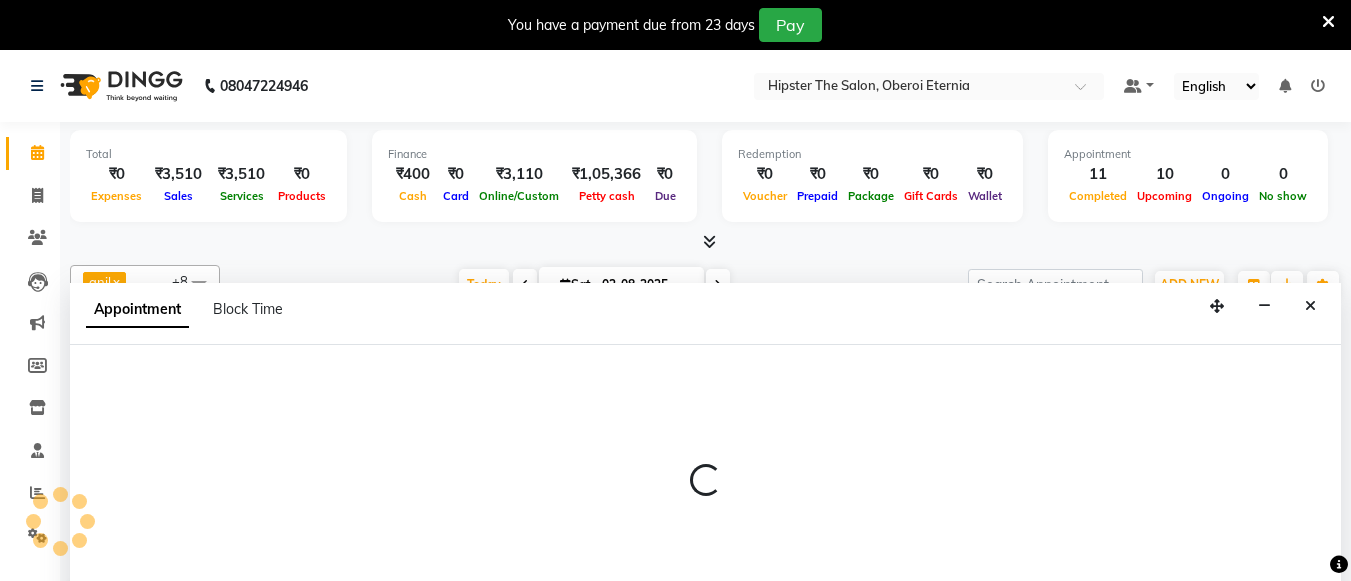 scroll, scrollTop: 51, scrollLeft: 0, axis: vertical 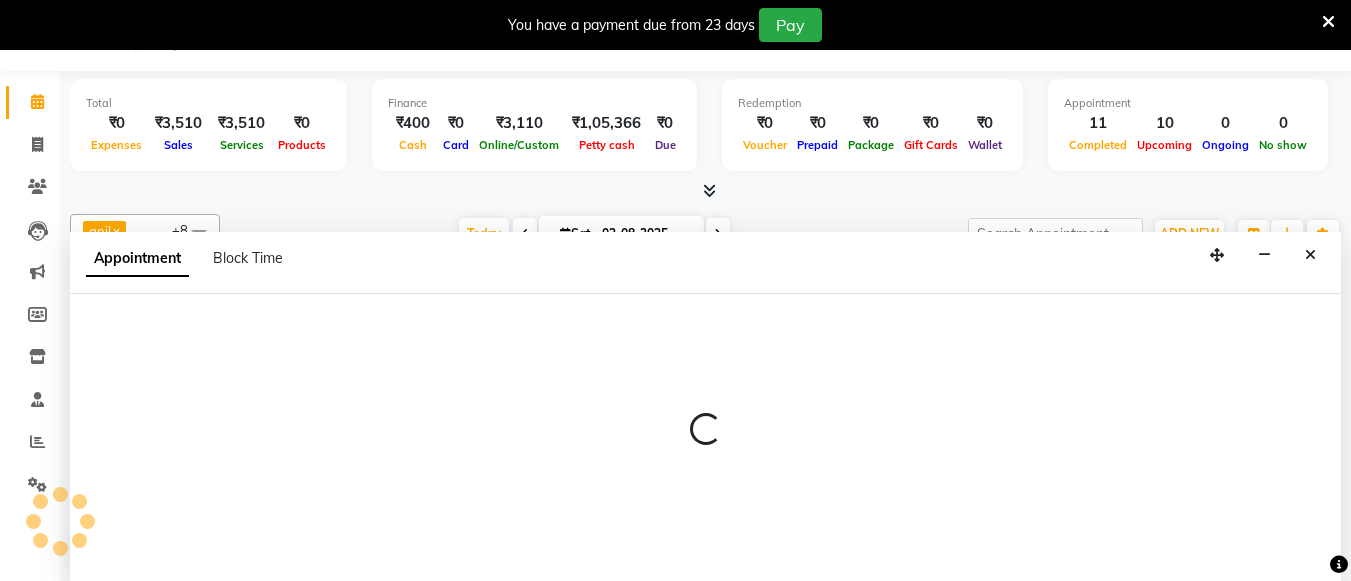 select on "tentative" 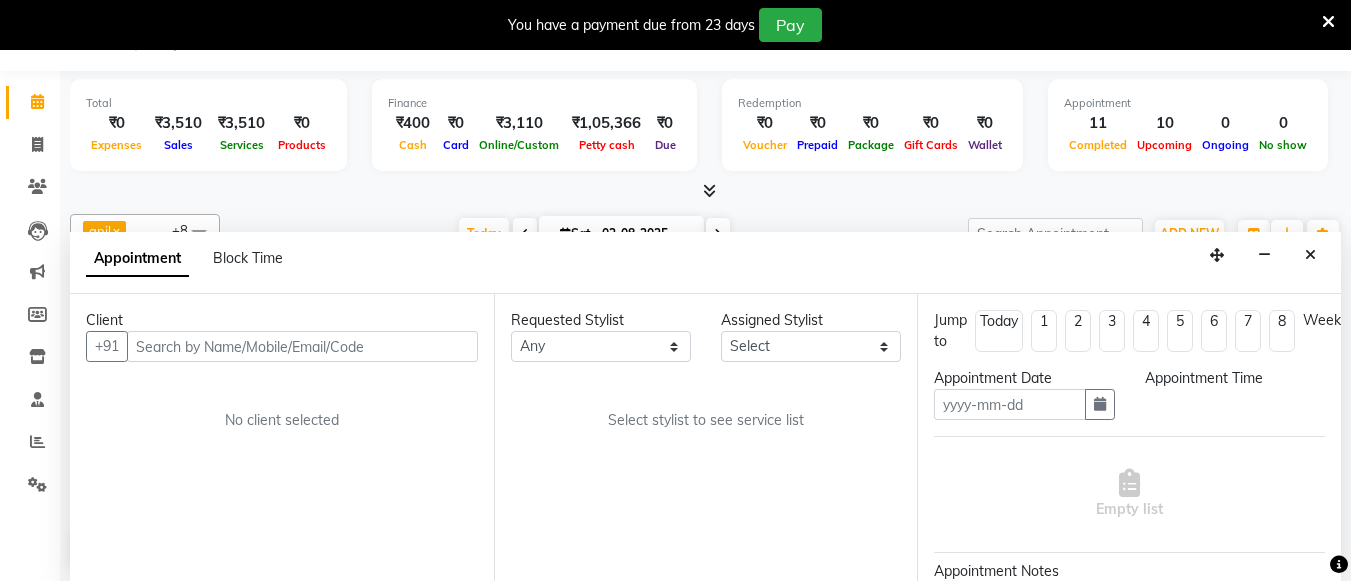 type on "02-08-2025" 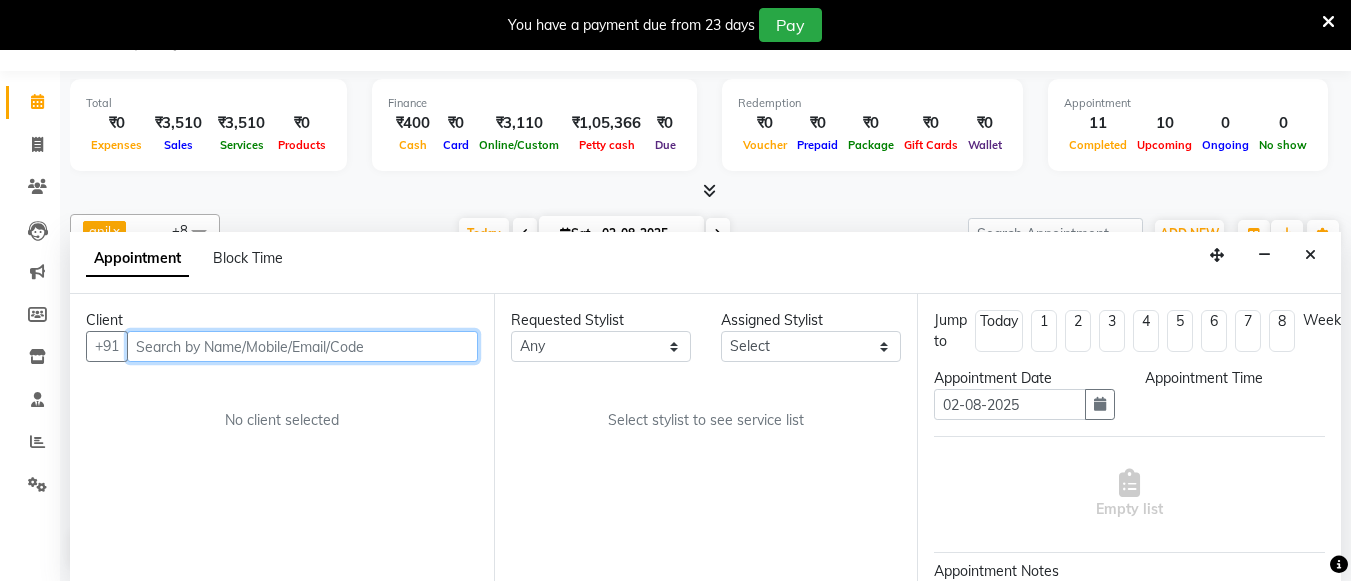 scroll, scrollTop: 0, scrollLeft: 0, axis: both 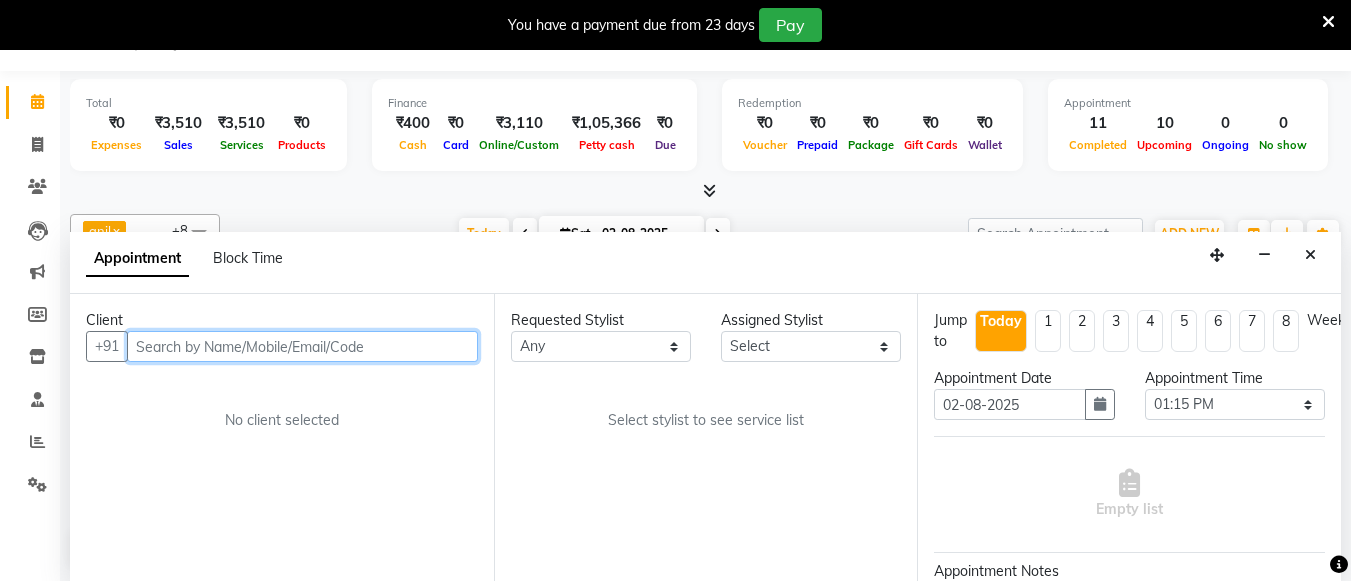 select on "85986" 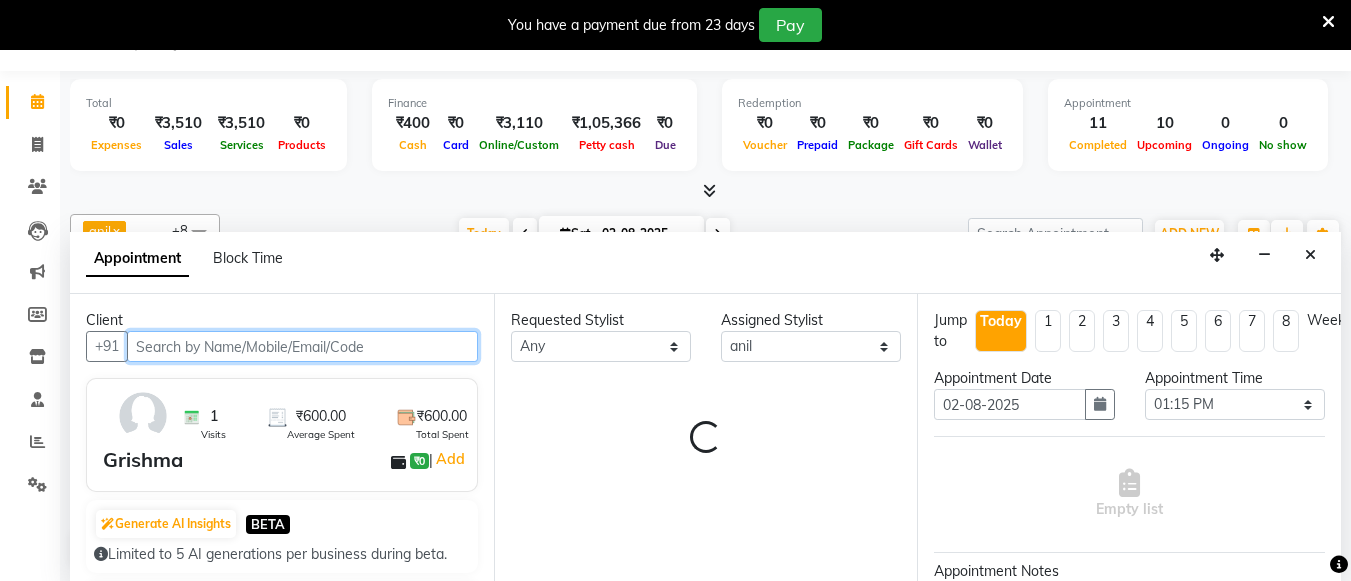 scroll, scrollTop: 441, scrollLeft: 0, axis: vertical 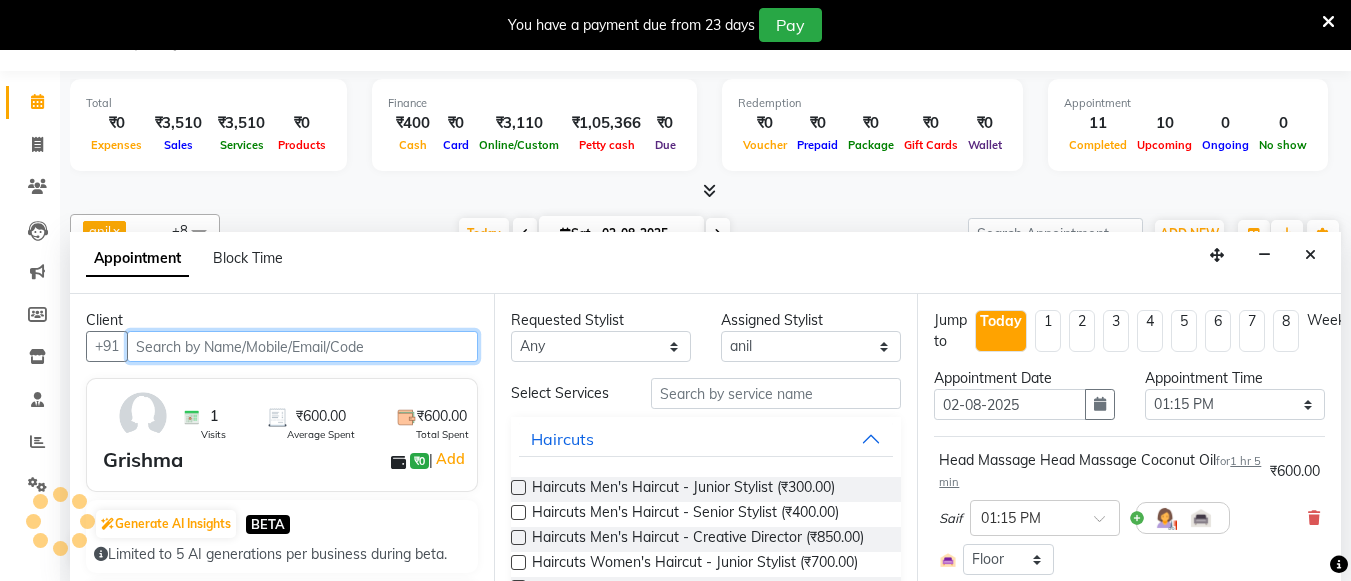 select on "4333" 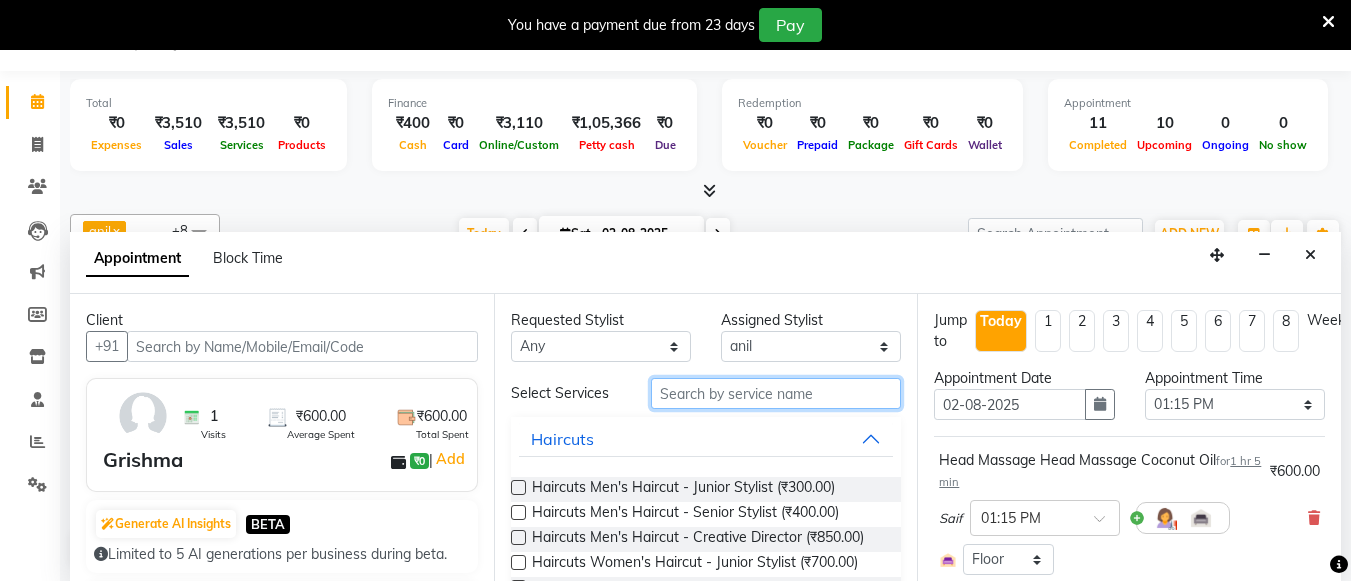 click at bounding box center [776, 393] 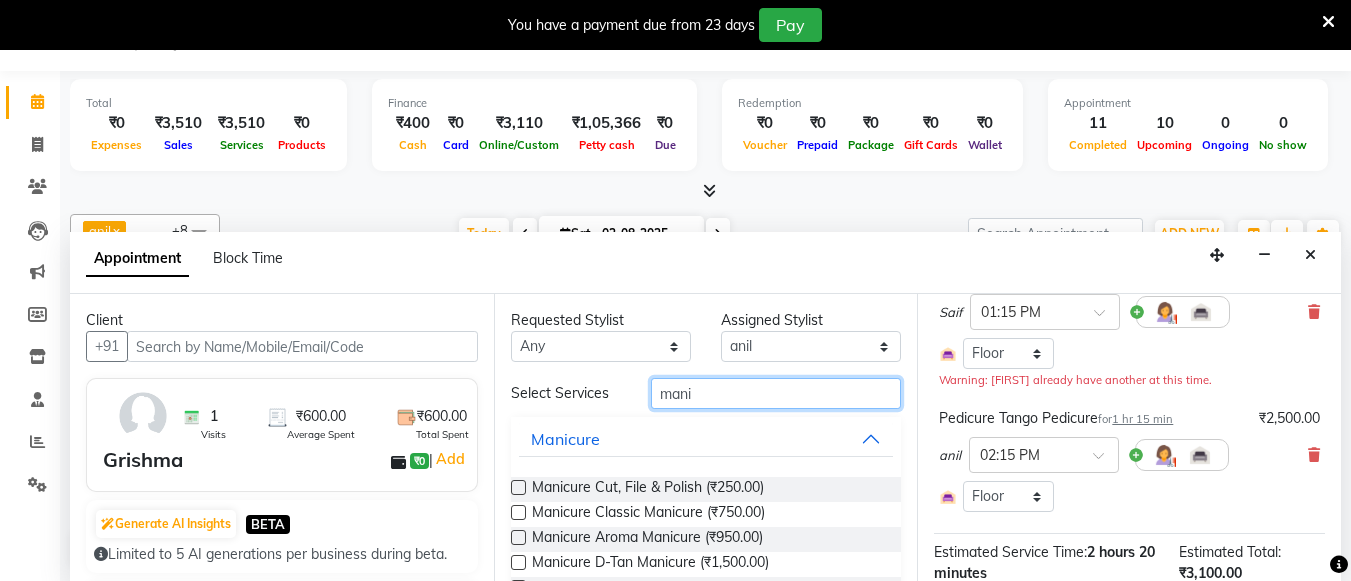 scroll, scrollTop: 224, scrollLeft: 0, axis: vertical 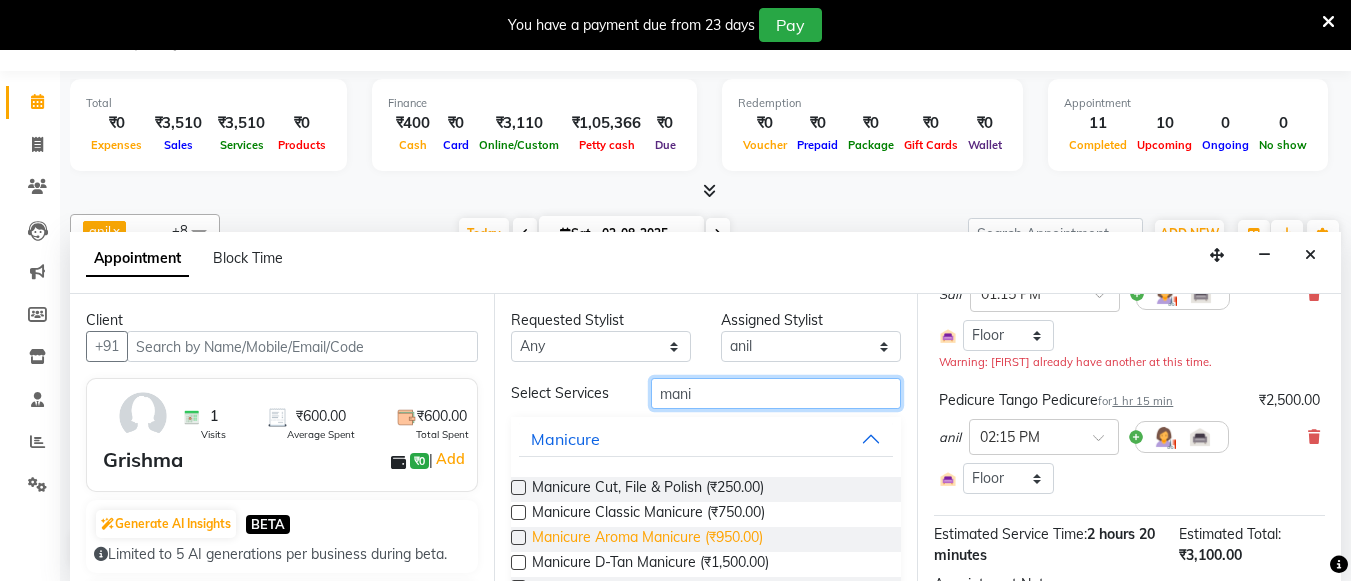 type on "mani" 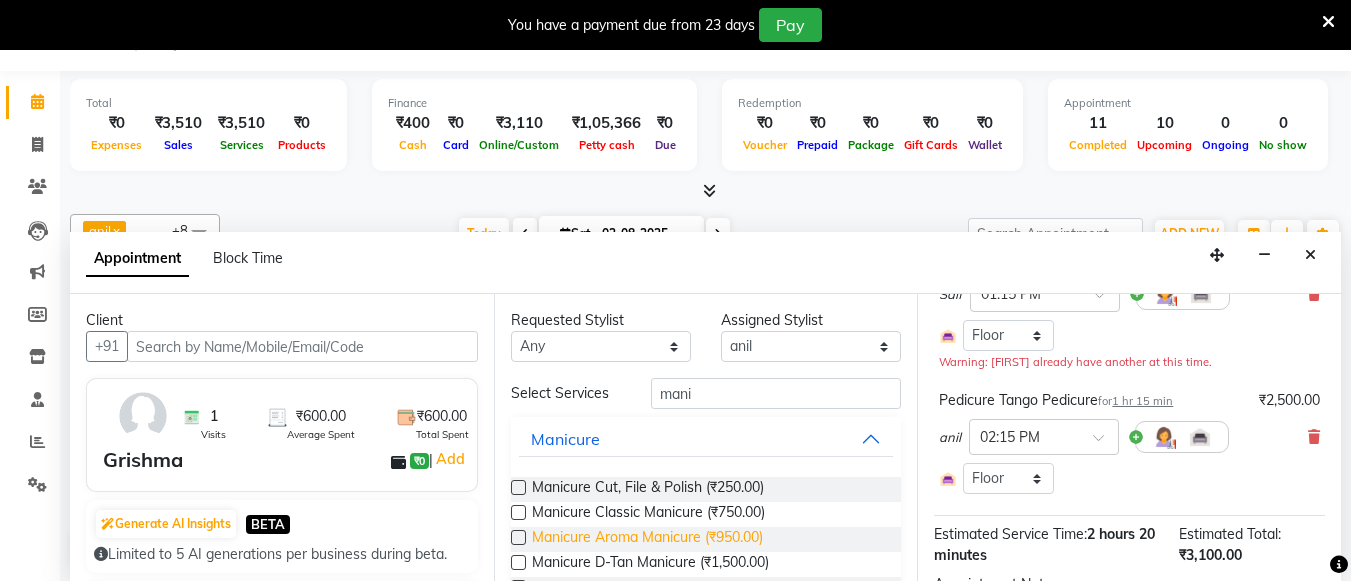 click on "Manicure Aroma Manicure (₹950.00)" at bounding box center (647, 539) 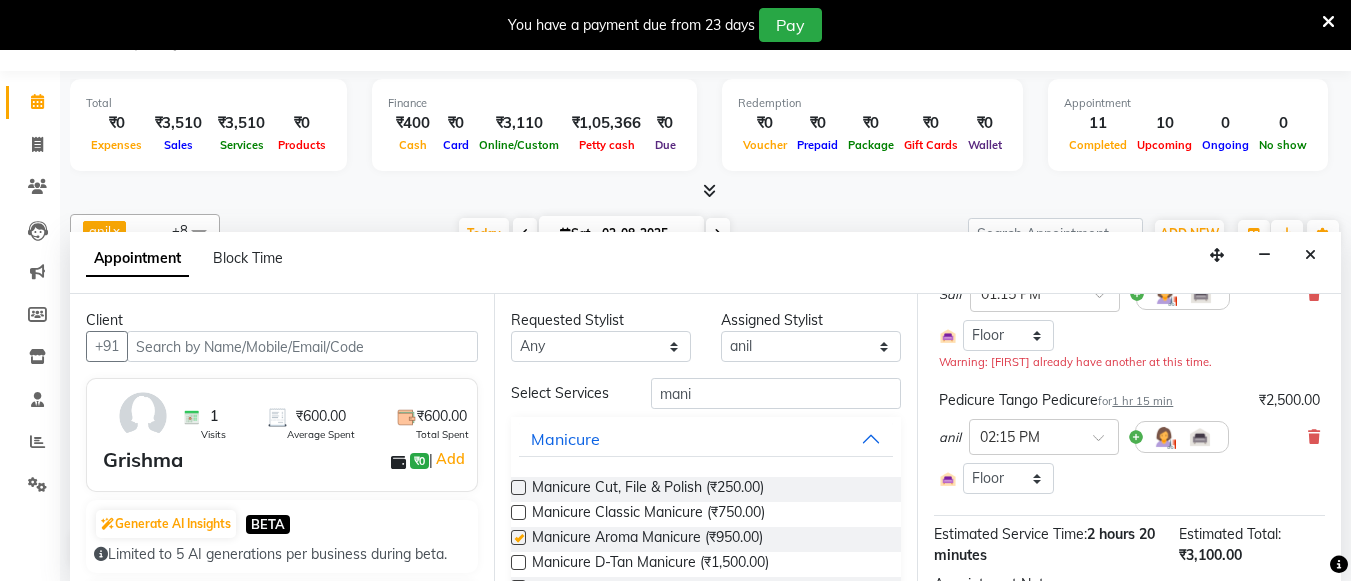 checkbox on "false" 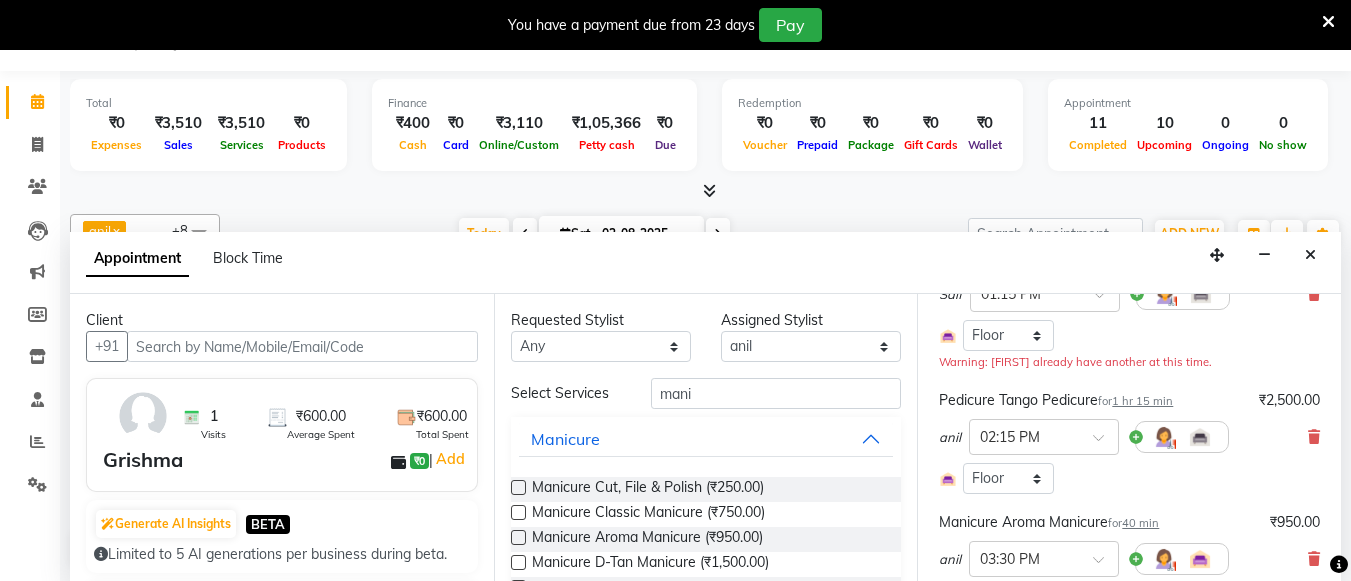 scroll, scrollTop: 503, scrollLeft: 0, axis: vertical 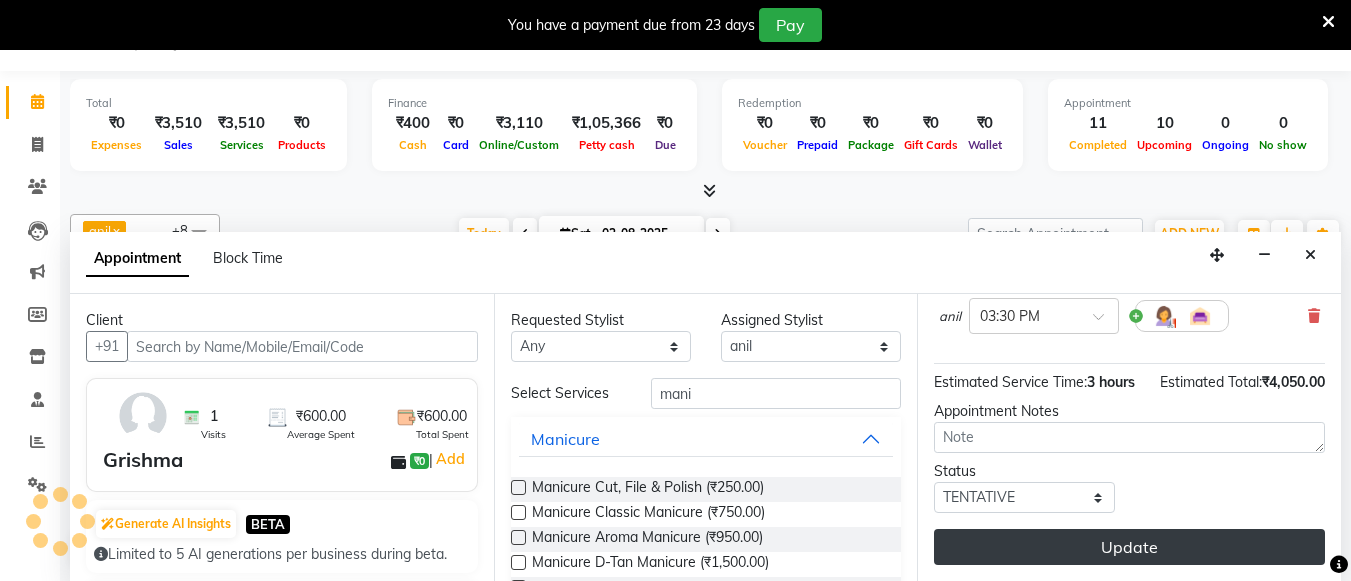 click on "Update" at bounding box center (1129, 547) 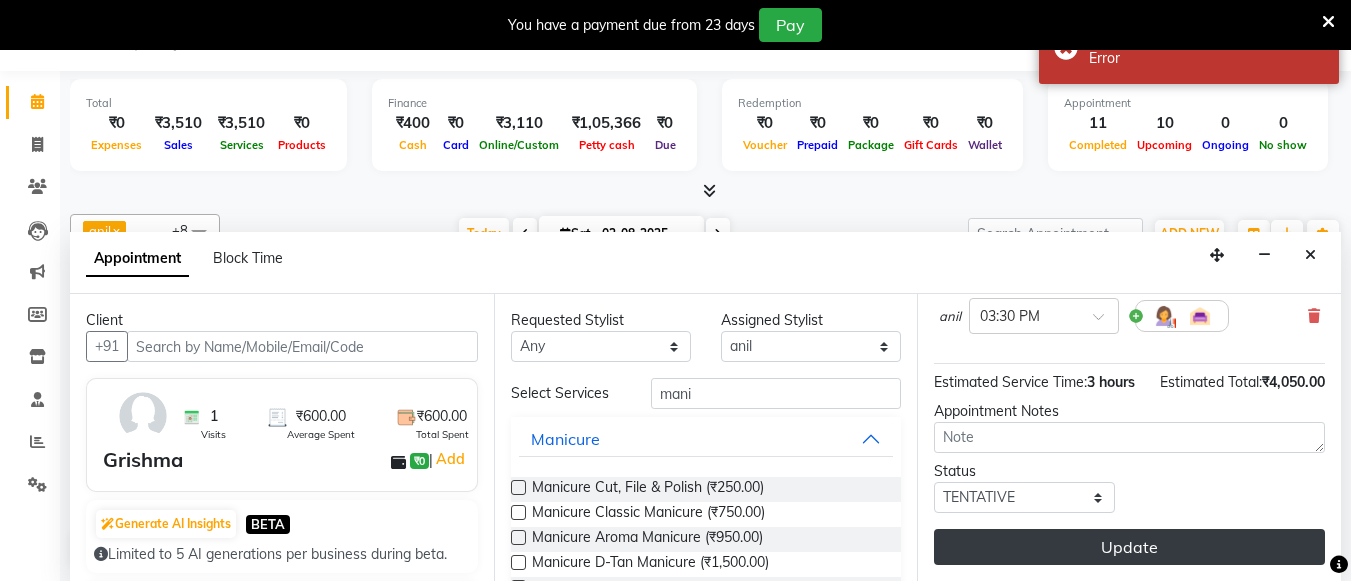 click on "Update" at bounding box center (1129, 547) 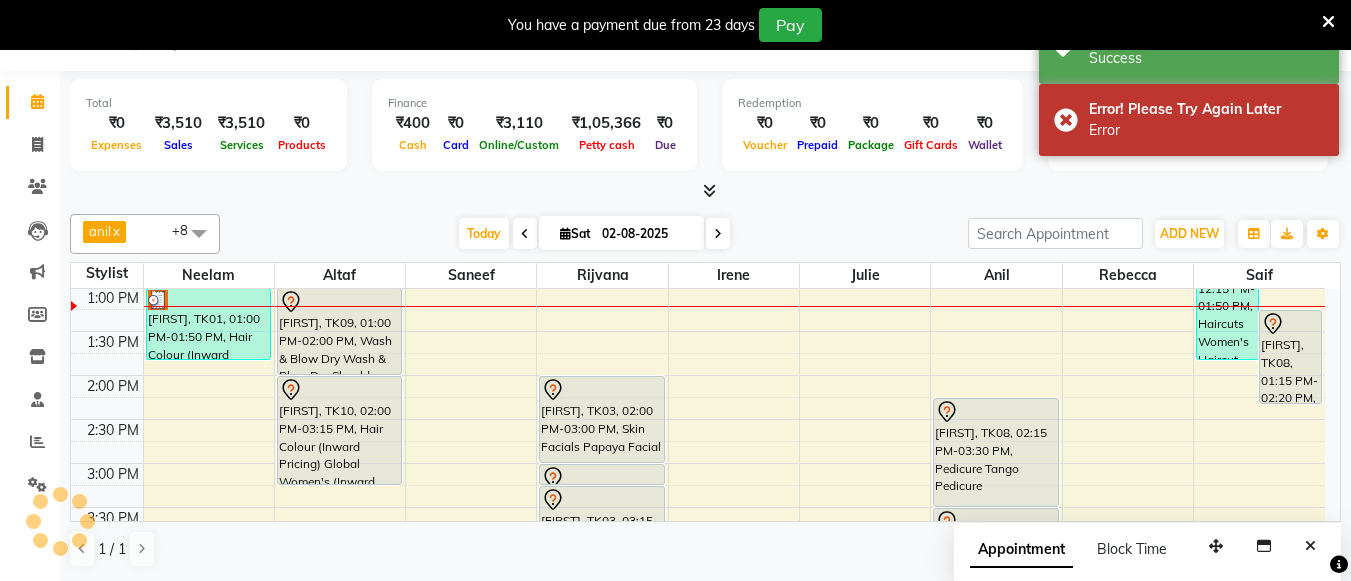 scroll, scrollTop: 0, scrollLeft: 0, axis: both 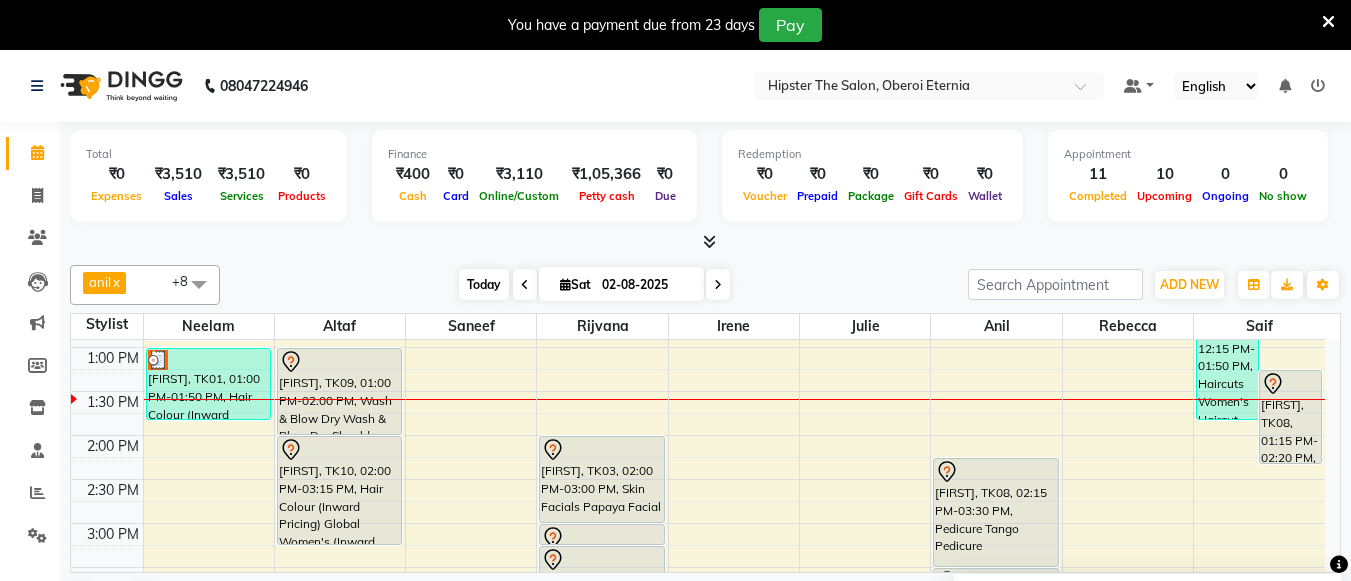 click on "Today" at bounding box center (484, 284) 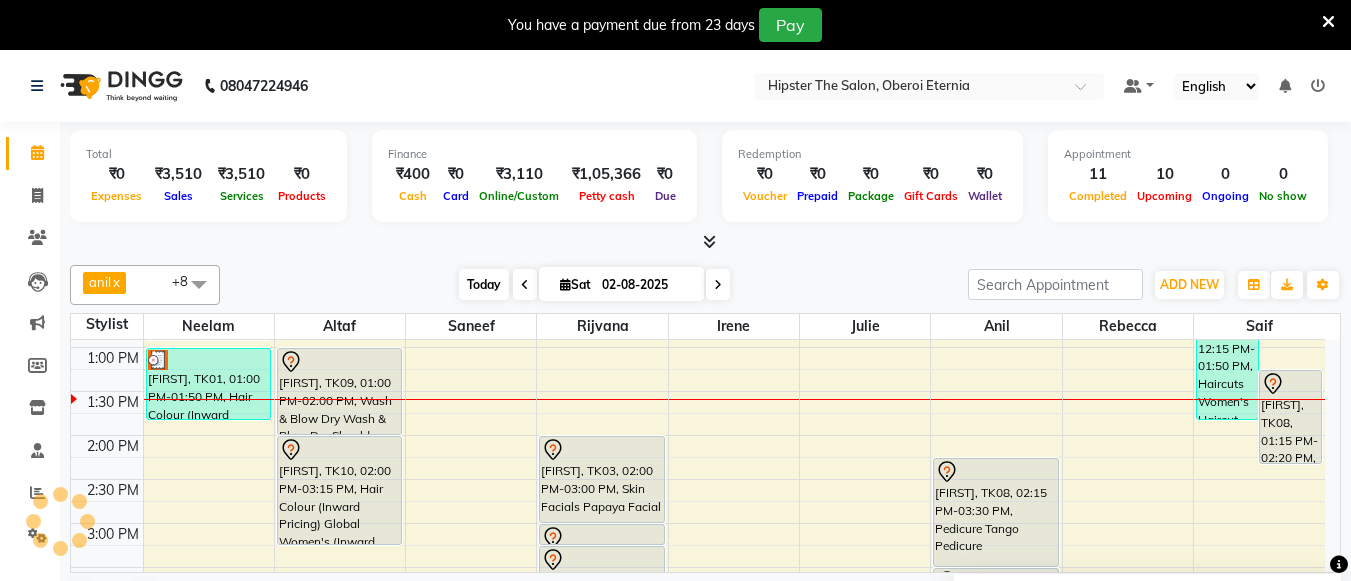 scroll, scrollTop: 441, scrollLeft: 0, axis: vertical 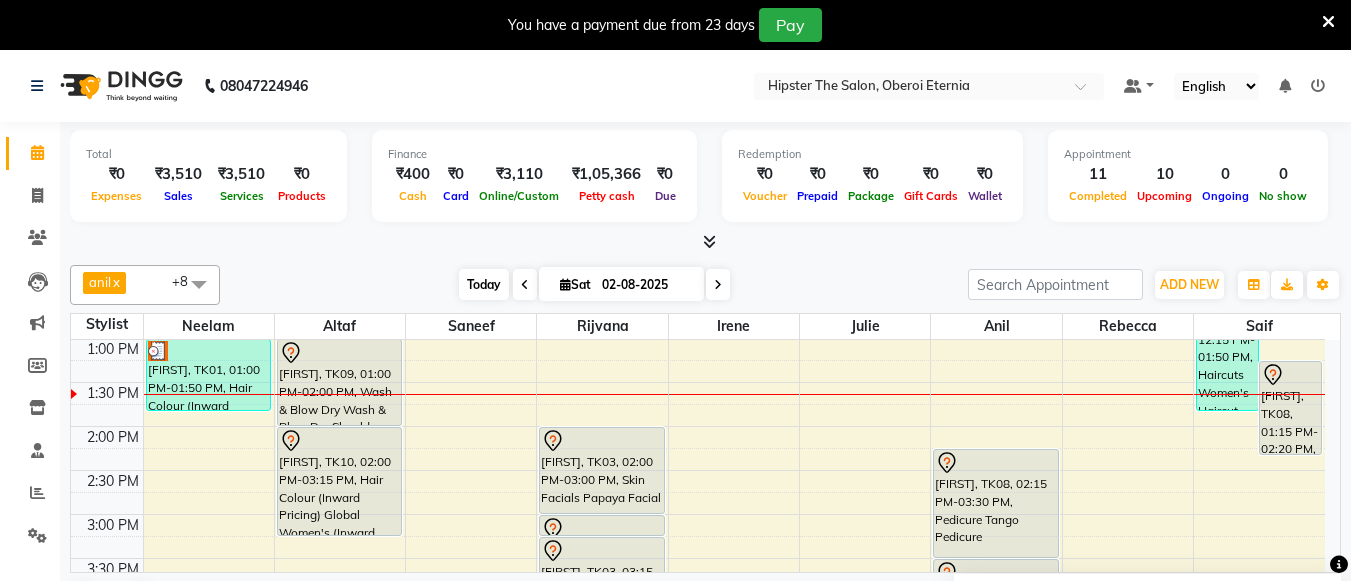 click on "Today" at bounding box center (484, 284) 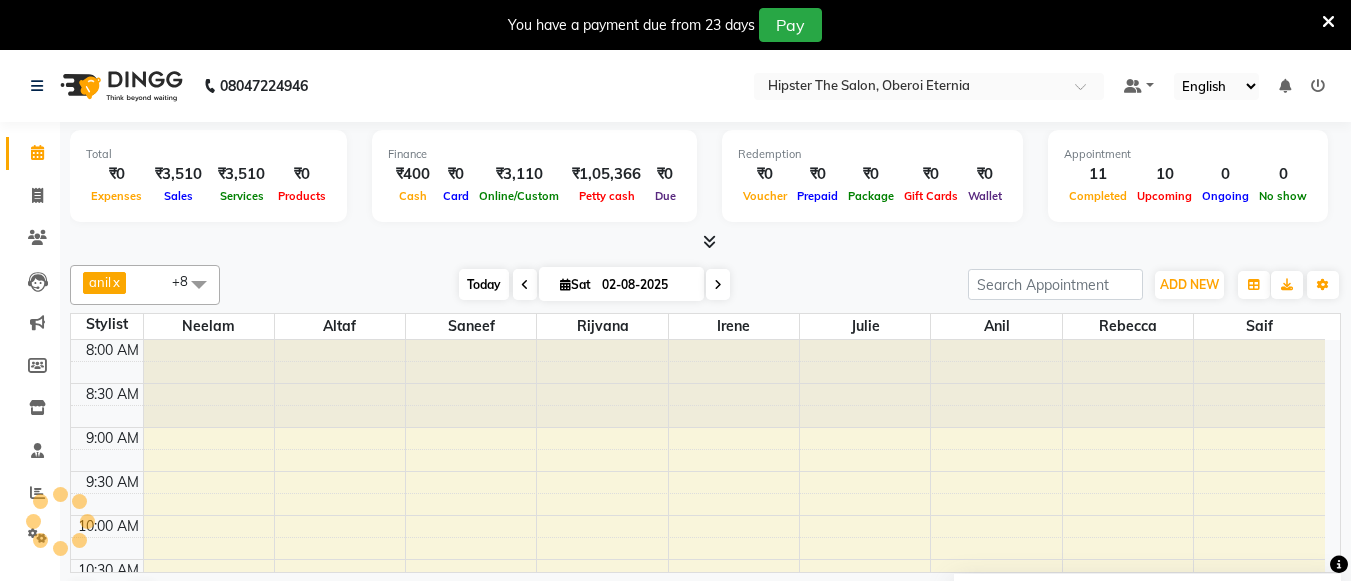 scroll, scrollTop: 441, scrollLeft: 0, axis: vertical 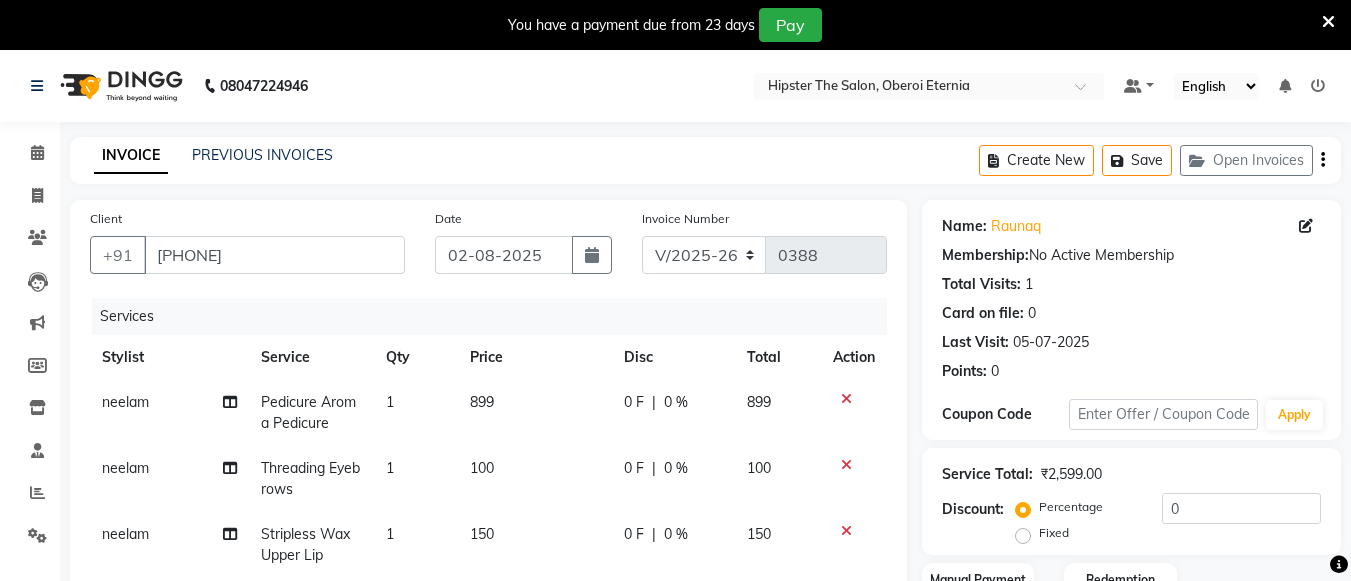 select on "8592" 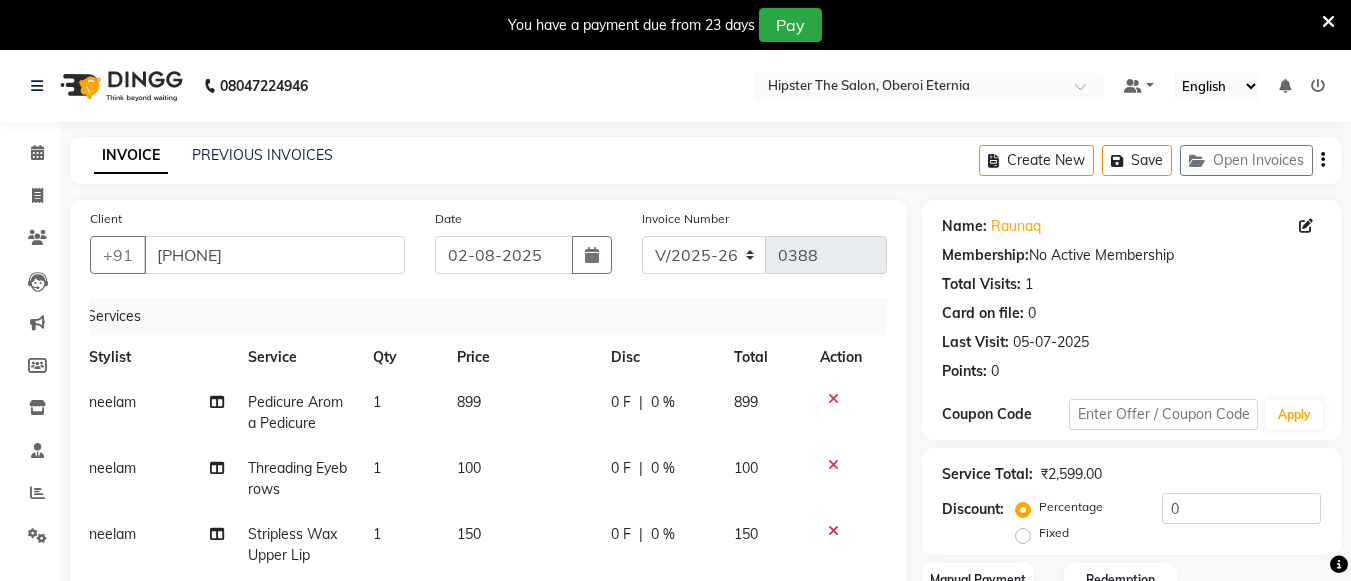 scroll, scrollTop: 6, scrollLeft: 13, axis: both 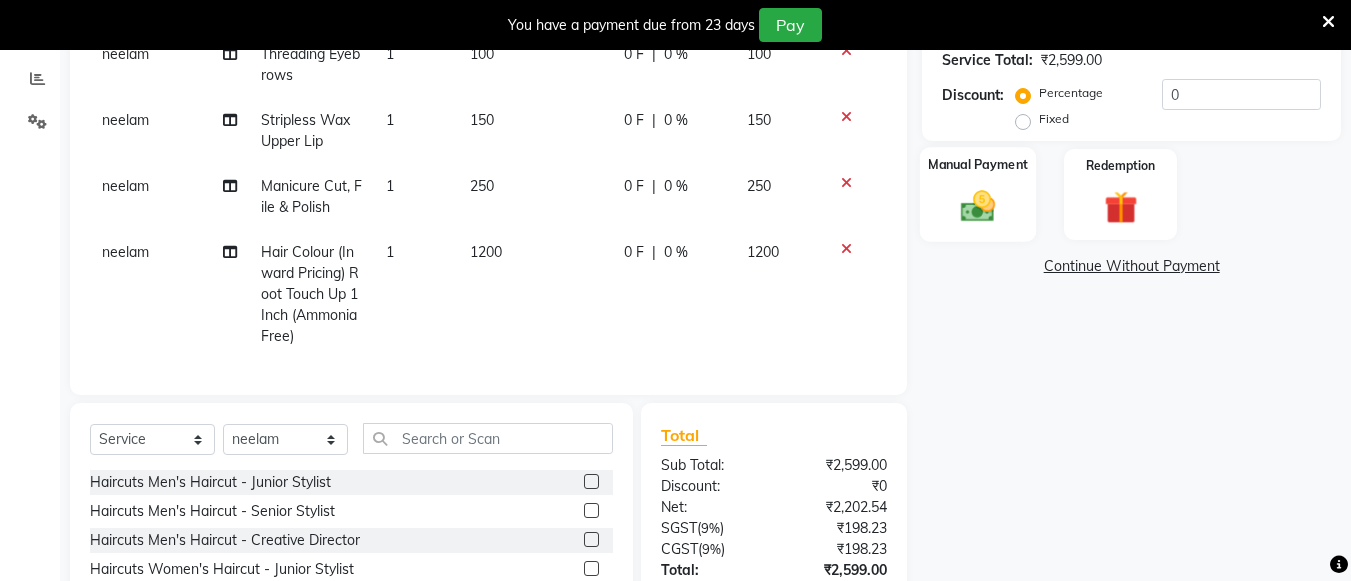 click 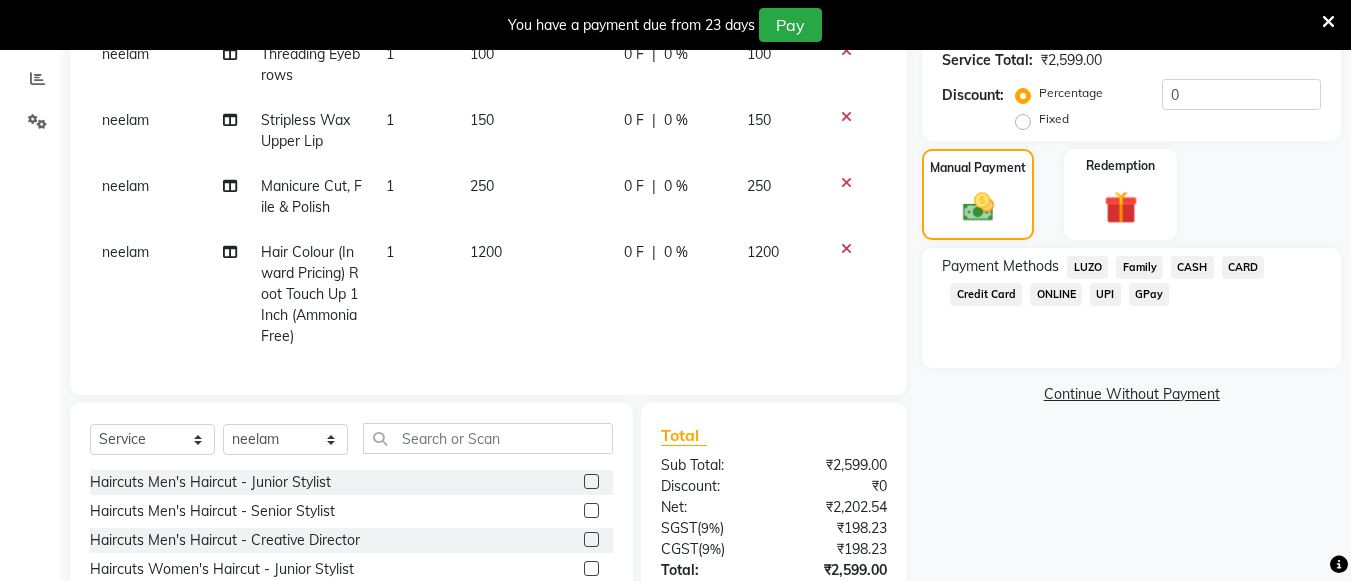 click on "CASH" 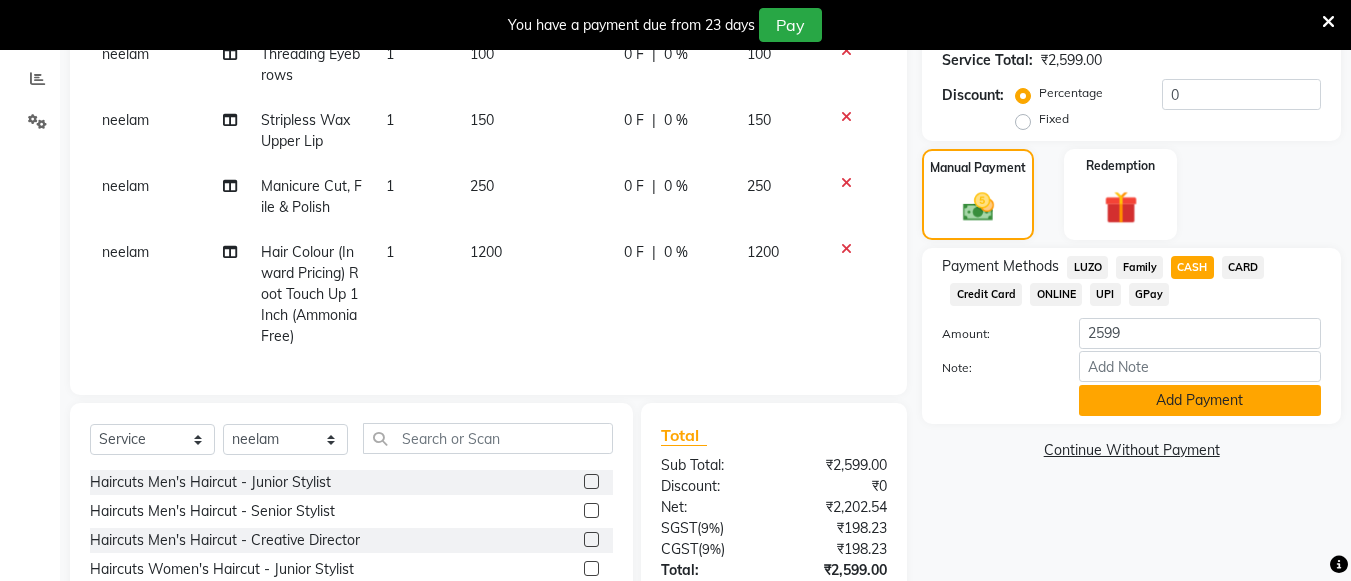 click on "Add Payment" 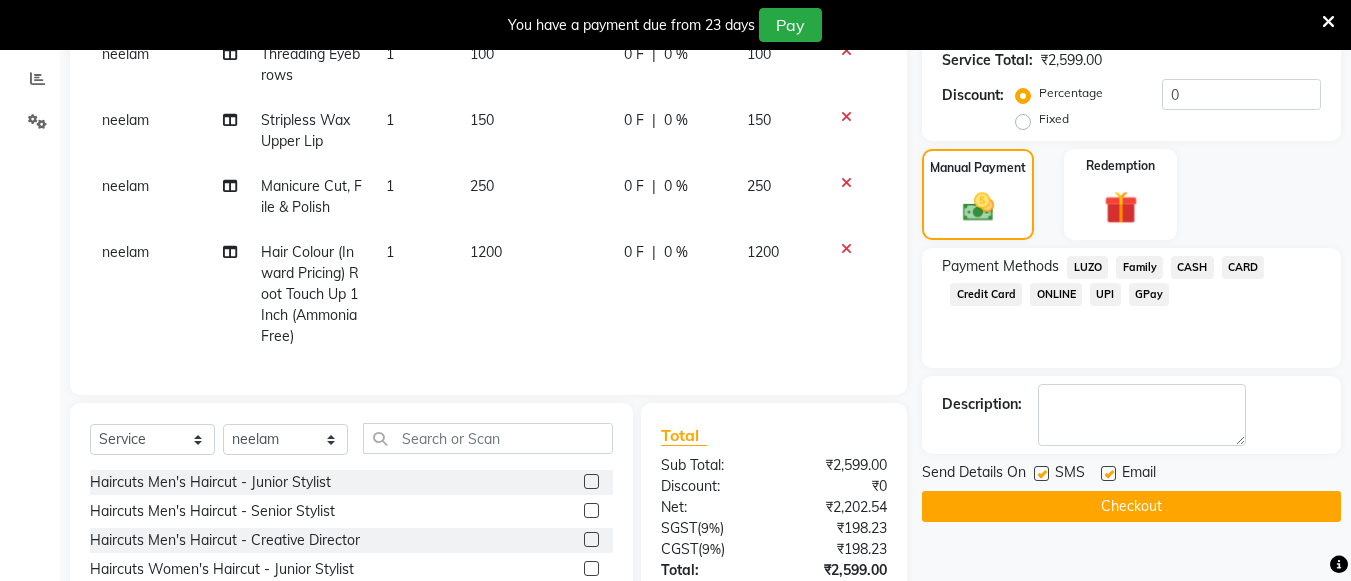scroll, scrollTop: 640, scrollLeft: 0, axis: vertical 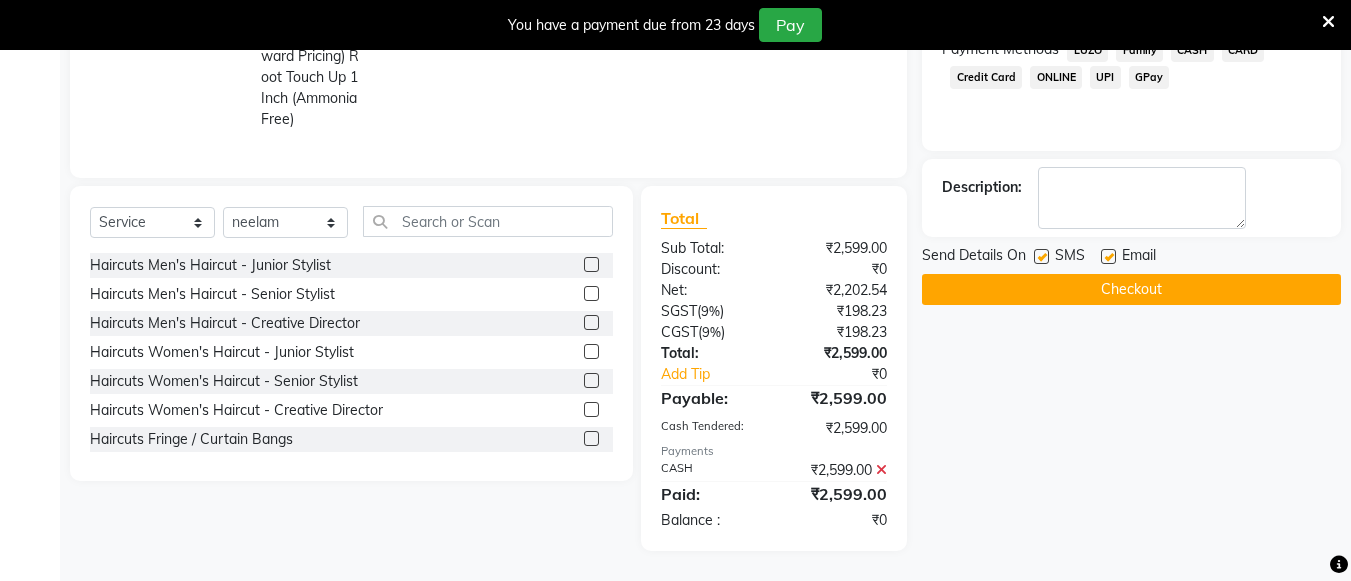 click on "Checkout" 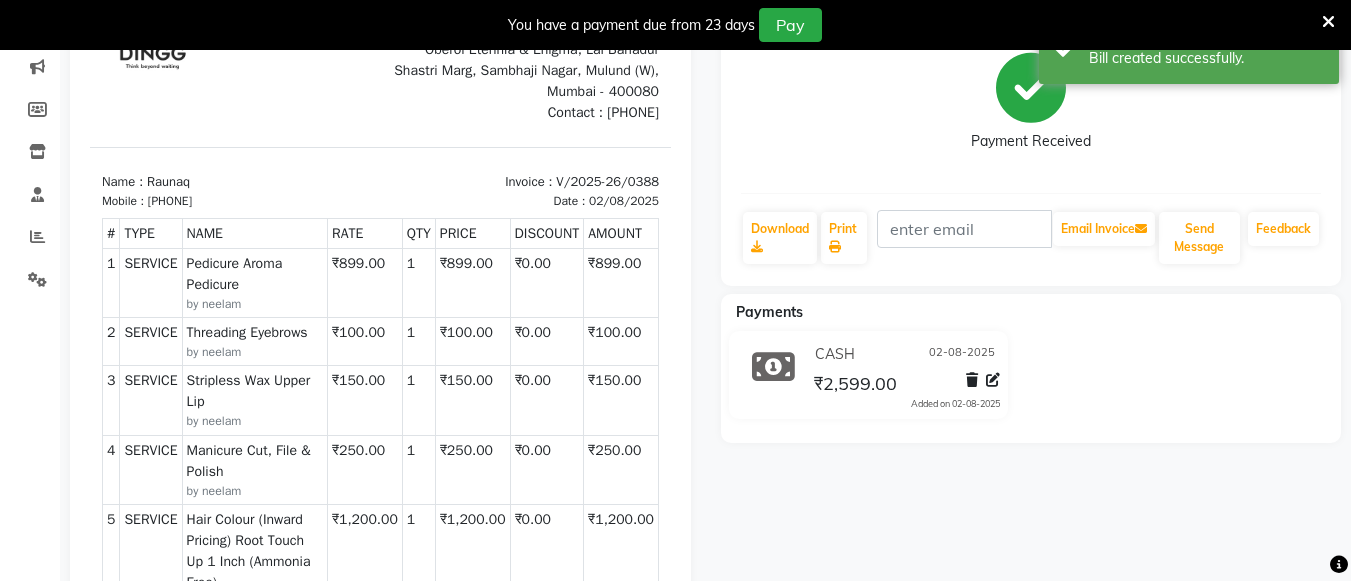 scroll, scrollTop: 0, scrollLeft: 0, axis: both 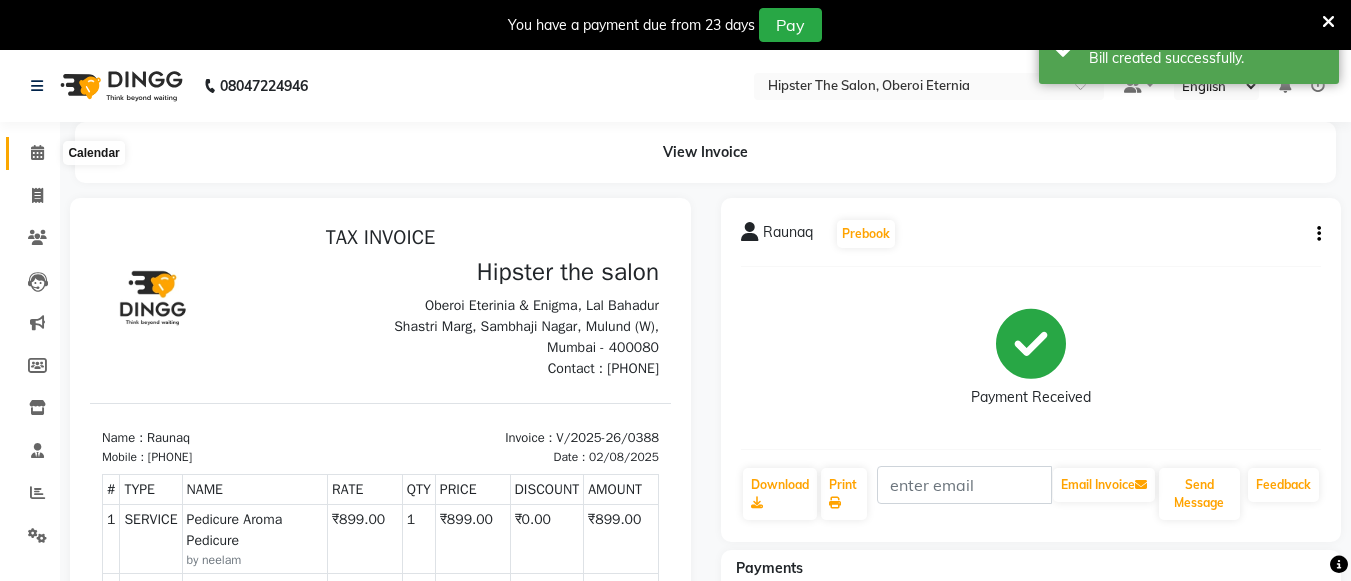 click 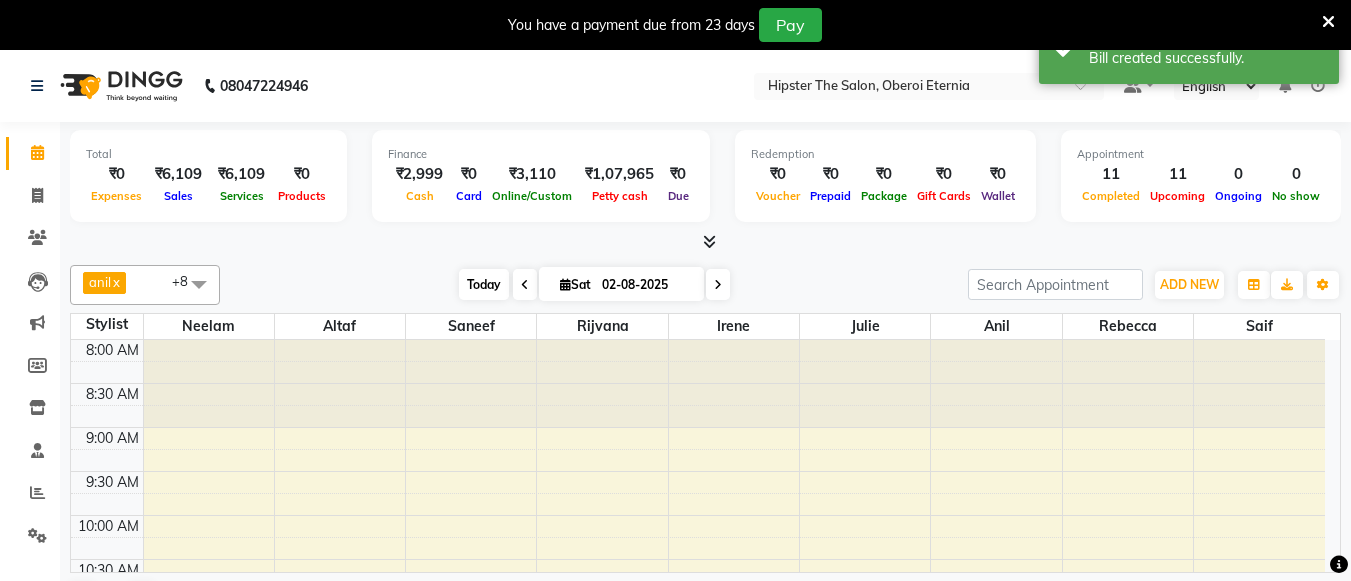 click on "Today" at bounding box center (484, 284) 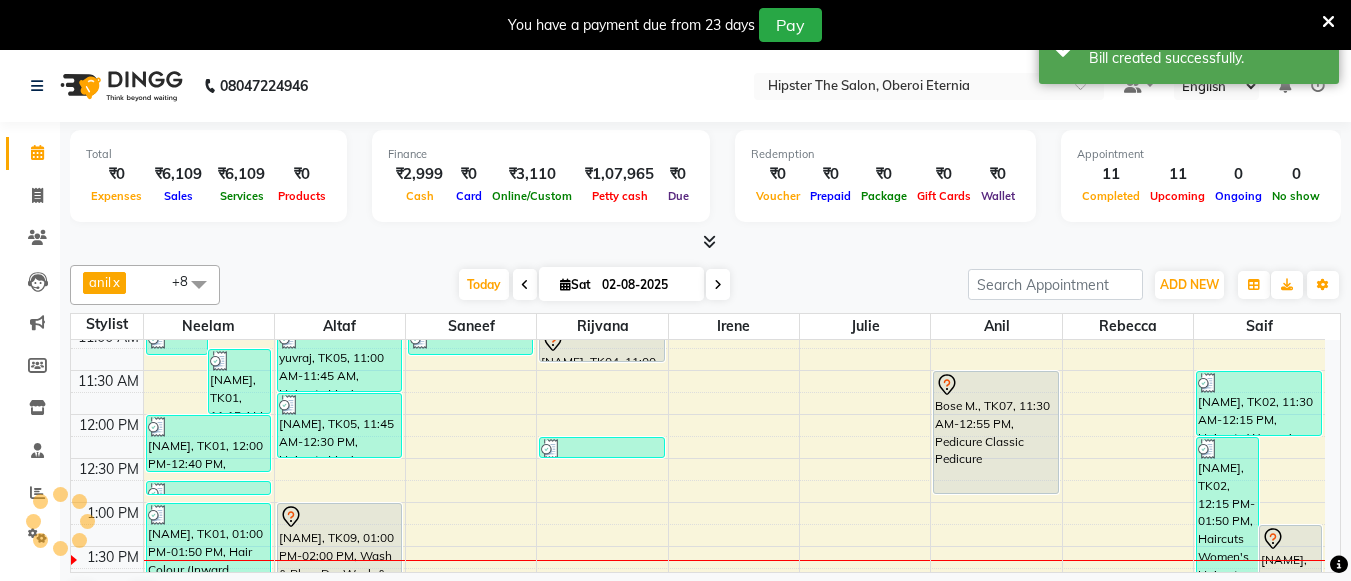 scroll, scrollTop: 255, scrollLeft: 0, axis: vertical 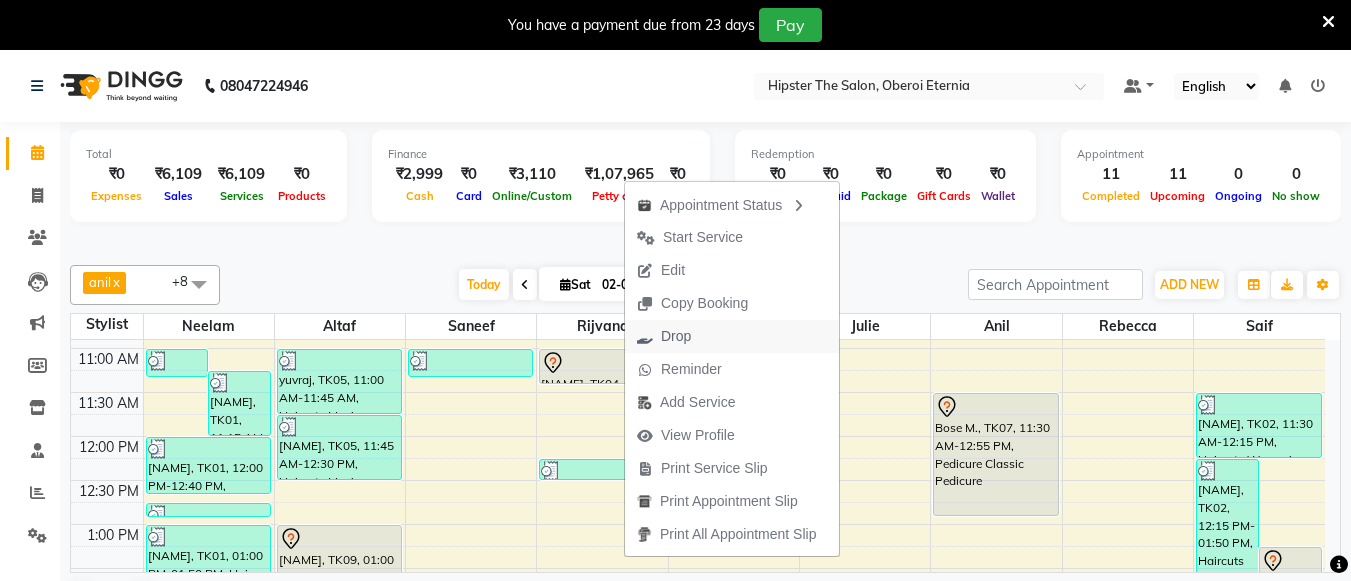 click on "Drop" at bounding box center (676, 336) 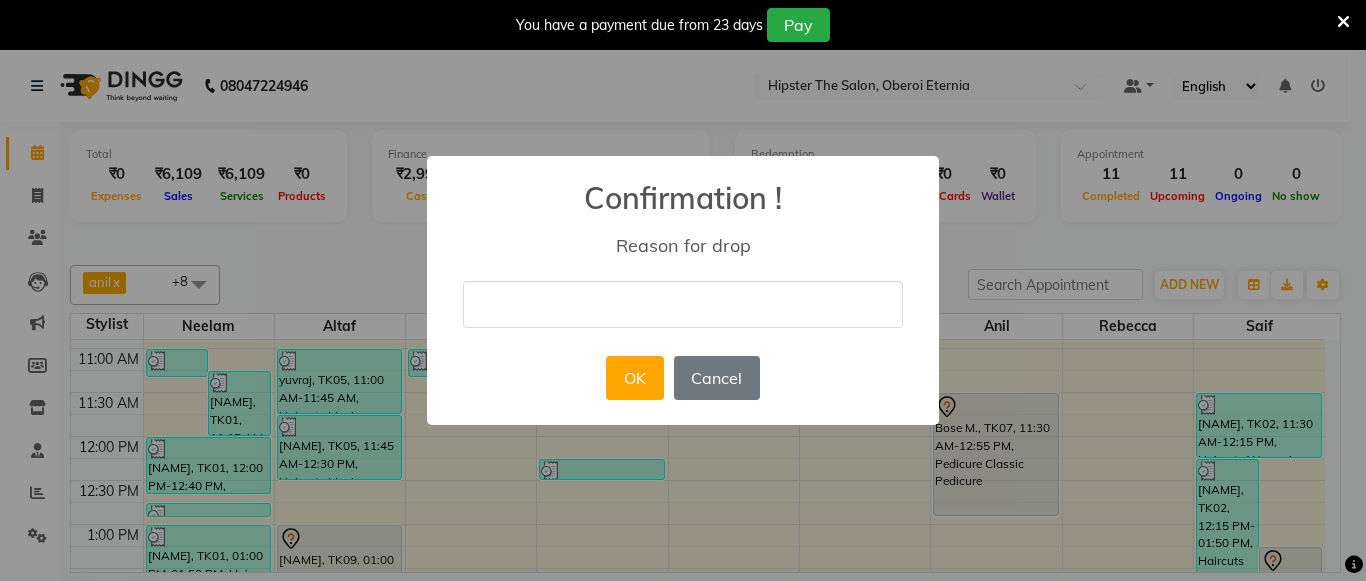 click at bounding box center [683, 304] 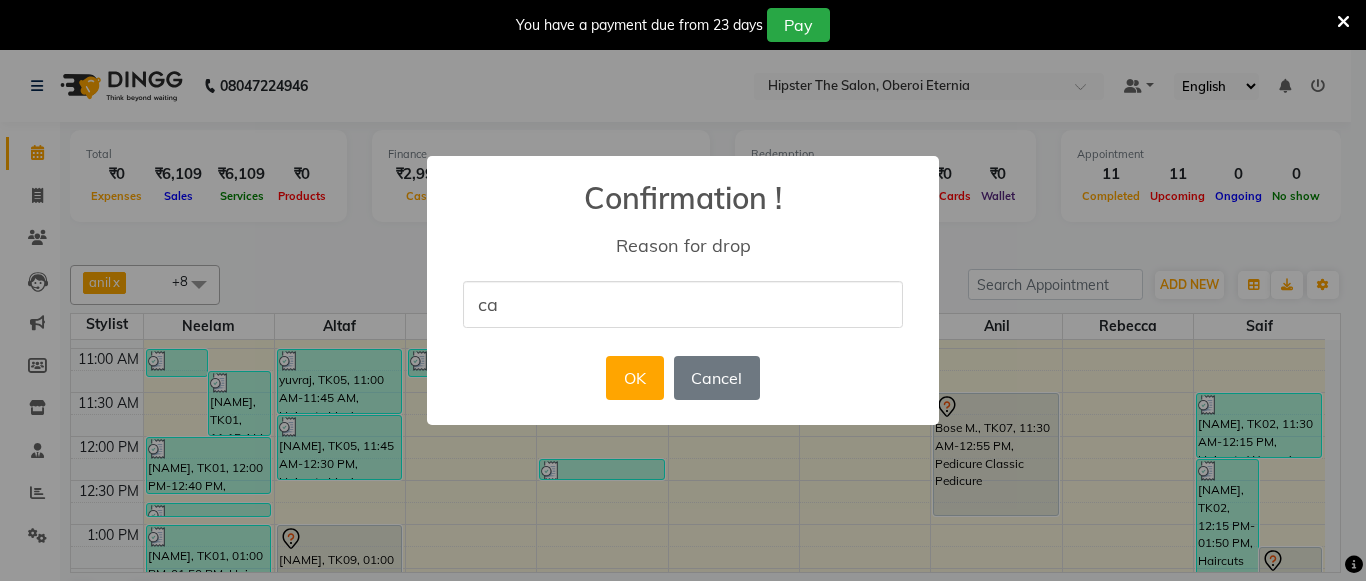 type on "cancel" 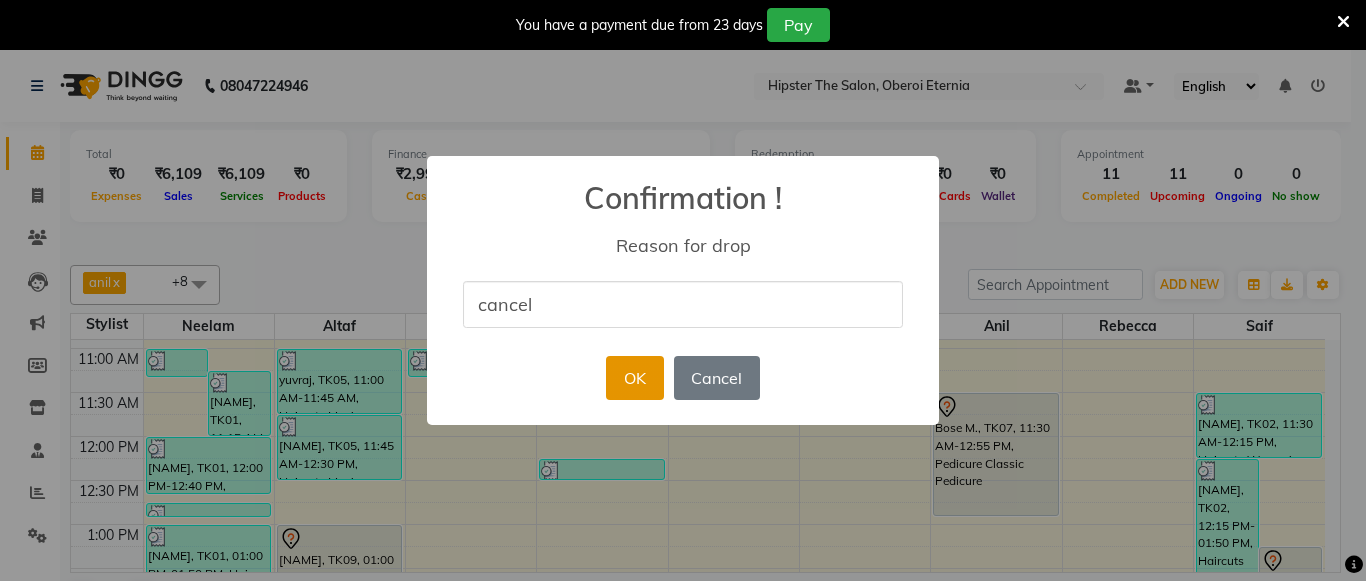 click on "OK" at bounding box center (634, 378) 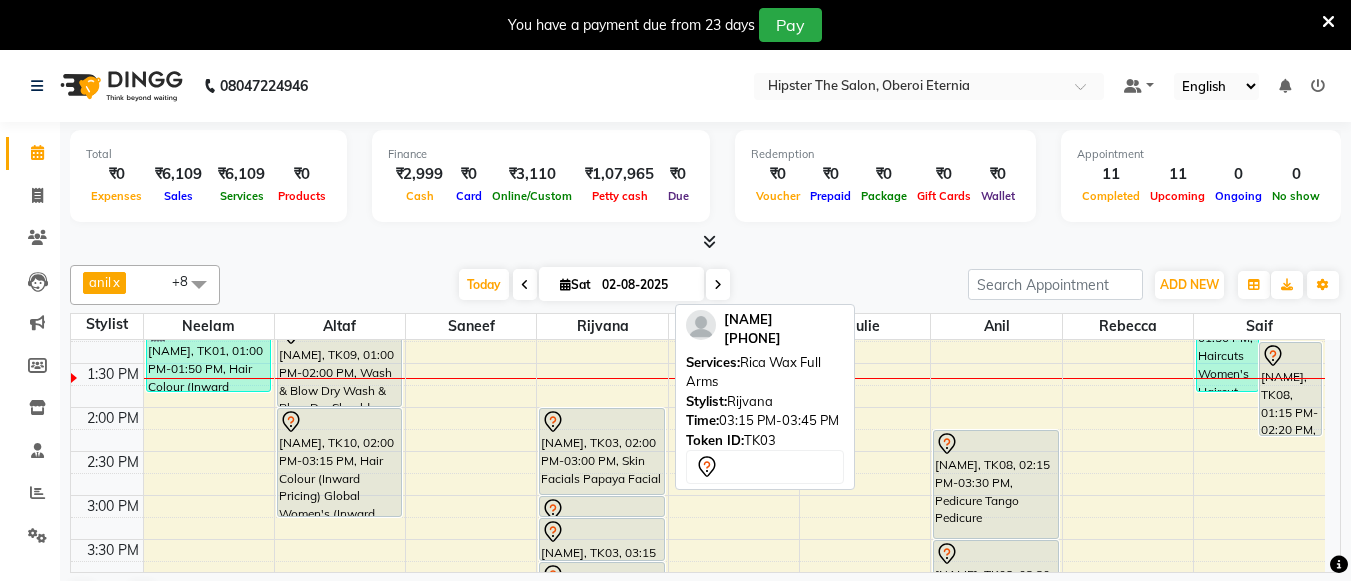 scroll, scrollTop: 458, scrollLeft: 0, axis: vertical 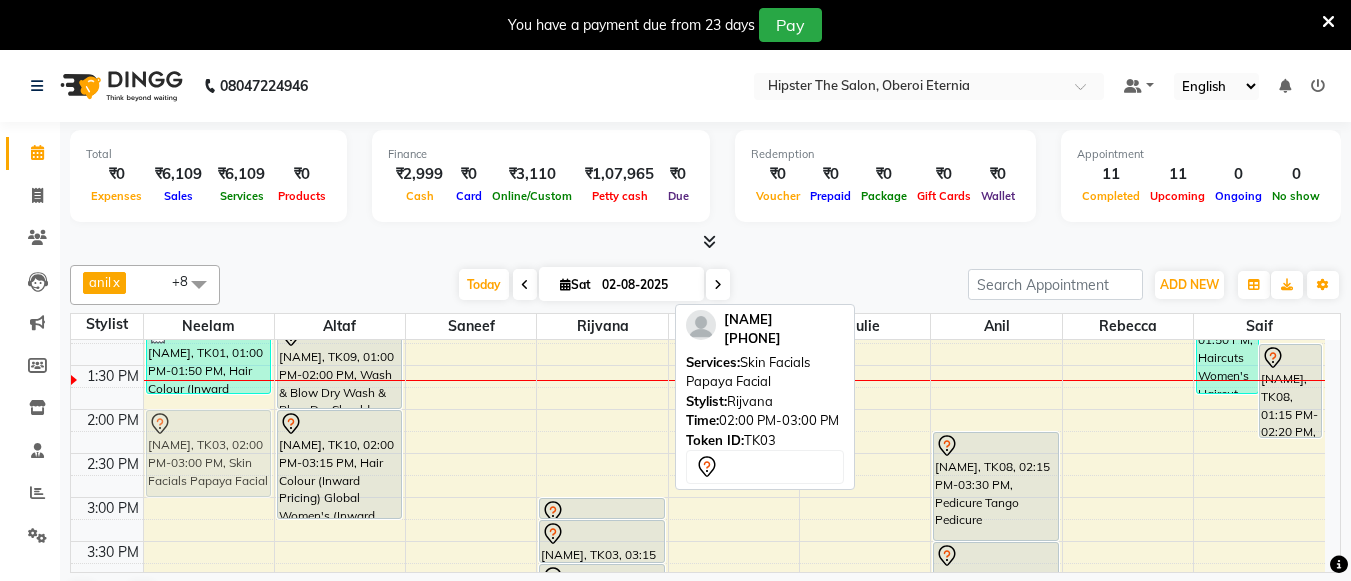 drag, startPoint x: 610, startPoint y: 449, endPoint x: 195, endPoint y: 443, distance: 415.04337 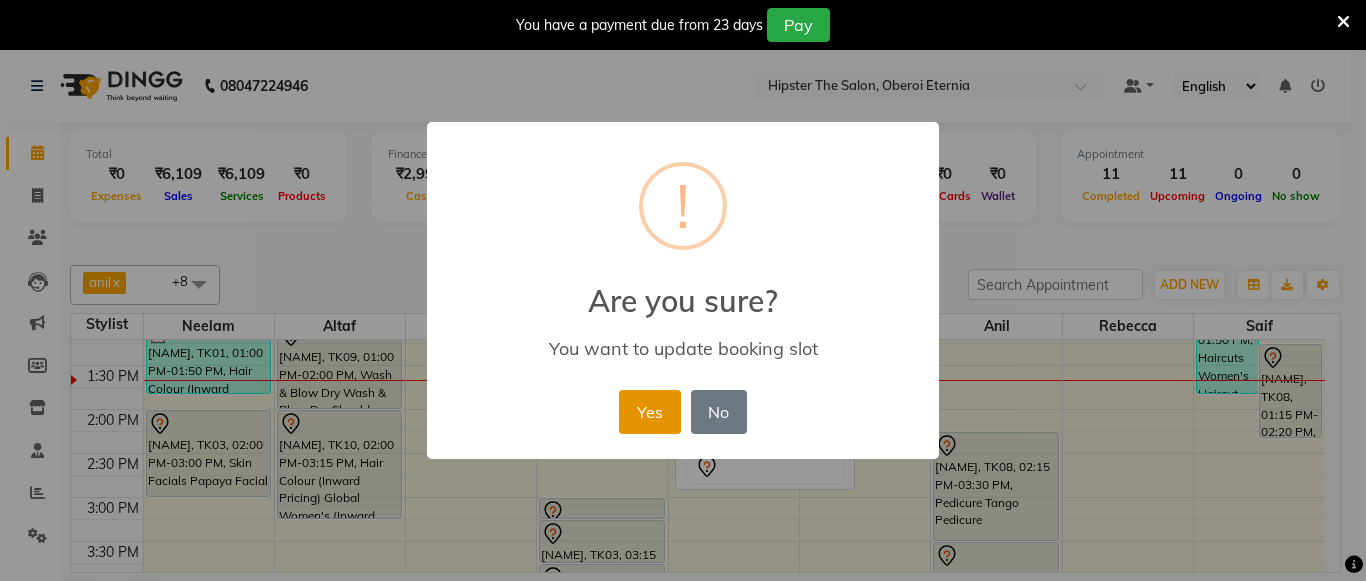 click on "Yes" at bounding box center [649, 412] 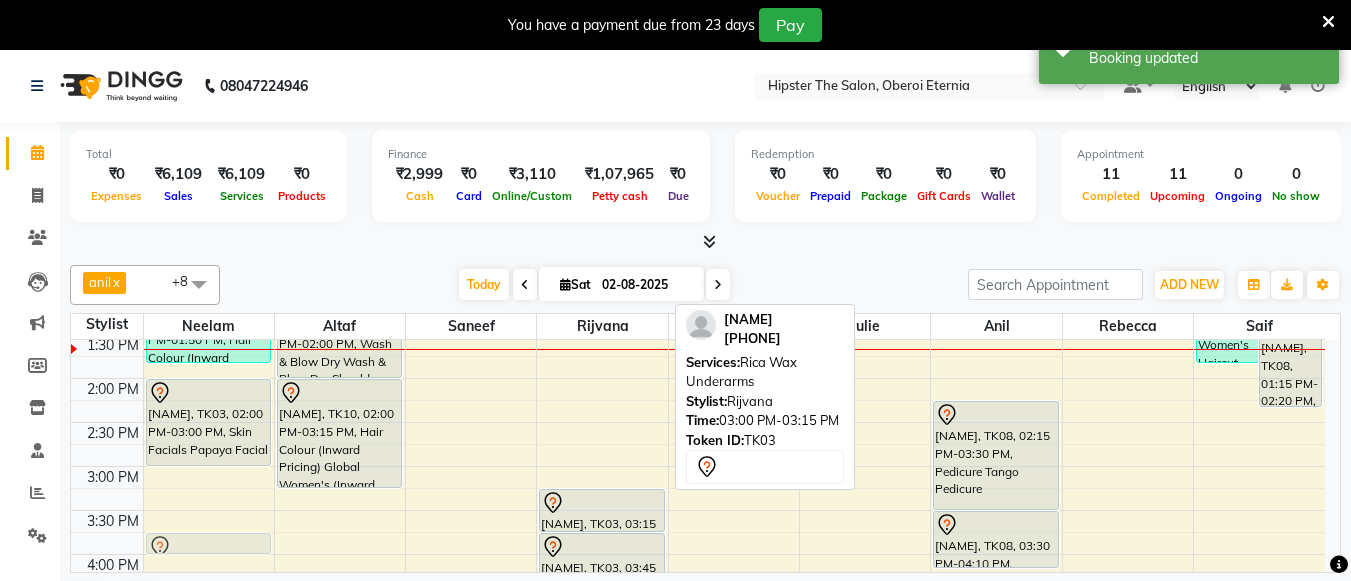 scroll, scrollTop: 493, scrollLeft: 0, axis: vertical 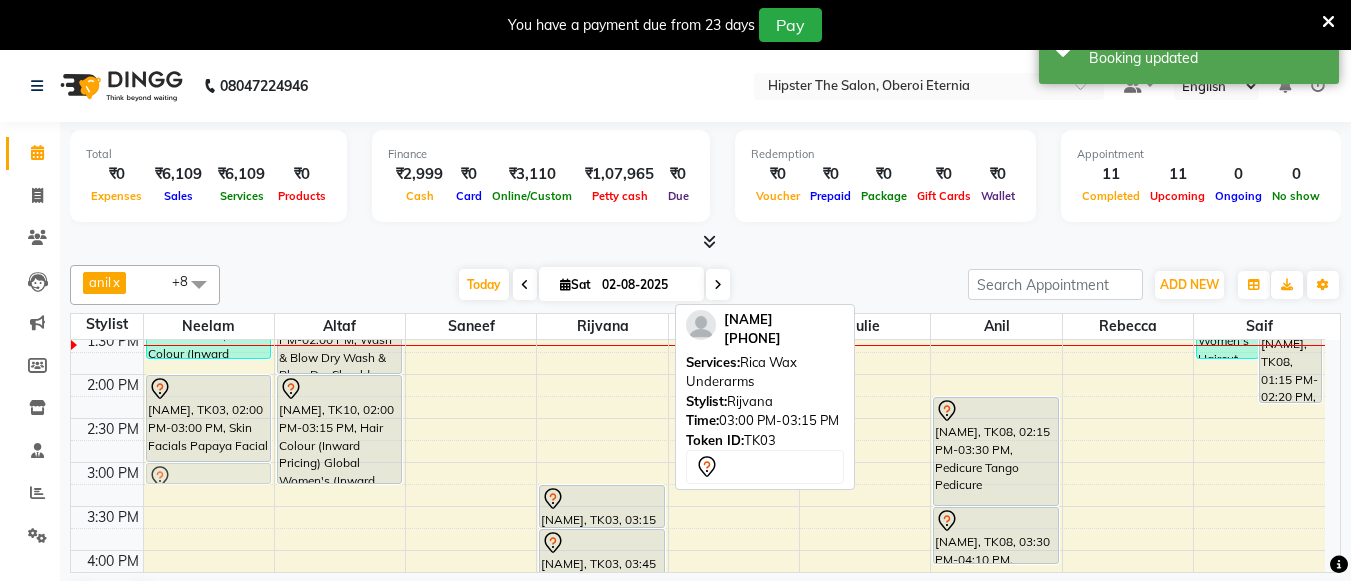drag, startPoint x: 621, startPoint y: 505, endPoint x: 218, endPoint y: 478, distance: 403.90344 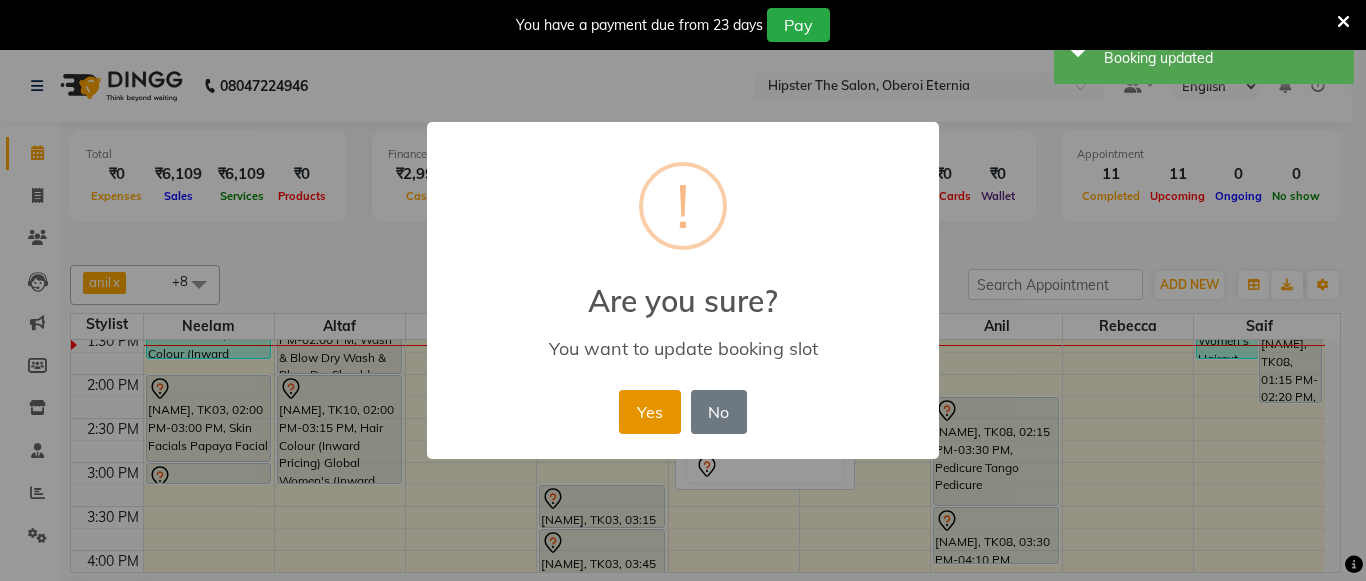 click on "Yes" at bounding box center (649, 412) 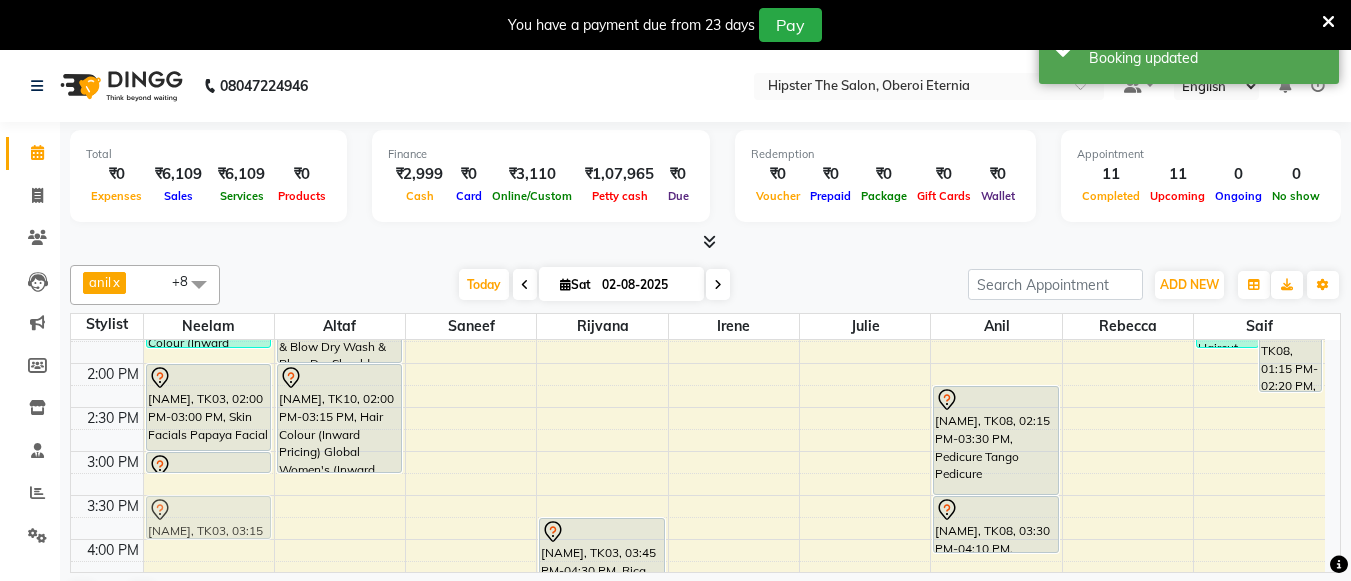 scroll, scrollTop: 504, scrollLeft: 0, axis: vertical 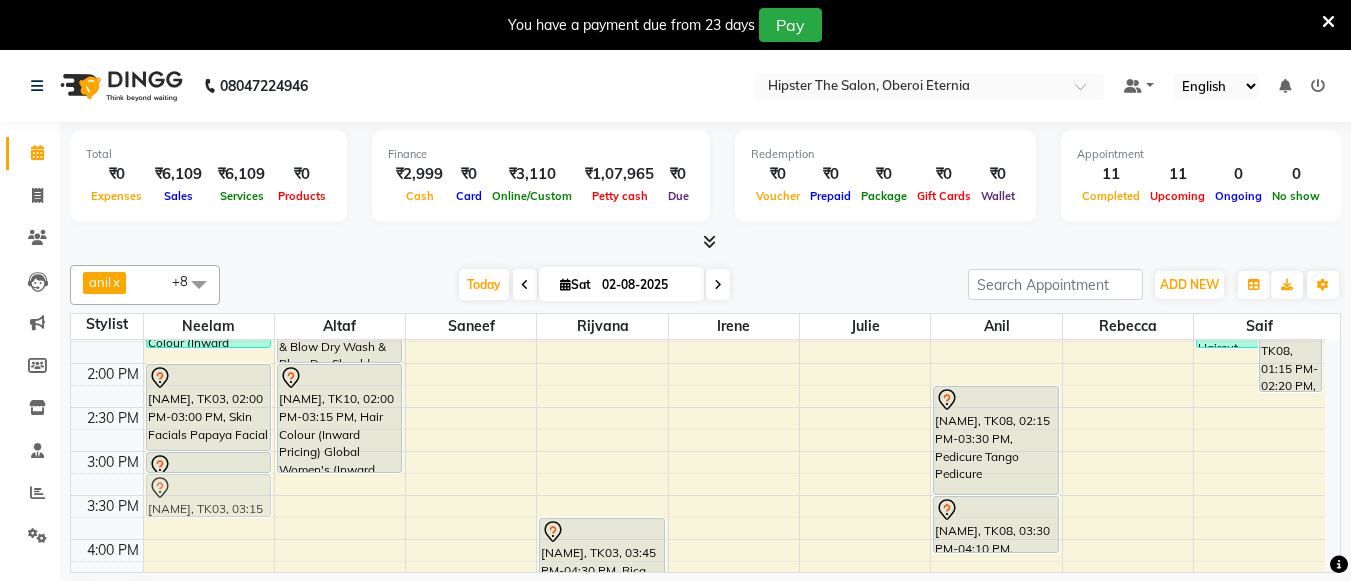 drag, startPoint x: 581, startPoint y: 504, endPoint x: 212, endPoint y: 494, distance: 369.13547 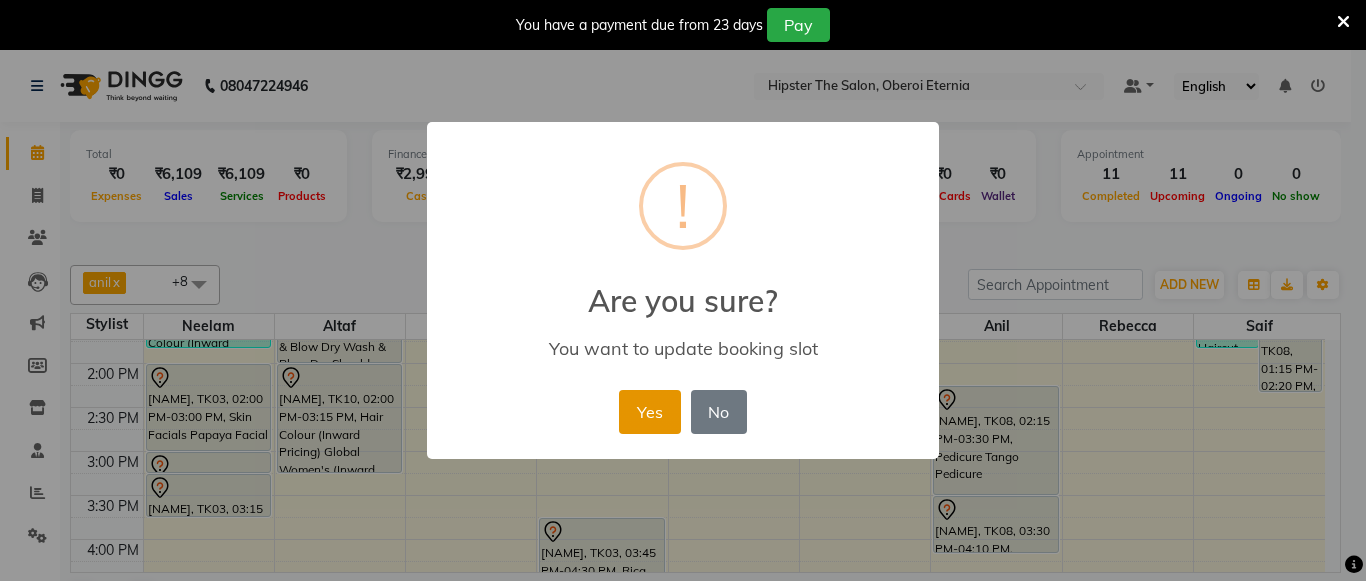 click on "Yes" at bounding box center (649, 412) 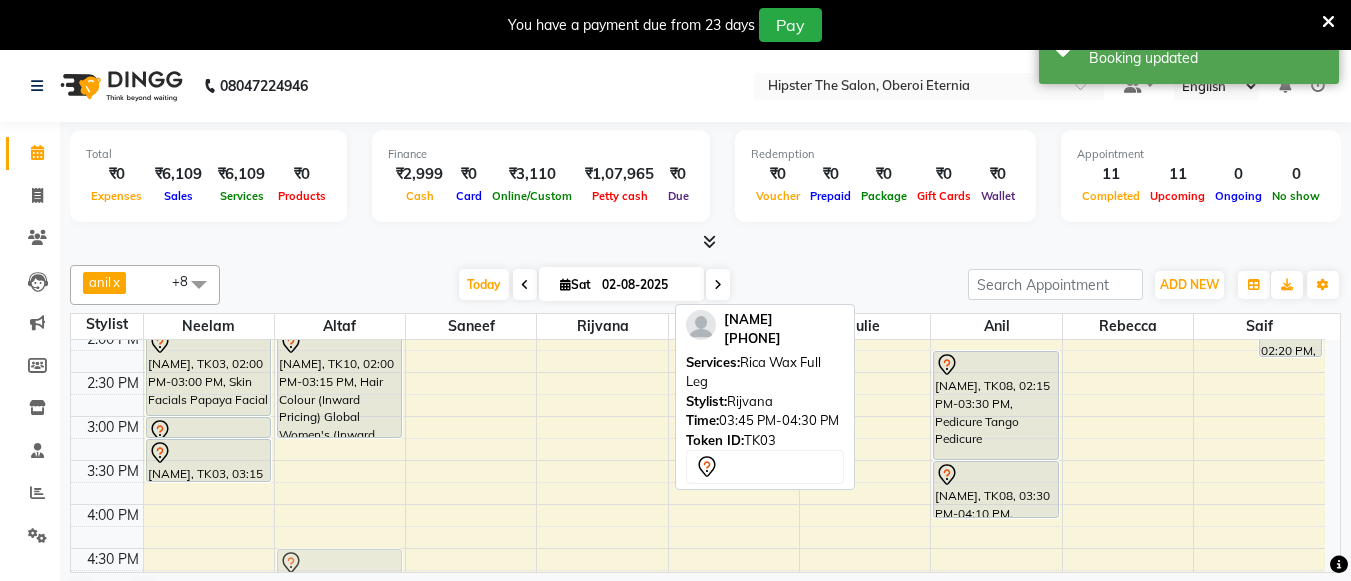 scroll, scrollTop: 573, scrollLeft: 0, axis: vertical 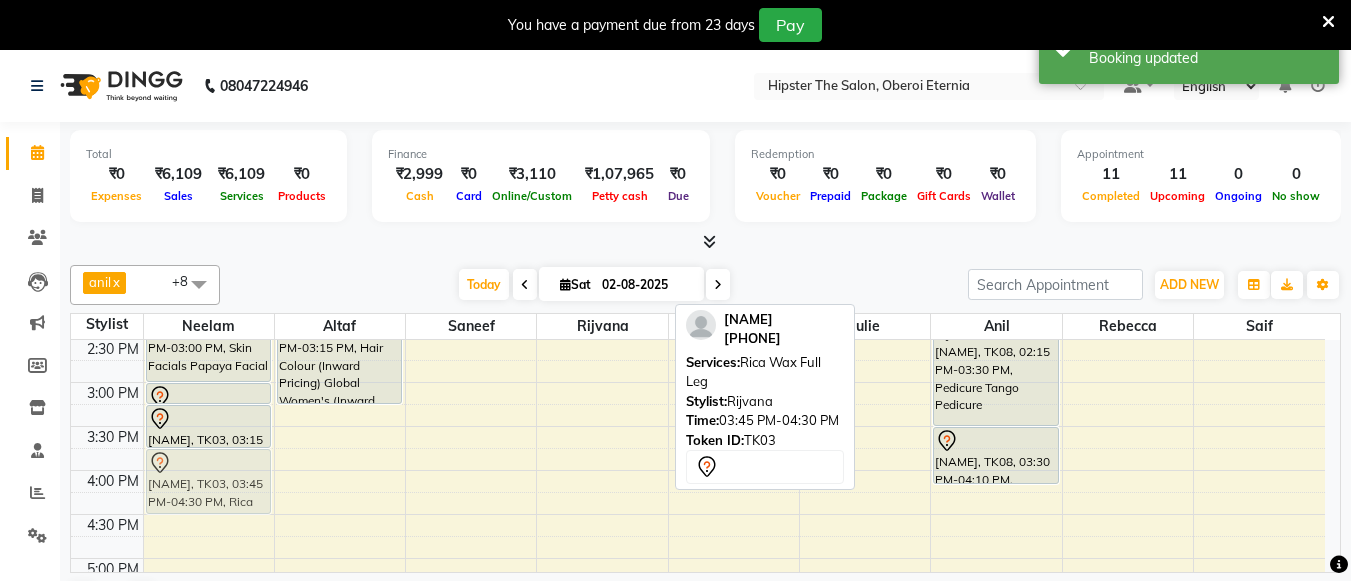 drag, startPoint x: 613, startPoint y: 543, endPoint x: 241, endPoint y: 485, distance: 376.49435 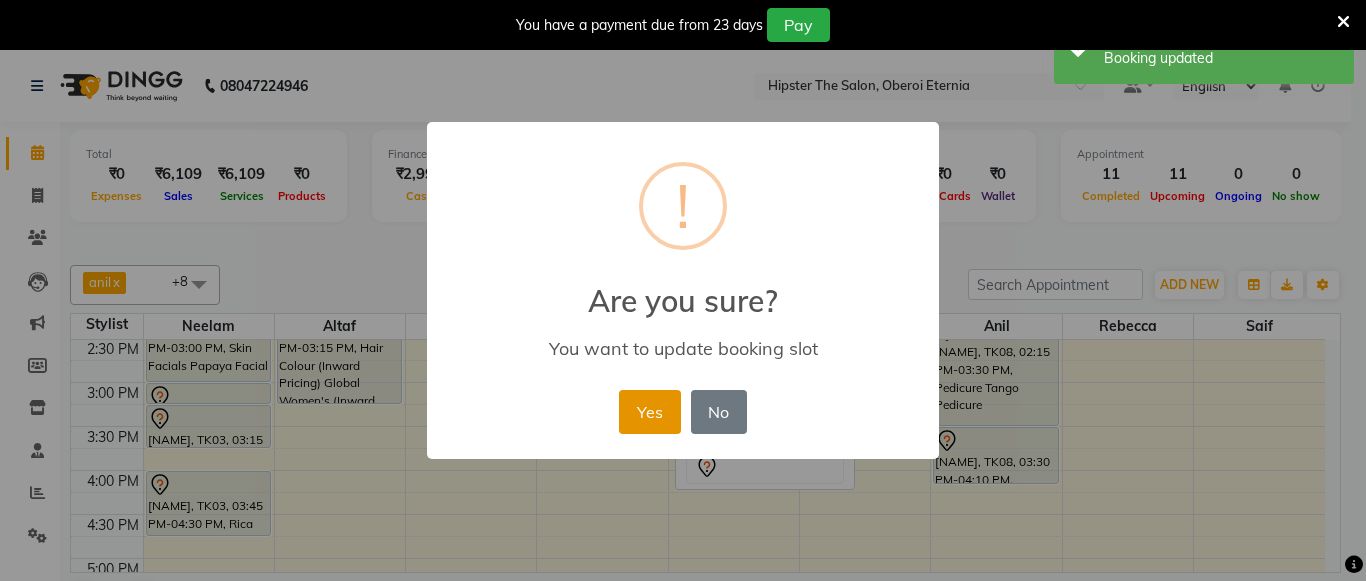 click on "Yes" at bounding box center [649, 412] 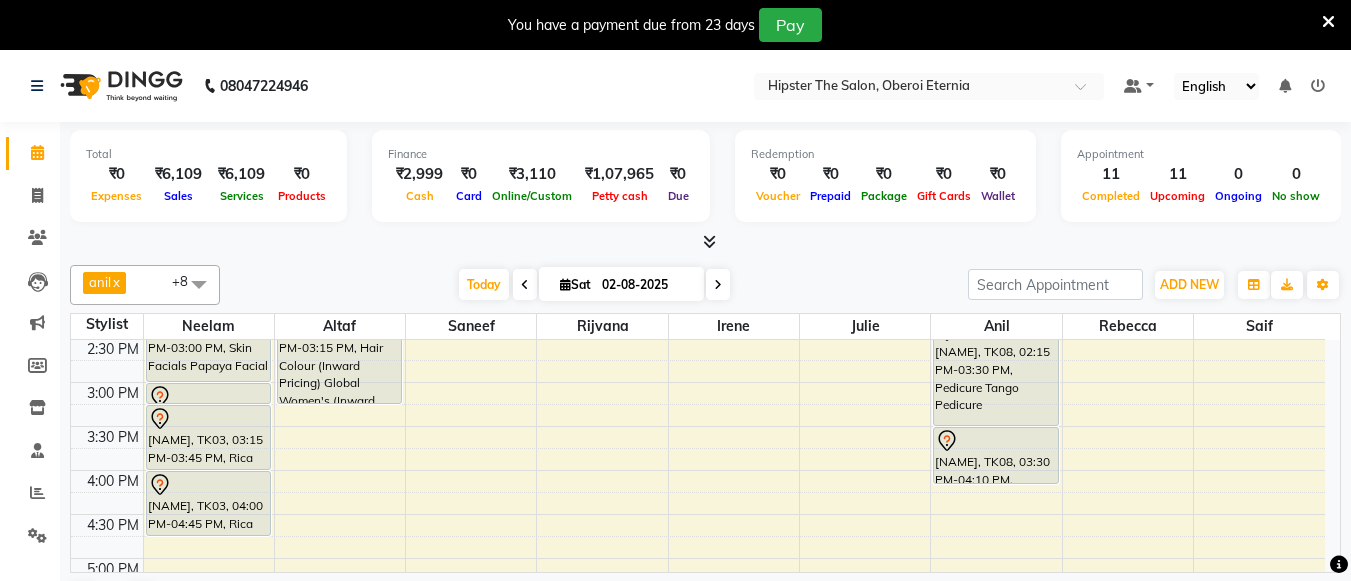 drag, startPoint x: 184, startPoint y: 446, endPoint x: 180, endPoint y: 461, distance: 15.524175 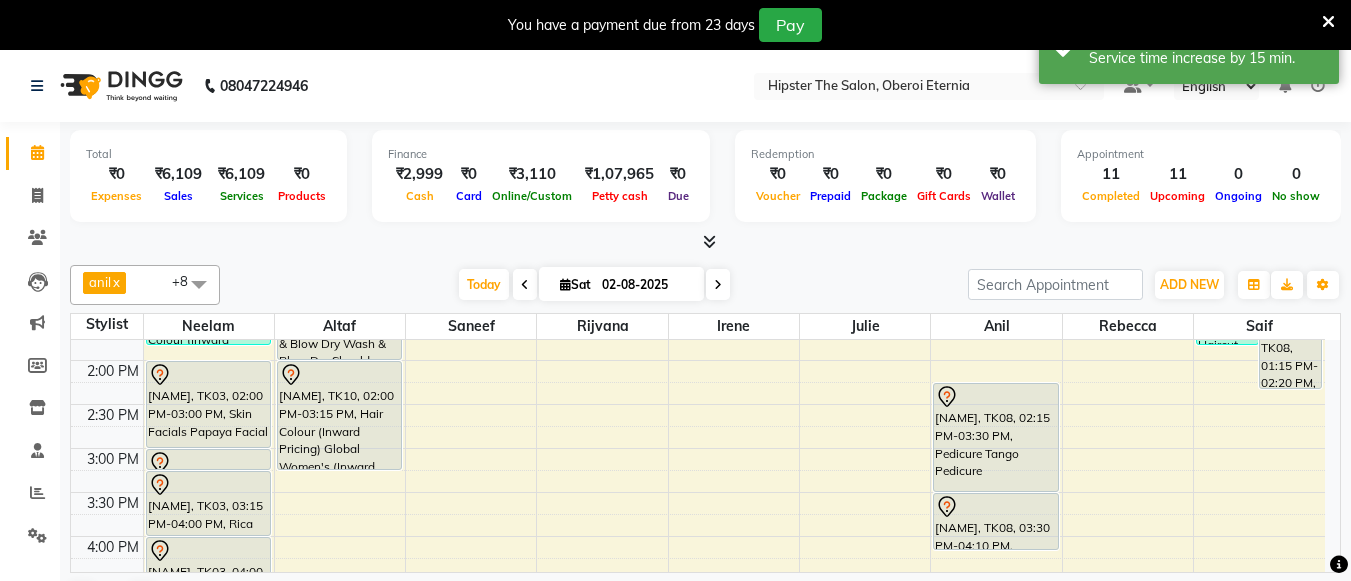 scroll, scrollTop: 505, scrollLeft: 0, axis: vertical 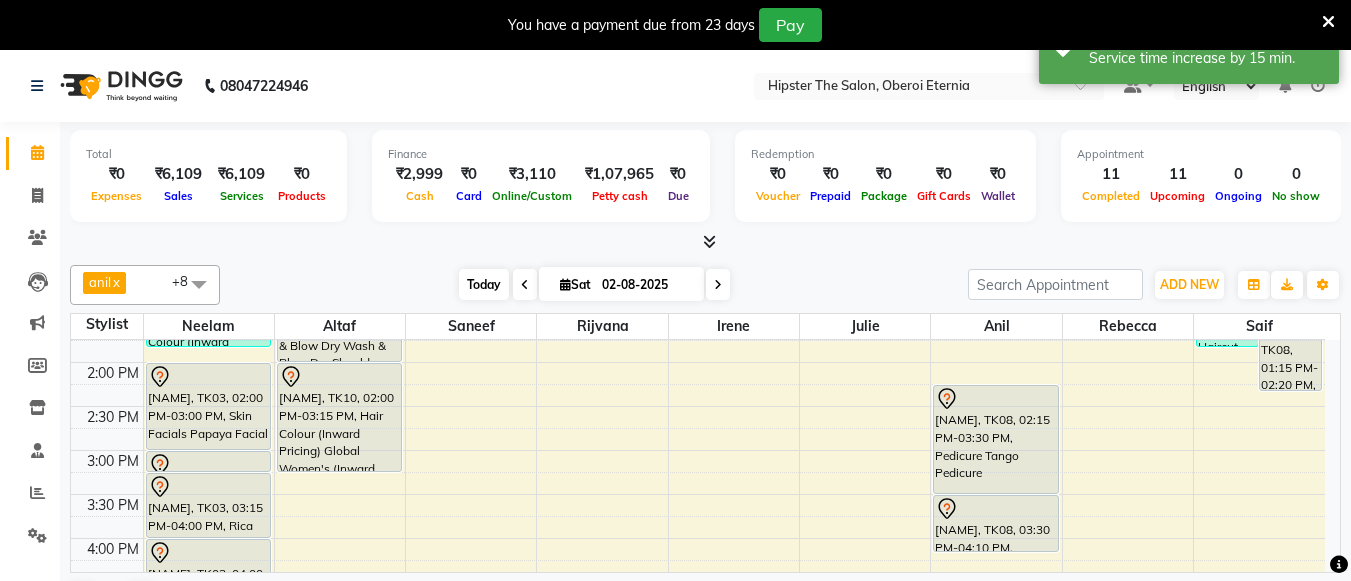 click on "Today" at bounding box center (484, 284) 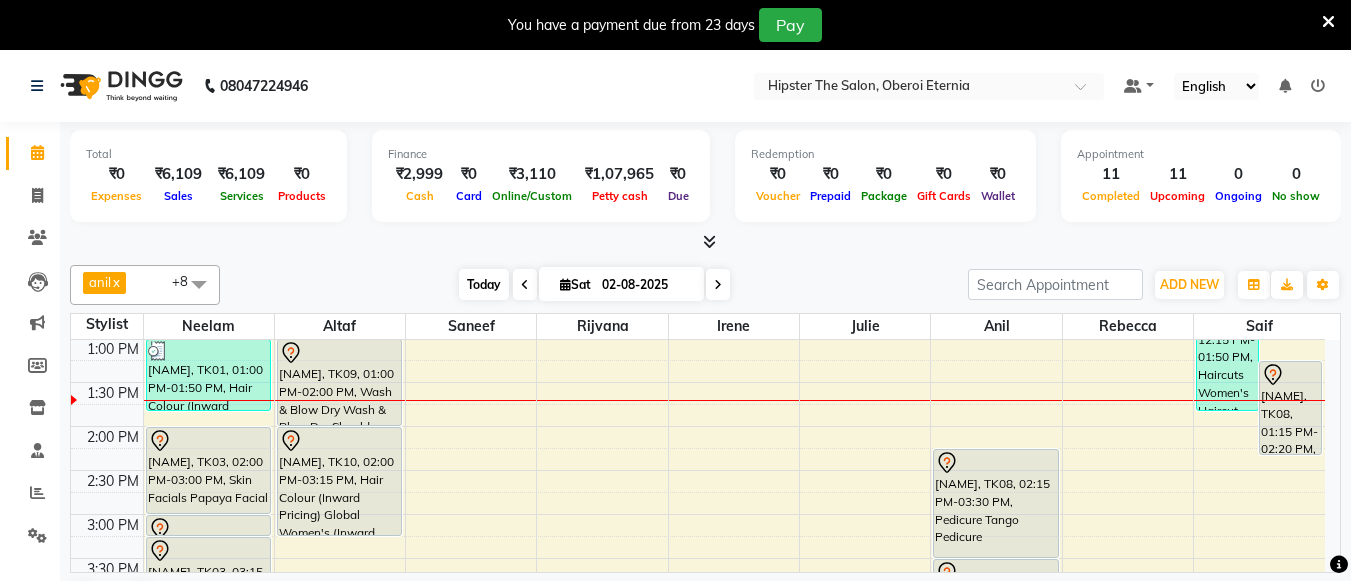click on "Today" at bounding box center [484, 284] 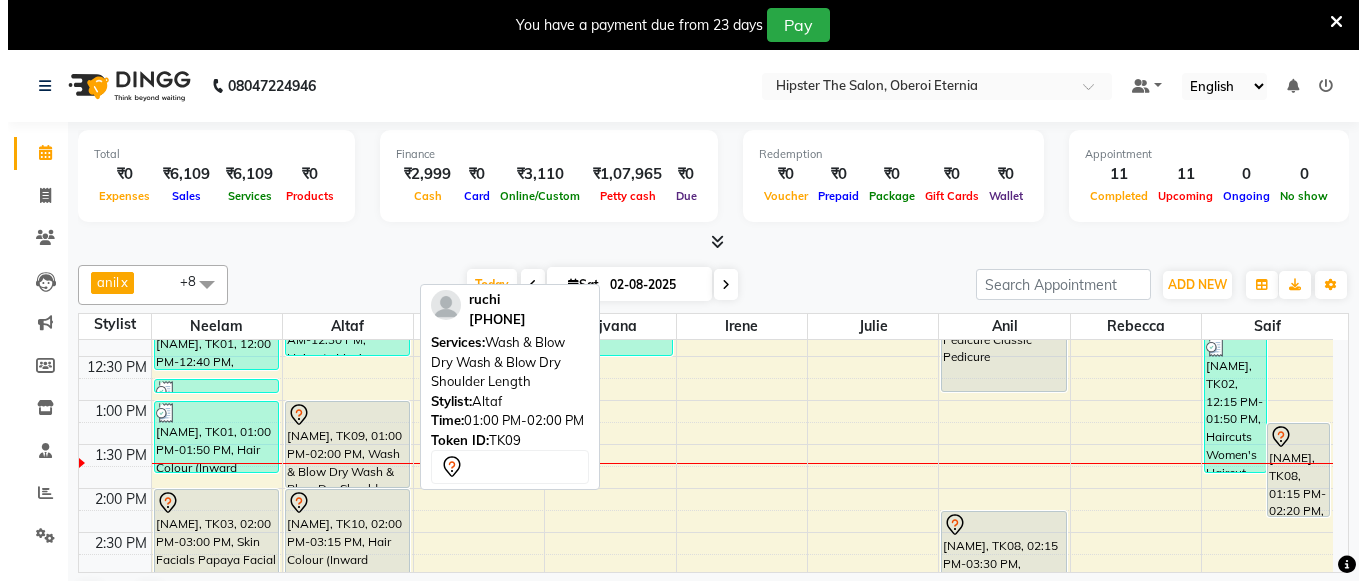 scroll, scrollTop: 378, scrollLeft: 0, axis: vertical 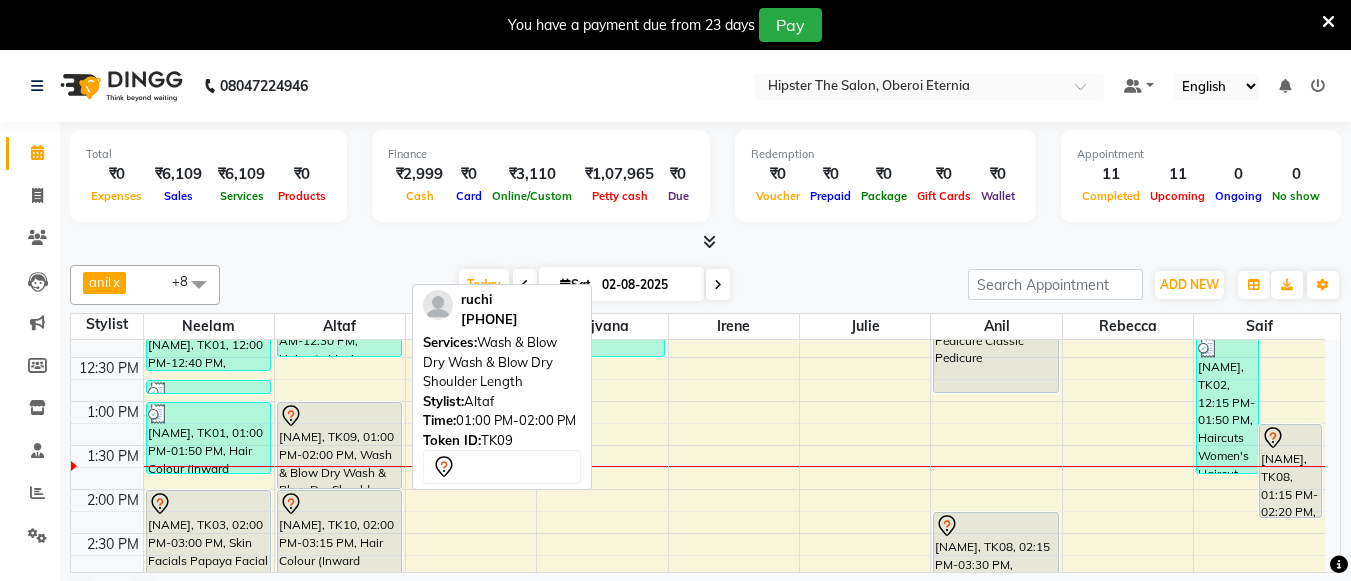 click on "[FIRST], TK09, [TIME]-[TIME], Wash & Blow Dry Wash & Blow Dry Shoulder Length" at bounding box center (339, 445) 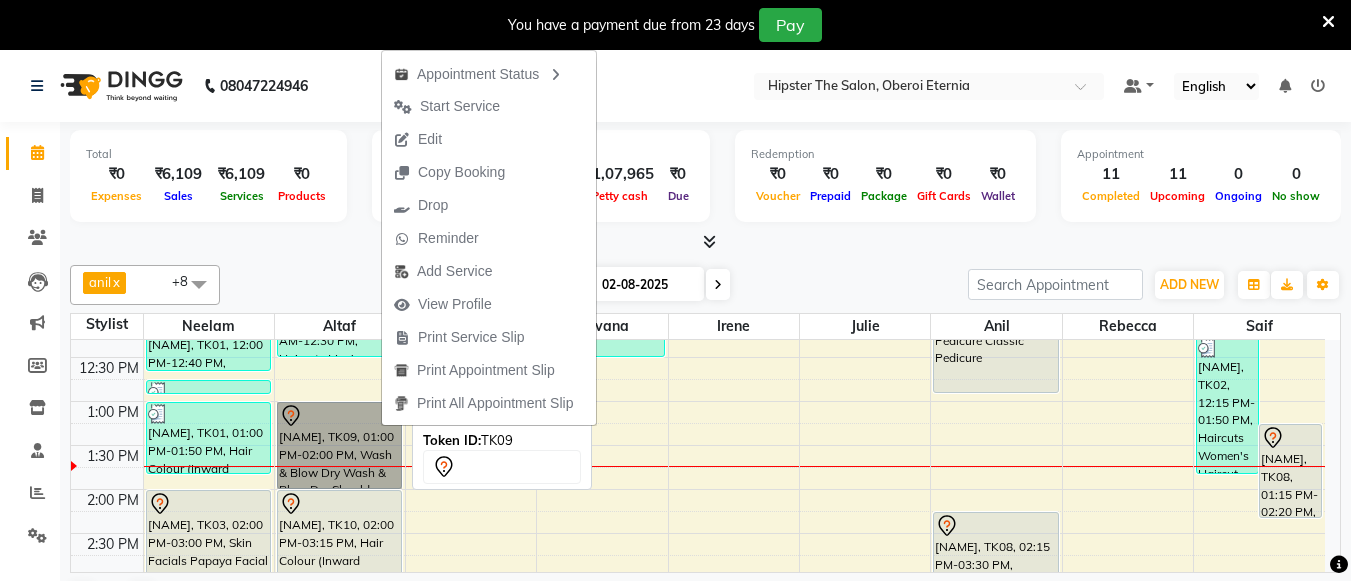 click on "[FIRST], TK09, [TIME]-[TIME], Wash & Blow Dry Wash & Blow Dry Shoulder Length" at bounding box center [339, 445] 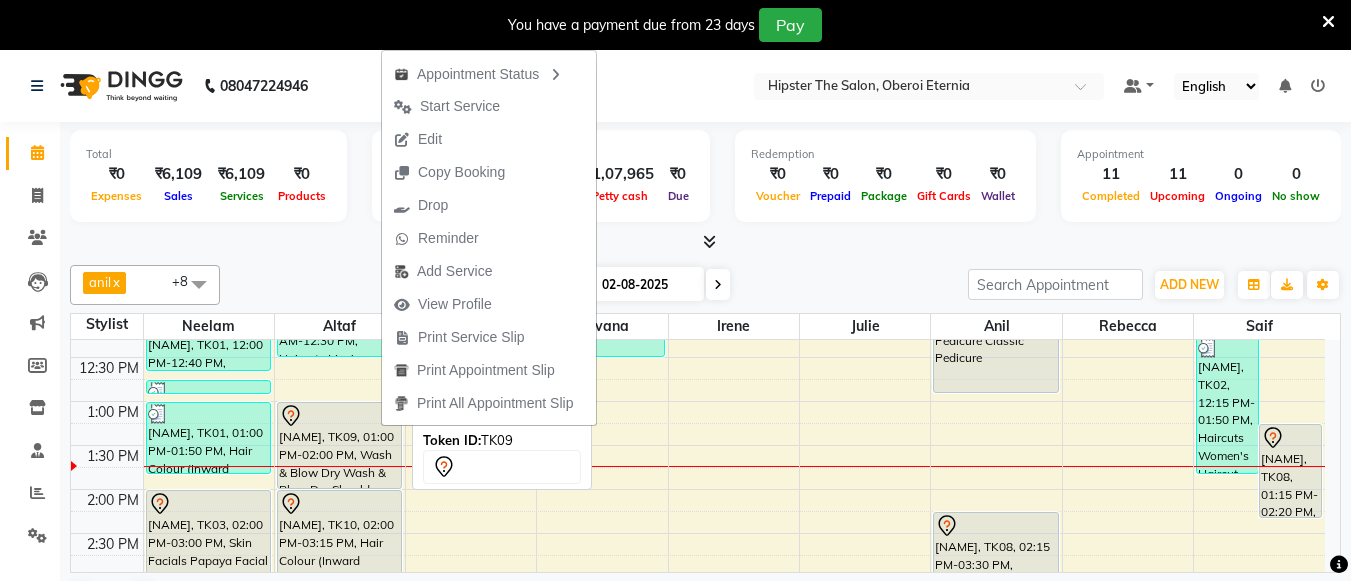 select on "7" 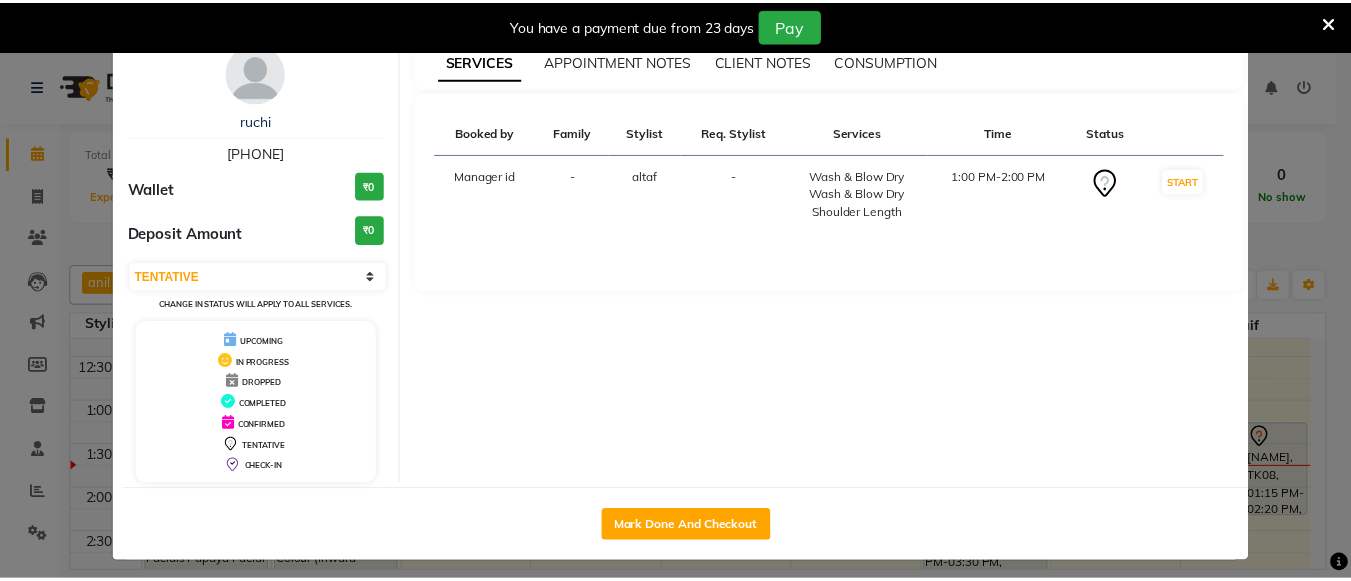 scroll, scrollTop: 35, scrollLeft: 0, axis: vertical 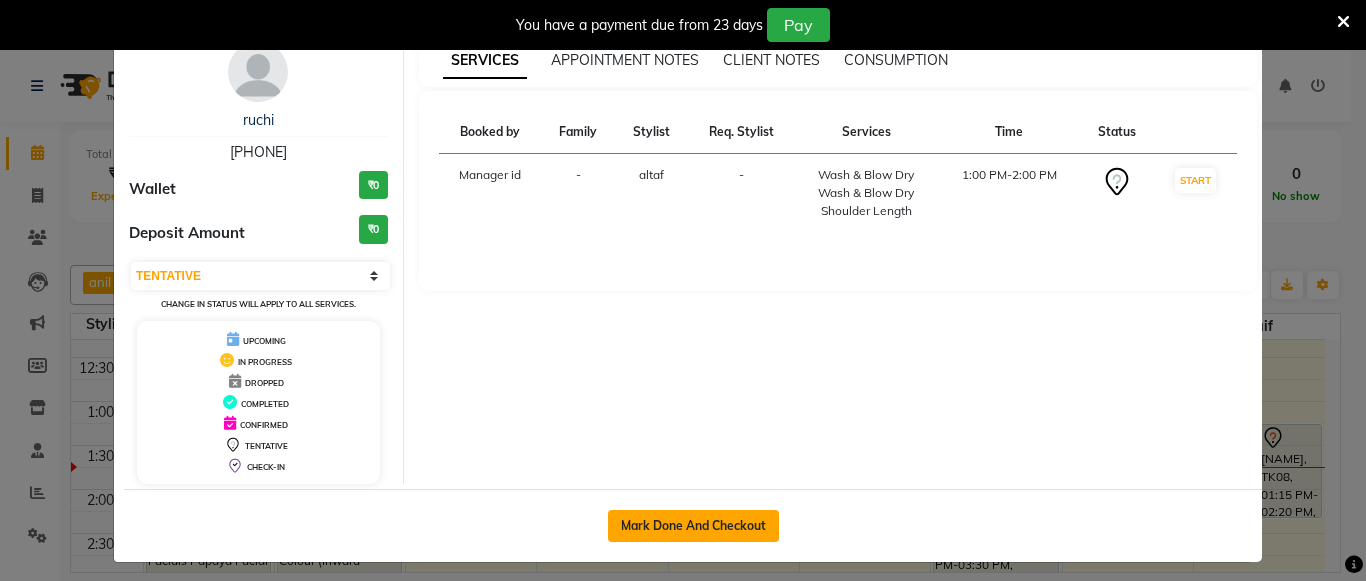 click on "Mark Done And Checkout" 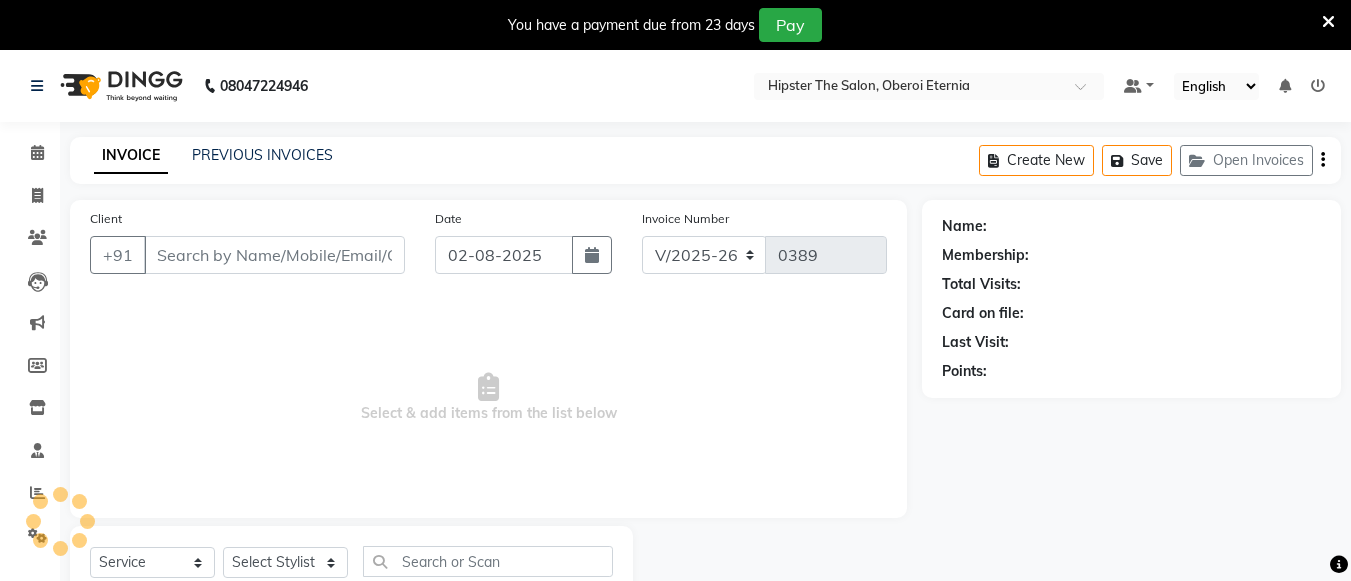 type on "9820117673" 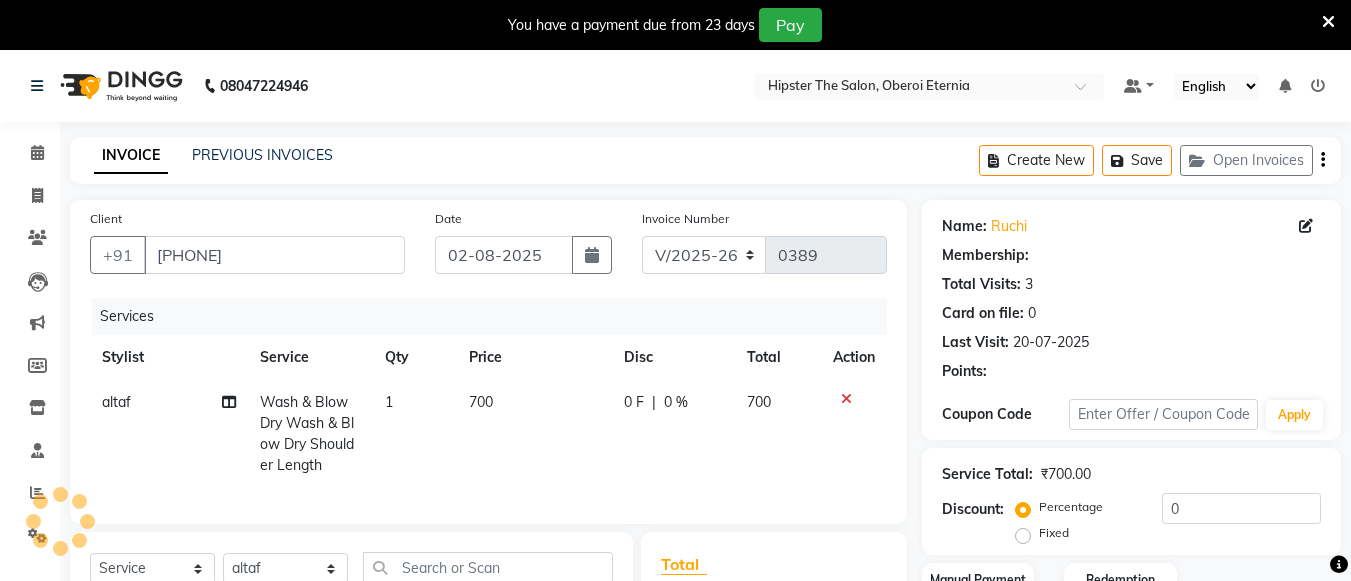 scroll, scrollTop: 98, scrollLeft: 0, axis: vertical 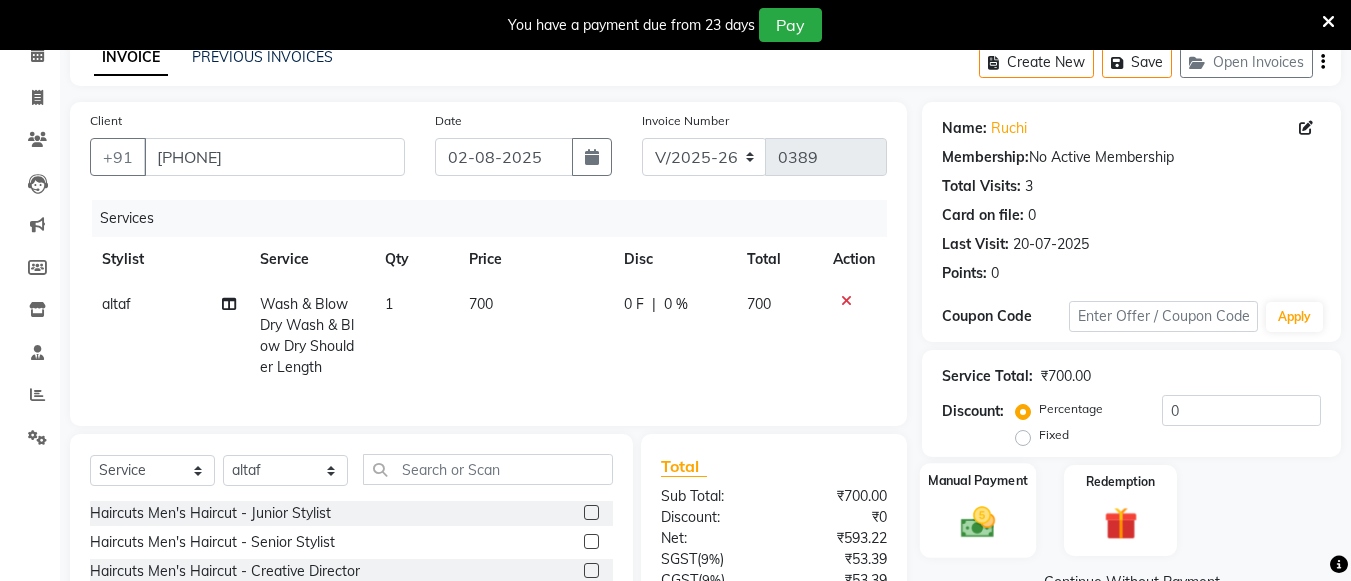 click on "Manual Payment" 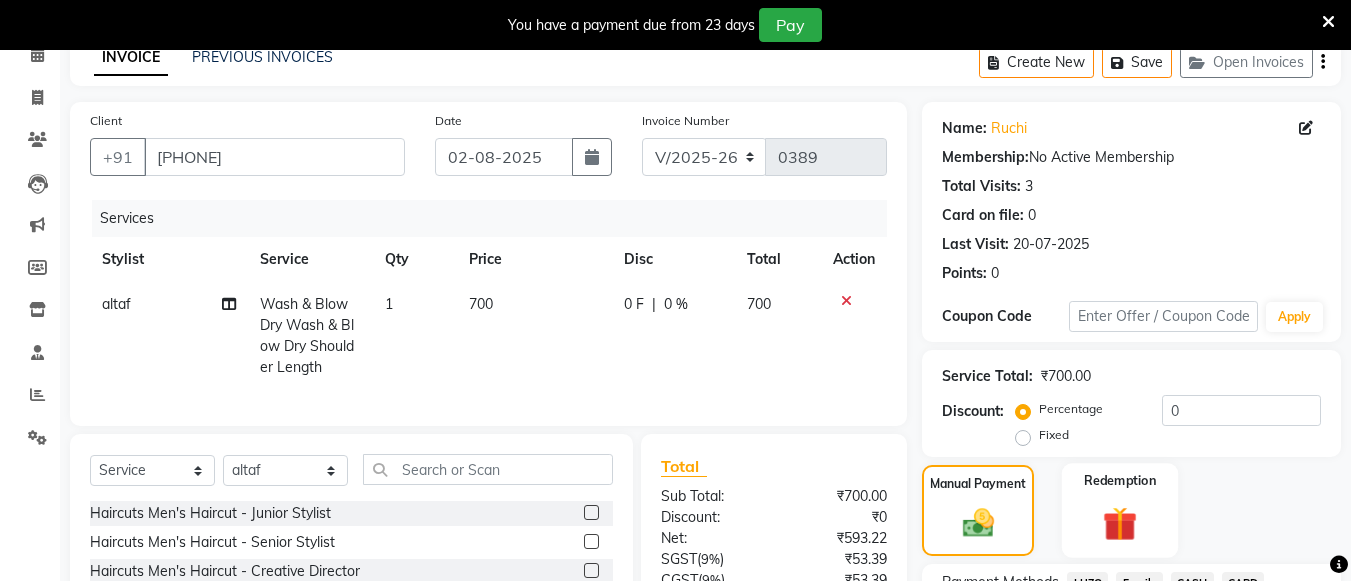 scroll, scrollTop: 291, scrollLeft: 0, axis: vertical 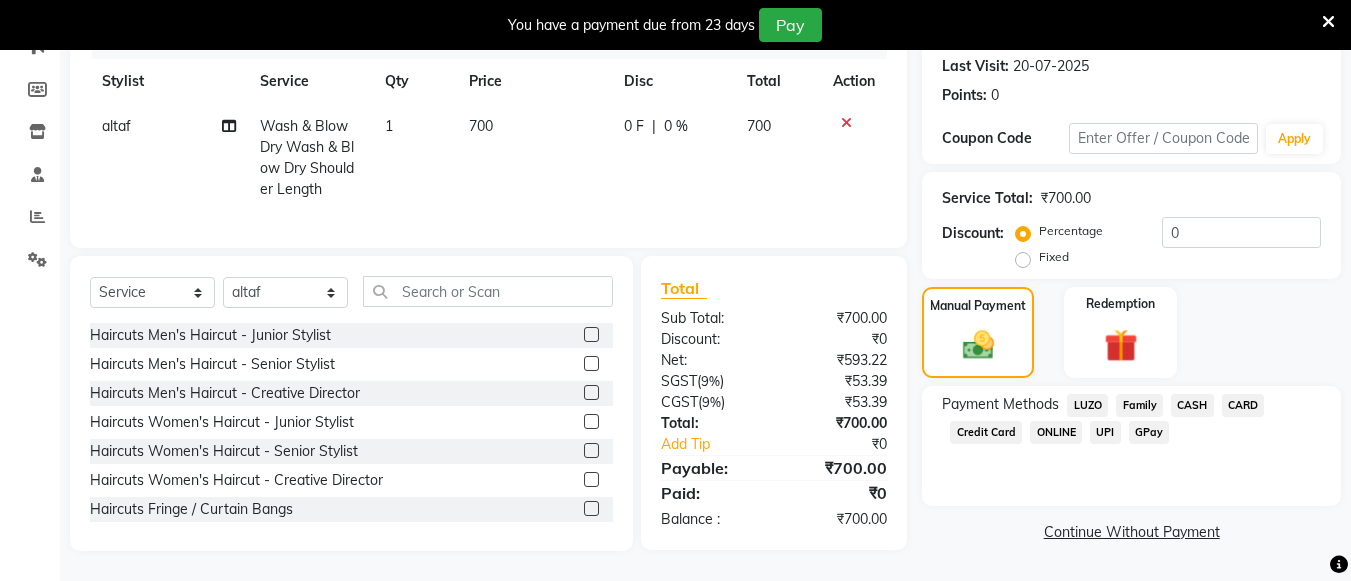 click on "CASH" 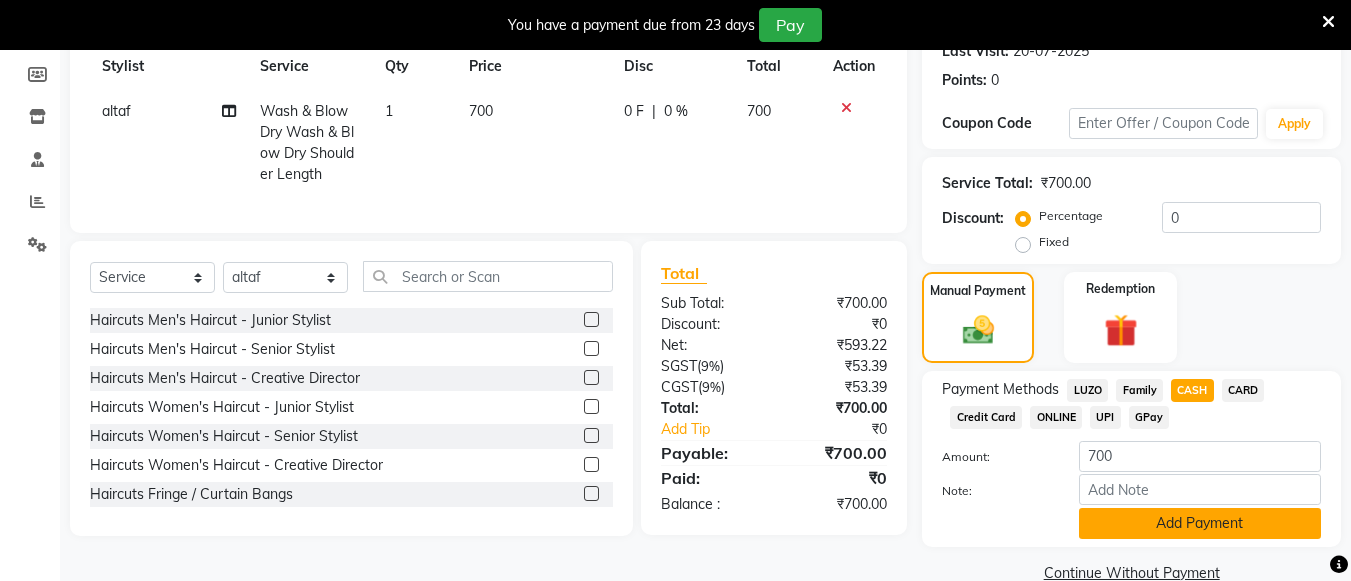 click on "Add Payment" 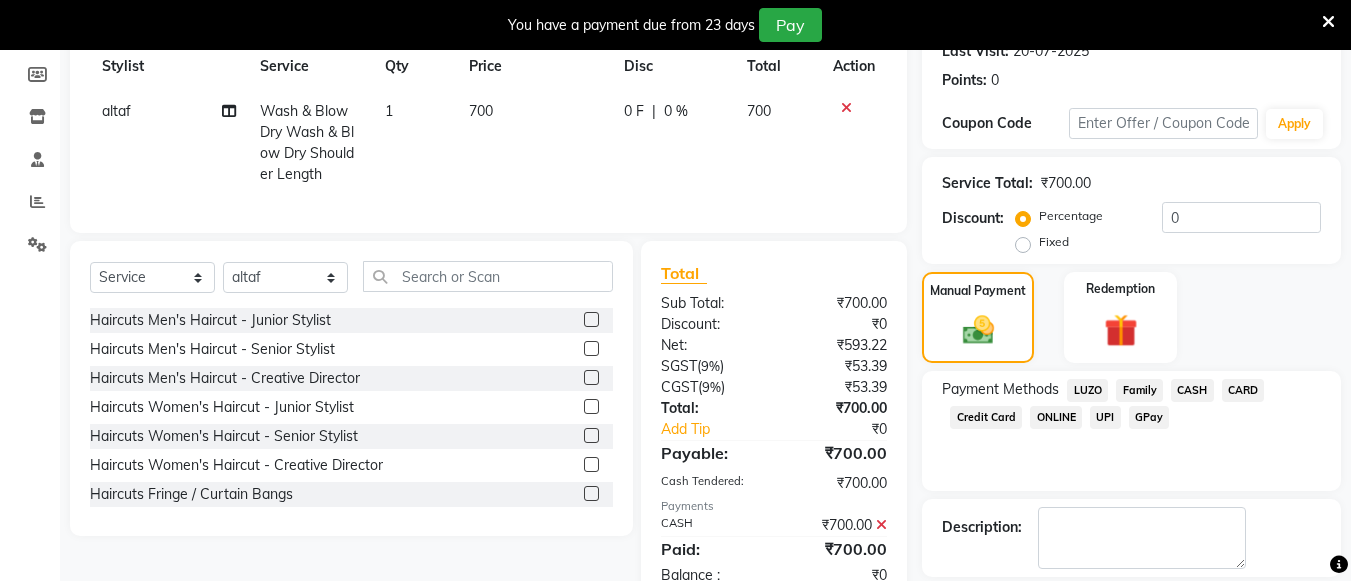 scroll, scrollTop: 385, scrollLeft: 0, axis: vertical 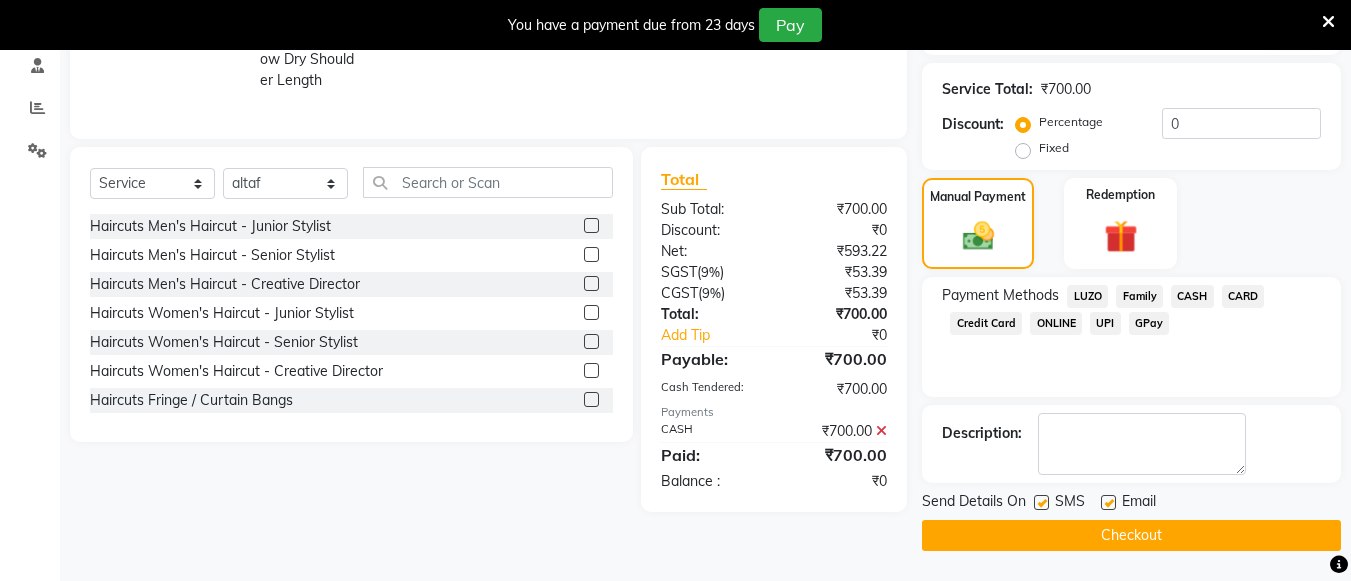 click on "Checkout" 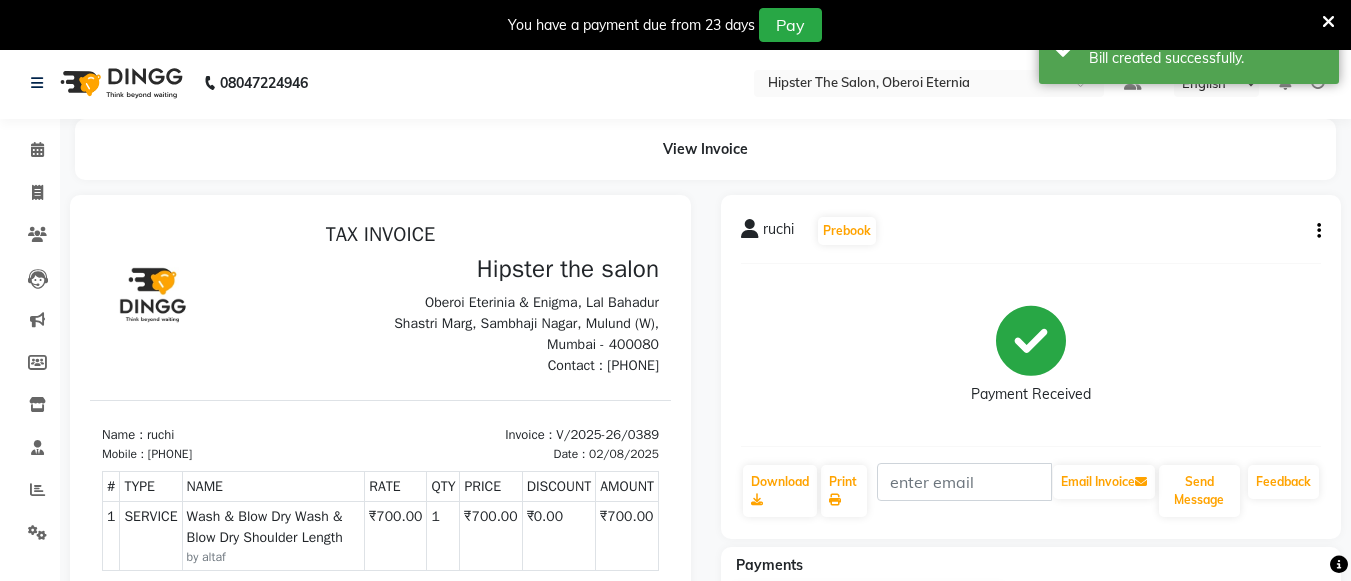 scroll, scrollTop: 0, scrollLeft: 0, axis: both 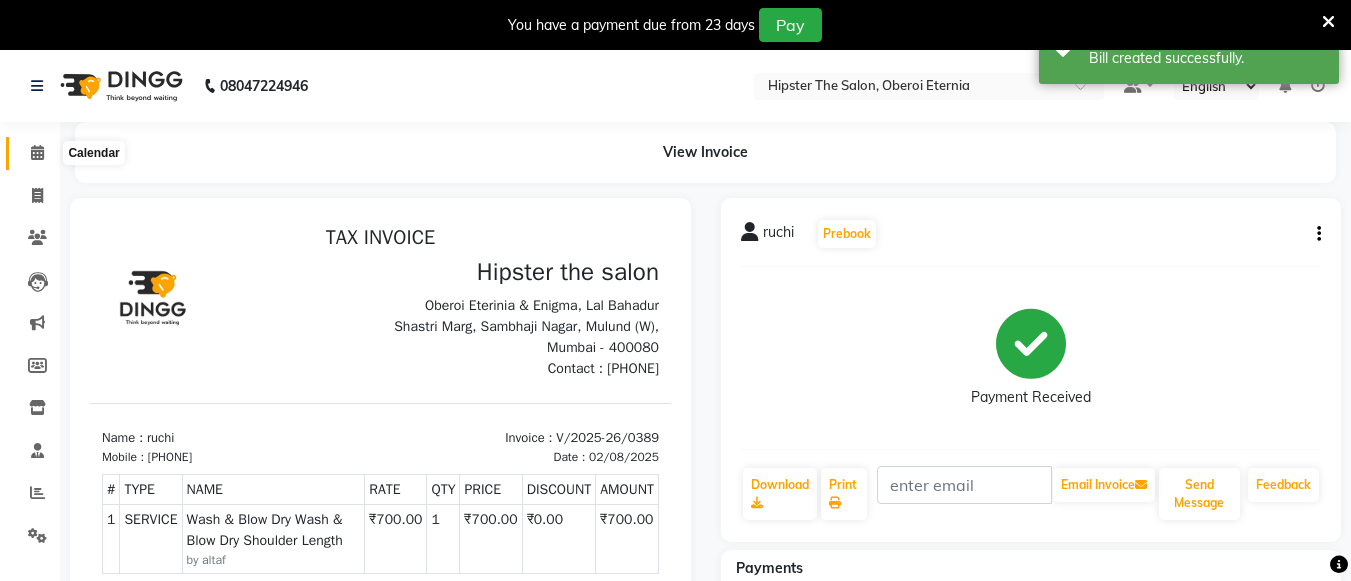 click 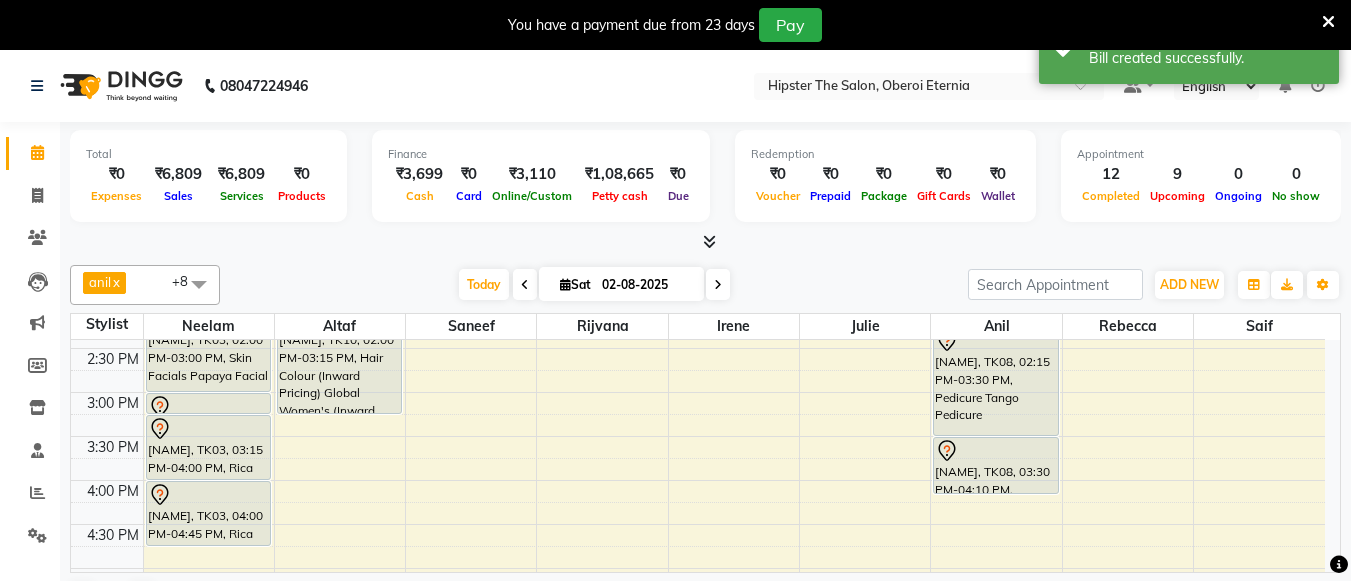 scroll, scrollTop: 563, scrollLeft: 0, axis: vertical 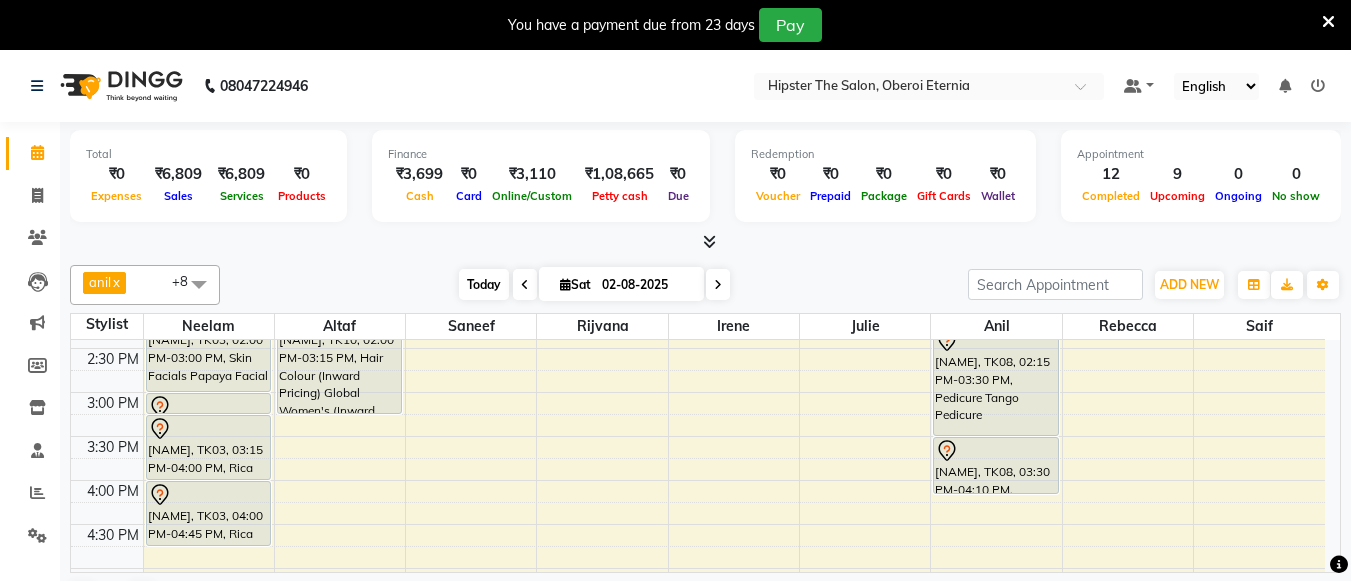 click on "Today" at bounding box center [484, 284] 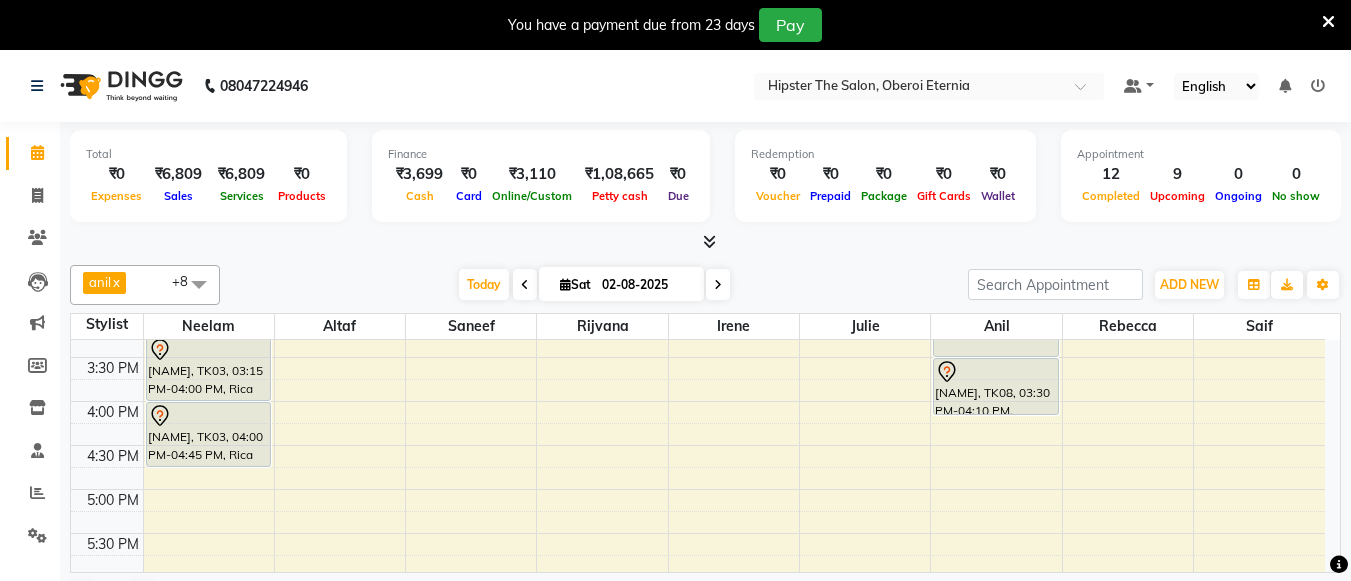 scroll, scrollTop: 643, scrollLeft: 0, axis: vertical 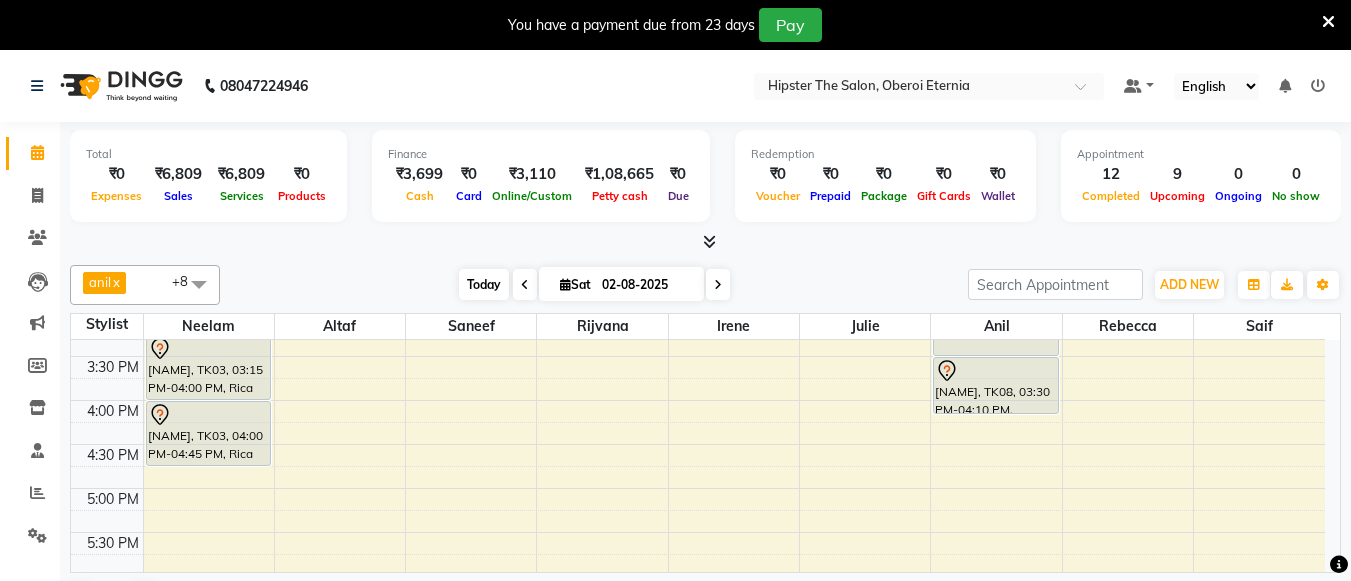 click on "Today" at bounding box center (484, 284) 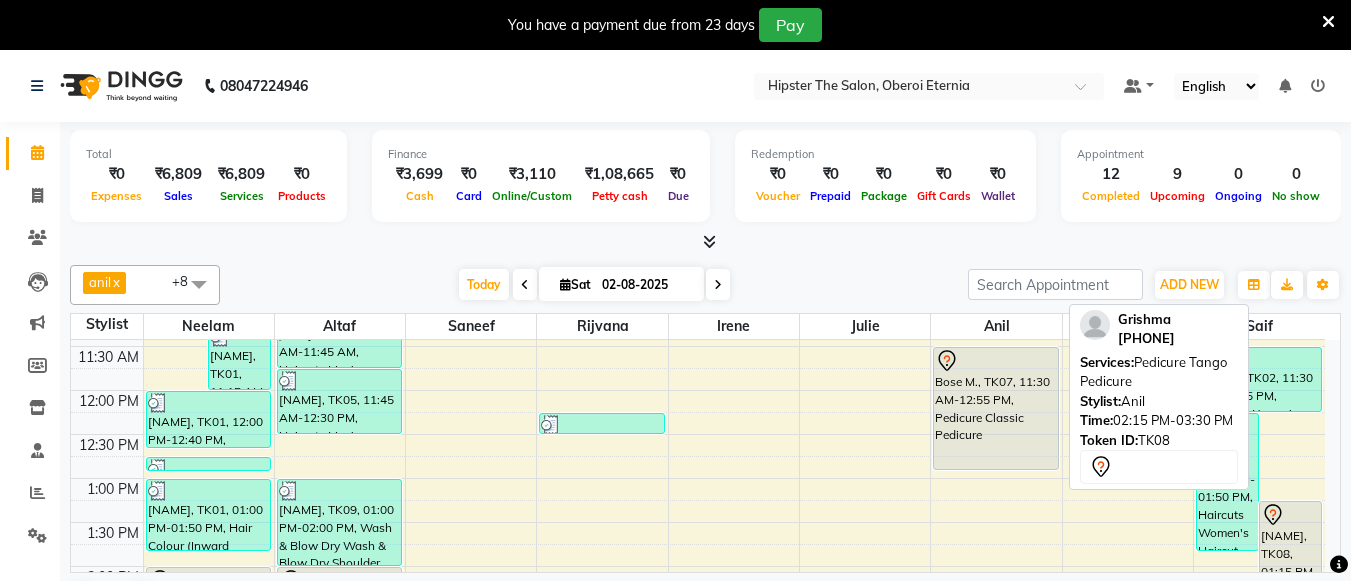 scroll, scrollTop: 299, scrollLeft: 0, axis: vertical 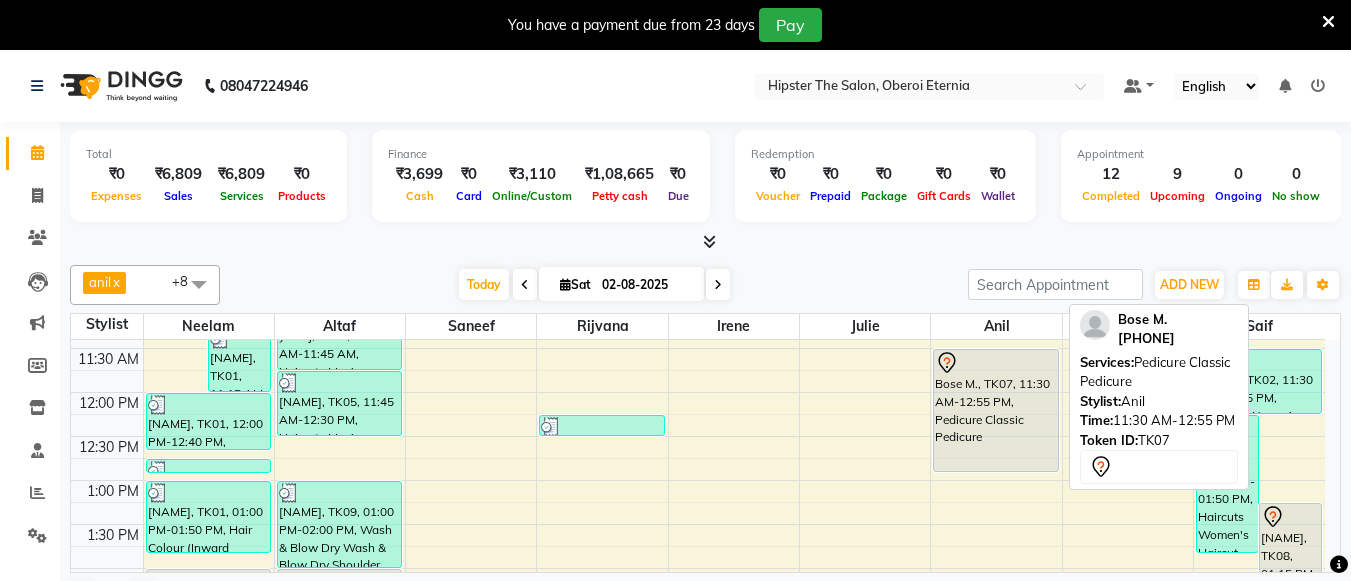 click on "Bose M., TK07, 11:30 AM-12:55 PM, Pedicure Classic Pedicure" at bounding box center [995, 410] 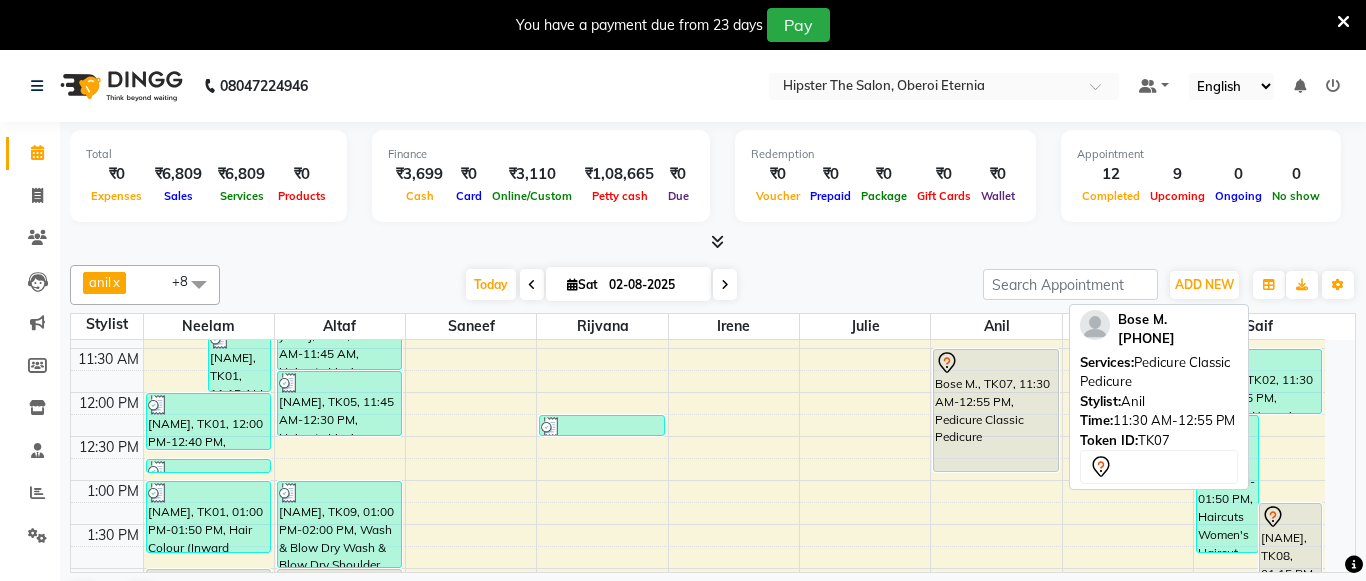 select on "7" 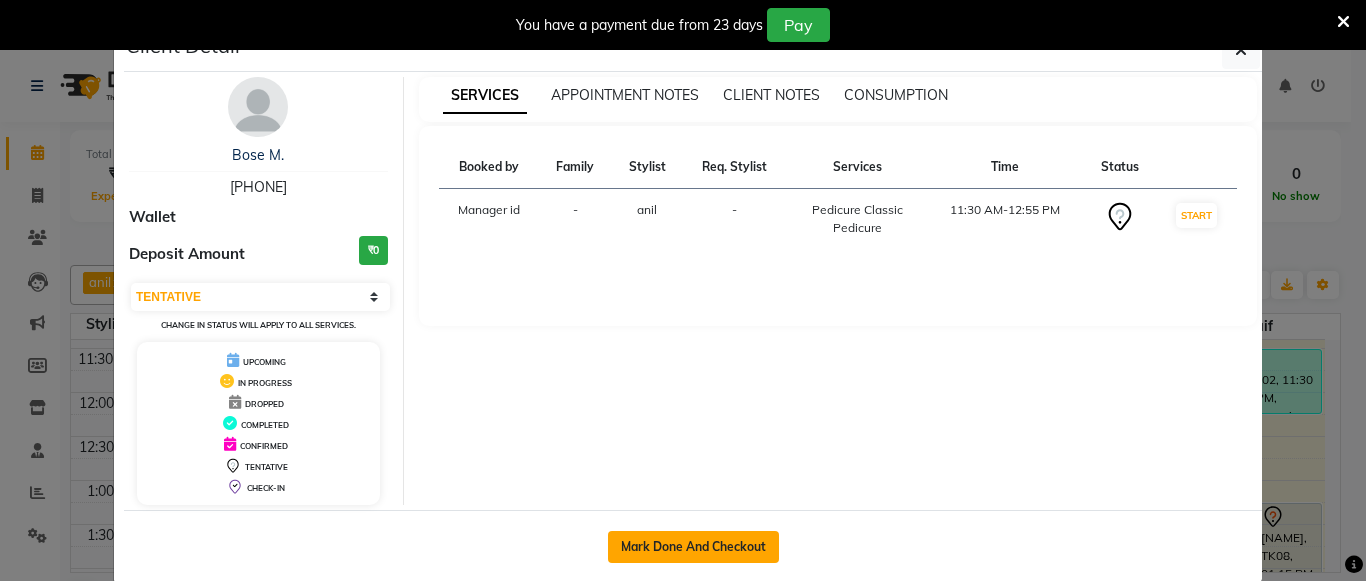 click on "Mark Done And Checkout" 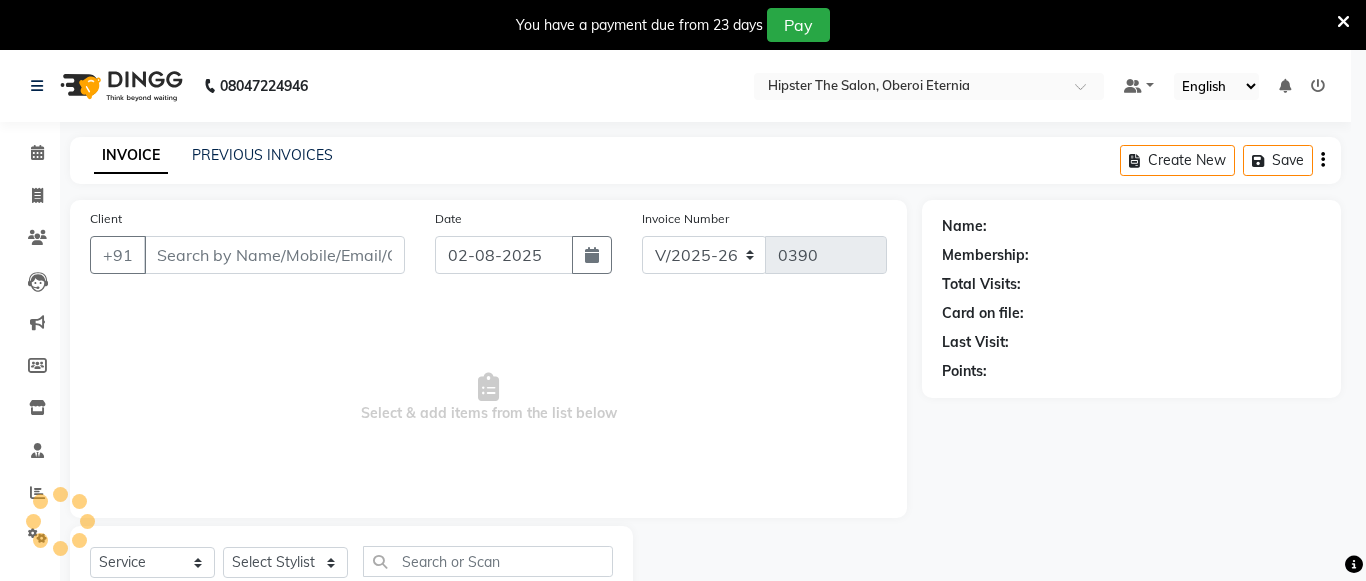 select on "3" 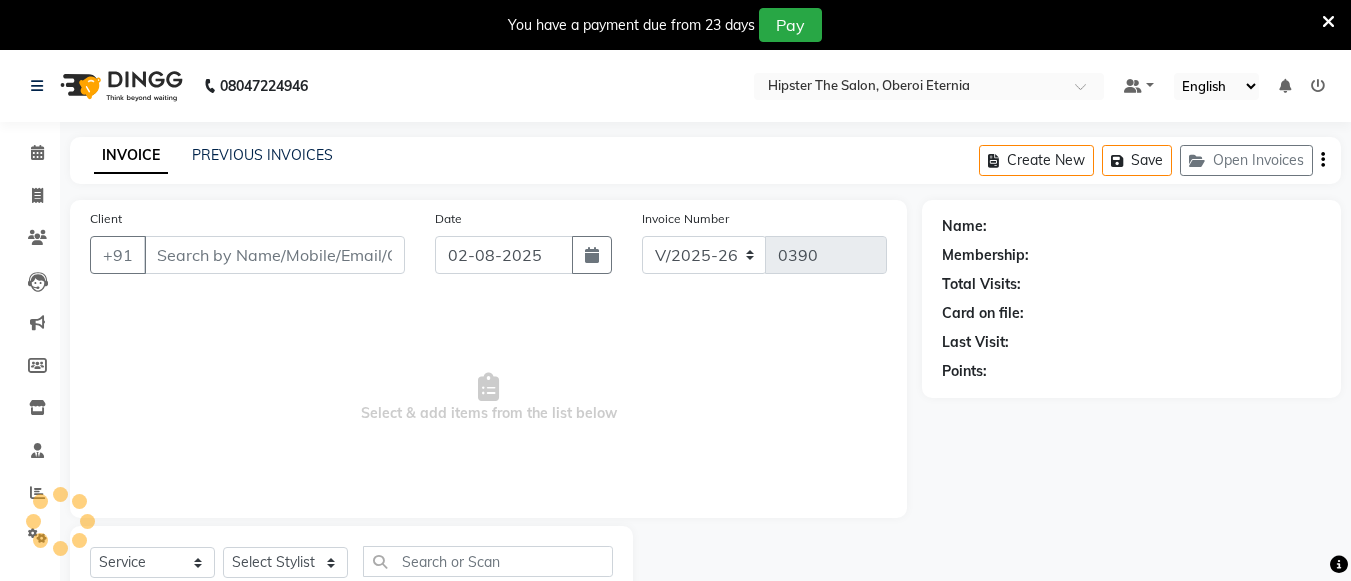 type on "98693616686" 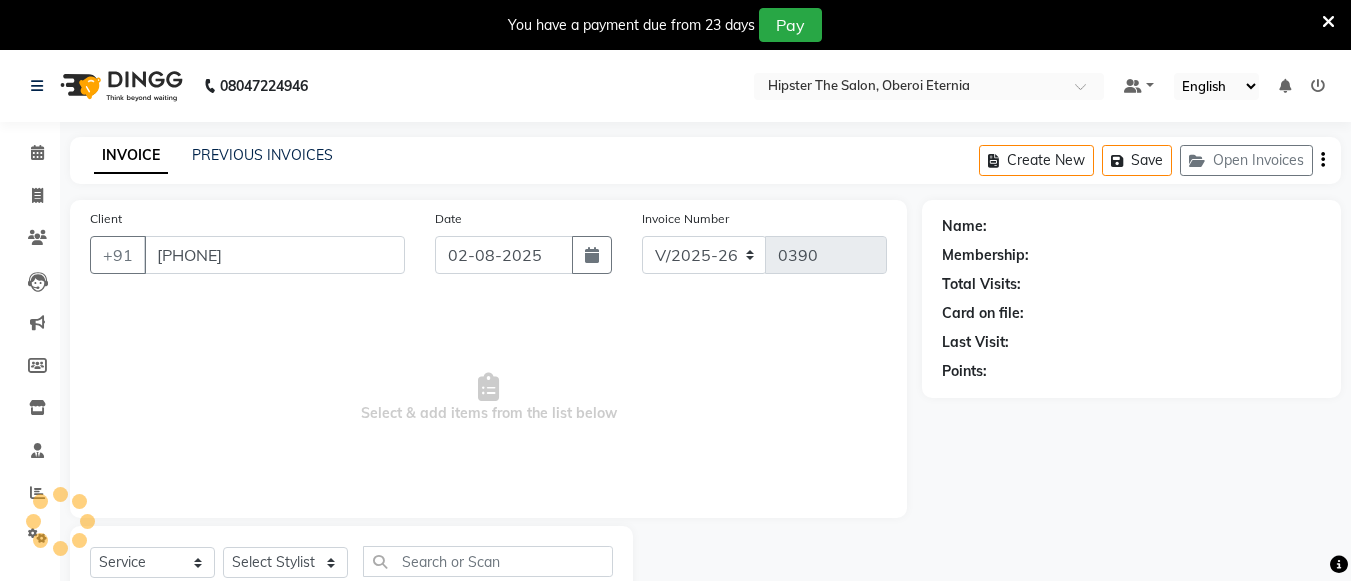select on "85986" 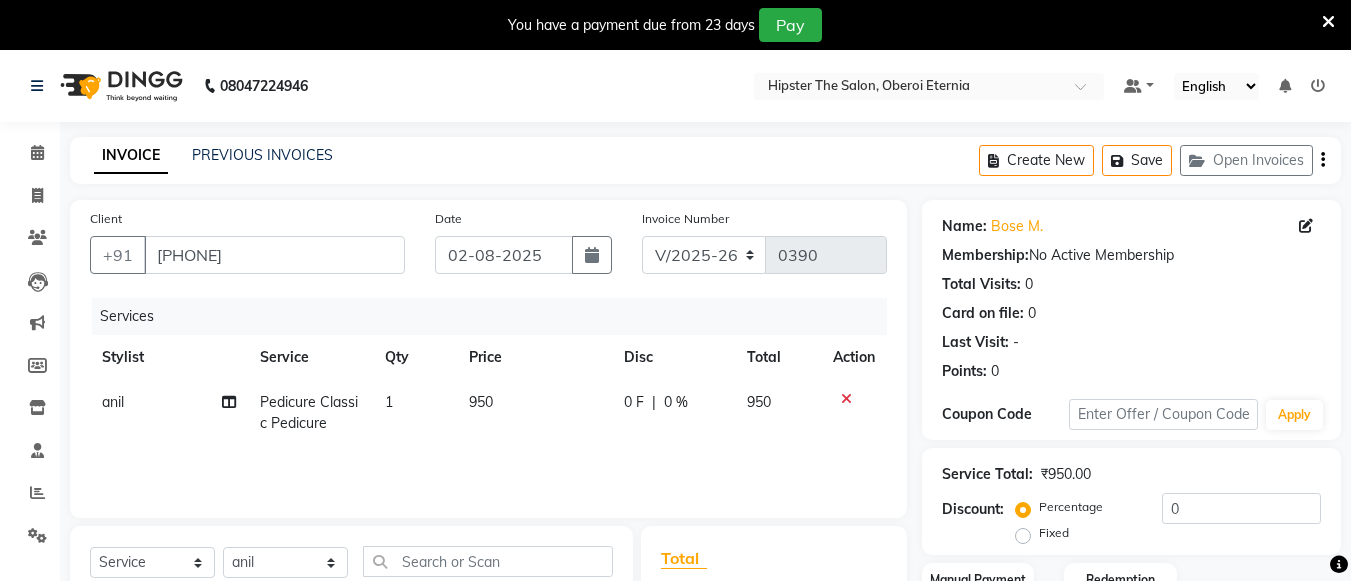scroll, scrollTop: 101, scrollLeft: 0, axis: vertical 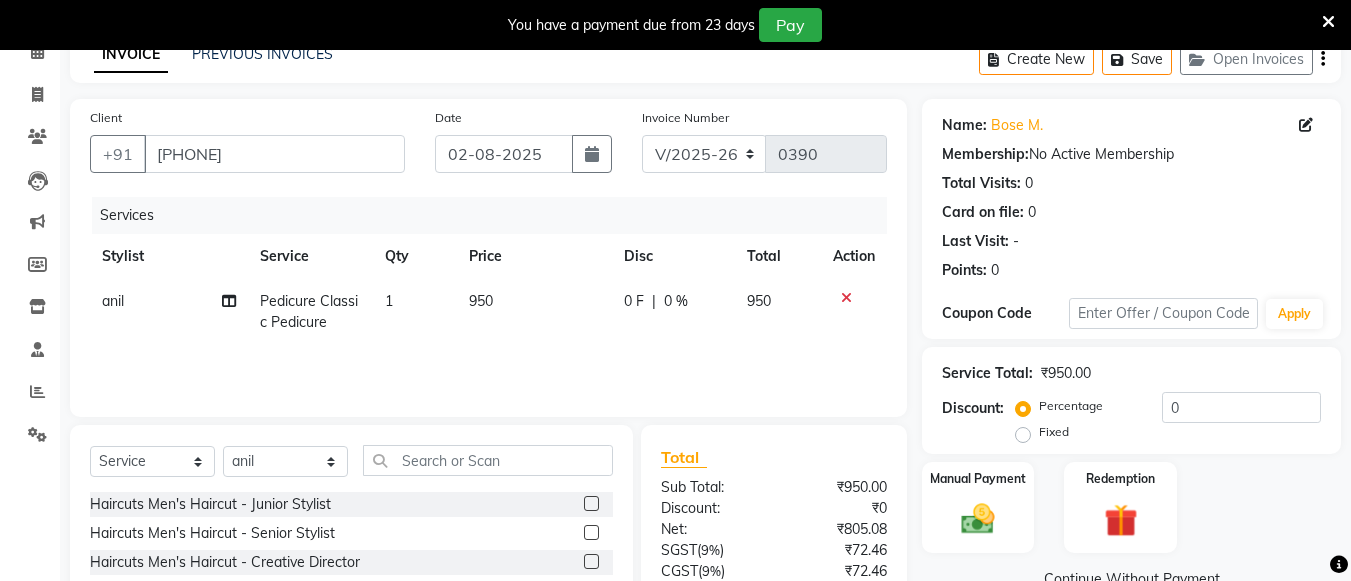 click 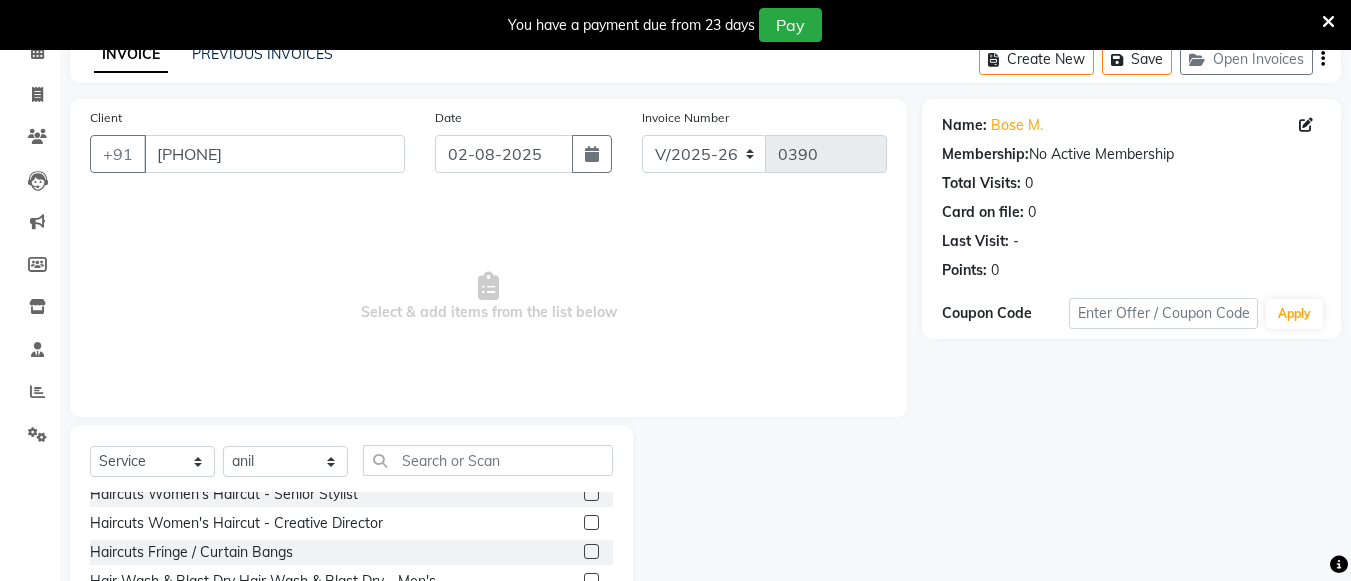 scroll, scrollTop: 127, scrollLeft: 0, axis: vertical 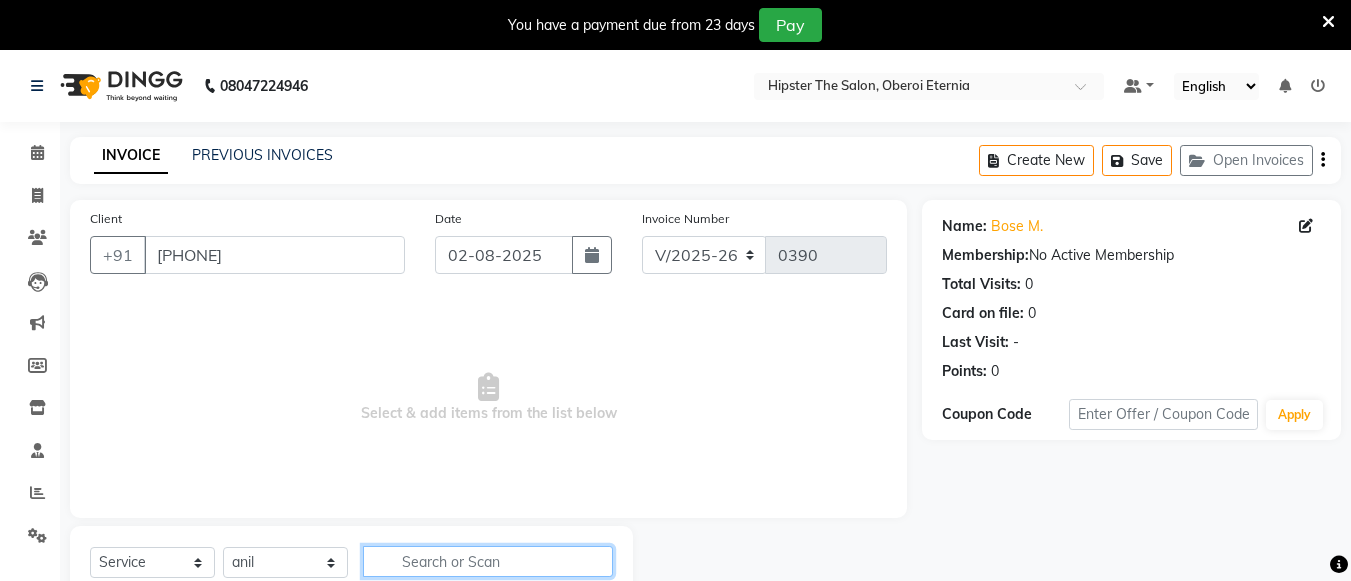 click 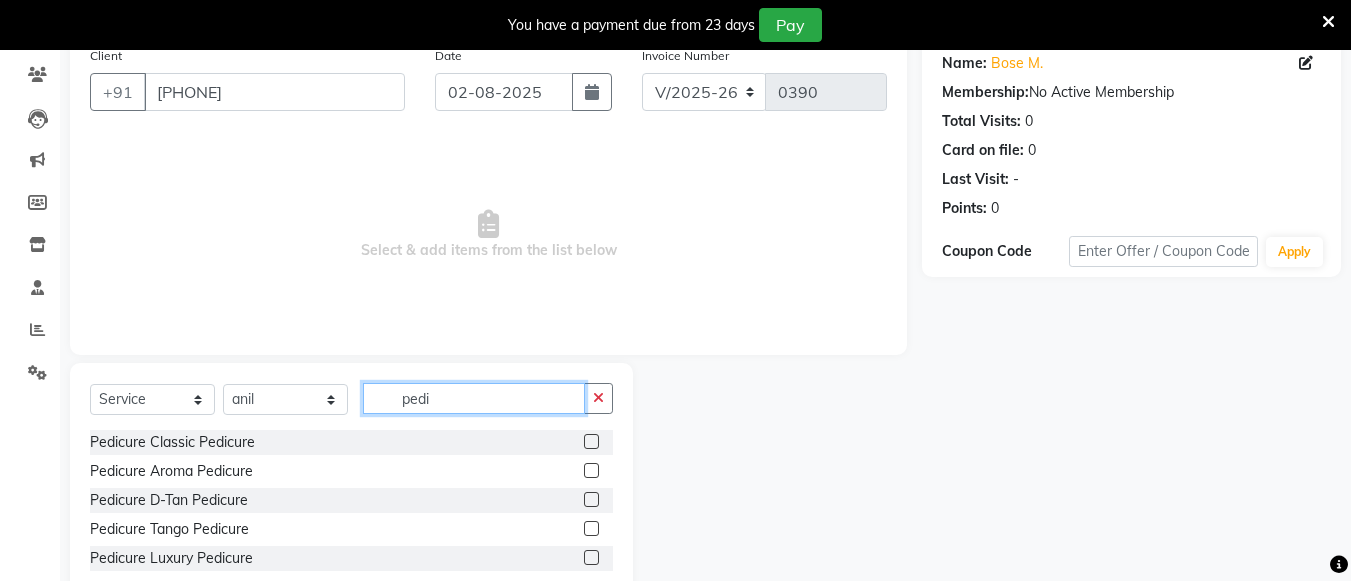 scroll, scrollTop: 215, scrollLeft: 0, axis: vertical 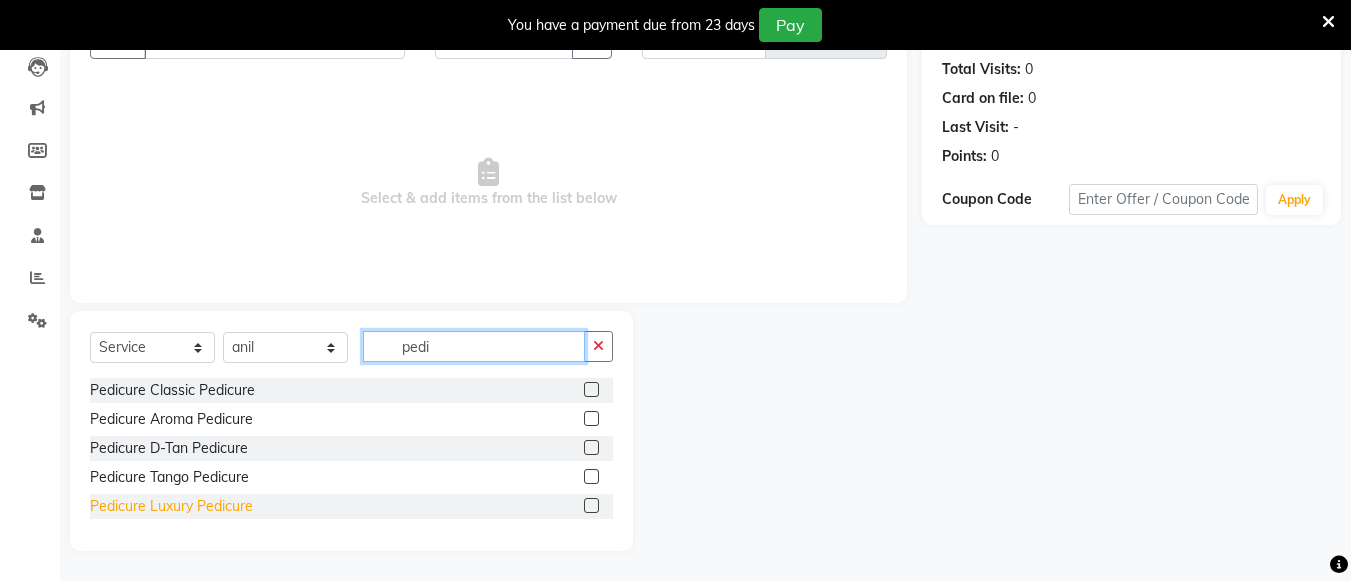 type on "pedi" 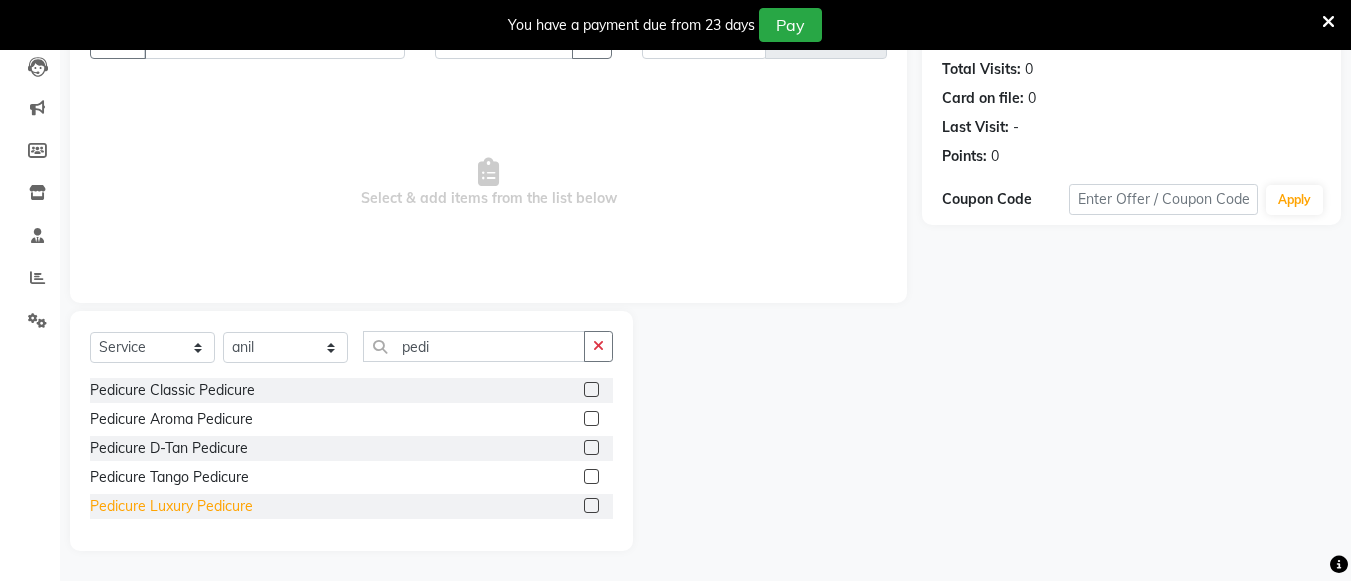 click on "Pedicure Luxury Pedicure" 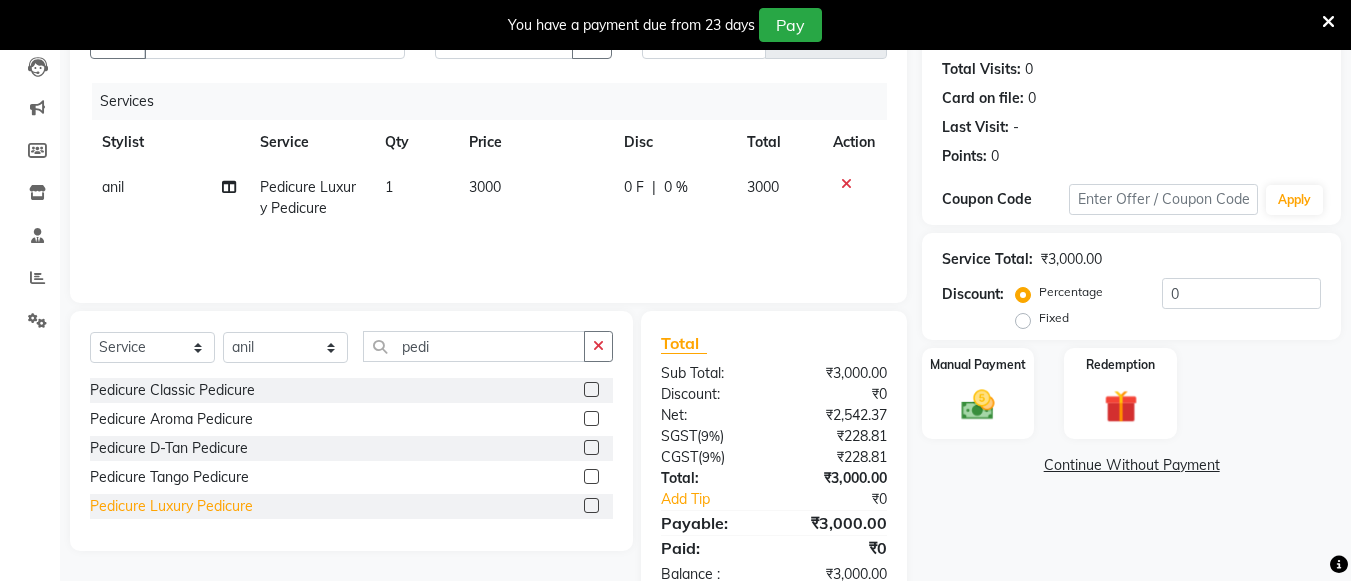 click on "Pedicure Luxury Pedicure" 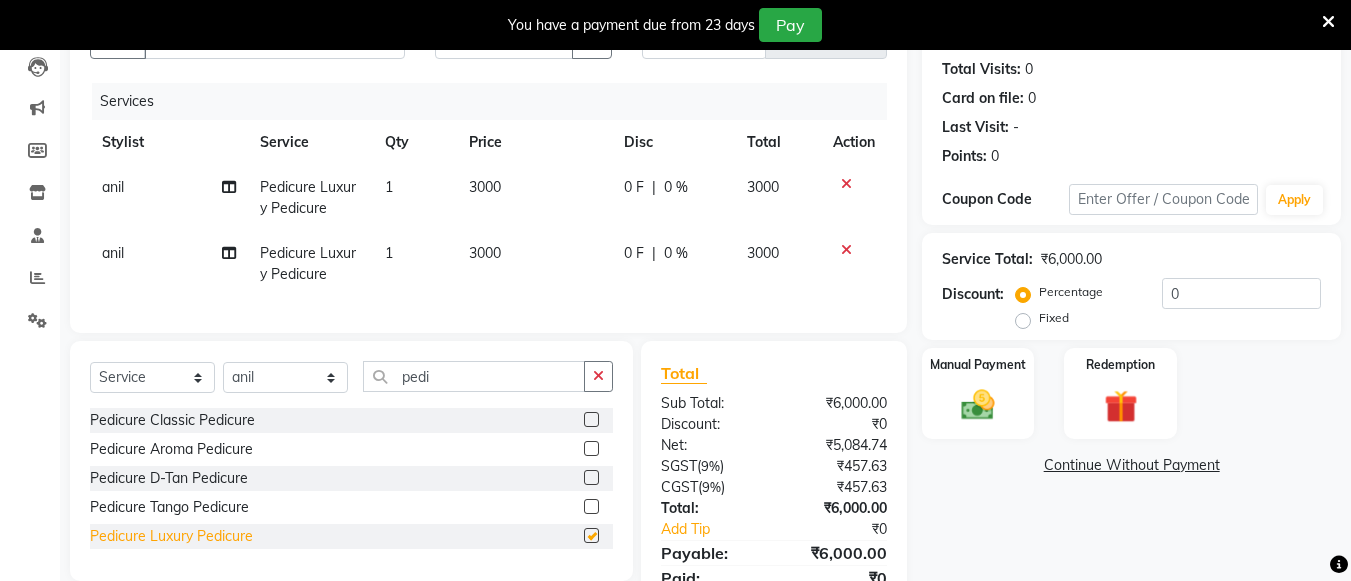 checkbox on "false" 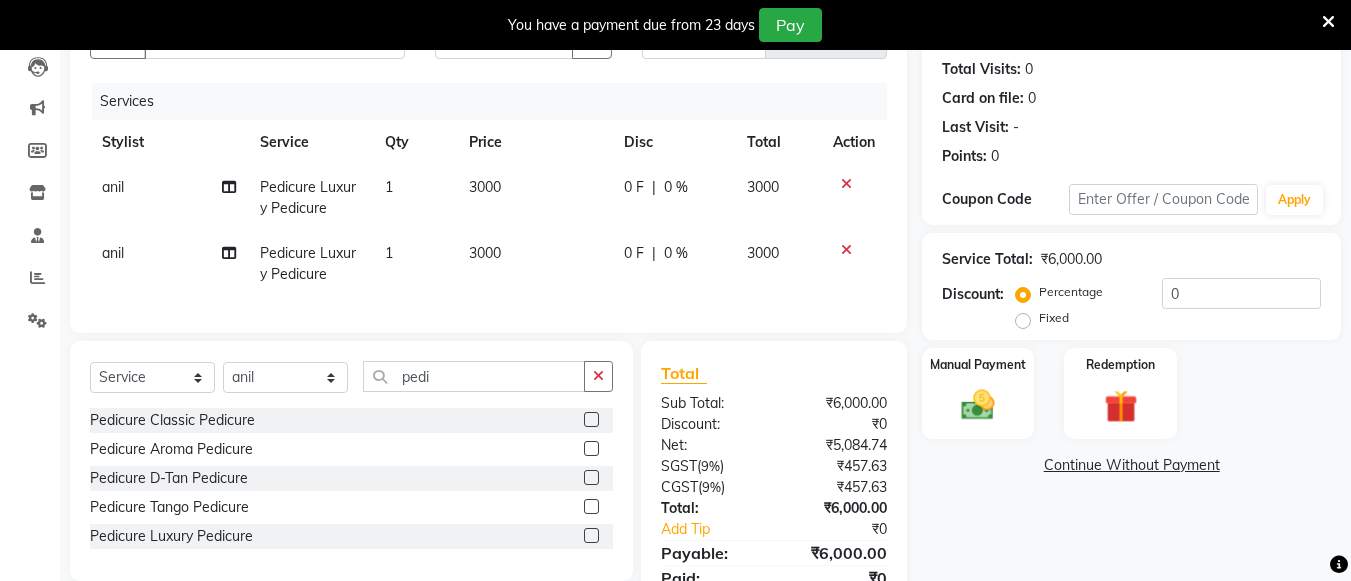 click on "0 %" 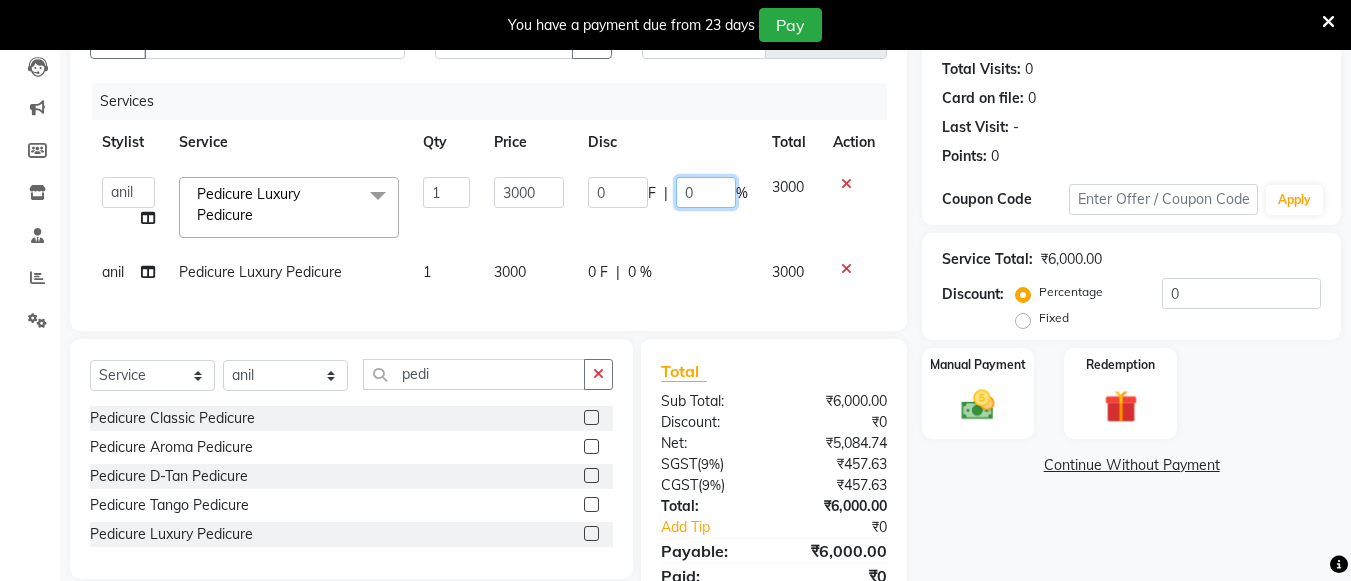 click on "0" 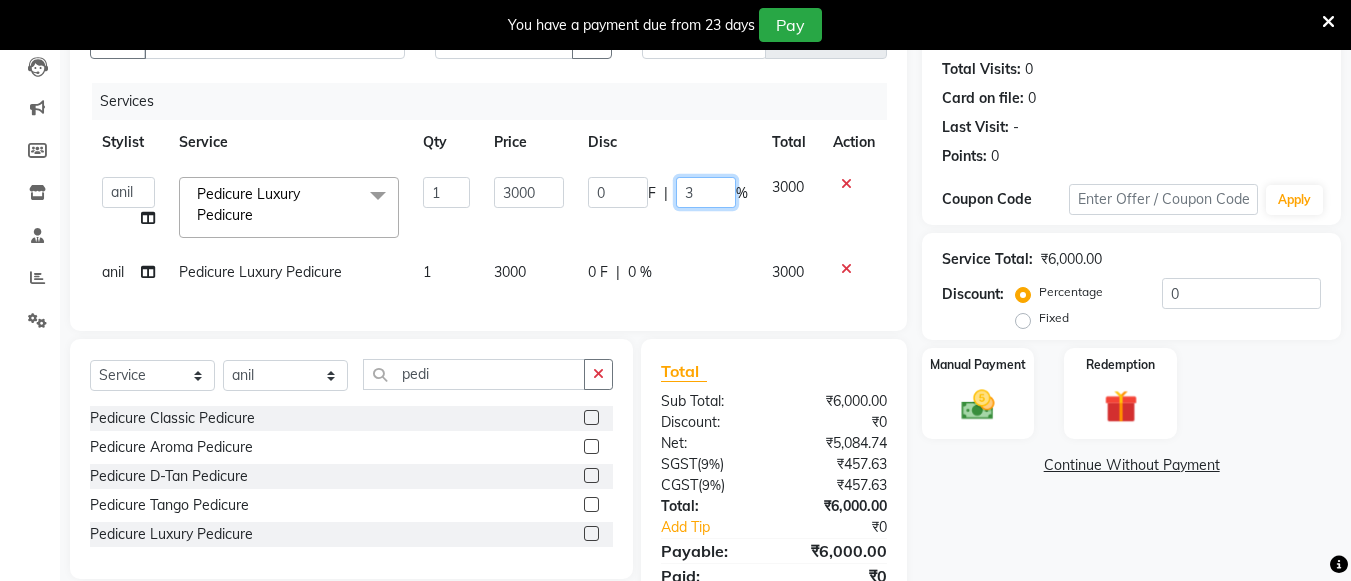 type on "30" 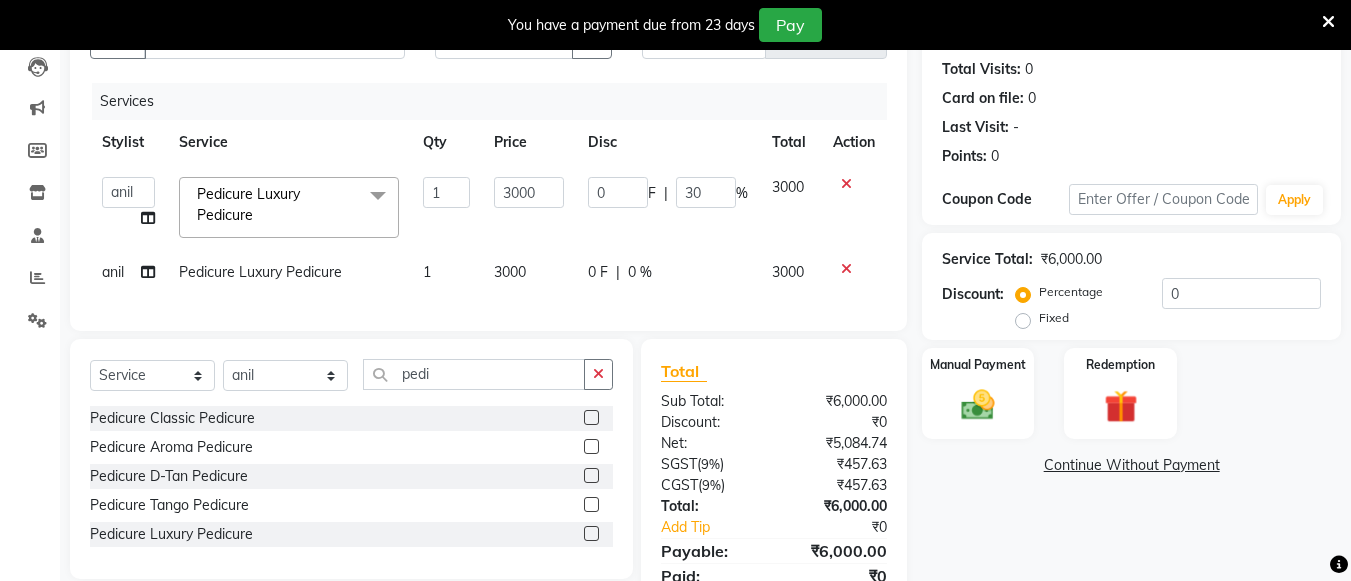 click on "0 F | 0 %" 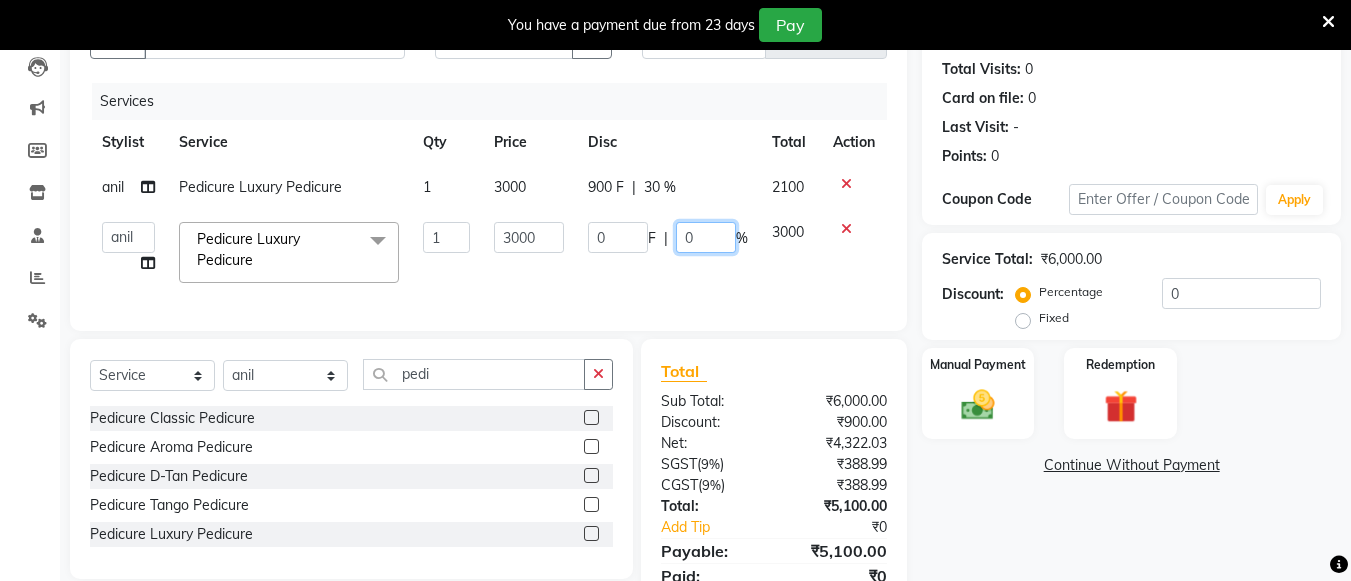 click on "0" 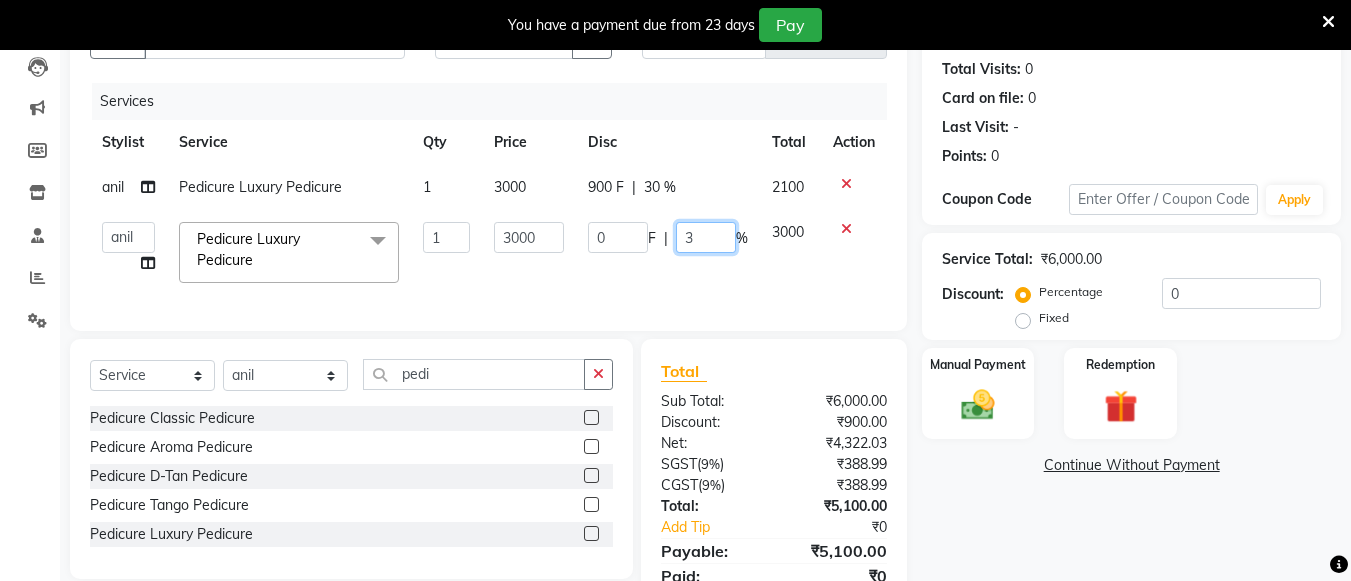type on "30" 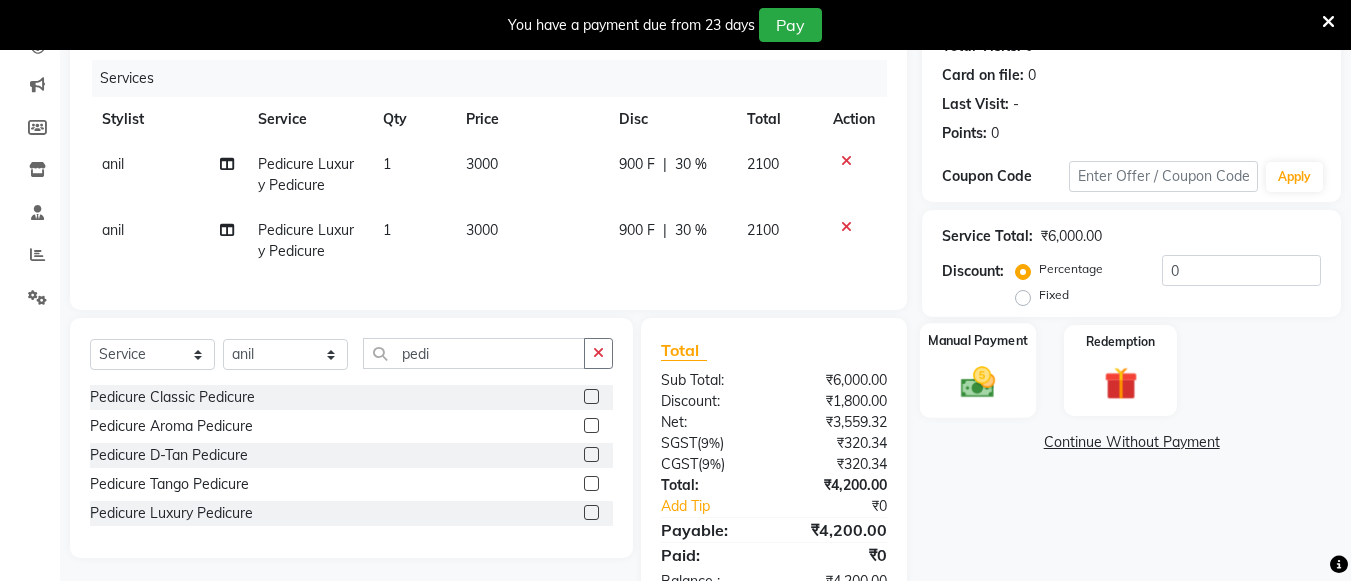 scroll, scrollTop: 229, scrollLeft: 0, axis: vertical 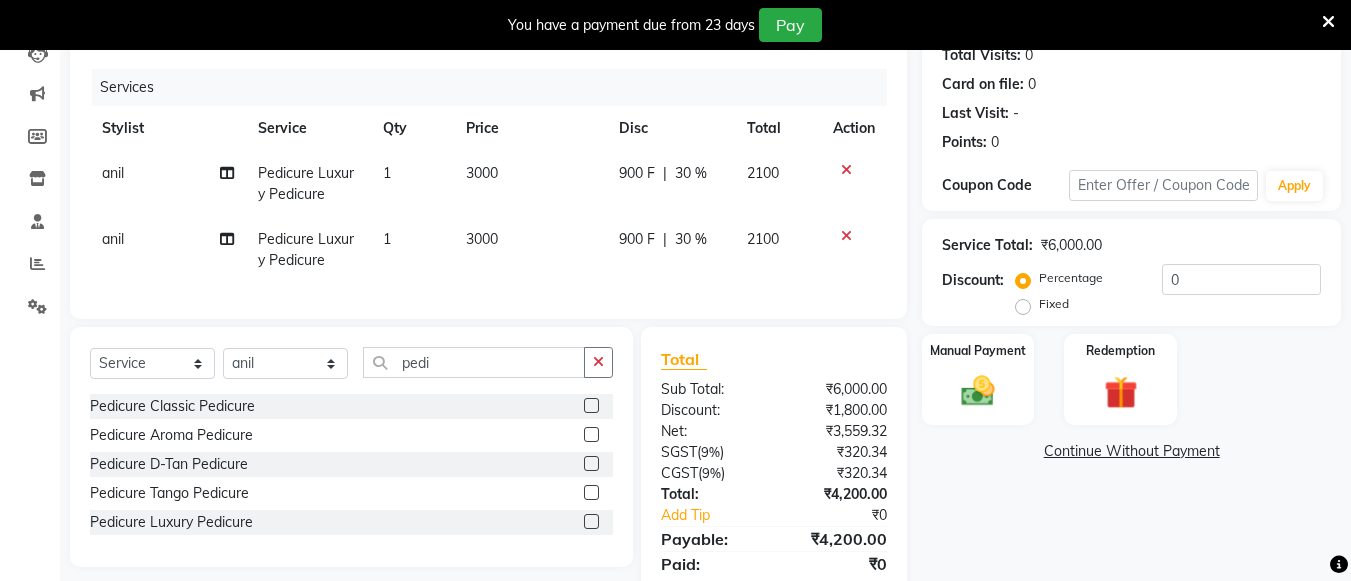 click on "3000" 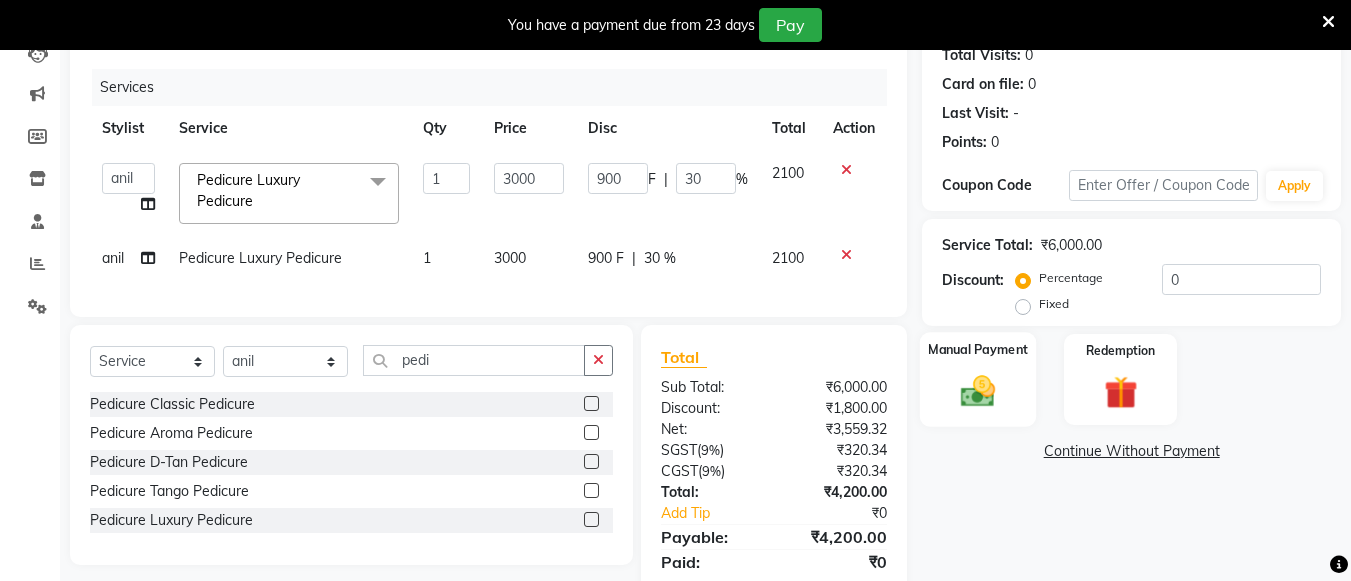 click on "Manual Payment" 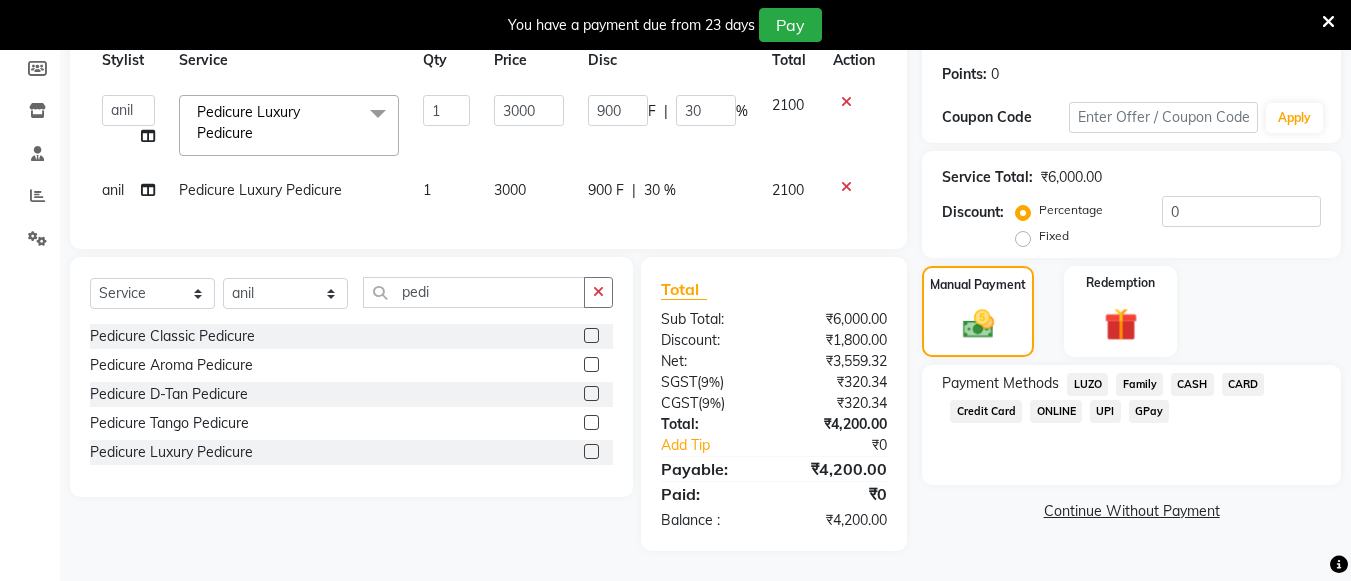 scroll, scrollTop: 312, scrollLeft: 0, axis: vertical 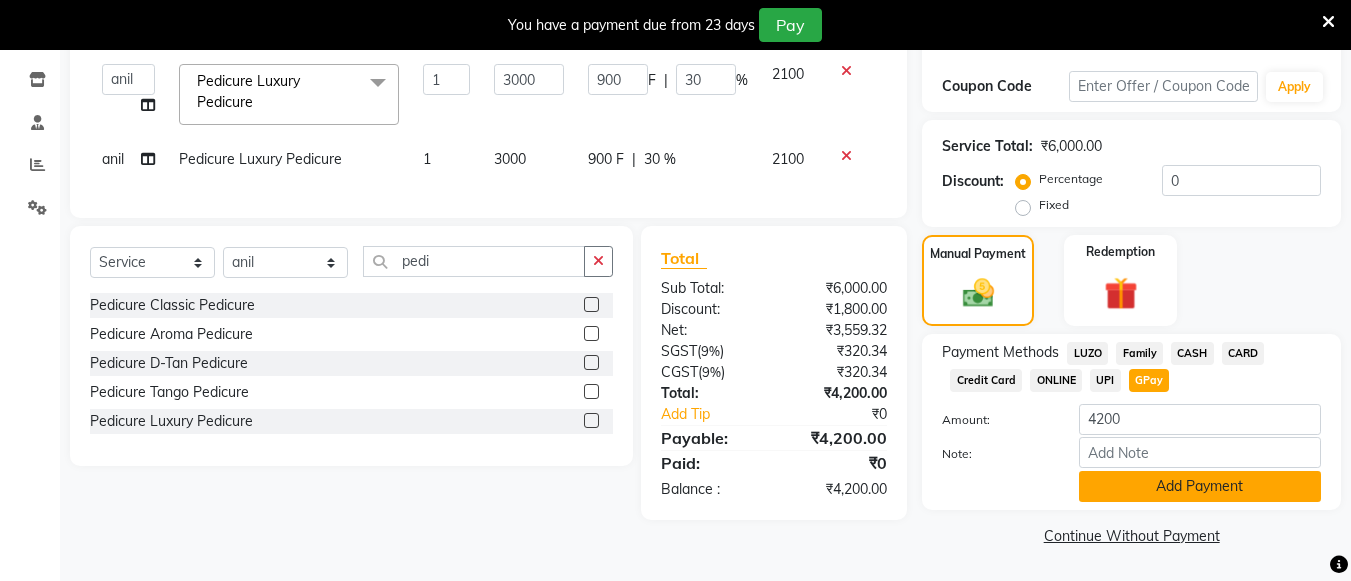 click on "Add Payment" 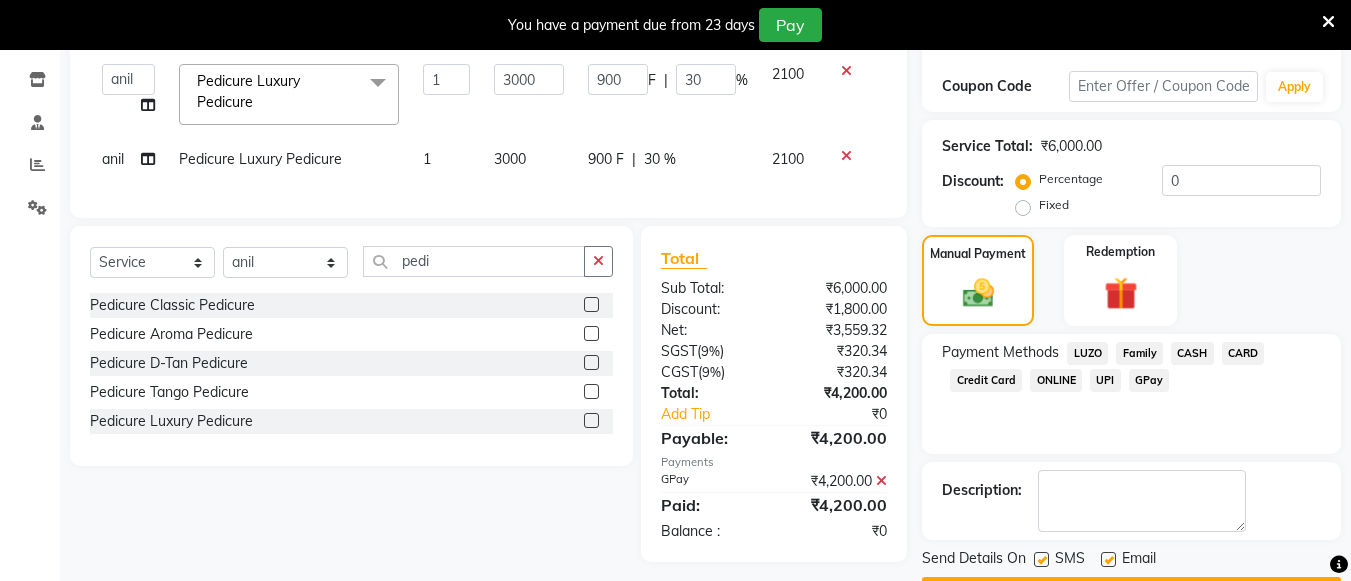scroll, scrollTop: 385, scrollLeft: 0, axis: vertical 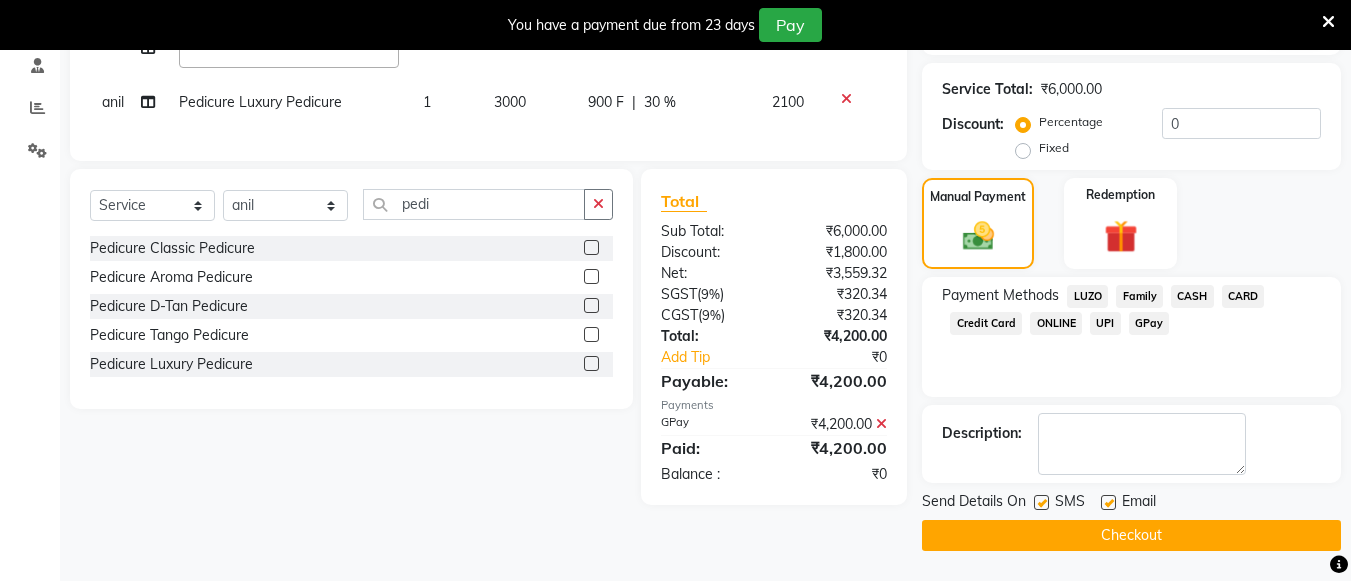 click on "Checkout" 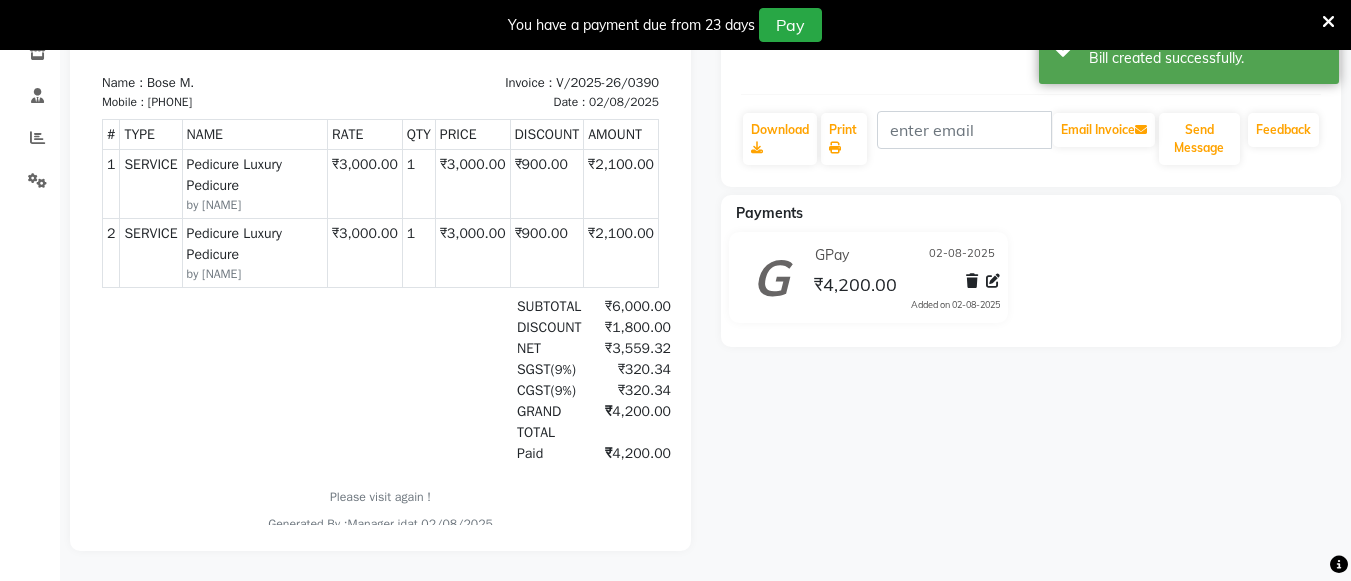 scroll, scrollTop: 0, scrollLeft: 0, axis: both 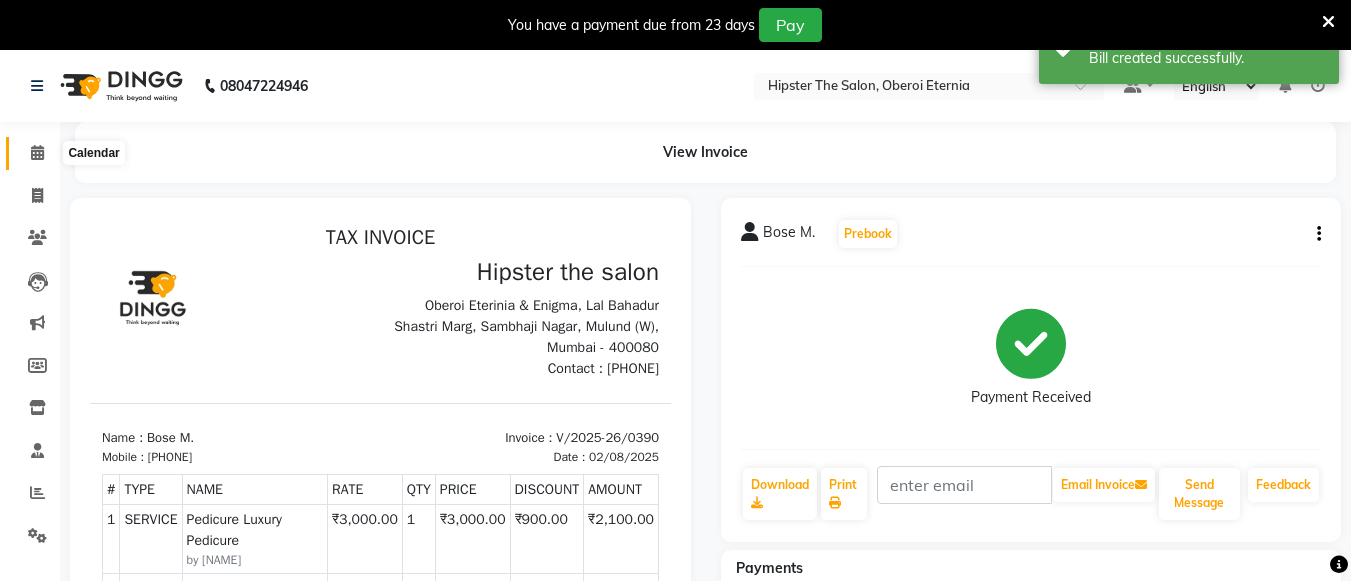 click 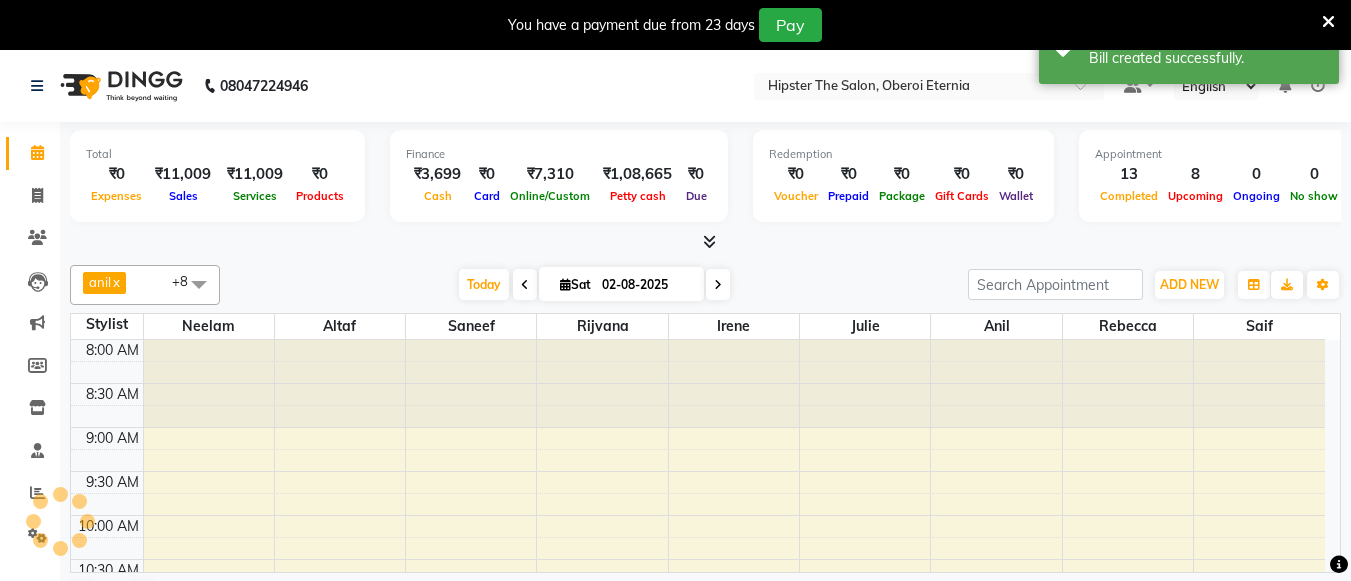 scroll, scrollTop: 0, scrollLeft: 0, axis: both 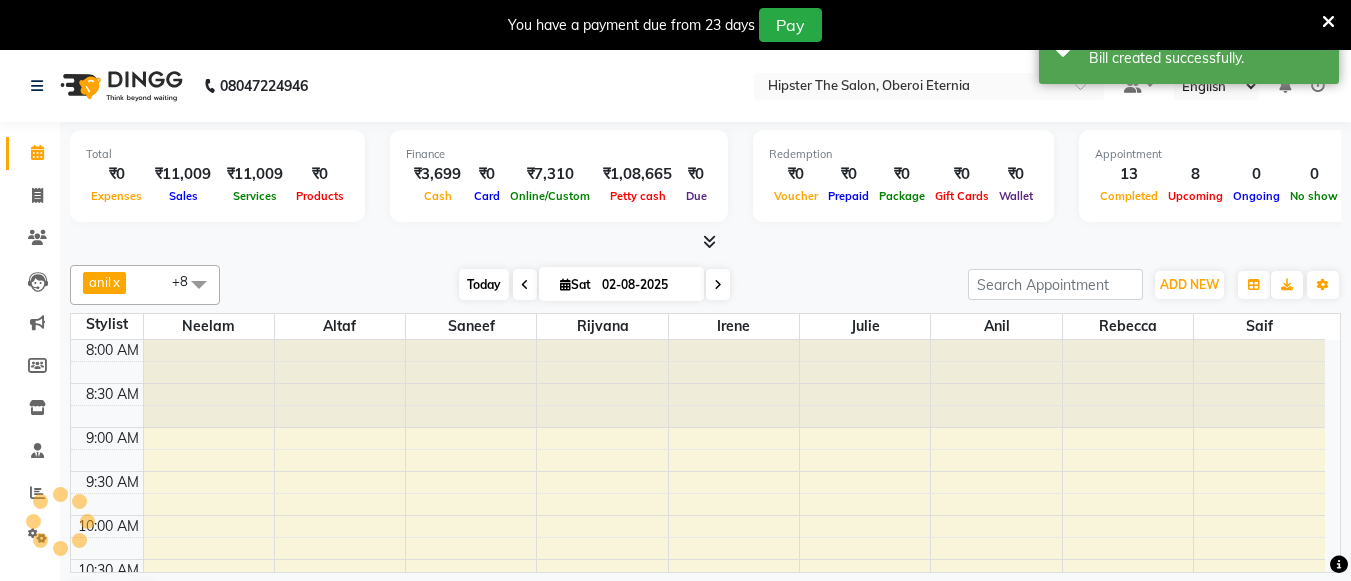 click on "Today" at bounding box center [484, 284] 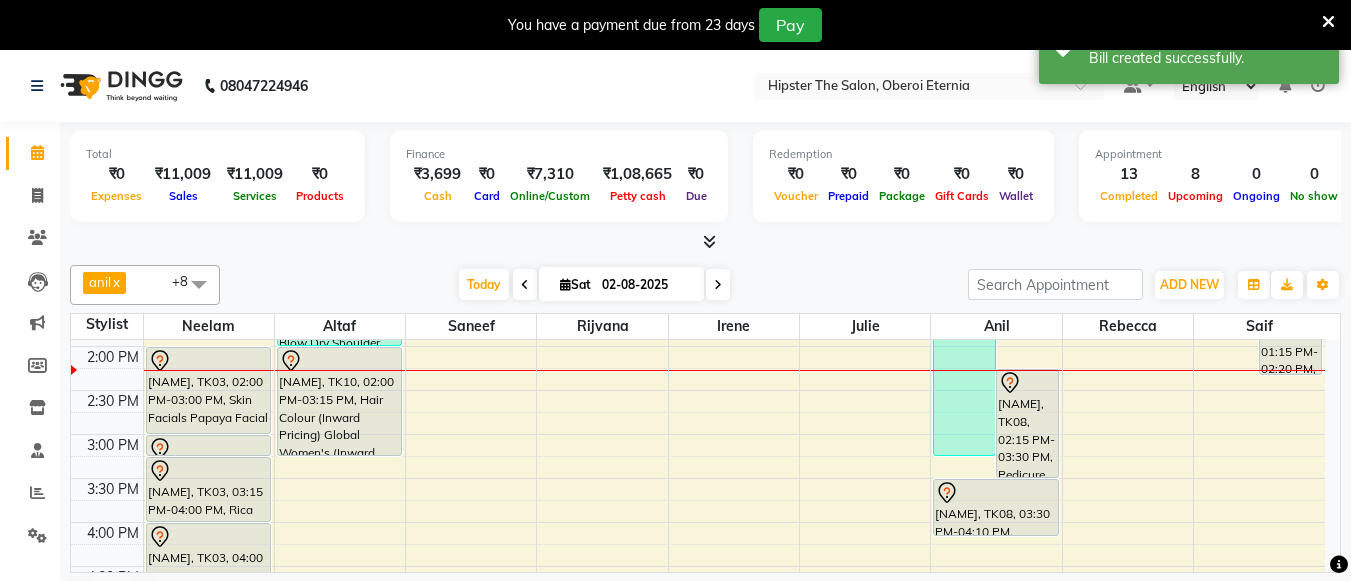 scroll, scrollTop: 522, scrollLeft: 0, axis: vertical 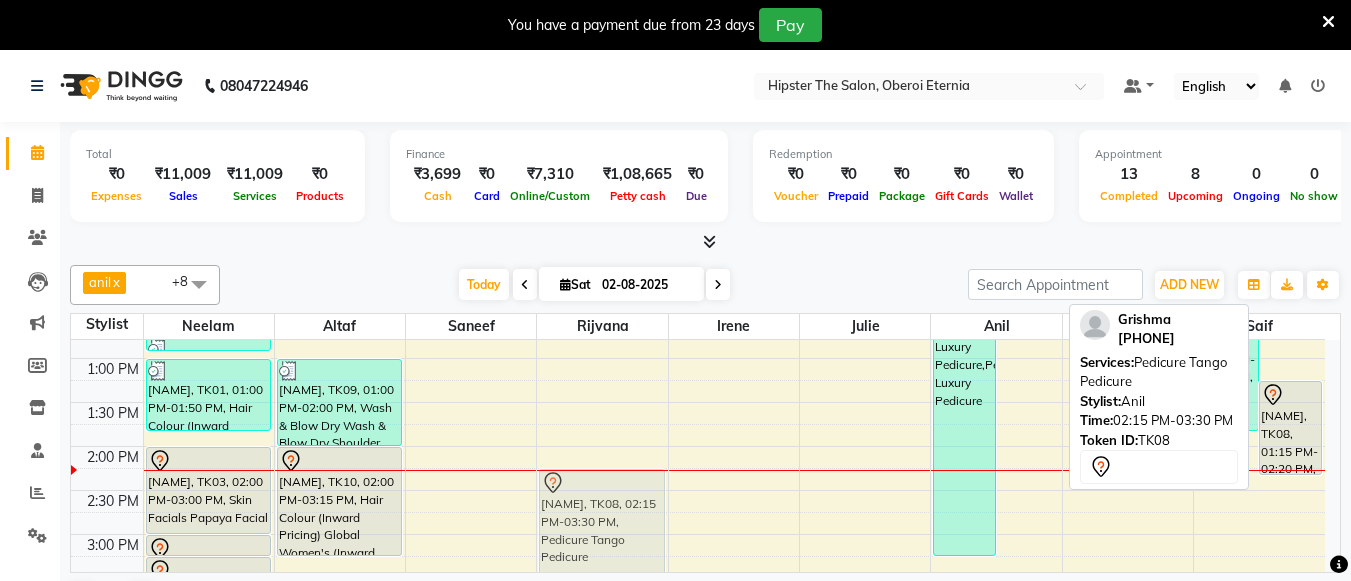 drag, startPoint x: 1013, startPoint y: 432, endPoint x: 586, endPoint y: 530, distance: 438.1016 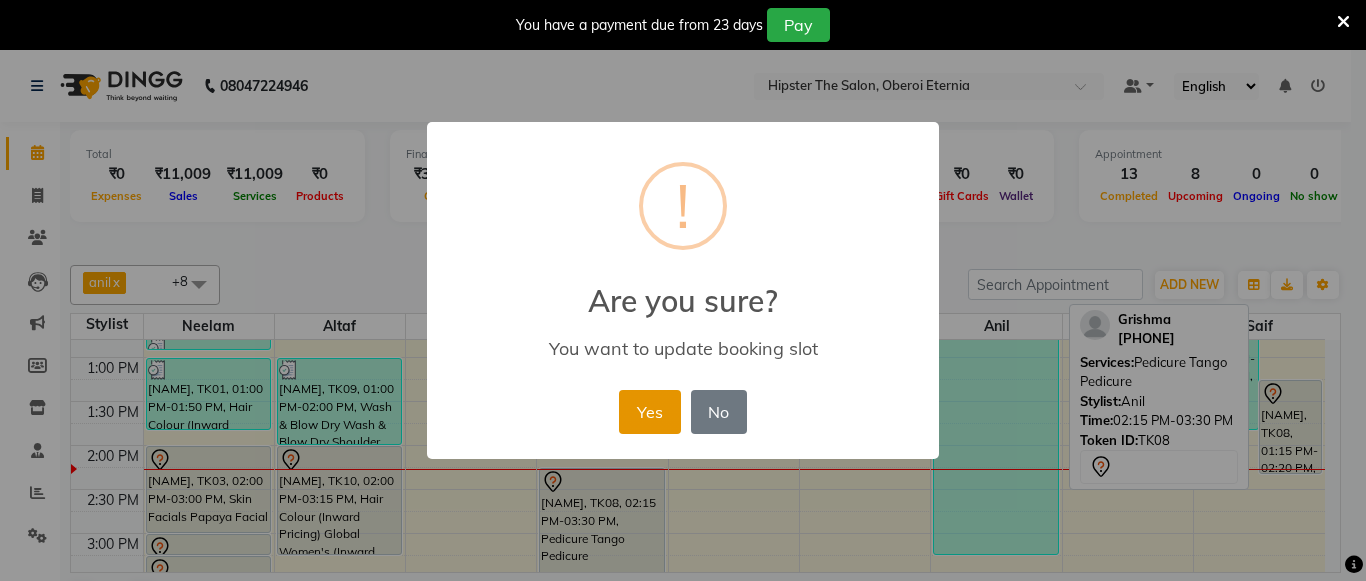 click on "Yes" at bounding box center (649, 412) 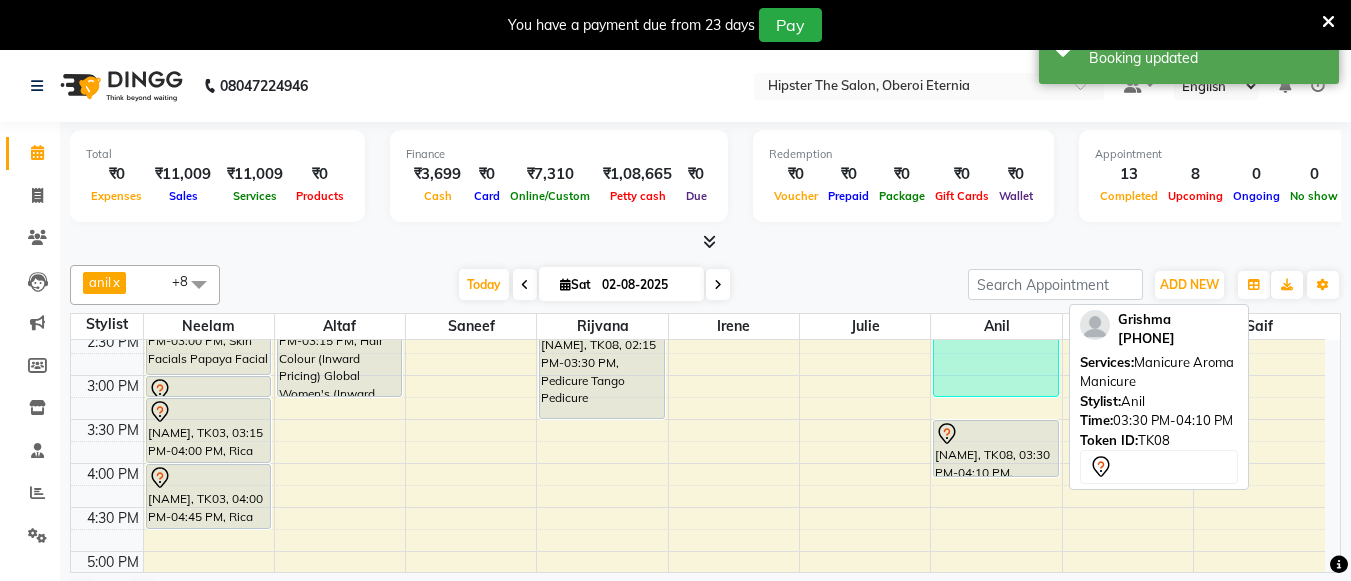 scroll, scrollTop: 579, scrollLeft: 0, axis: vertical 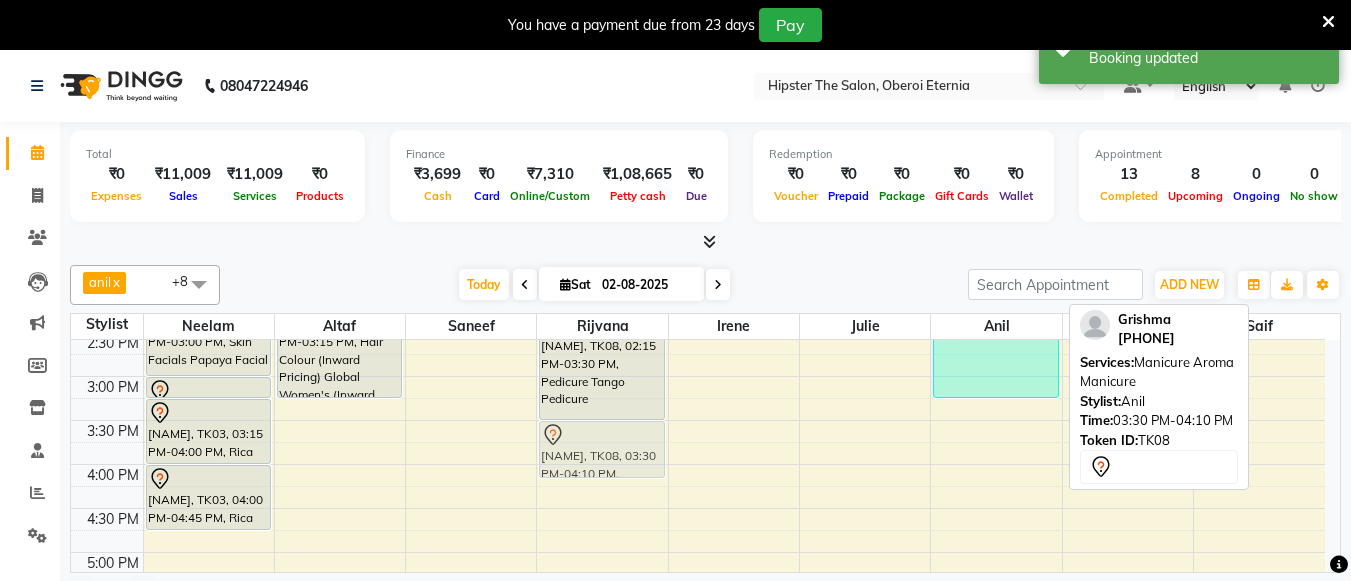 drag, startPoint x: 1028, startPoint y: 458, endPoint x: 600, endPoint y: 457, distance: 428.00116 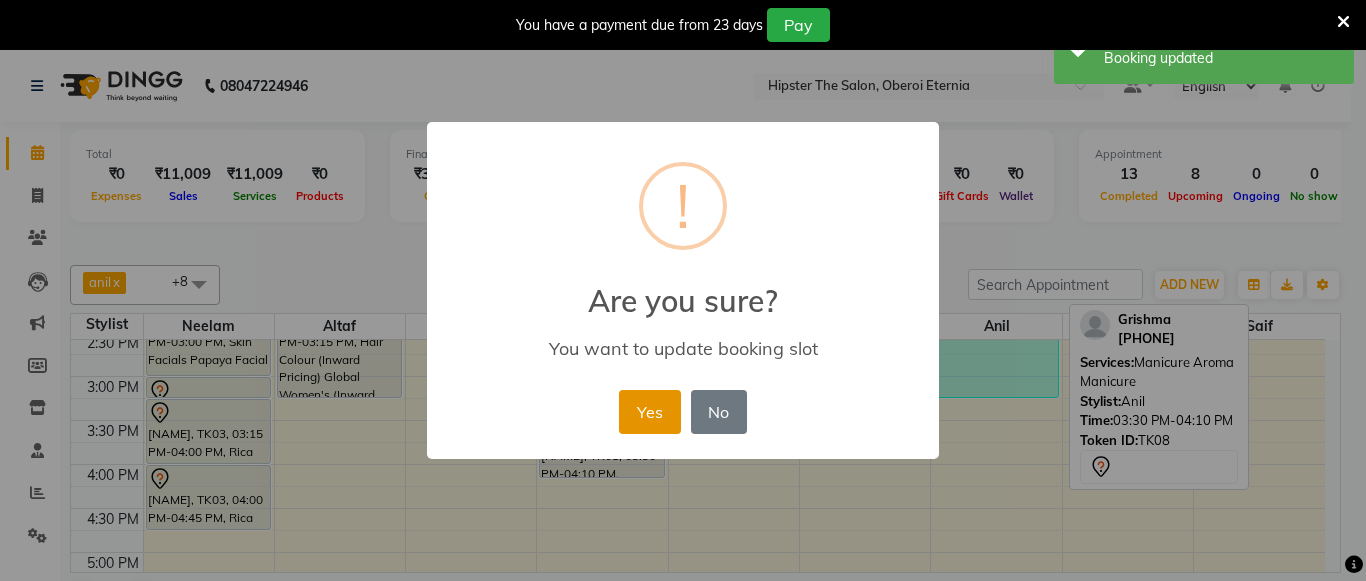 drag, startPoint x: 600, startPoint y: 457, endPoint x: 647, endPoint y: 405, distance: 70.0928 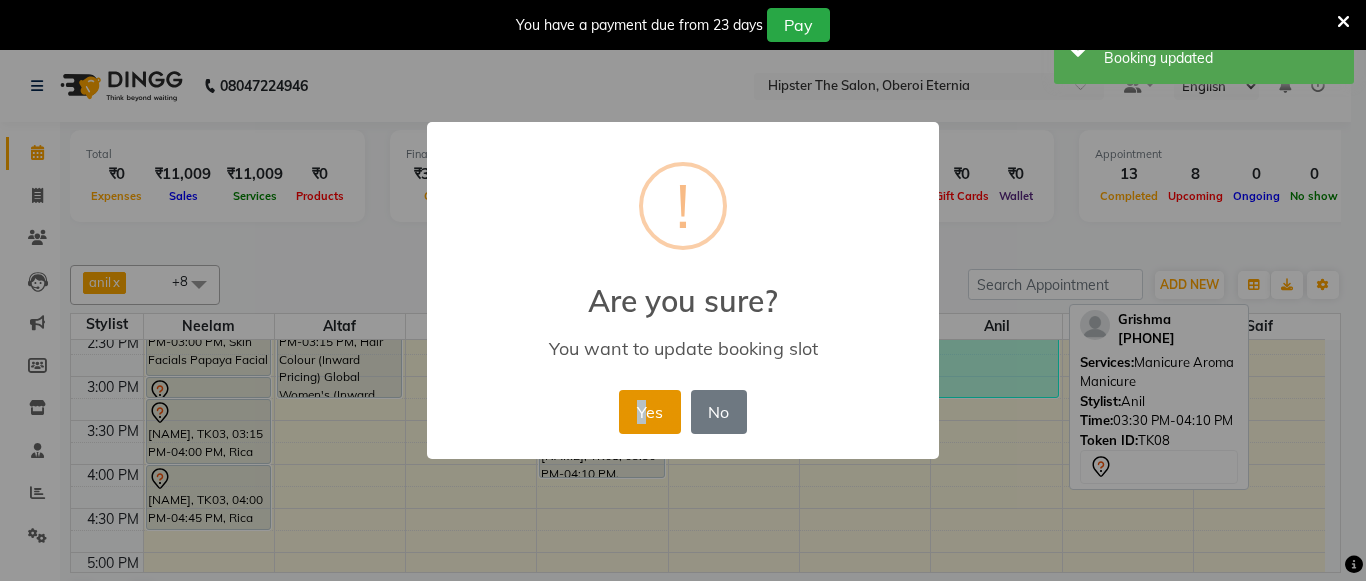 click on "Yes" at bounding box center (649, 412) 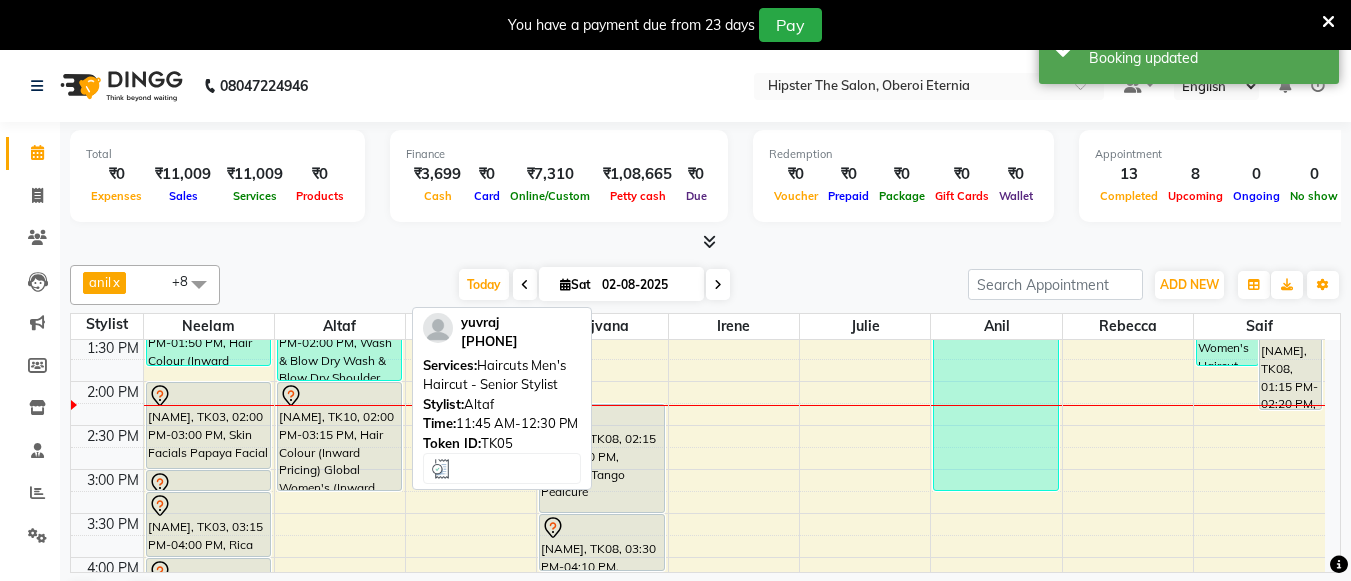 scroll, scrollTop: 492, scrollLeft: 0, axis: vertical 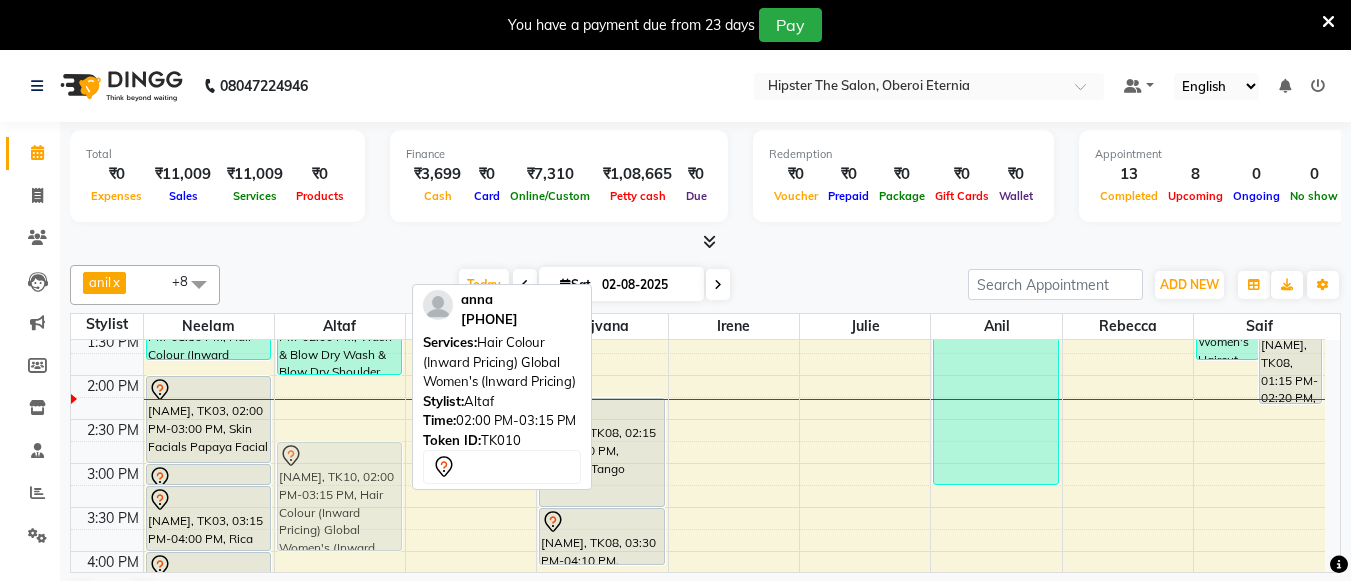 drag, startPoint x: 344, startPoint y: 424, endPoint x: 352, endPoint y: 485, distance: 61.522354 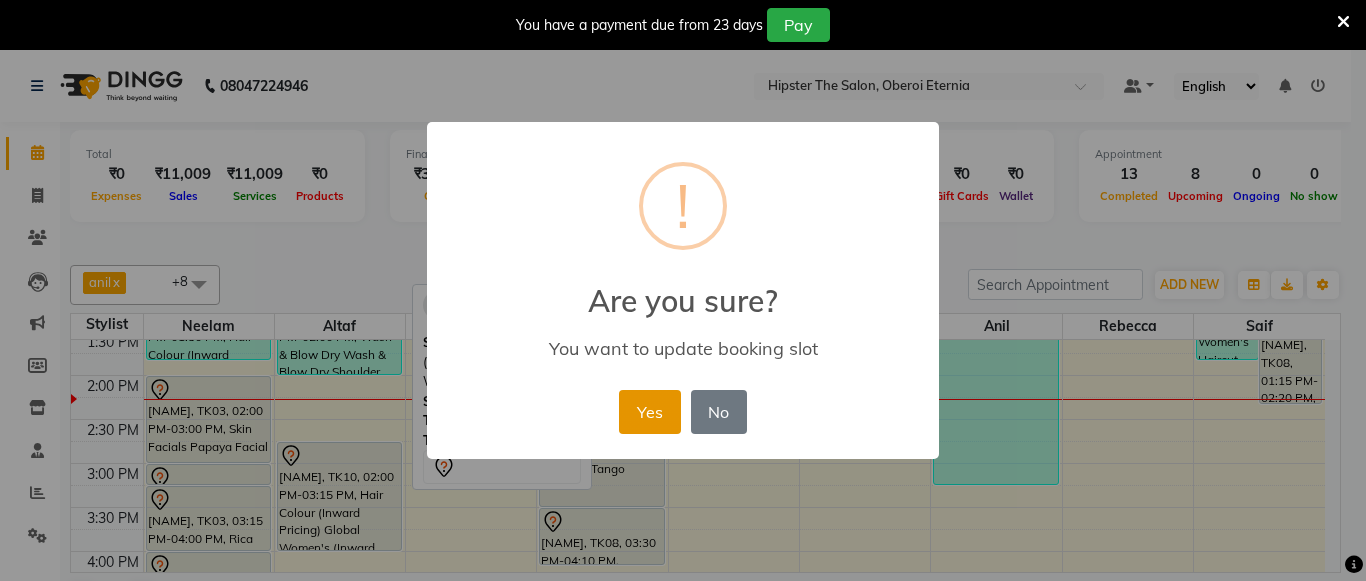 click on "Yes" at bounding box center (649, 412) 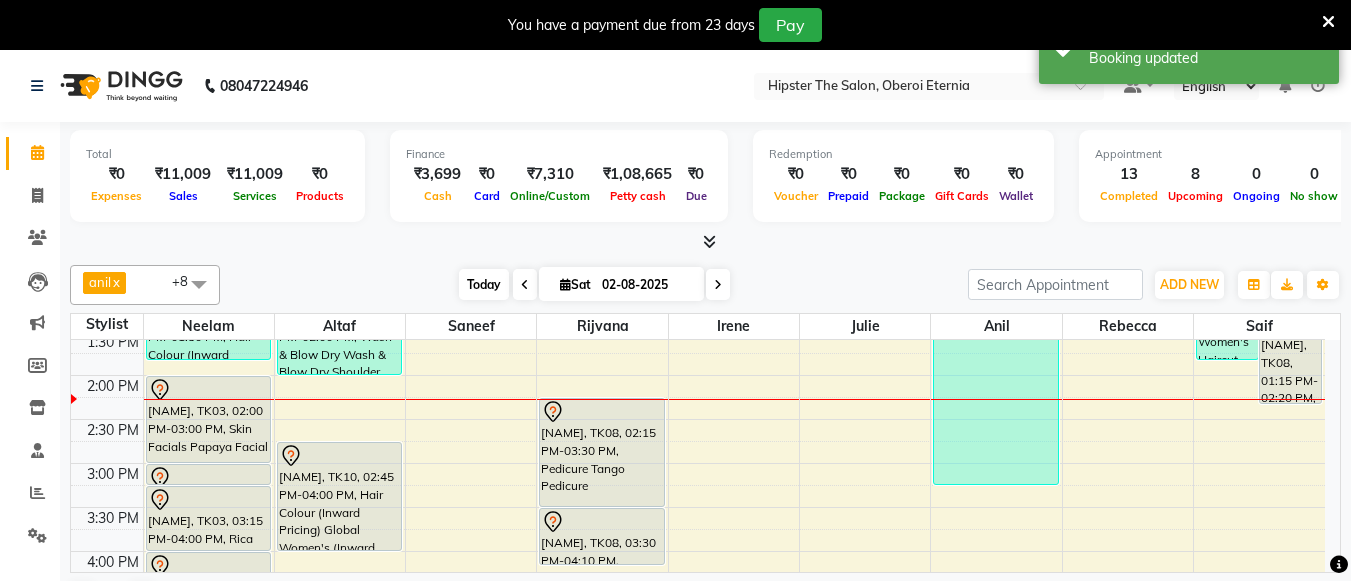 click on "Today" at bounding box center [484, 284] 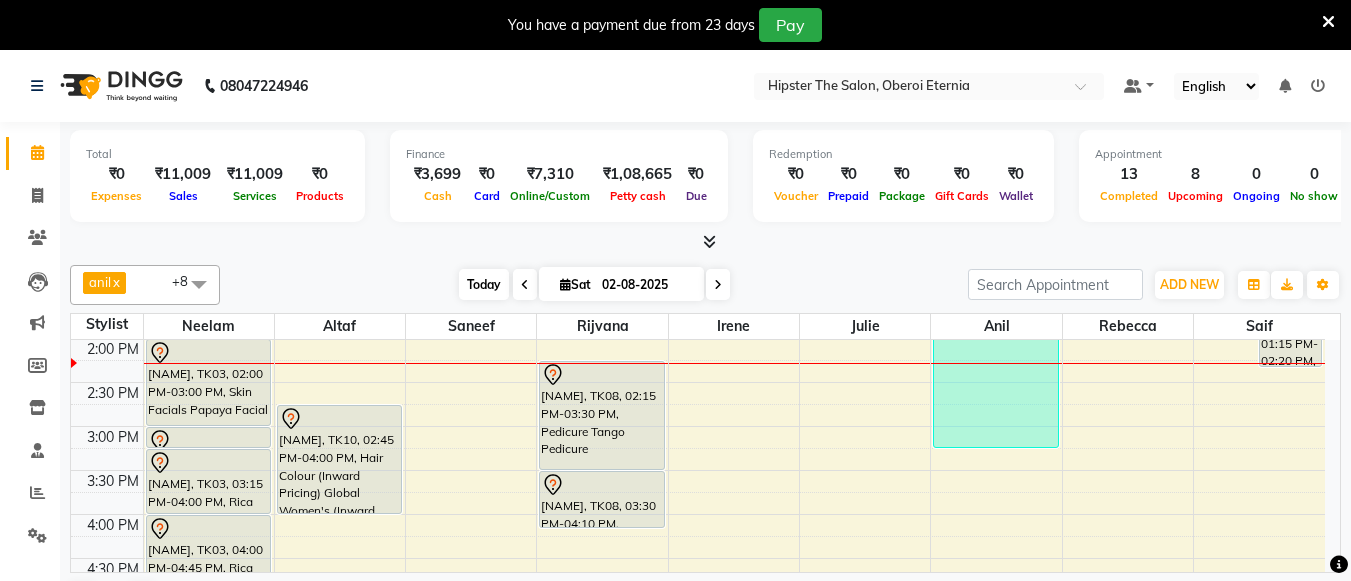 click on "Today" at bounding box center [484, 284] 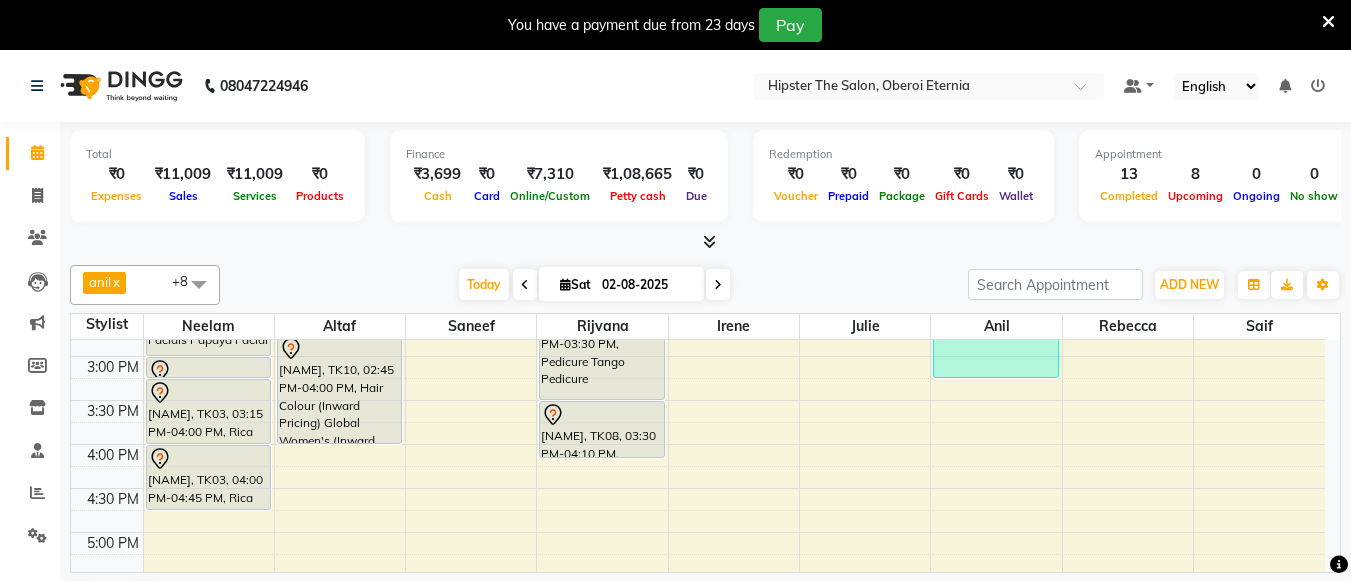 scroll, scrollTop: 666, scrollLeft: 0, axis: vertical 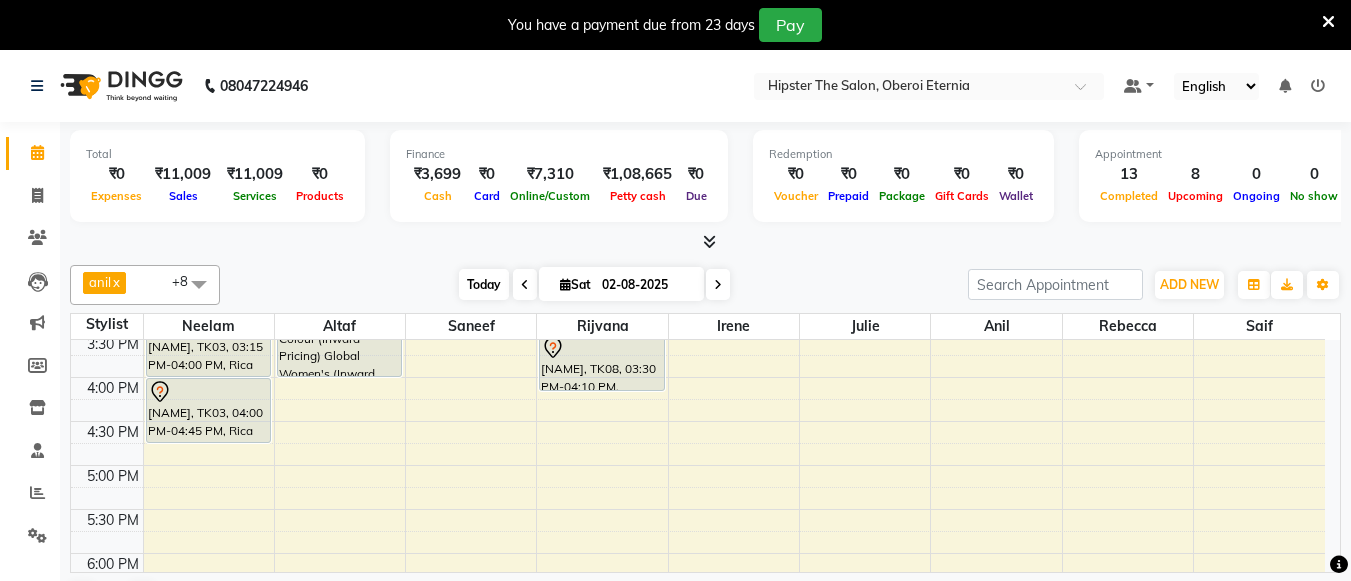 click on "Today" at bounding box center (484, 284) 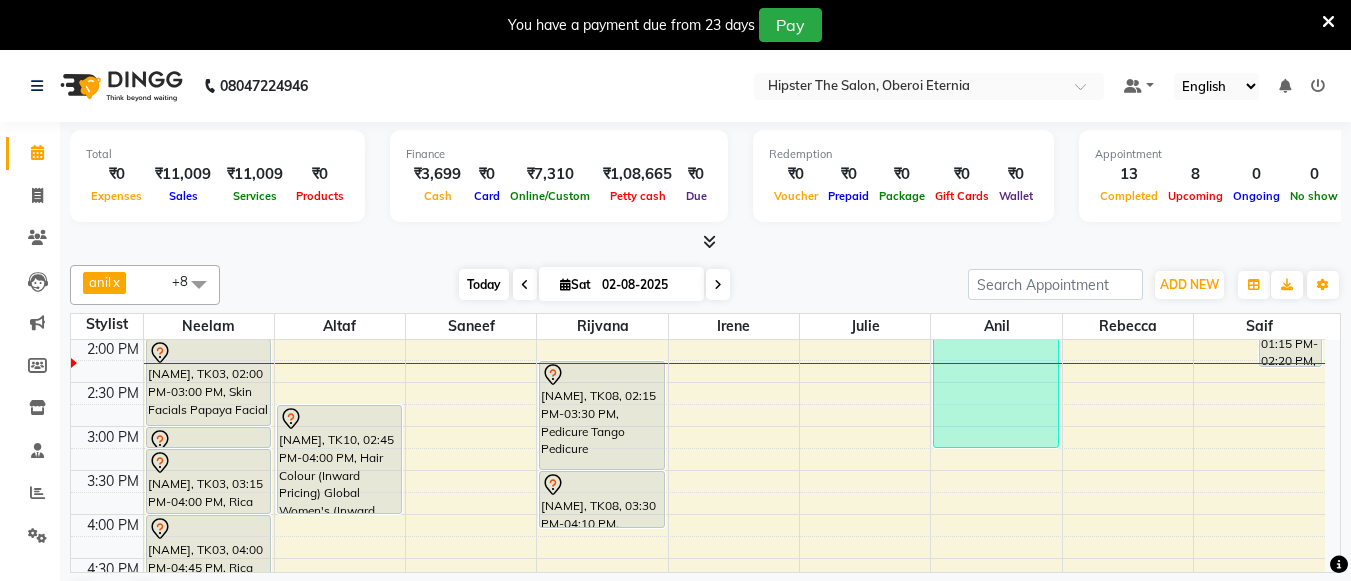 click on "Today" at bounding box center [484, 284] 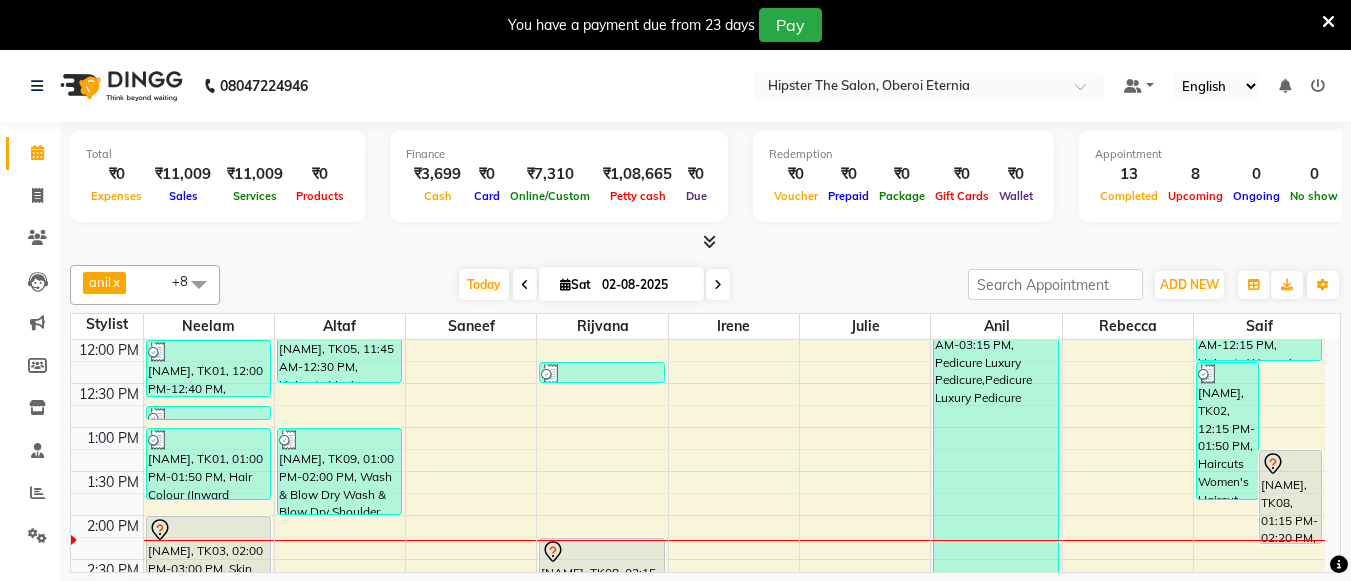 scroll, scrollTop: 351, scrollLeft: 0, axis: vertical 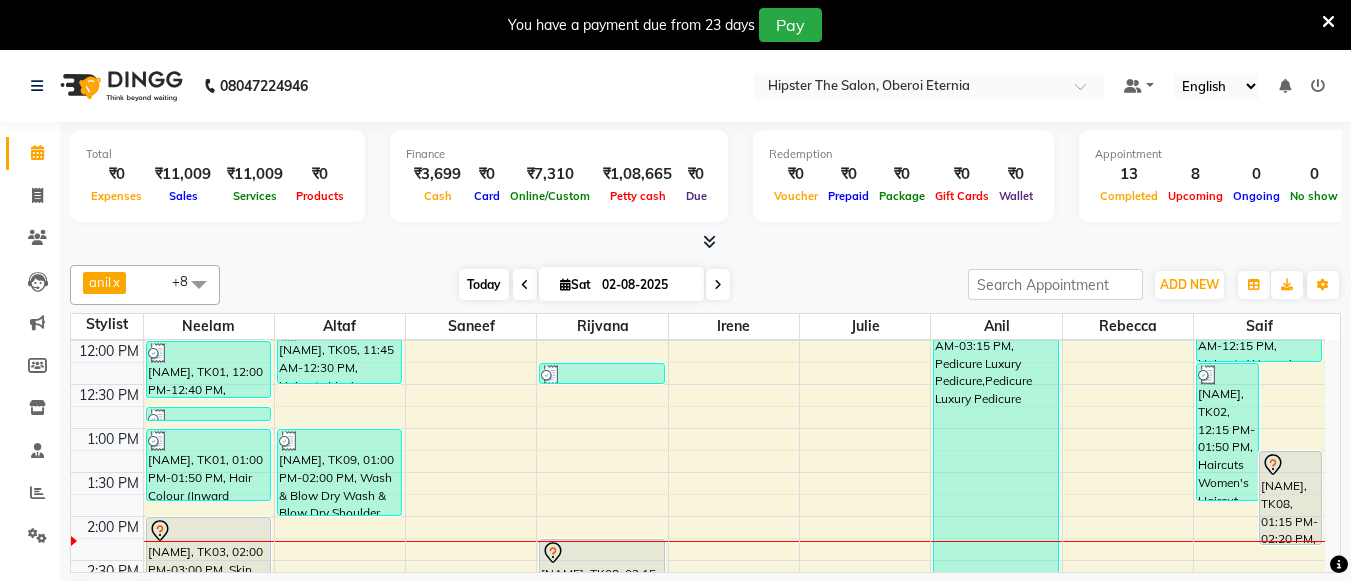 click on "Today" at bounding box center [484, 284] 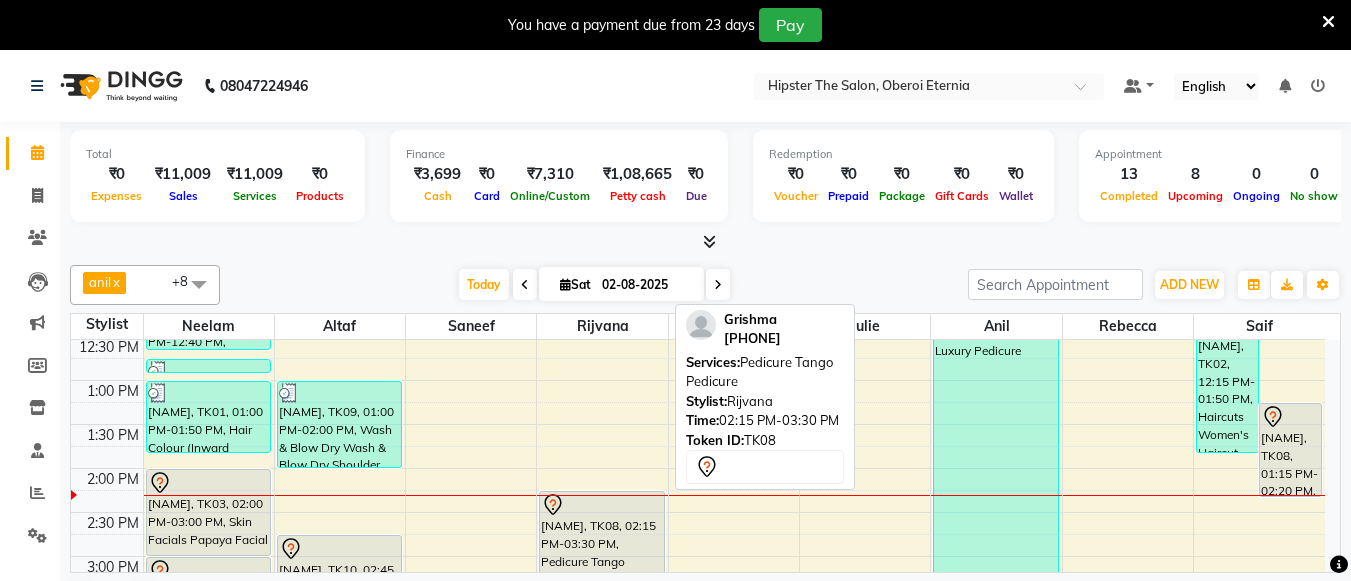 scroll, scrollTop: 462, scrollLeft: 0, axis: vertical 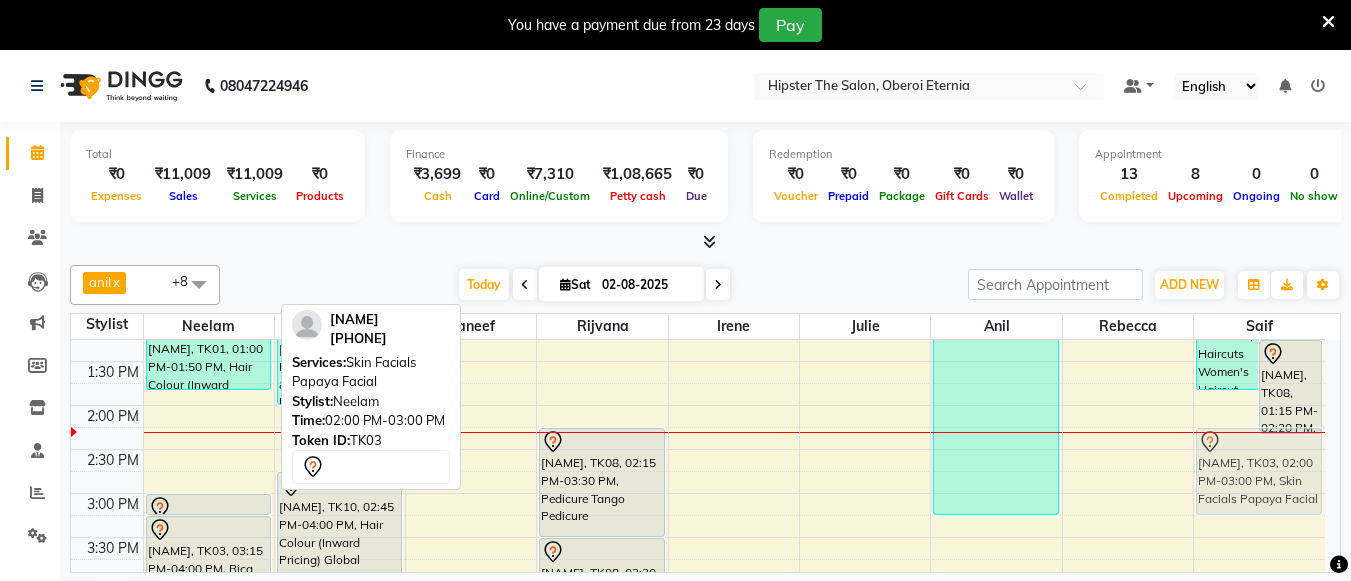 drag, startPoint x: 235, startPoint y: 466, endPoint x: 1254, endPoint y: 492, distance: 1019.33167 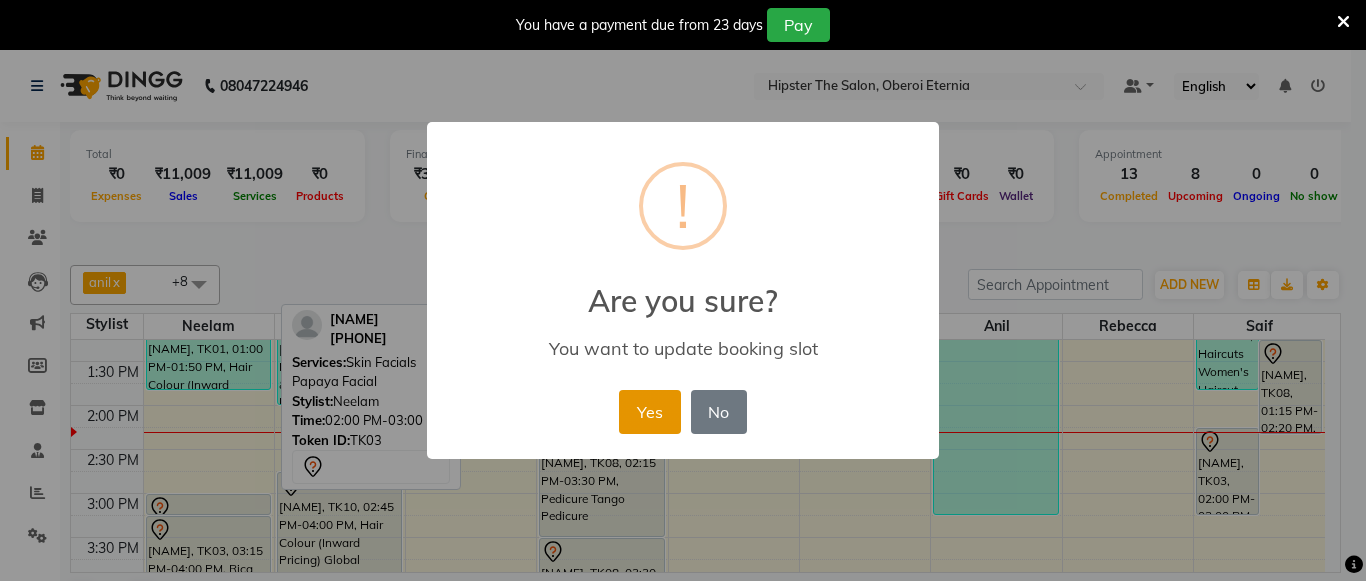 click on "Yes" at bounding box center (649, 412) 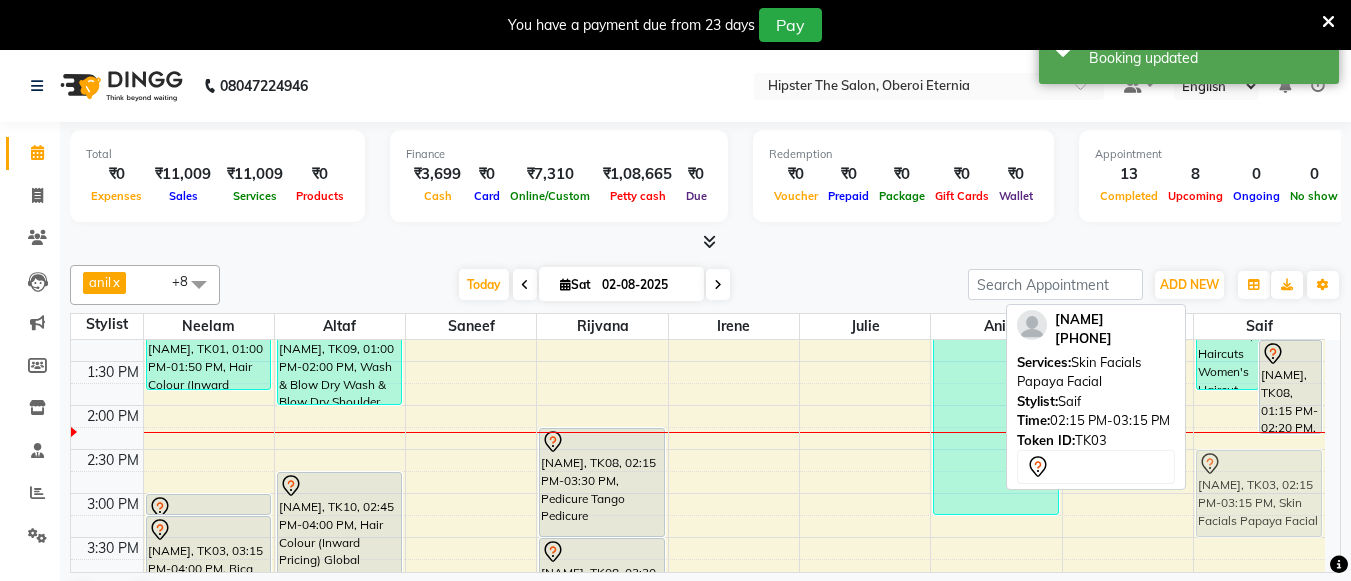click on "Priyanka, TK02, 12:15 PM-01:50 PM, Haircuts Women's Haircut - Junior Stylist,Hair Colour (Inward Pricing) Root Touch Up 1 Inch (Ammonia Free)             Grishma, TK08, 01:15 PM-02:20 PM, Head Massage Head Massage Coconut Oil             aashta, TK03, 02:15 PM-03:15 PM, Skin Facials Papaya Facial     Priyanka, TK02, 11:30 AM-12:15 PM, Haircuts Women's Haircut - Junior Stylist             aashta, TK03, 02:15 PM-03:15 PM, Skin Facials Papaya Facial" at bounding box center [1259, 449] 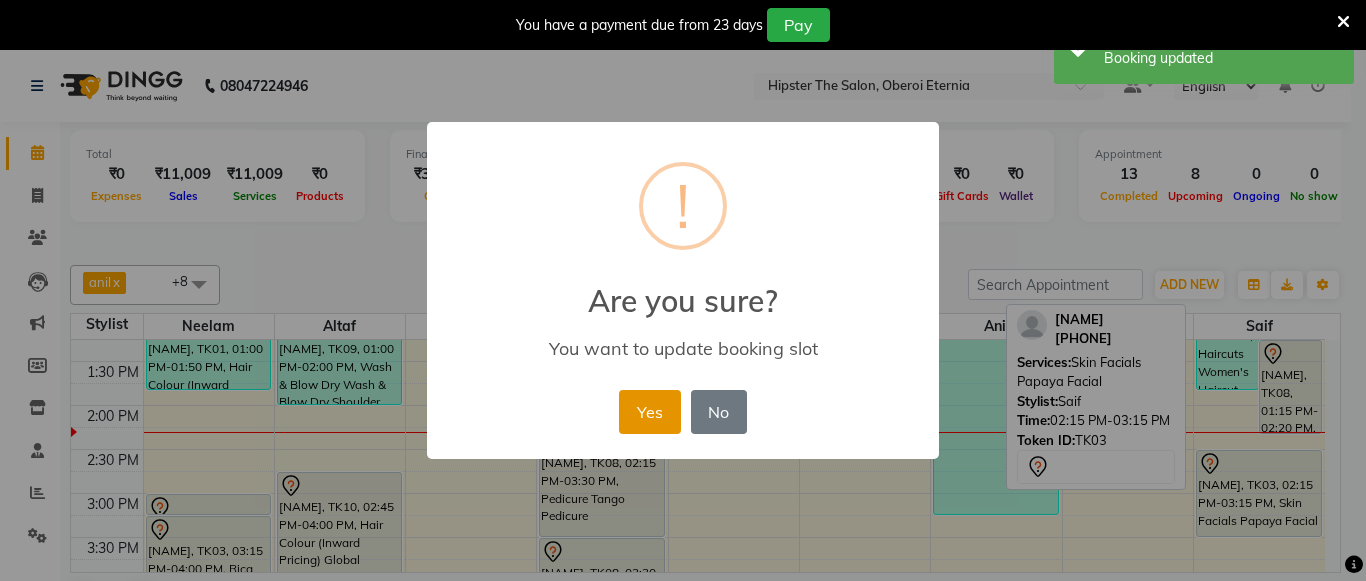 click on "Yes" at bounding box center [649, 412] 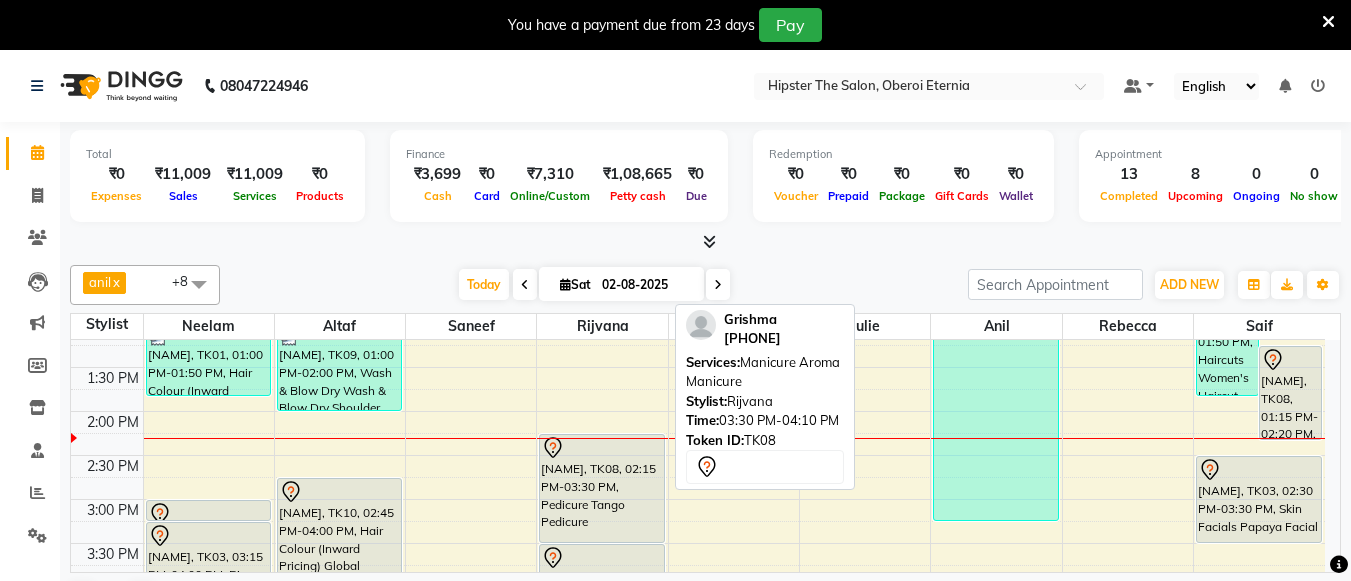 scroll, scrollTop: 455, scrollLeft: 0, axis: vertical 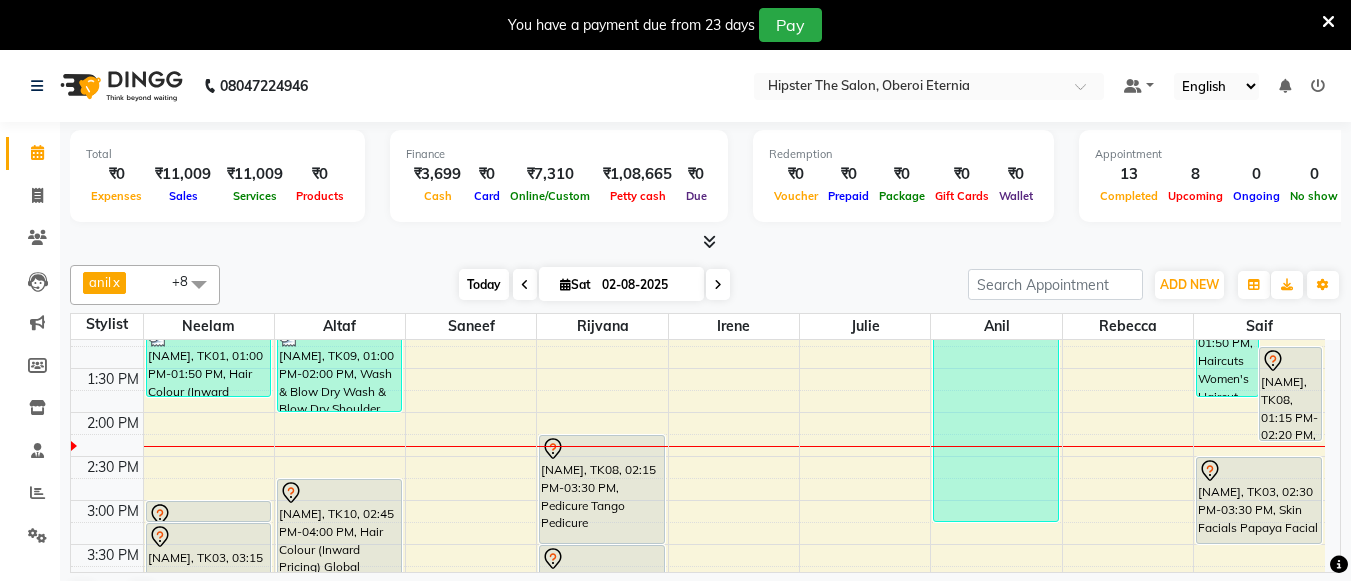 click on "Today" at bounding box center (484, 284) 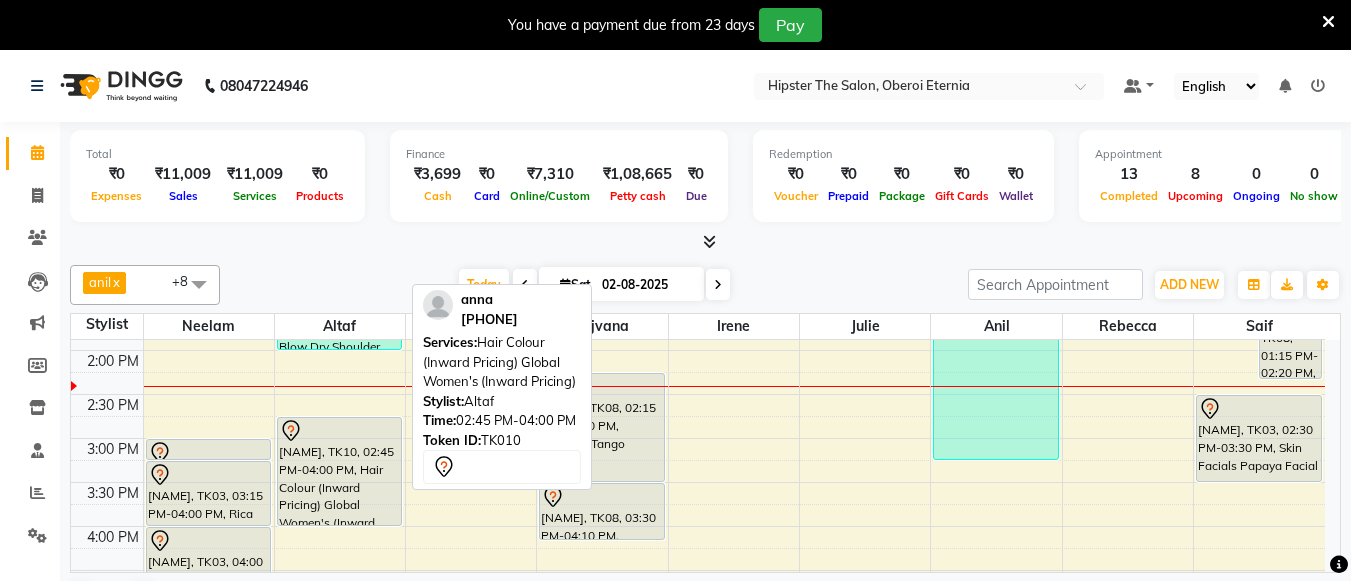 scroll, scrollTop: 516, scrollLeft: 0, axis: vertical 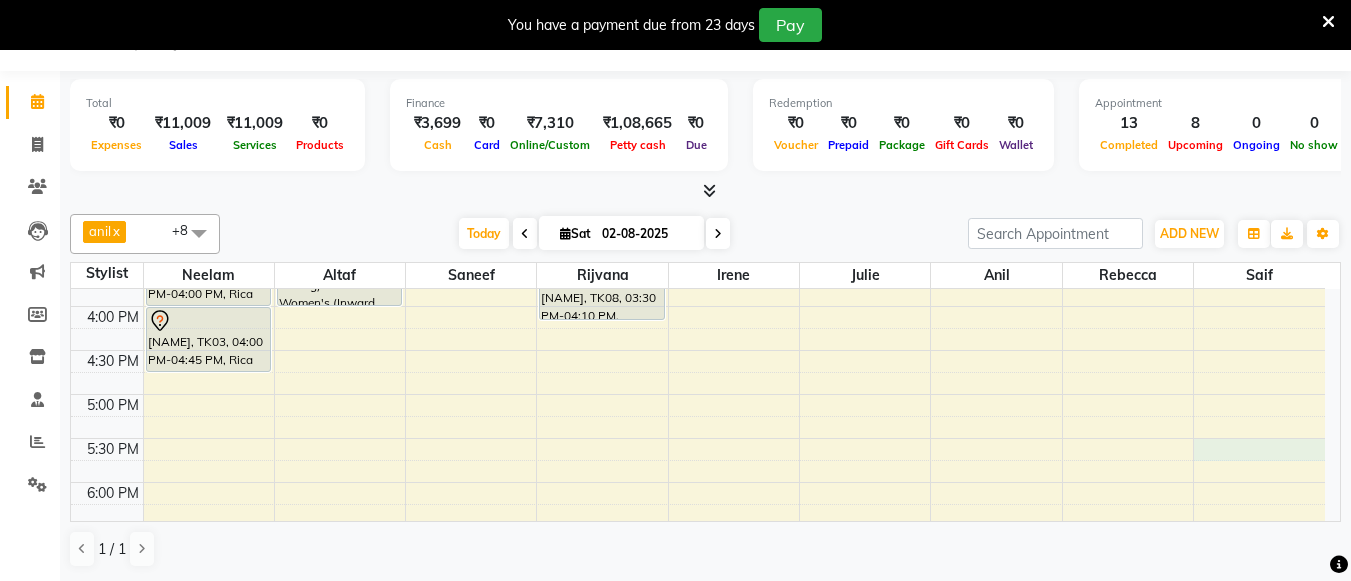 click on "8:00 AM 8:30 AM 9:00 AM 9:30 AM 10:00 AM 10:30 AM 11:00 AM 11:30 AM 12:00 PM 12:30 PM 1:00 PM 1:30 PM 2:00 PM 2:30 PM 3:00 PM 3:30 PM 4:00 PM 4:30 PM 5:00 PM 5:30 PM 6:00 PM 6:30 PM 7:00 PM 7:30 PM 8:00 PM 8:30 PM     Raunaq, TK01, 11:00 AM-11:20 AM, Manicure Cut, File & Polish     Raunaq, TK01, 11:15 AM-12:00 PM, Pedicure Aroma Pedicure     Raunaq, TK01, 12:00 PM-12:40 PM, Threading Eyebrows     Raunaq, TK01, 12:45 PM-12:50 PM, Stripless Wax Upper Lip     Raunaq, TK01, 01:00 PM-01:50 PM, Hair Colour (Inward Pricing) Root Touch Up 1 Inch (Ammonia Free)             aashta, TK03, 03:00 PM-03:15 PM, Rica Wax Underarms             aashta, TK03, 03:15 PM-04:00 PM, Rica Wax Full Arms             aashta, TK03, 04:00 PM-04:45 PM, Rica Wax Full Leg     yuvraj, TK05, 11:00 AM-11:45 AM, Haircuts Men's Haircut - Senior Stylist     yuvraj, TK05, 11:45 AM-12:30 PM, Haircuts Men's Haircut - Senior Stylist     ruchi, TK09, 01:00 PM-02:00 PM, Wash & Blow Dry Wash & Blow Dry Shoulder Length" at bounding box center (698, 174) 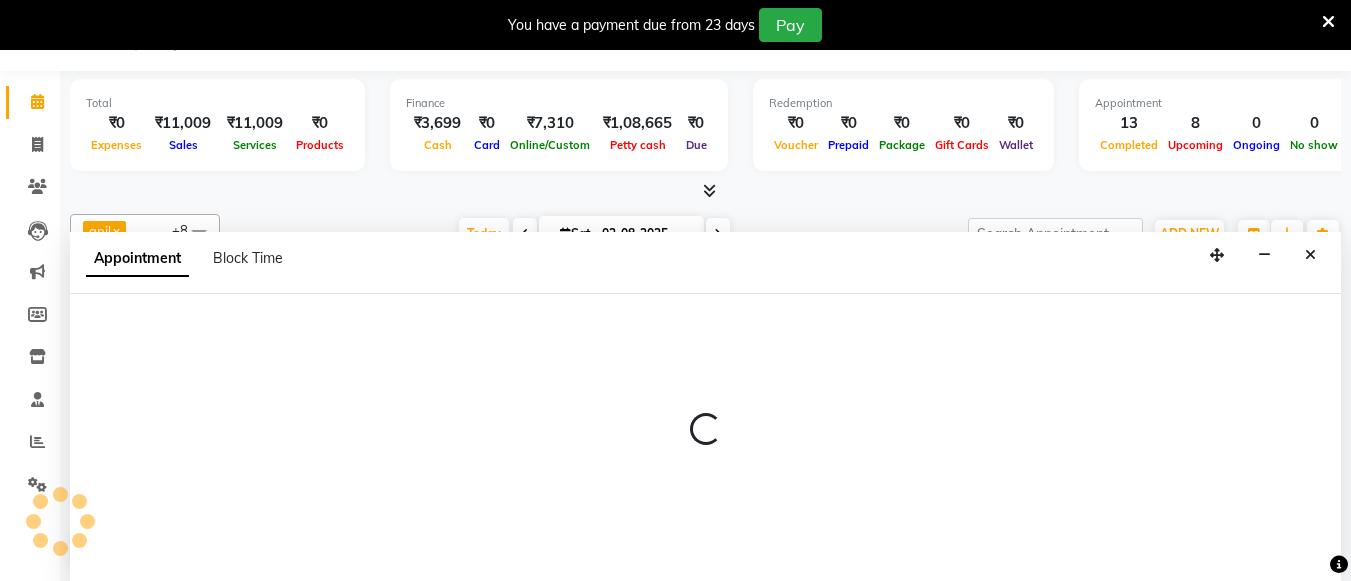 select on "87276" 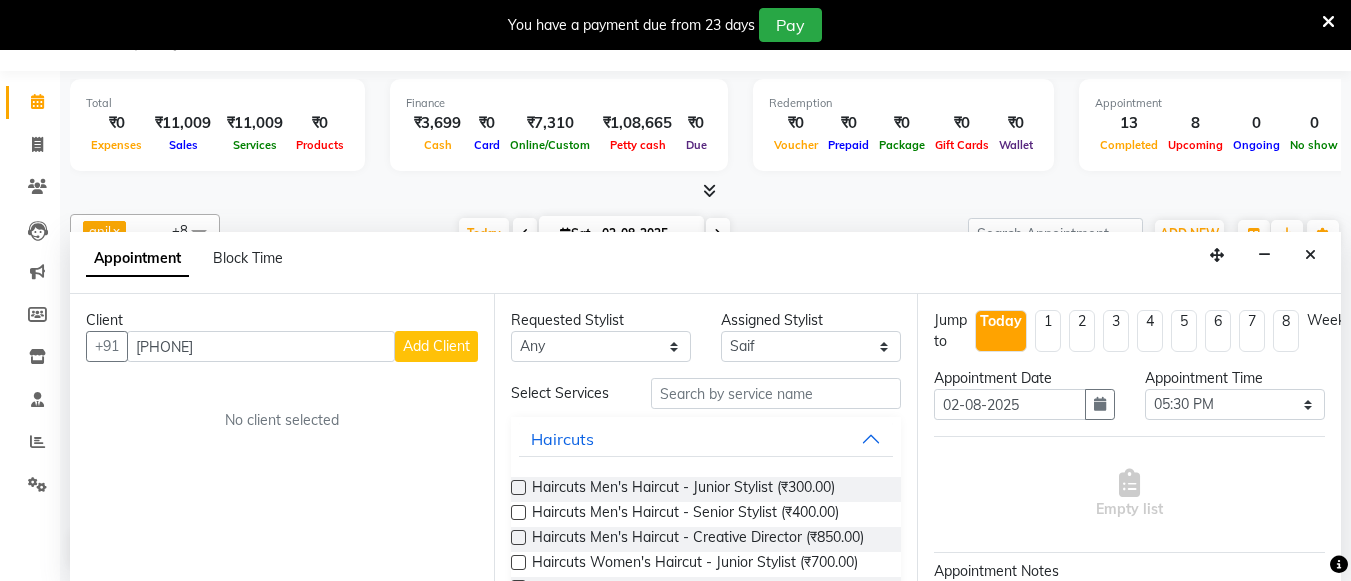 type on "9920869974" 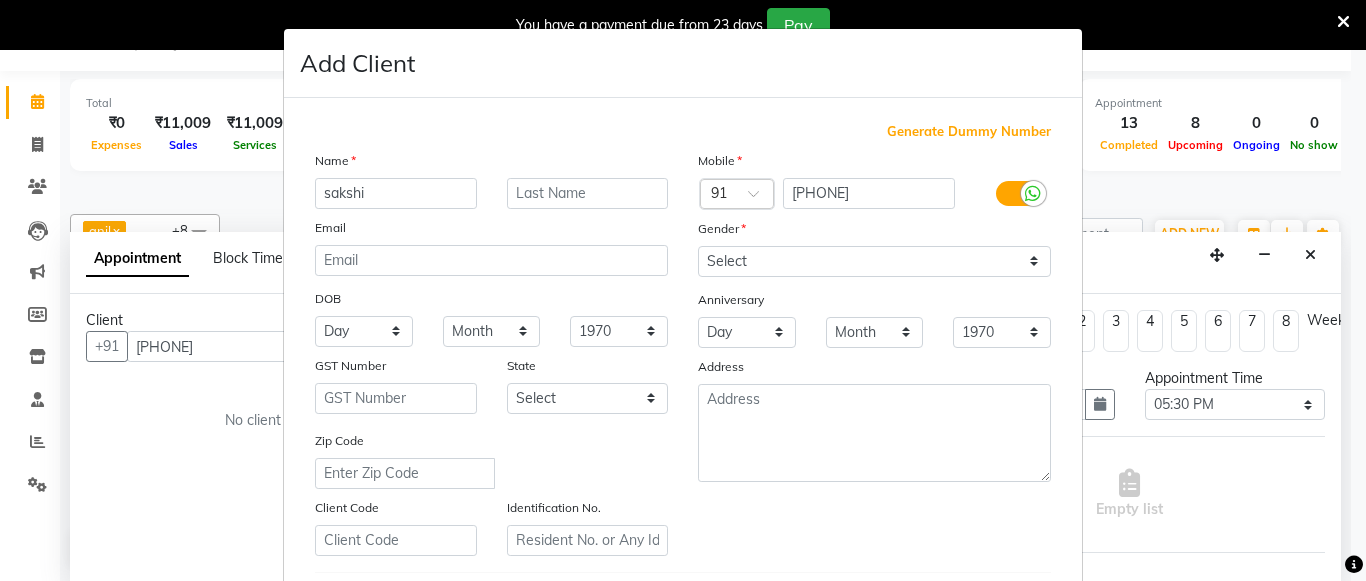 type on "sakshi" 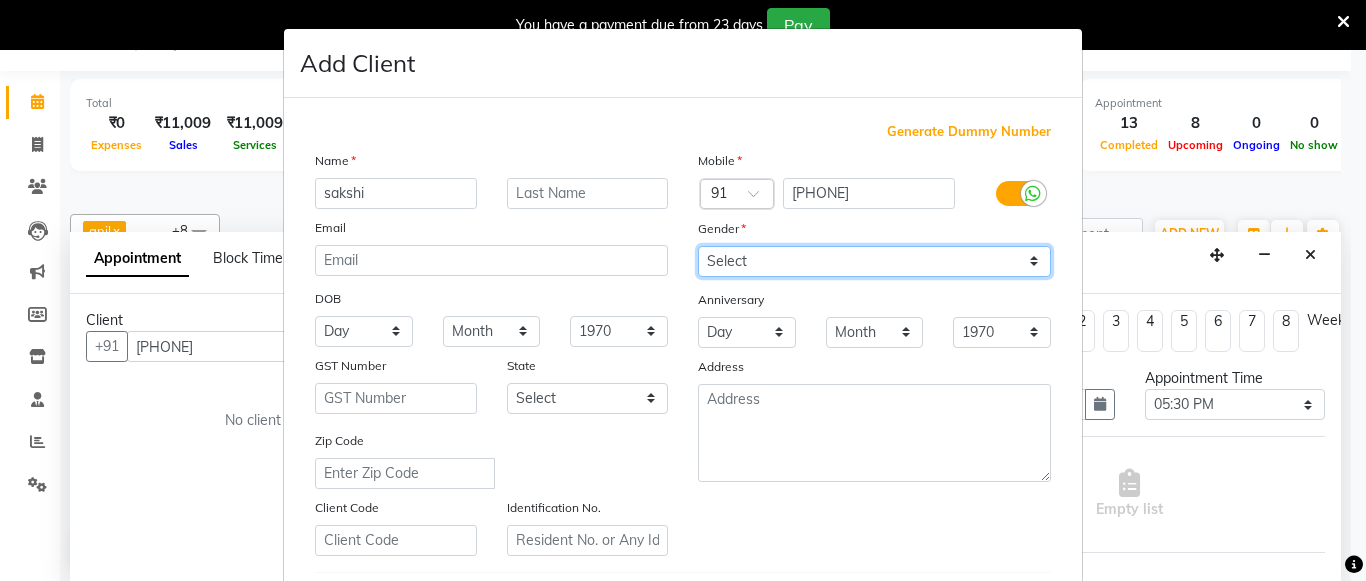 click on "Select Male Female Other Prefer Not To Say" at bounding box center (874, 261) 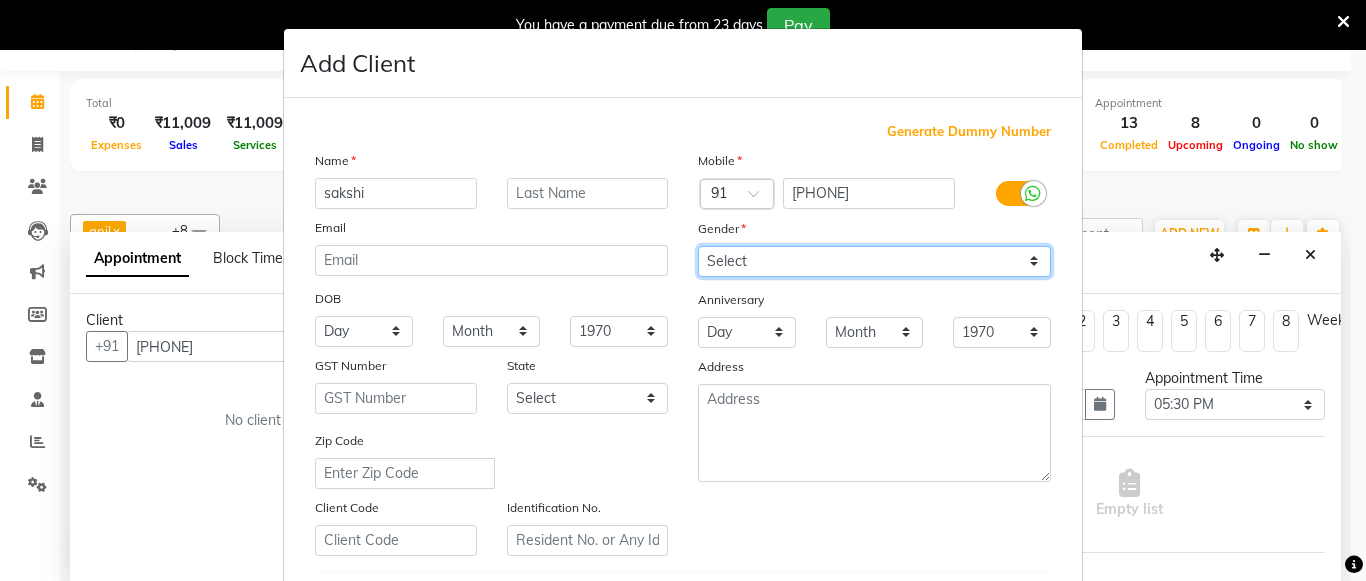 select on "male" 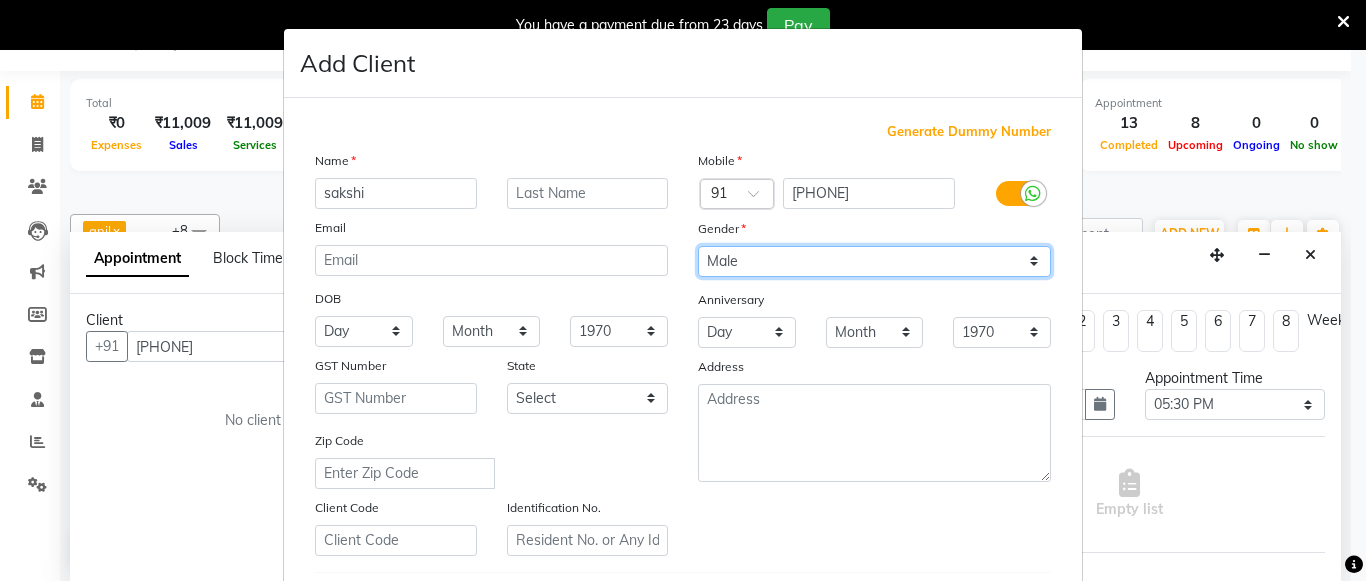click on "Select Male Female Other Prefer Not To Say" at bounding box center [874, 261] 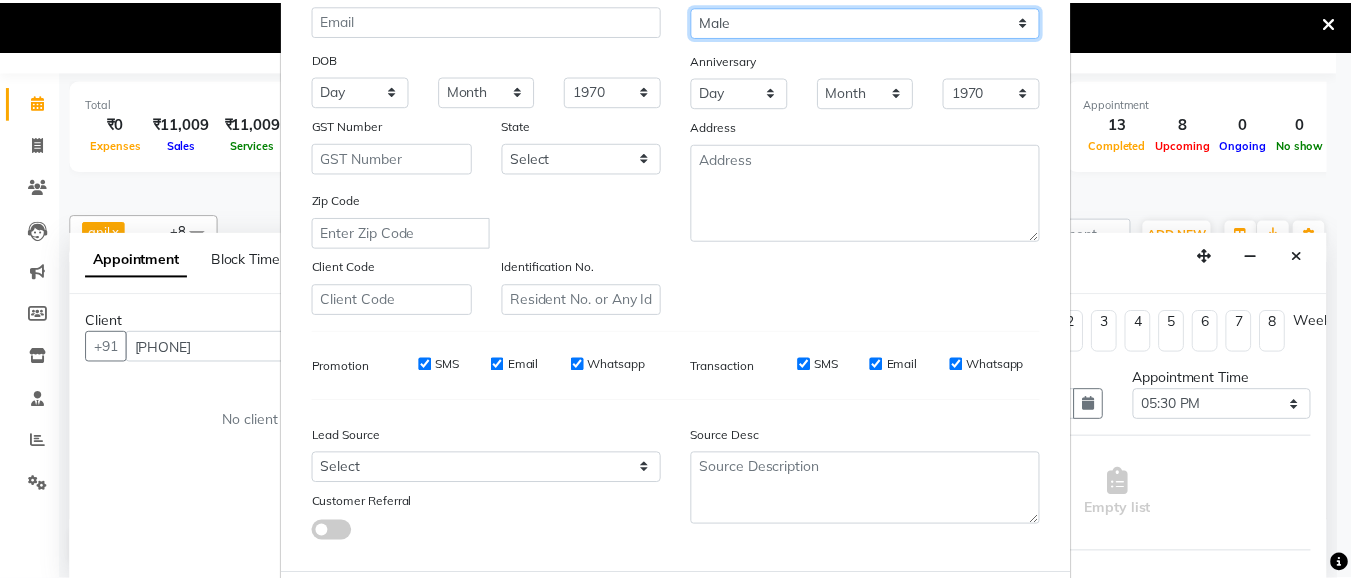 scroll, scrollTop: 342, scrollLeft: 0, axis: vertical 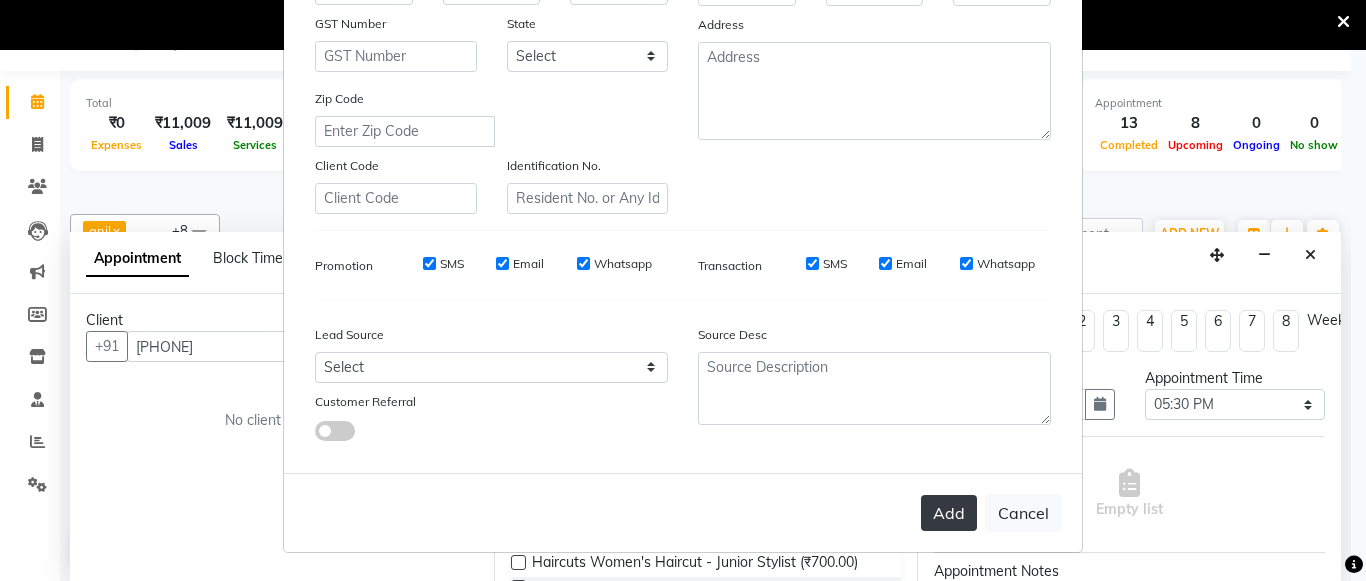 click on "Add" at bounding box center [949, 513] 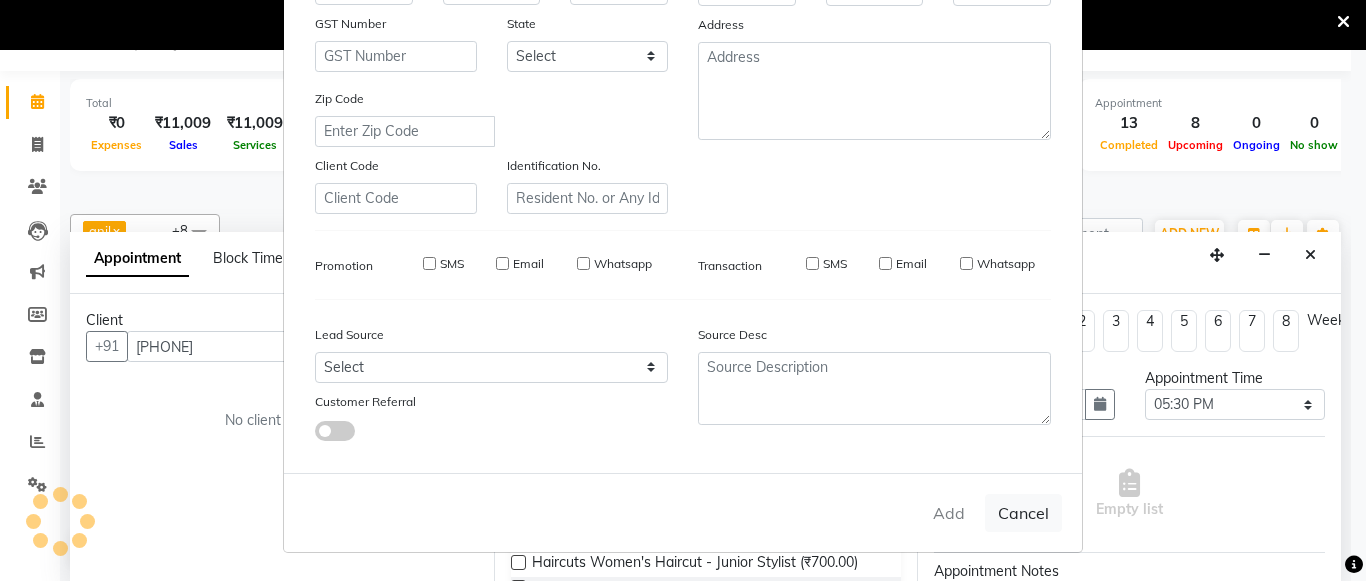 type 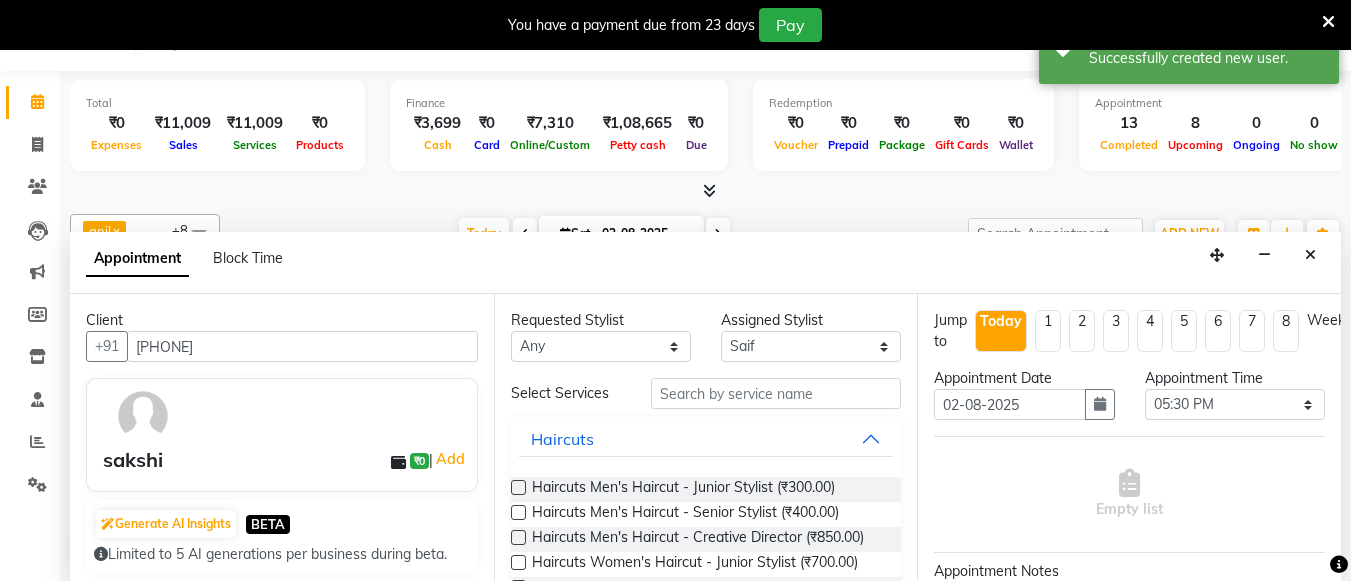 scroll, scrollTop: 235, scrollLeft: 0, axis: vertical 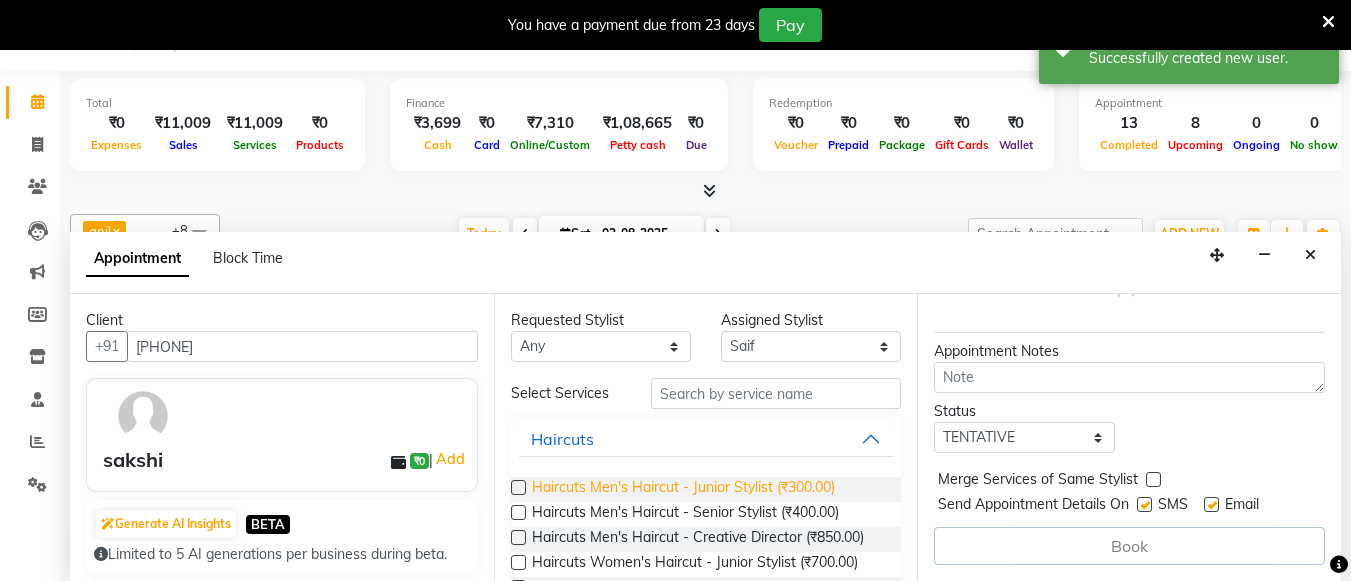 click on "Haircuts Men's Haircut - Junior Stylist (₹300.00)" at bounding box center [683, 489] 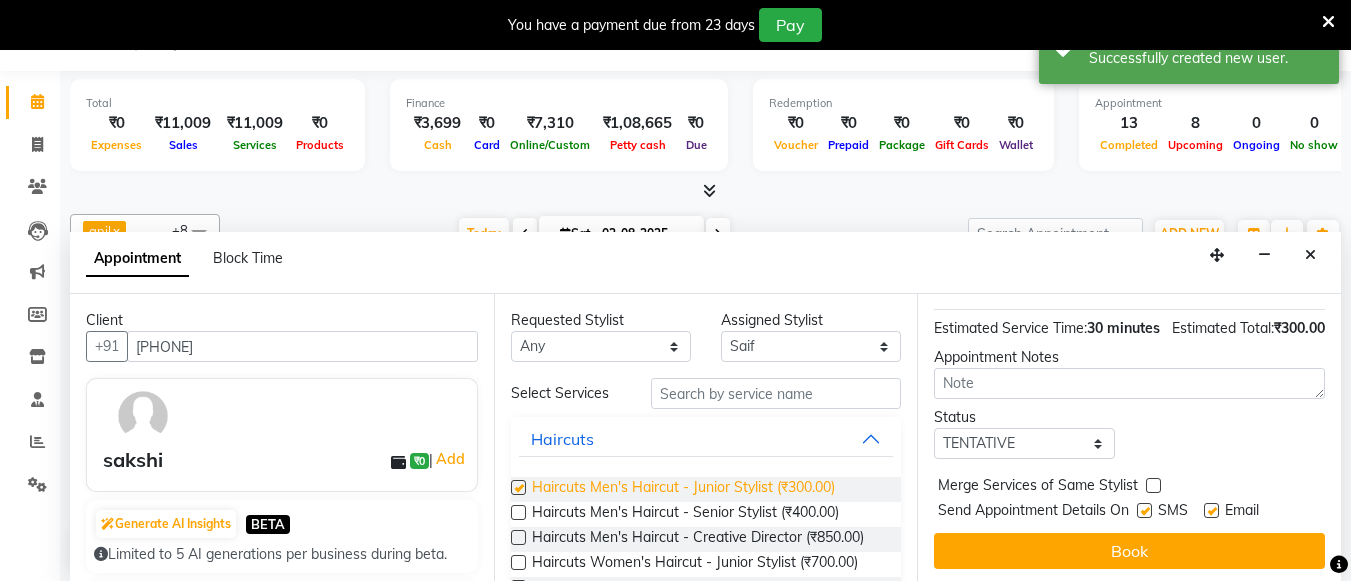checkbox on "false" 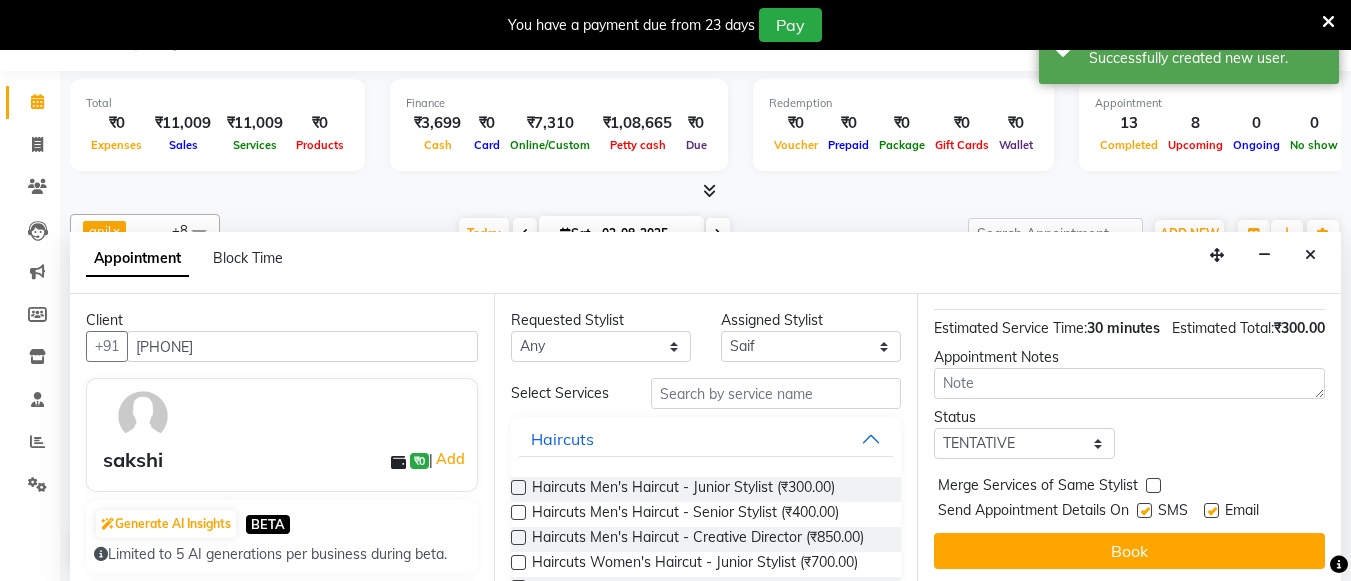 scroll, scrollTop: 275, scrollLeft: 0, axis: vertical 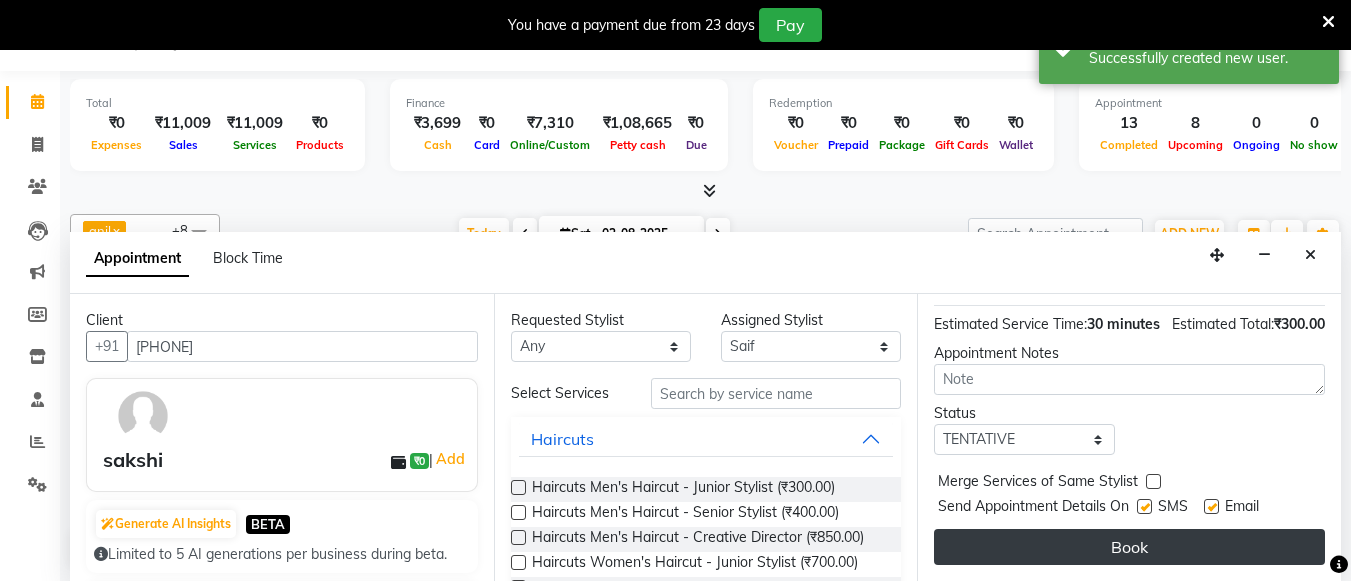click on "Book" at bounding box center (1129, 547) 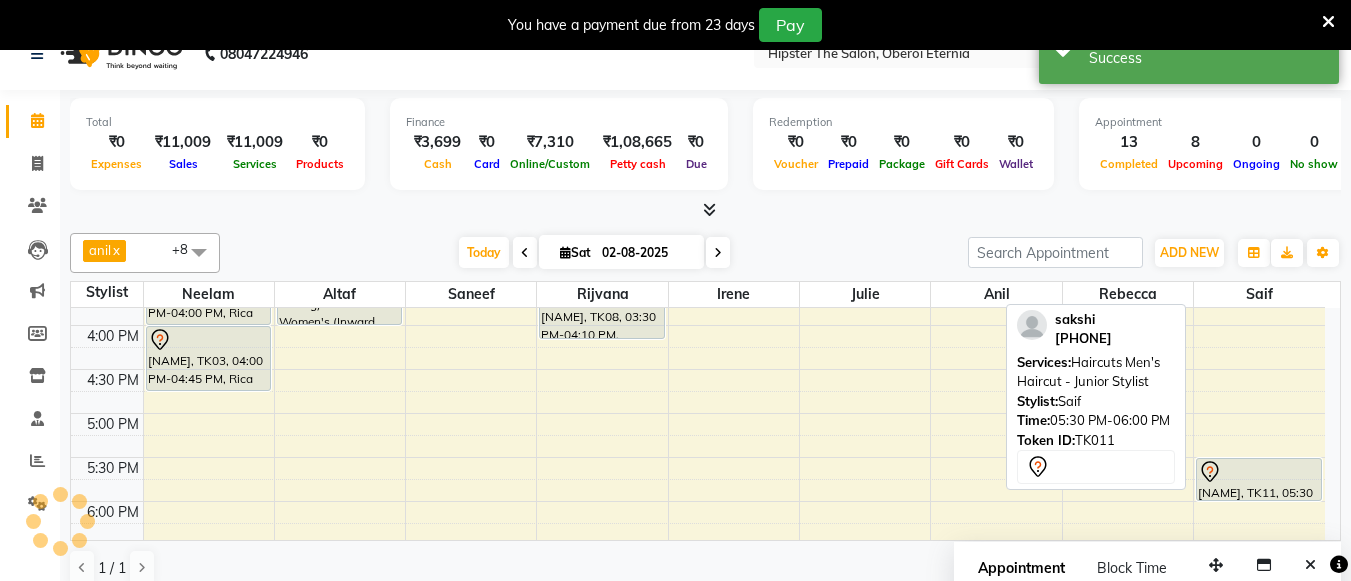 scroll, scrollTop: 0, scrollLeft: 0, axis: both 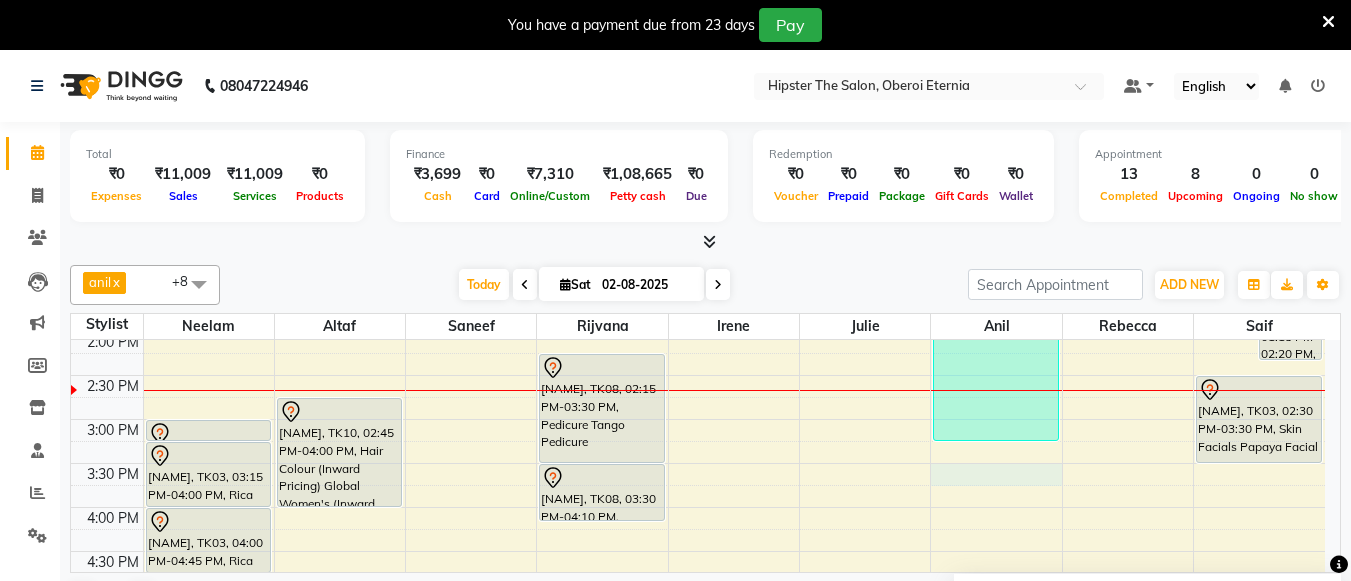 click on "8:00 AM 8:30 AM 9:00 AM 9:30 AM 10:00 AM 10:30 AM 11:00 AM 11:30 AM 12:00 PM 12:30 PM 1:00 PM 1:30 PM 2:00 PM 2:30 PM 3:00 PM 3:30 PM 4:00 PM 4:30 PM 5:00 PM 5:30 PM 6:00 PM 6:30 PM 7:00 PM 7:30 PM 8:00 PM 8:30 PM     Raunaq, TK01, 11:00 AM-11:20 AM, Manicure Cut, File & Polish     Raunaq, TK01, 11:15 AM-12:00 PM, Pedicure Aroma Pedicure     Raunaq, TK01, 12:00 PM-12:40 PM, Threading Eyebrows     Raunaq, TK01, 12:45 PM-12:50 PM, Stripless Wax Upper Lip     Raunaq, TK01, 01:00 PM-01:50 PM, Hair Colour (Inward Pricing) Root Touch Up 1 Inch (Ammonia Free)             aashta, TK03, 03:00 PM-03:15 PM, Rica Wax Underarms             aashta, TK03, 03:15 PM-04:00 PM, Rica Wax Full Arms             aashta, TK03, 04:00 PM-04:45 PM, Rica Wax Full Leg     yuvraj, TK05, 11:00 AM-11:45 AM, Haircuts Men's Haircut - Senior Stylist     yuvraj, TK05, 11:45 AM-12:30 PM, Haircuts Men's Haircut - Senior Stylist     ruchi, TK09, 01:00 PM-02:00 PM, Wash & Blow Dry Wash & Blow Dry Shoulder Length" at bounding box center [698, 375] 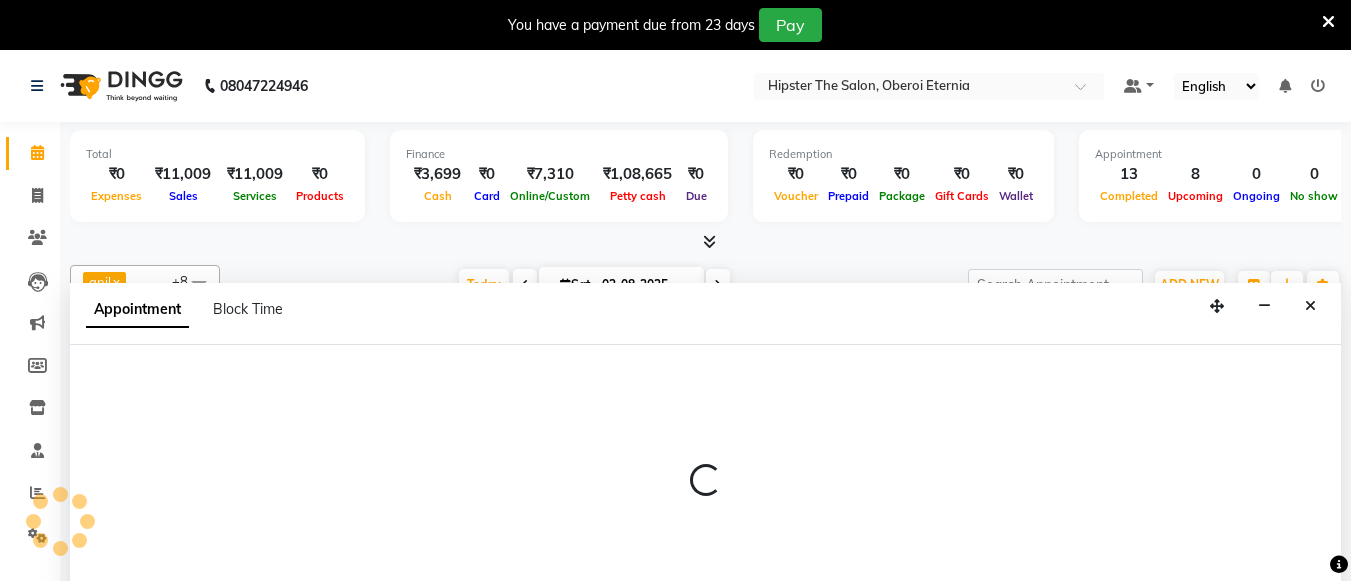 scroll, scrollTop: 51, scrollLeft: 0, axis: vertical 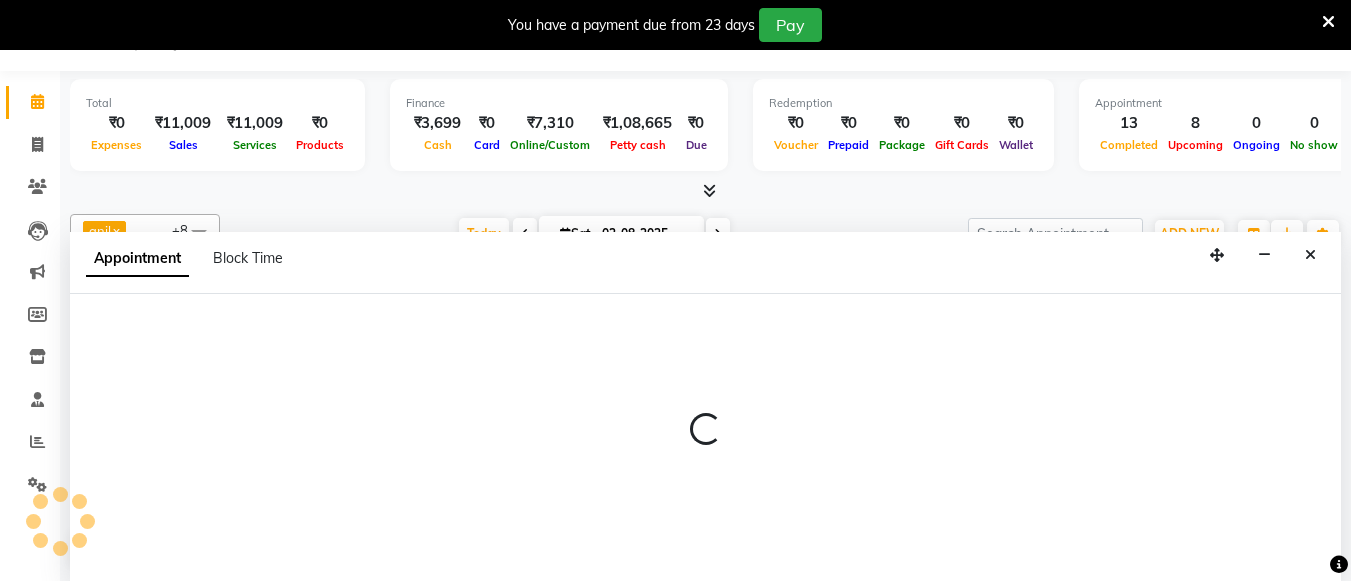 select on "85986" 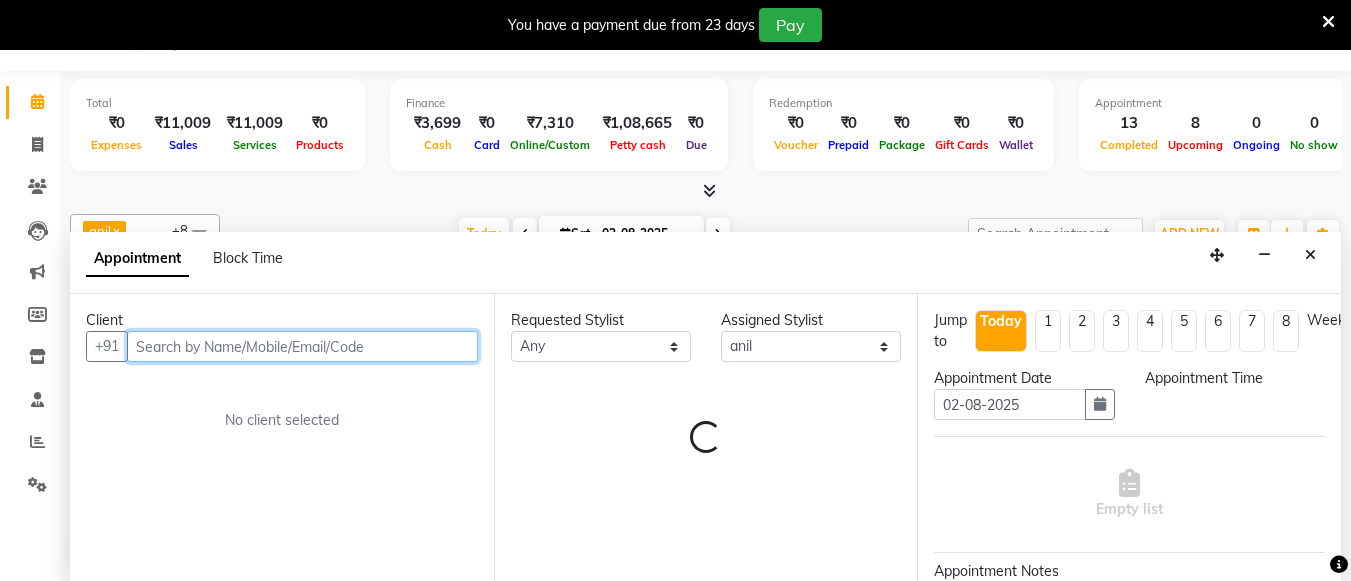 select on "930" 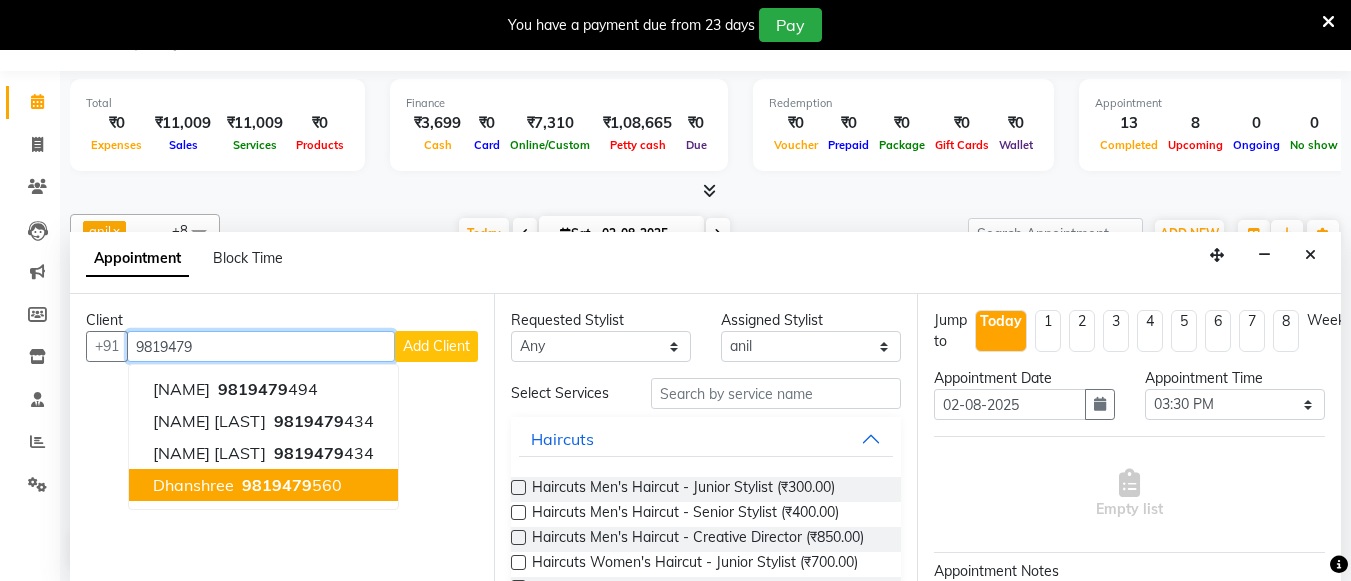 click on "9819479 560" at bounding box center (290, 485) 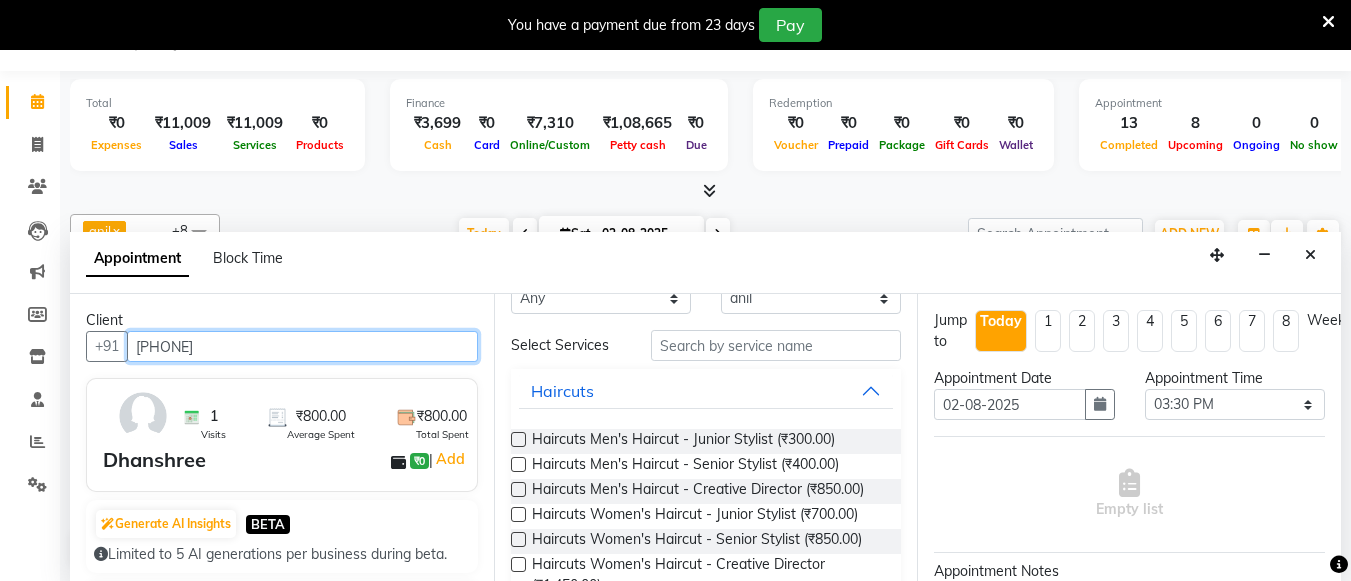 scroll, scrollTop: 48, scrollLeft: 0, axis: vertical 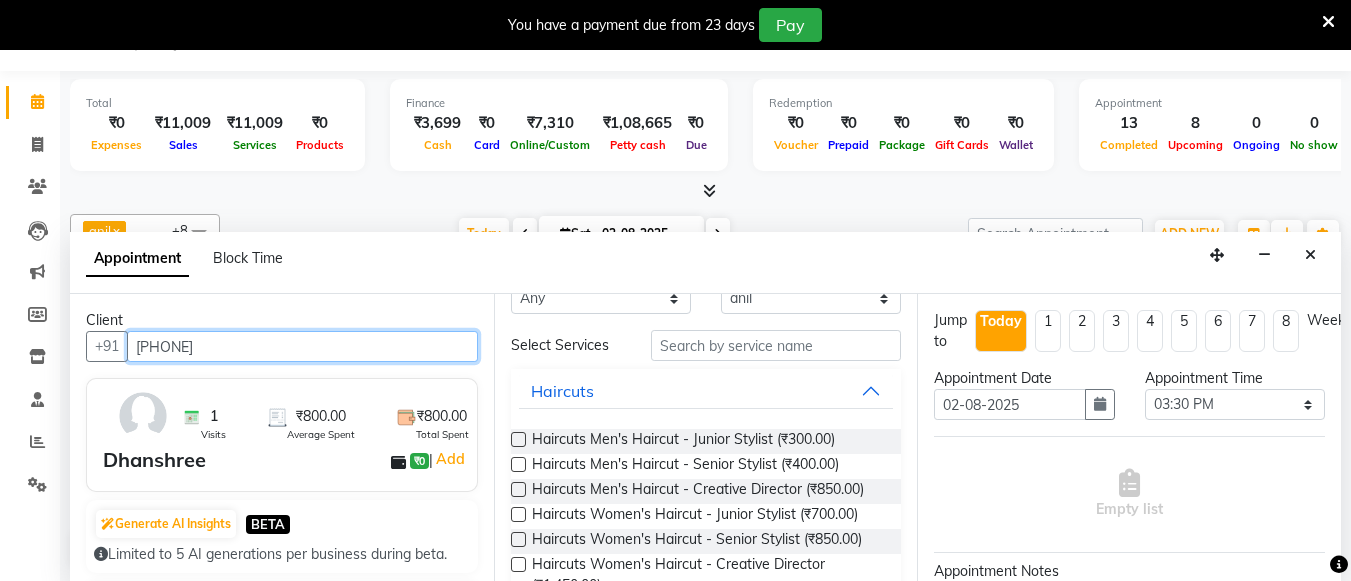type on "9819479560" 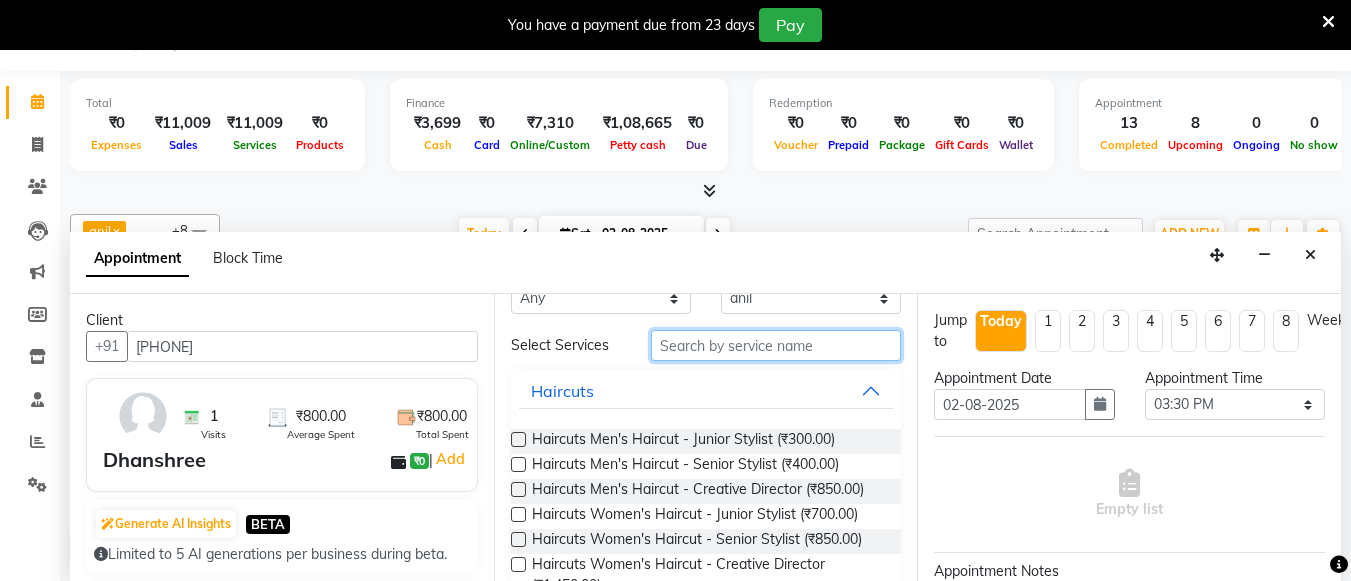 click at bounding box center (776, 345) 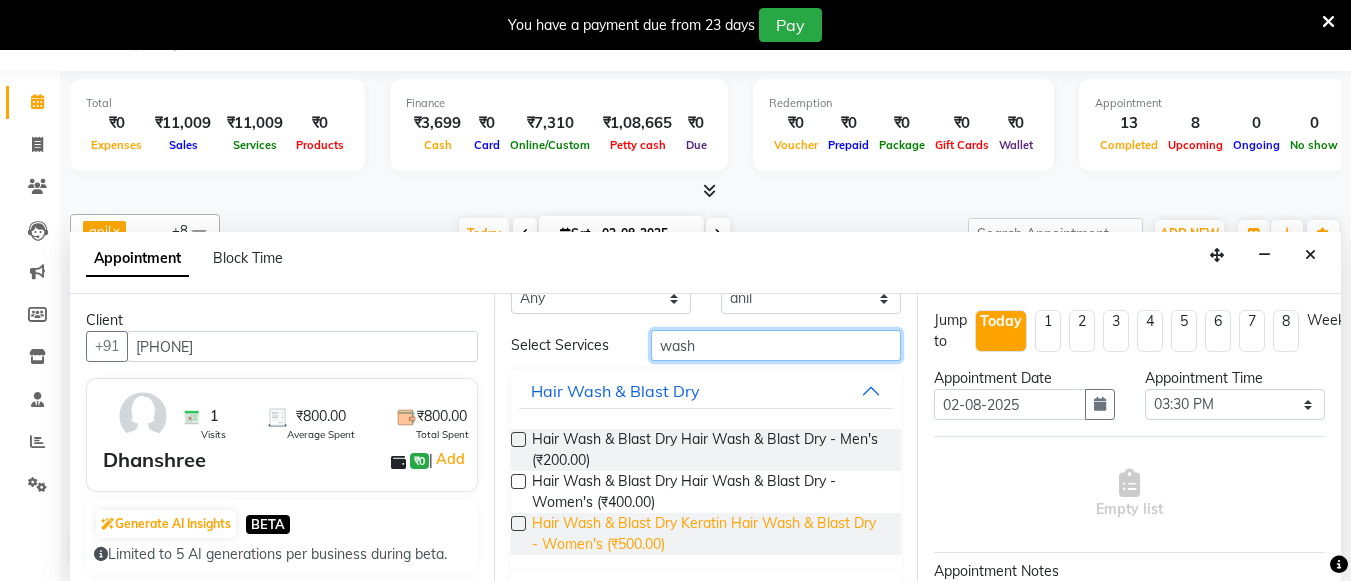 type on "wash" 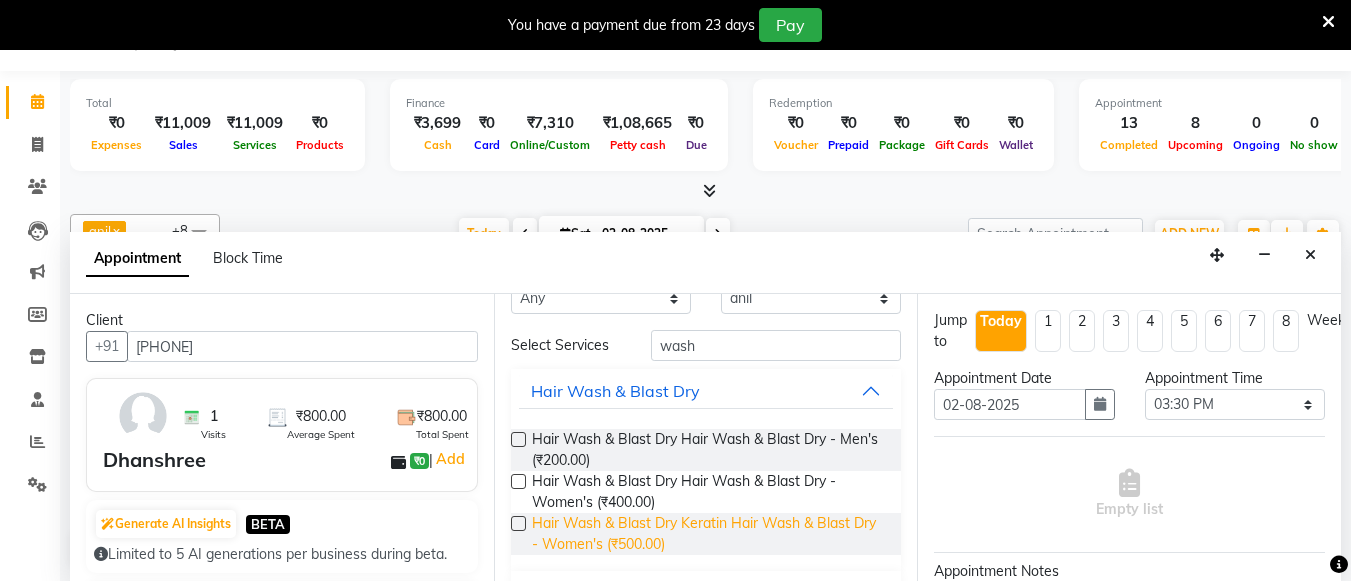 click on "Hair Wash & Blast Dry Keratin Hair Wash & Blast Dry - Women's (₹500.00)" at bounding box center (709, 534) 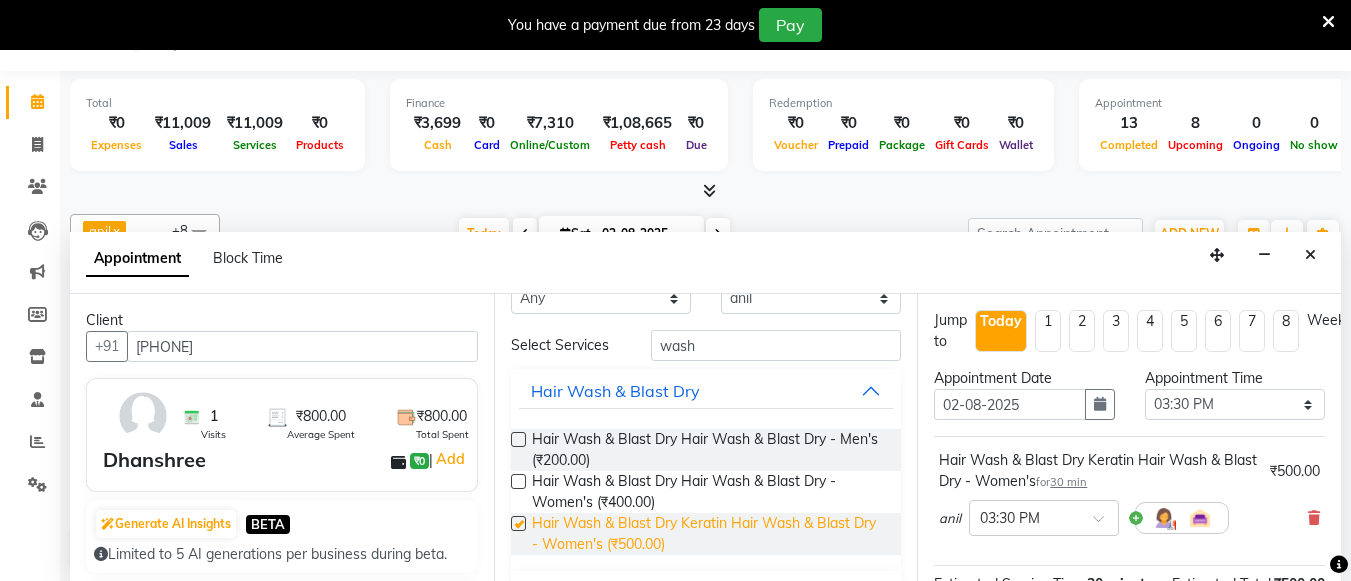 checkbox on "false" 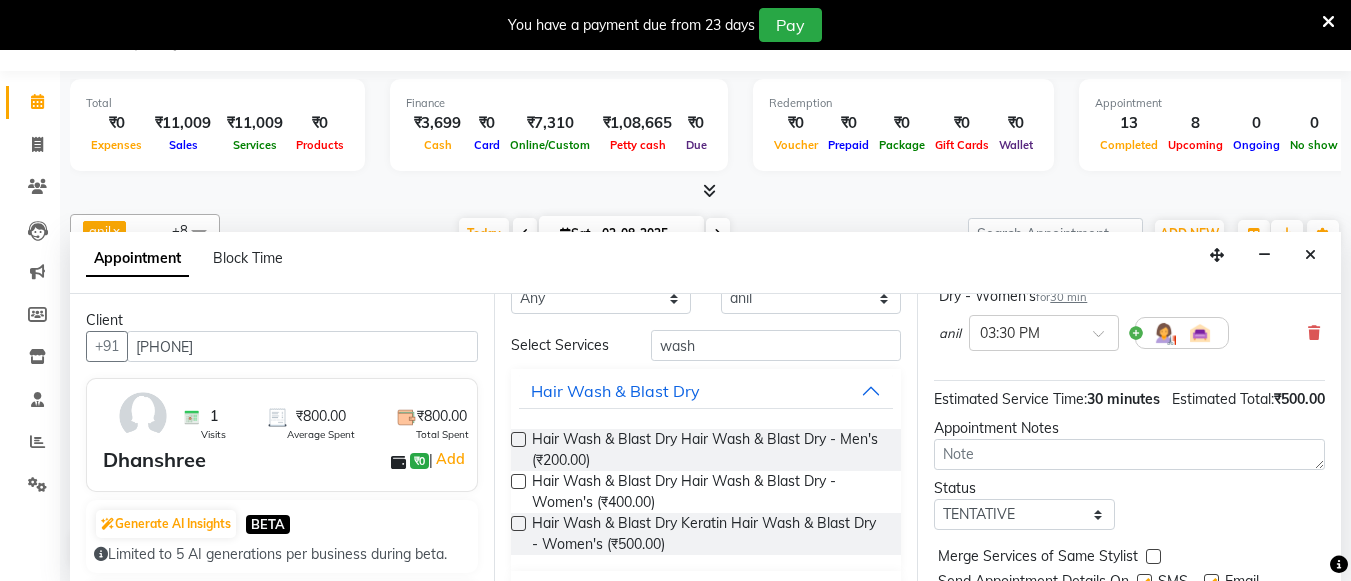 scroll, scrollTop: 296, scrollLeft: 0, axis: vertical 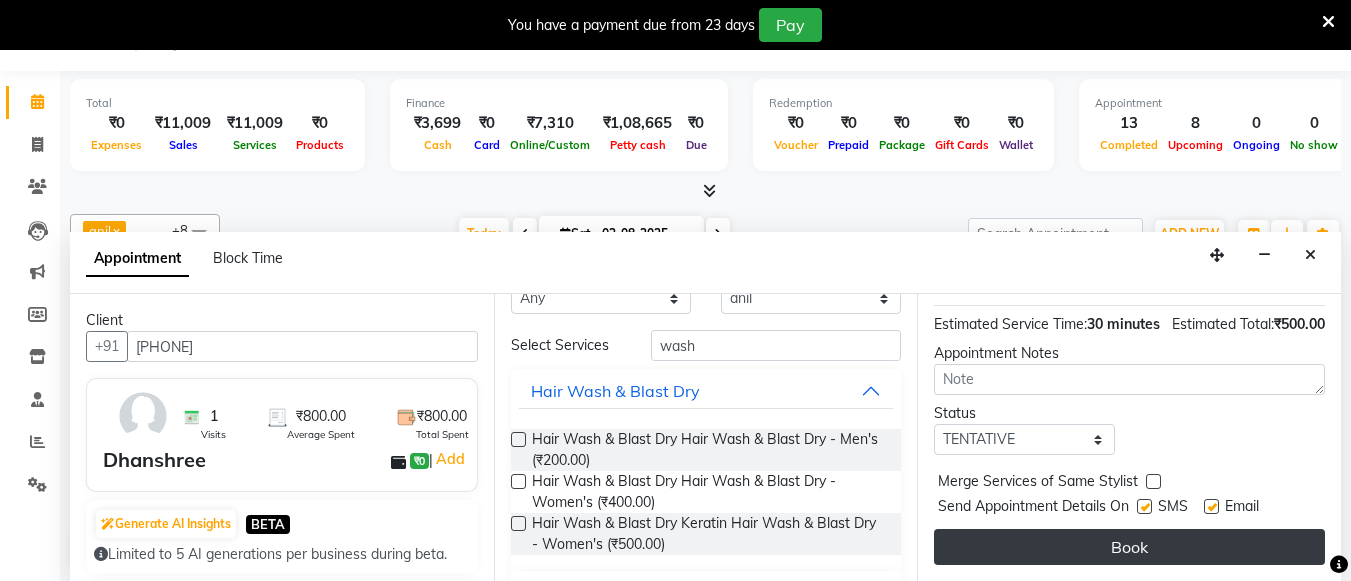 click on "Book" at bounding box center (1129, 547) 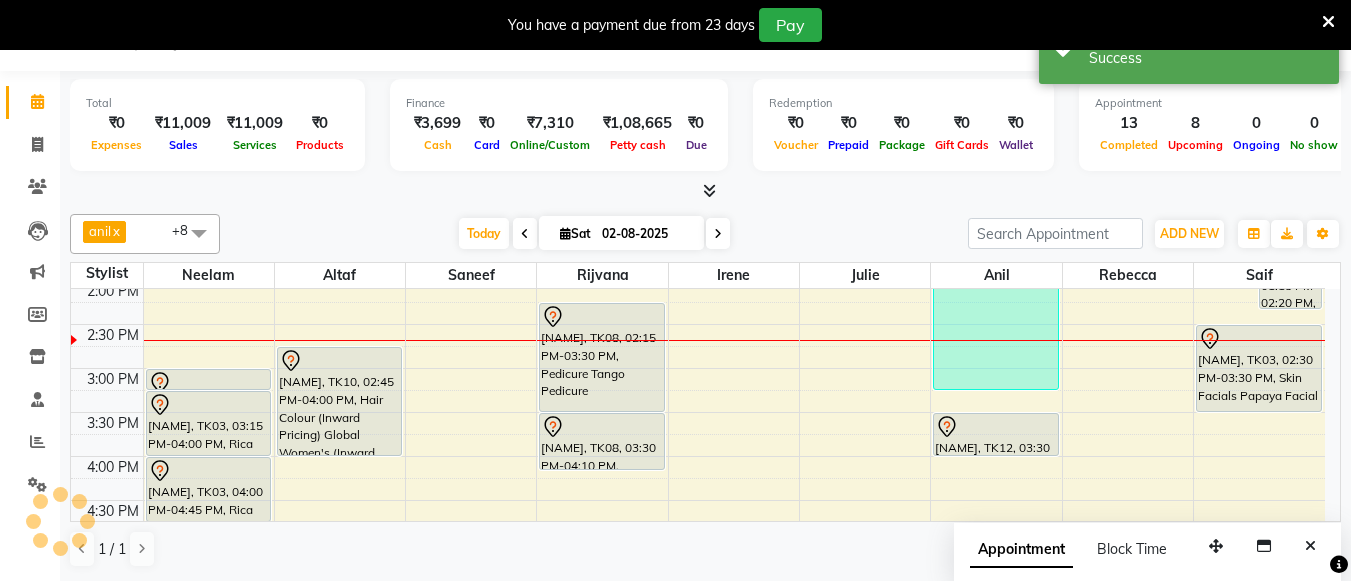 scroll, scrollTop: 0, scrollLeft: 0, axis: both 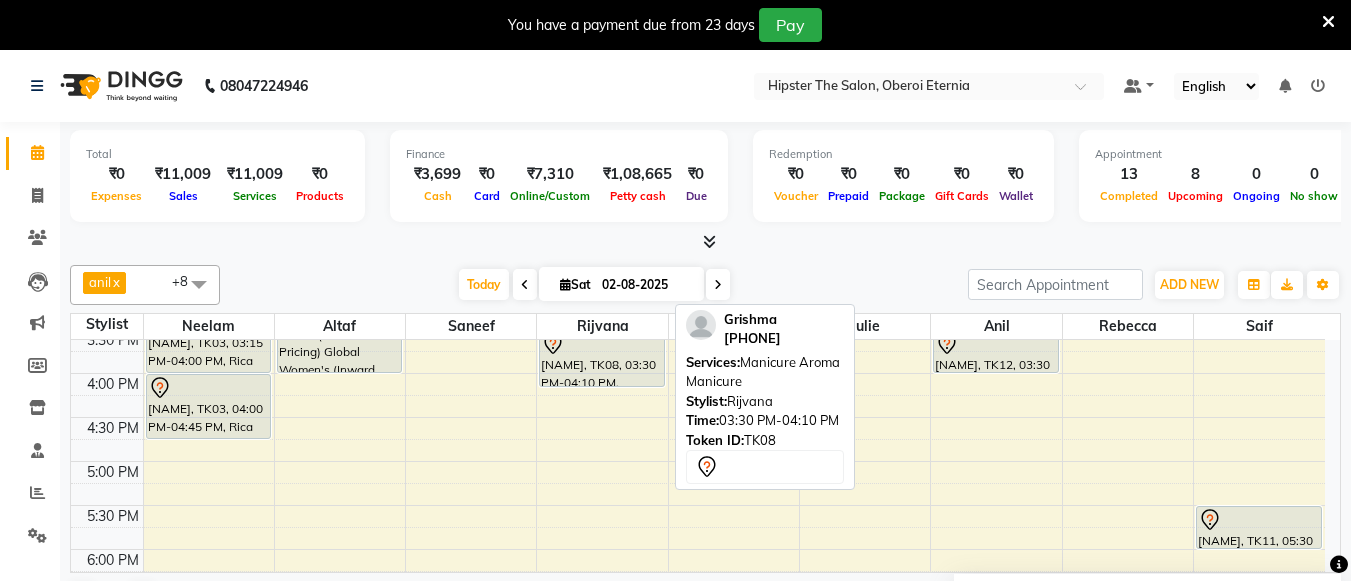 click on "[FIRST], TK08, [TIME]-[TIME], Manicure Aroma Manicure" at bounding box center (601, 358) 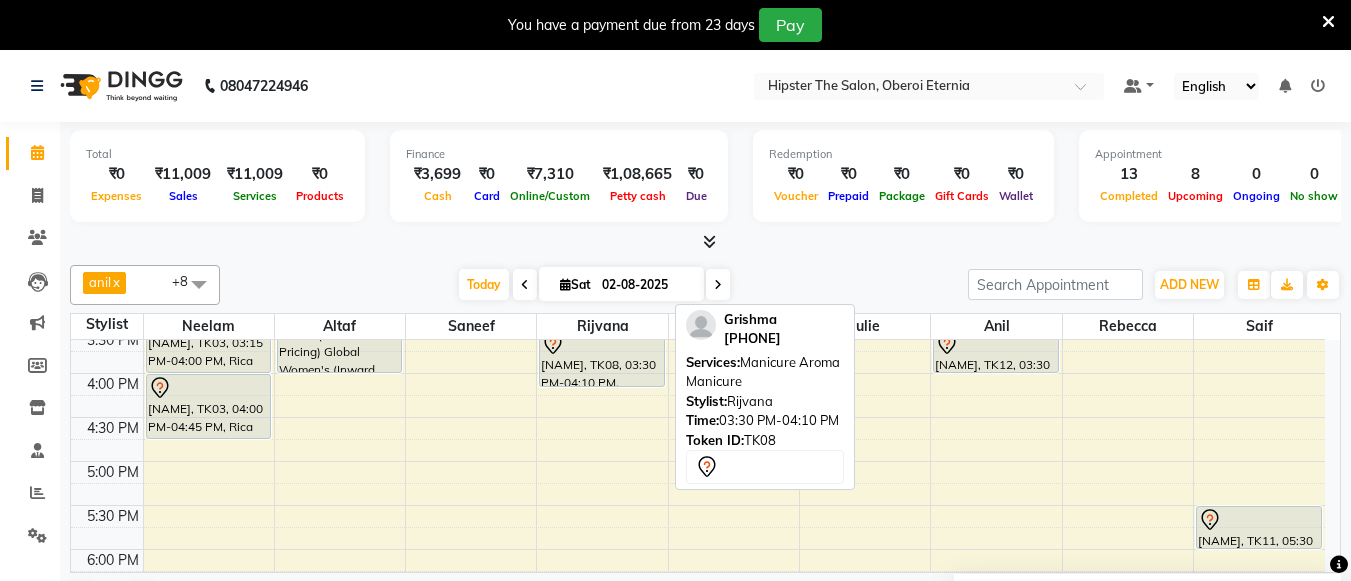 click on "[FIRST], TK08, [TIME]-[TIME], Manicure Aroma Manicure" at bounding box center (601, 358) 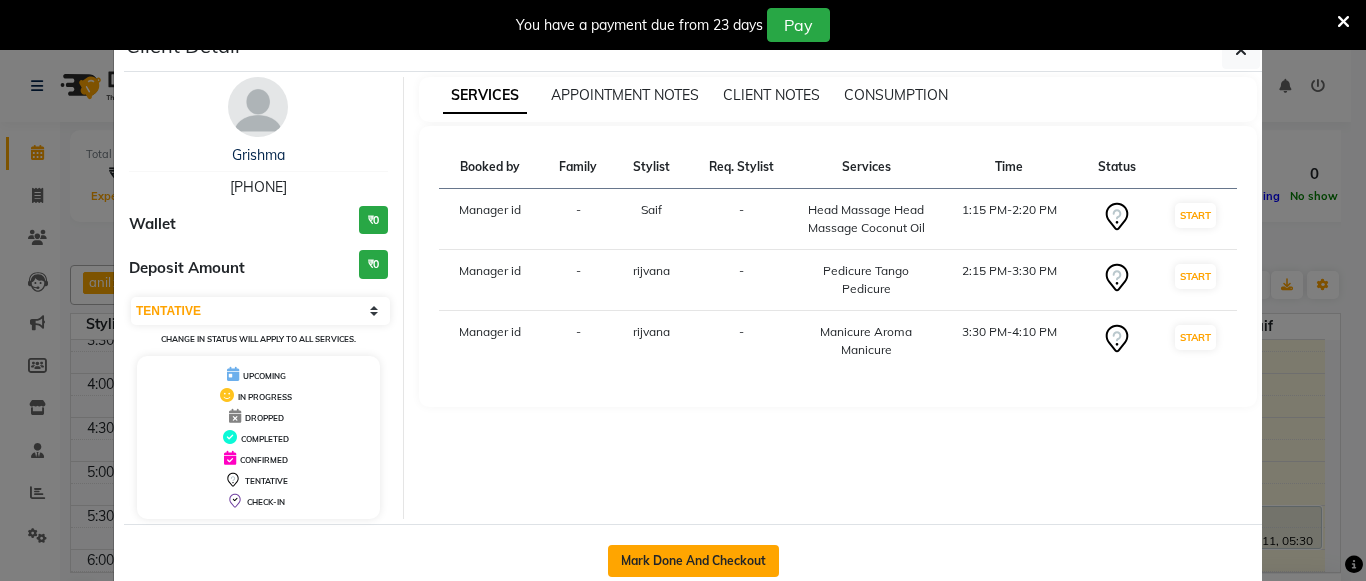 click on "Mark Done And Checkout" 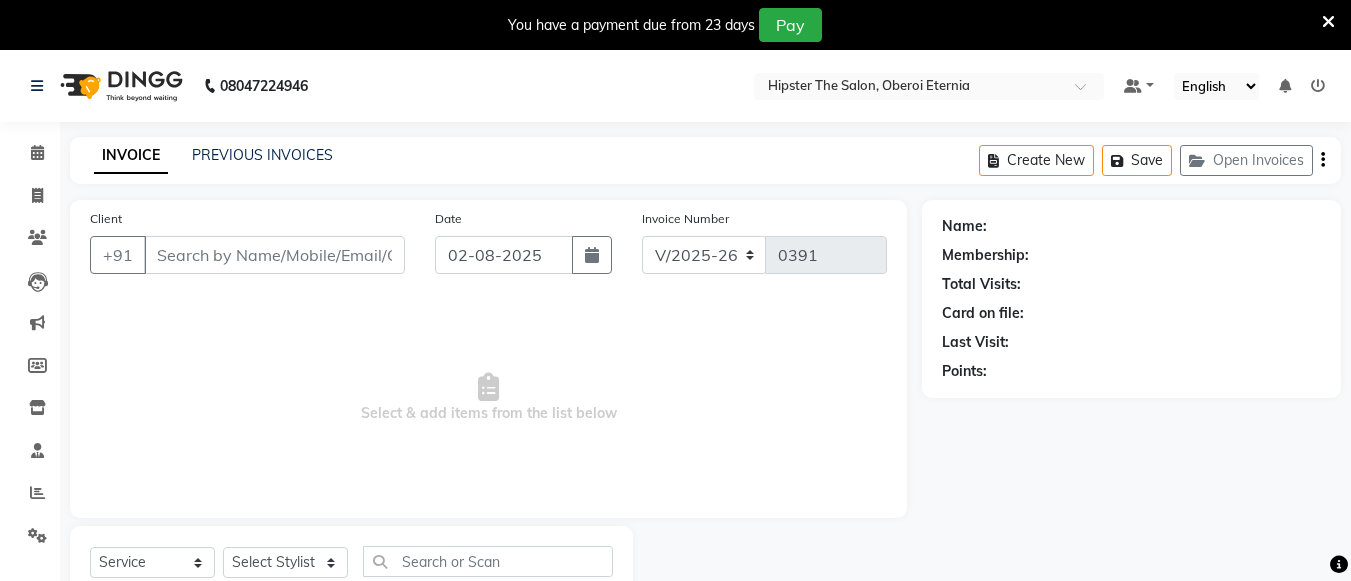type on "[PHONE]" 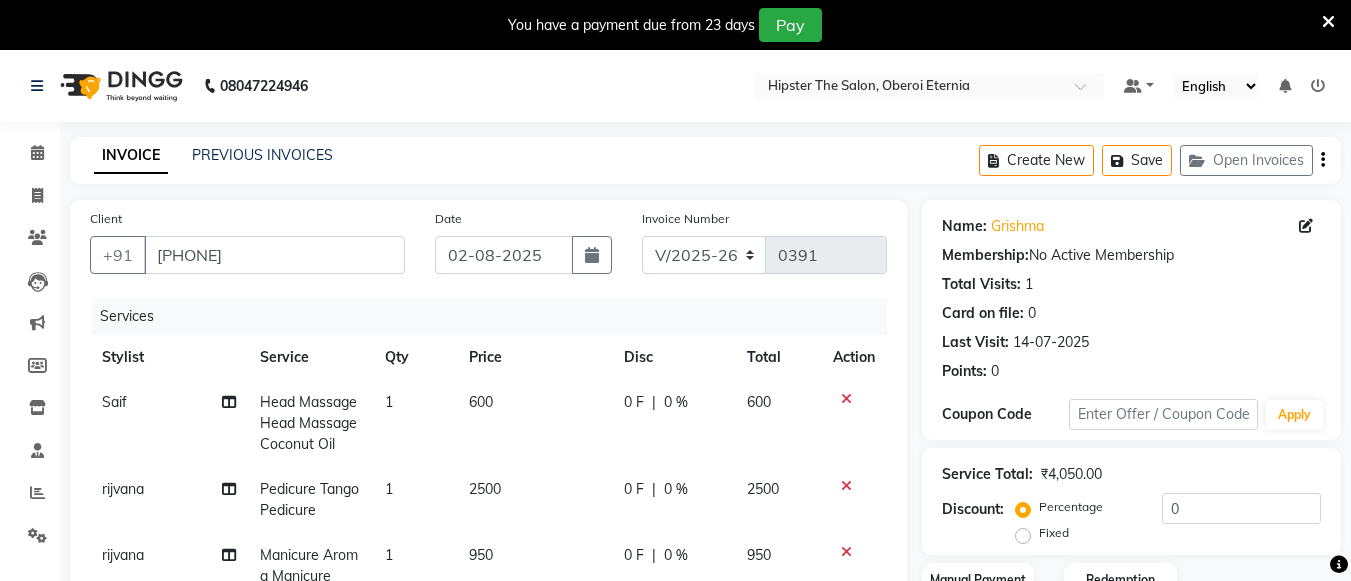 scroll, scrollTop: 171, scrollLeft: 0, axis: vertical 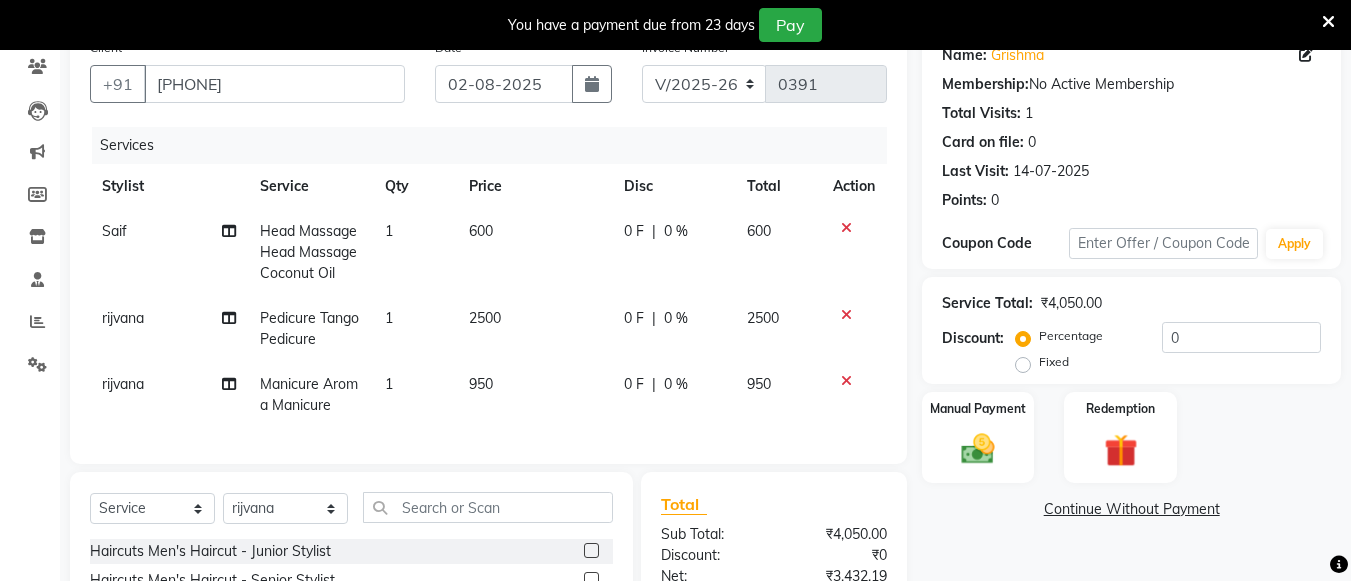 click 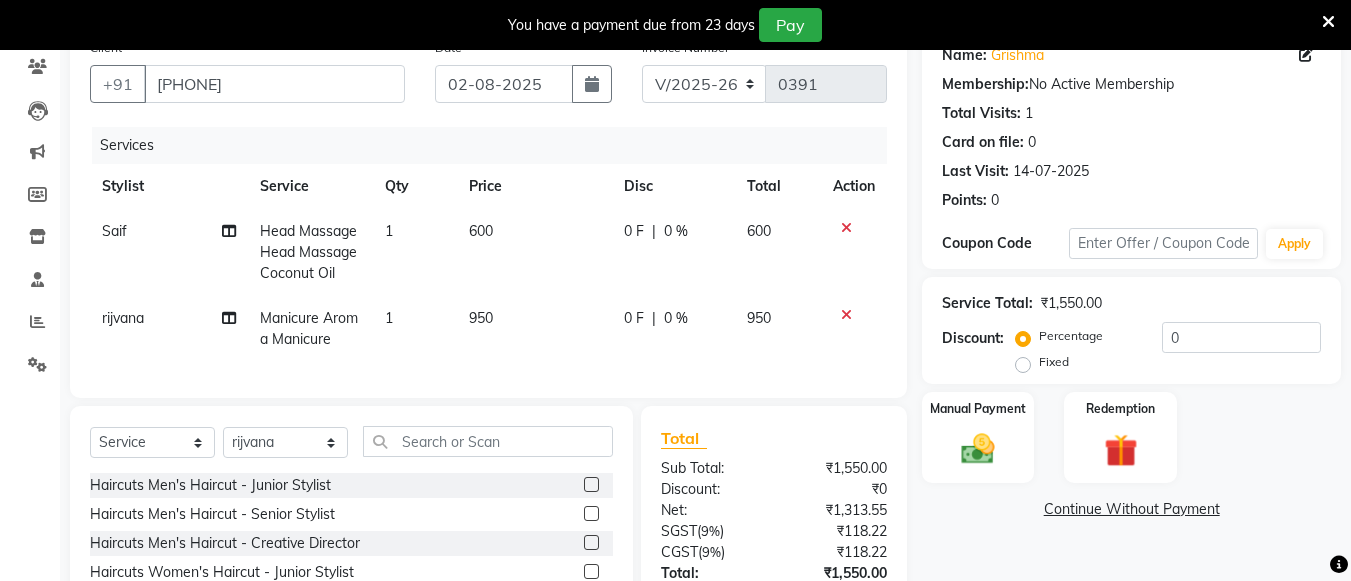click 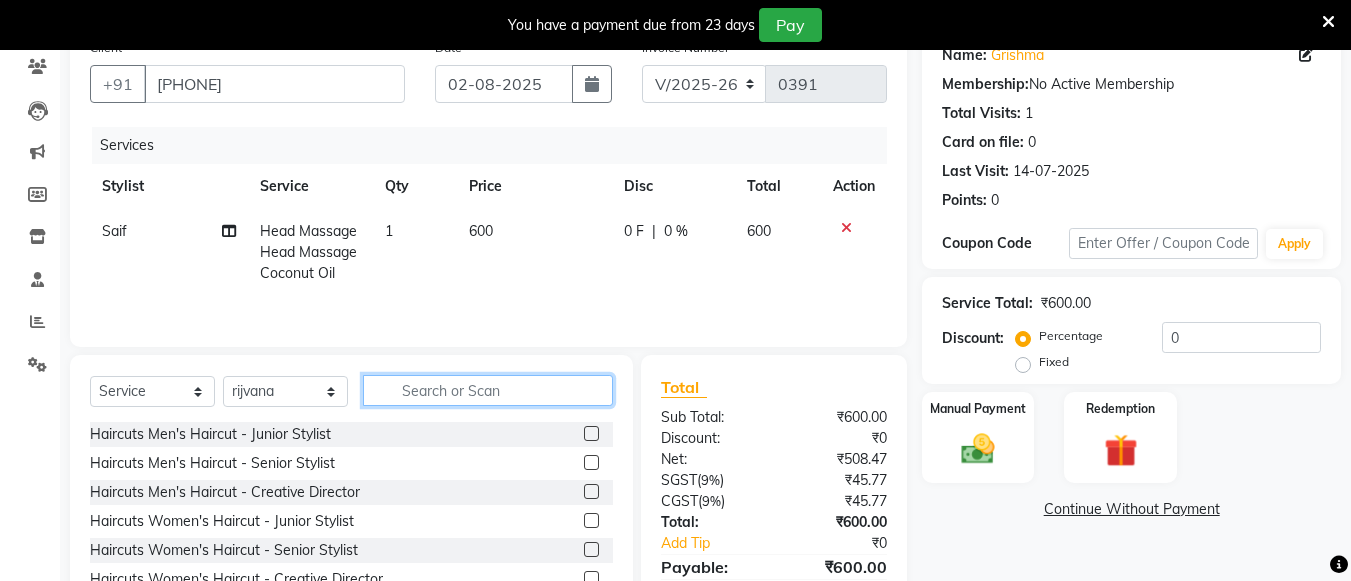 click 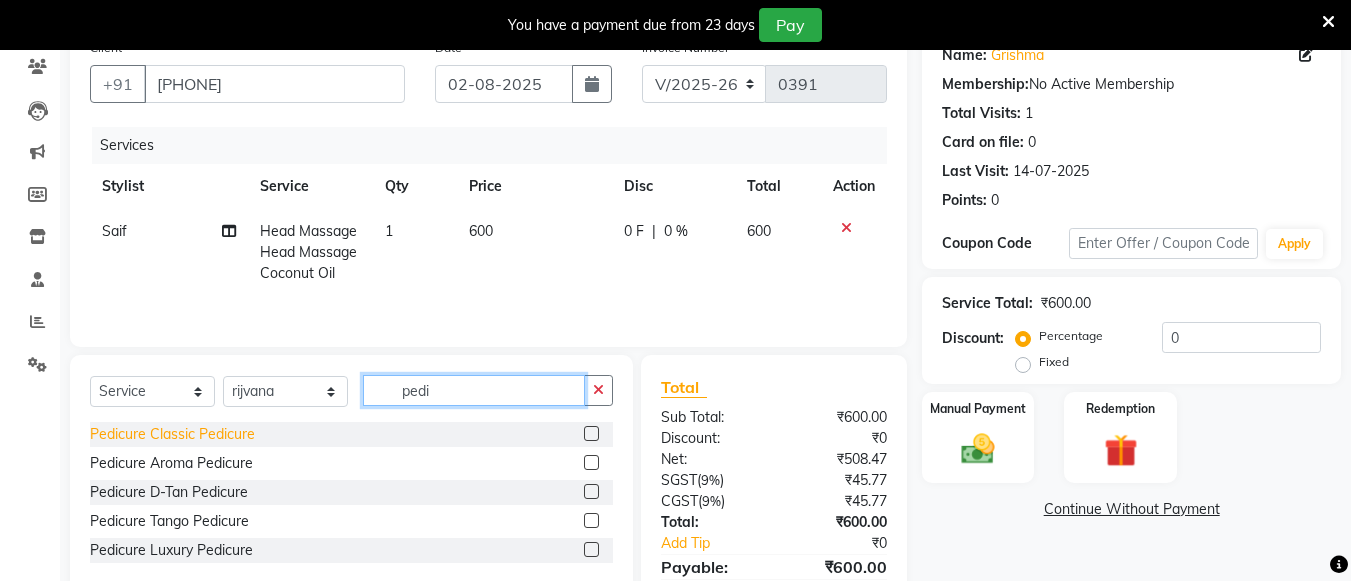 type on "pedi" 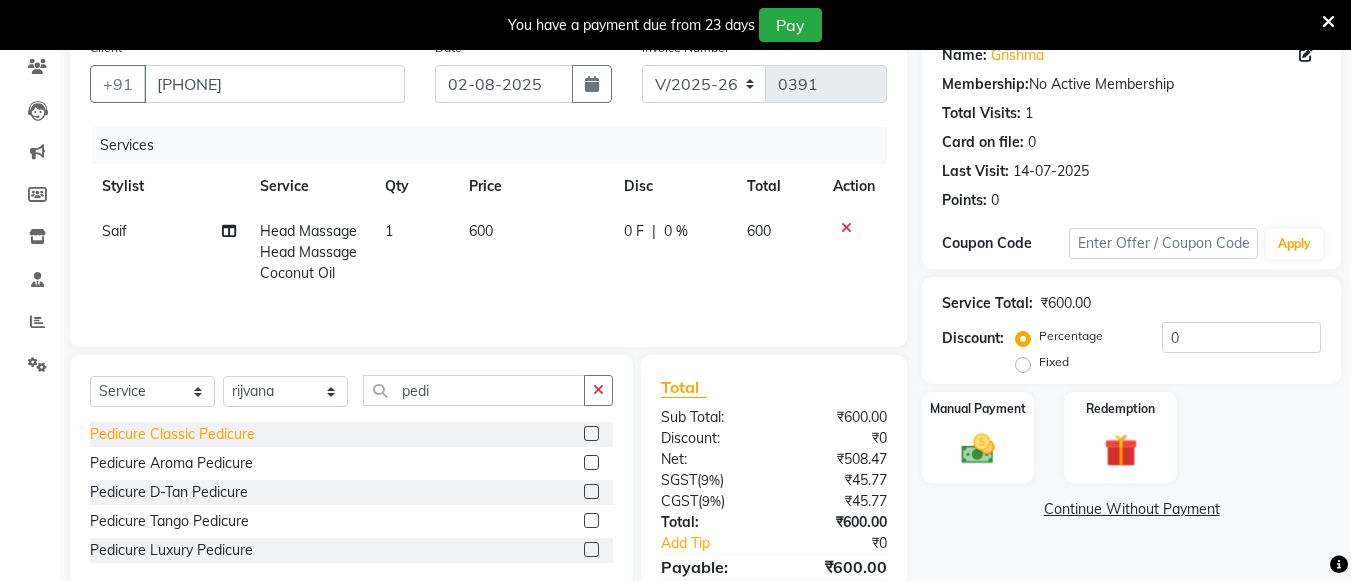 click on "Pedicure Classic Pedicure" 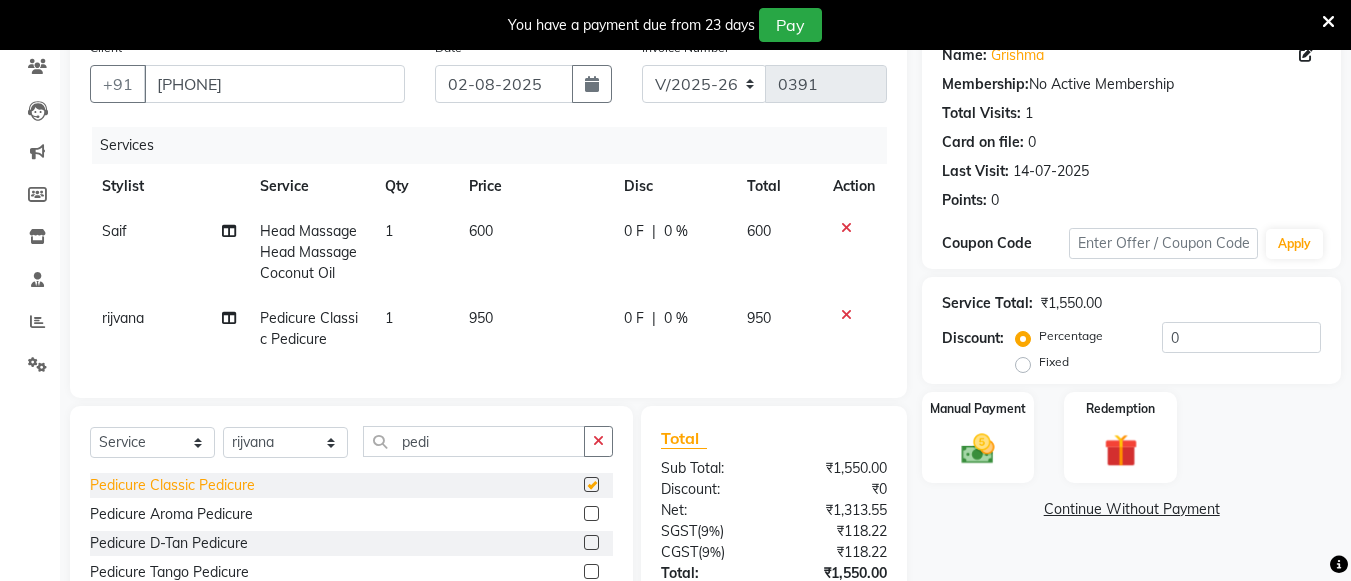 checkbox on "false" 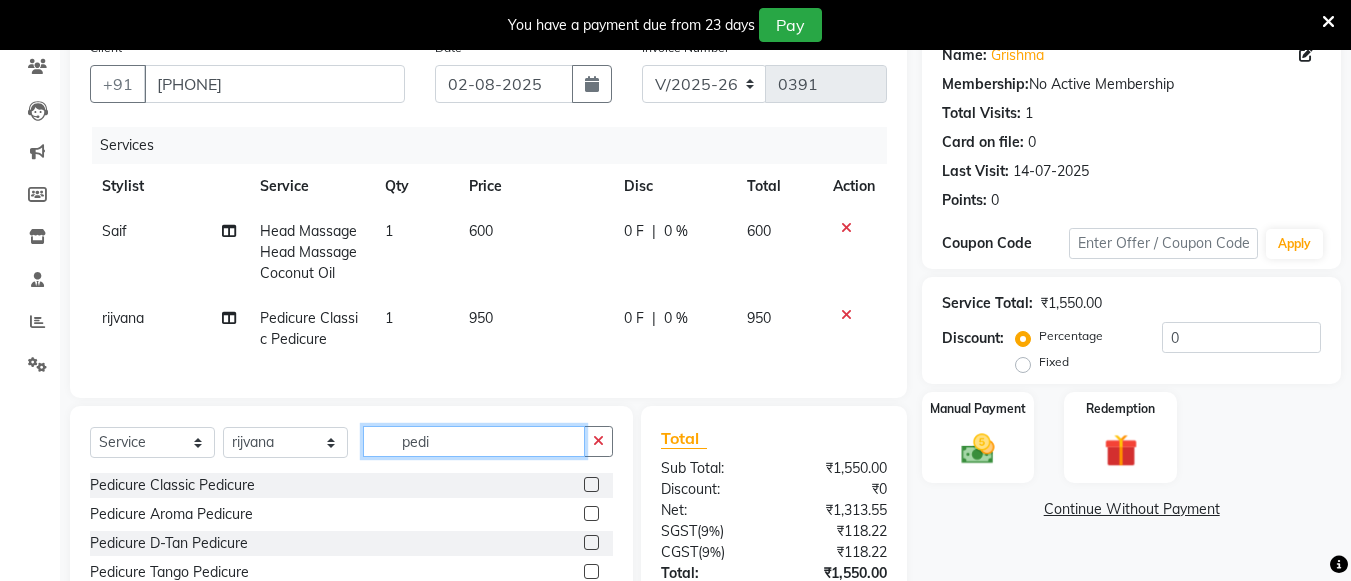 click on "pedi" 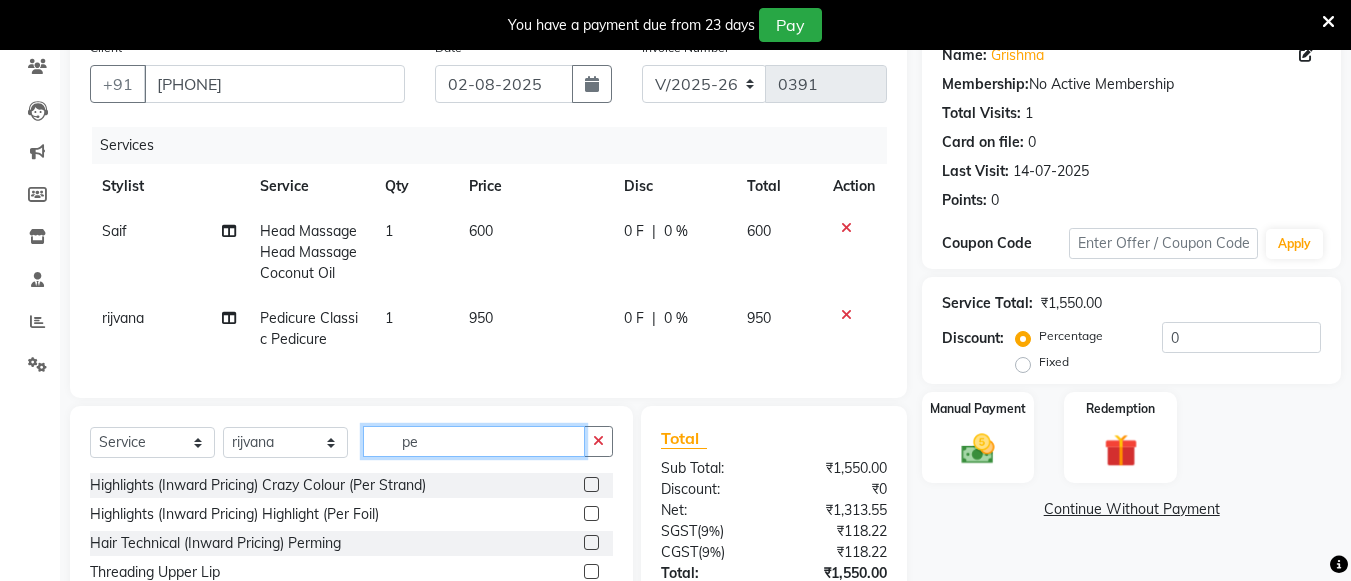 type on "p" 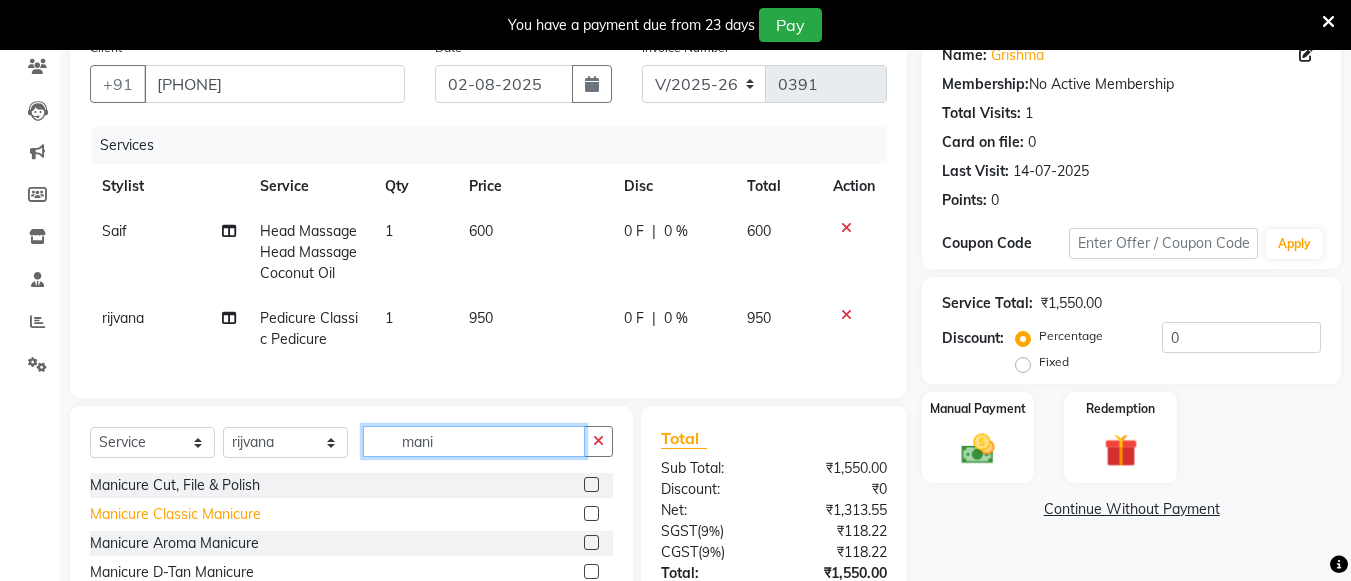 type on "mani" 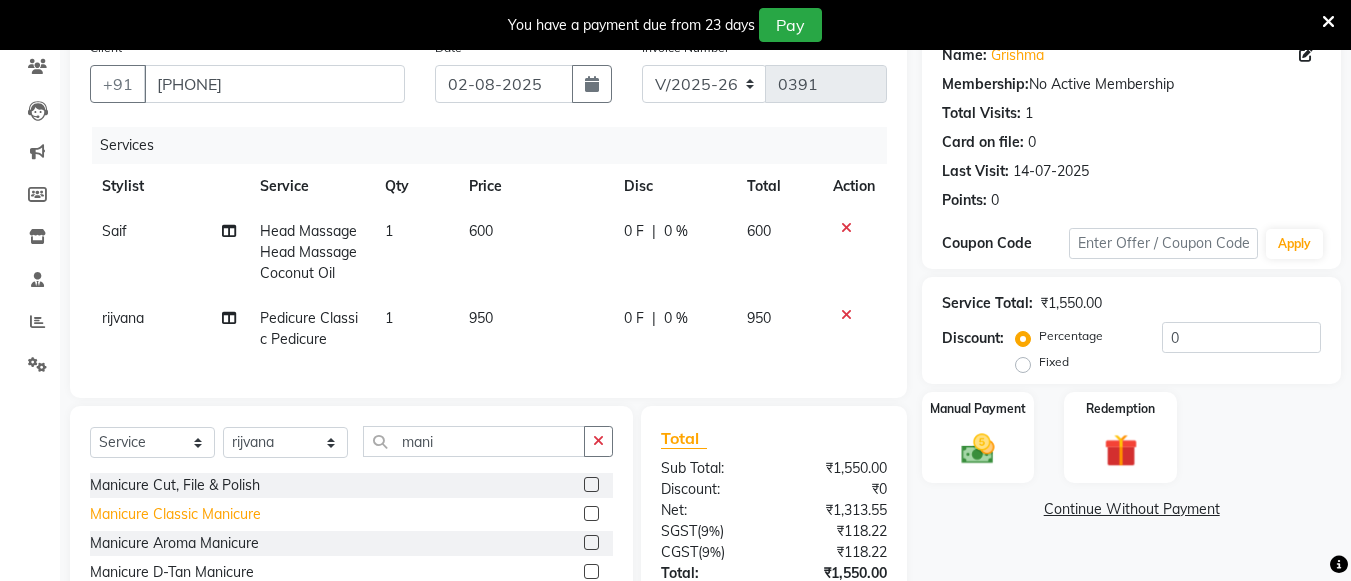 click on "Manicure Classic Manicure" 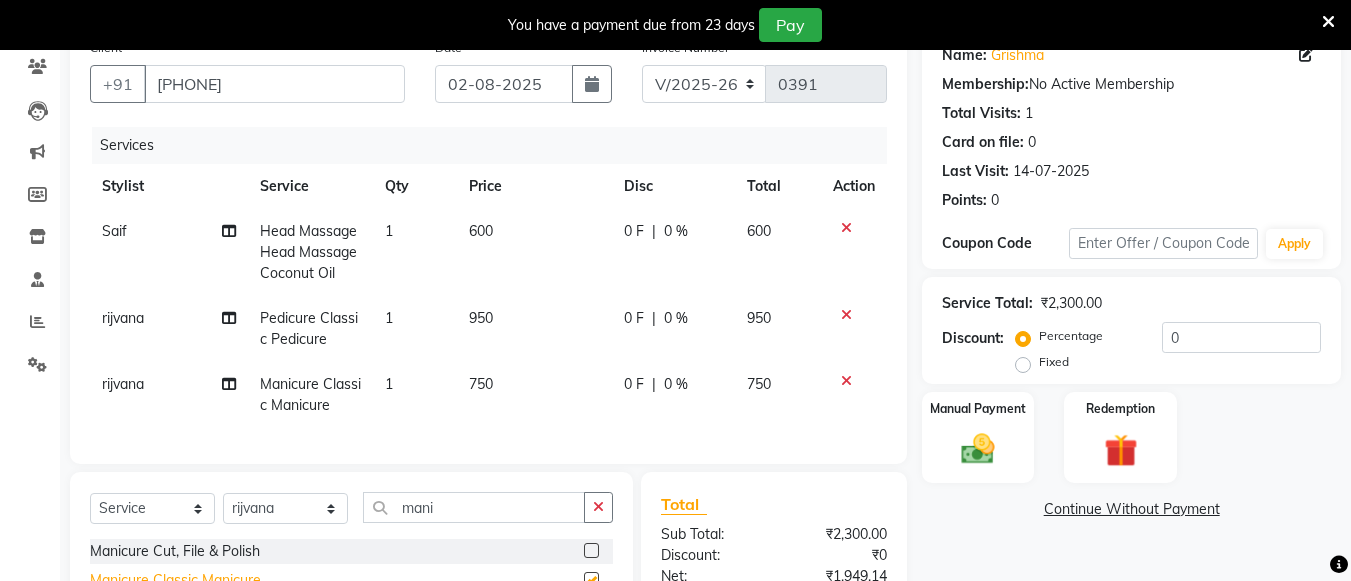 checkbox on "false" 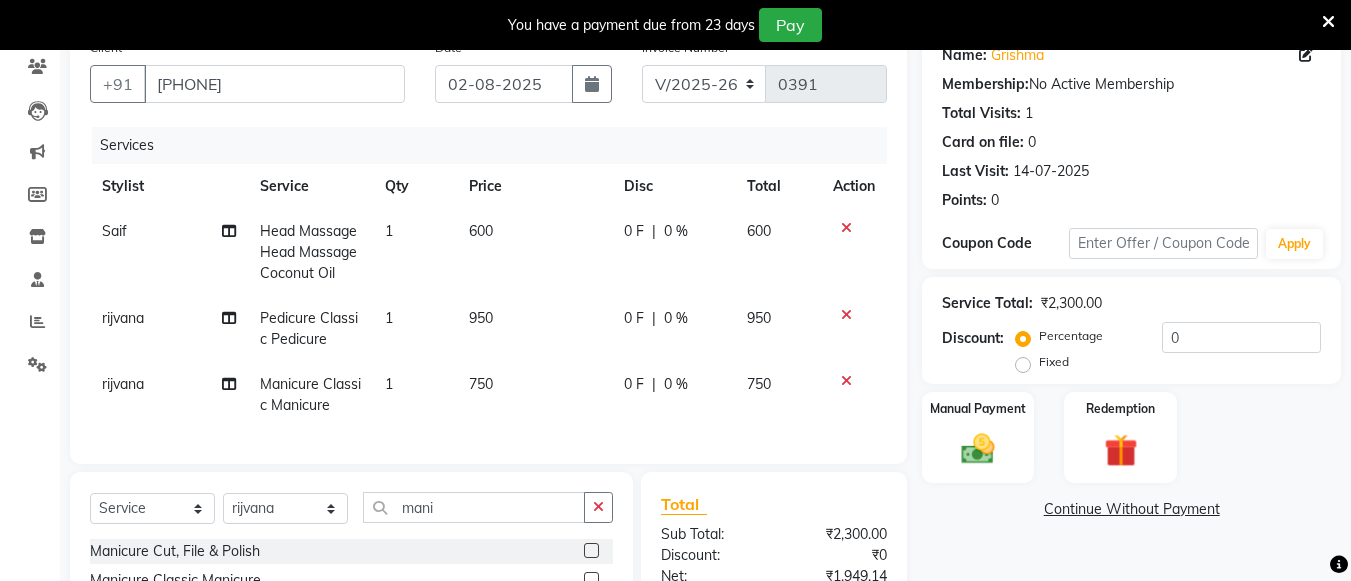 click on "750" 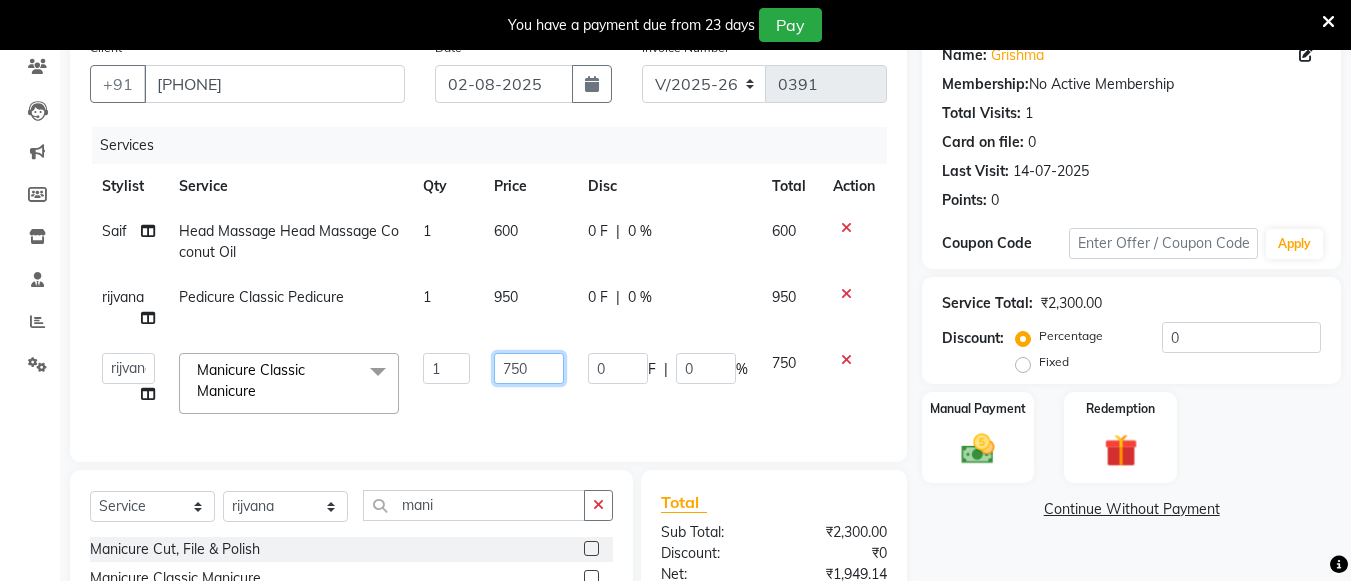 click on "750" 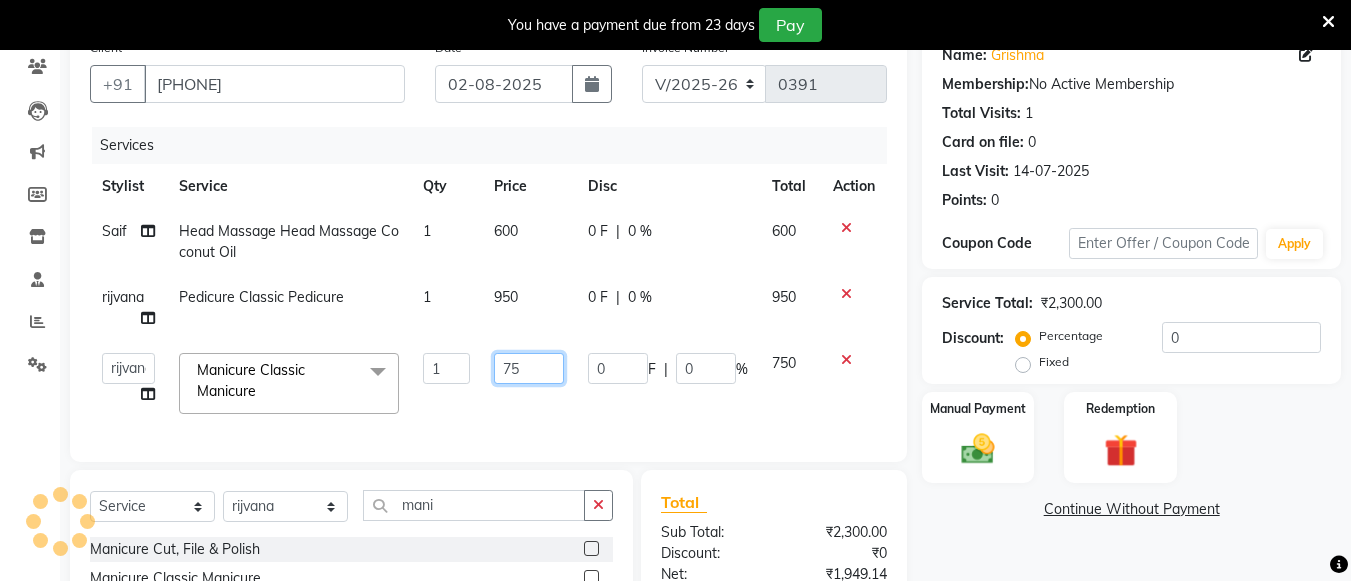 type on "7" 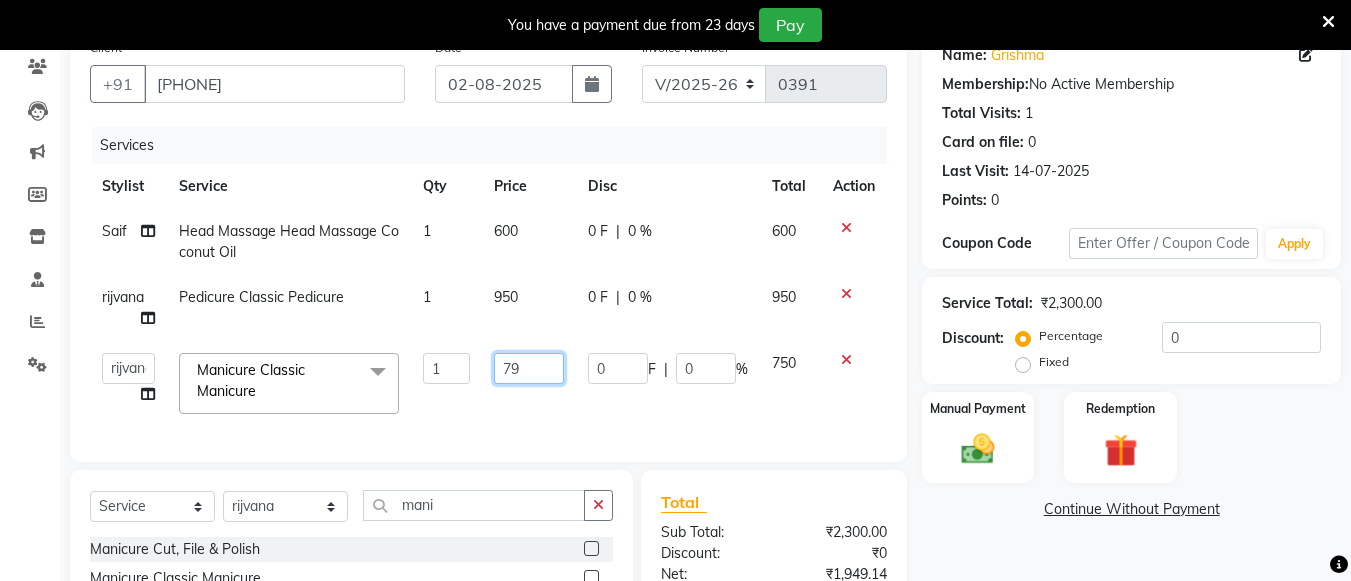 type on "799" 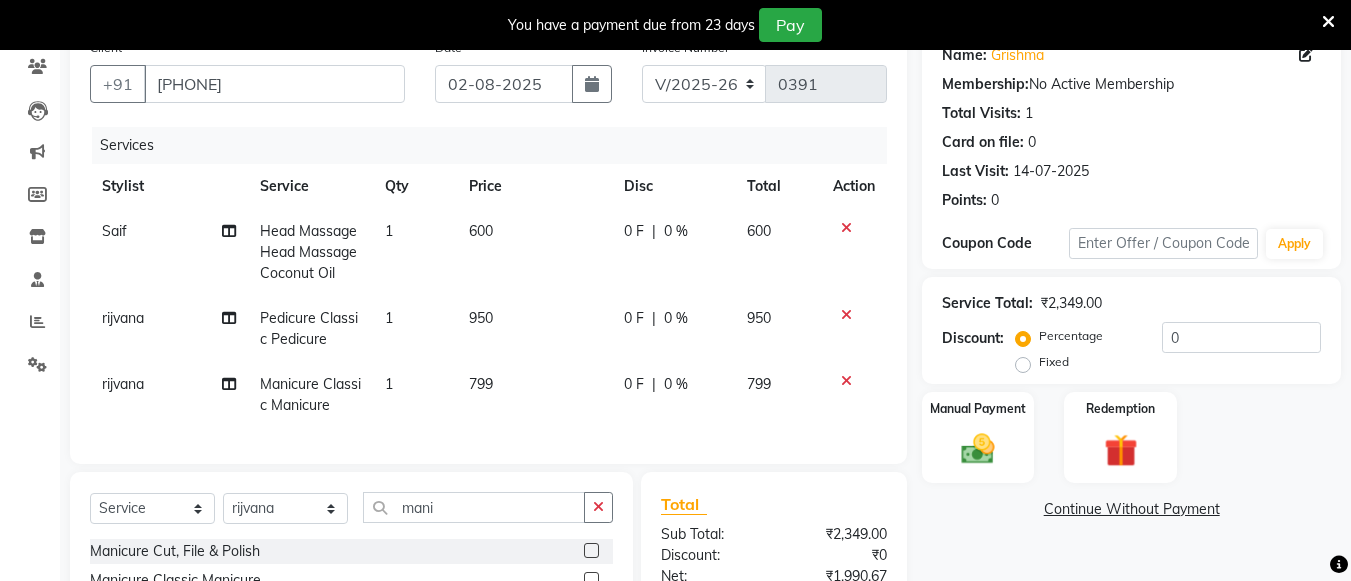 click on "Saif Head Massage Head Massage Coconut Oil 1 600 0 F | 0 % 600 rijvana Pedicure Classic Pedicure 1 950 0 F | 0 % 950 rijvana Manicure Classic Manicure 1 799 0 F | 0 % 799" 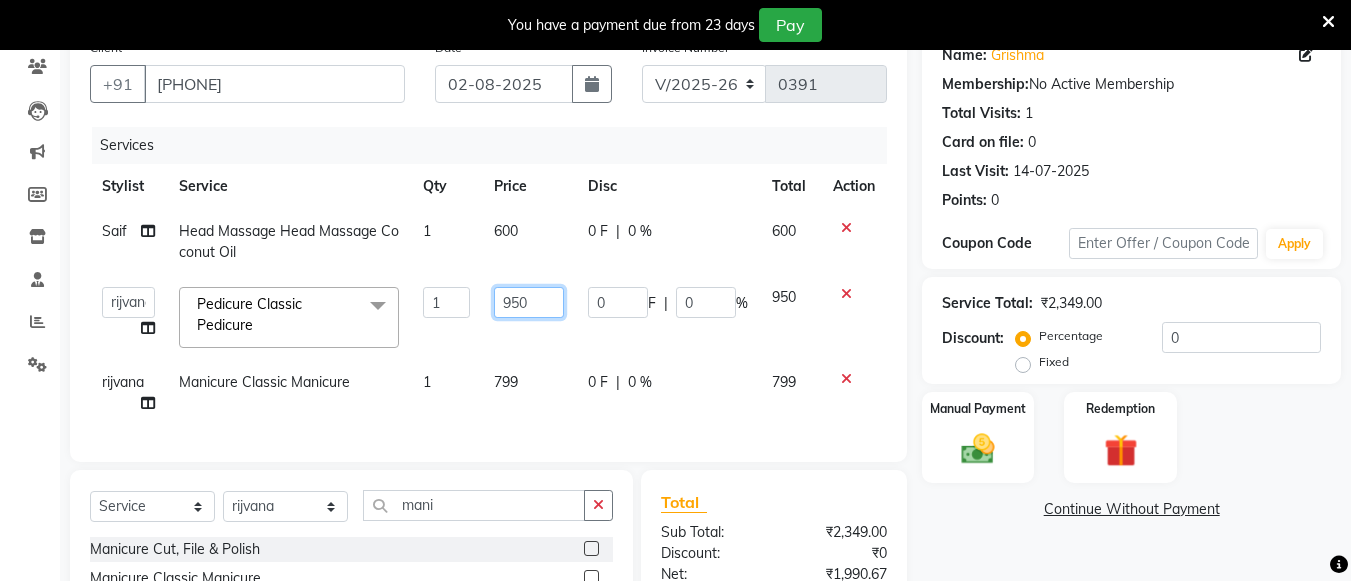 click on "950" 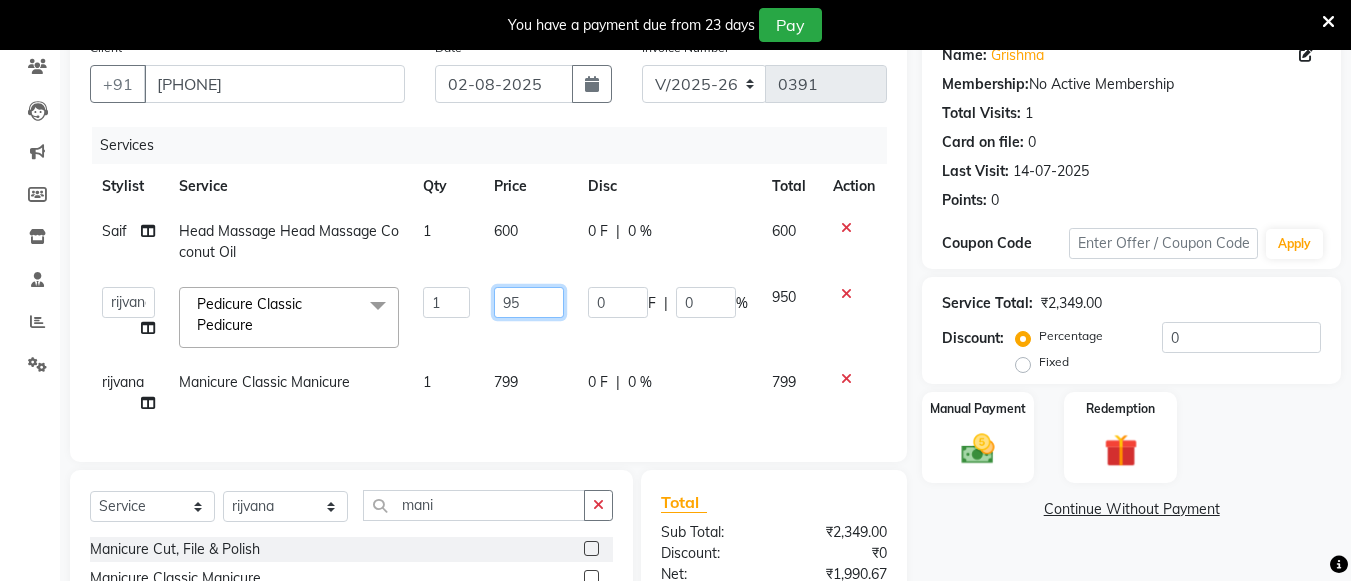 type on "9" 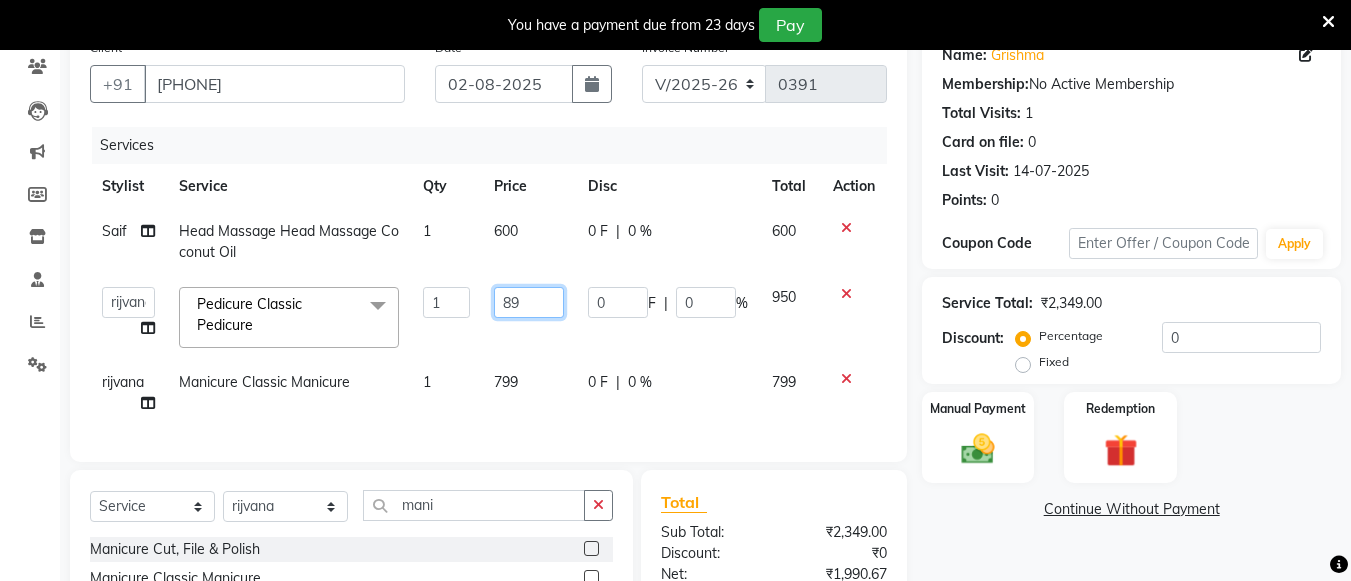 type on "899" 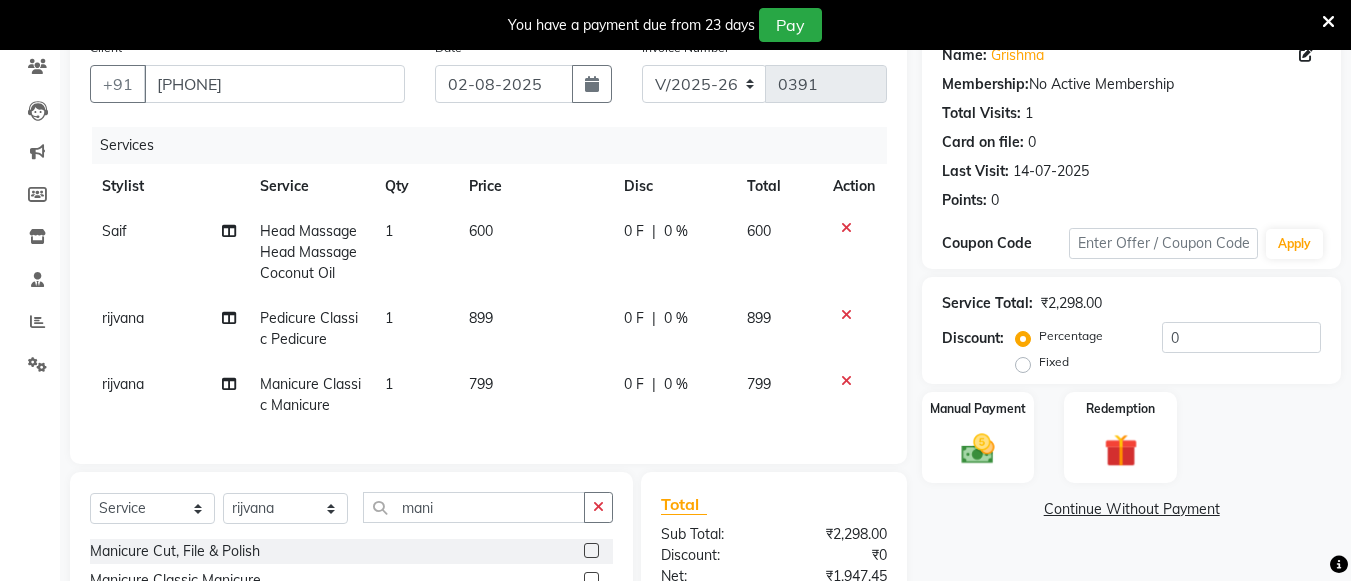 click on "0 F | 0 %" 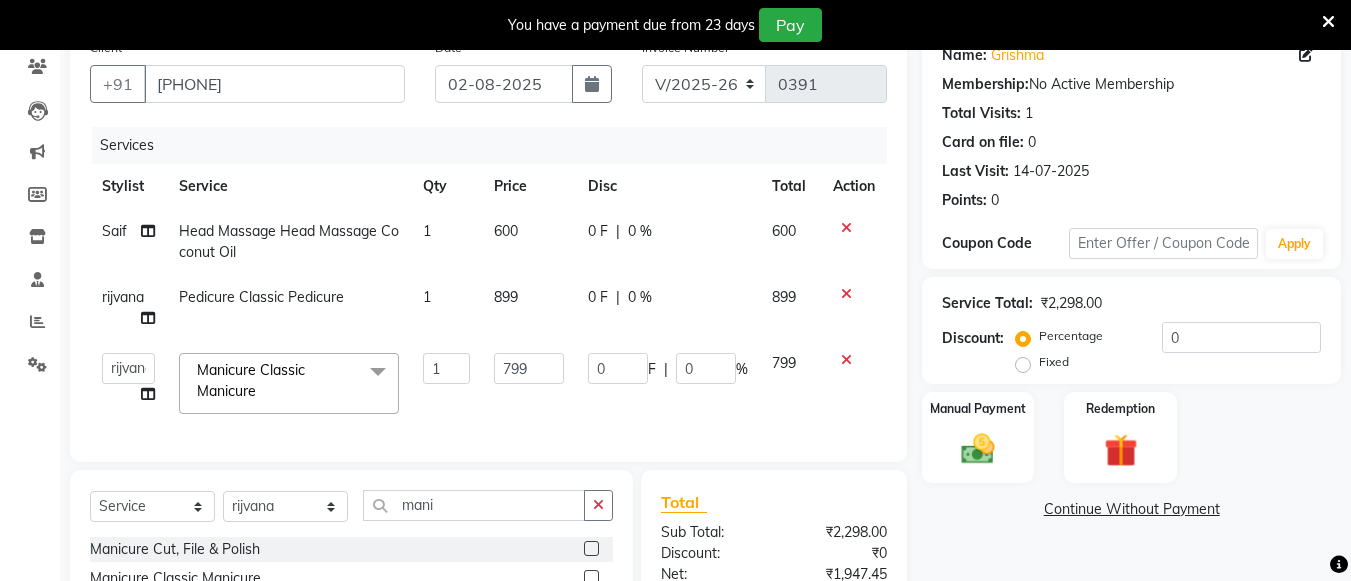 click on "0 F | 0 %" 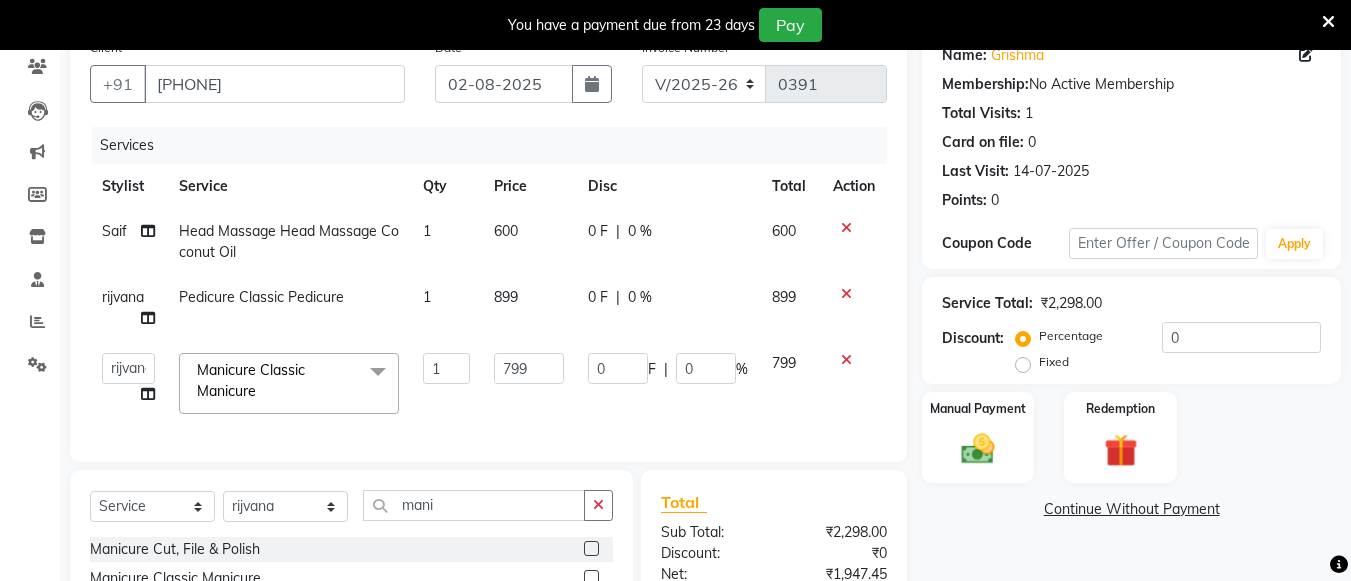 select on "85981" 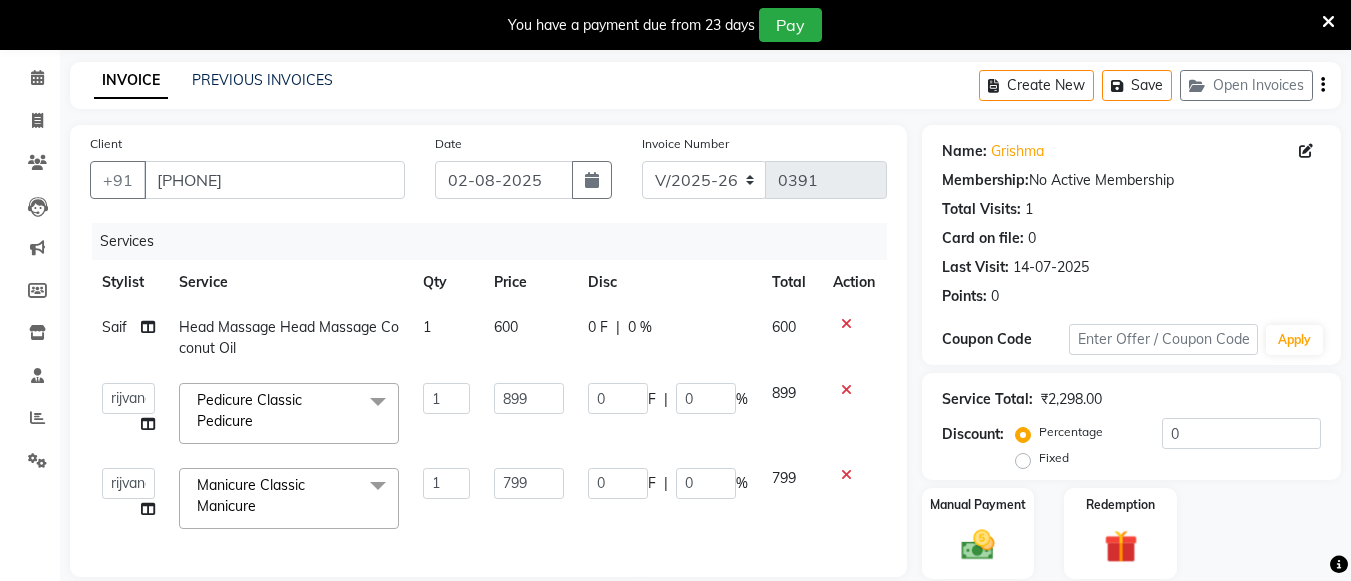 scroll, scrollTop: 77, scrollLeft: 0, axis: vertical 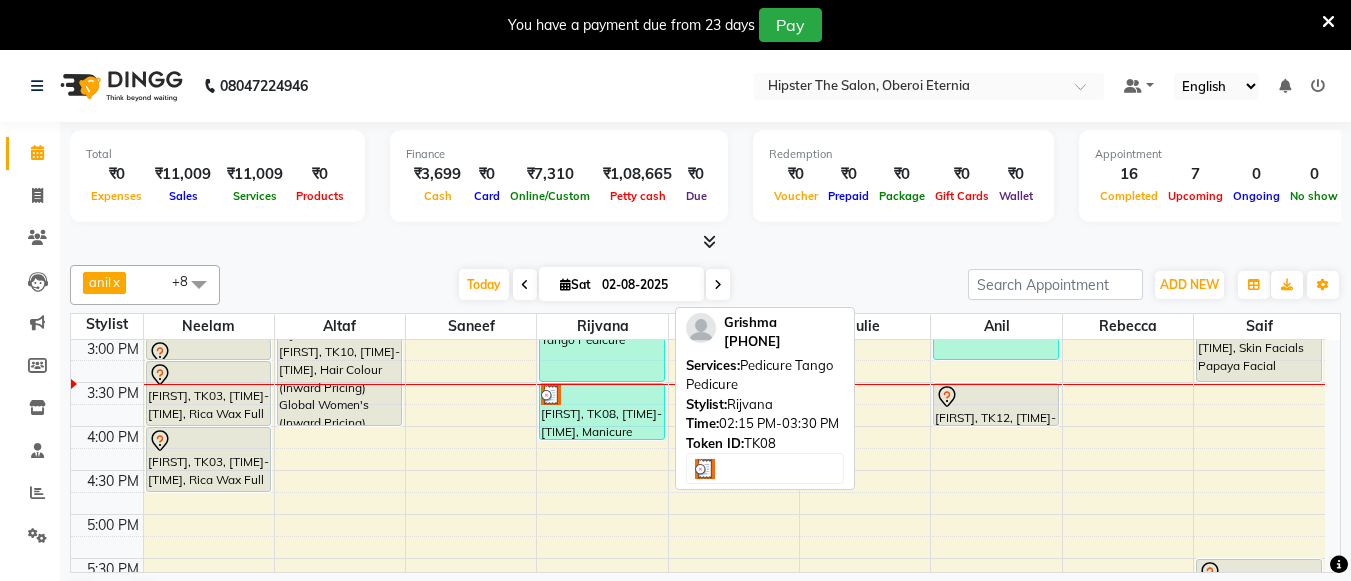click on "[FIRST], TK08, [TIME]-[TIME], Pedicure Tango Pedicure" at bounding box center (601, 327) 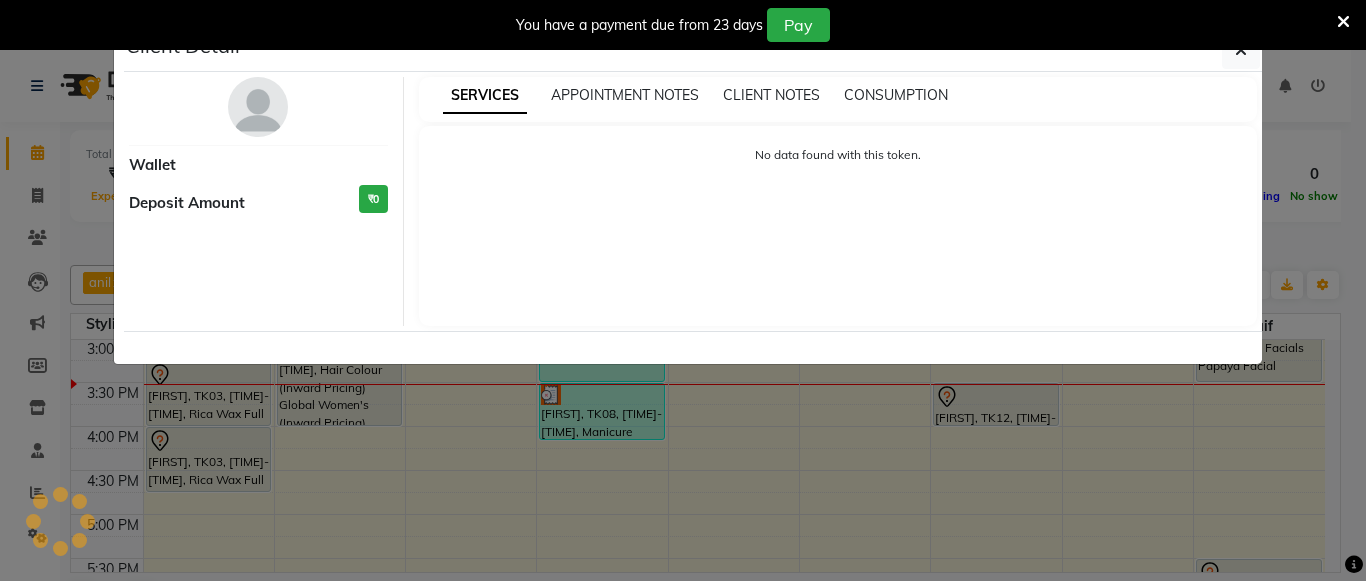 select on "3" 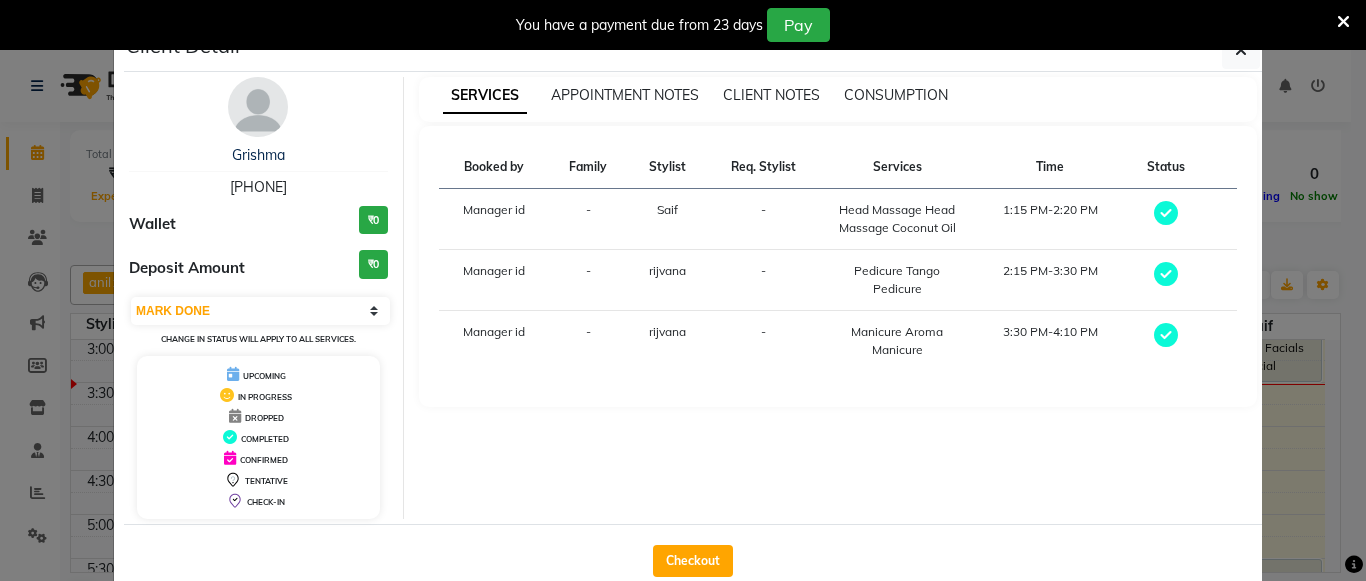 click on "You have a payment due from 23 days   Pay" at bounding box center [683, 25] 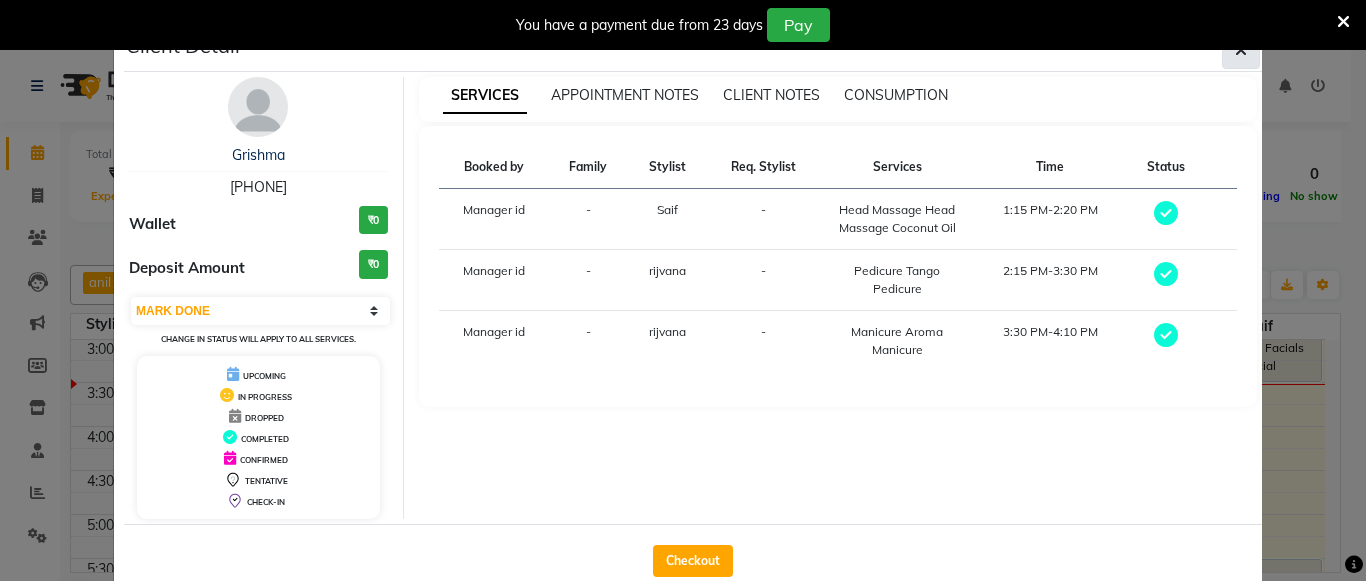 click 